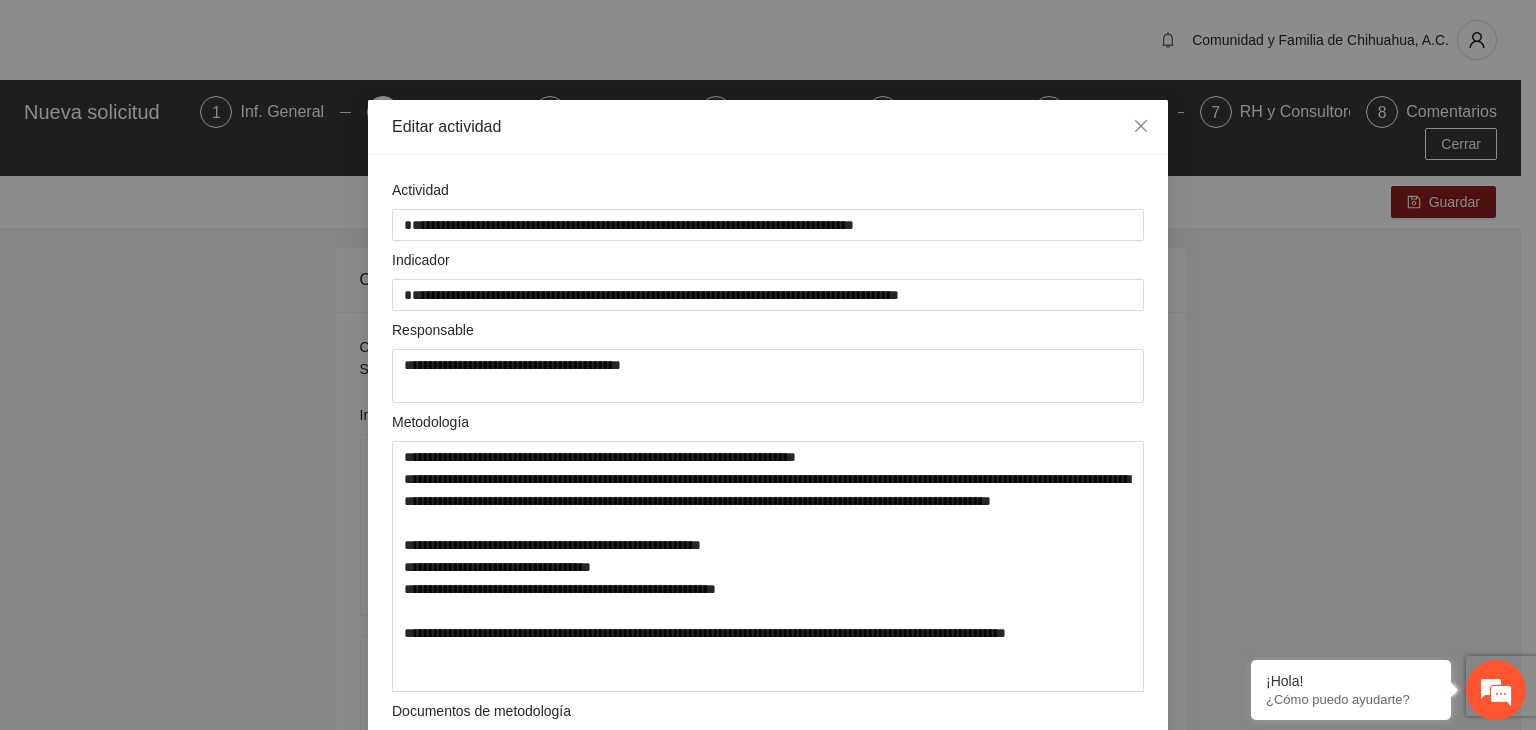 scroll, scrollTop: 13747, scrollLeft: 0, axis: vertical 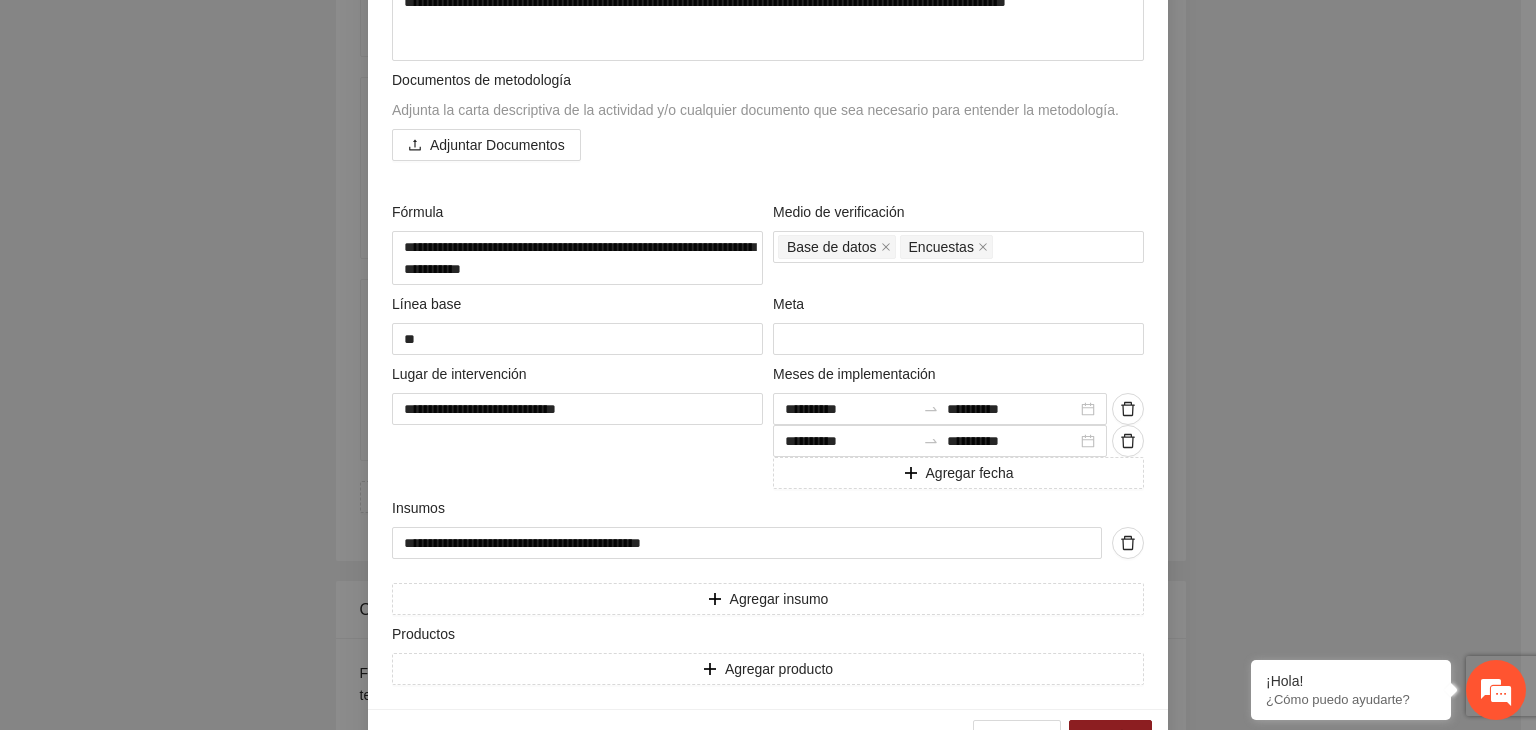 click on "**********" at bounding box center (768, 365) 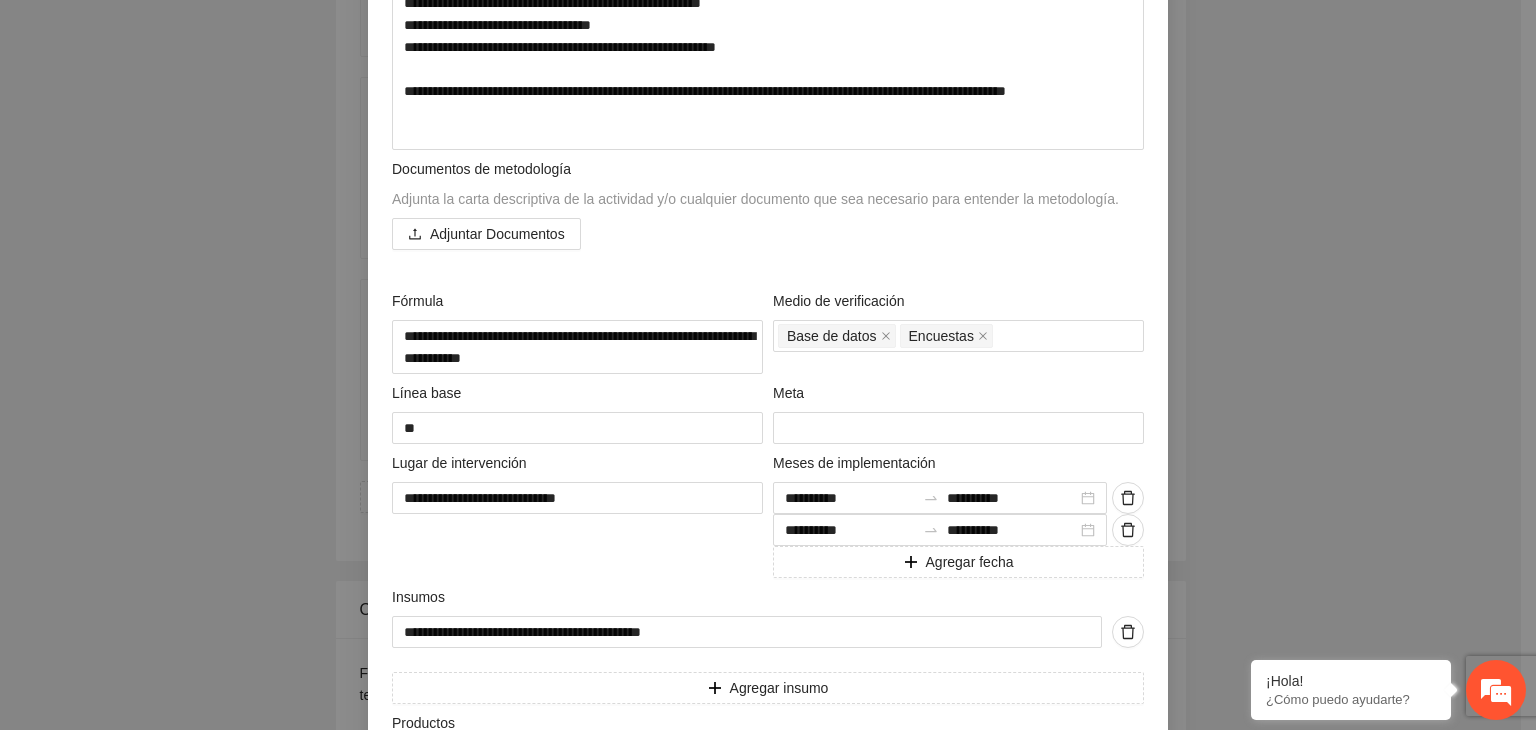 scroll, scrollTop: 631, scrollLeft: 0, axis: vertical 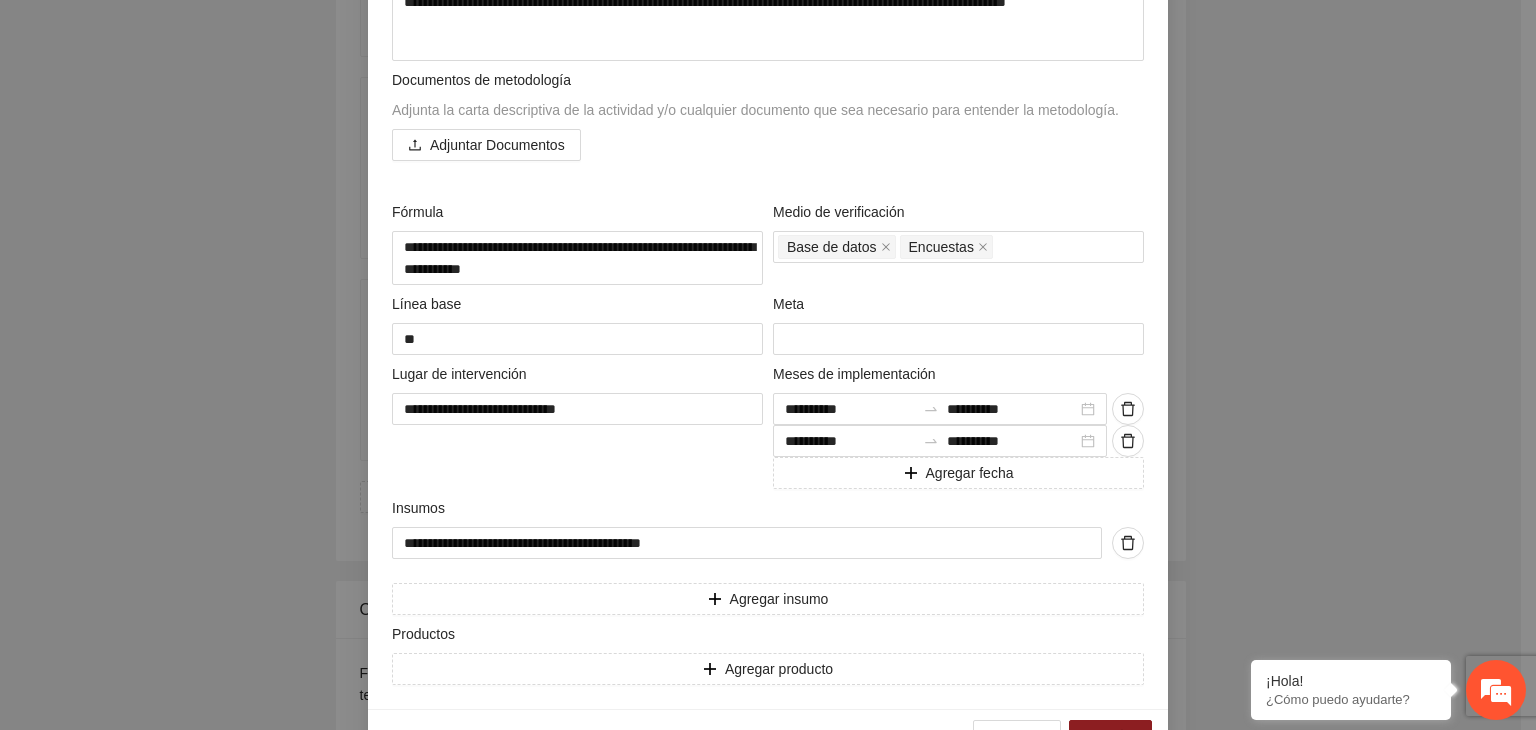 click on "**********" at bounding box center [768, 365] 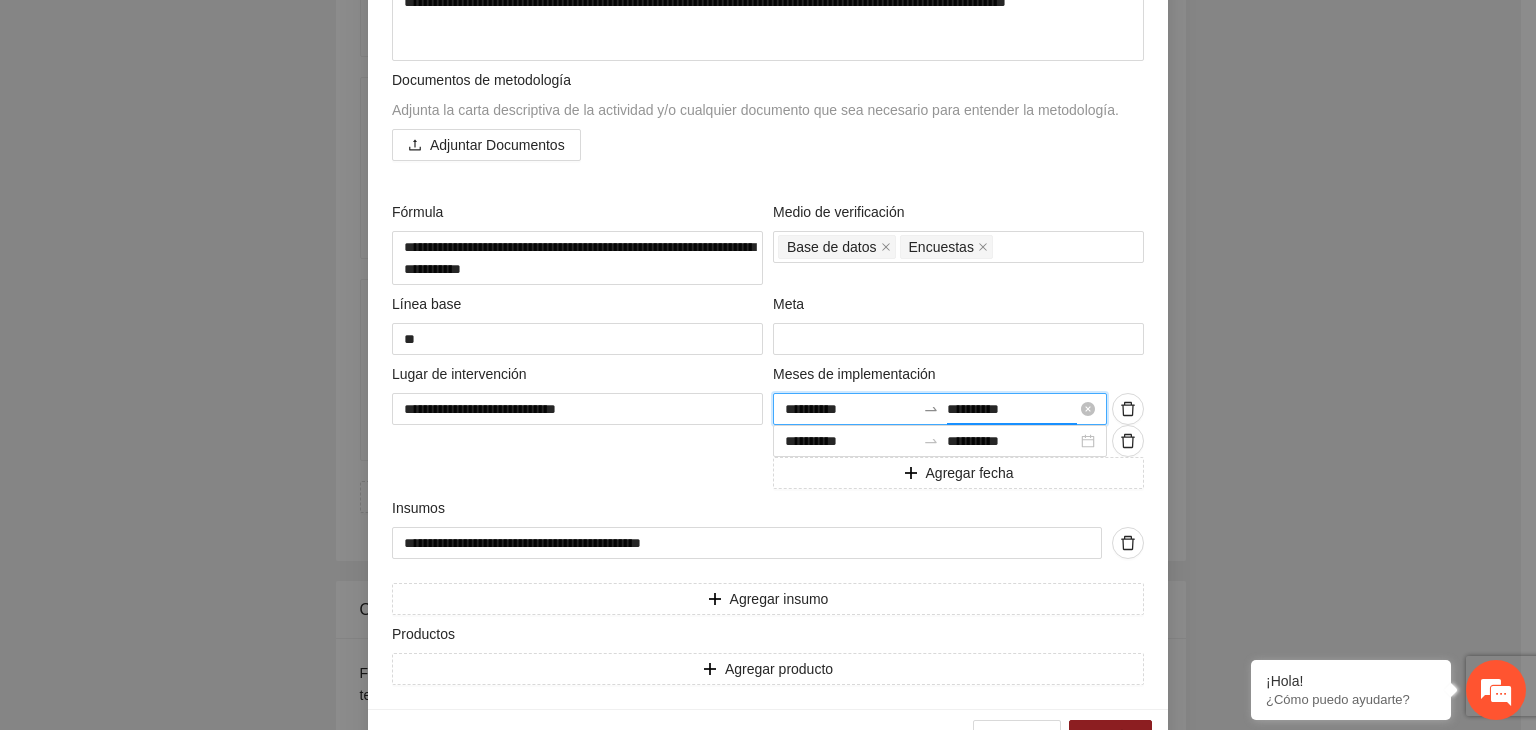 click on "**********" at bounding box center [1012, 409] 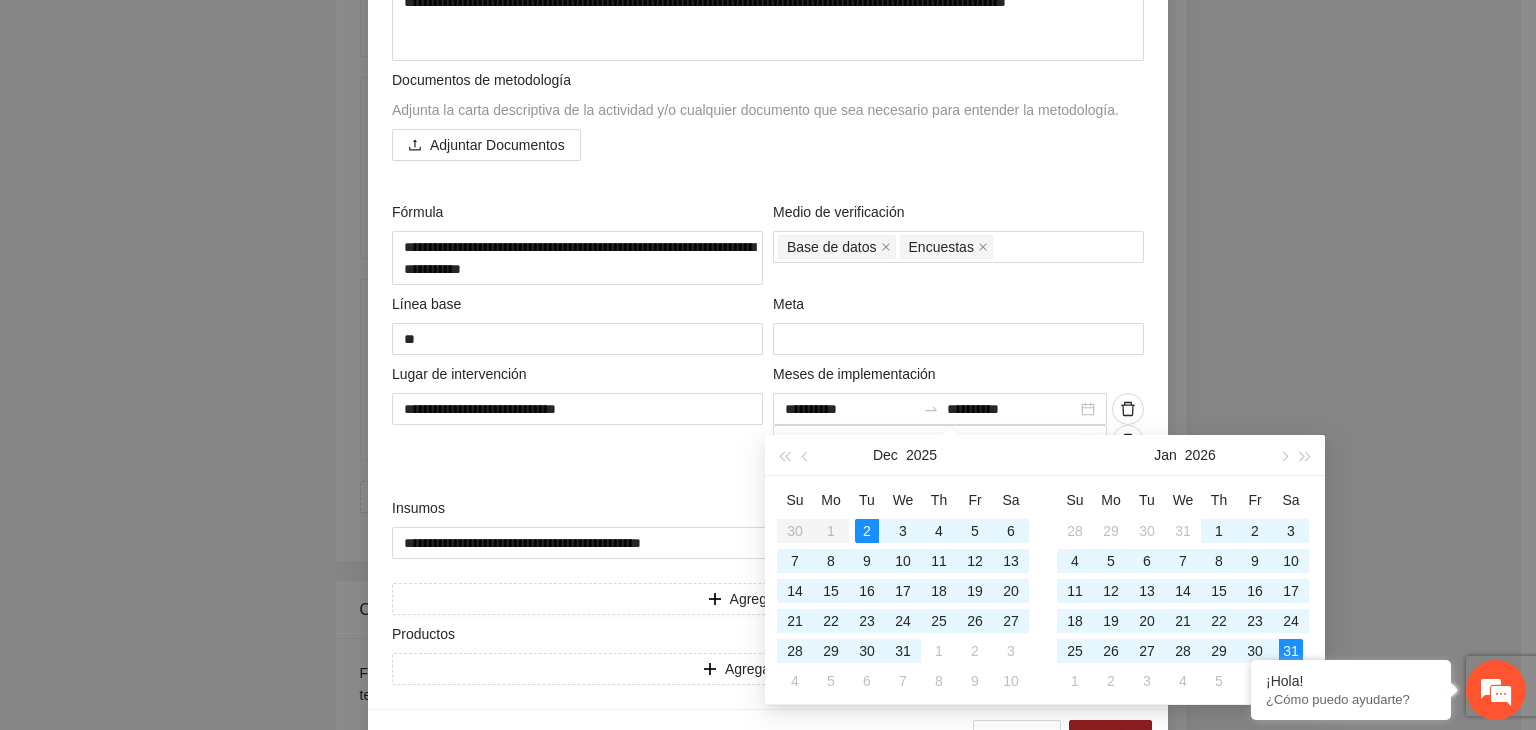 click on "**********" at bounding box center [768, 365] 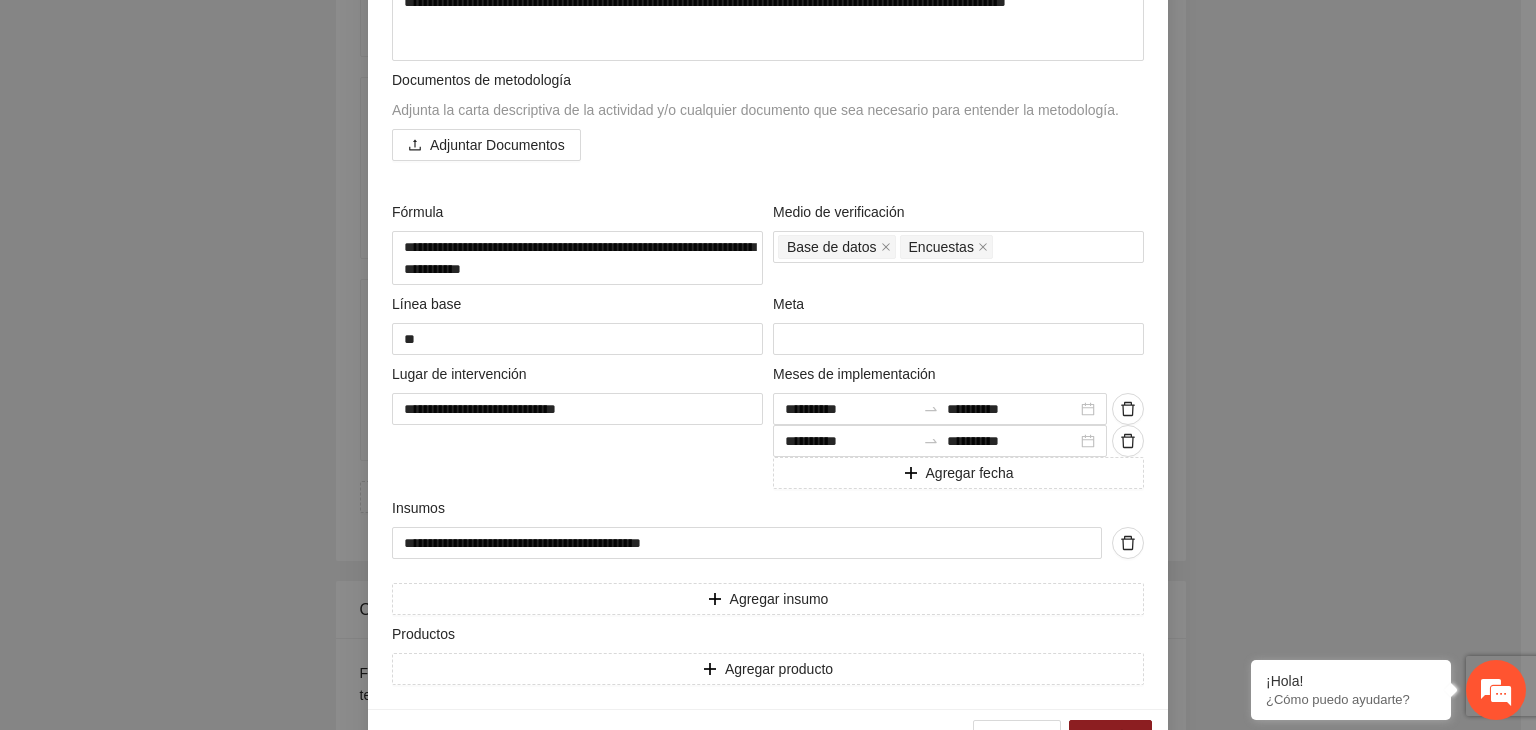 click on "**********" at bounding box center (768, 365) 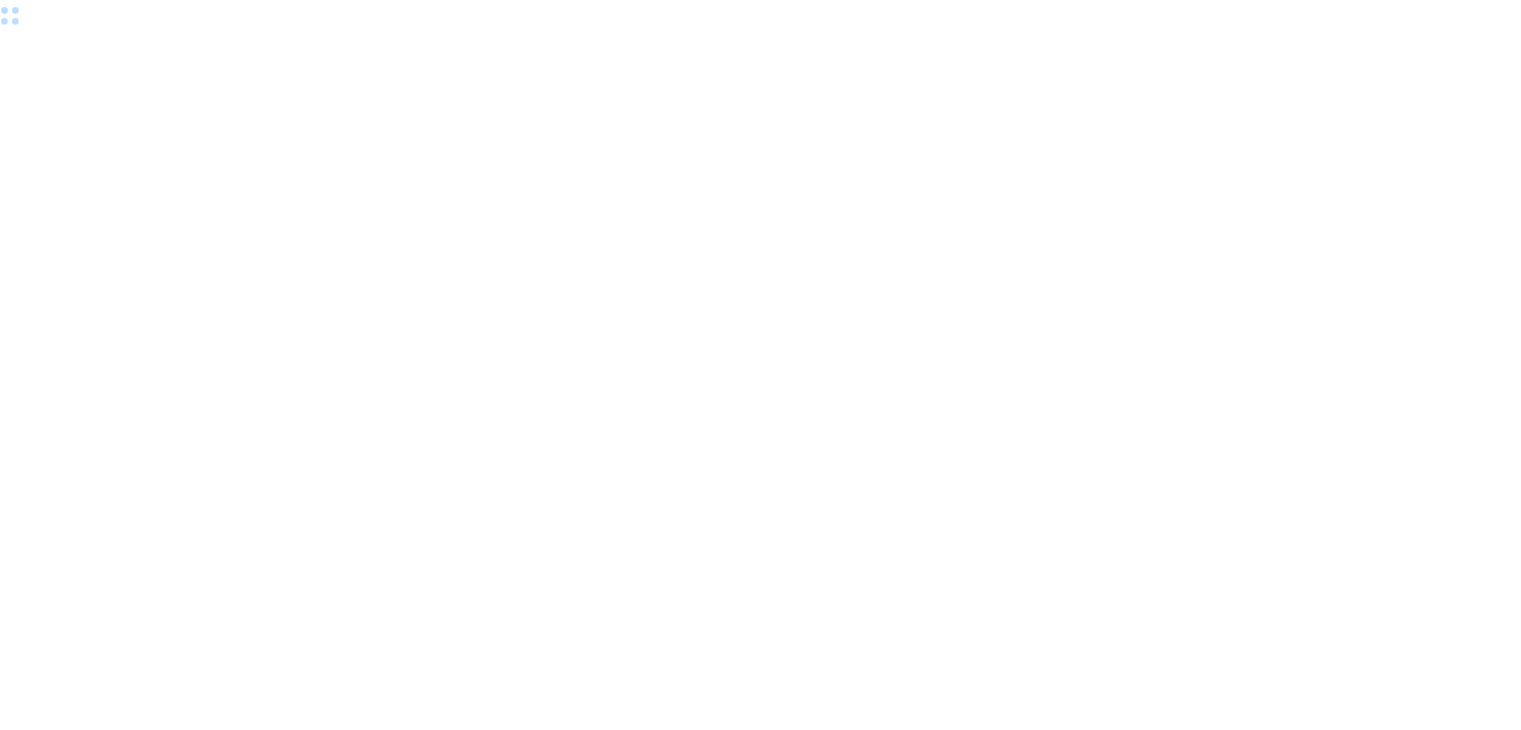 scroll, scrollTop: 0, scrollLeft: 0, axis: both 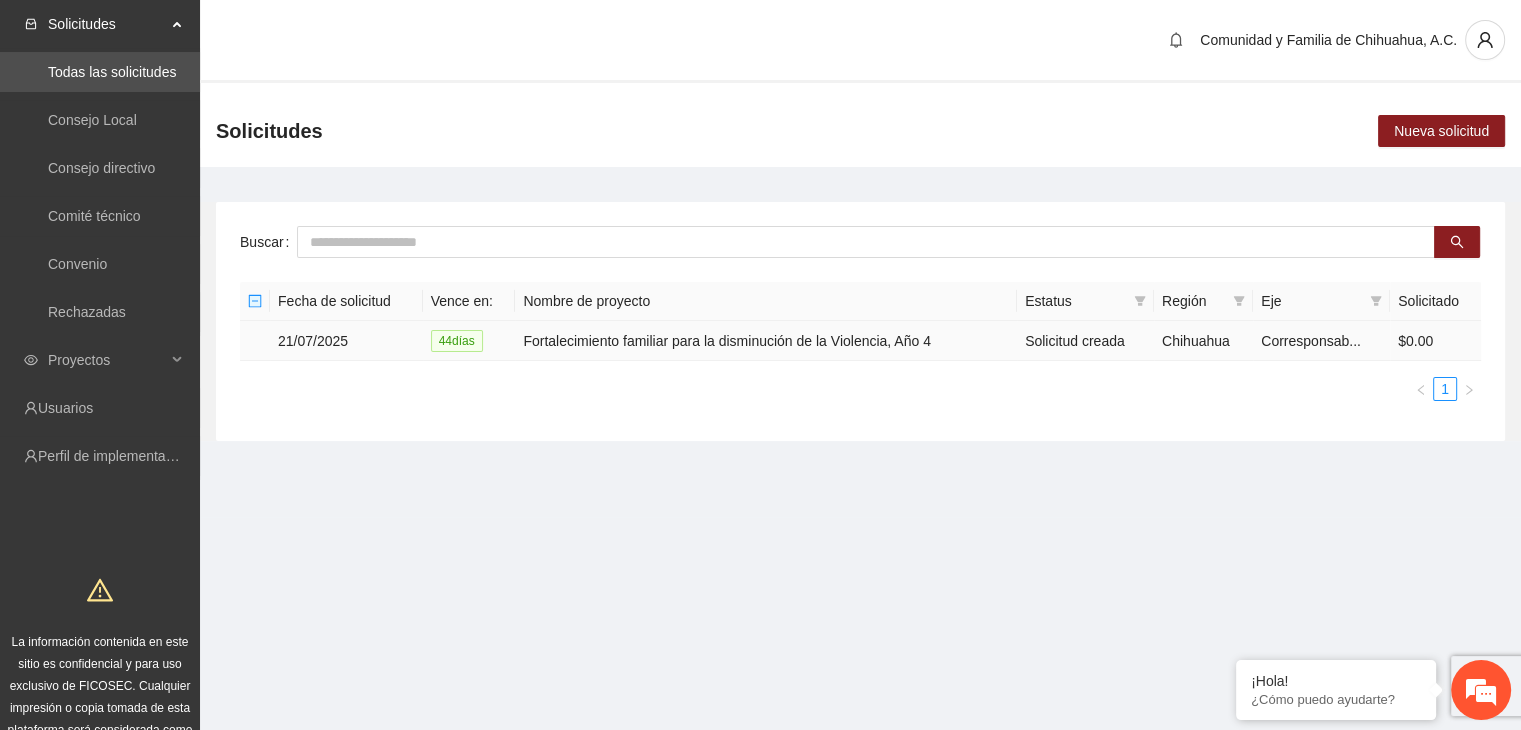 click on "Fortalecimiento familiar para la disminución de la Violencia, Año 4" at bounding box center [766, 341] 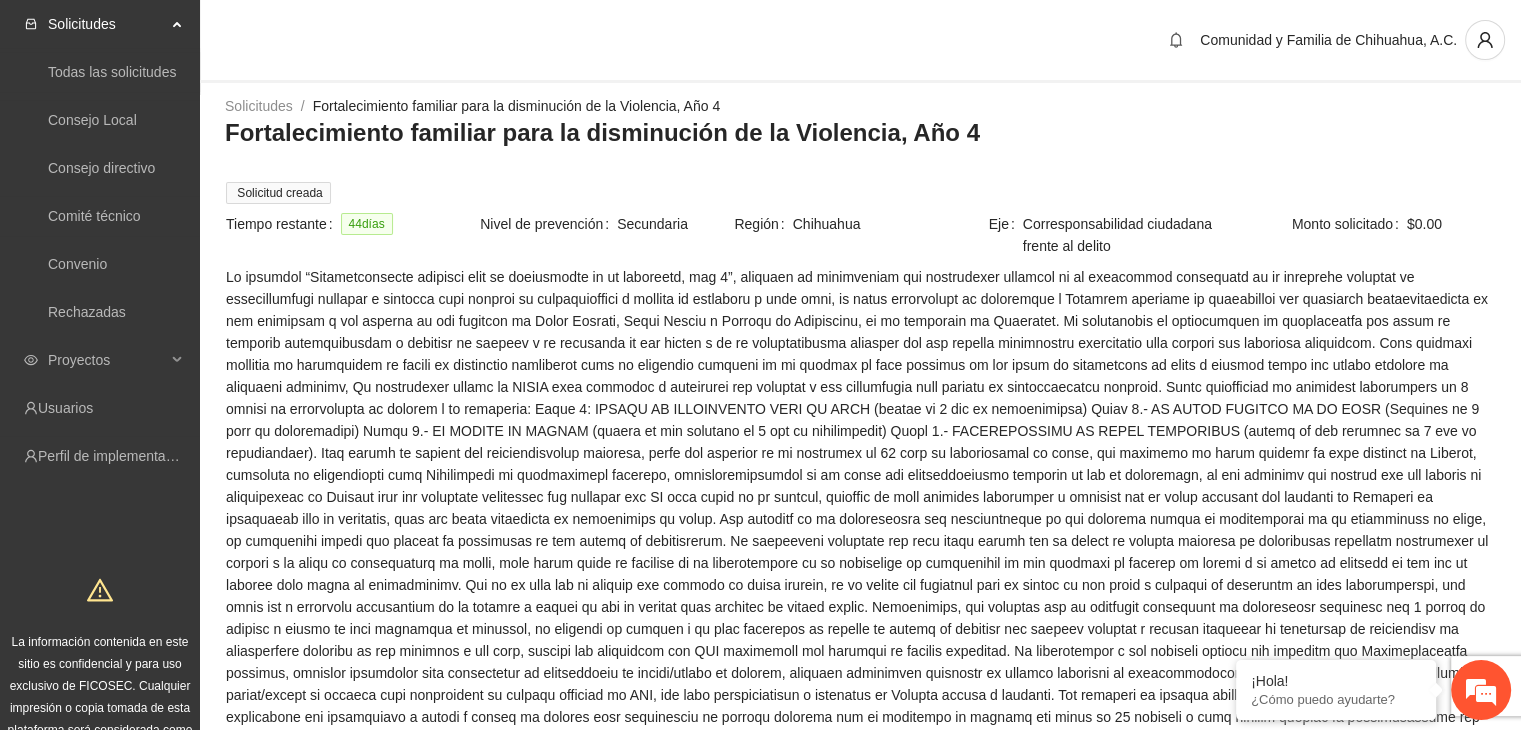 scroll, scrollTop: 0, scrollLeft: 0, axis: both 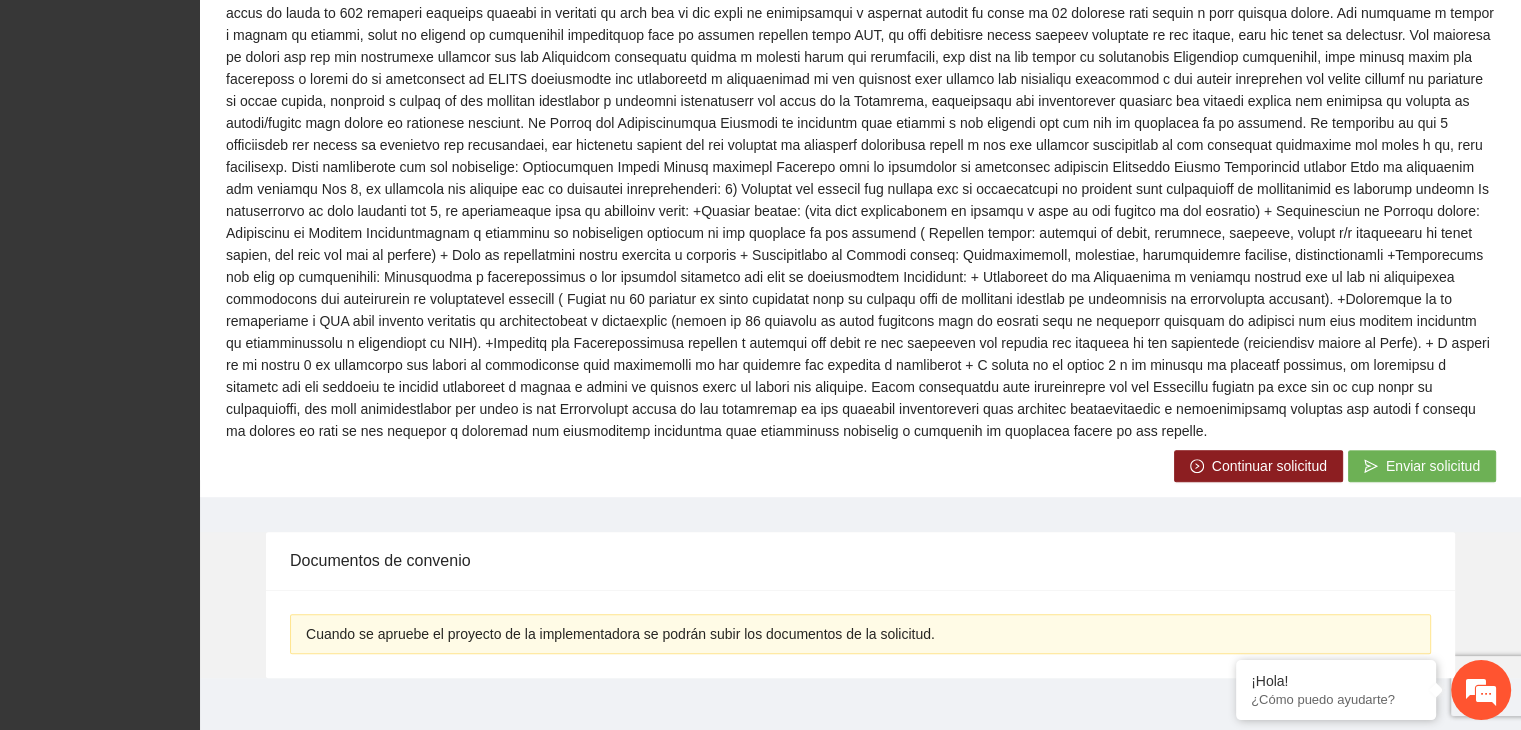 click on "Continuar solicitud" at bounding box center [1269, 466] 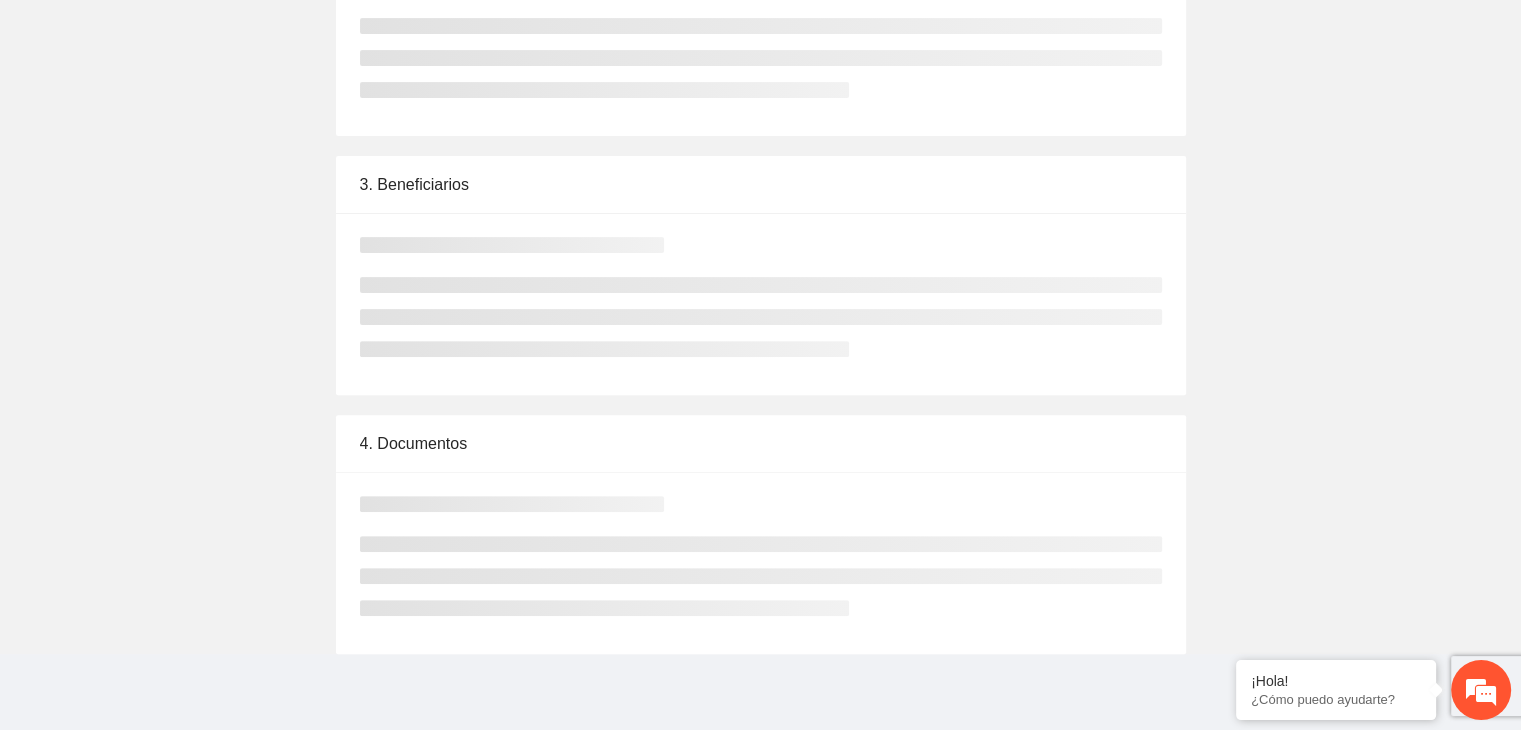 scroll, scrollTop: 0, scrollLeft: 0, axis: both 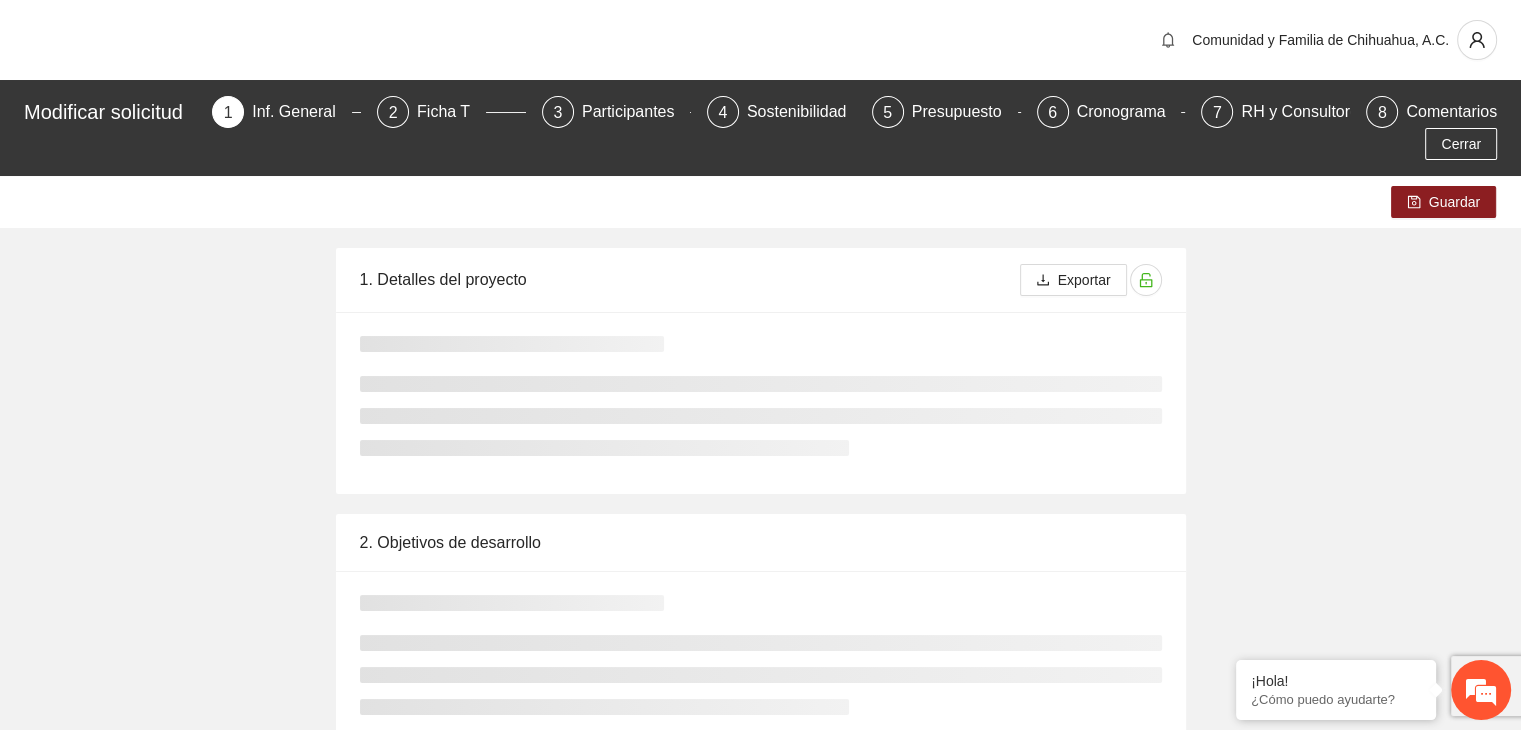 click on "Guardar 1. Detalles del proyecto Exportar 2. Objetivos de desarrollo 3. Beneficiarios 4. Documentos" at bounding box center (760, 723) 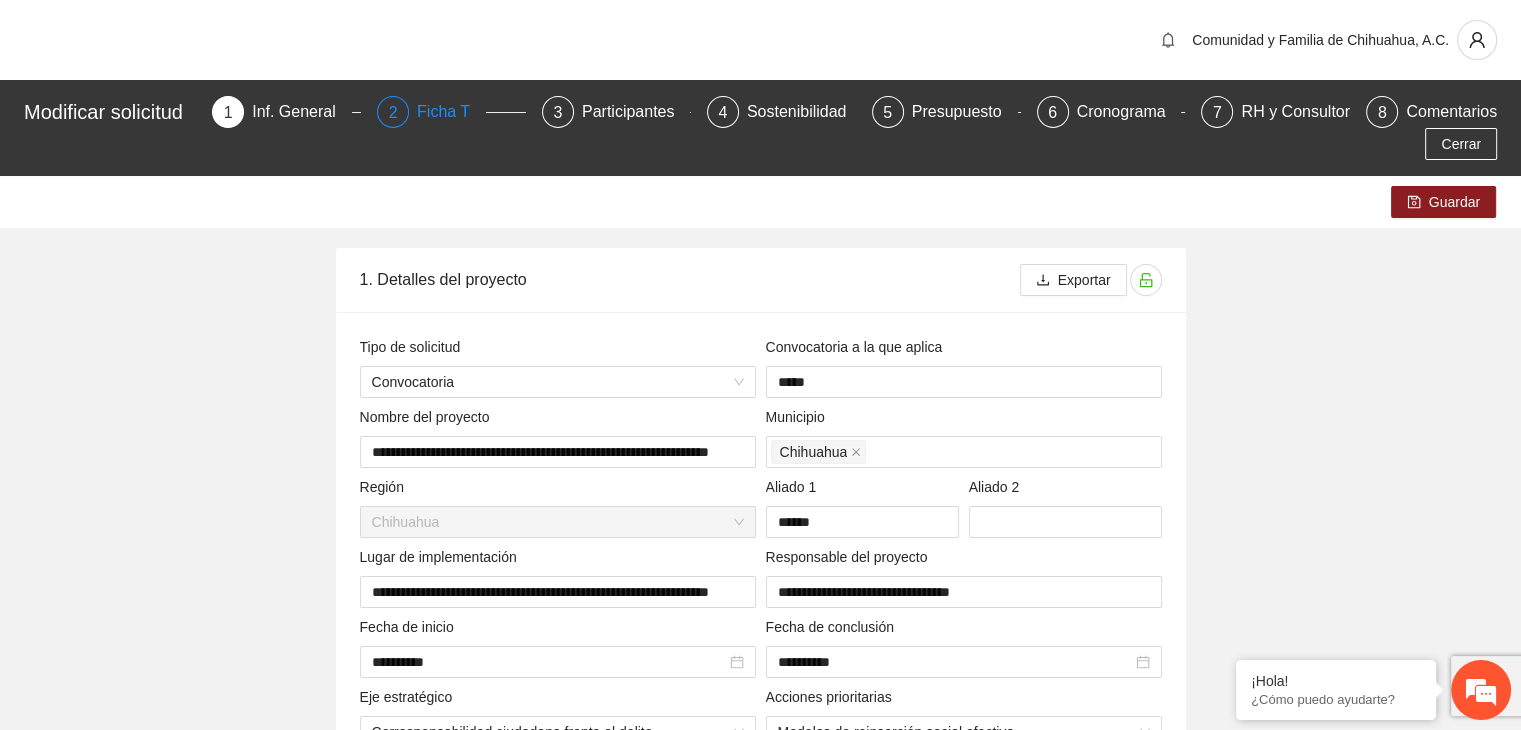 click on "Ficha T" at bounding box center [451, 112] 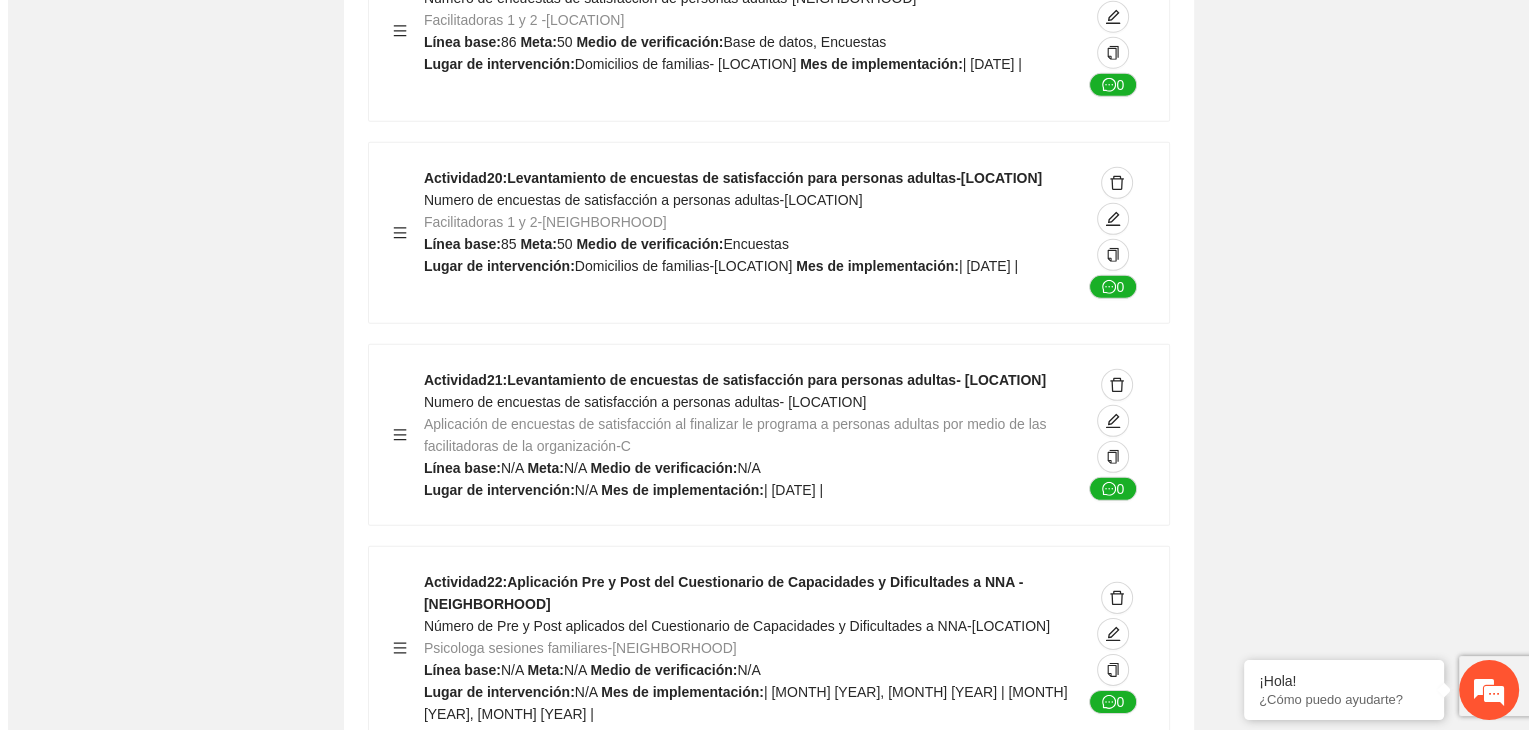 scroll, scrollTop: 13743, scrollLeft: 0, axis: vertical 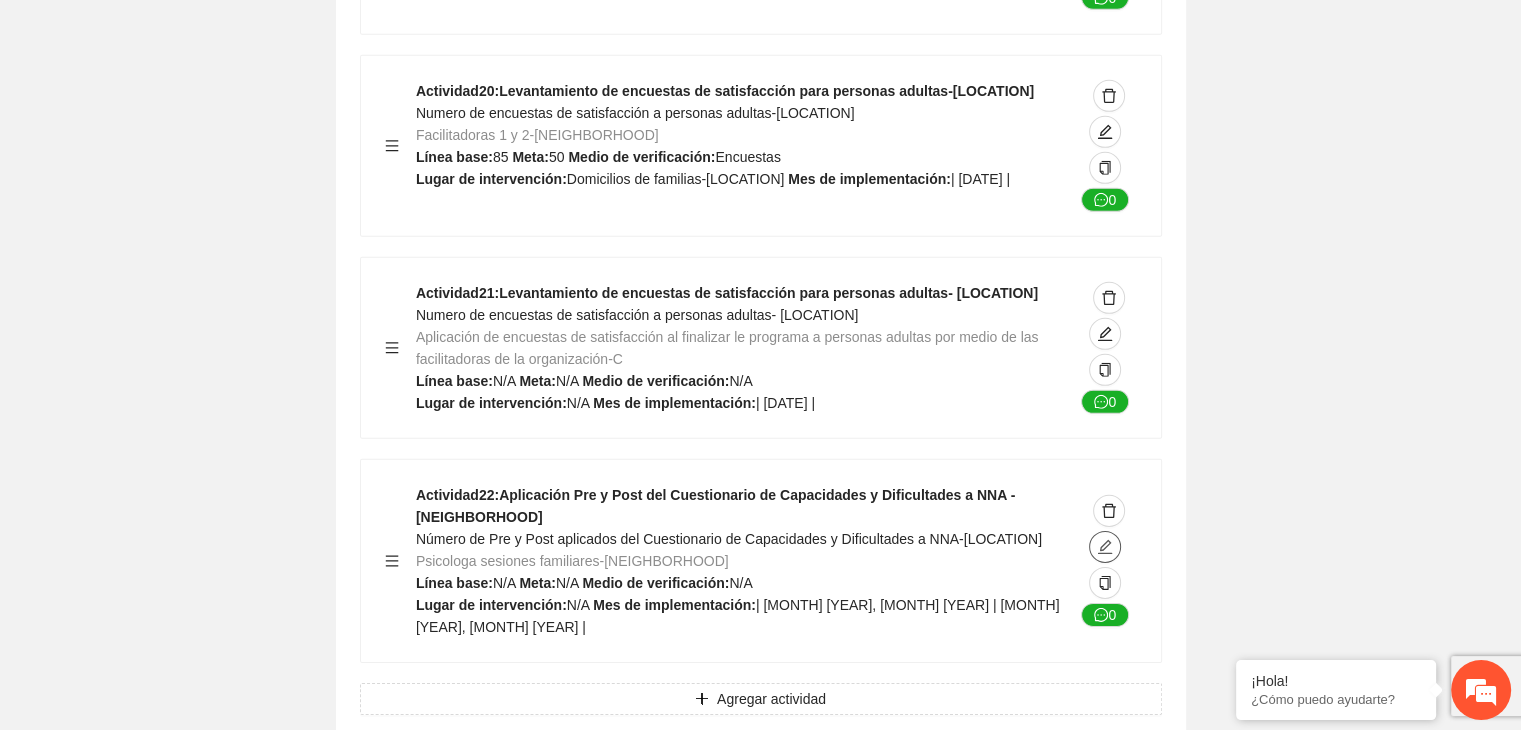click at bounding box center (1105, 547) 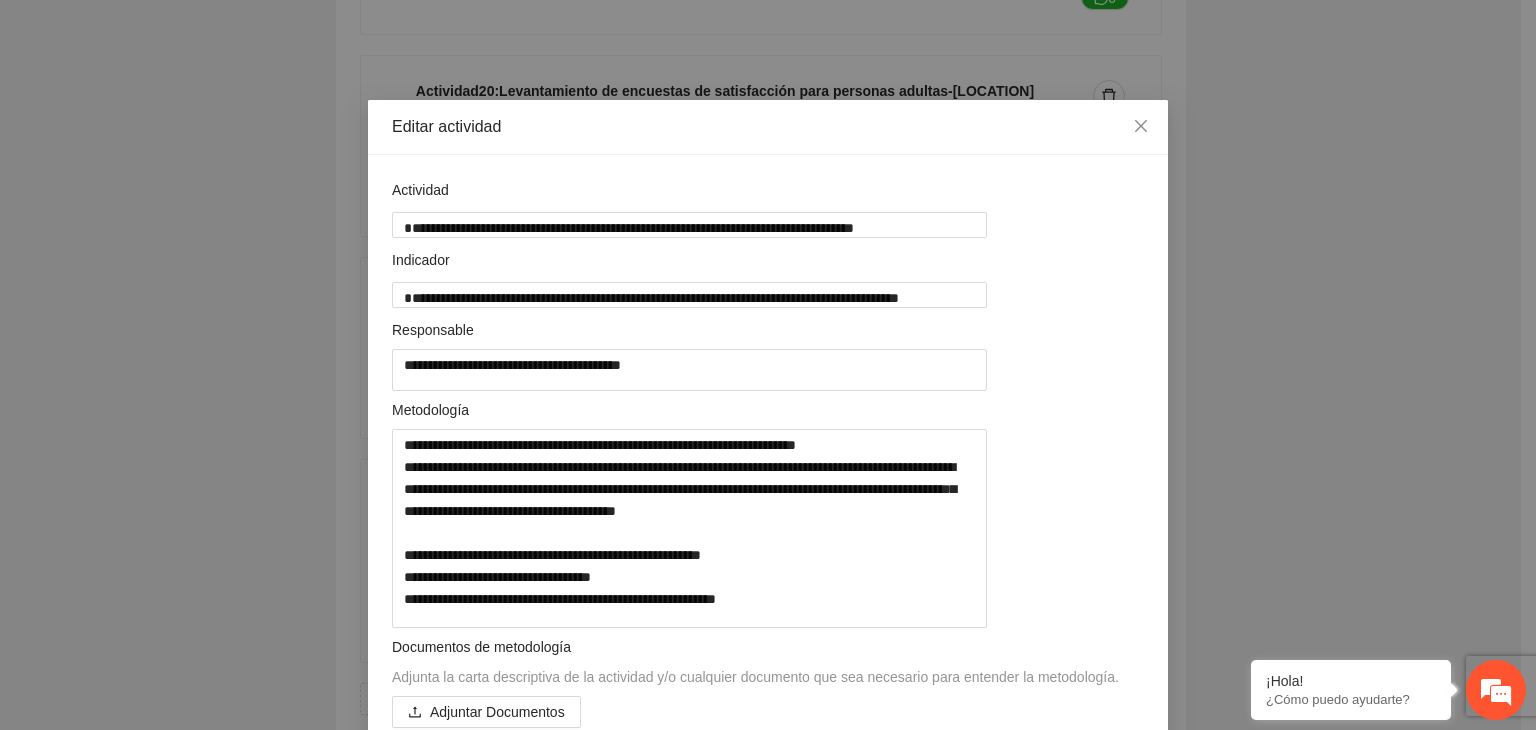 click on "**********" at bounding box center [768, 365] 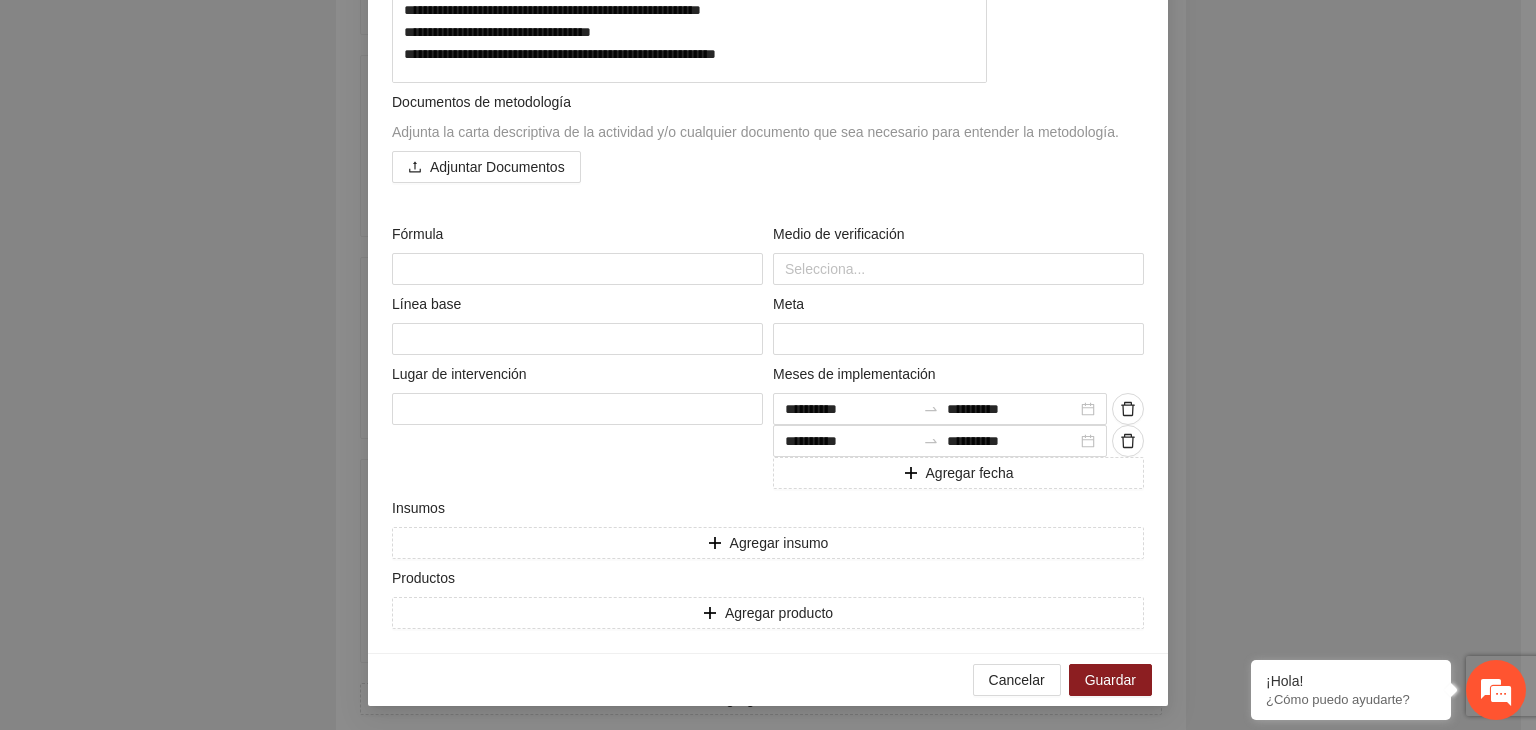 scroll, scrollTop: 609, scrollLeft: 0, axis: vertical 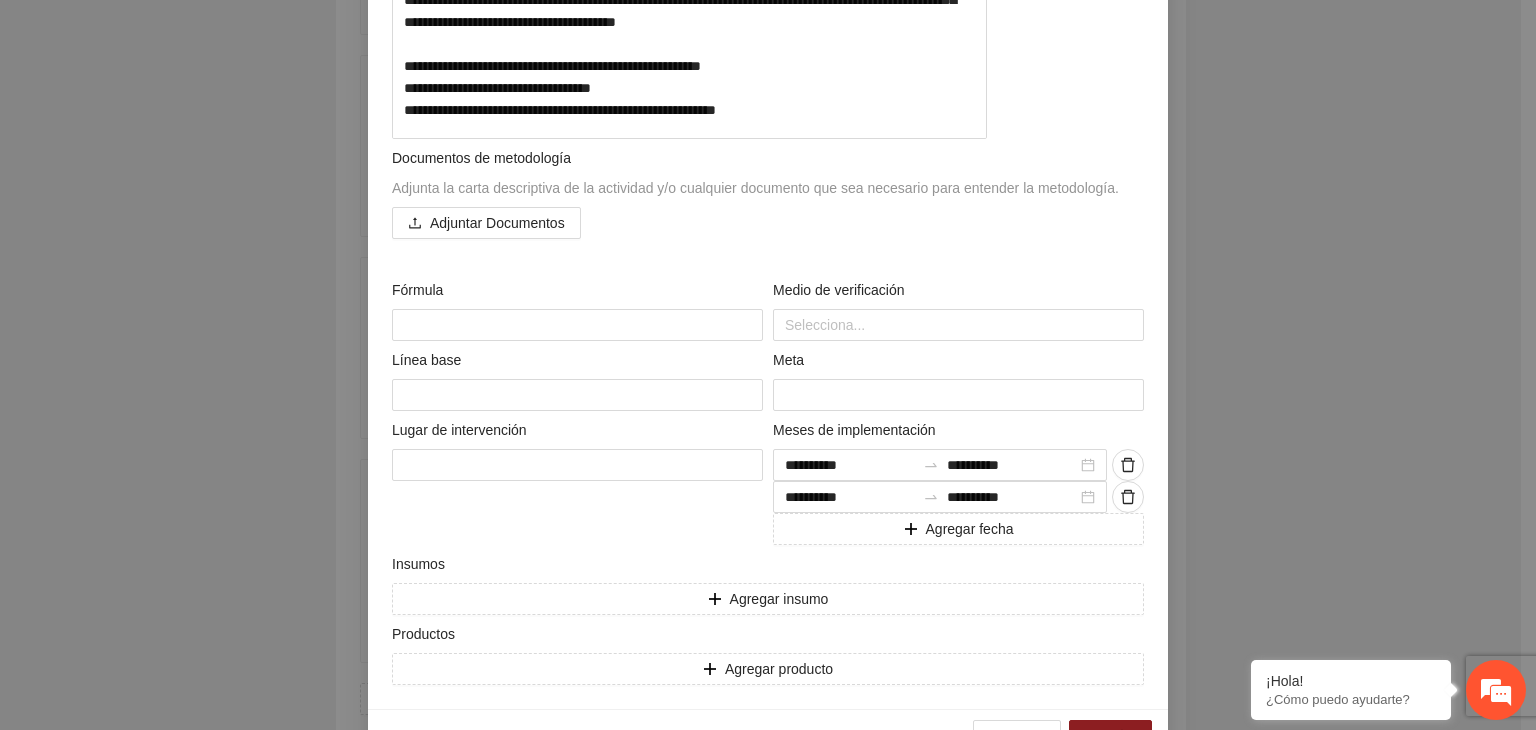 click on "**********" at bounding box center [768, 365] 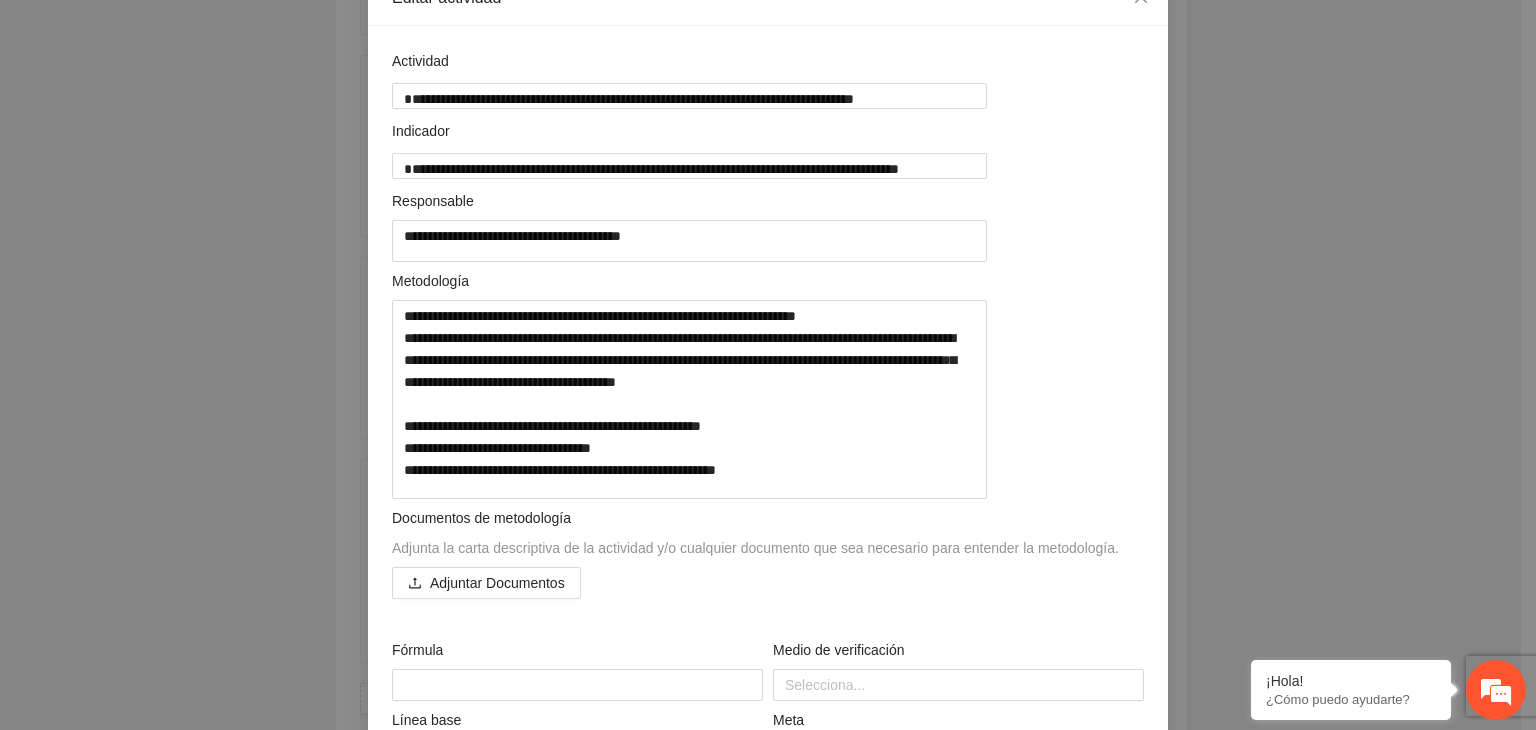 scroll, scrollTop: 89, scrollLeft: 0, axis: vertical 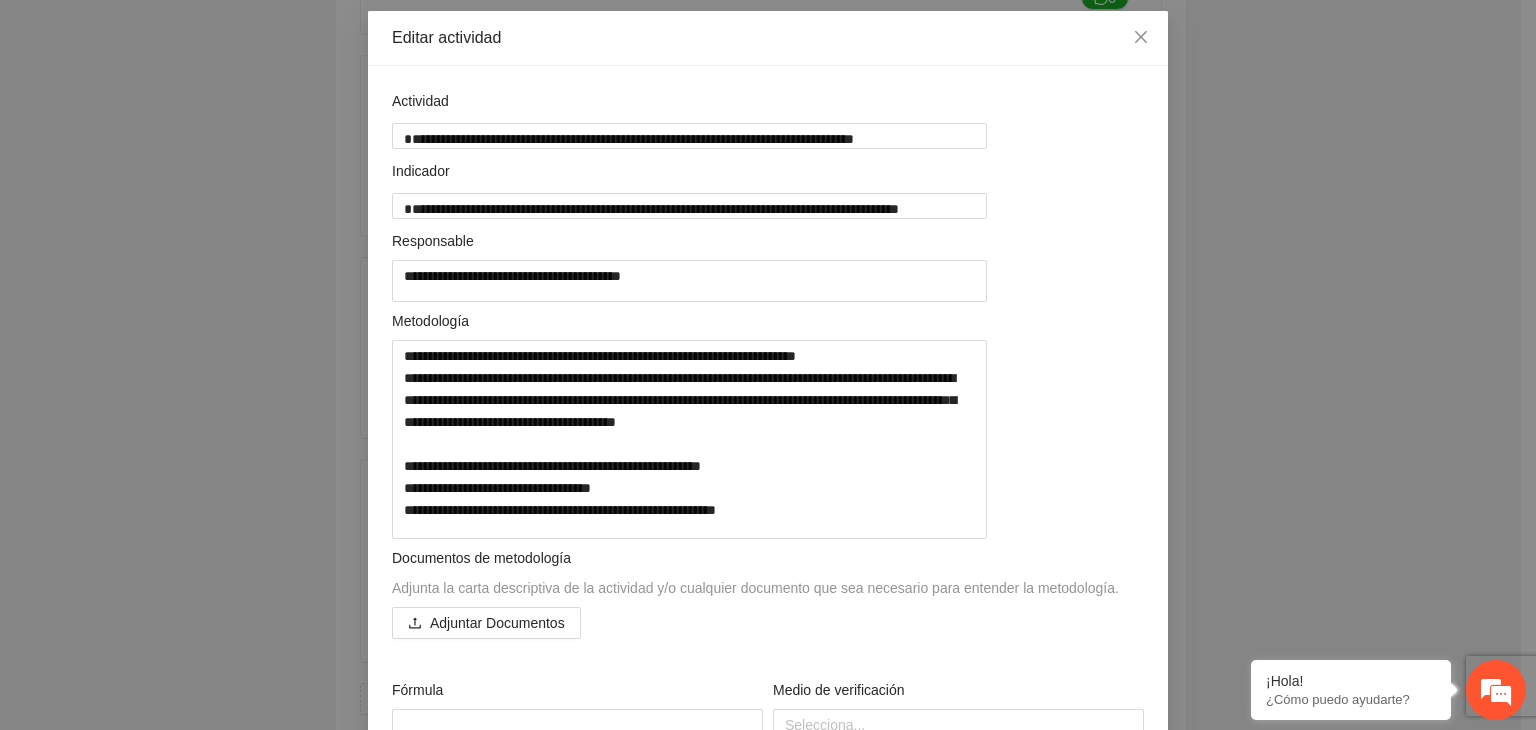 click on "**********" at bounding box center [768, 365] 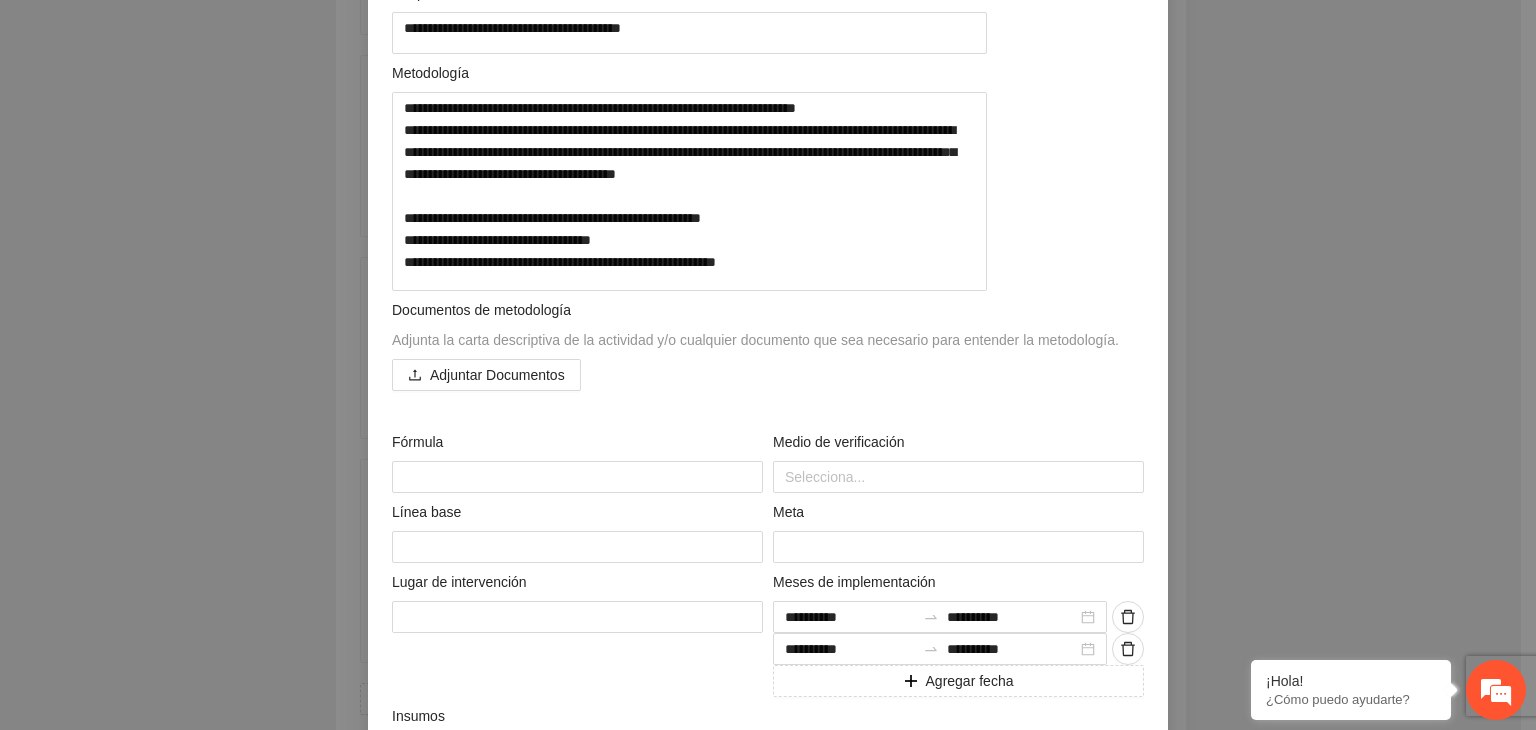 scroll, scrollTop: 489, scrollLeft: 0, axis: vertical 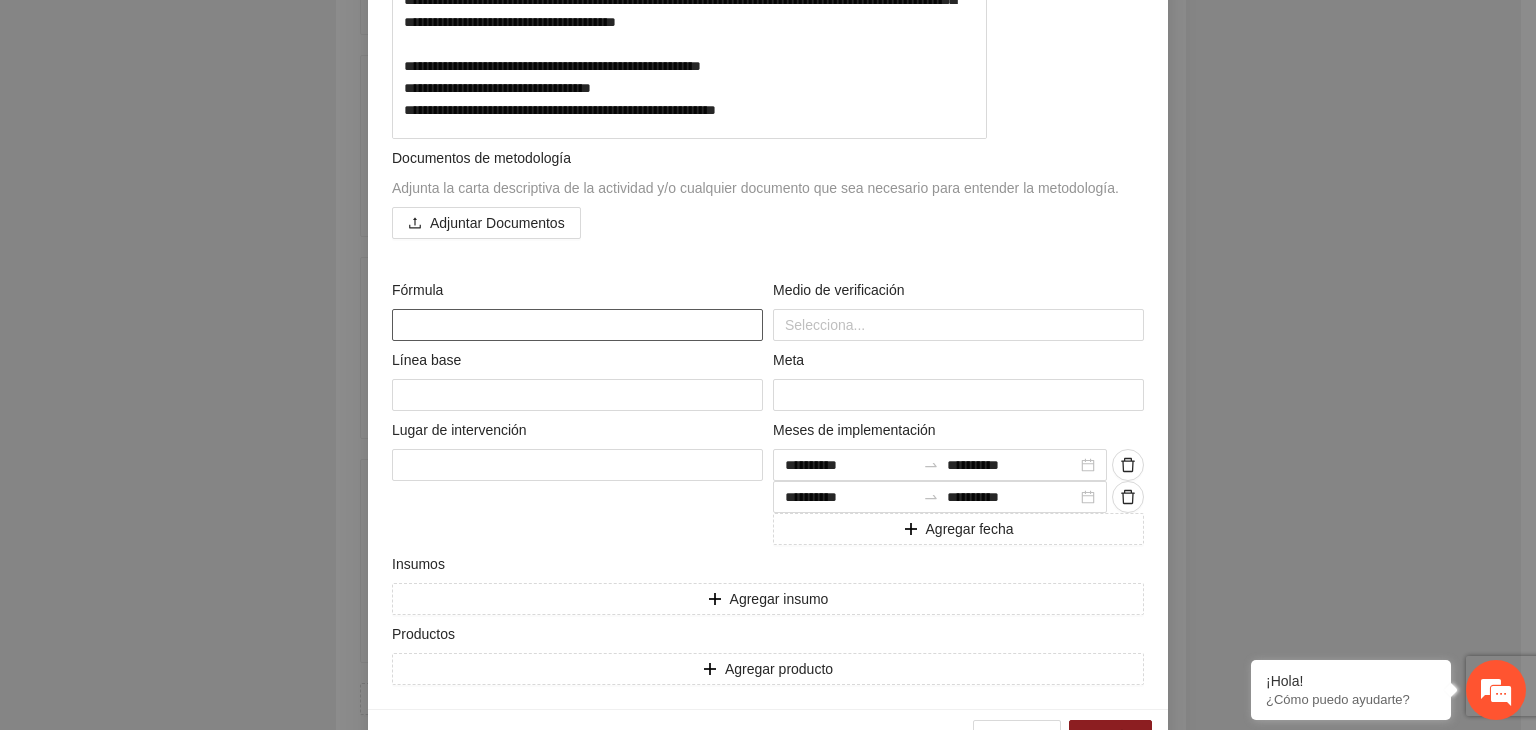 click at bounding box center (577, 325) 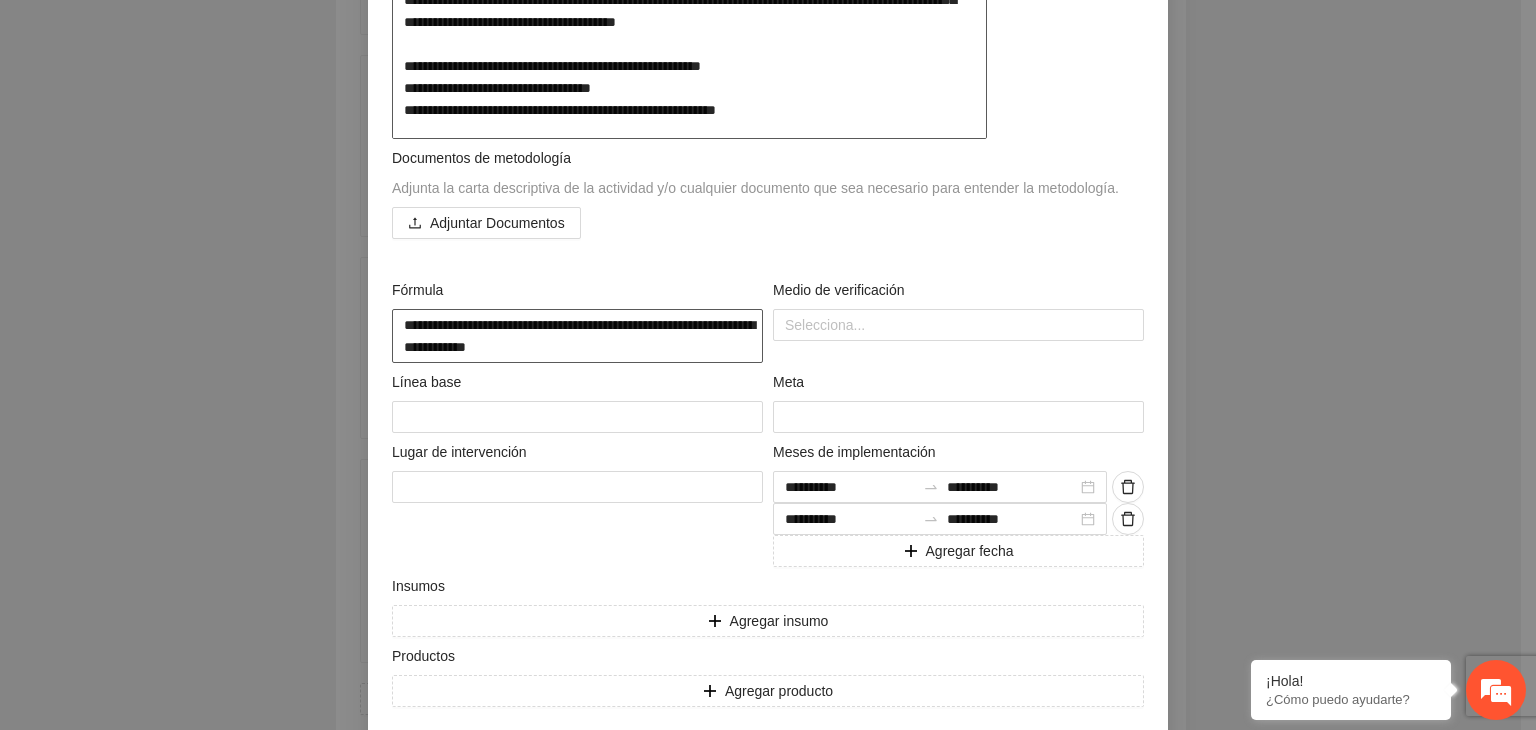 type on "**********" 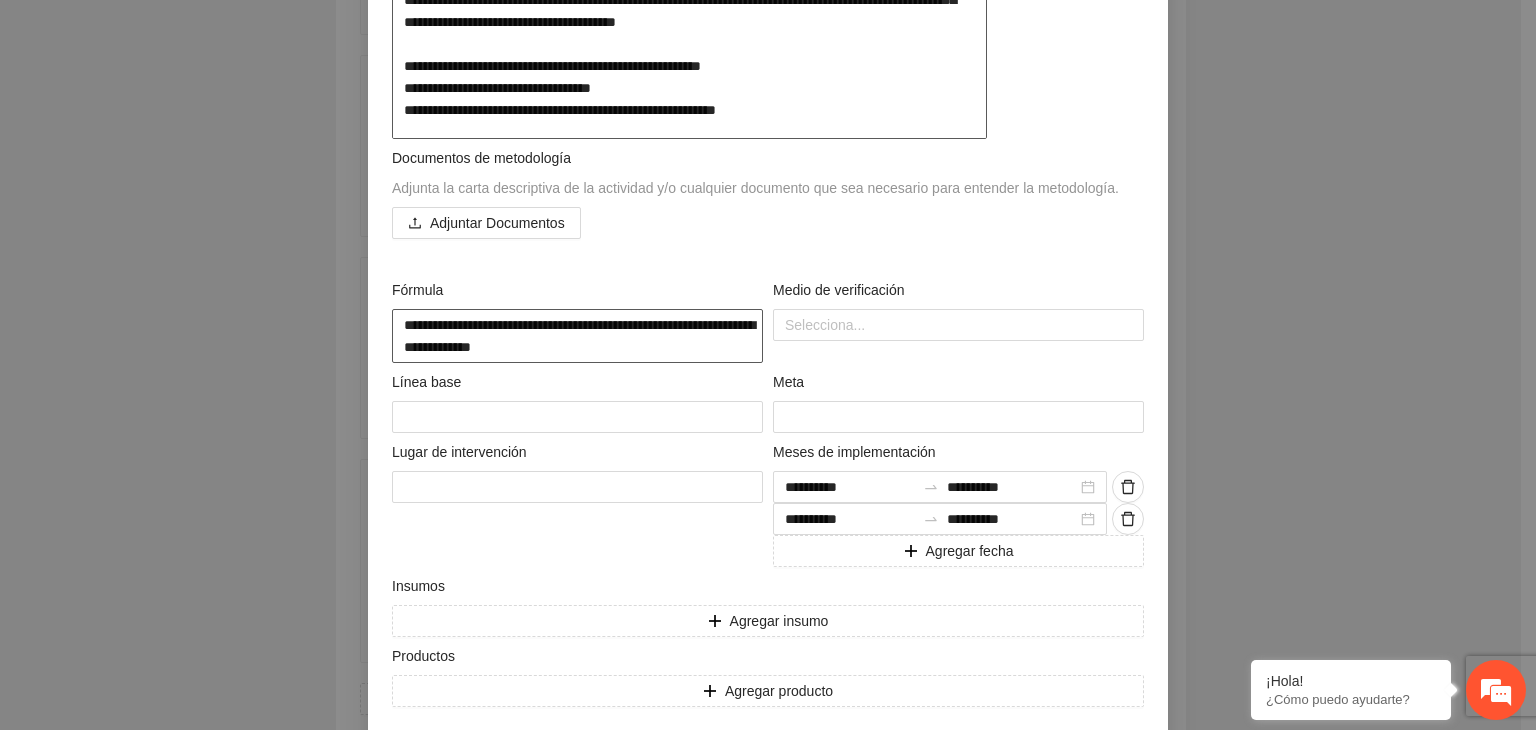 type on "**********" 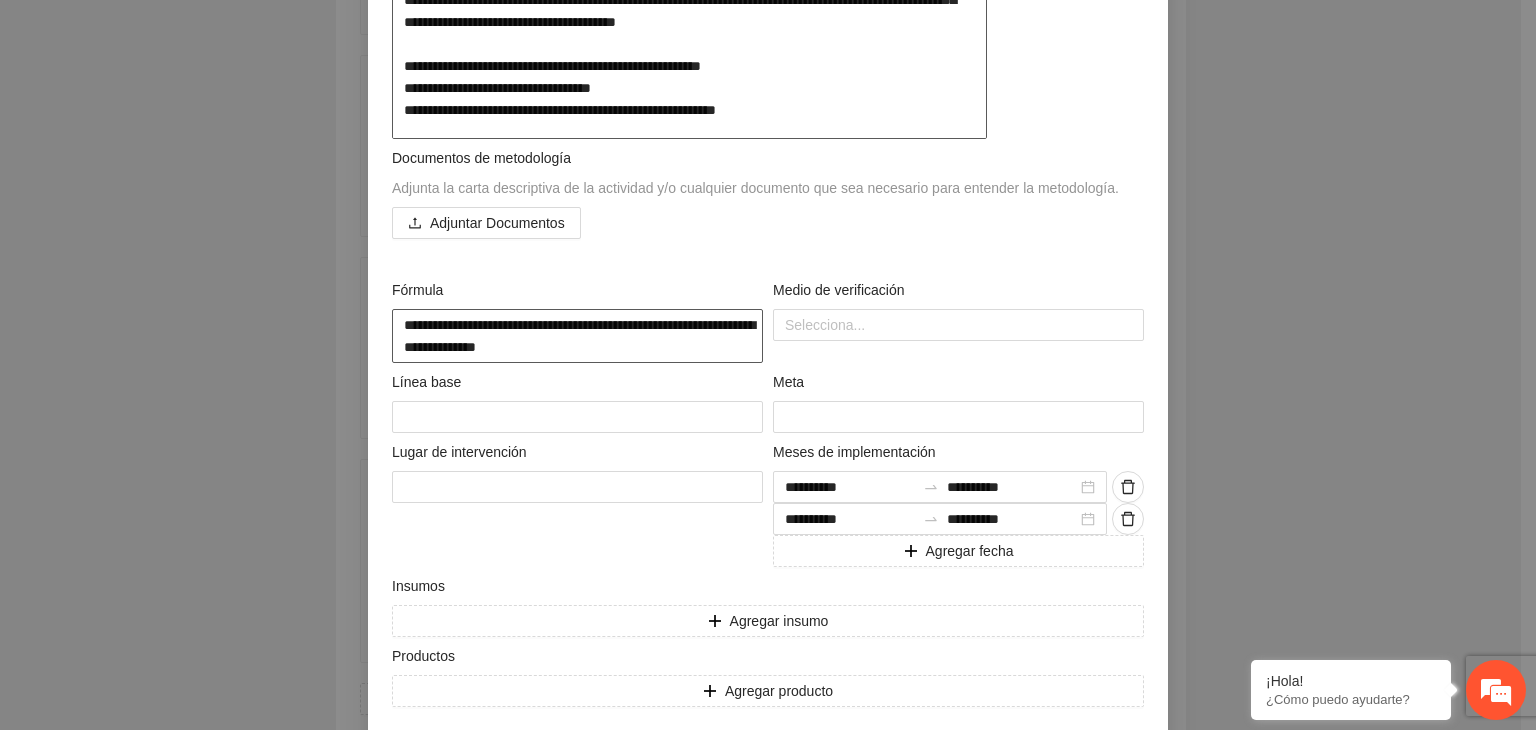 type on "**********" 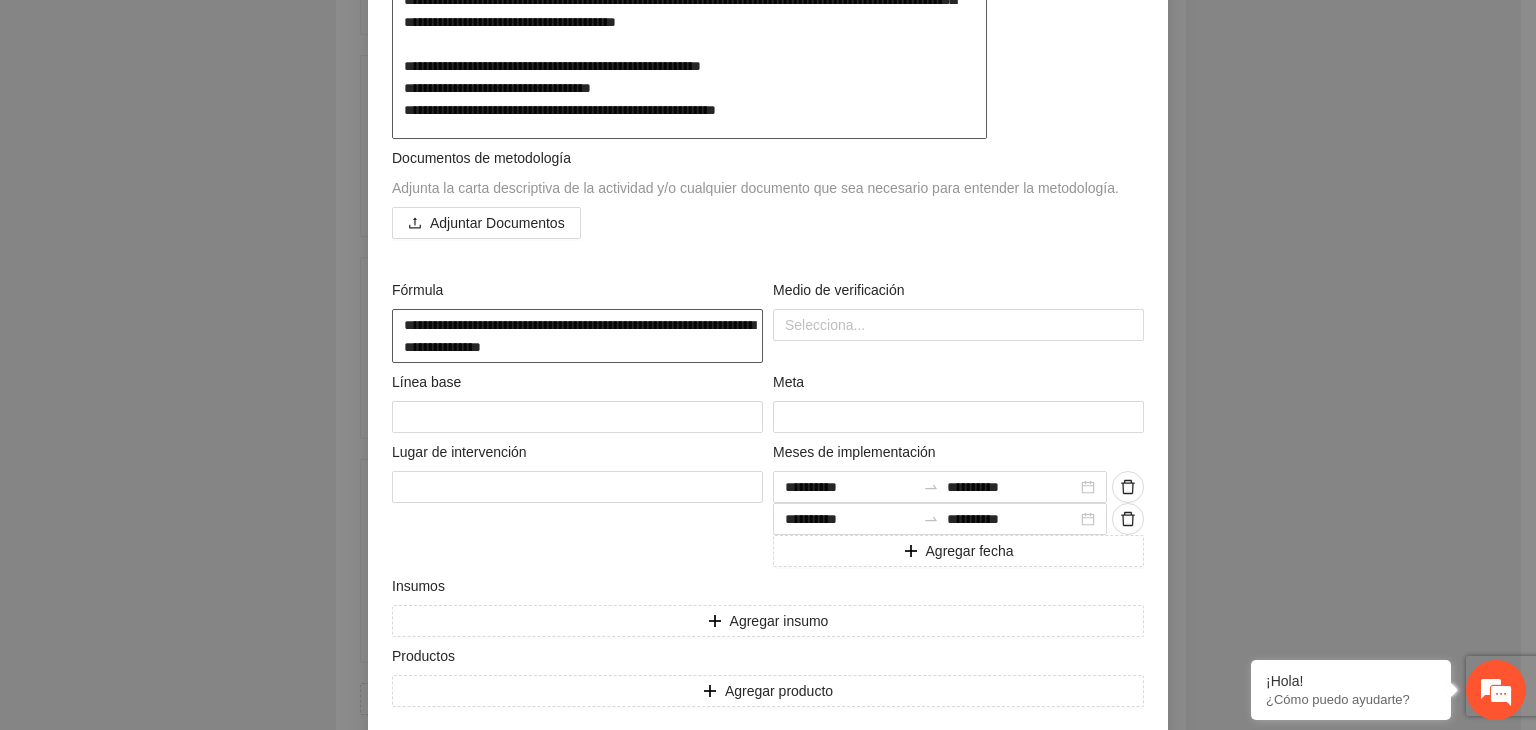 type on "**********" 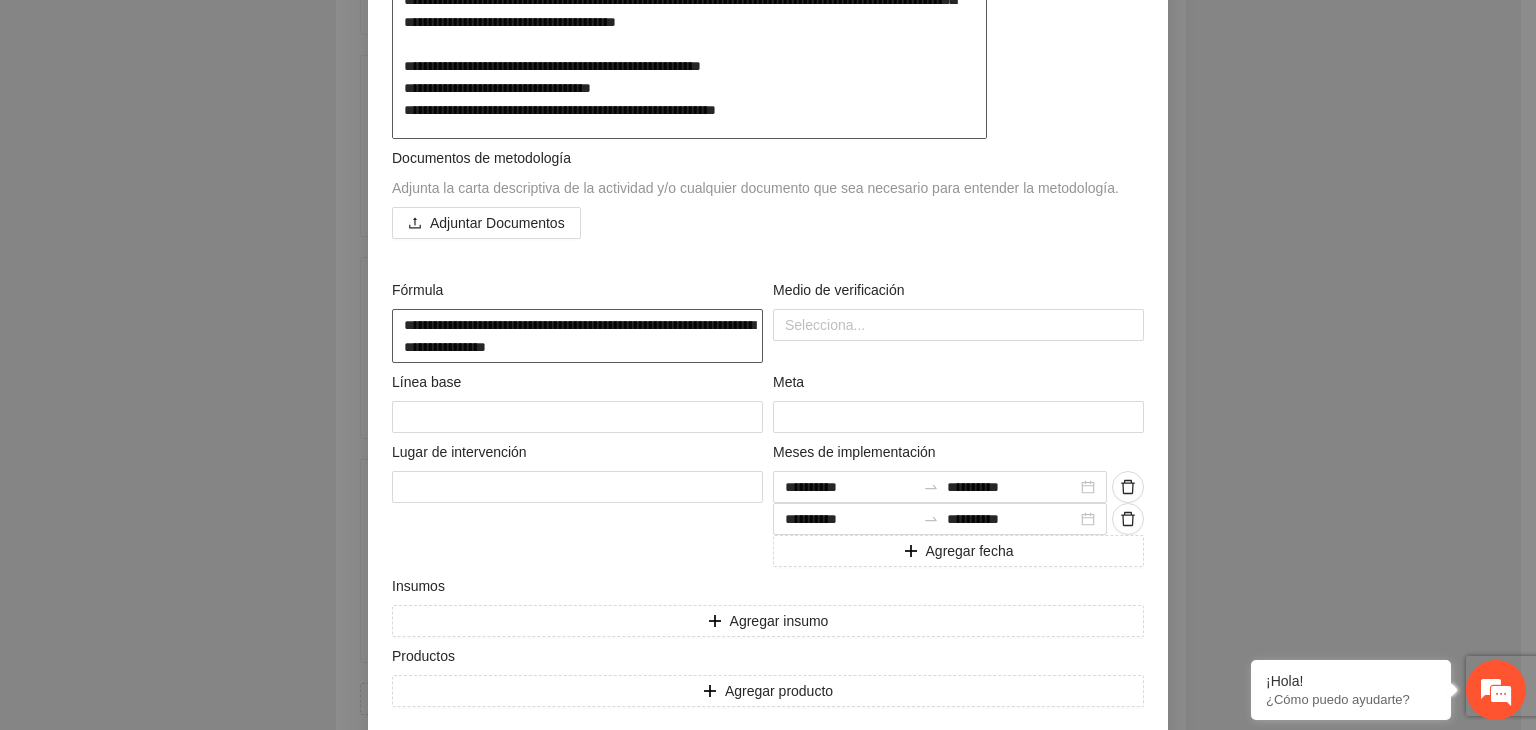 type on "**********" 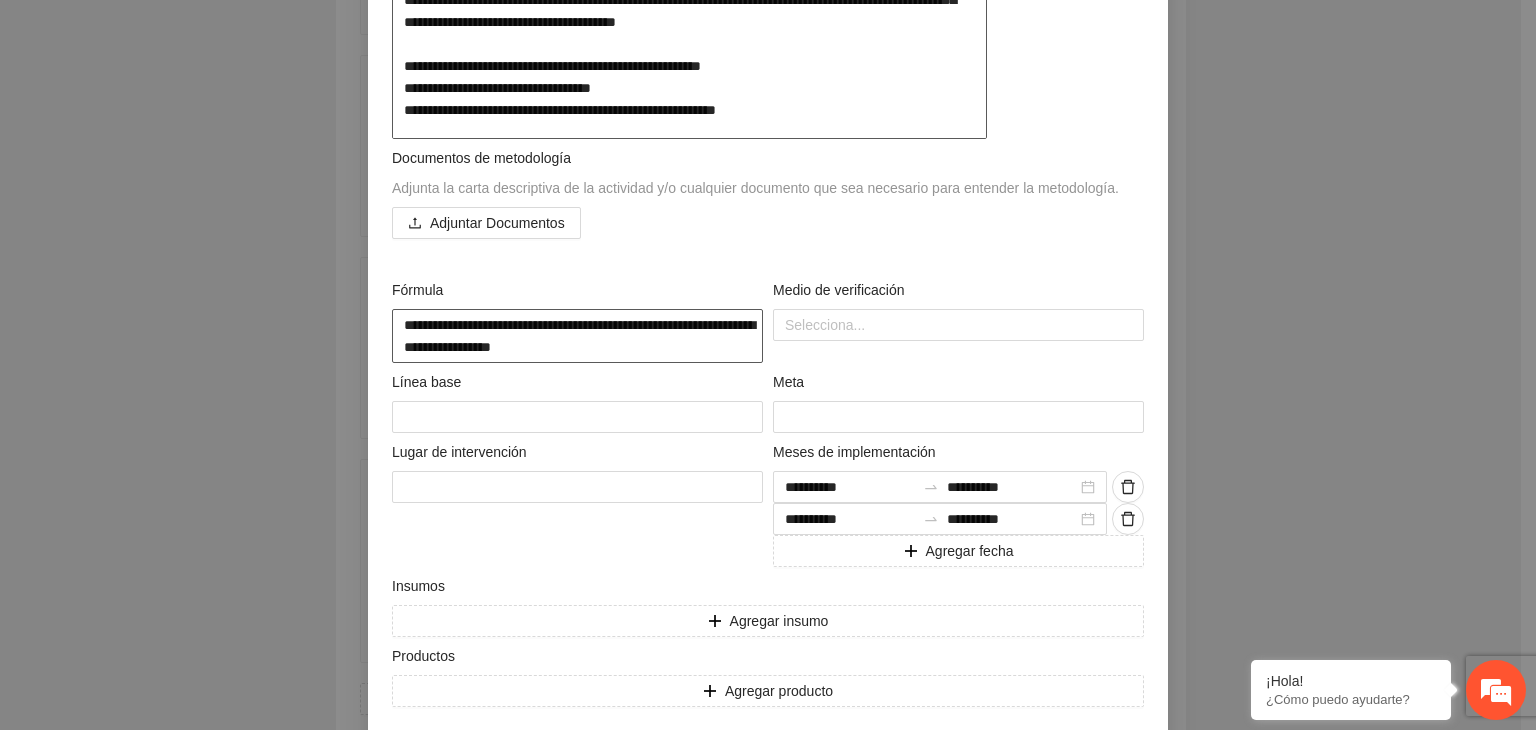 type on "**********" 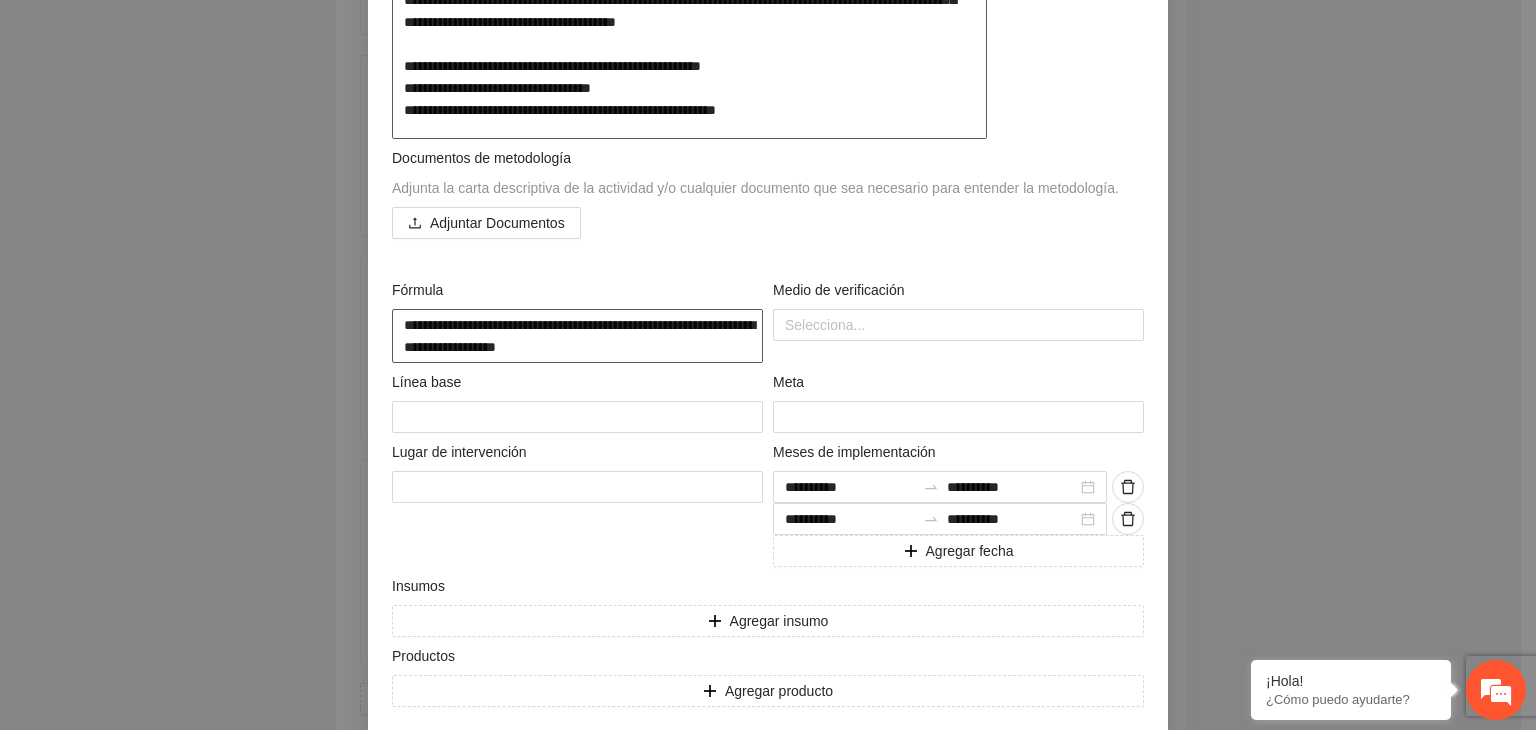 type on "**********" 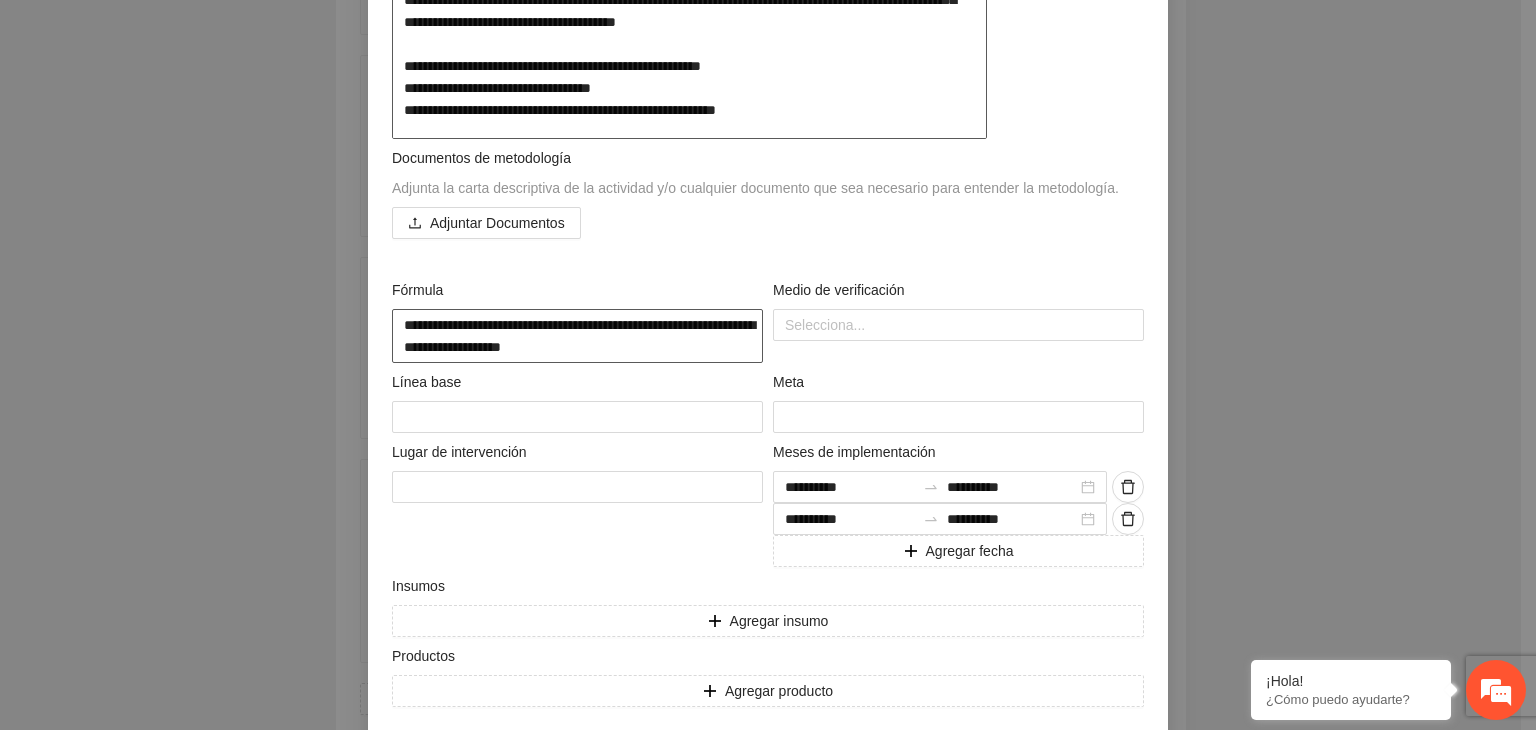 type on "**********" 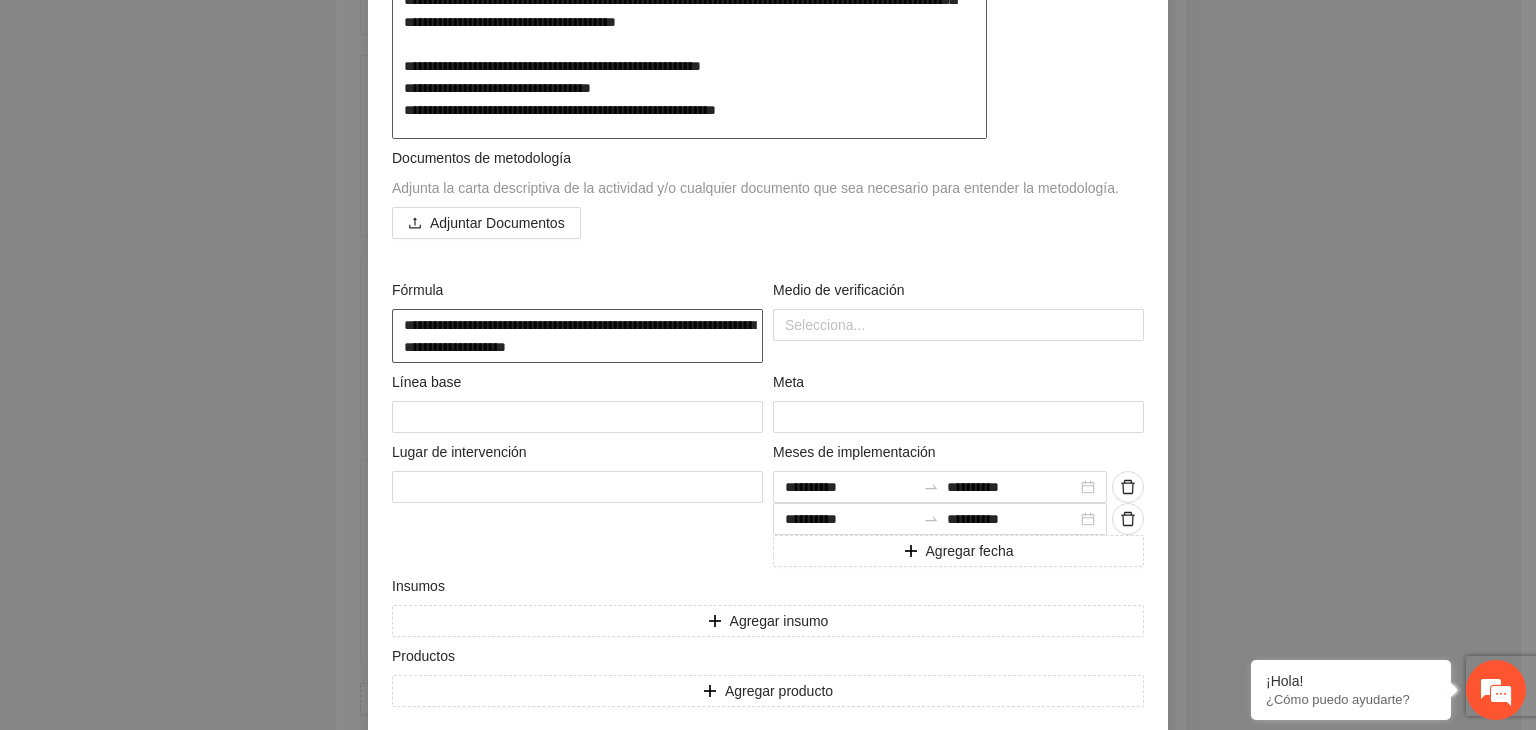 type on "**********" 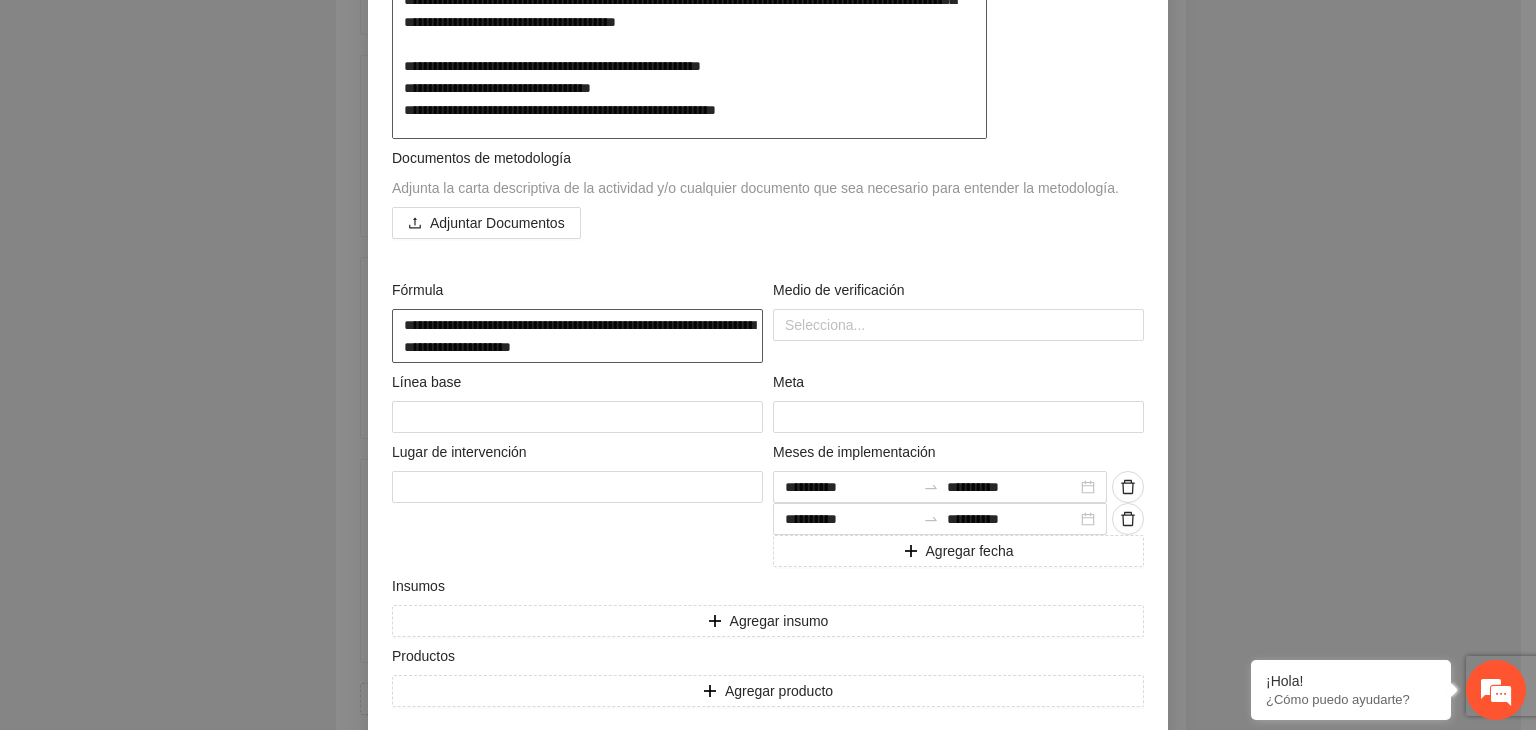 type on "**********" 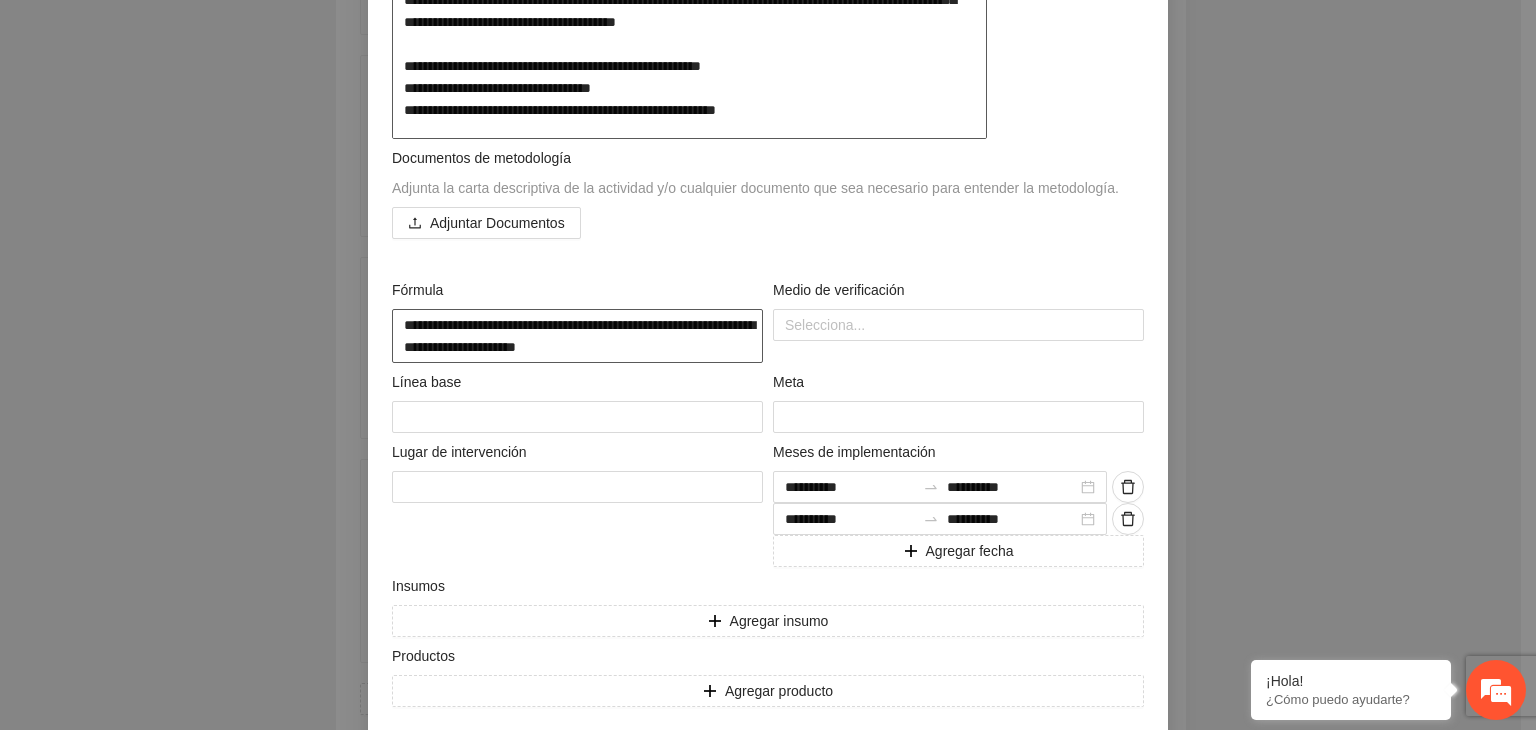 type on "**********" 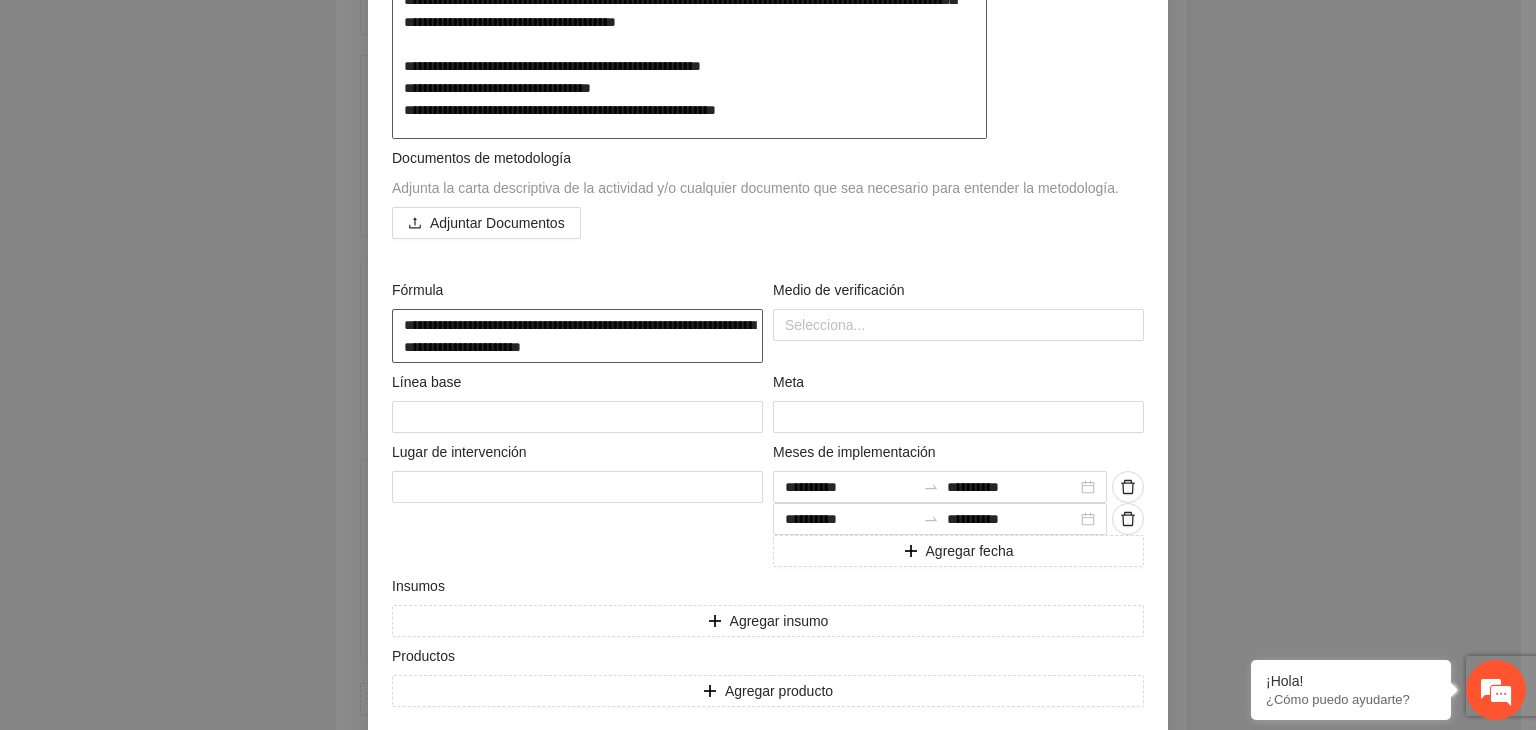 type on "**********" 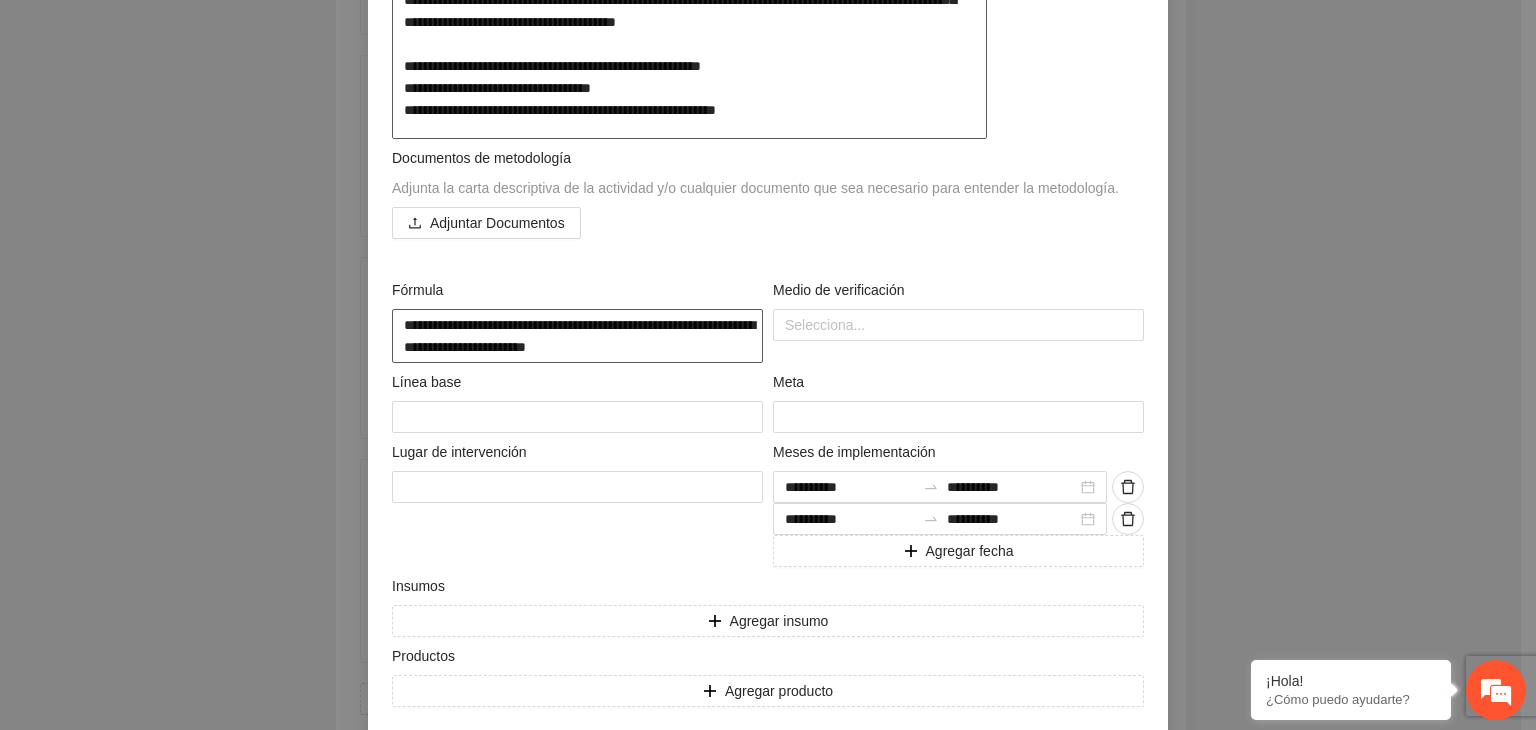 type on "**********" 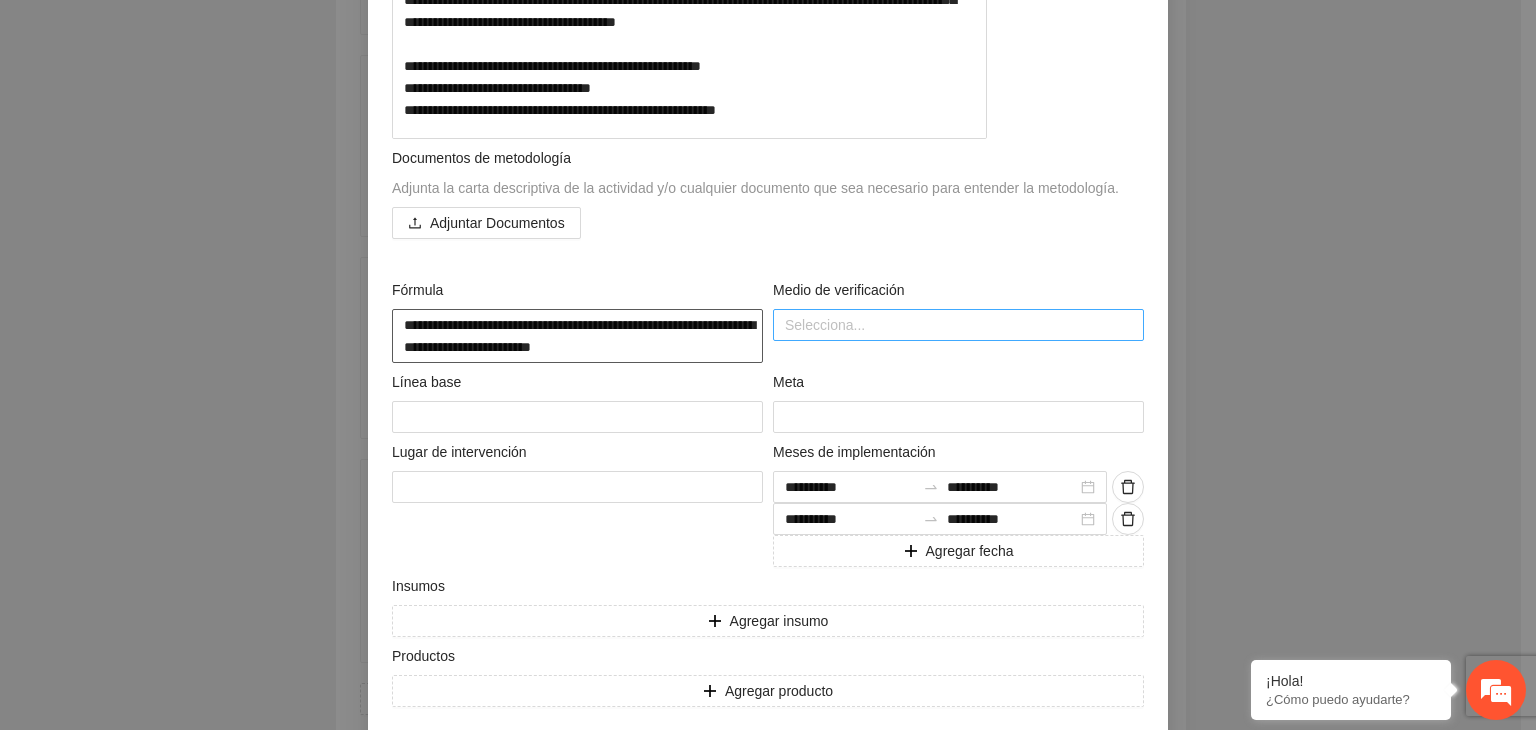 click at bounding box center (958, 325) 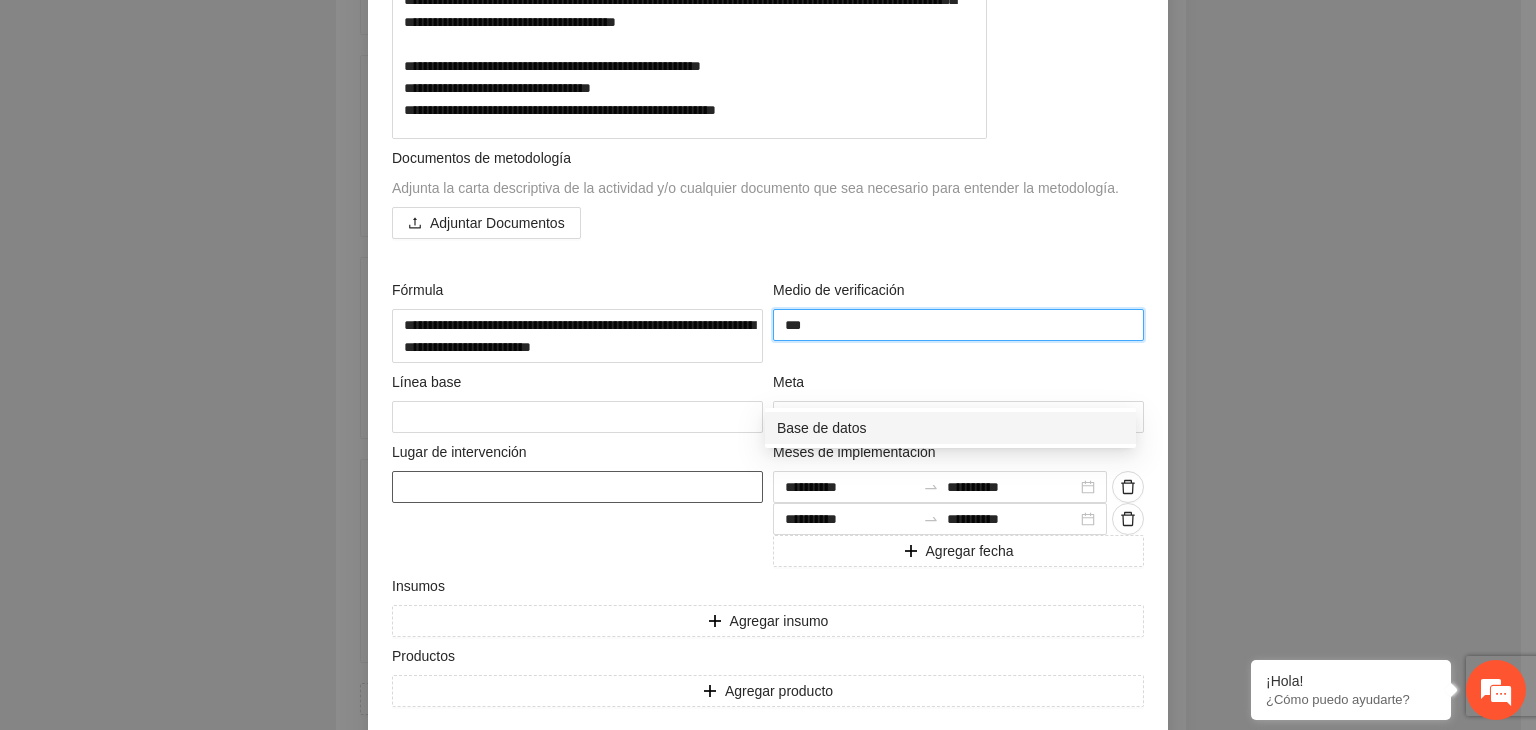 type on "****" 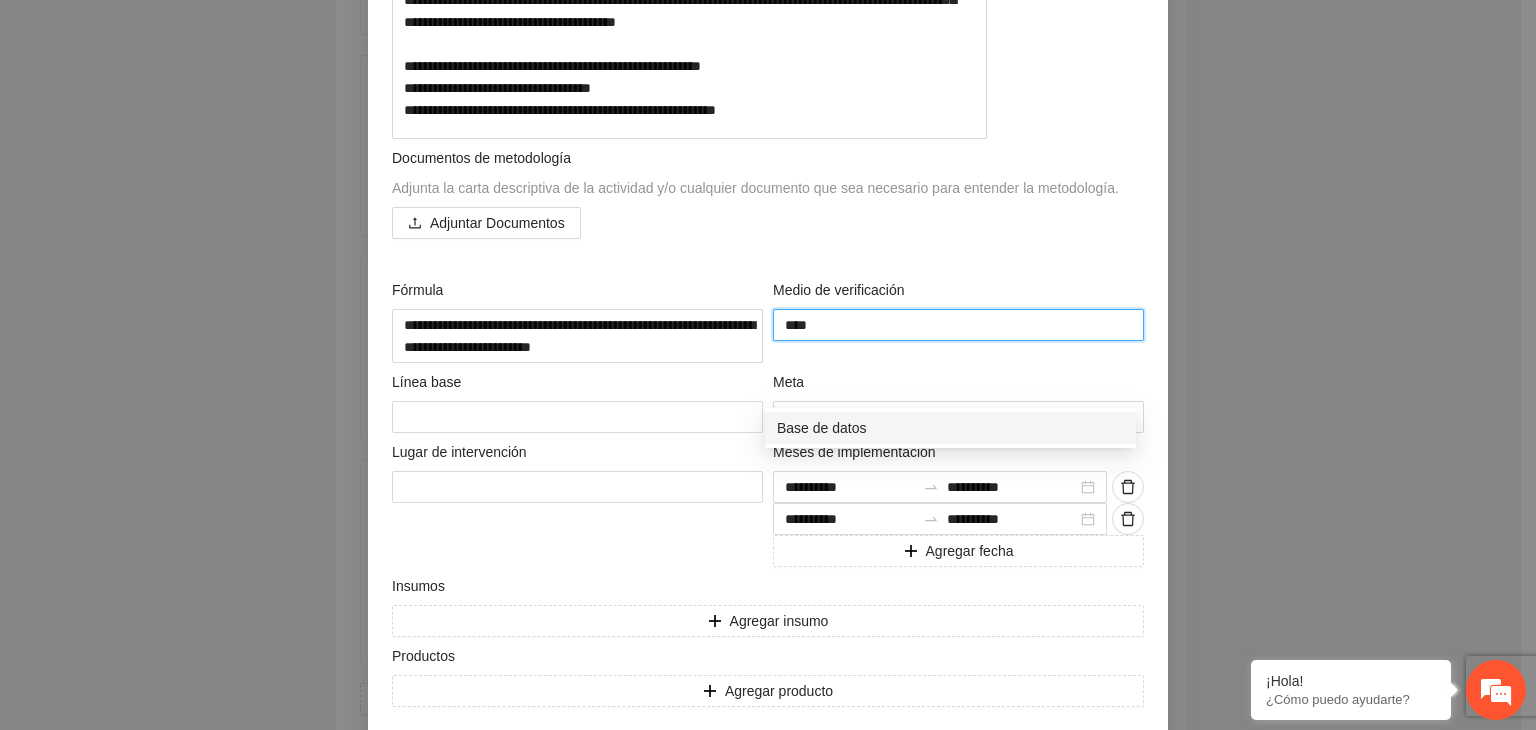 click on "Base de datos" at bounding box center (950, 428) 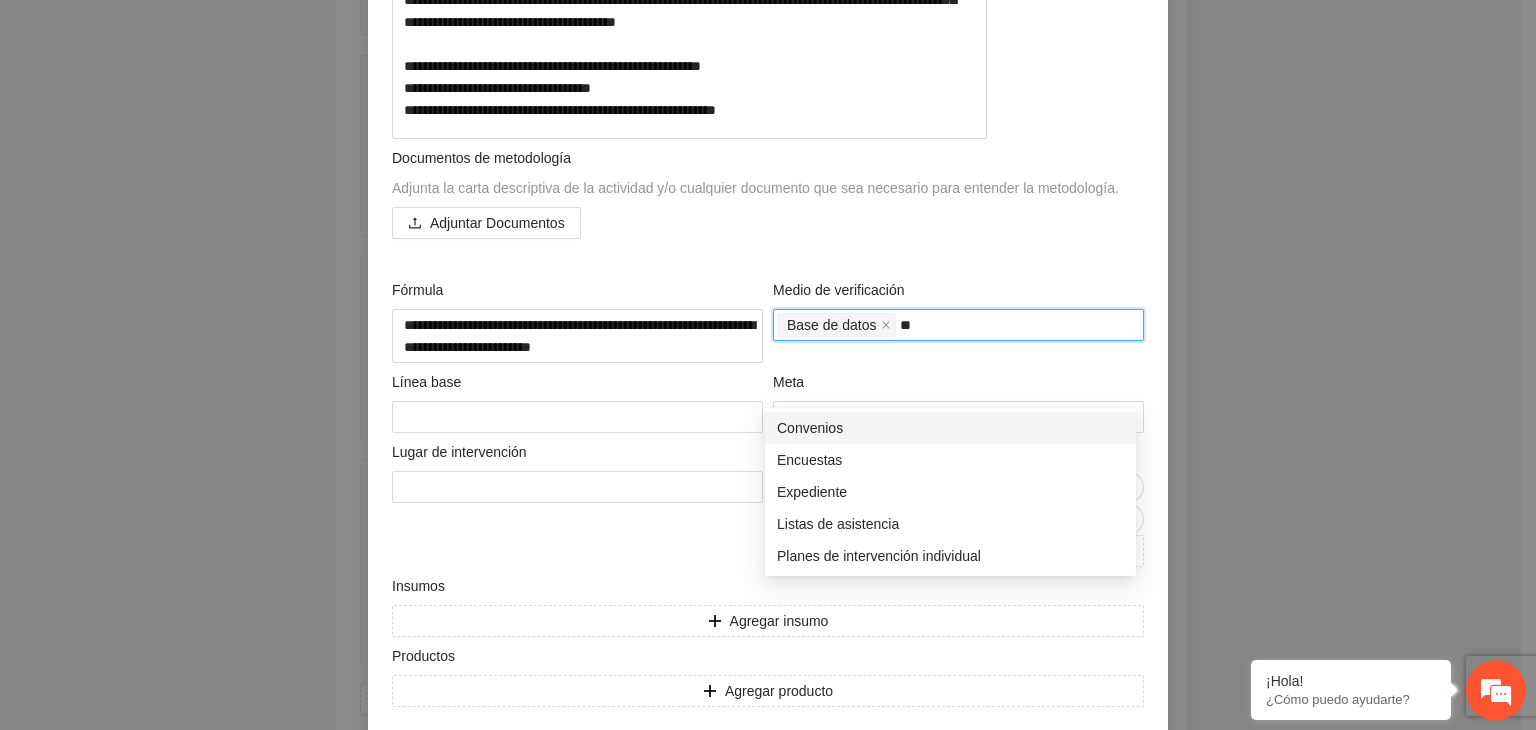 type on "***" 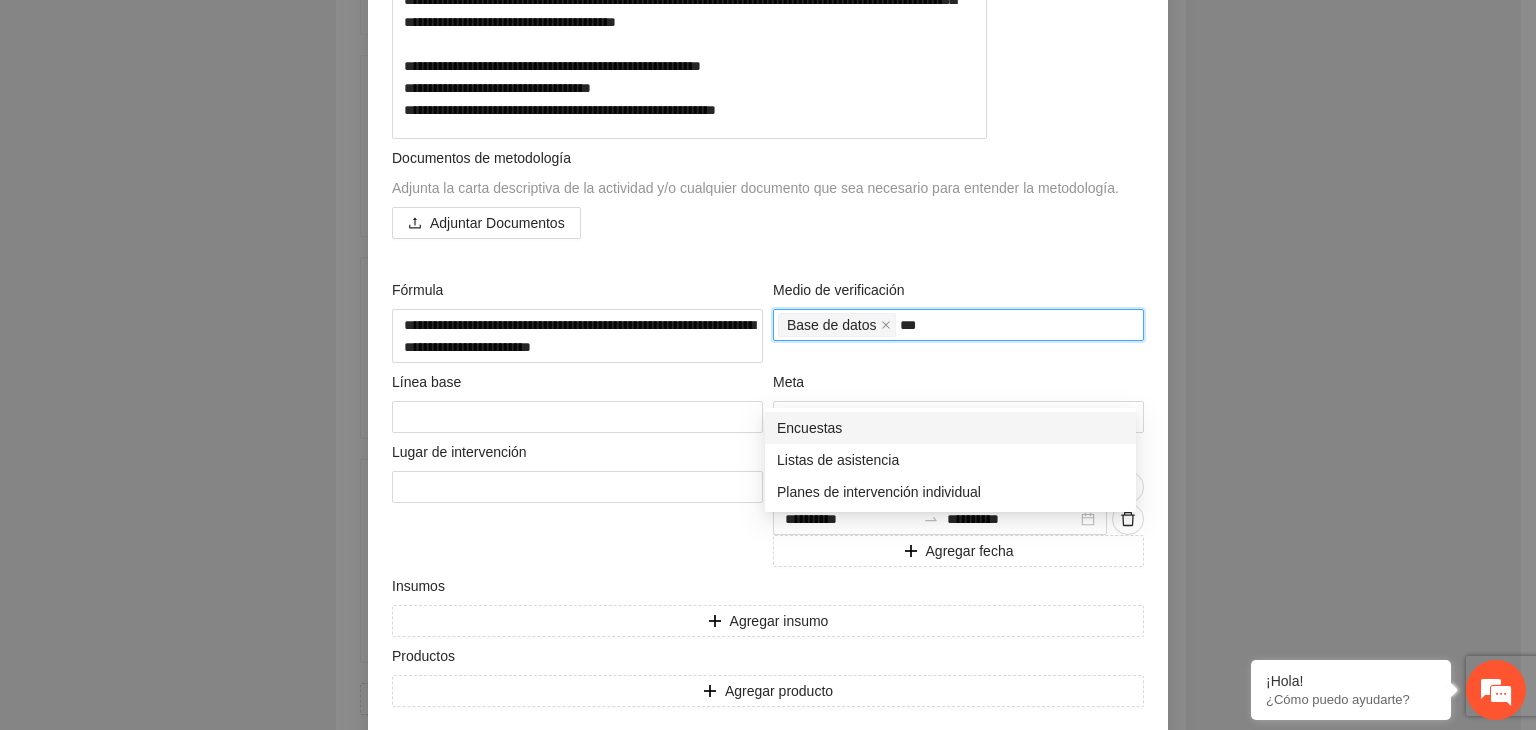 click on "Encuestas" at bounding box center (950, 428) 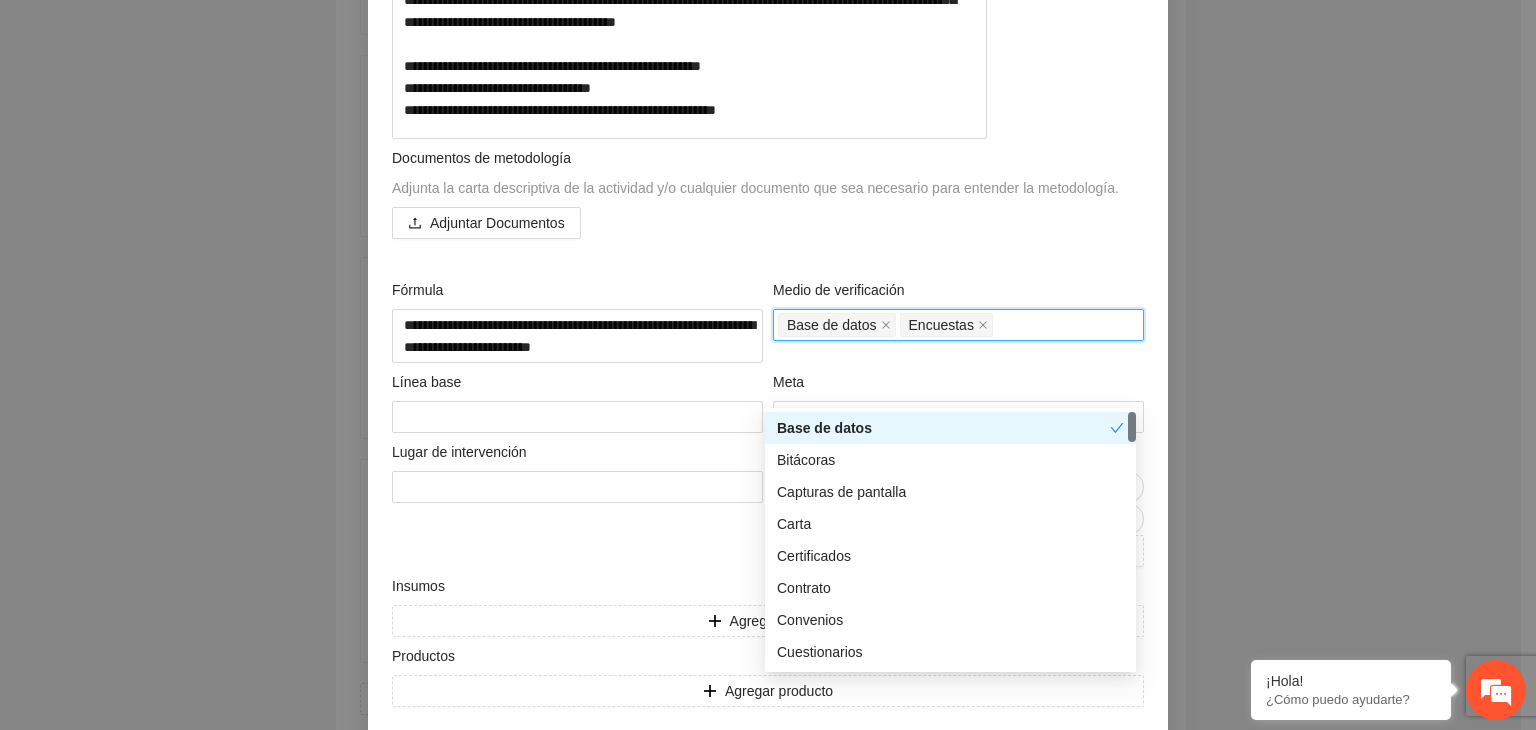 click on "**********" at bounding box center (768, 365) 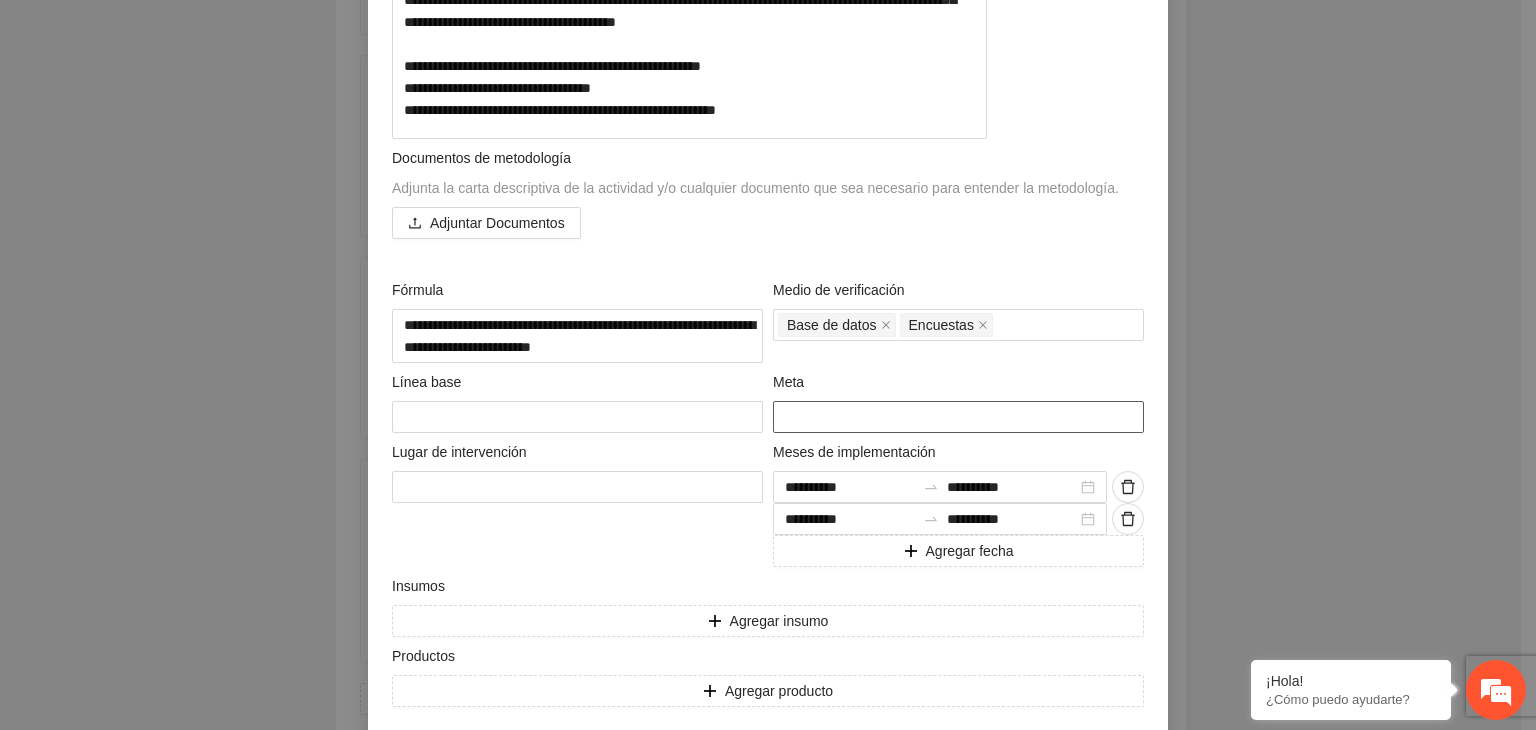 click at bounding box center (958, 417) 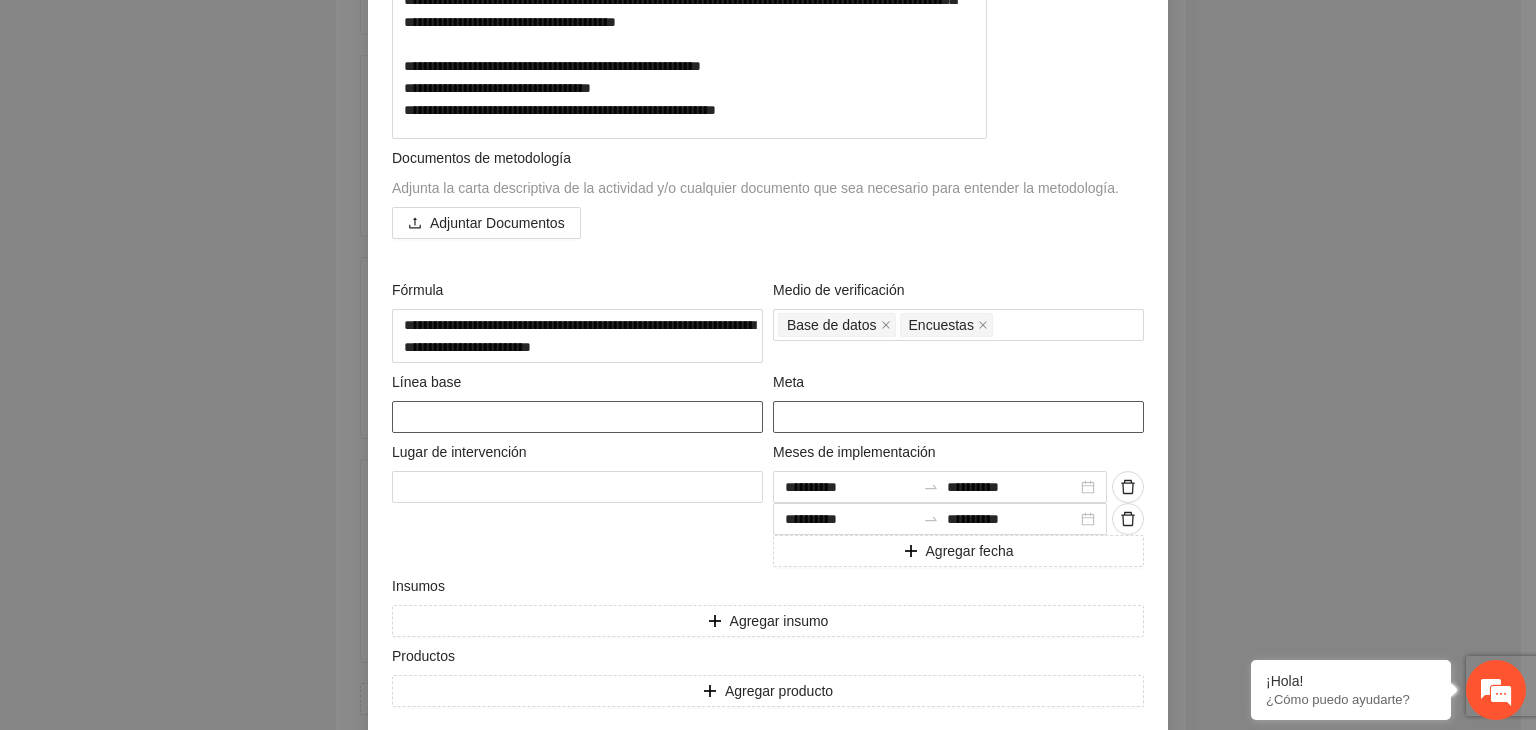 type on "**" 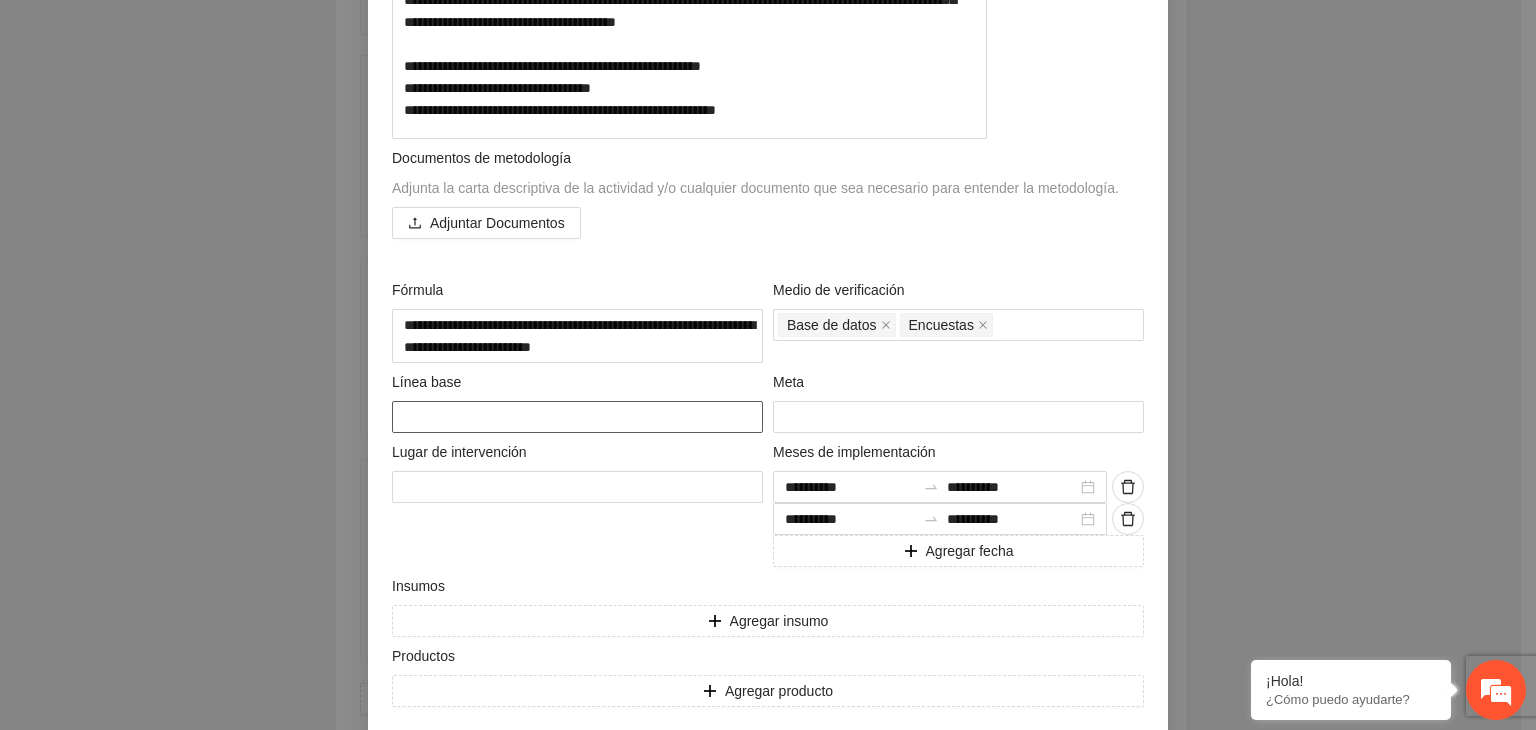 click at bounding box center (577, 417) 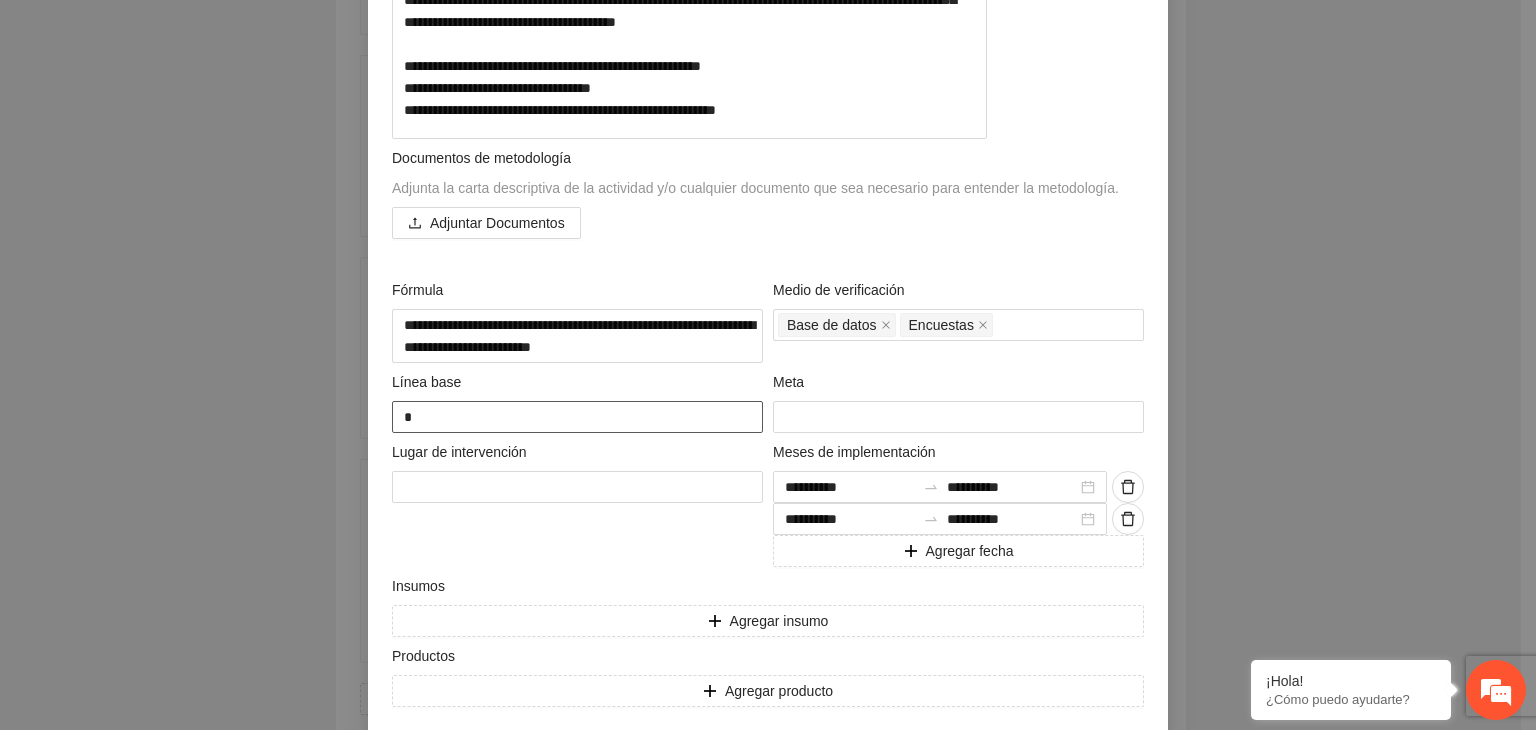 type on "**" 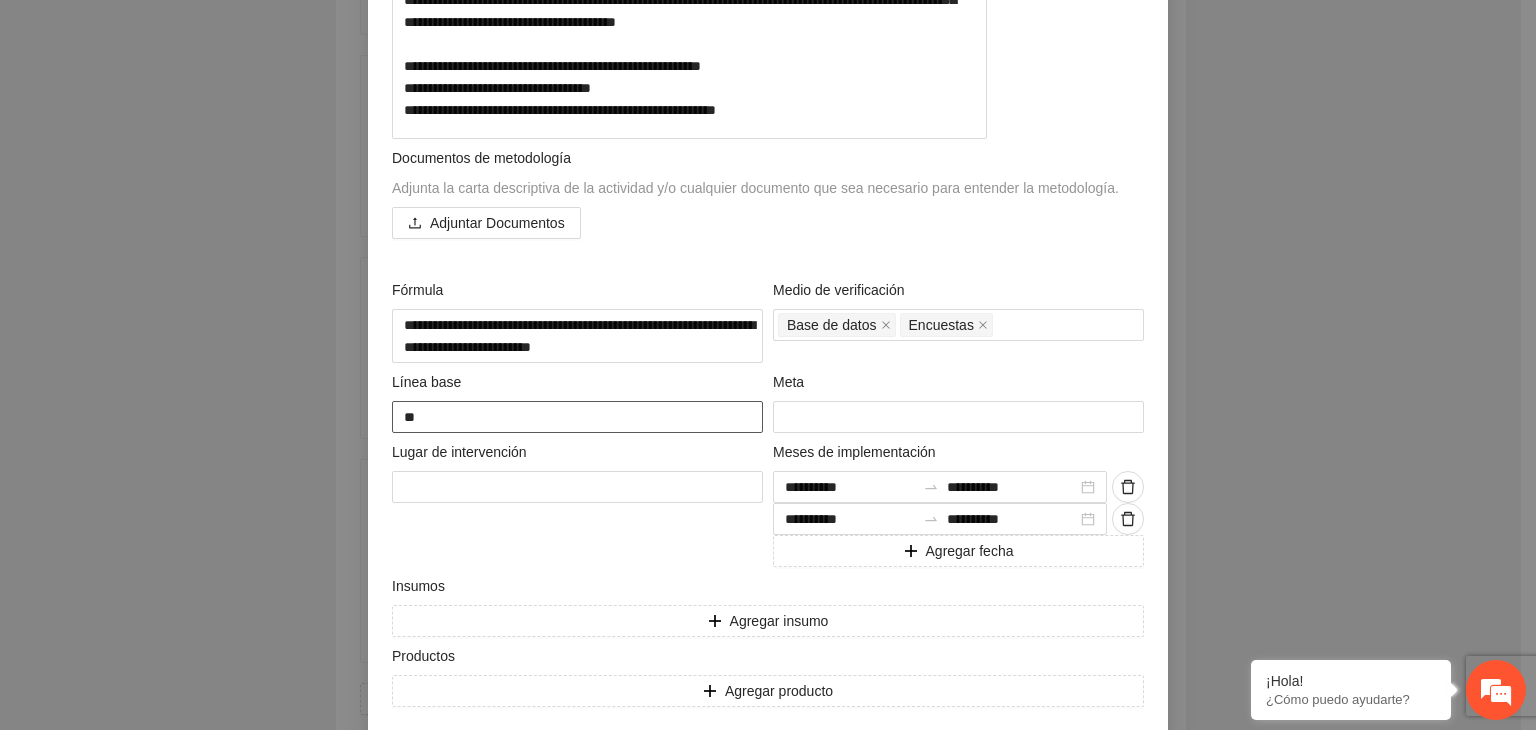 type on "**" 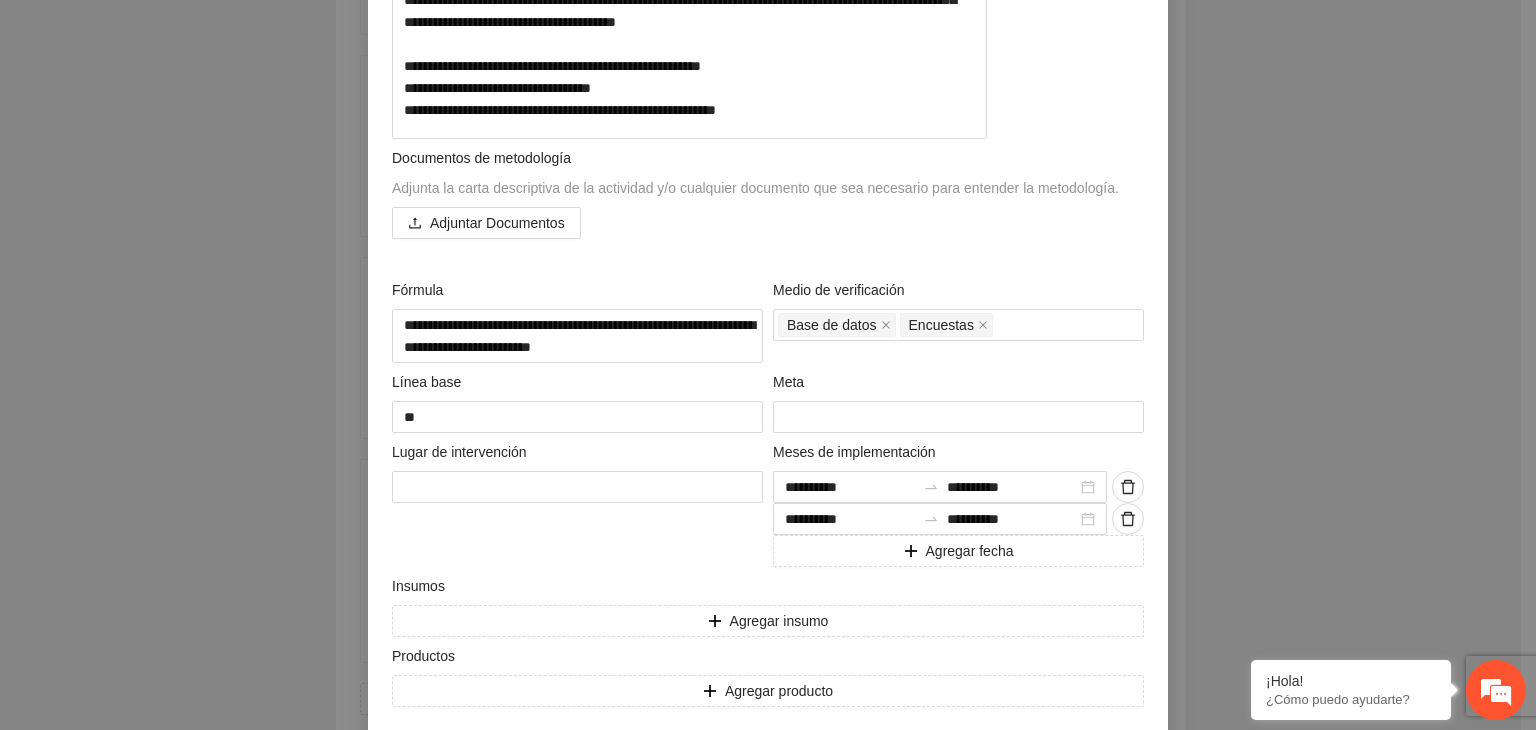 click on "**********" at bounding box center [768, 365] 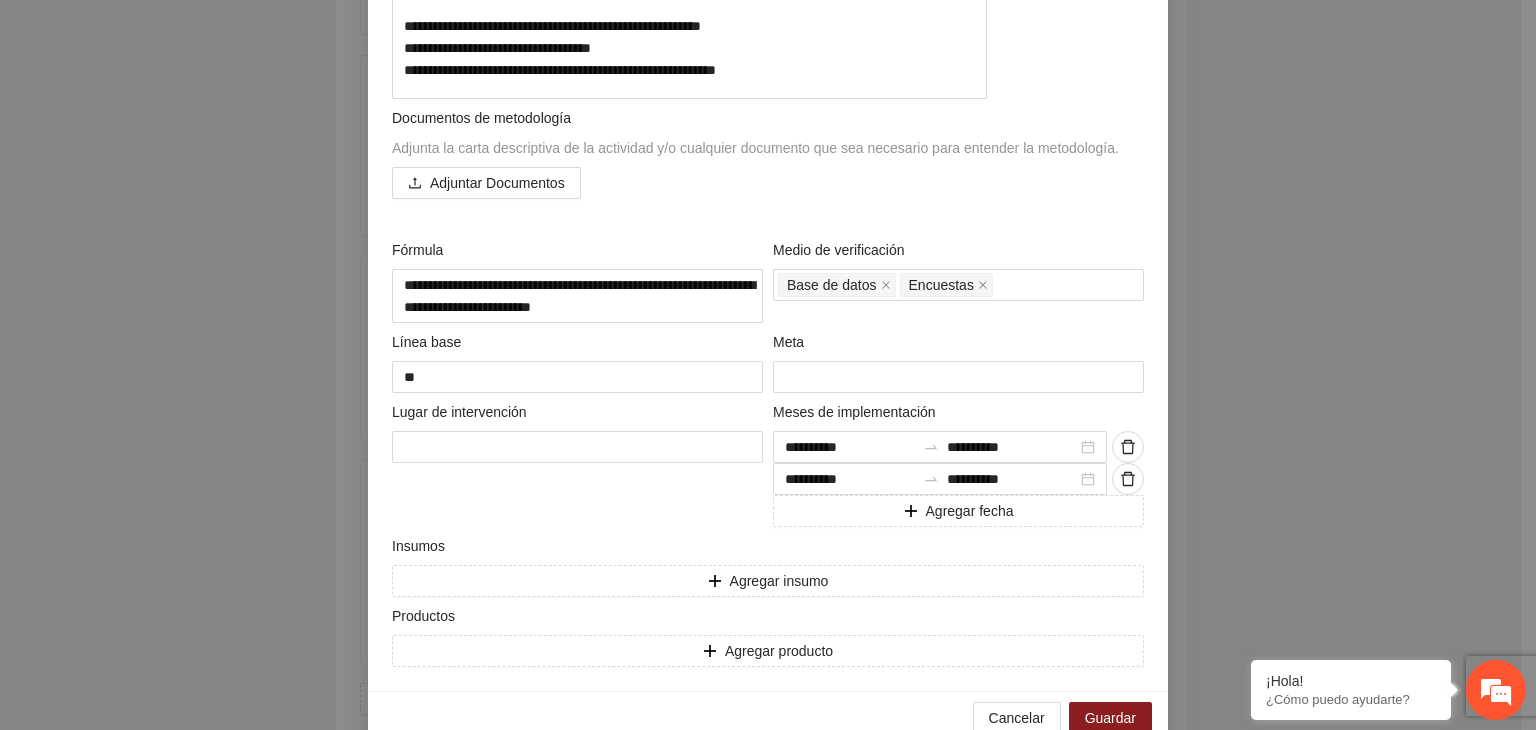 scroll, scrollTop: 569, scrollLeft: 0, axis: vertical 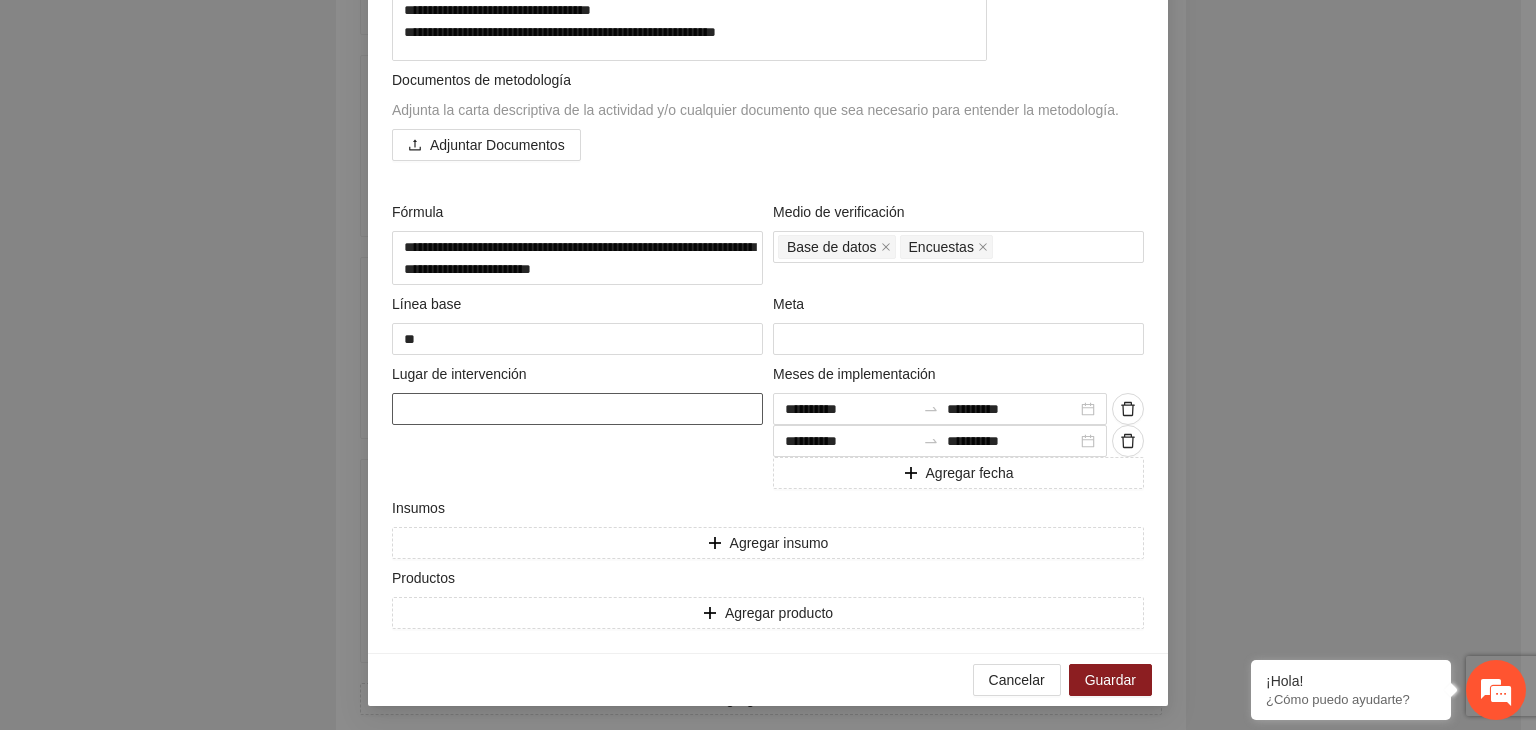 click at bounding box center [577, 409] 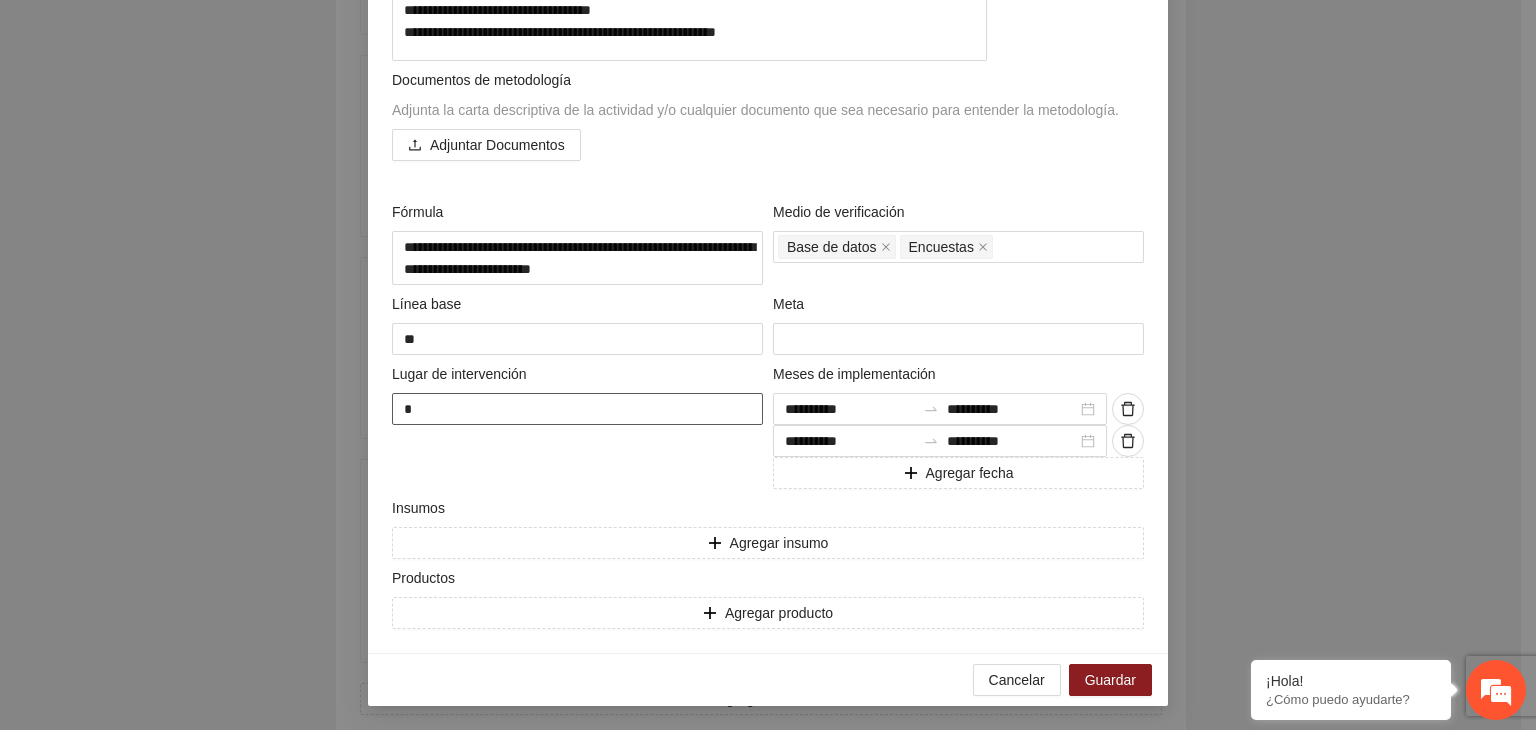 type on "**" 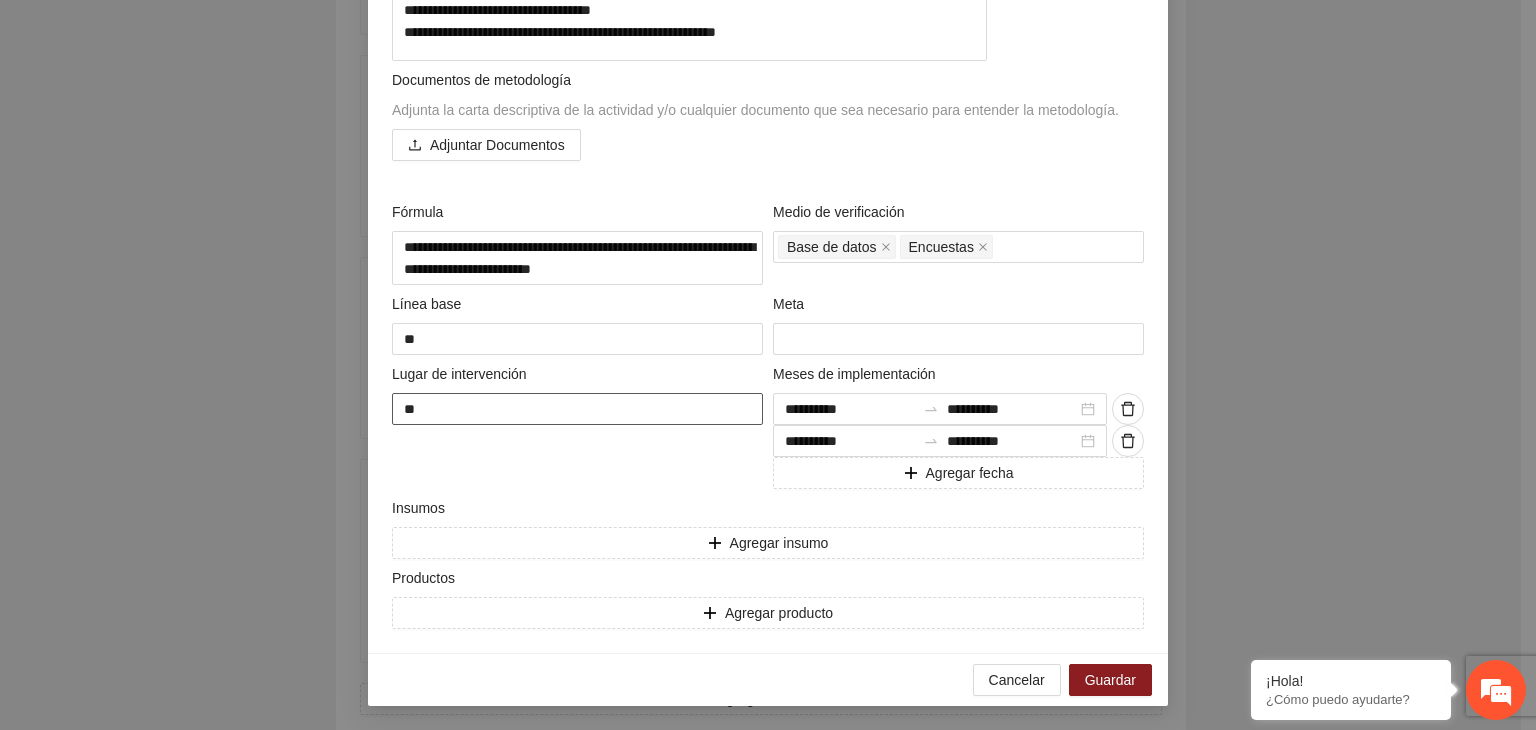 type on "***" 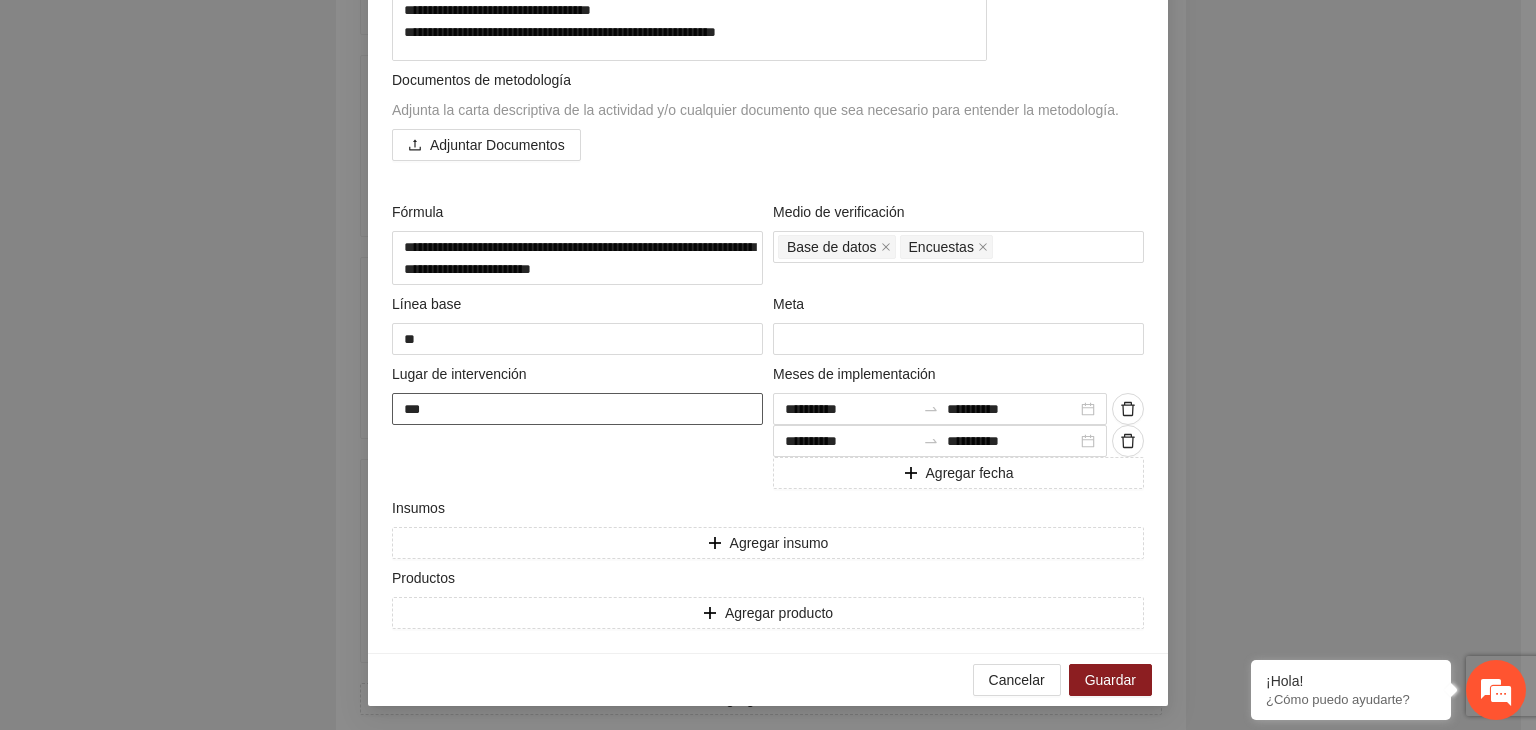 type on "****" 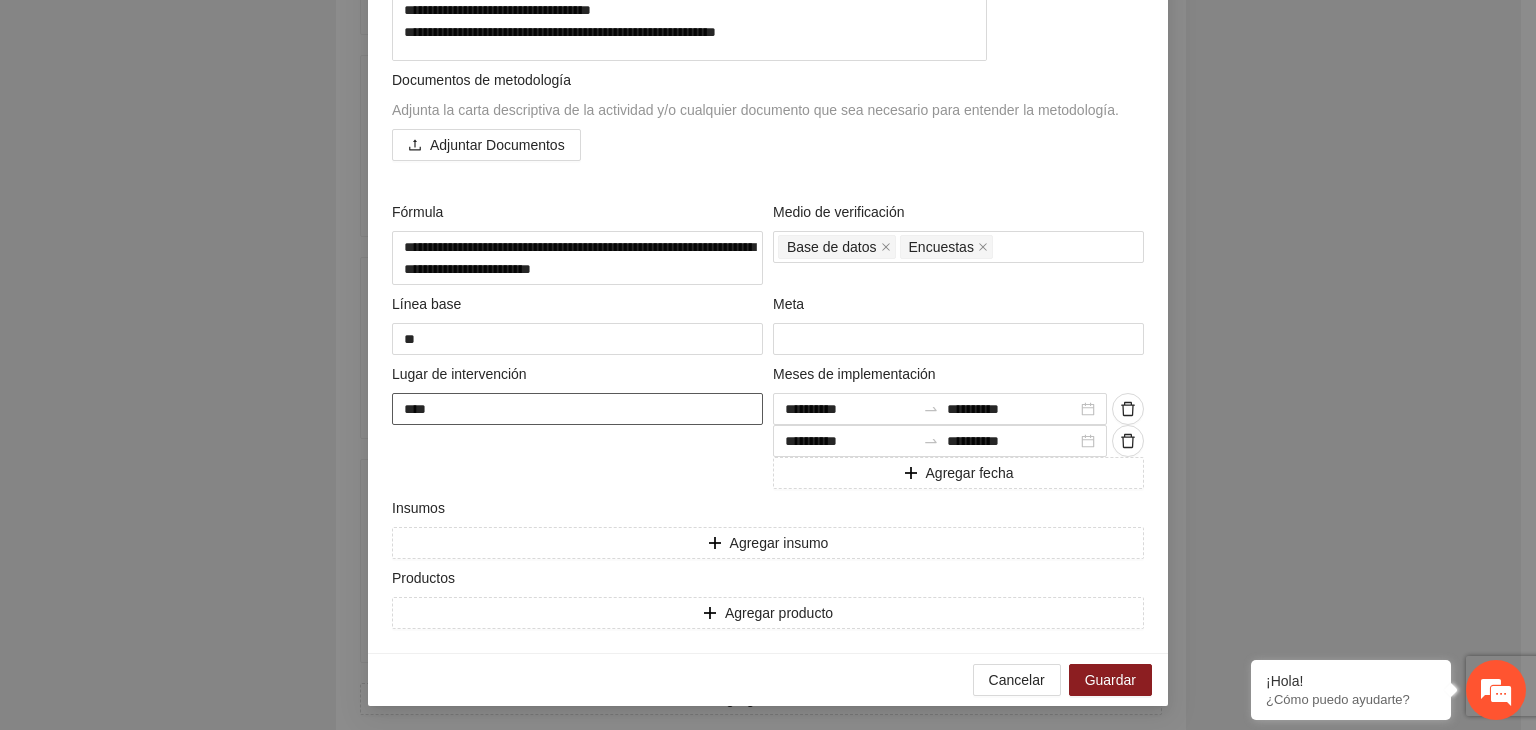 type on "*****" 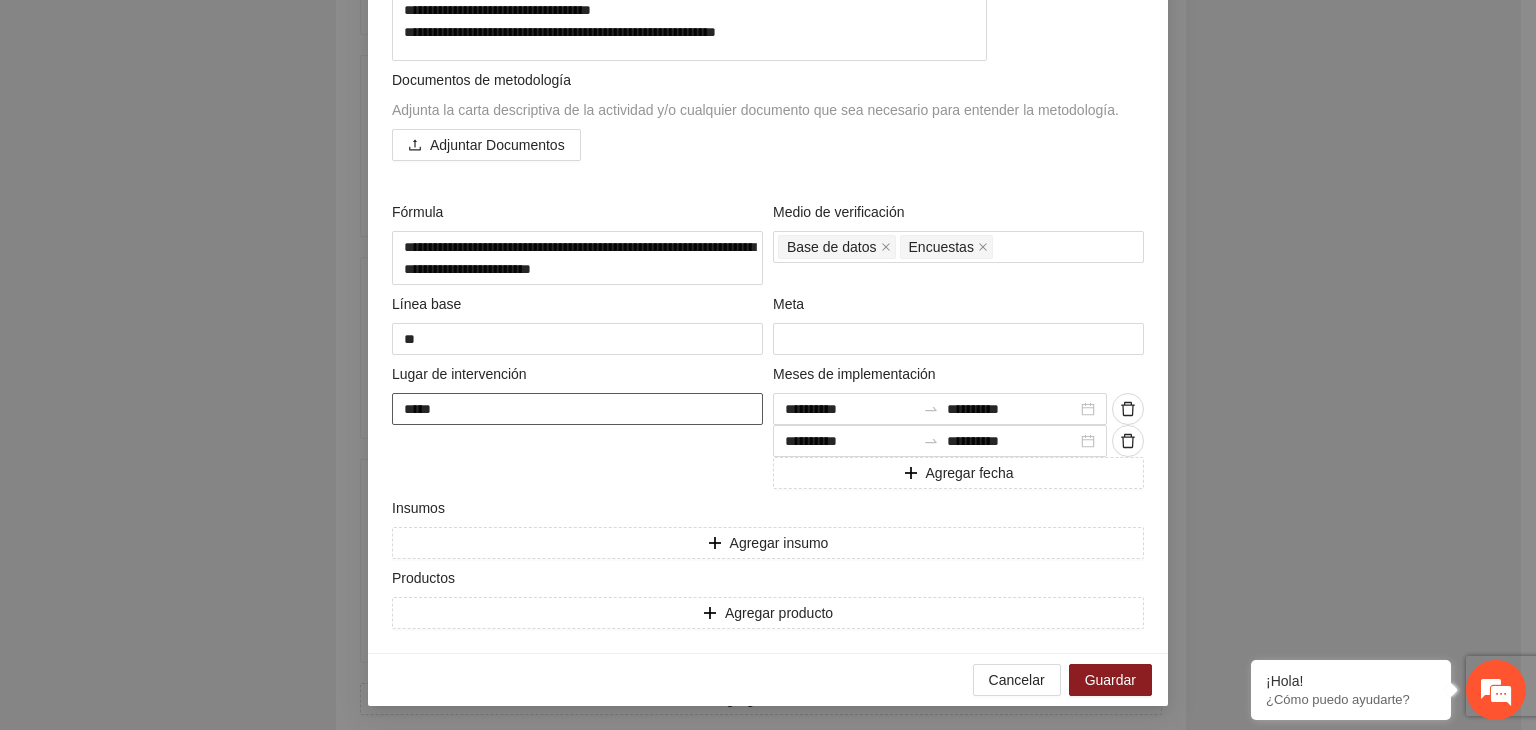type on "******" 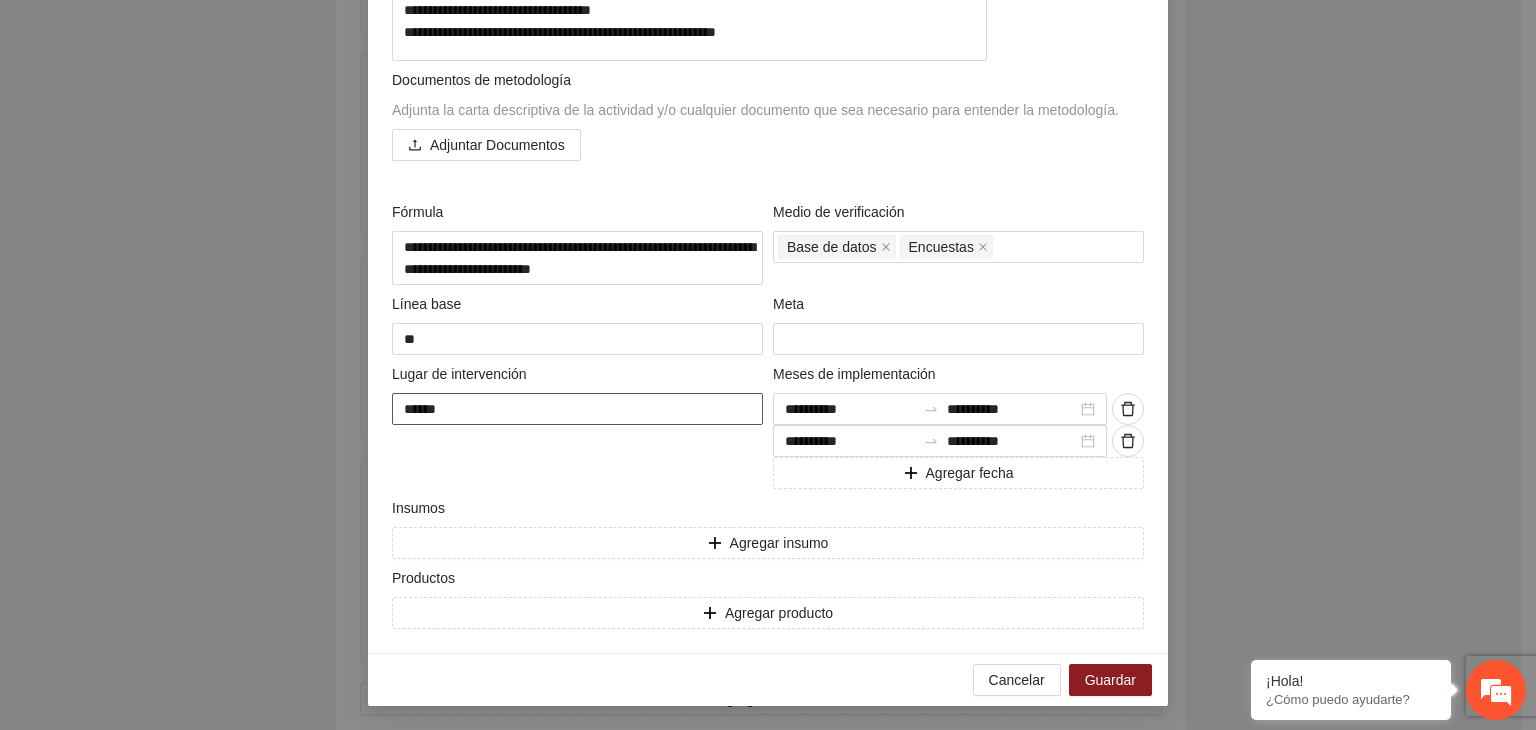 type on "*******" 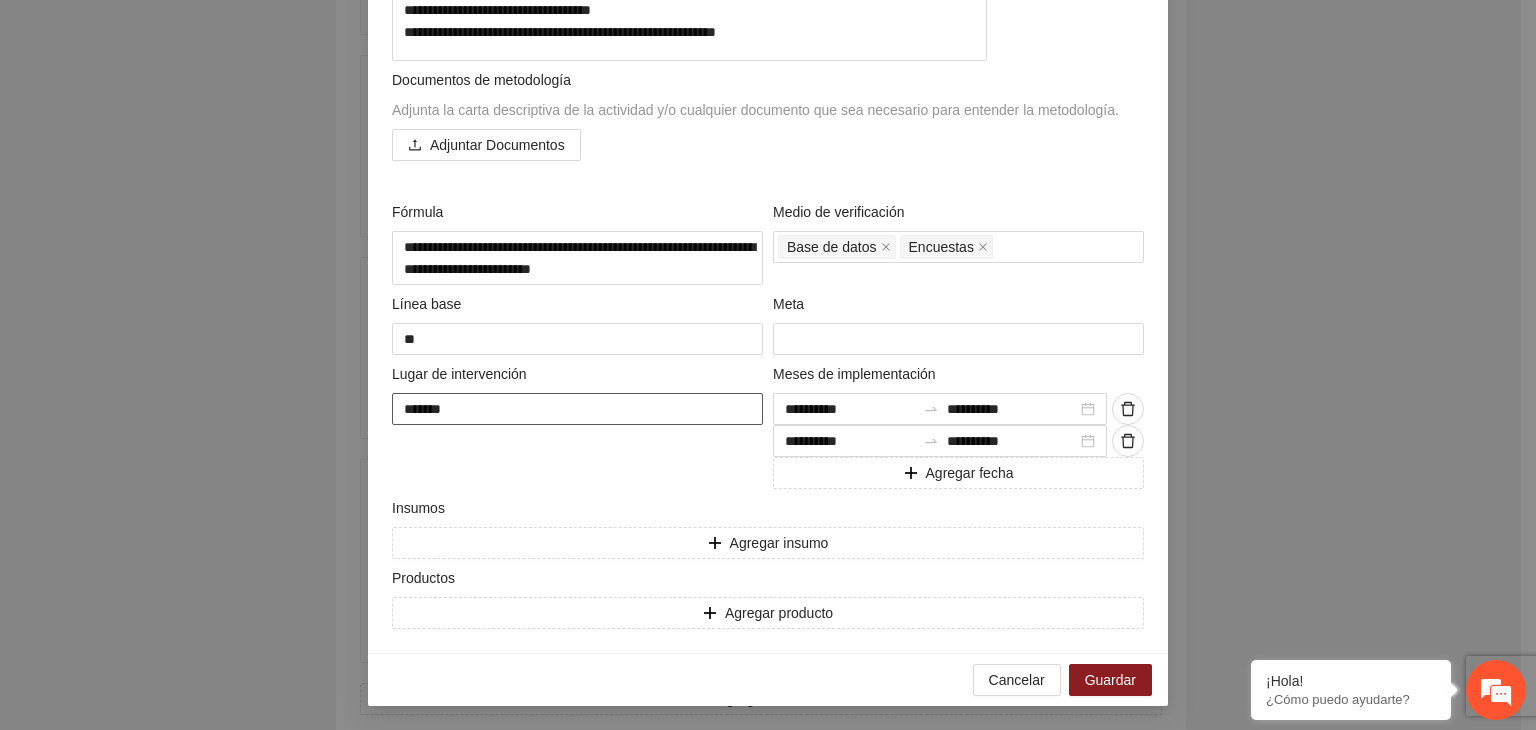 type on "********" 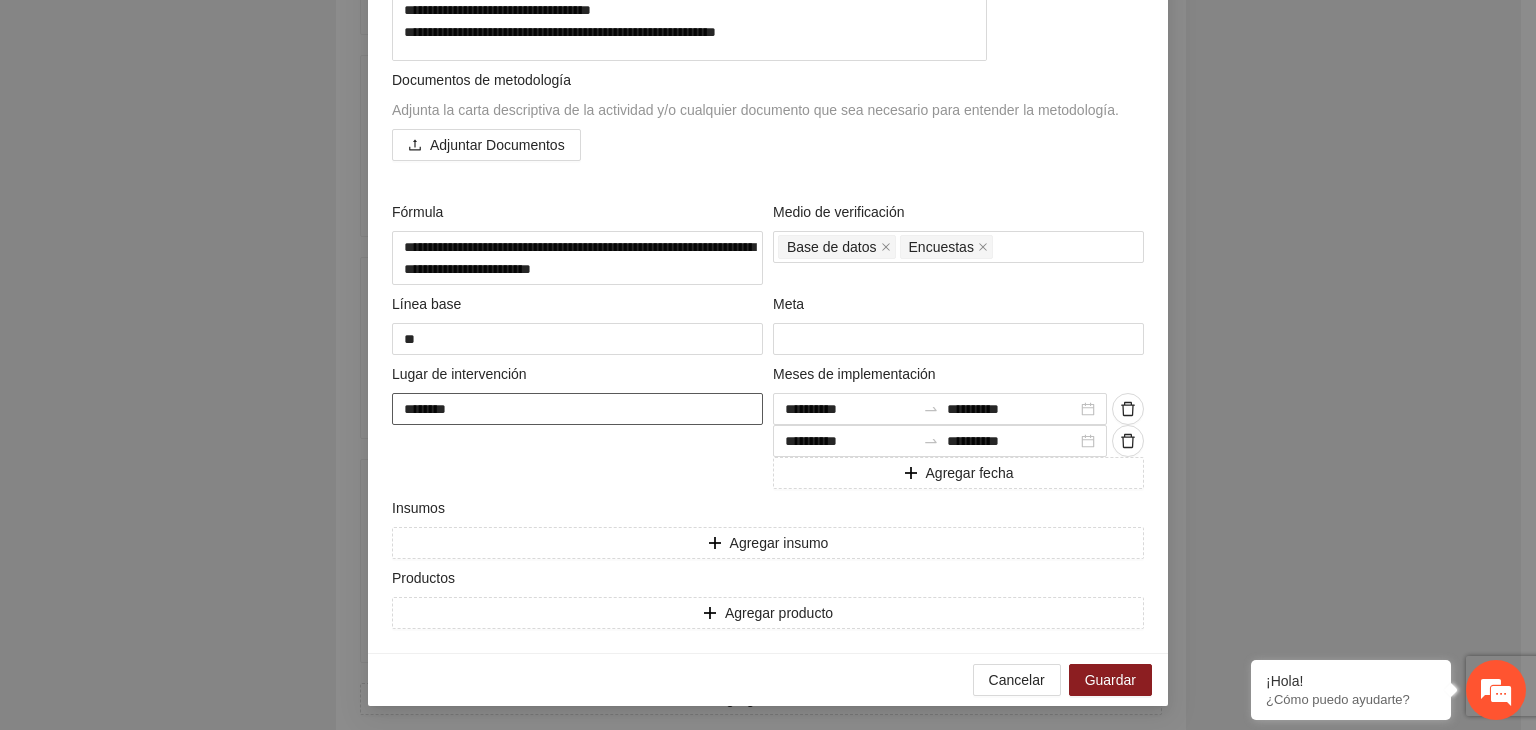 type on "*********" 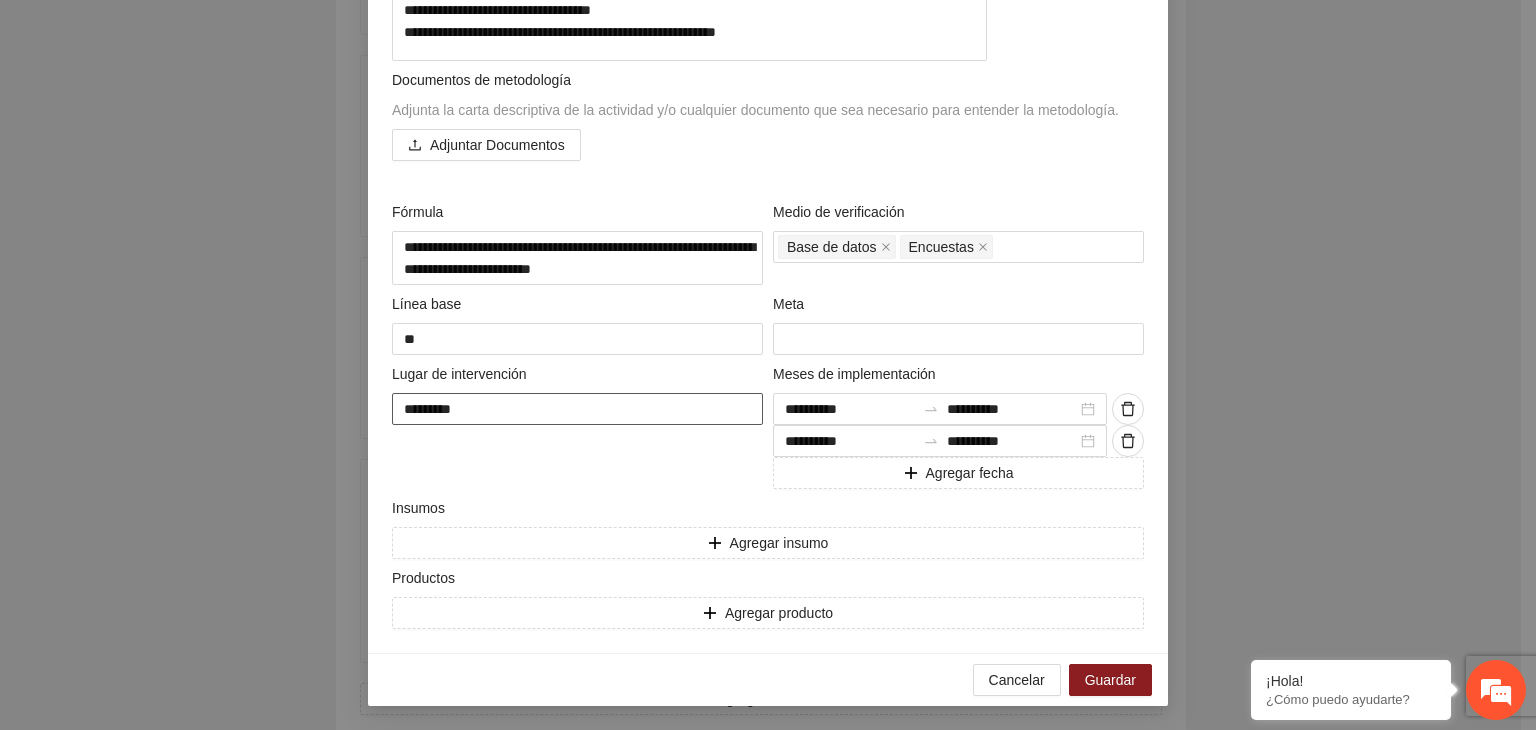 type on "**********" 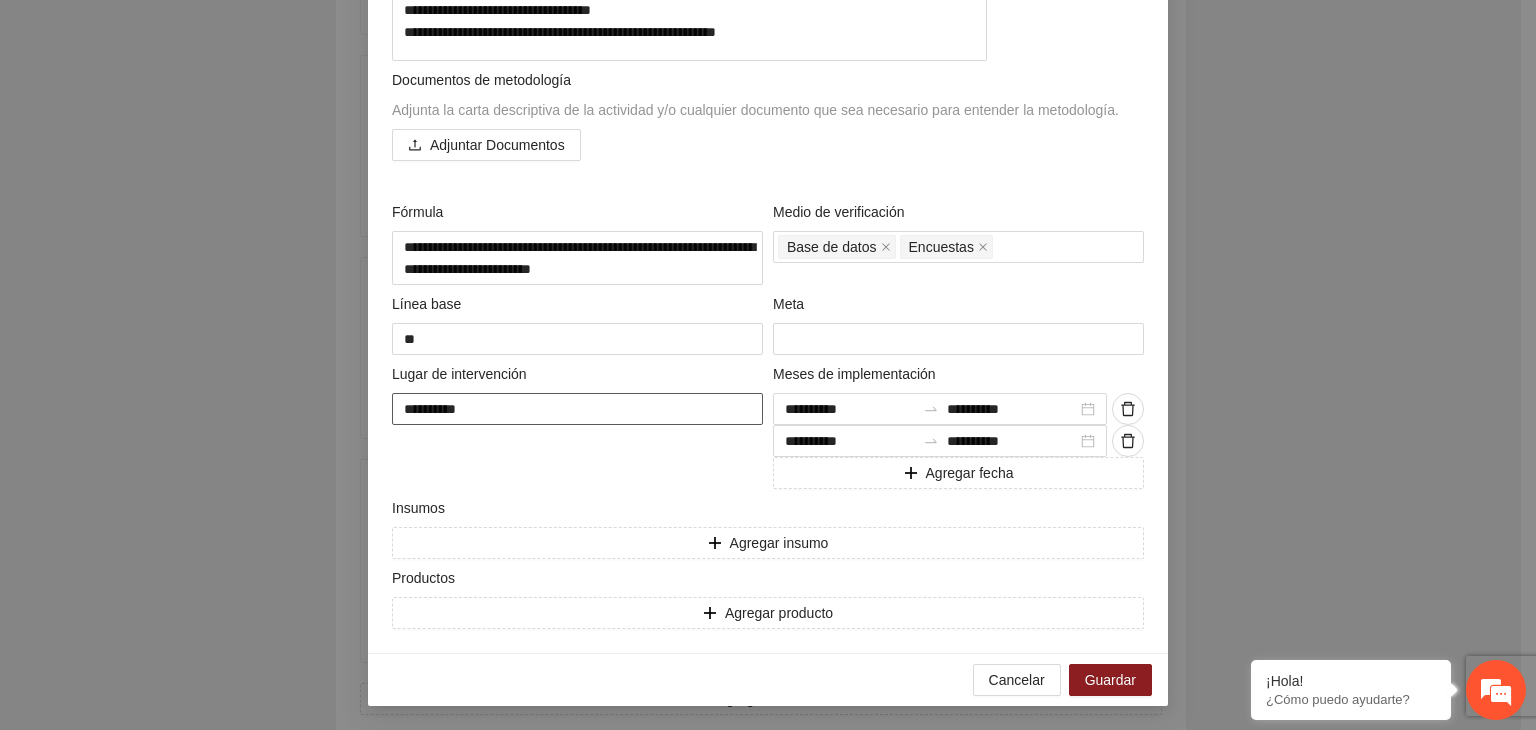 type on "**********" 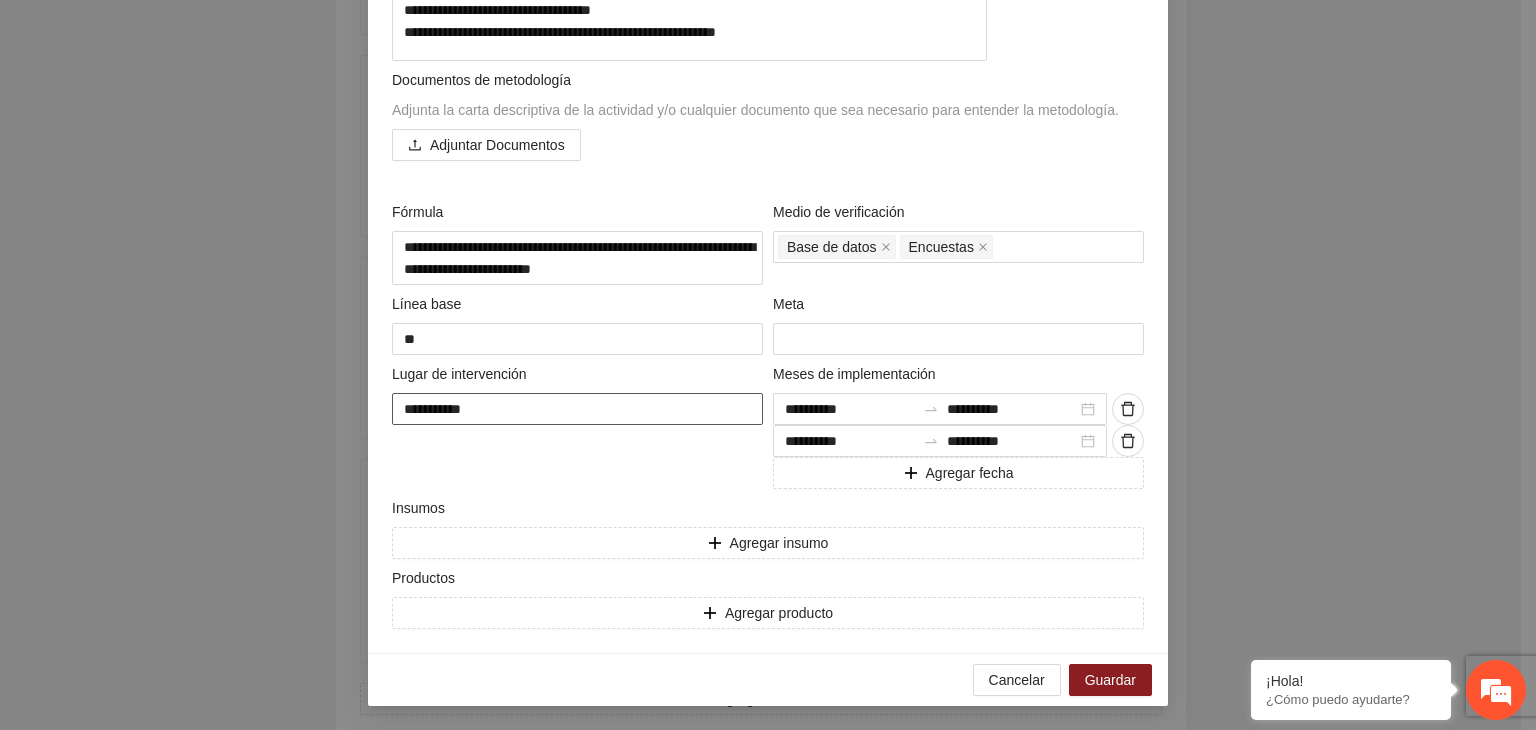 type on "**********" 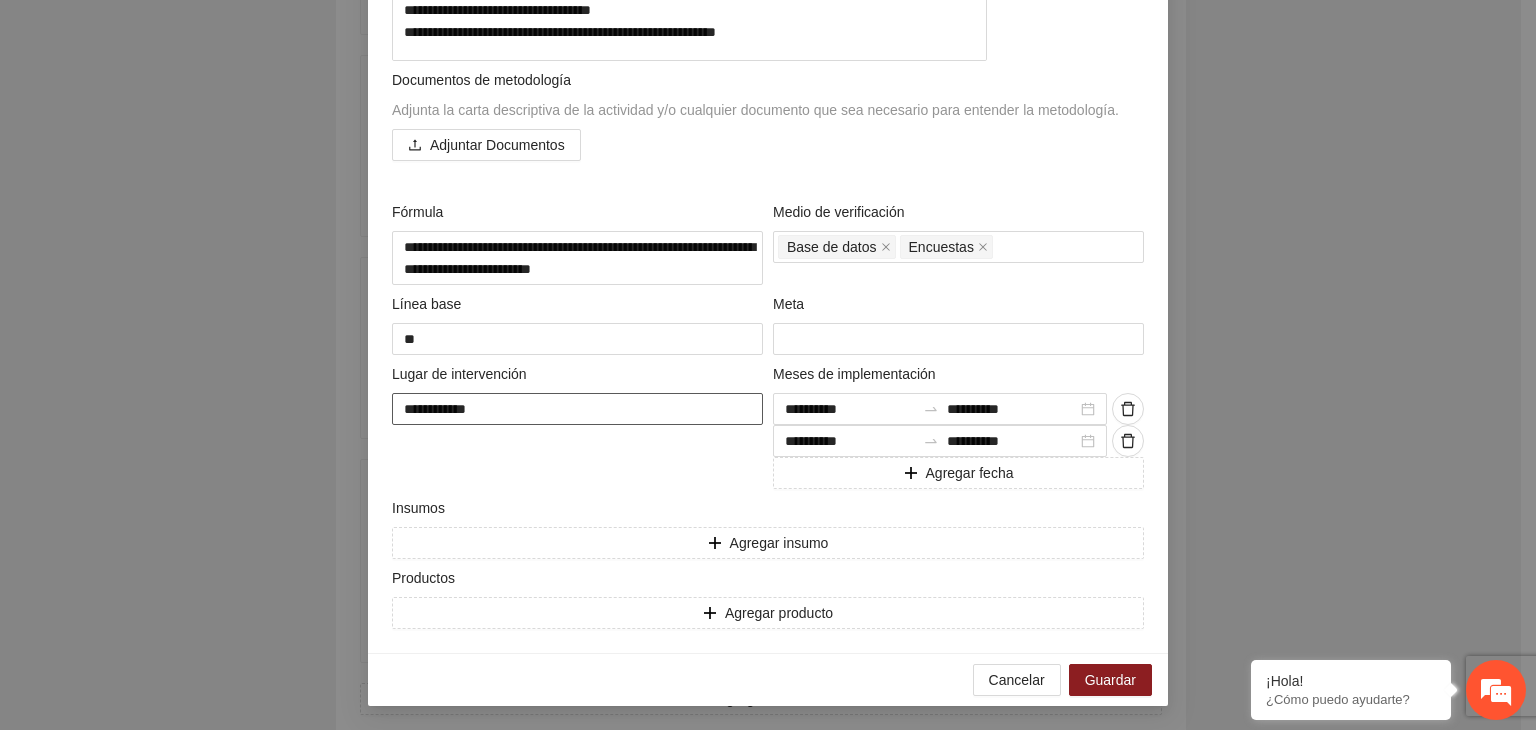 type on "**********" 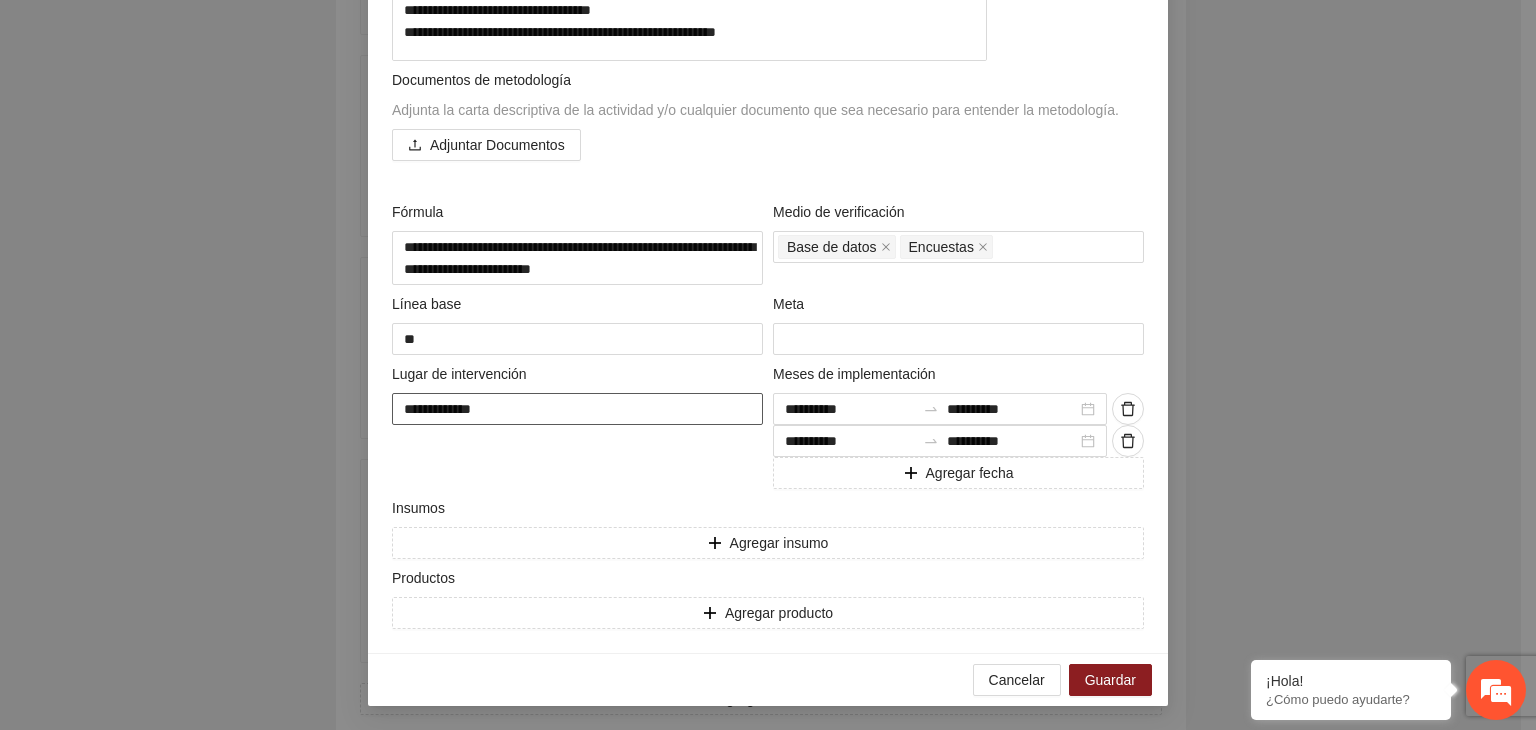 type on "**********" 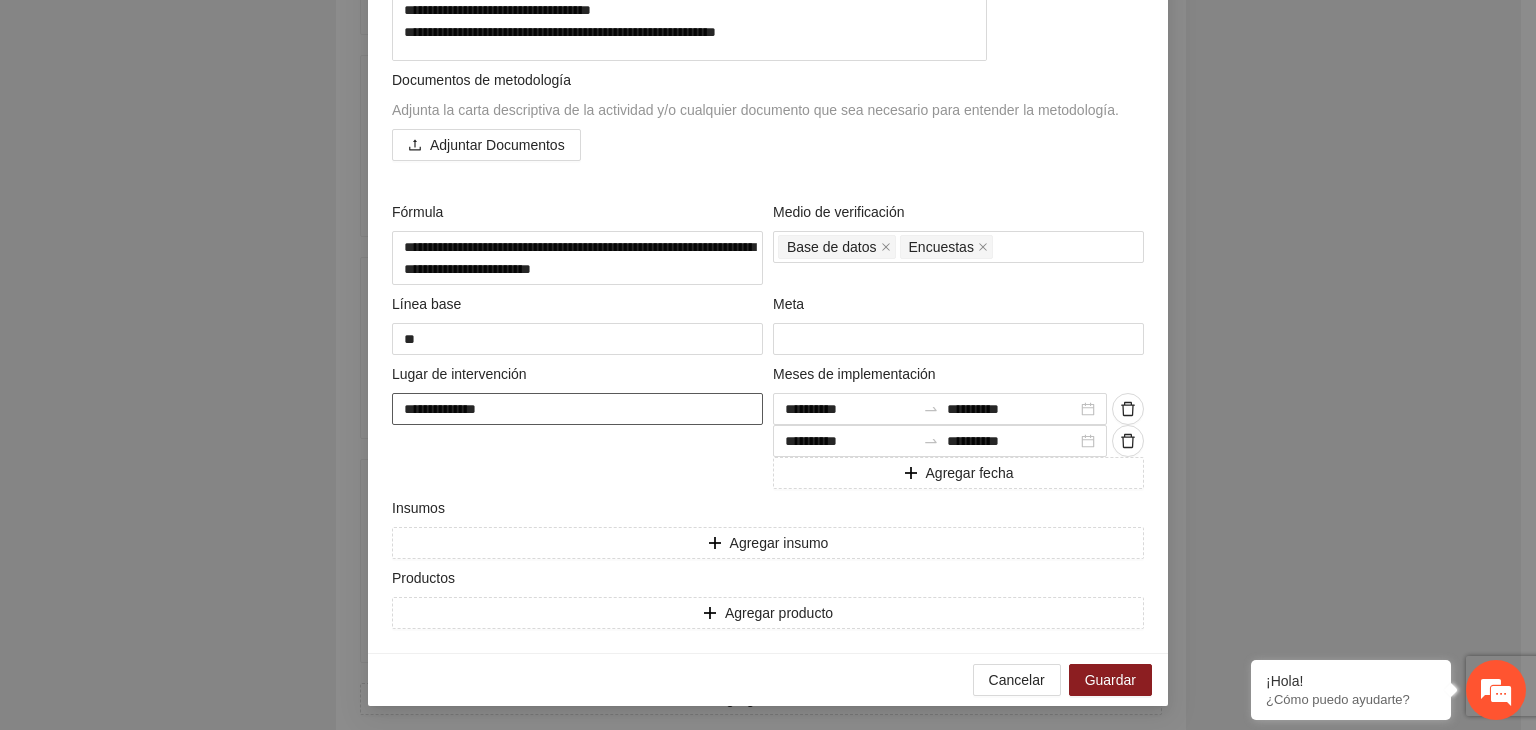 type on "**********" 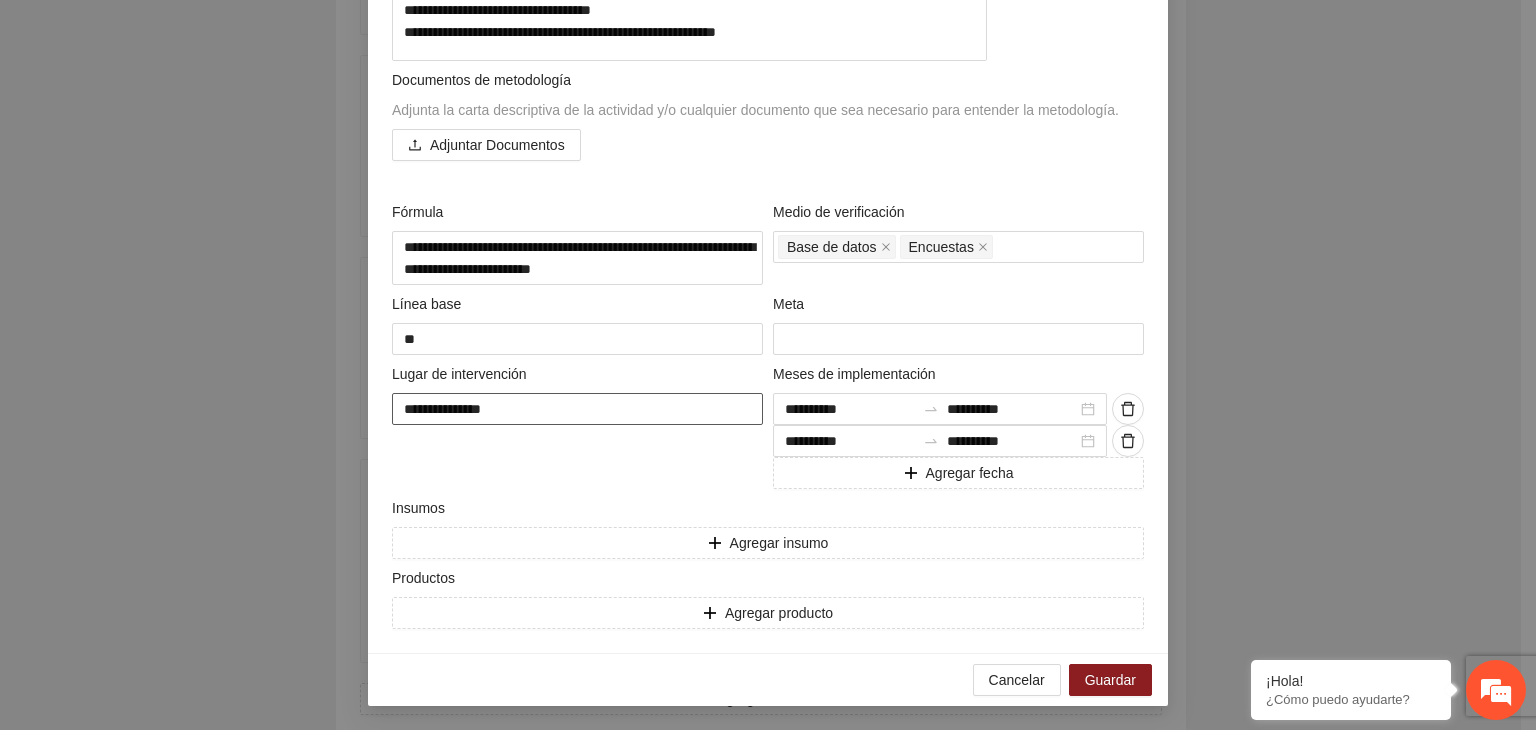 type on "**********" 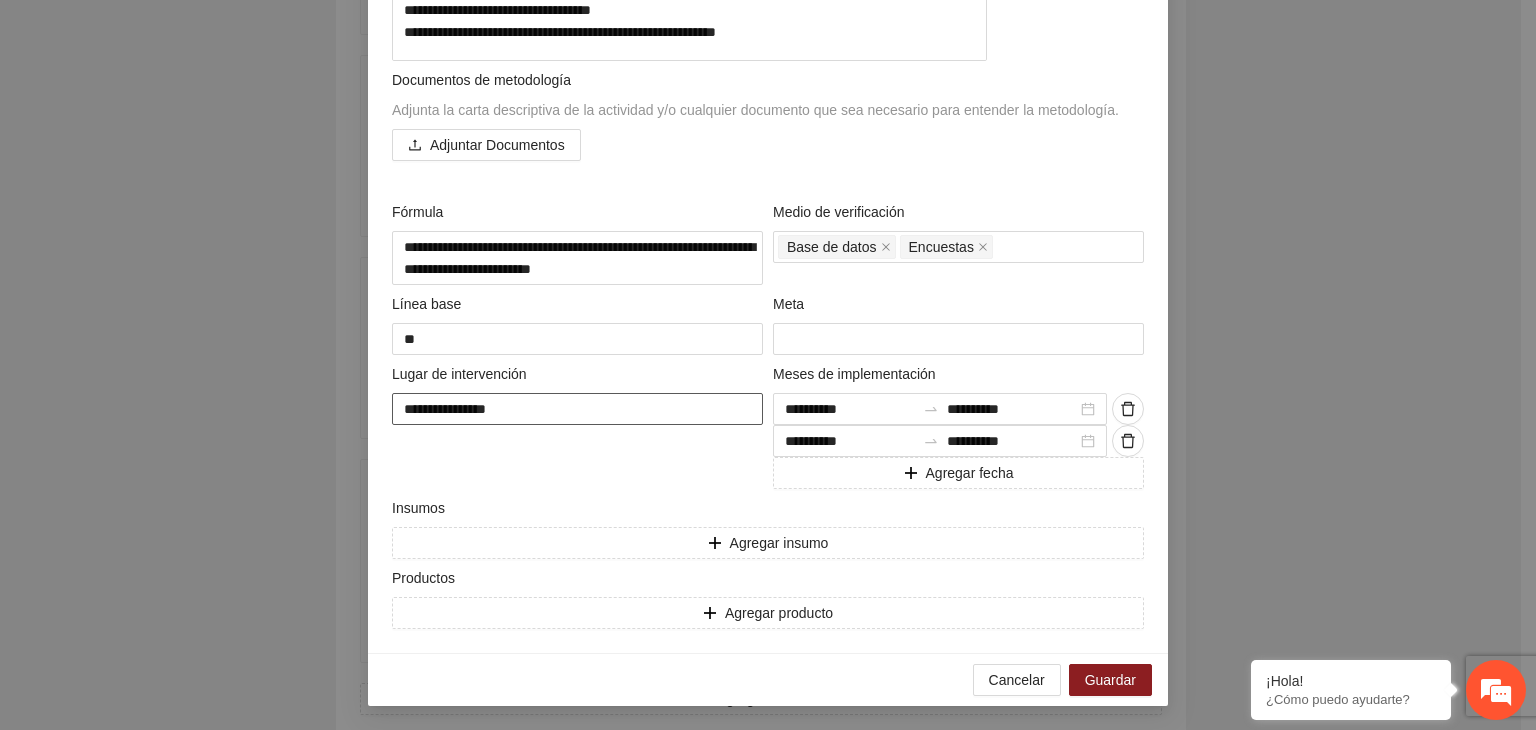 type on "**********" 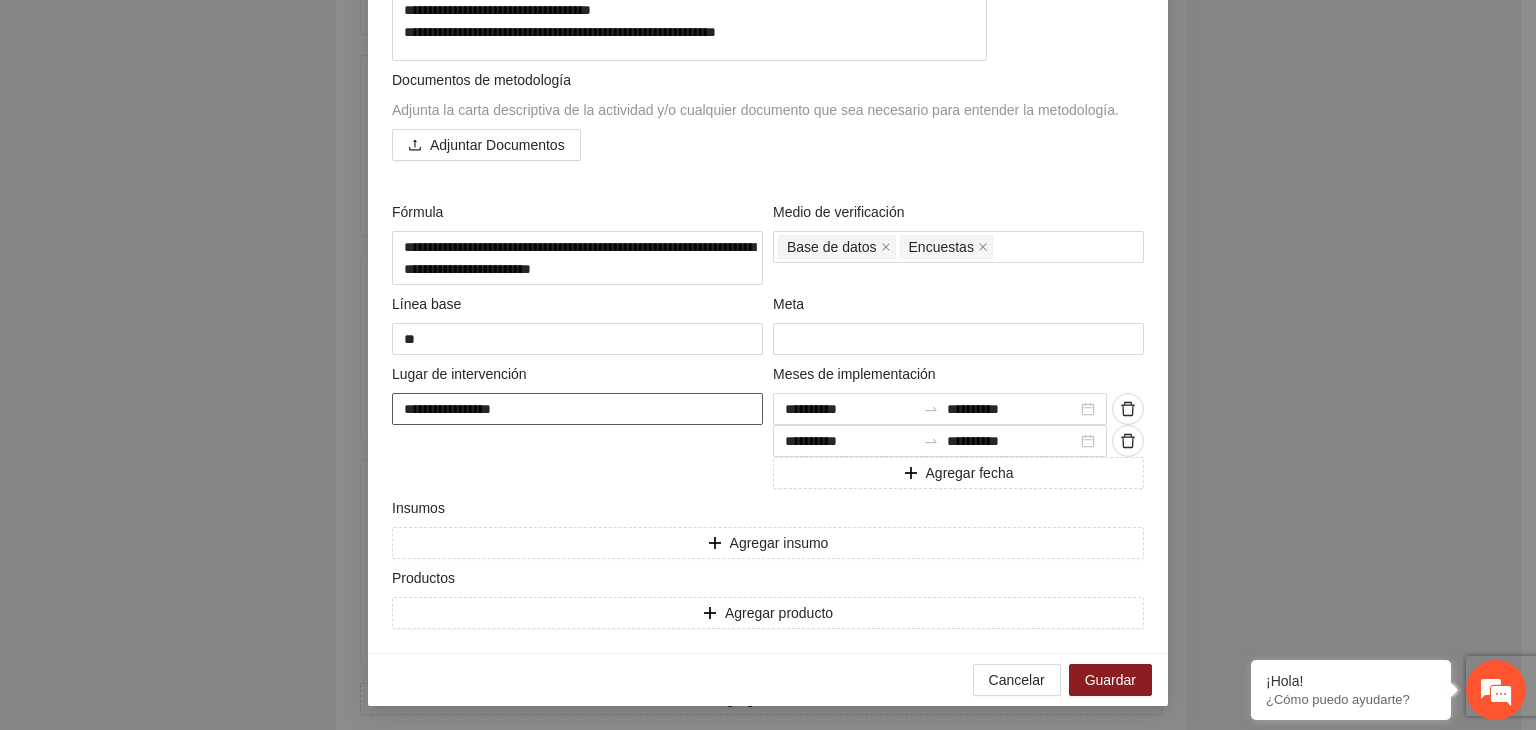 type on "**********" 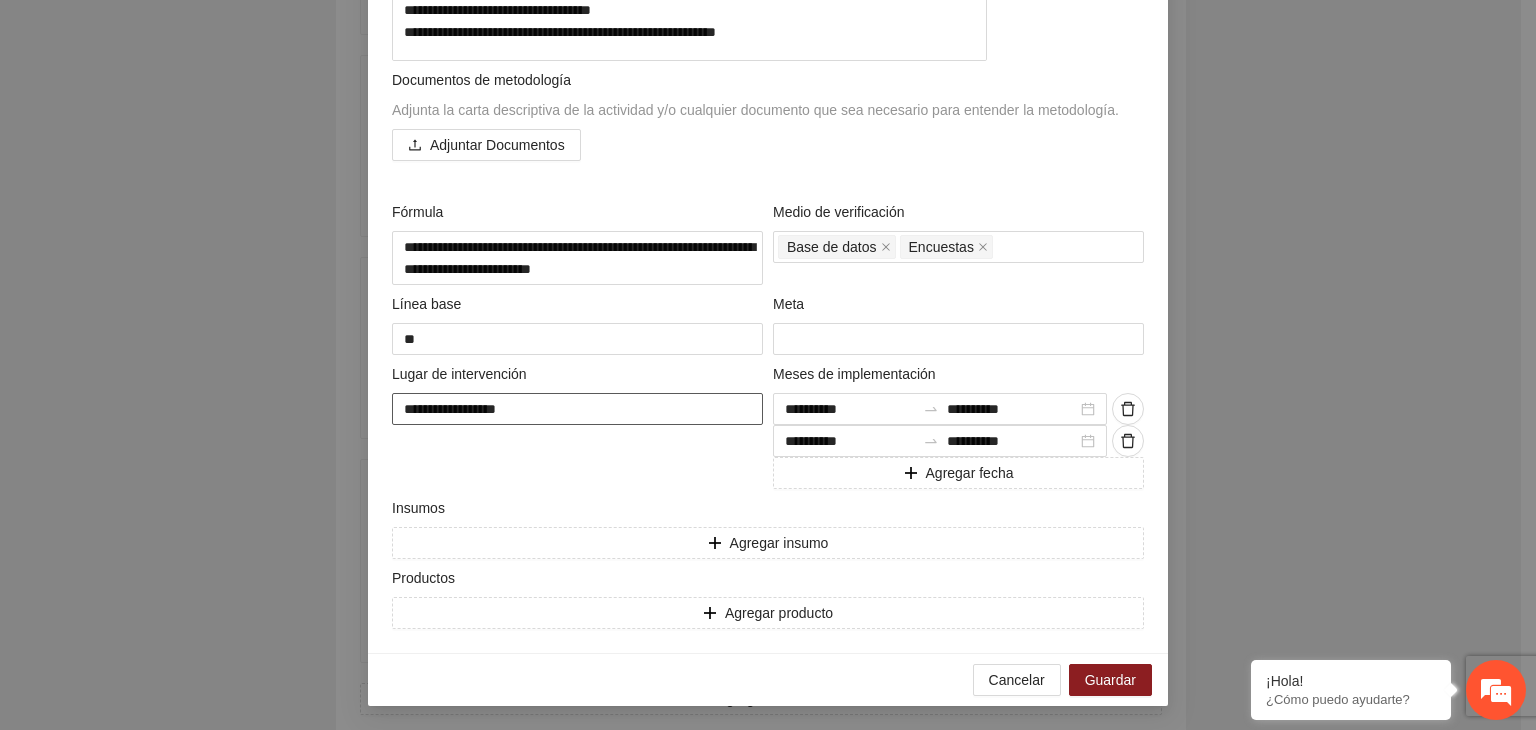 type on "**********" 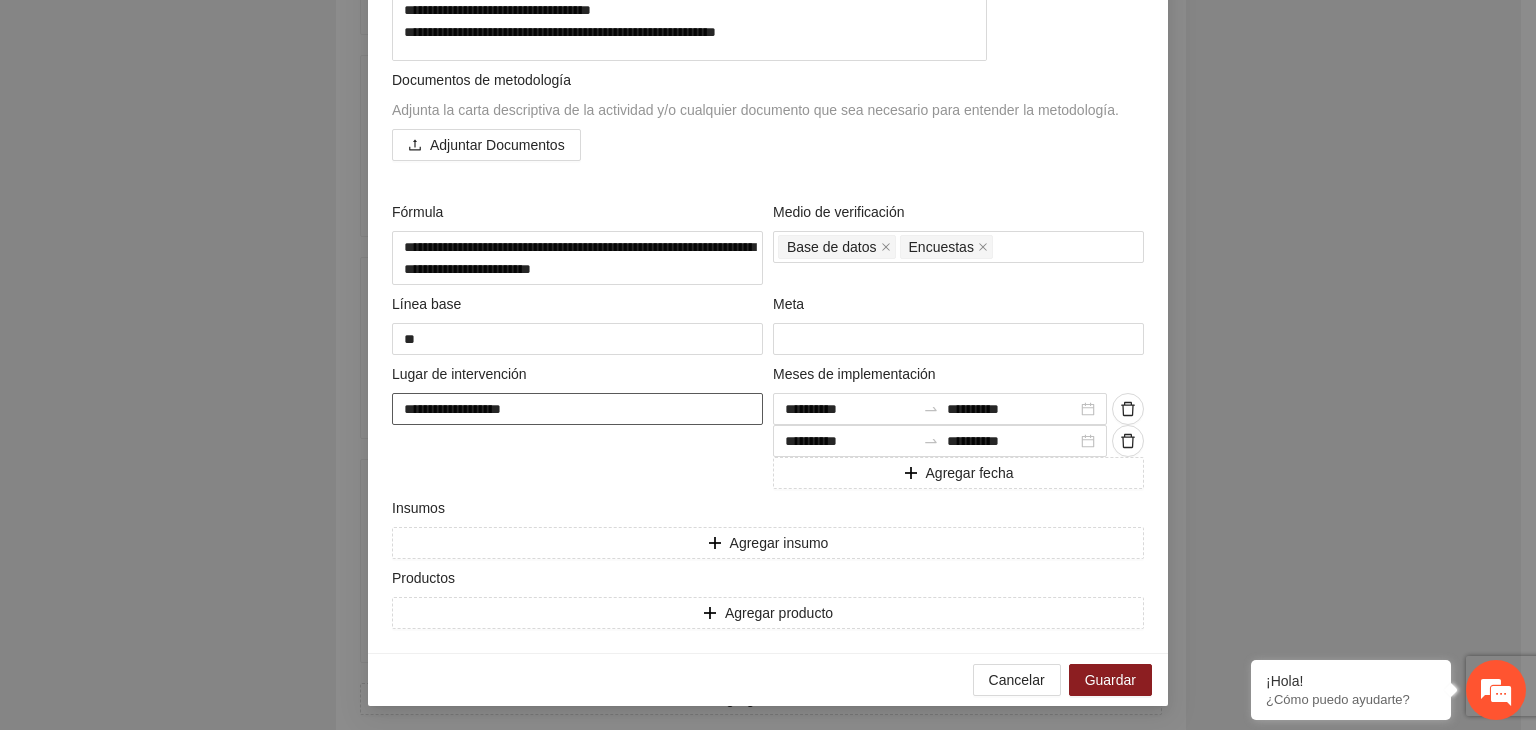 type on "**********" 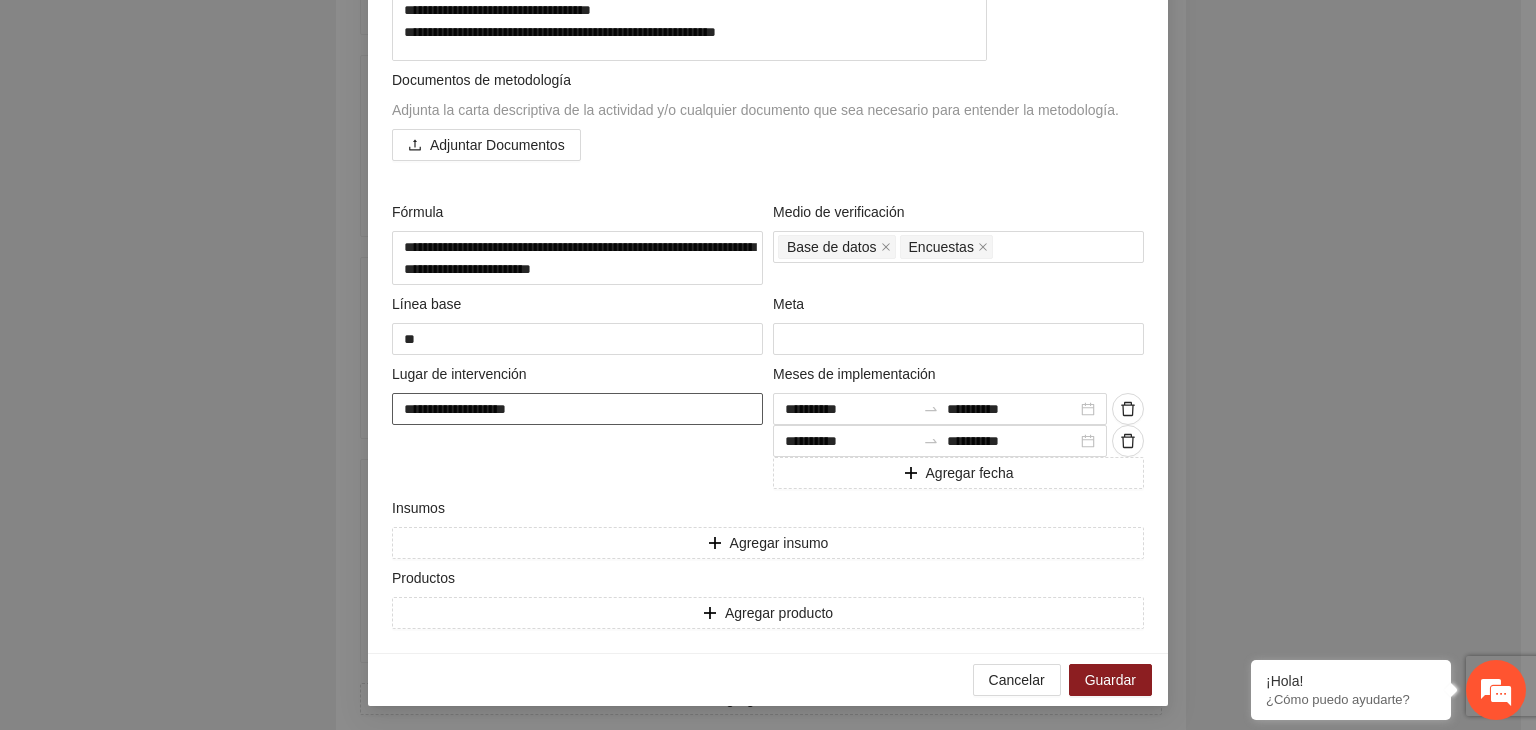 type on "**********" 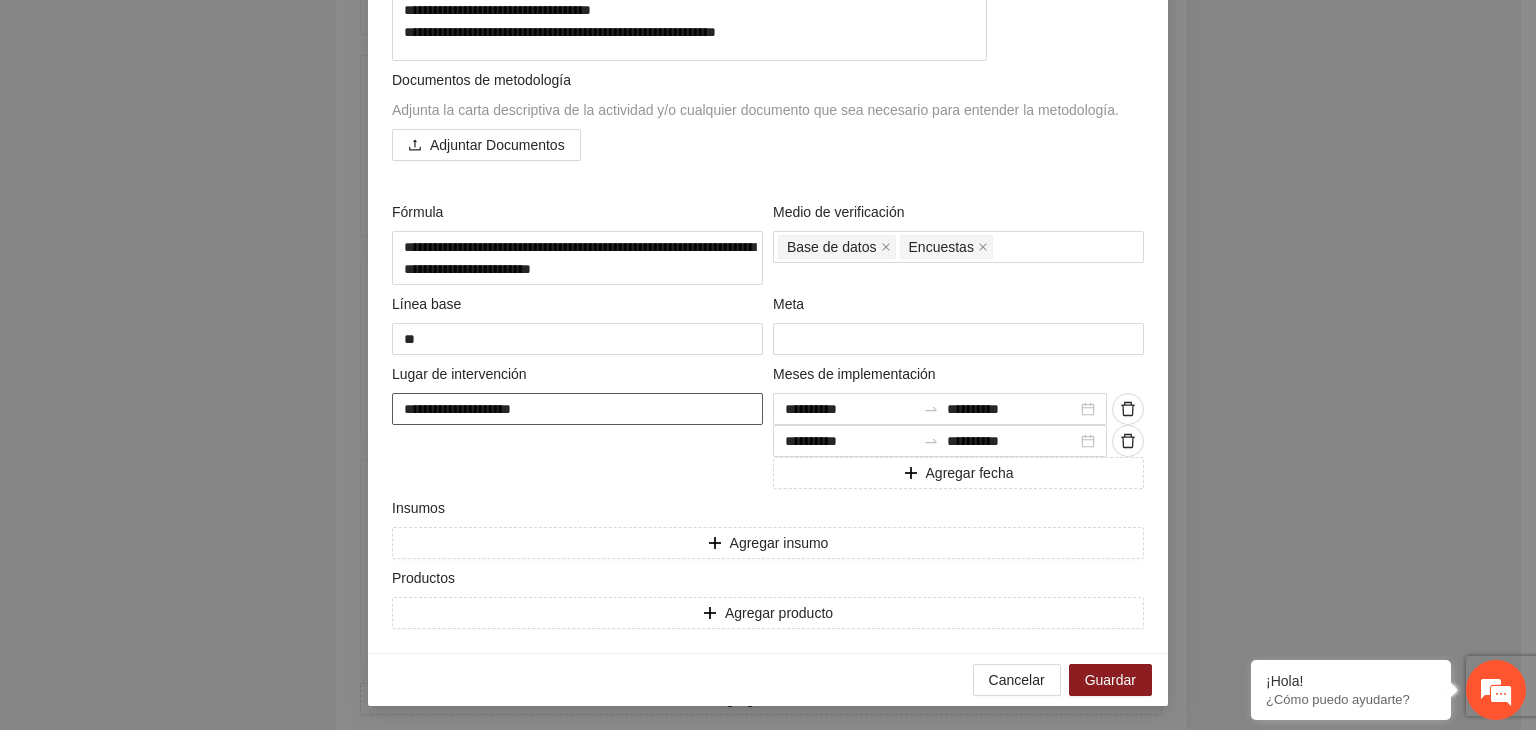 type on "**********" 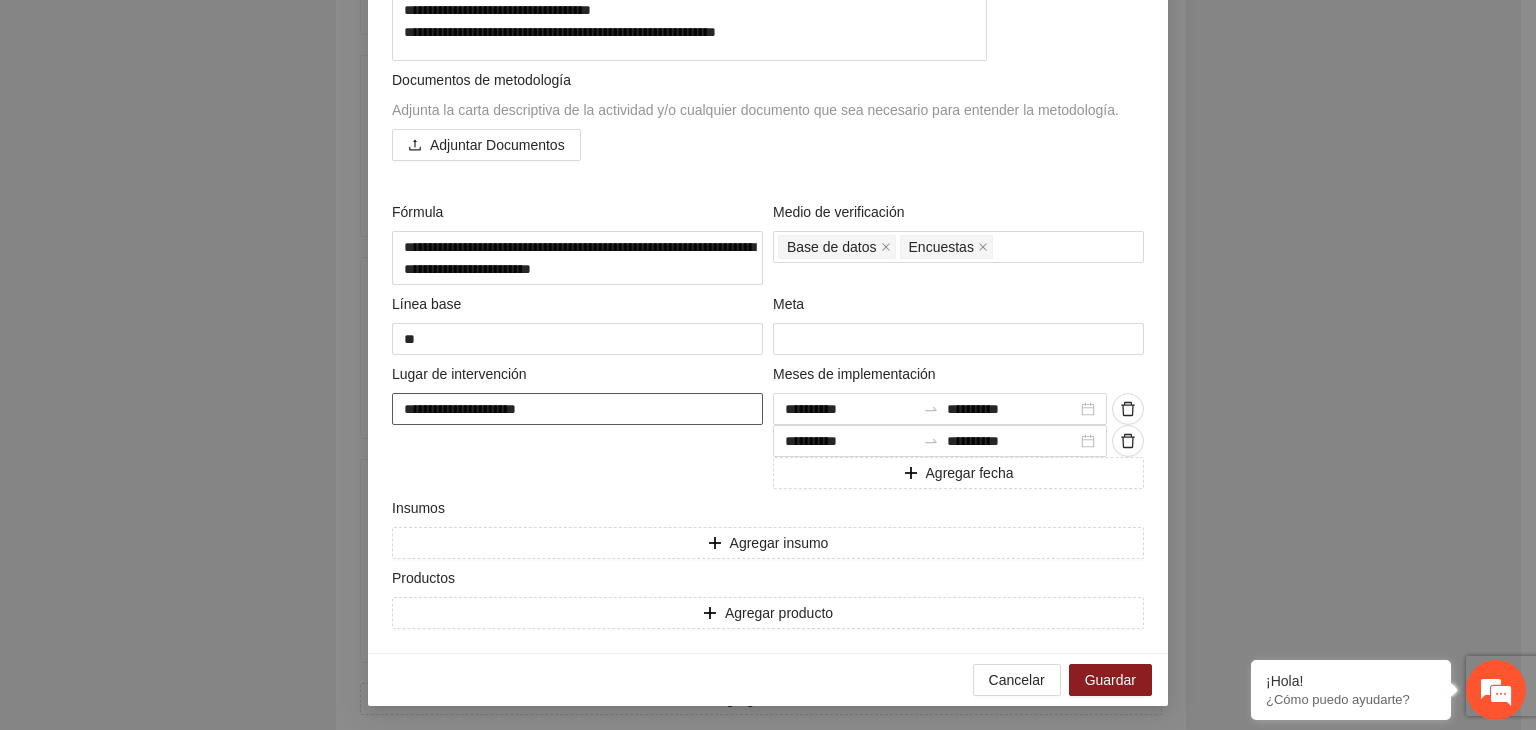 type on "**********" 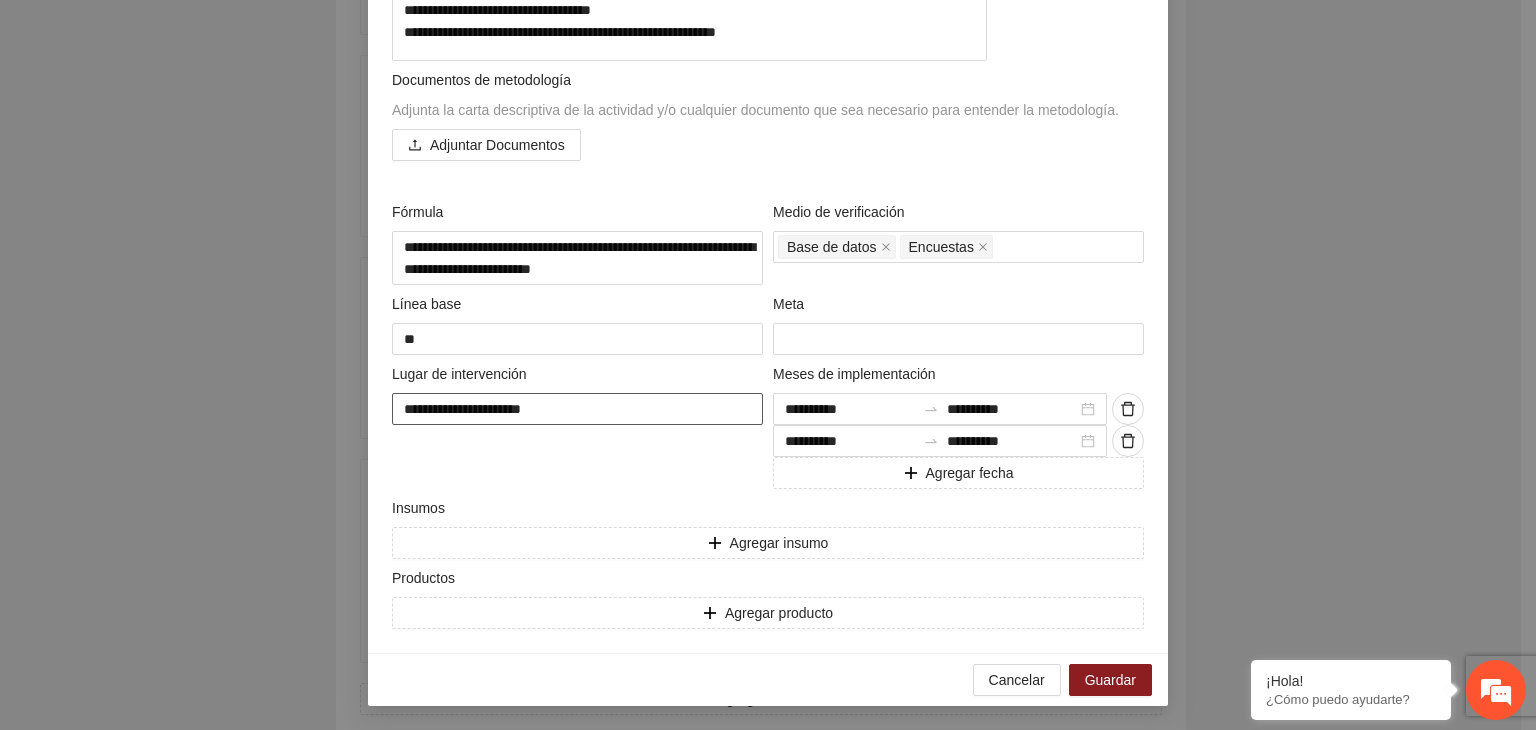 type on "**********" 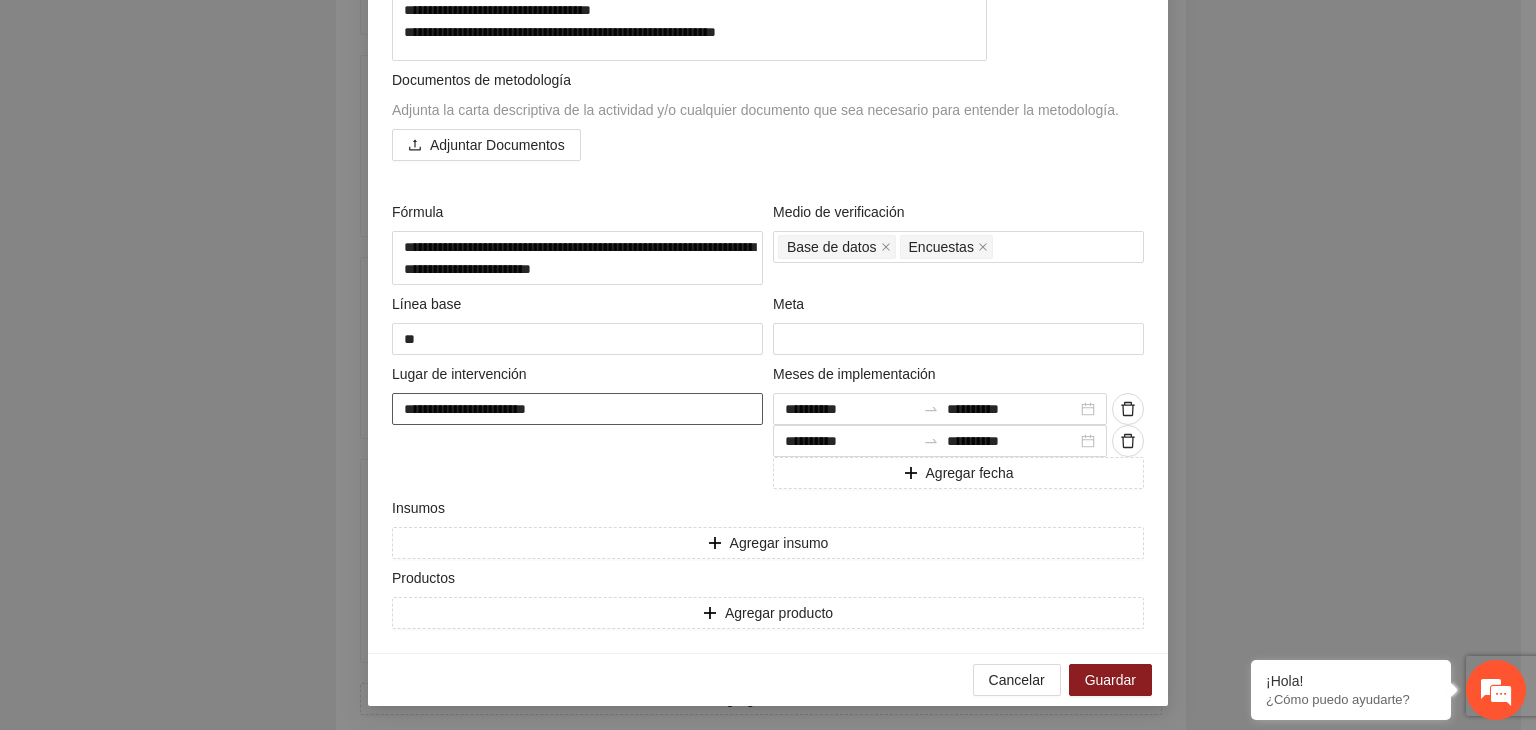 type on "**********" 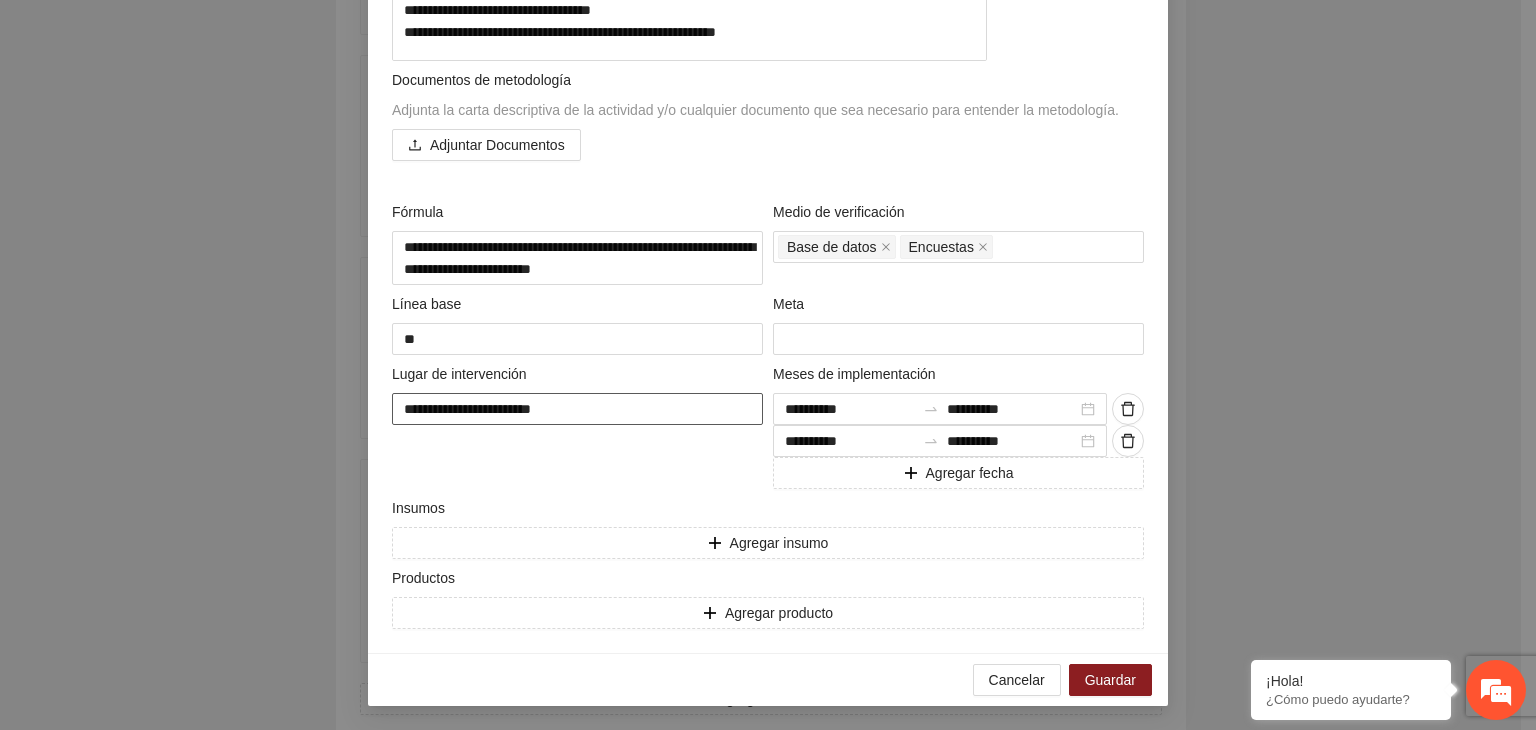 type on "**********" 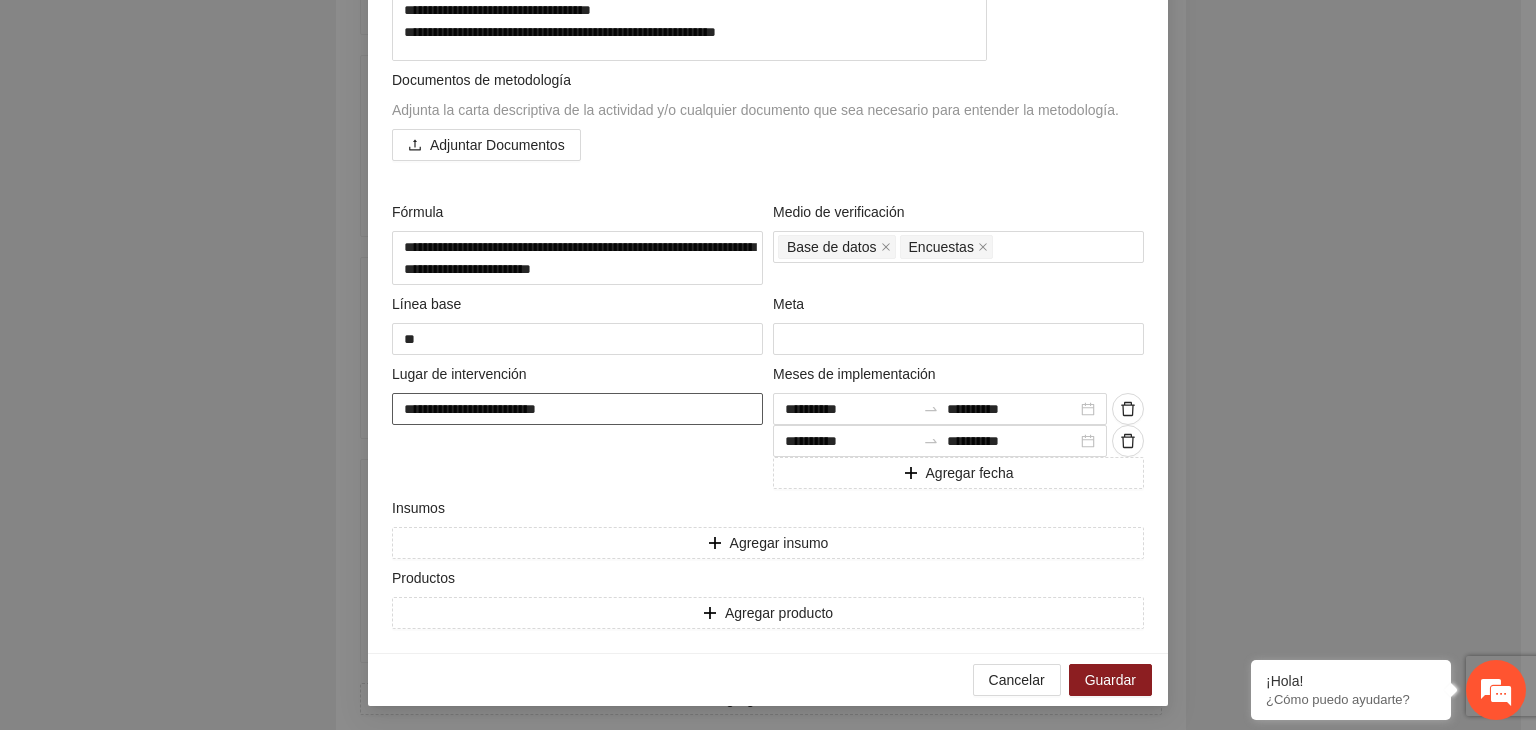 type on "**********" 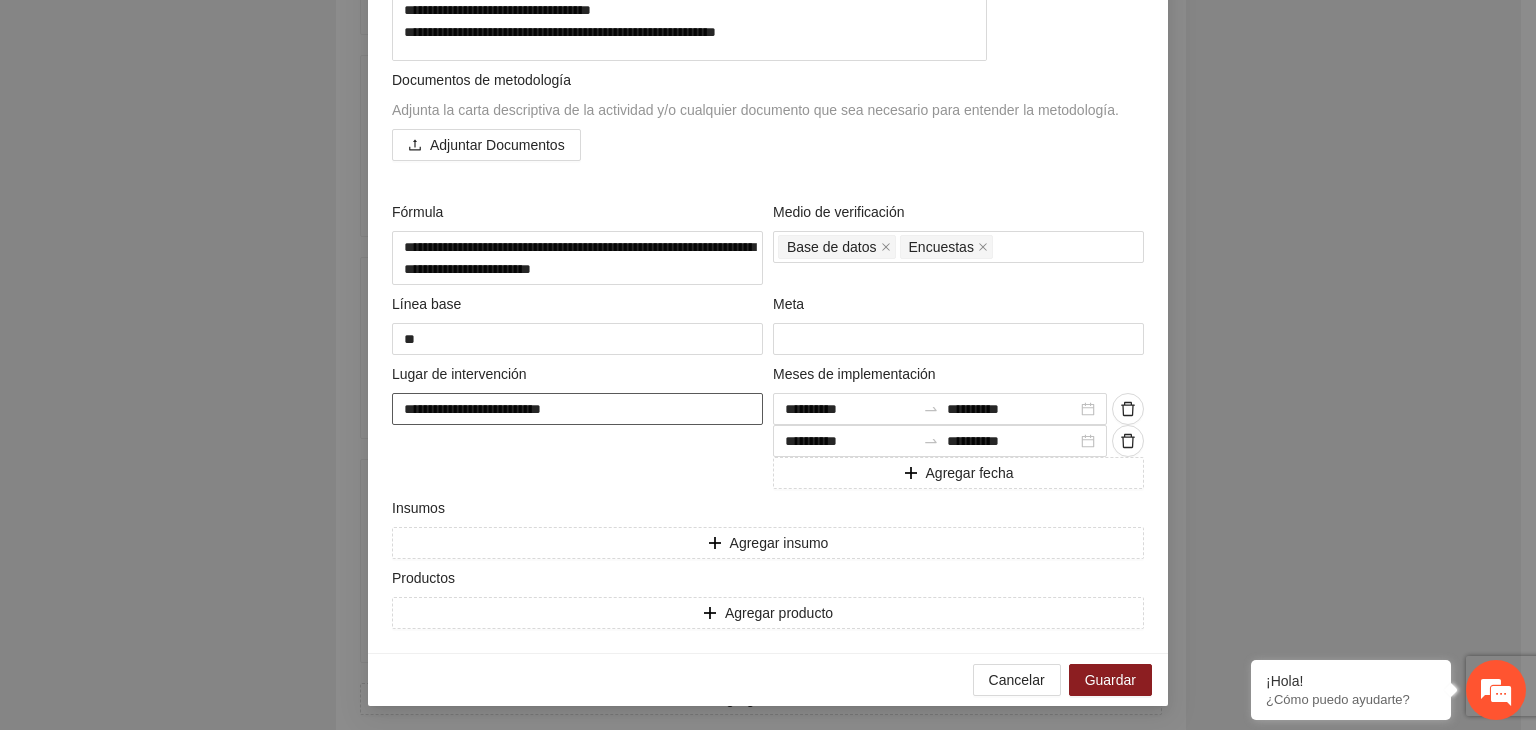 type on "**********" 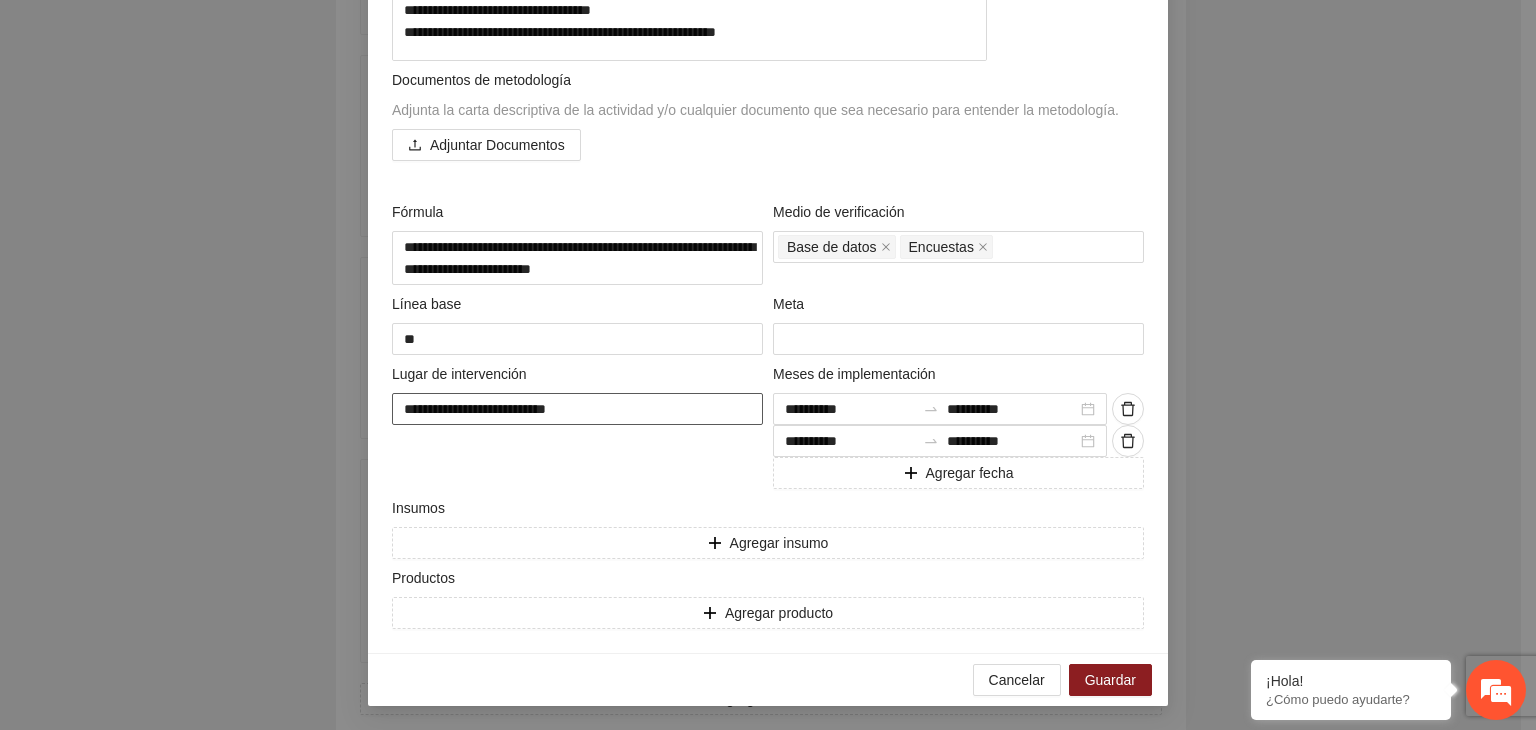 type on "**********" 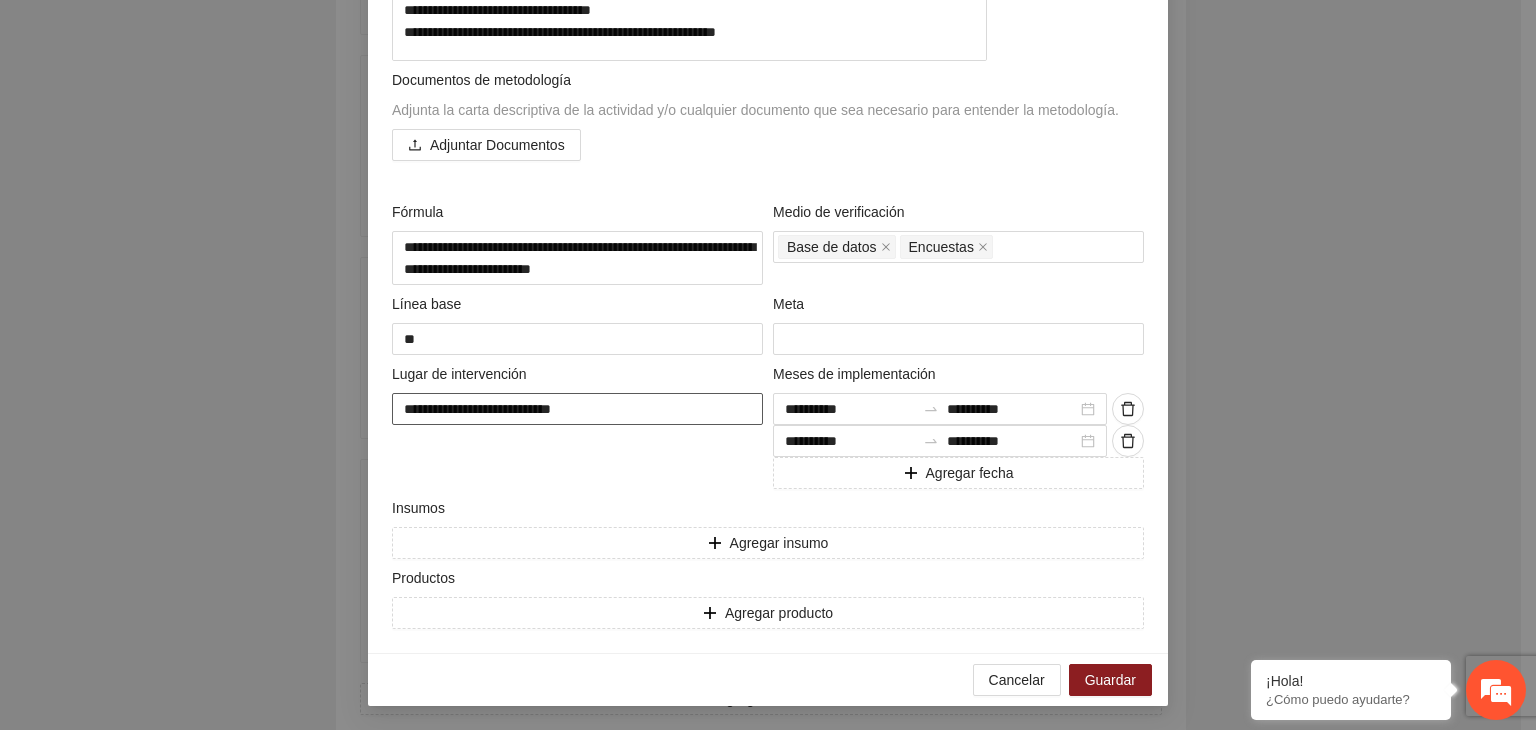 type on "**********" 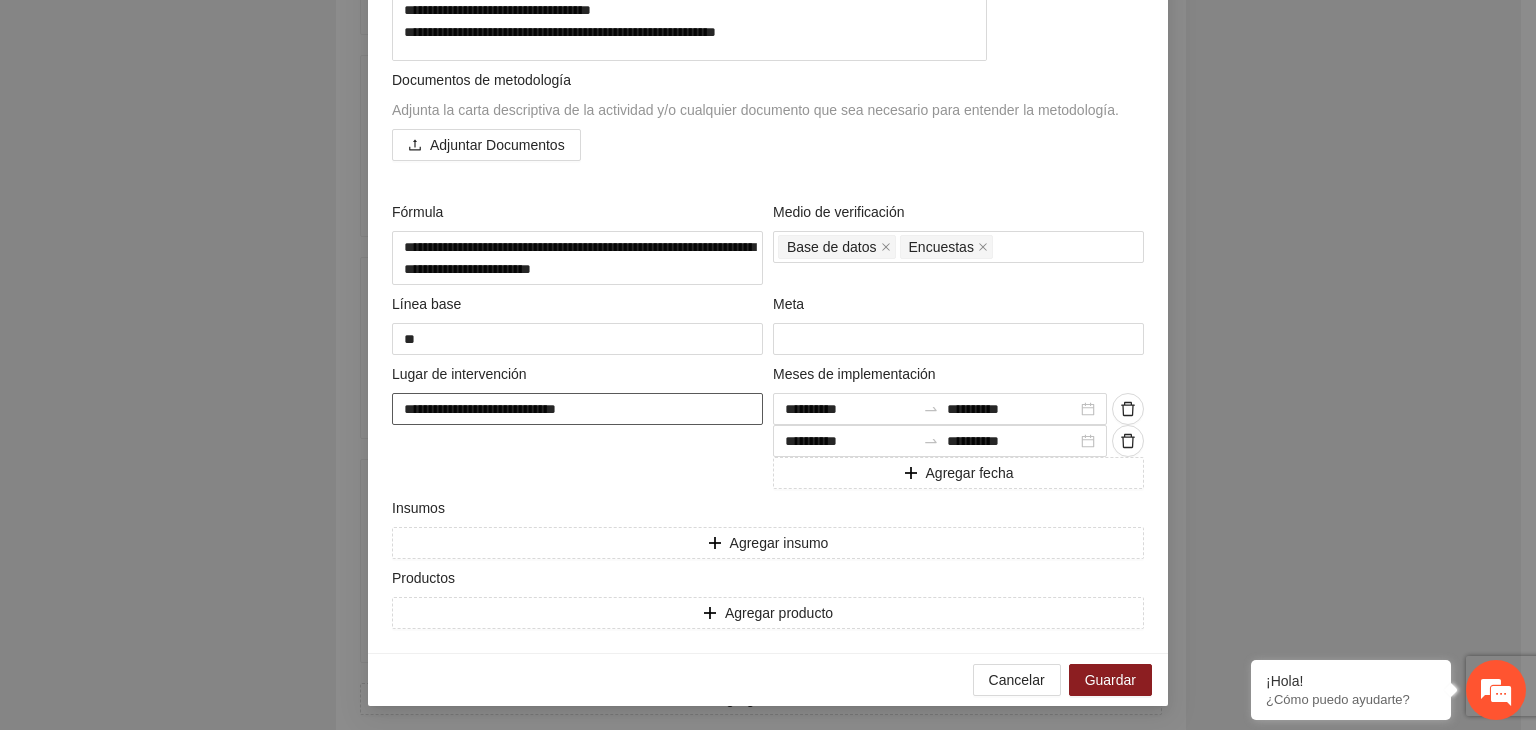 type on "**********" 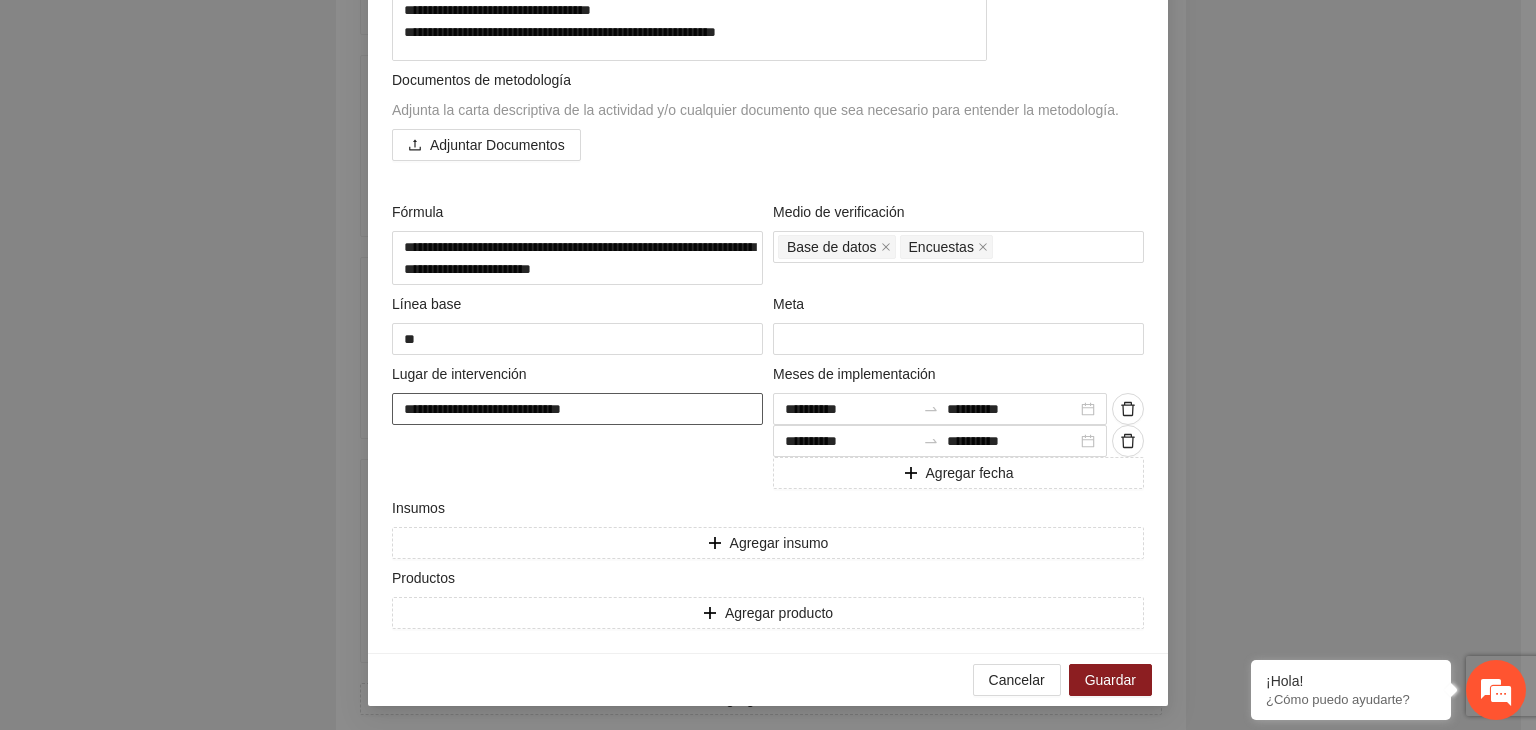 type on "**********" 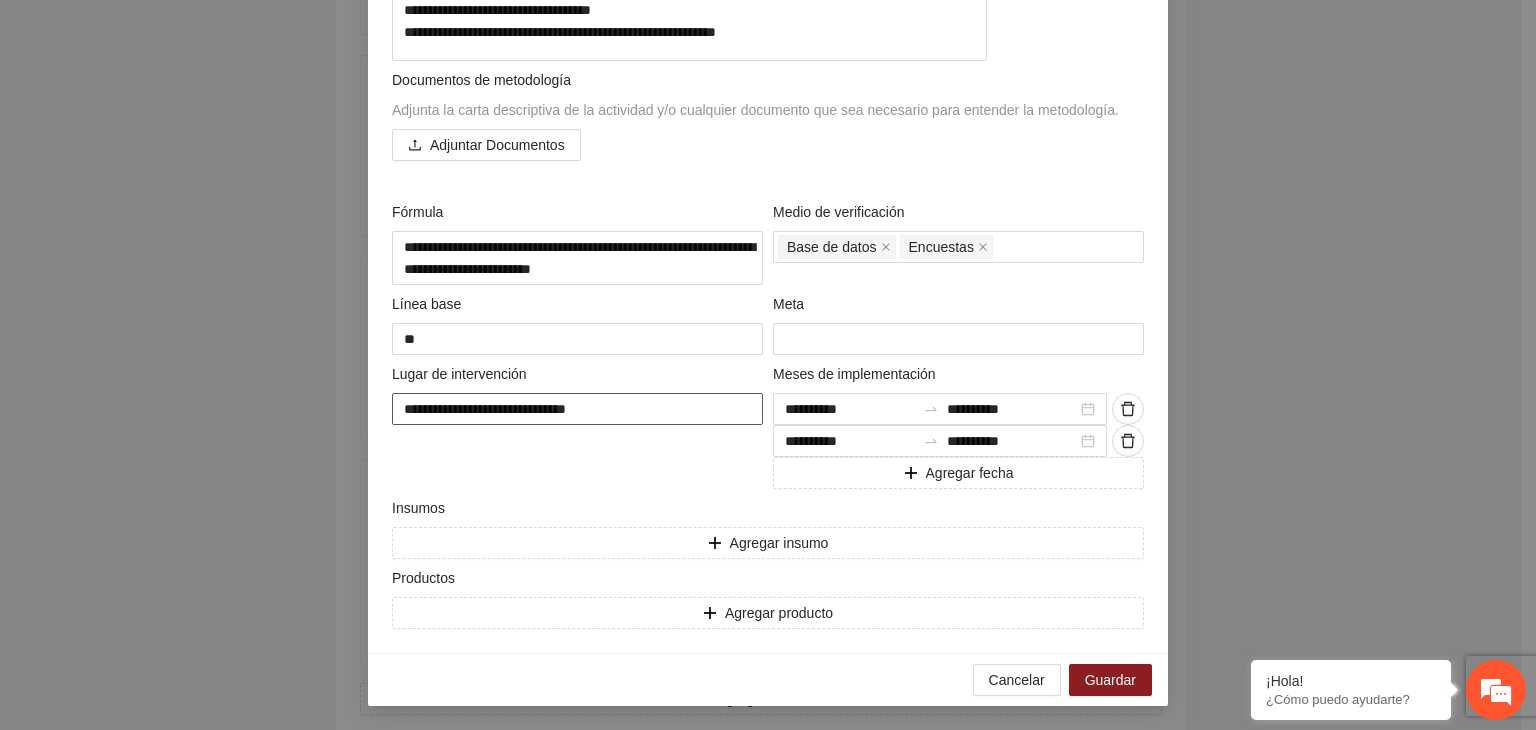 type on "**********" 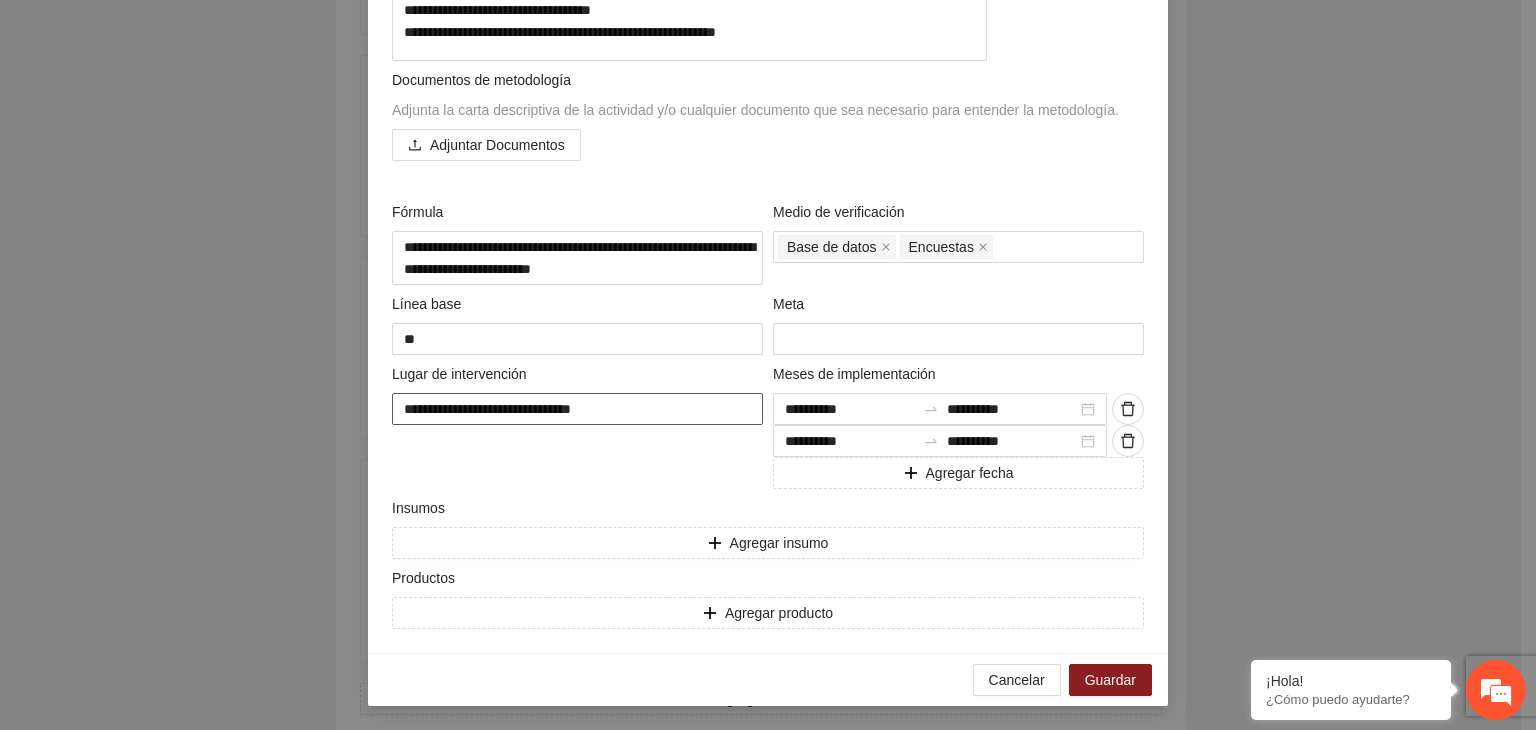 type on "**********" 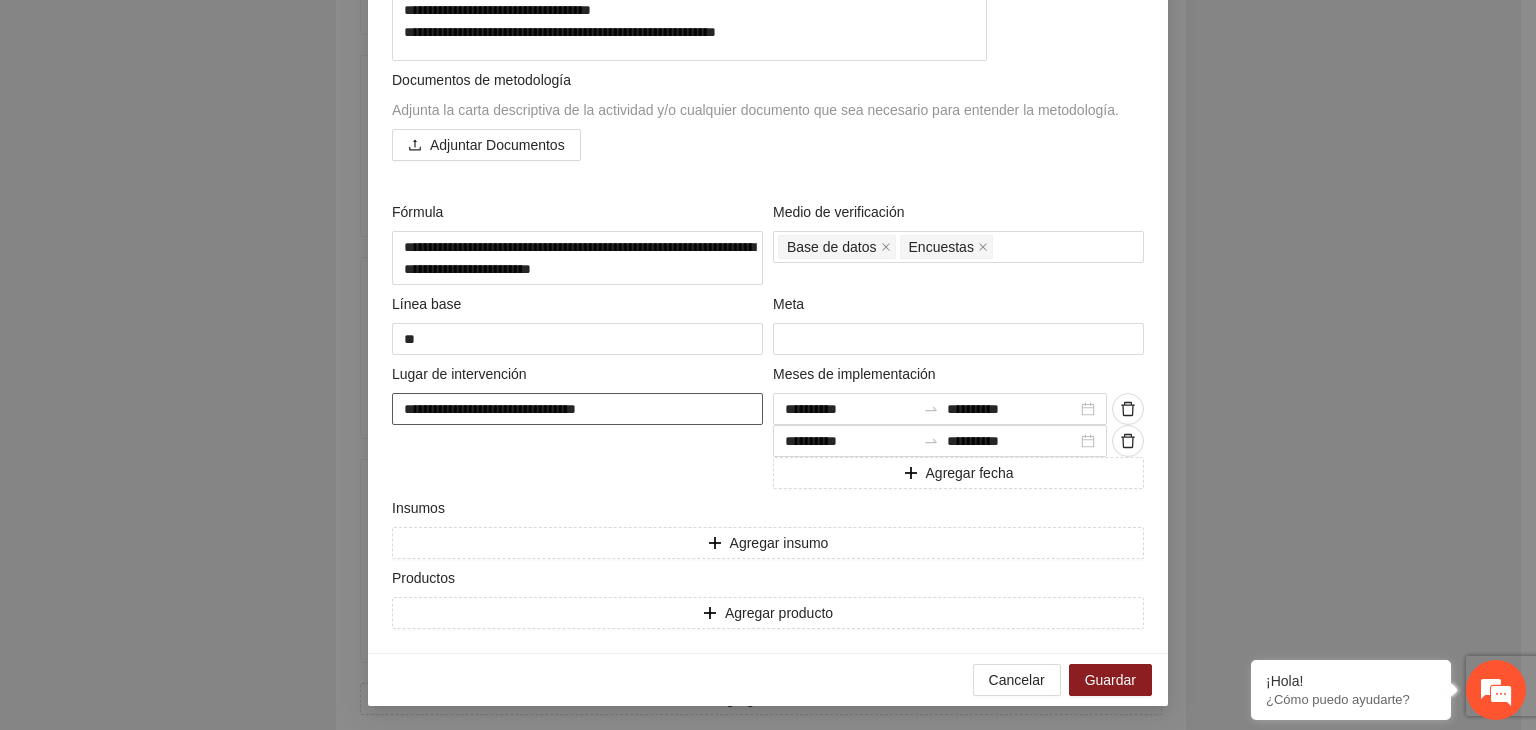 type on "**********" 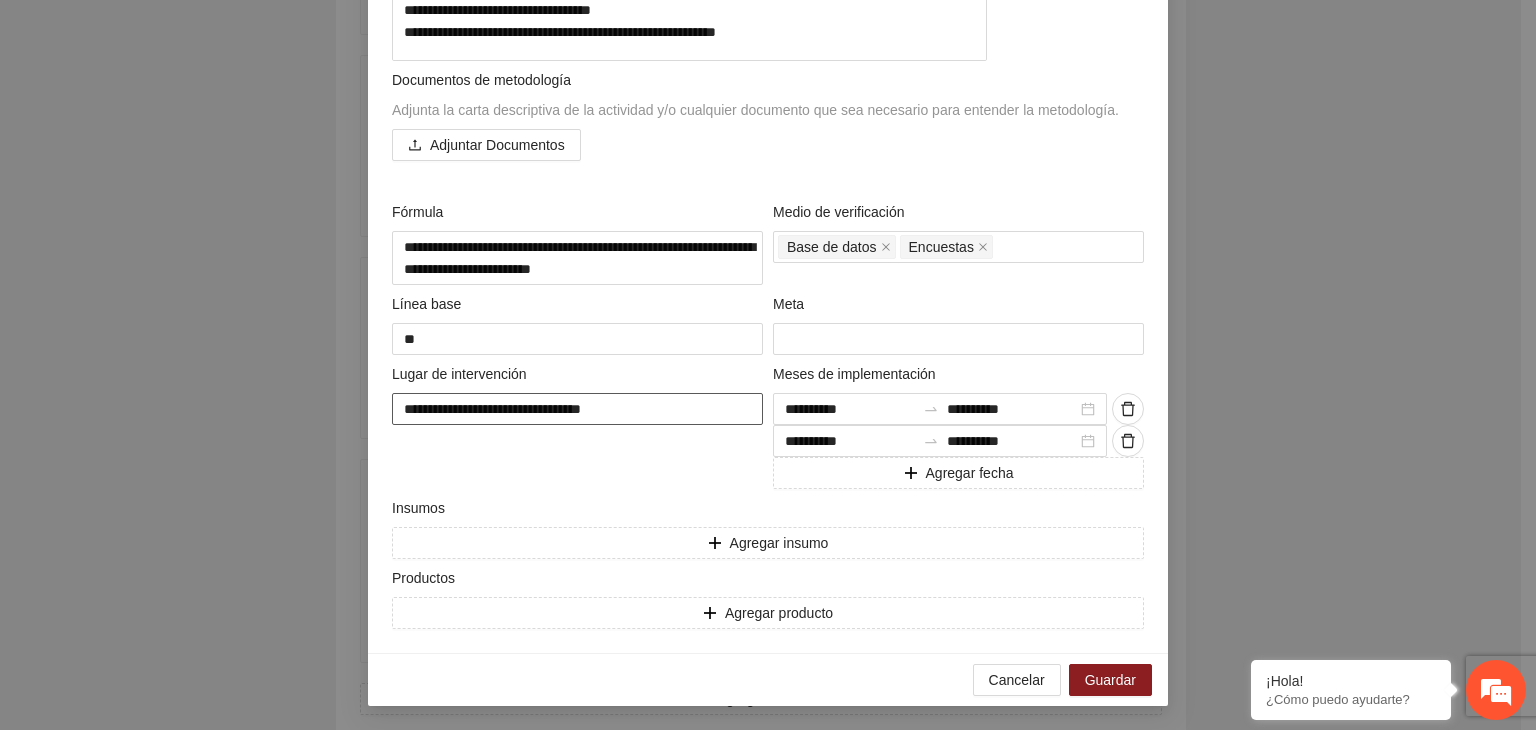 type on "**********" 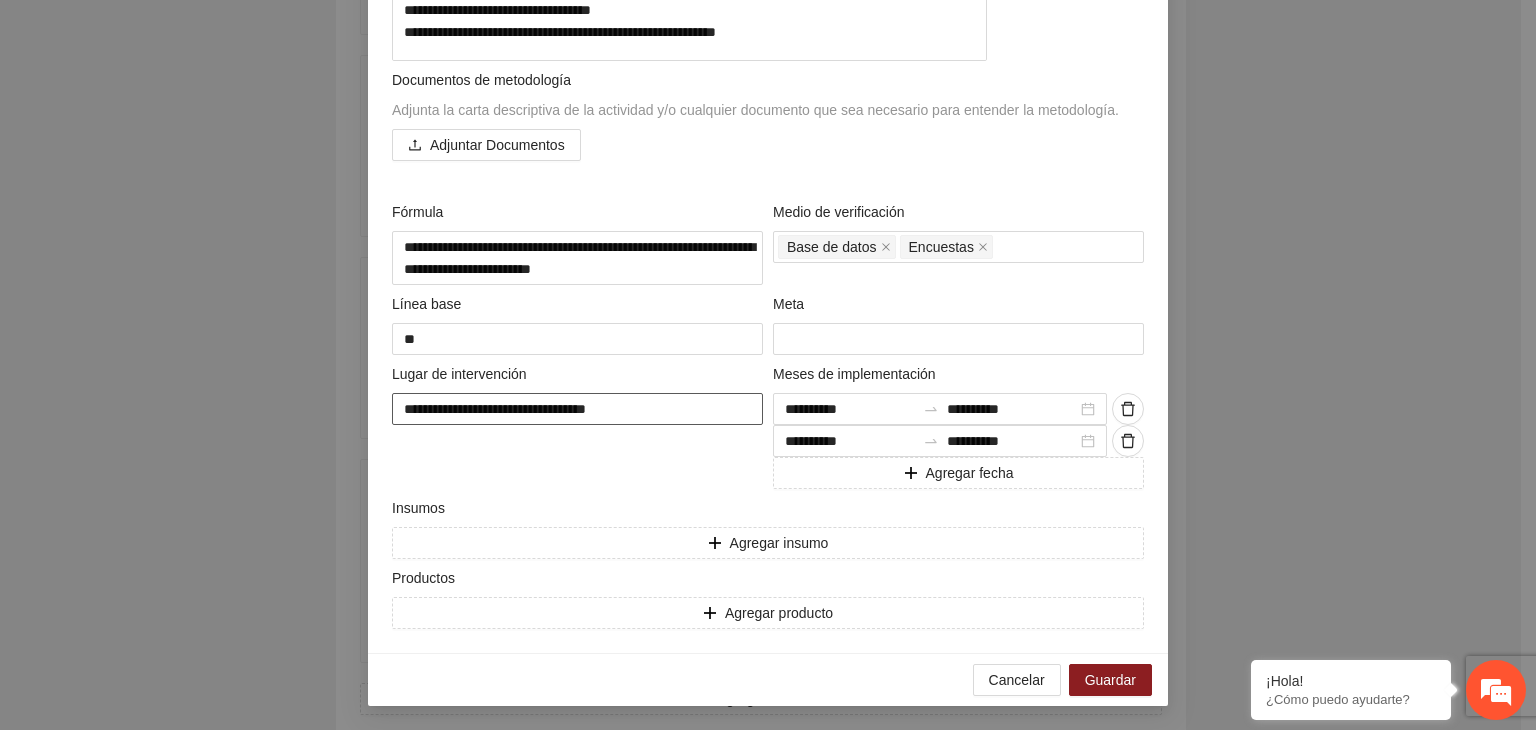 type on "**********" 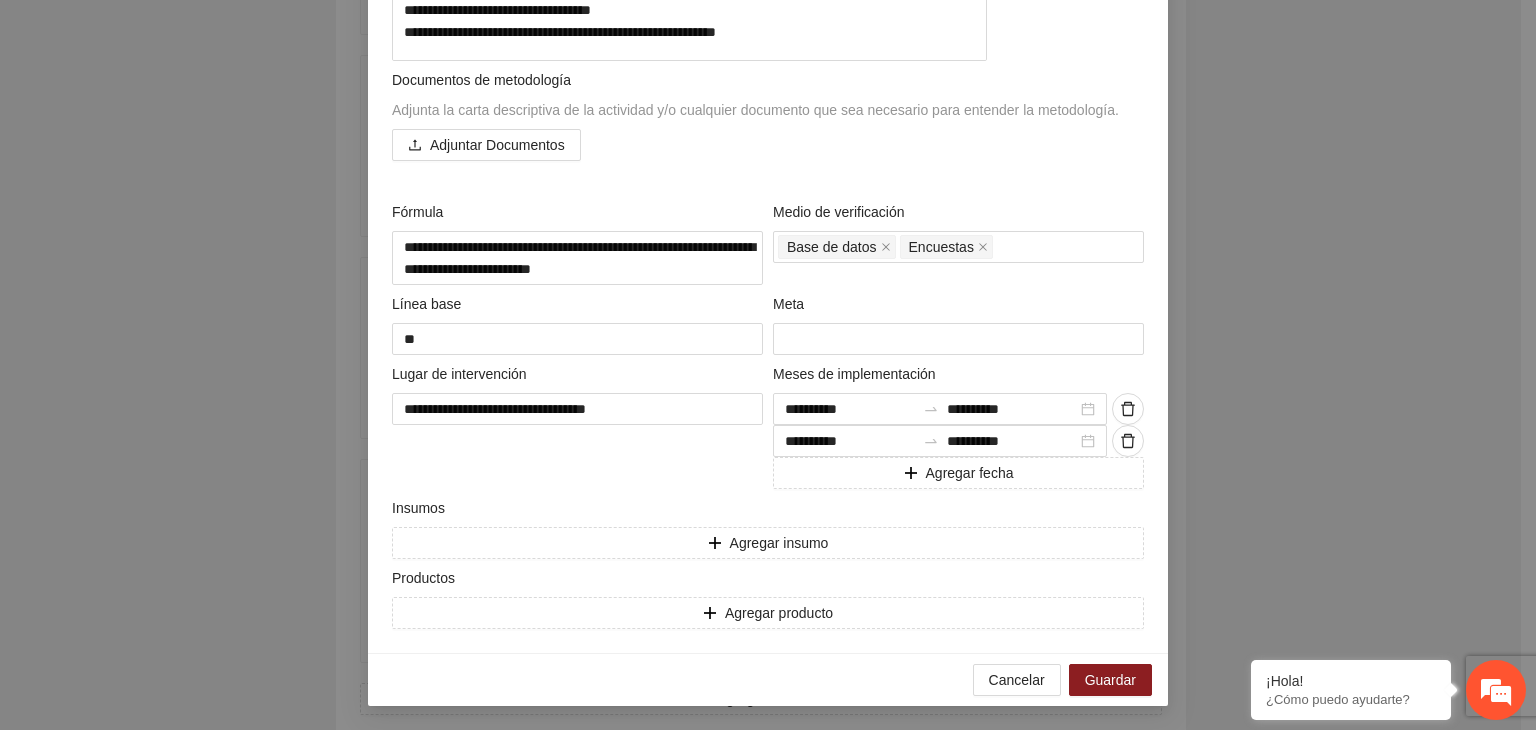 click on "**********" at bounding box center [768, 365] 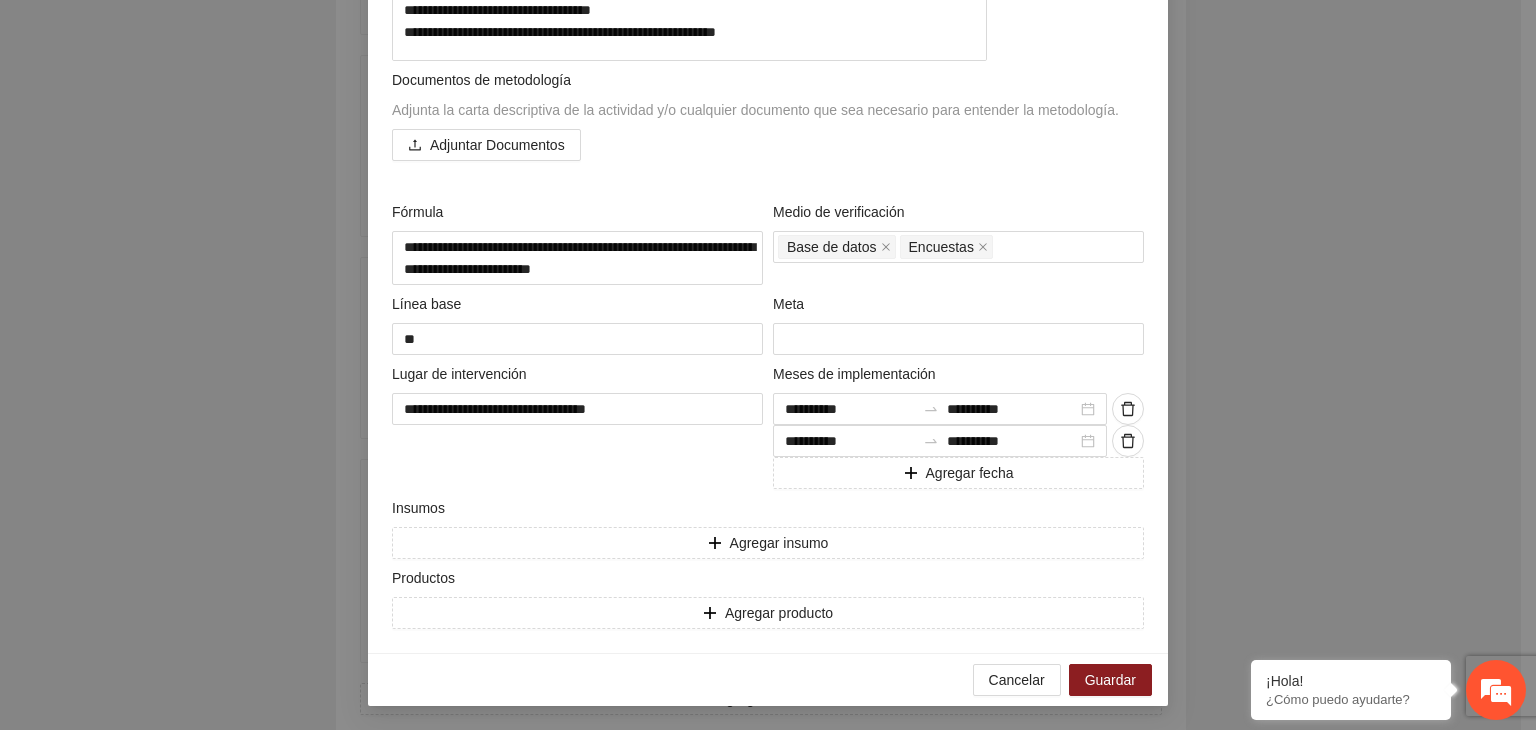 scroll, scrollTop: 631, scrollLeft: 0, axis: vertical 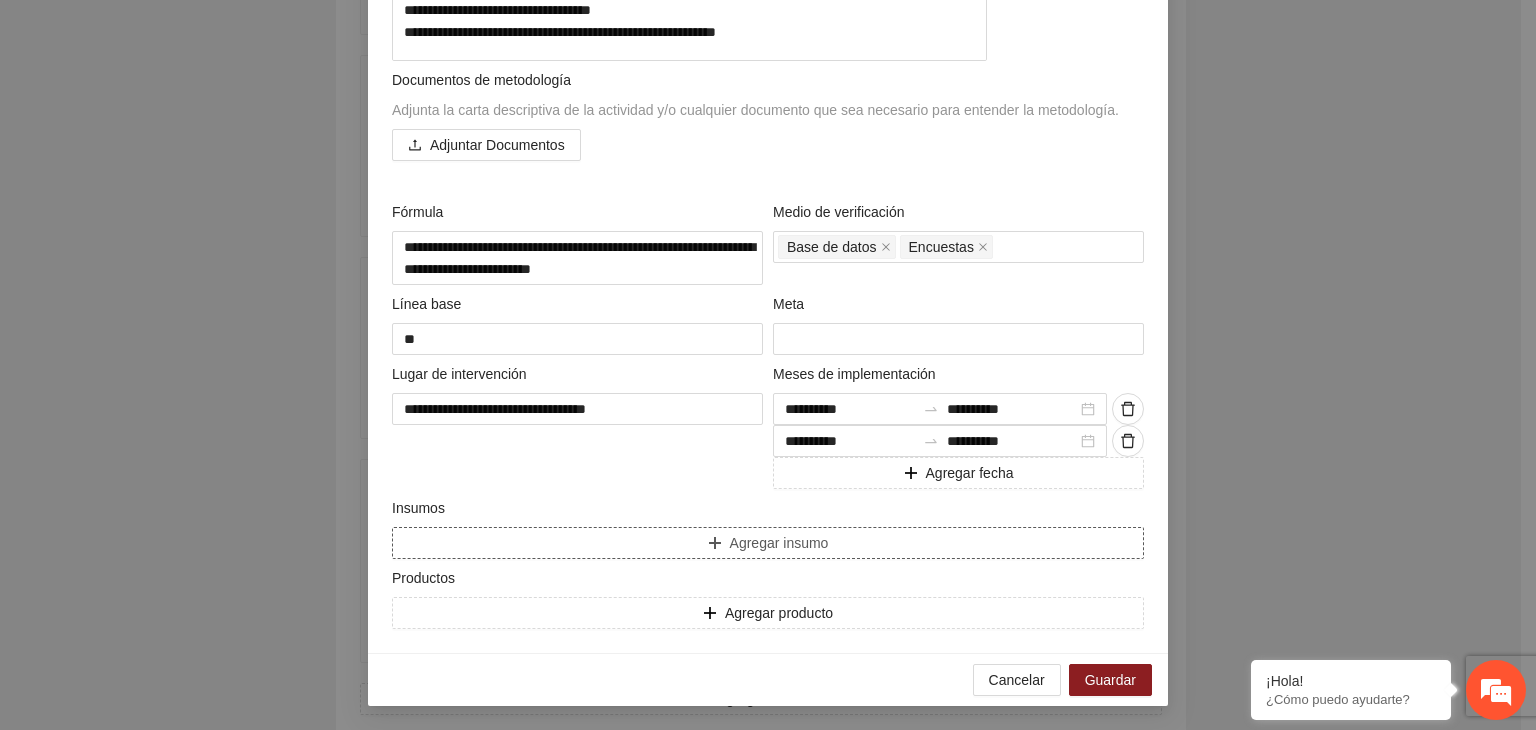click on "Agregar insumo" at bounding box center (768, 543) 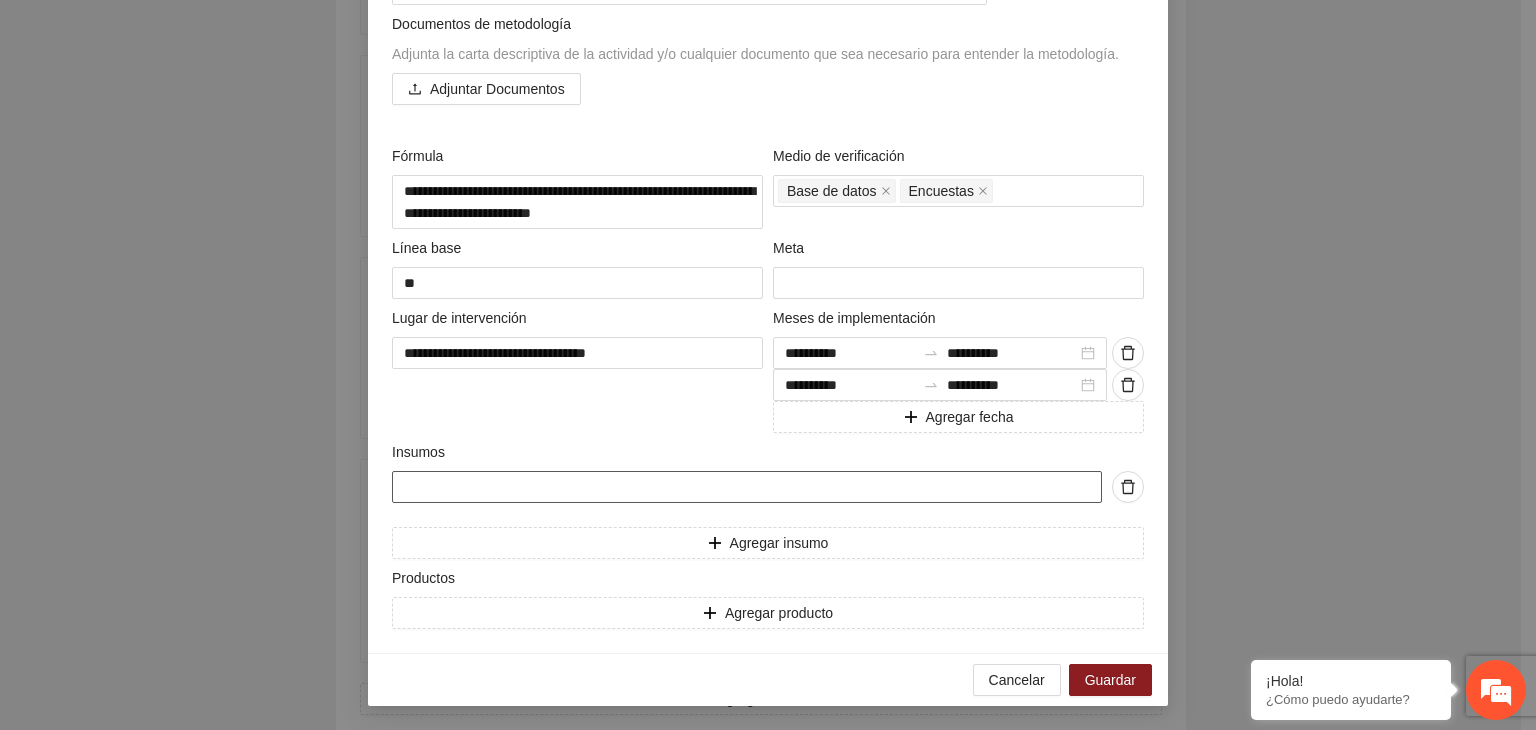 click at bounding box center [747, 487] 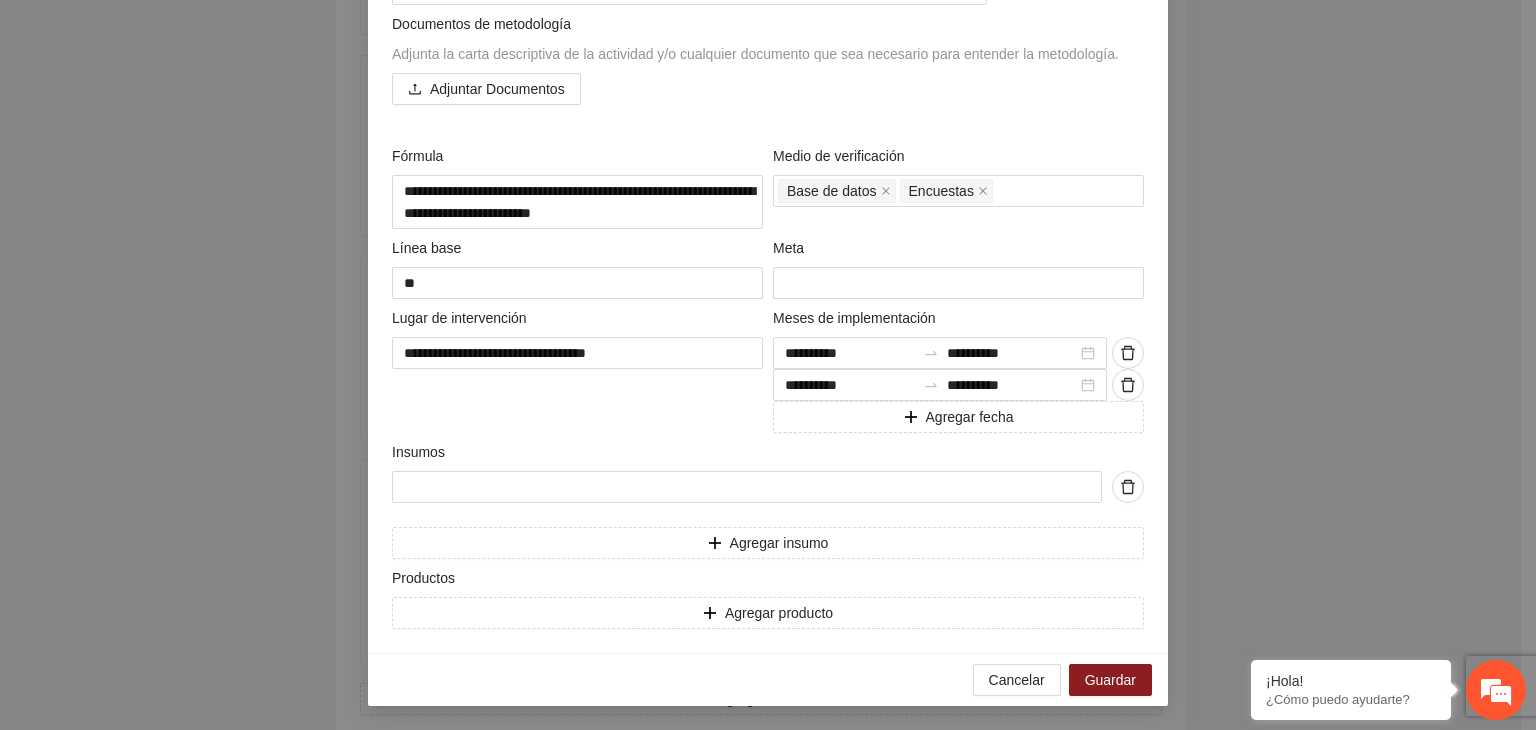 click on "**********" at bounding box center [768, 365] 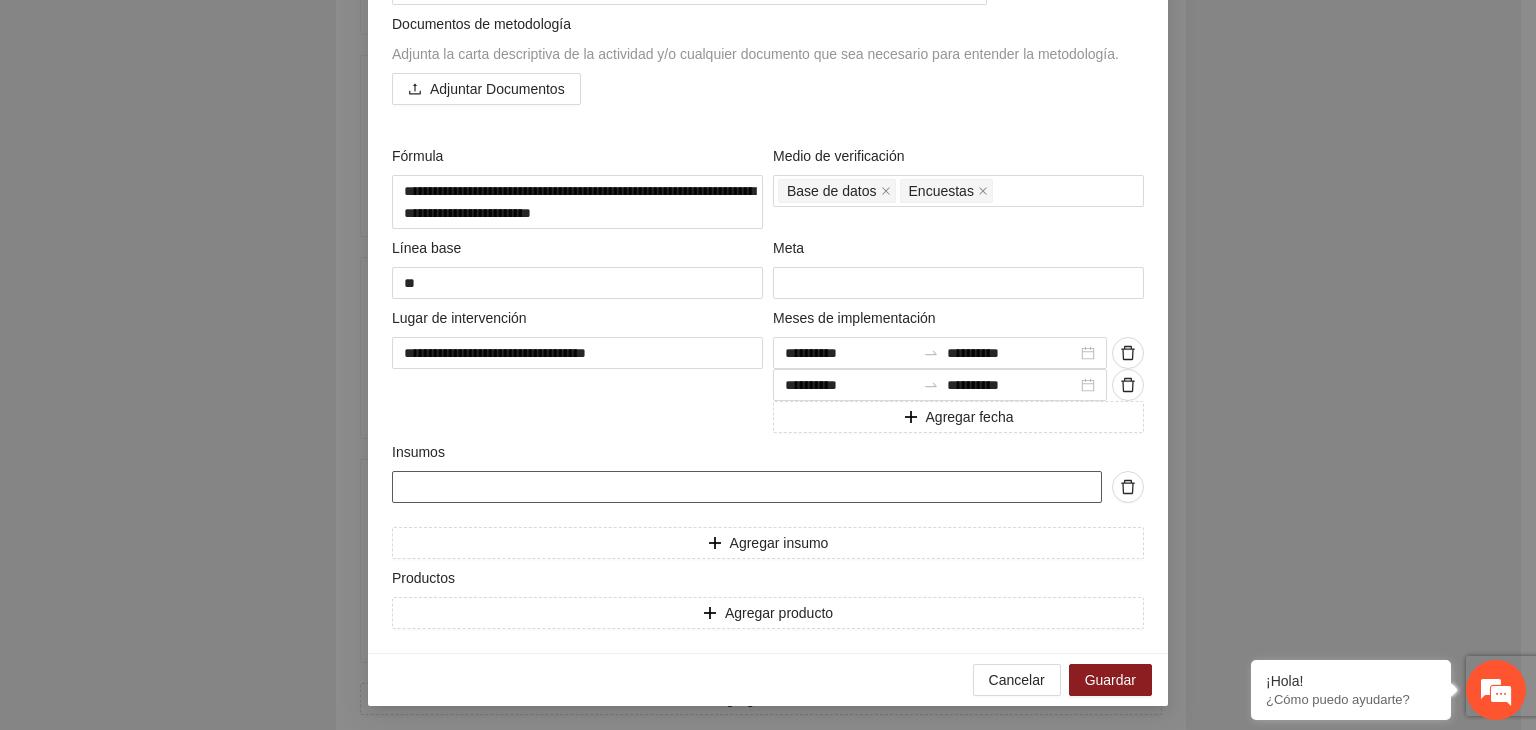 click at bounding box center [747, 487] 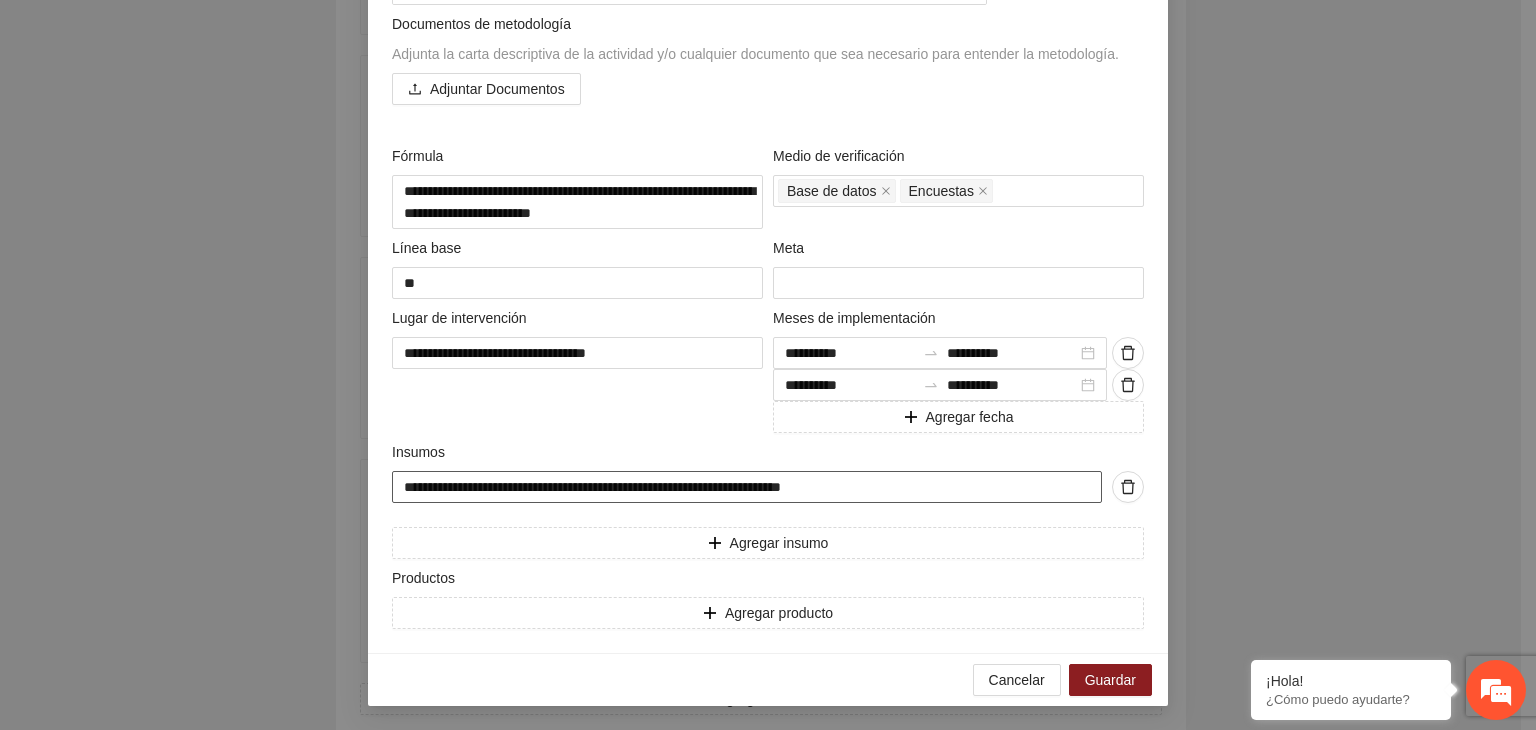 click on "**********" at bounding box center [747, 487] 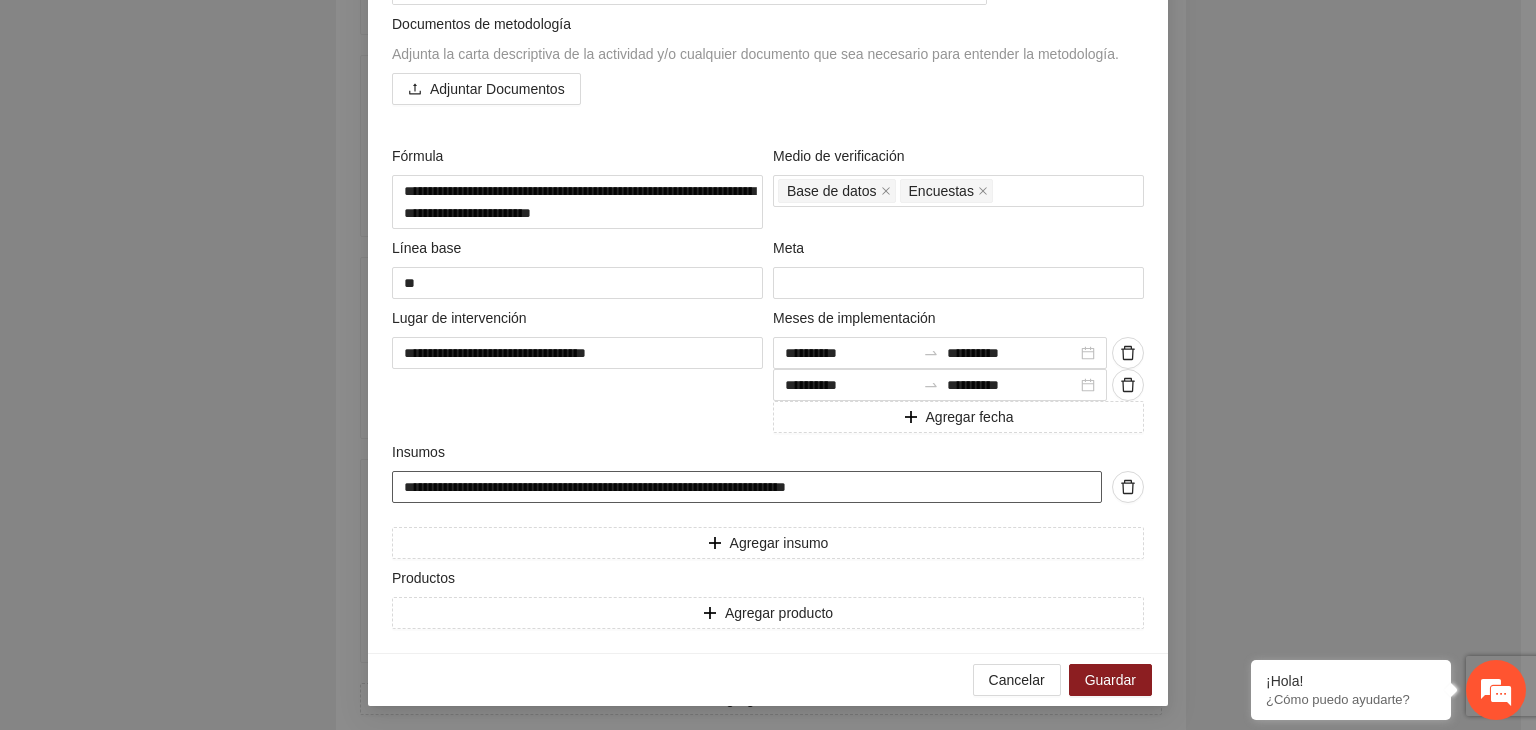 click on "**********" at bounding box center [747, 487] 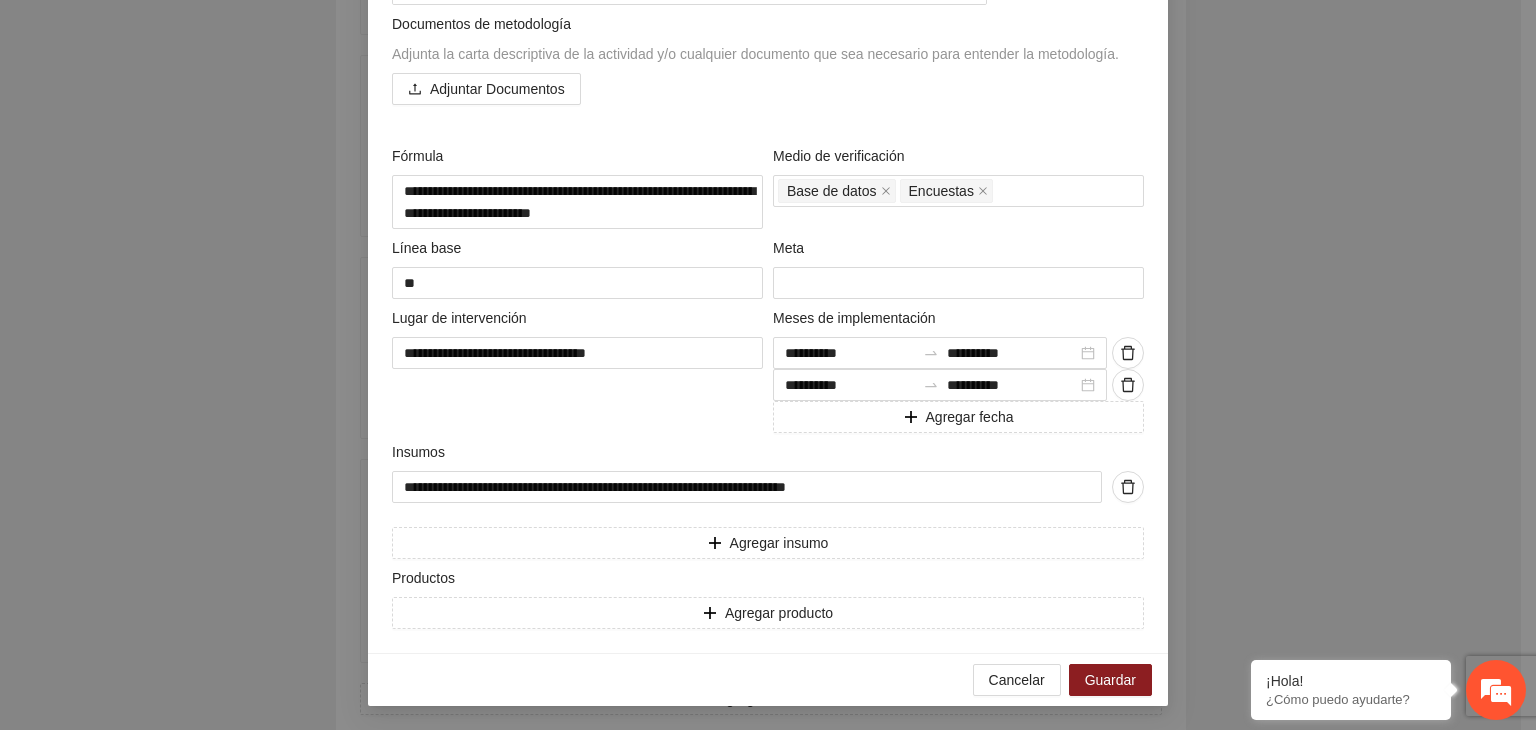 click on "**********" at bounding box center (768, 365) 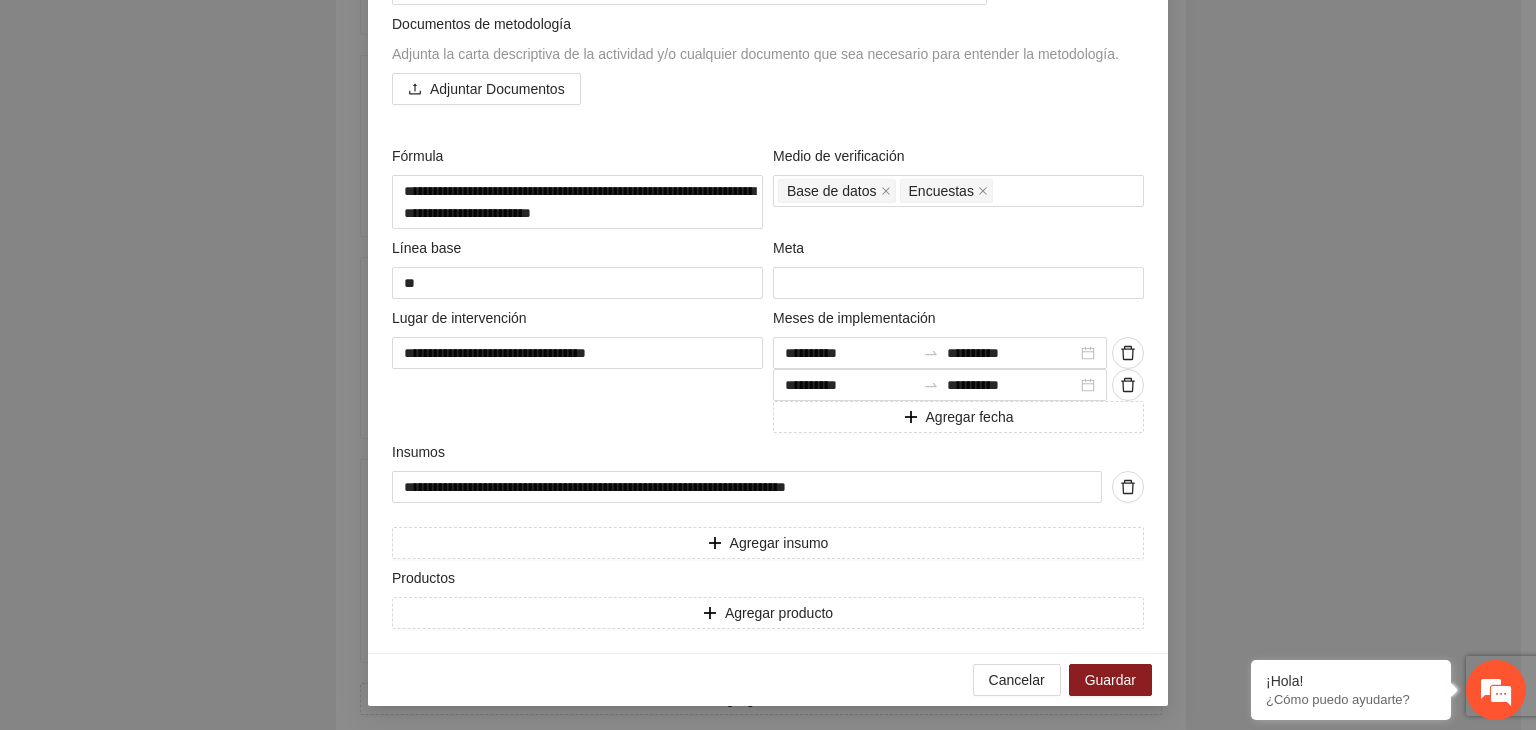 scroll, scrollTop: 687, scrollLeft: 0, axis: vertical 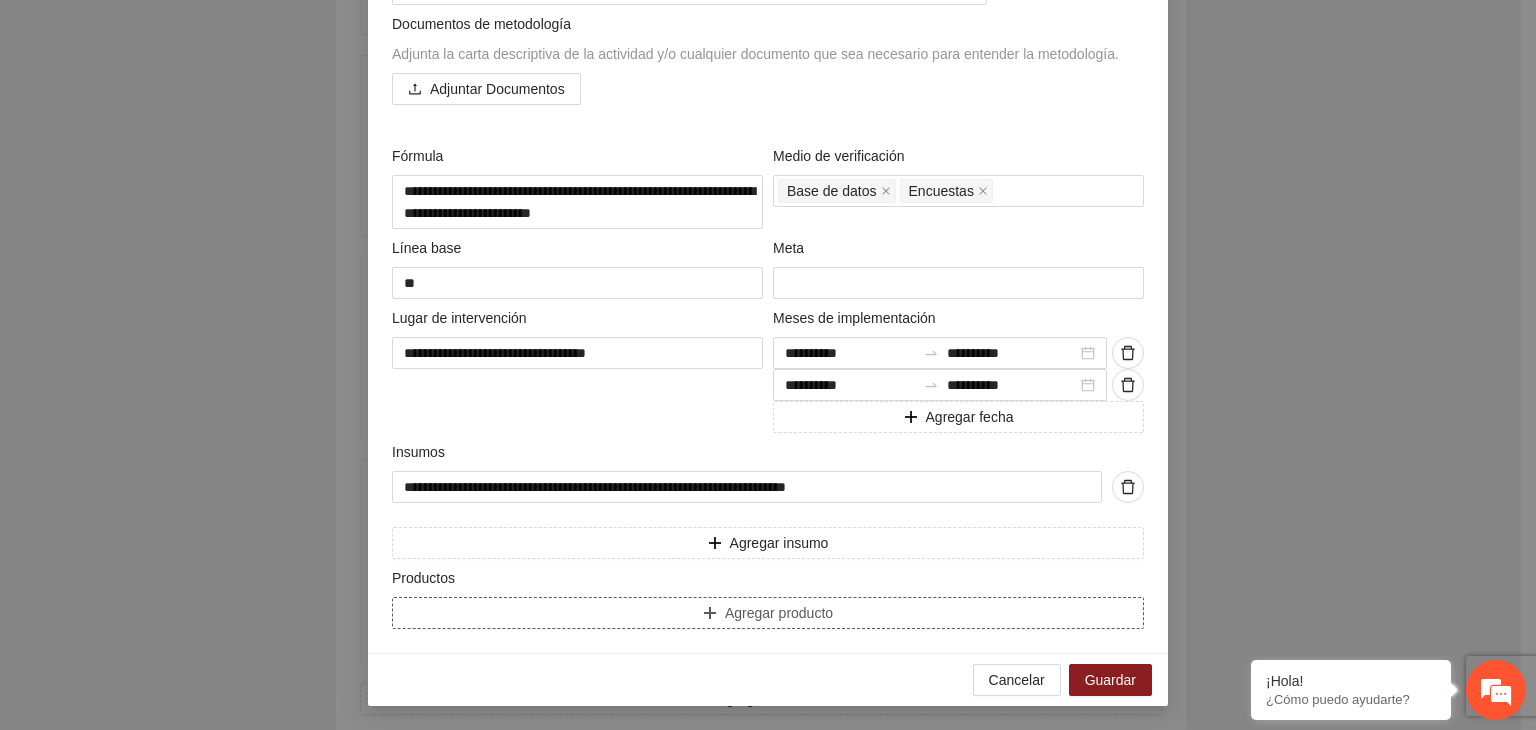 click on "Agregar producto" at bounding box center (768, 613) 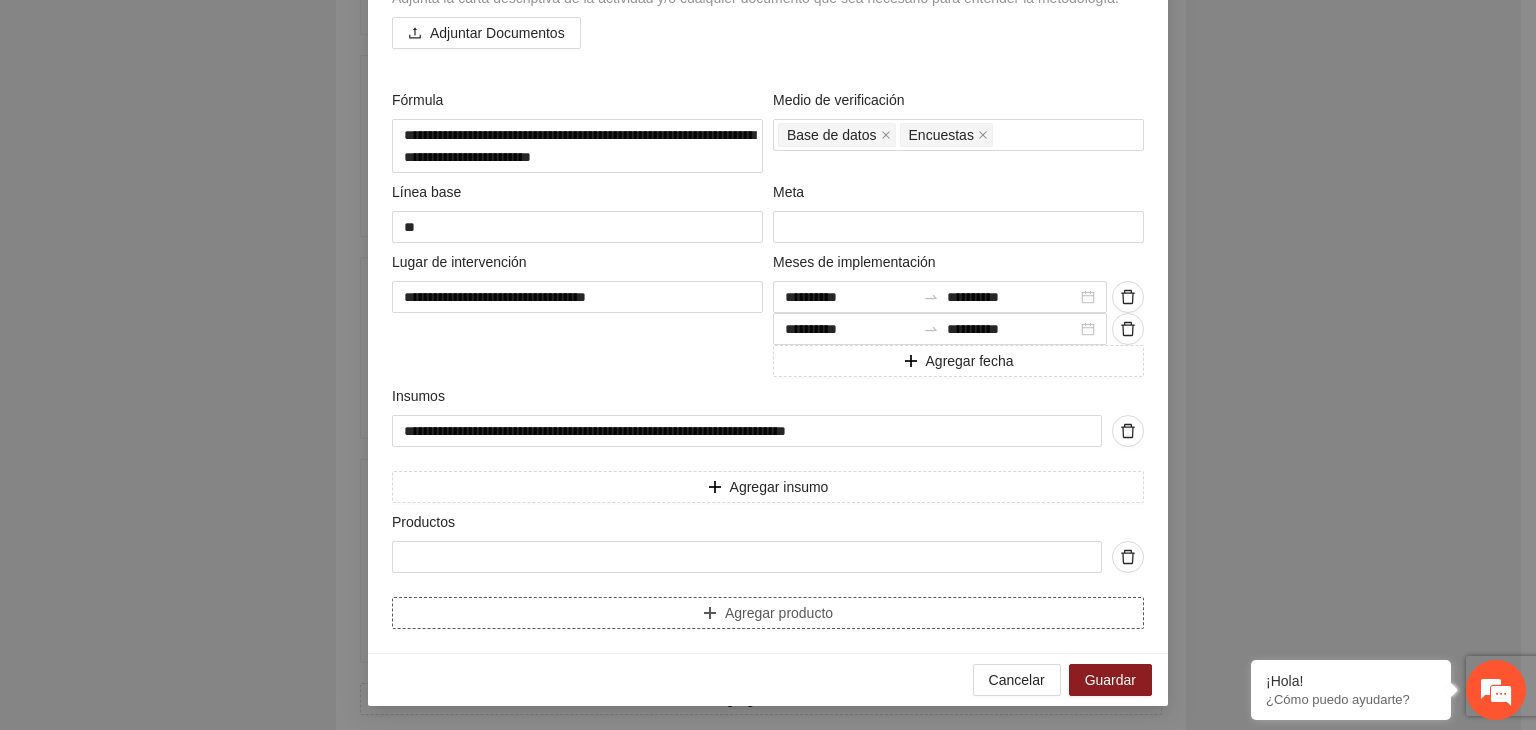 type 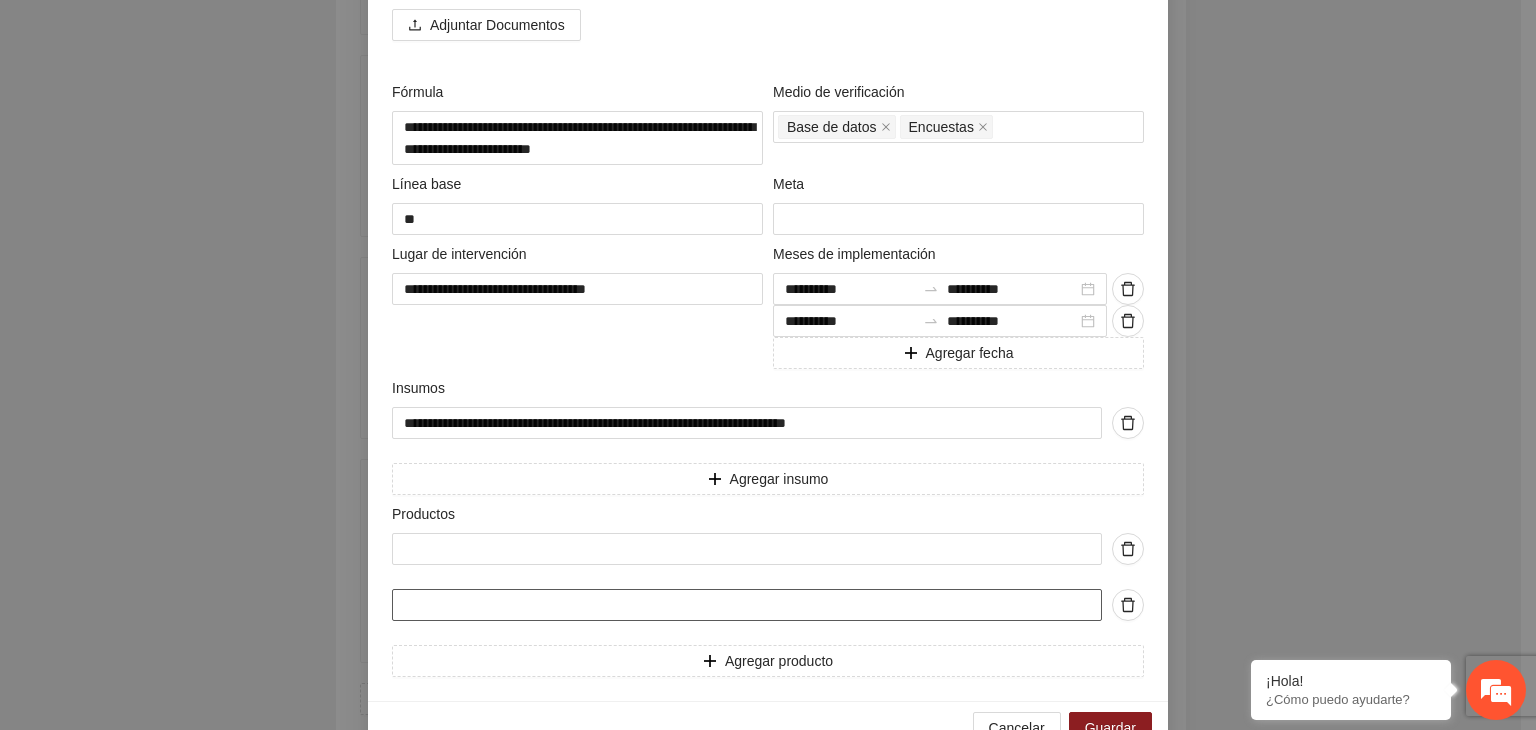 click at bounding box center (747, 605) 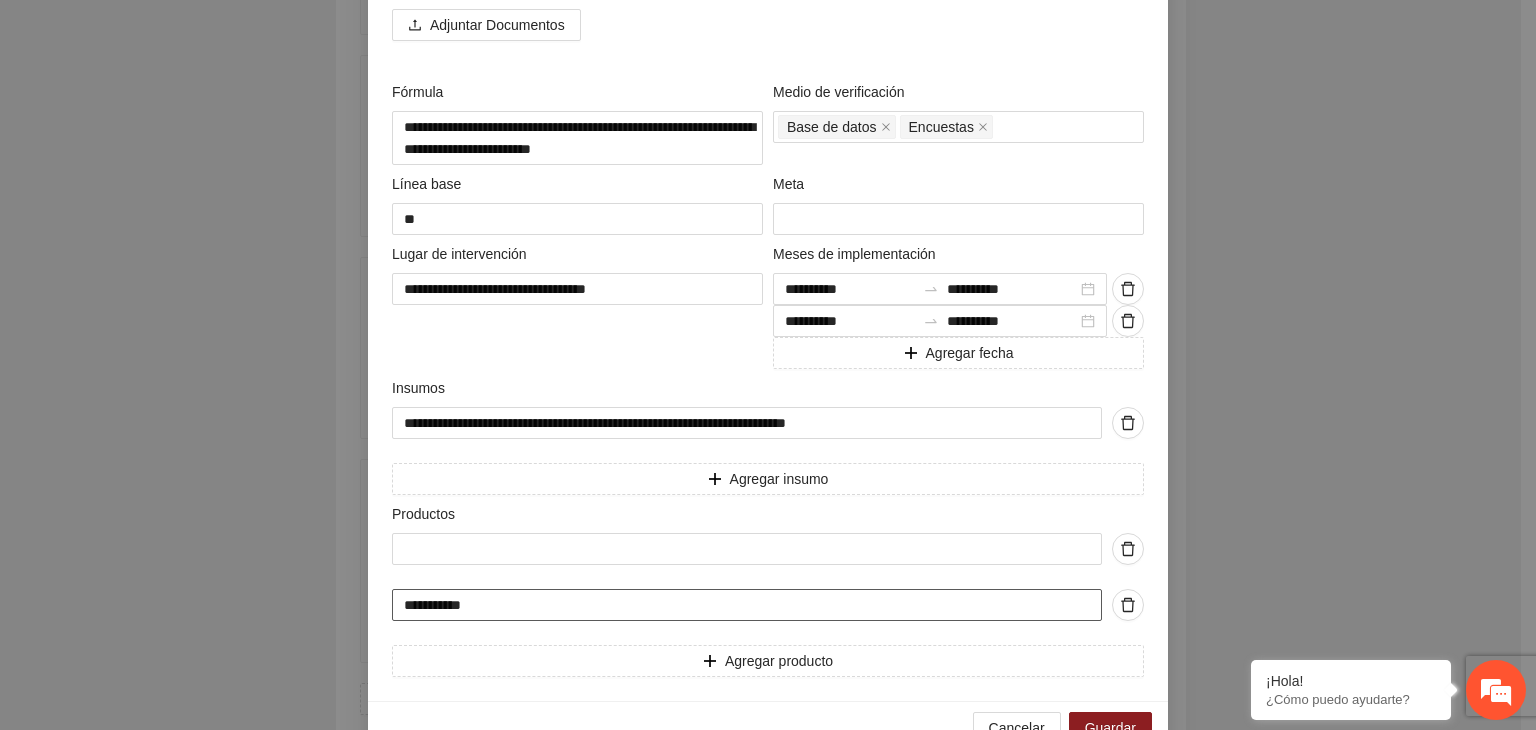 type on "**********" 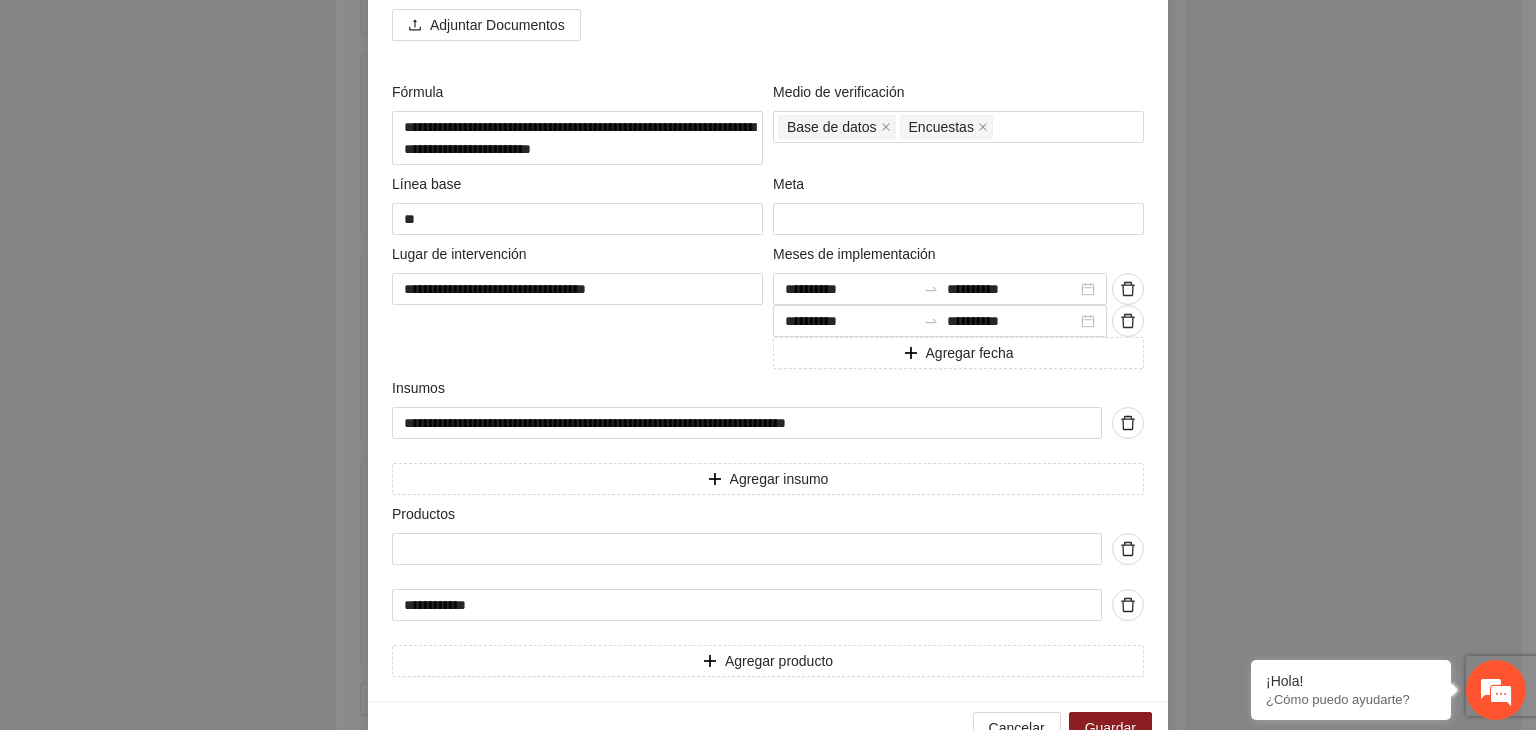 click on "**********" at bounding box center [768, 365] 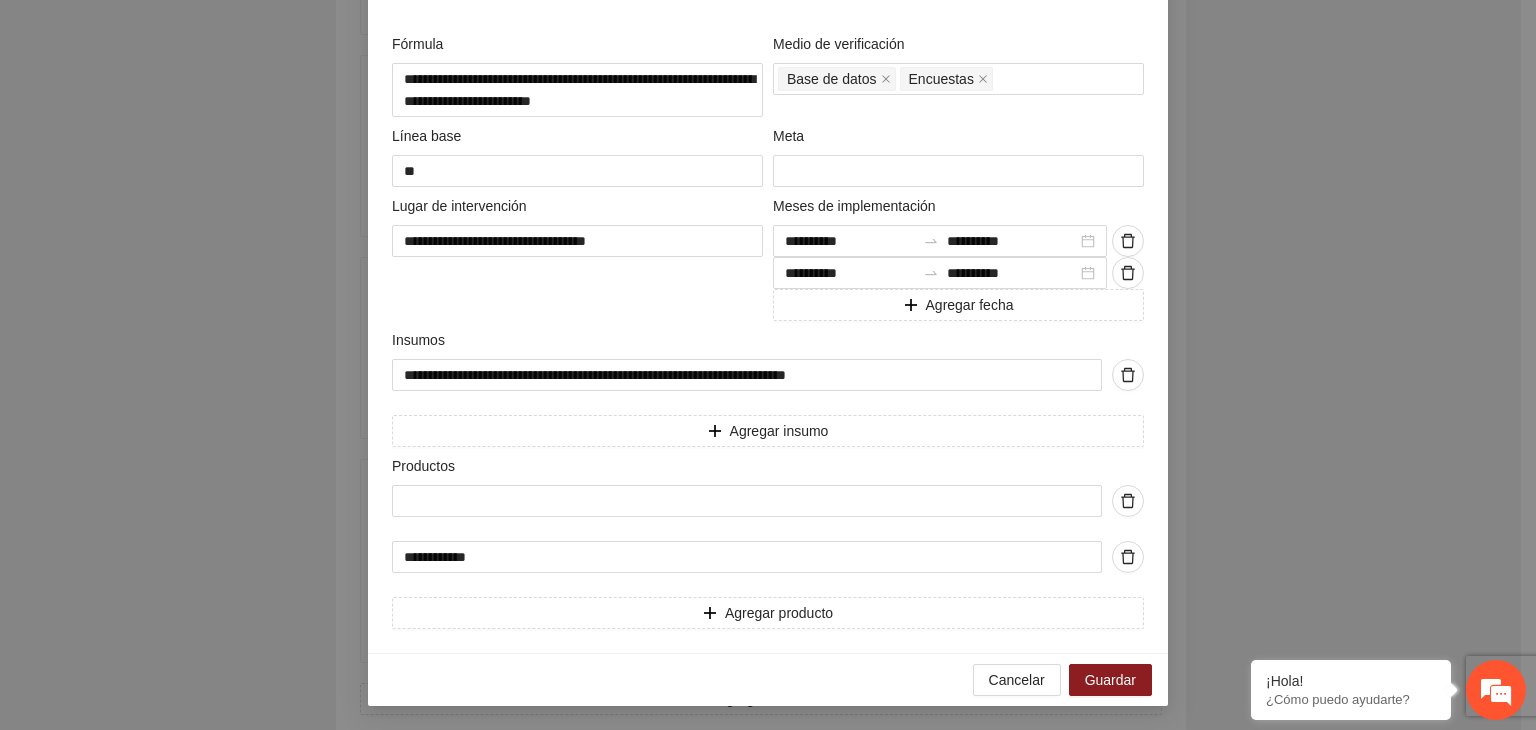 scroll, scrollTop: 767, scrollLeft: 0, axis: vertical 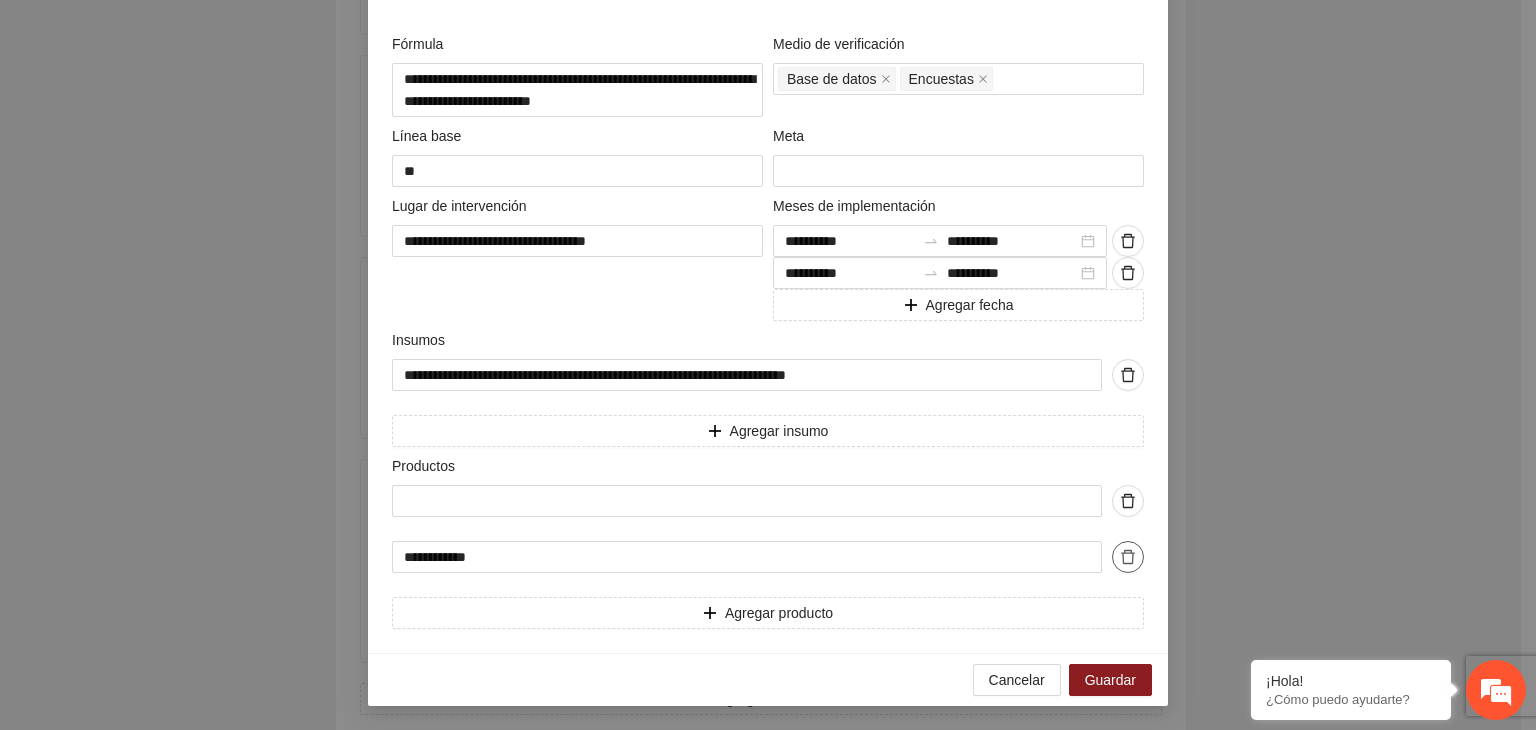 click at bounding box center (1128, 557) 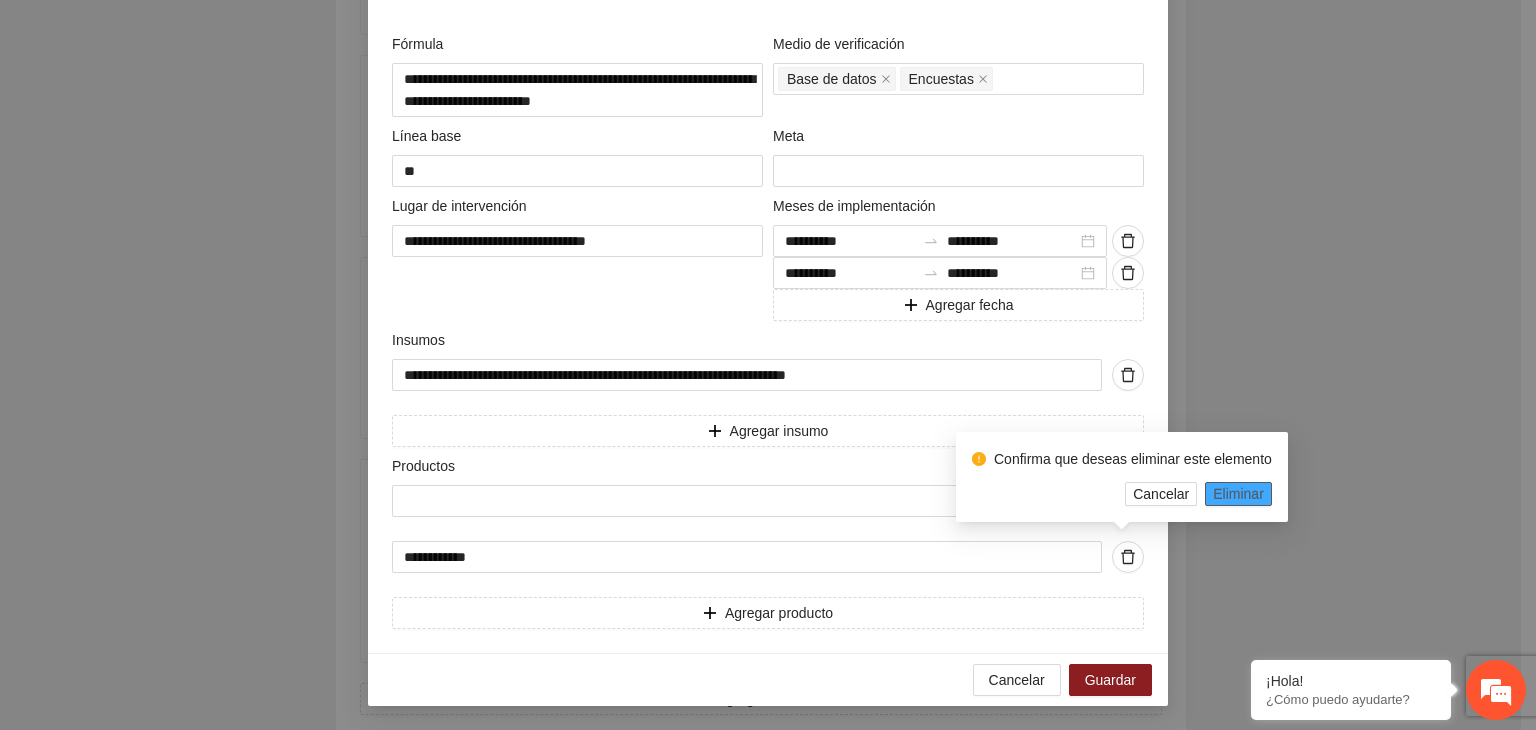 click on "Eliminar" at bounding box center [1238, 494] 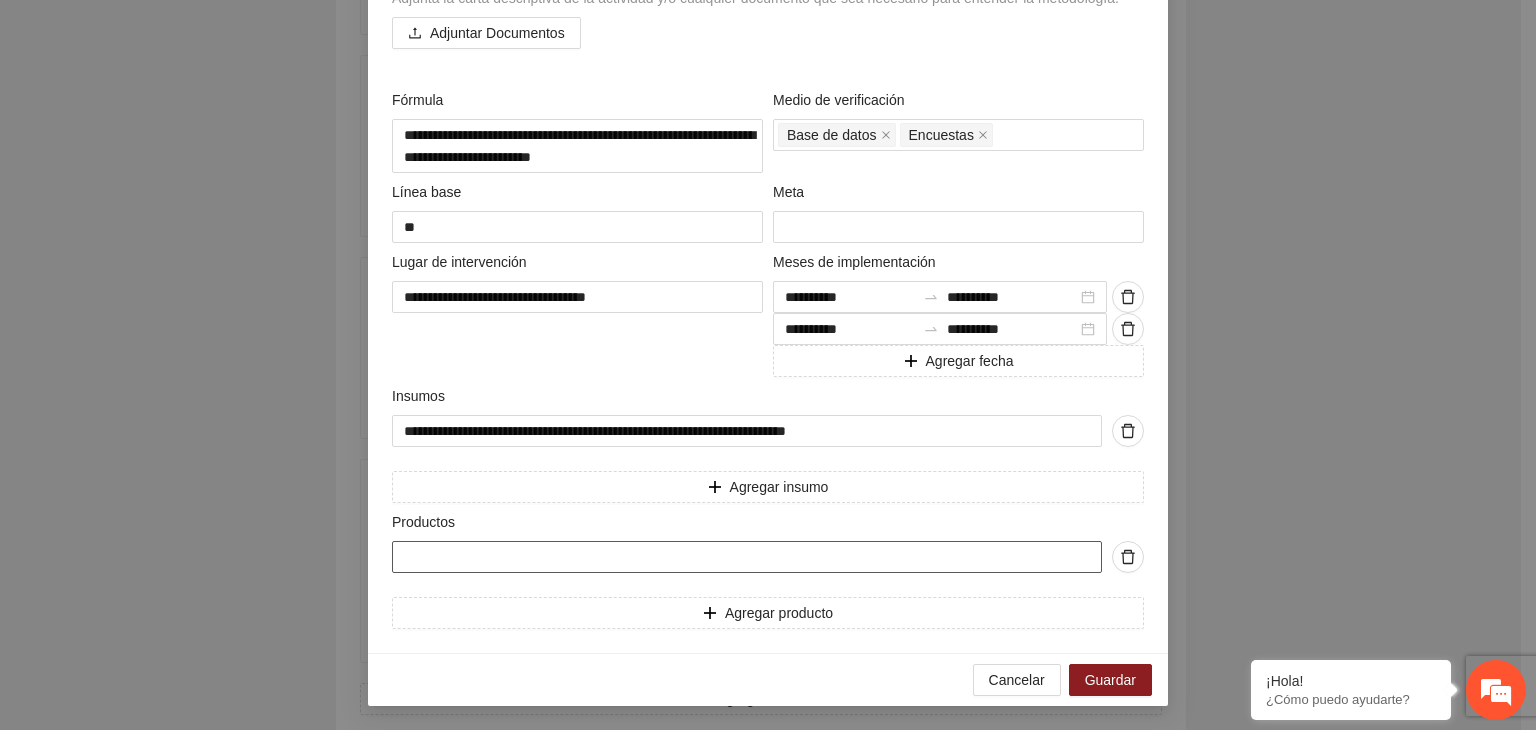 click at bounding box center [747, 557] 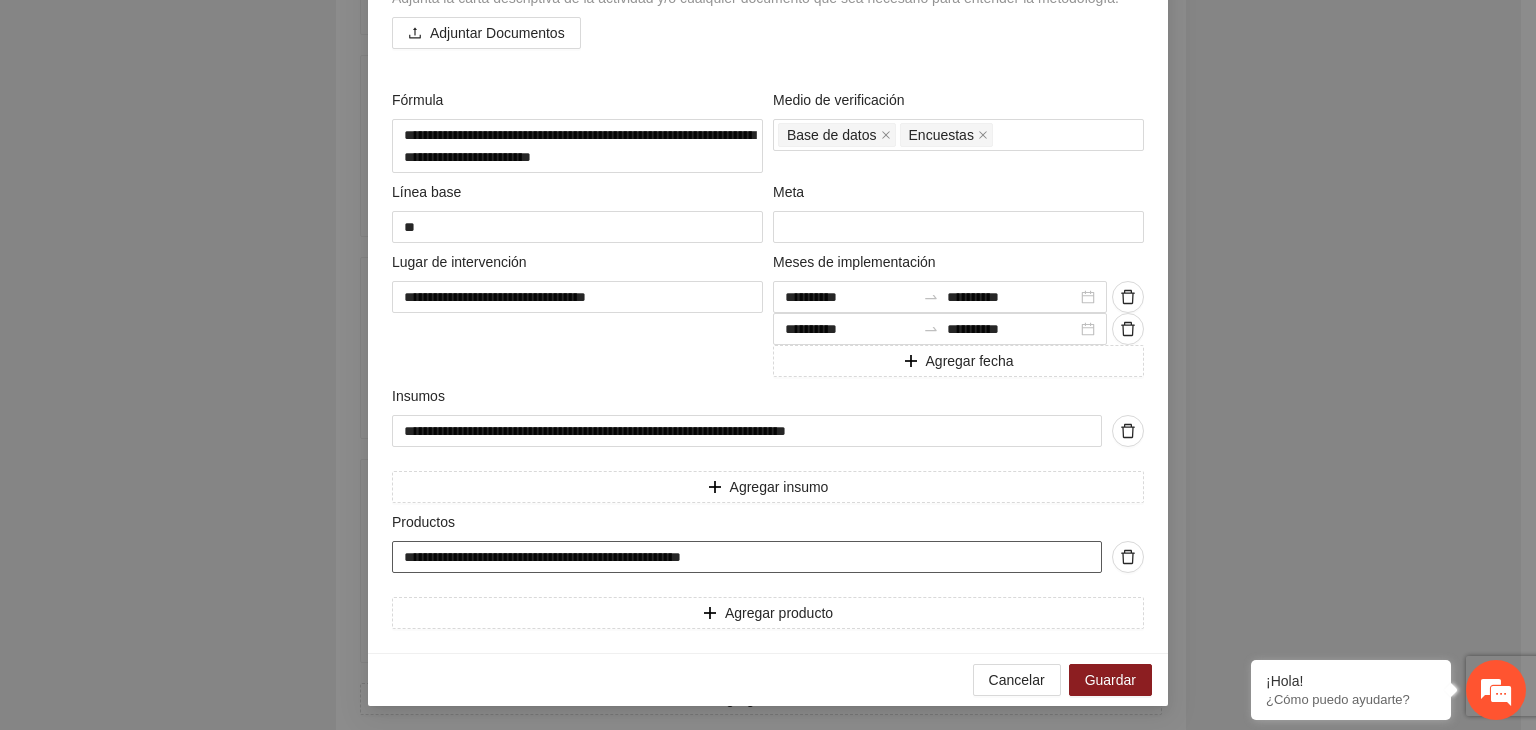 type on "**********" 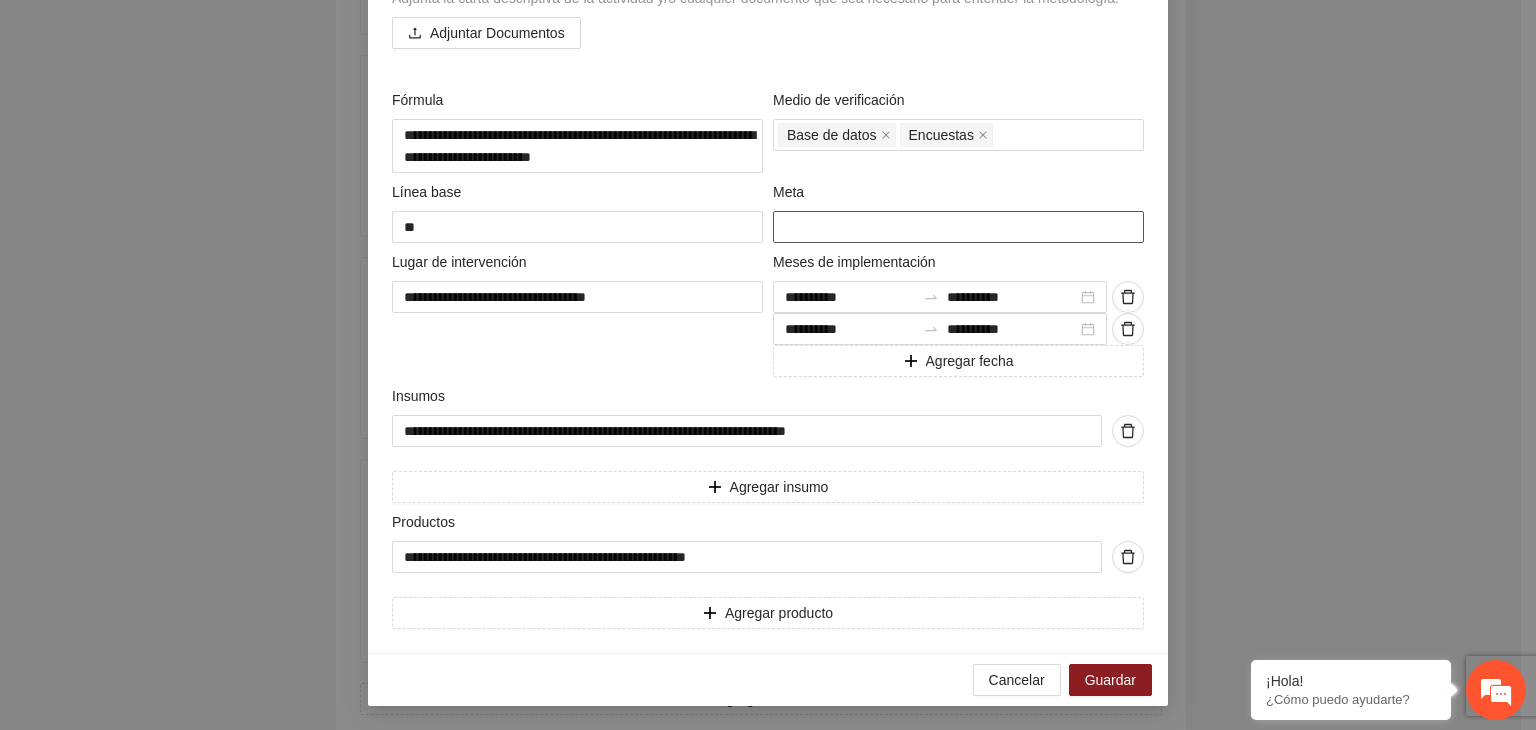 click on "**" at bounding box center (958, 227) 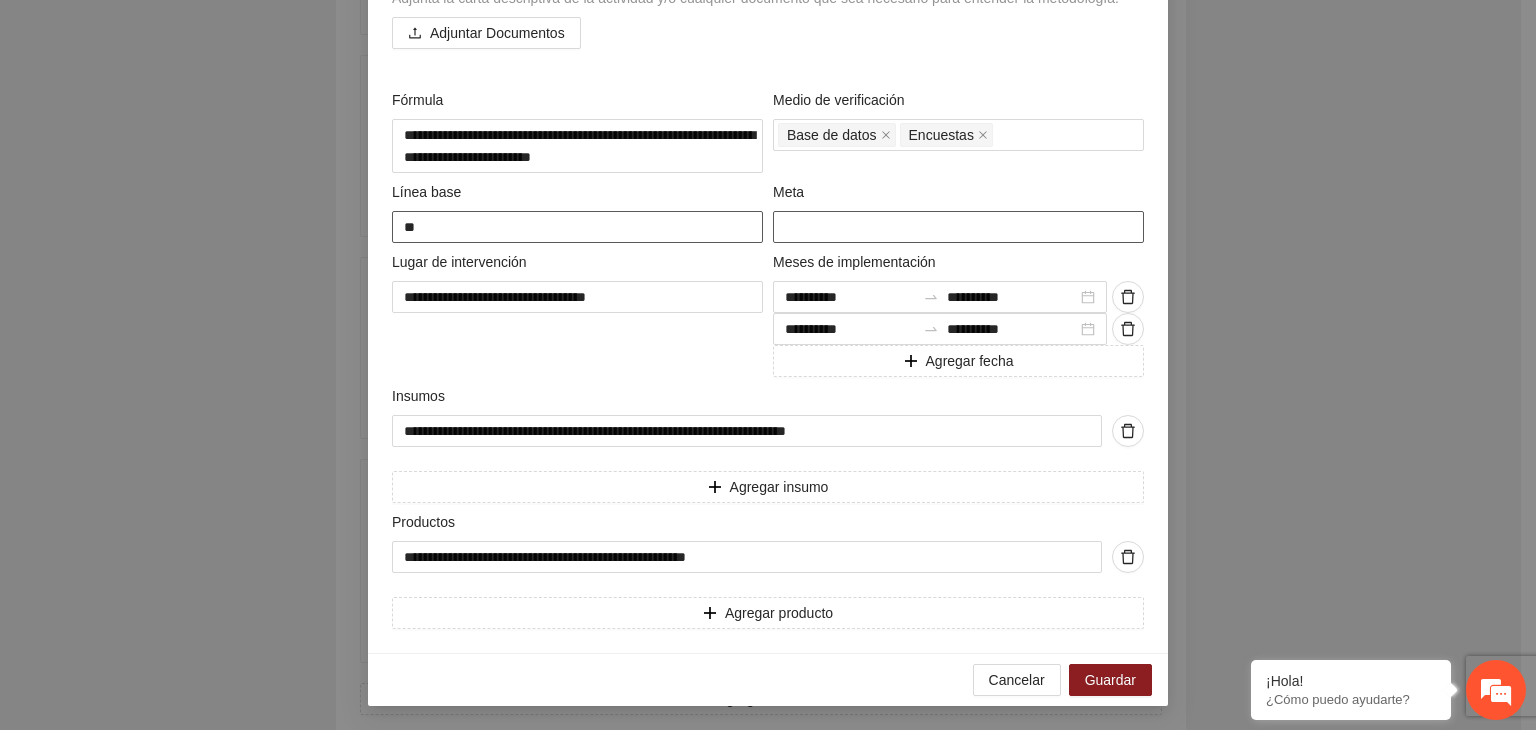 type on "**" 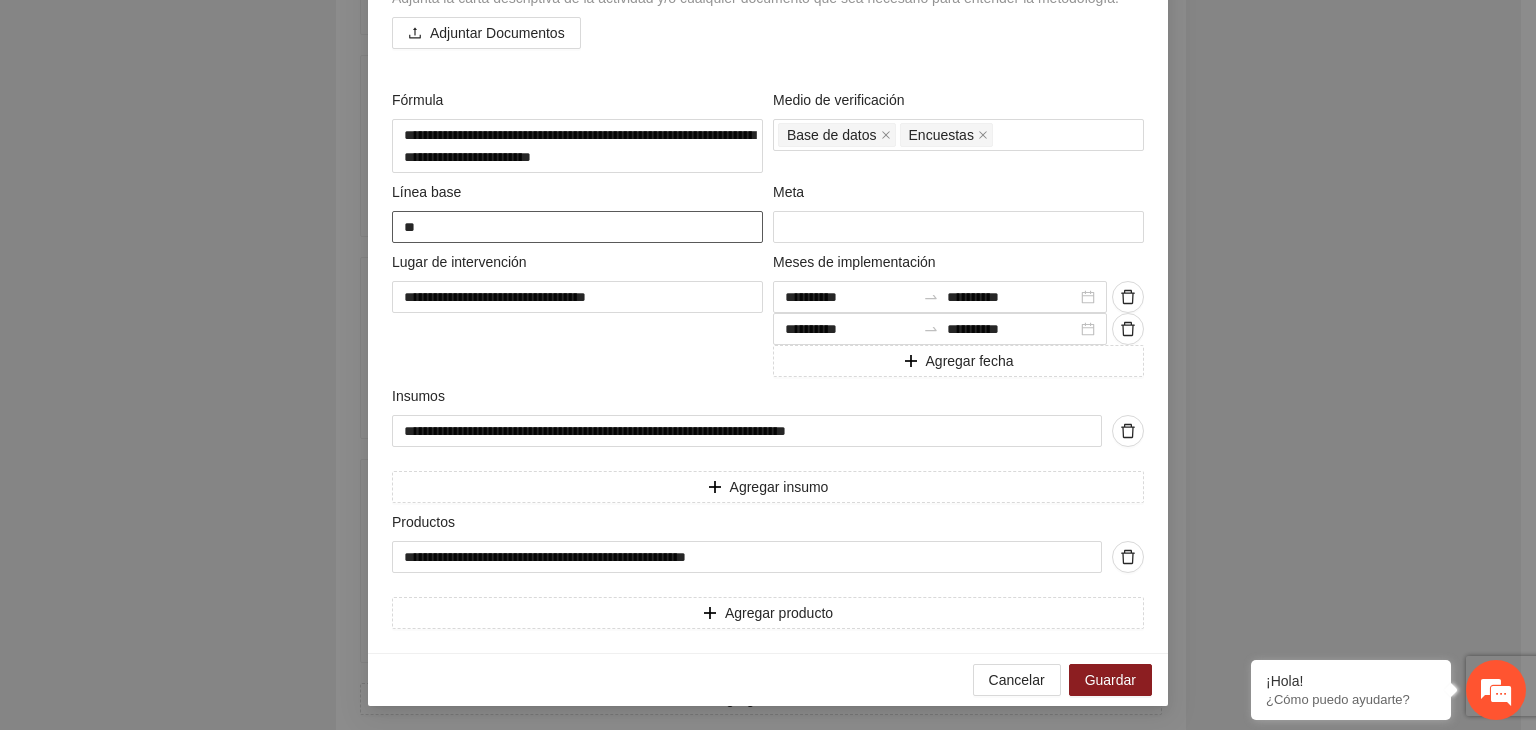 click on "**" at bounding box center [577, 227] 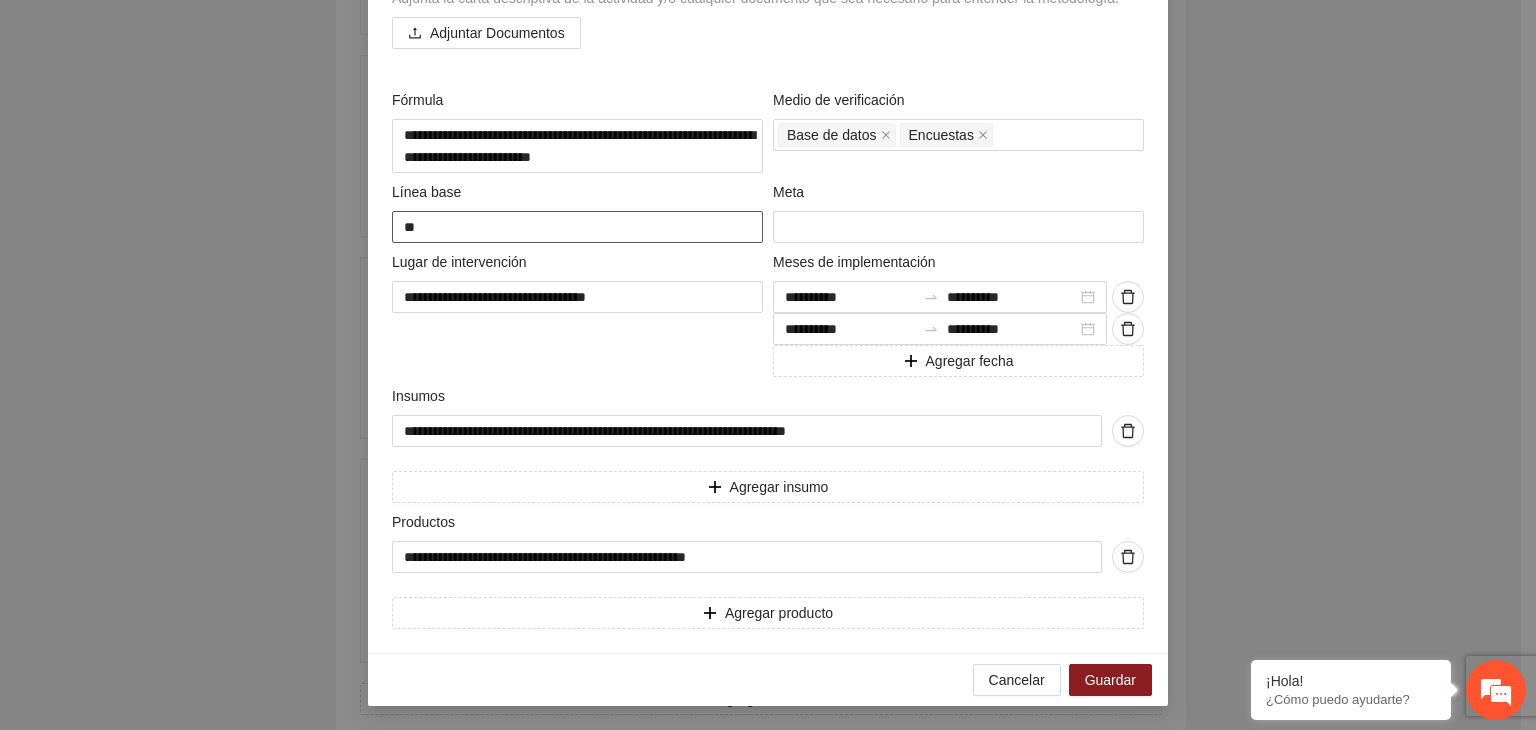 type on "*" 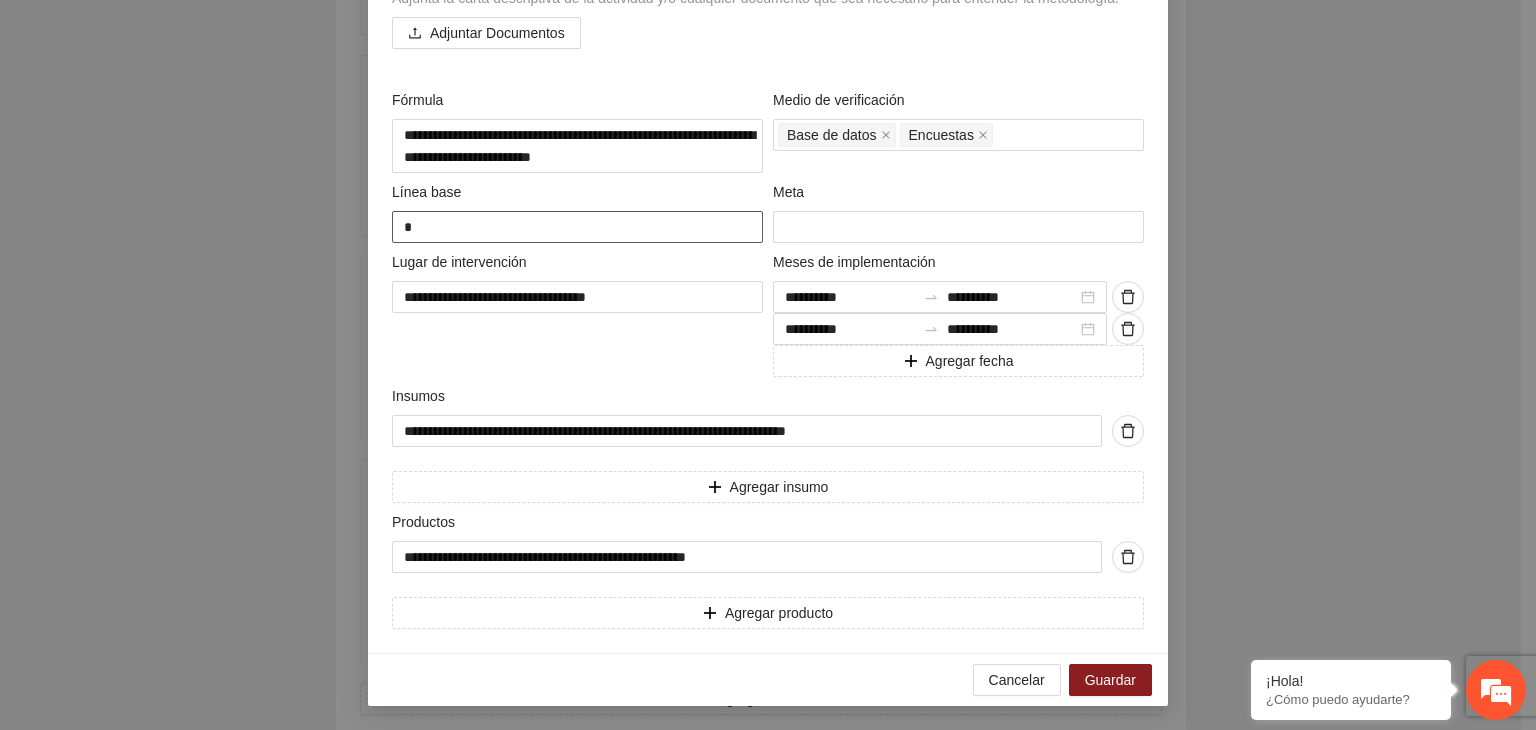 type 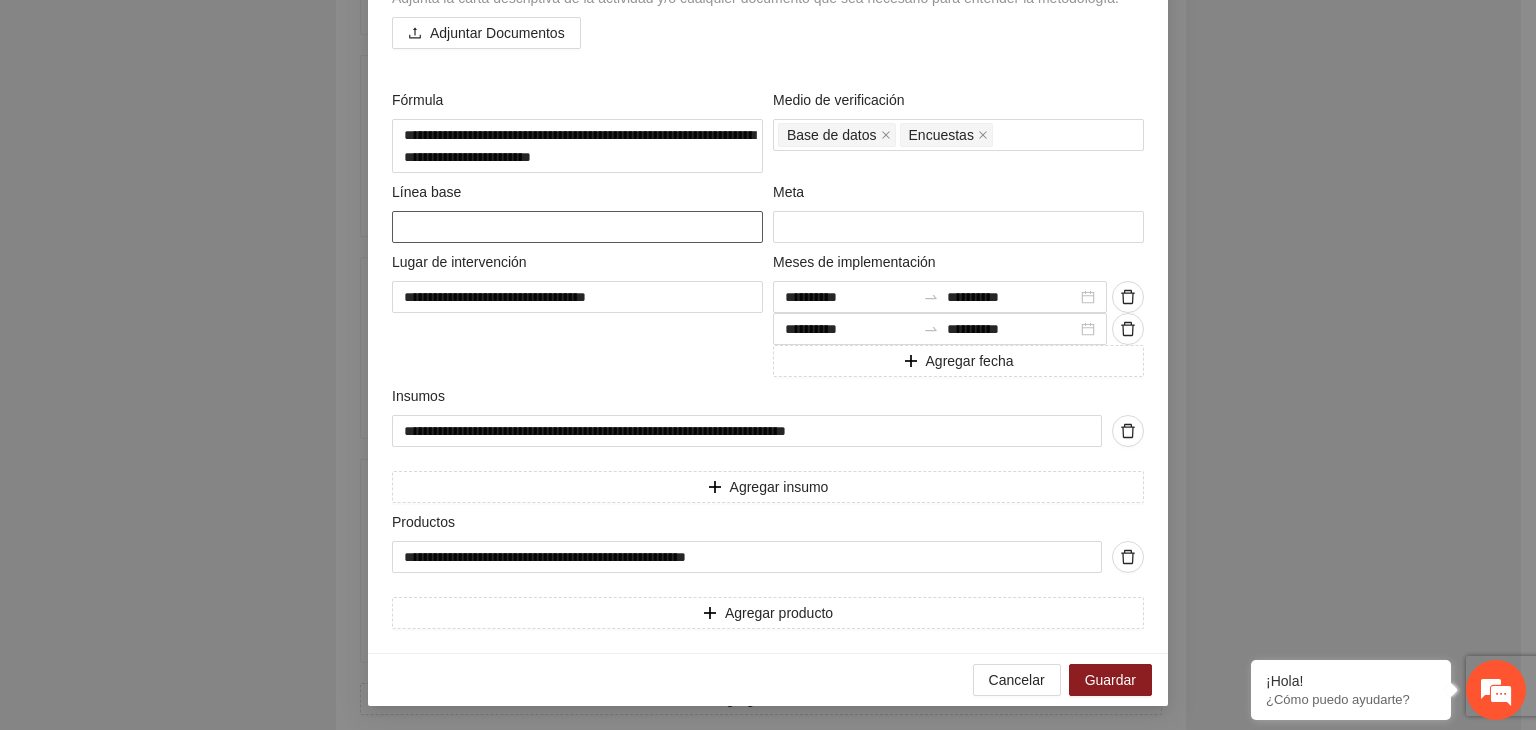type on "*" 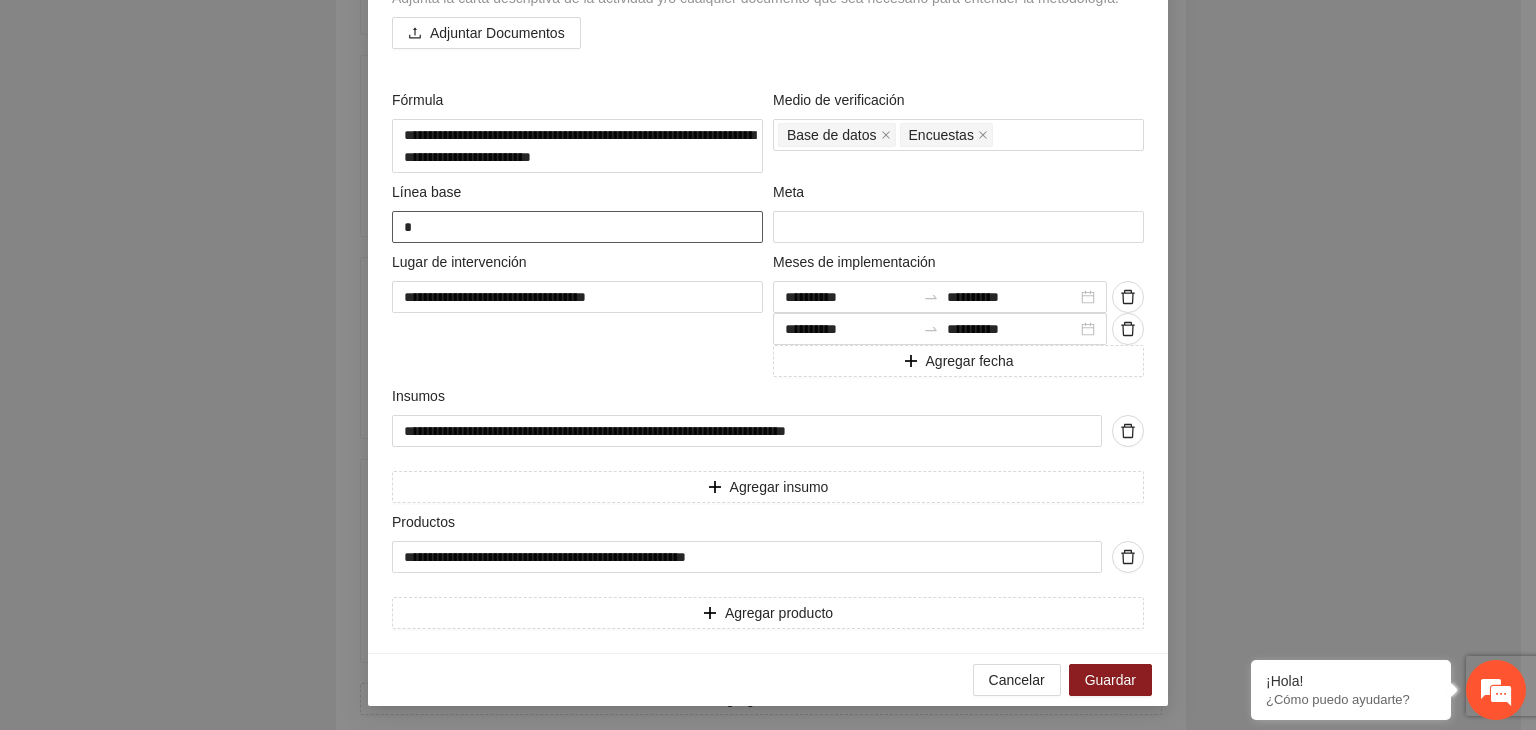 type on "**" 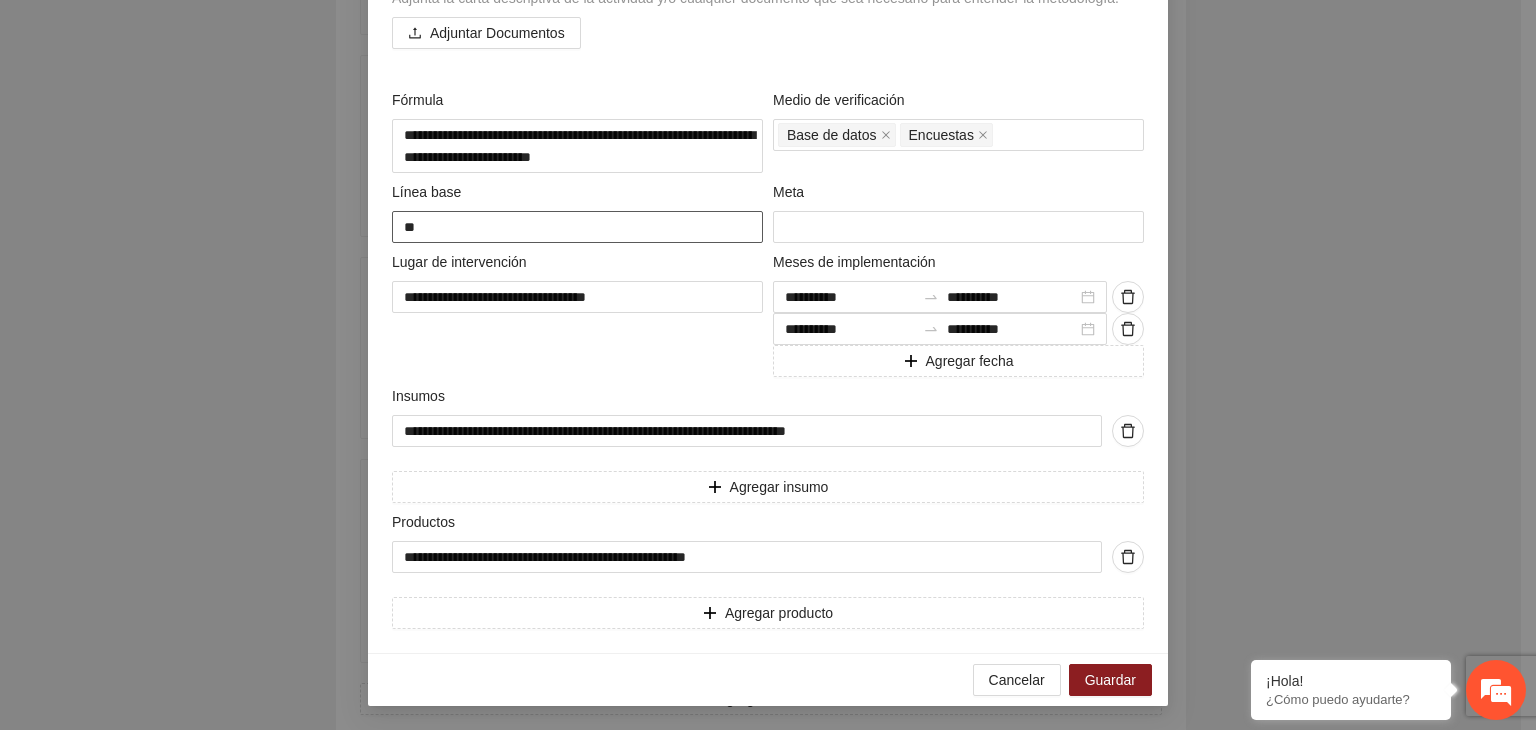 type on "**" 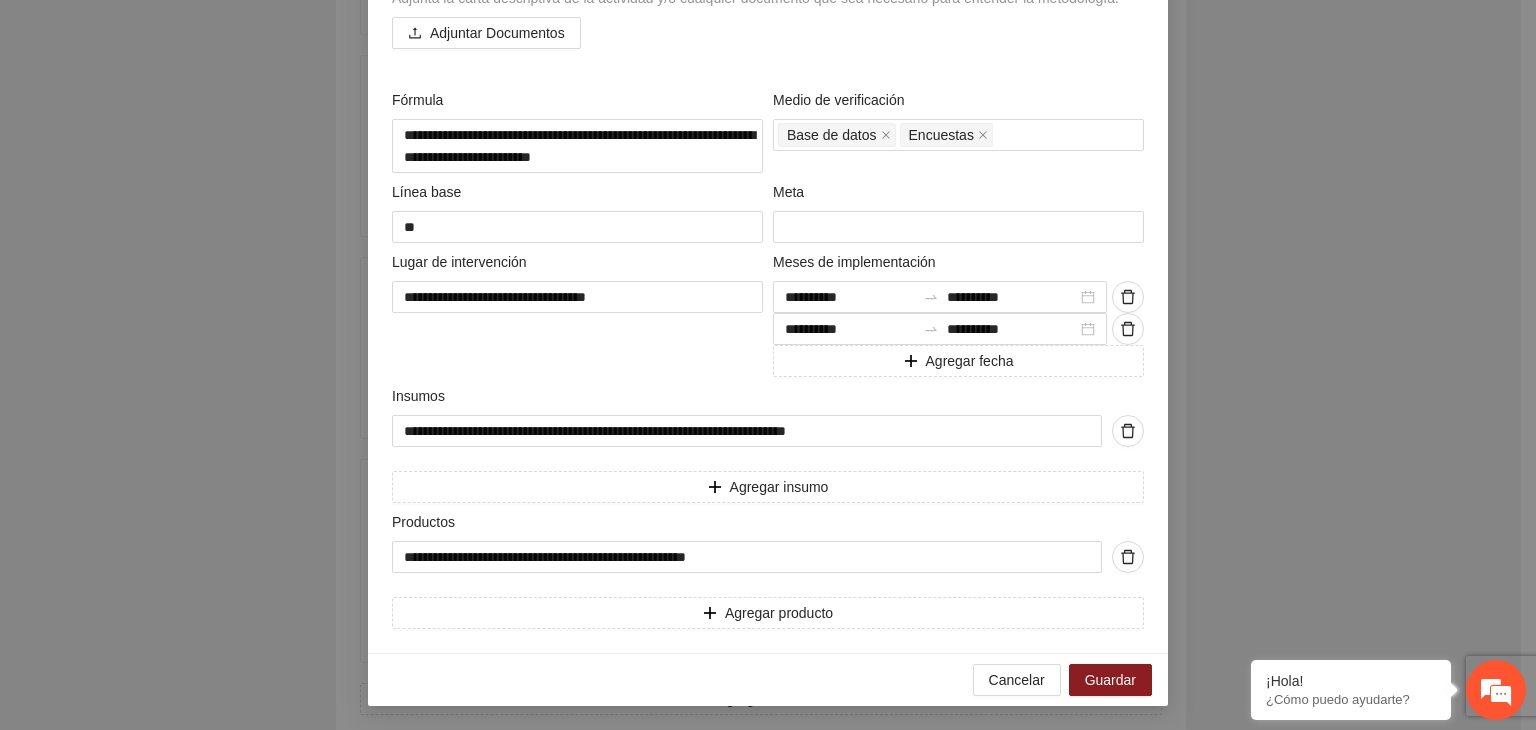 click on "**********" at bounding box center (768, 365) 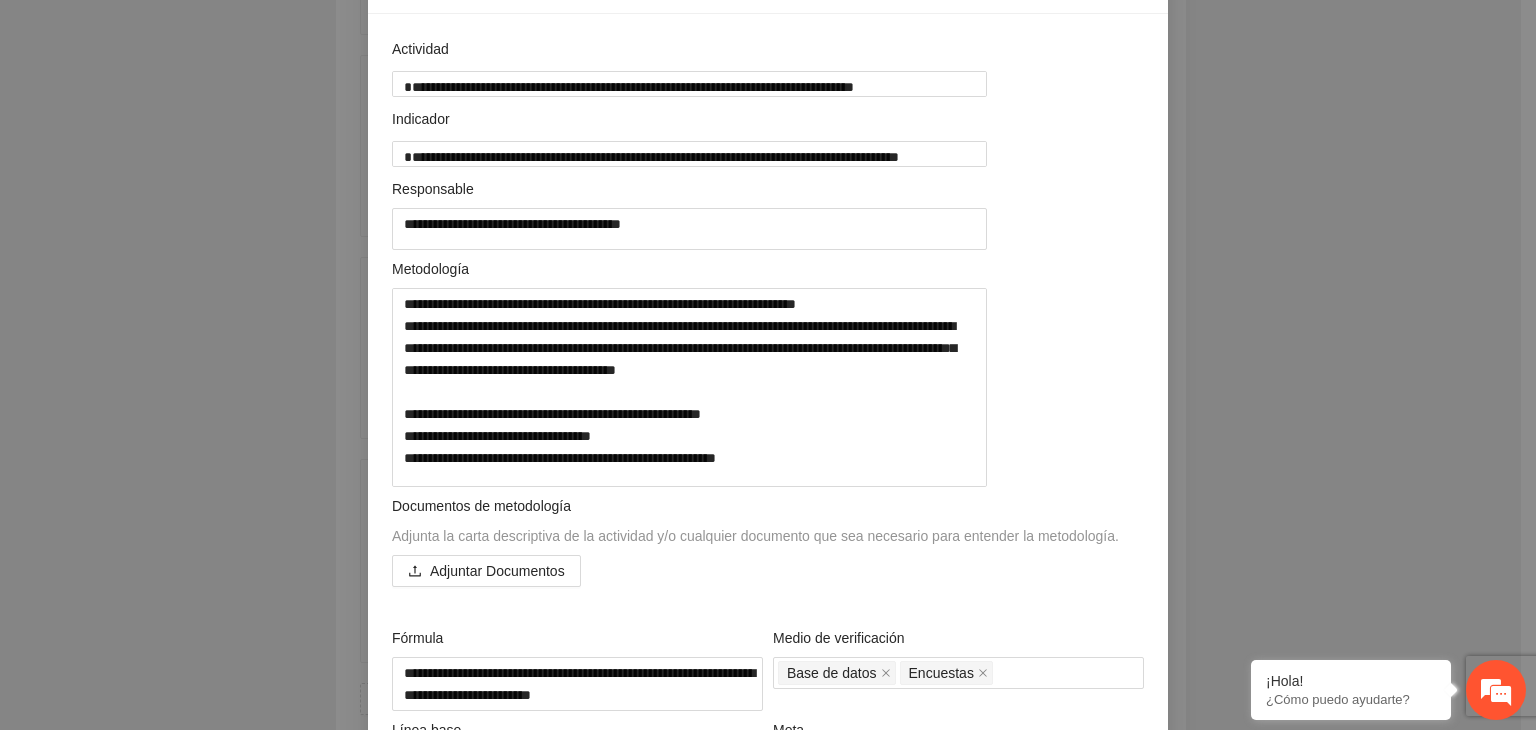 scroll, scrollTop: 103, scrollLeft: 0, axis: vertical 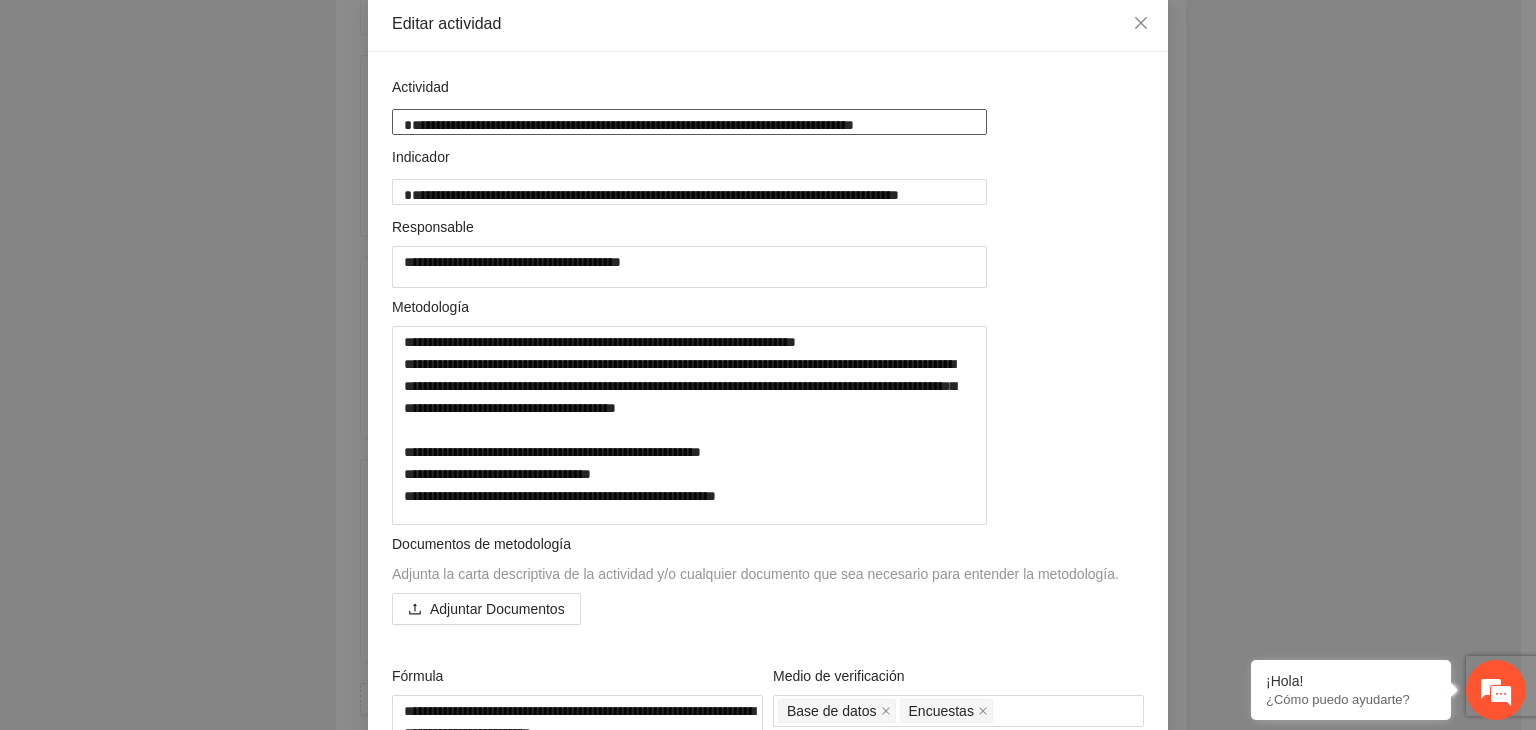 drag, startPoint x: 861, startPoint y: 120, endPoint x: 371, endPoint y: 130, distance: 490.10202 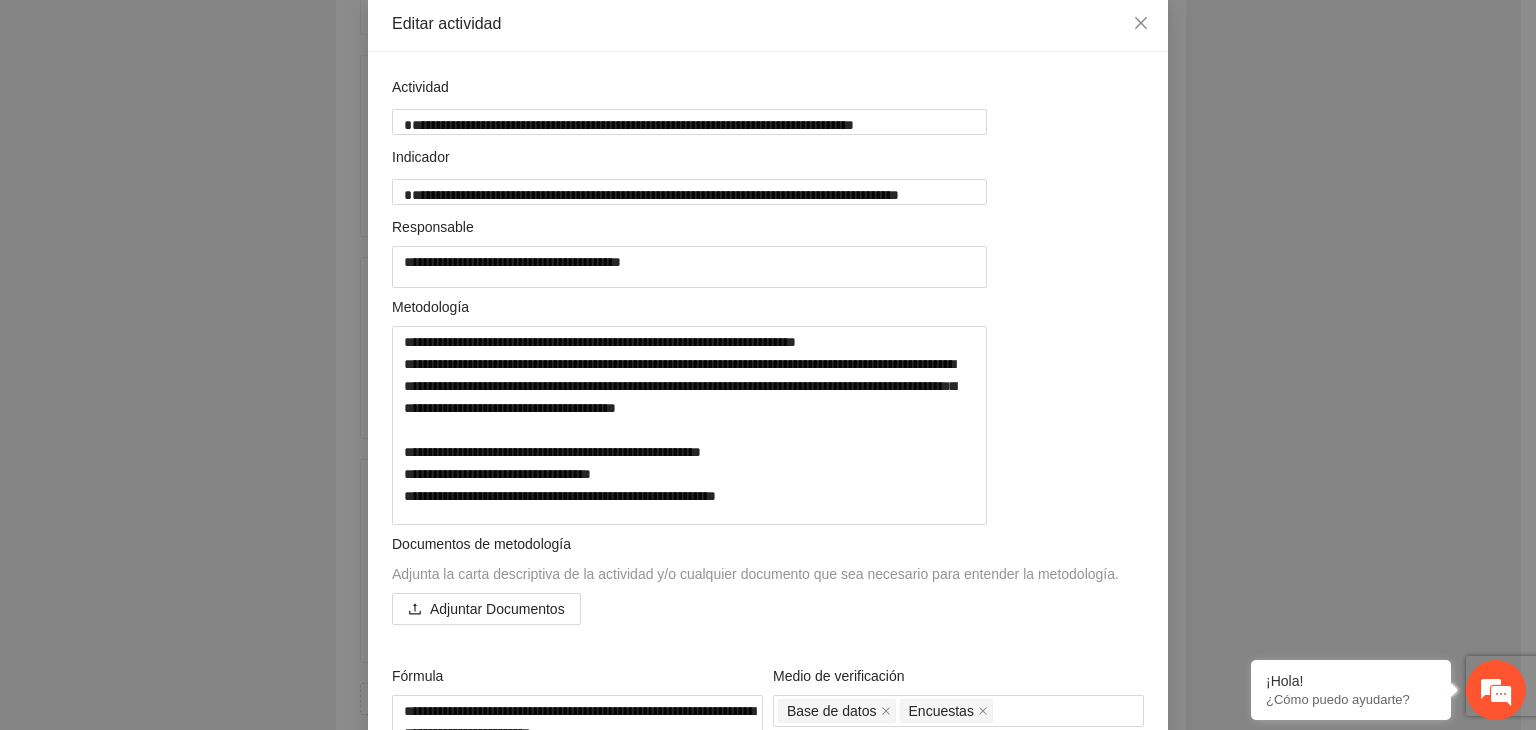 click on "**********" at bounding box center (768, 365) 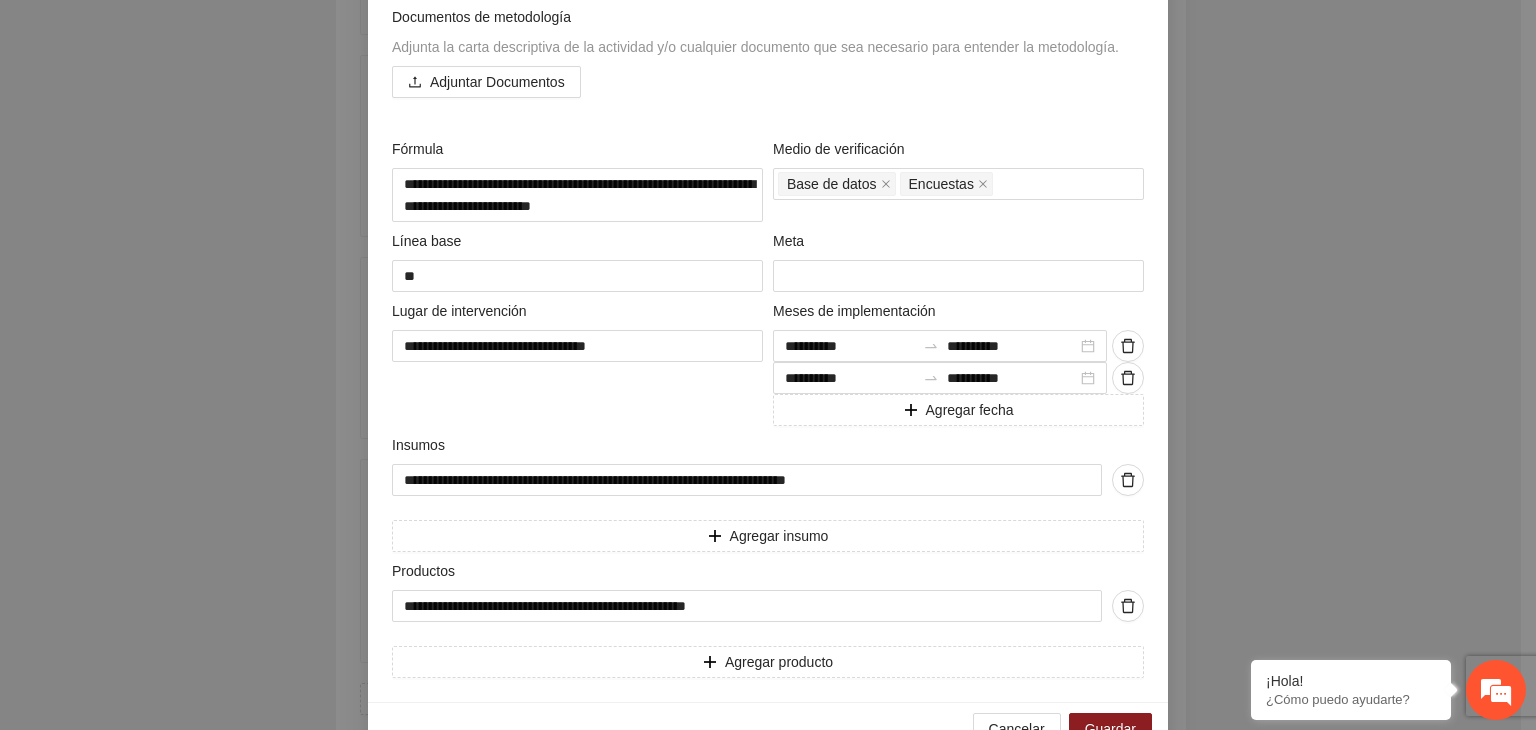 scroll, scrollTop: 743, scrollLeft: 0, axis: vertical 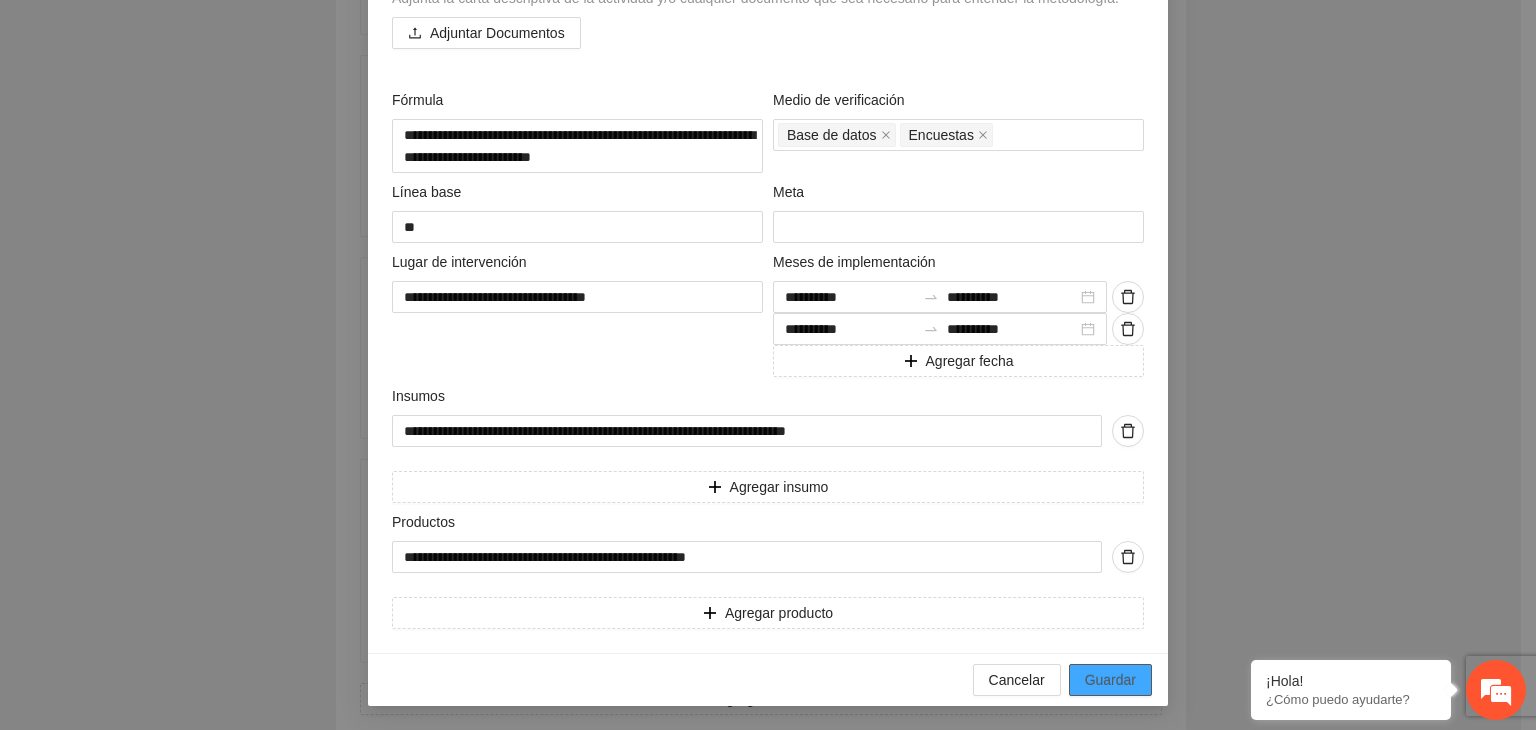 click on "Guardar" at bounding box center [1110, 680] 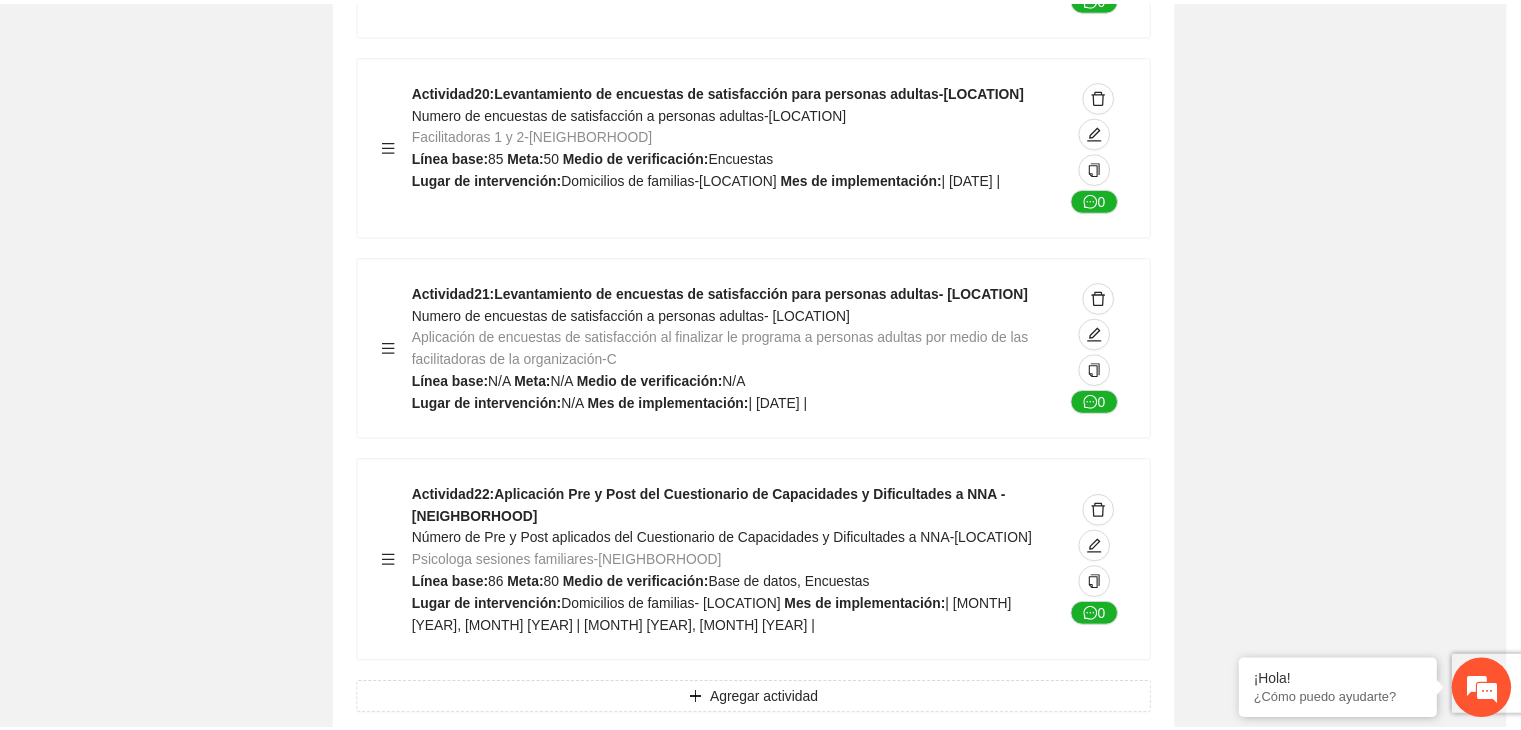 scroll, scrollTop: 204, scrollLeft: 0, axis: vertical 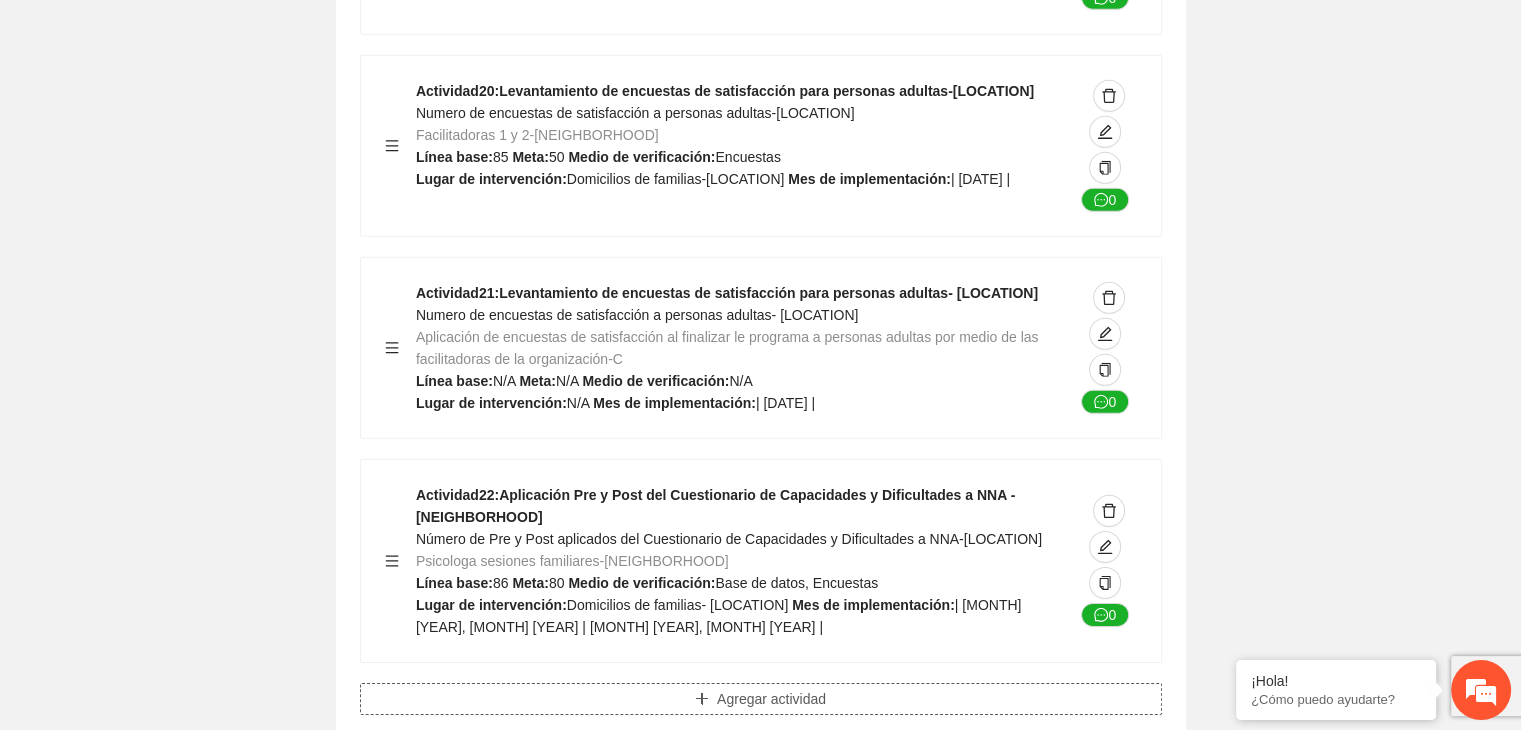 click on "Agregar actividad" at bounding box center [771, 699] 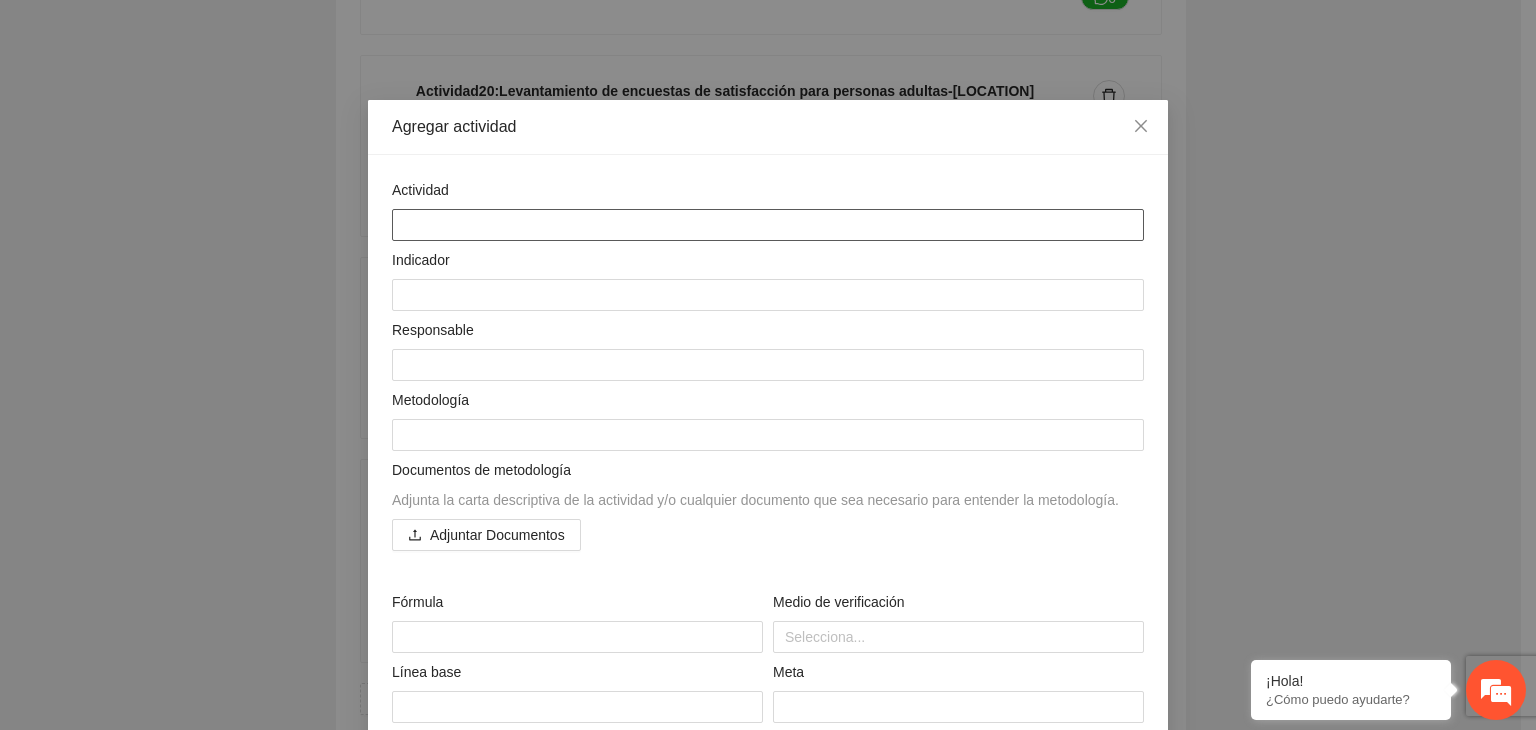 click at bounding box center [768, 225] 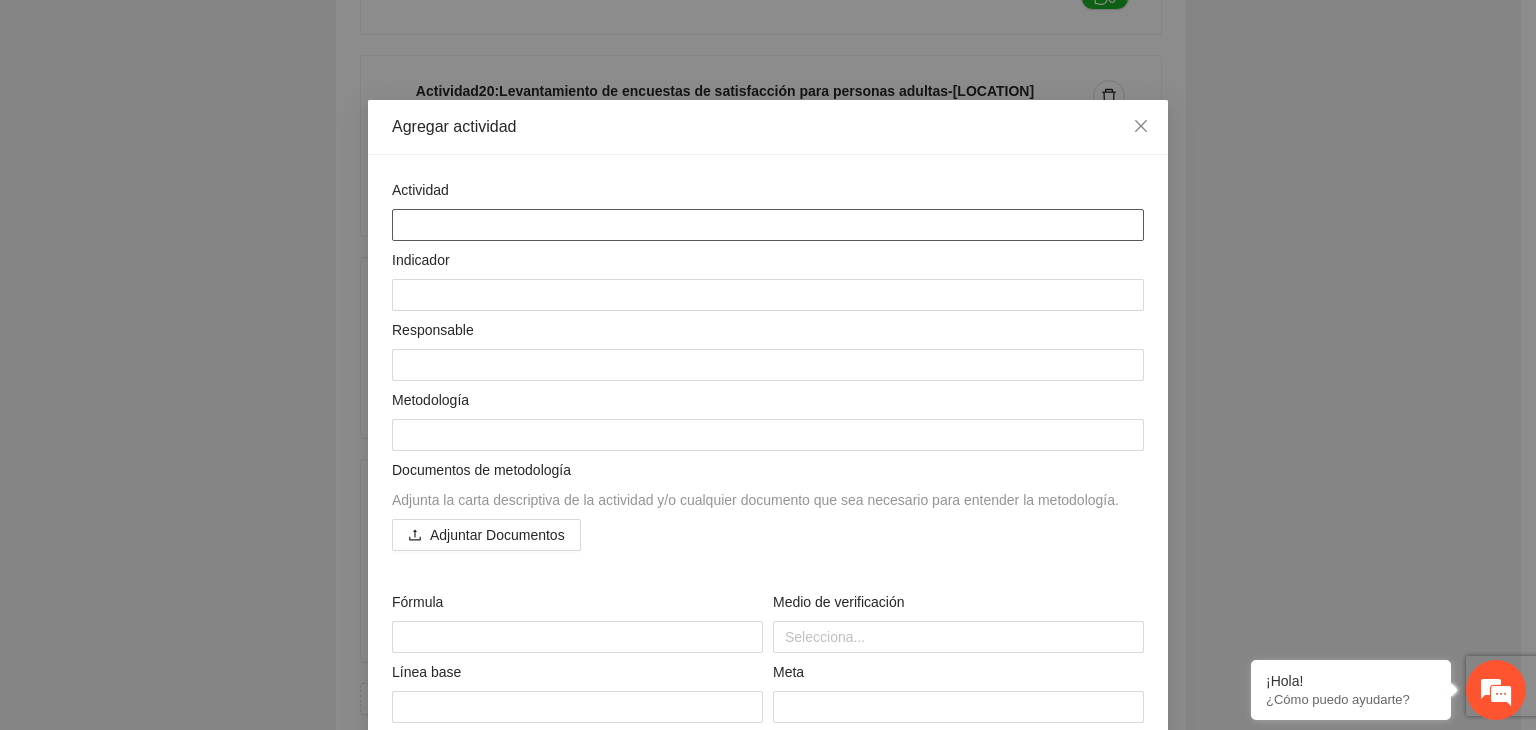 paste on "**********" 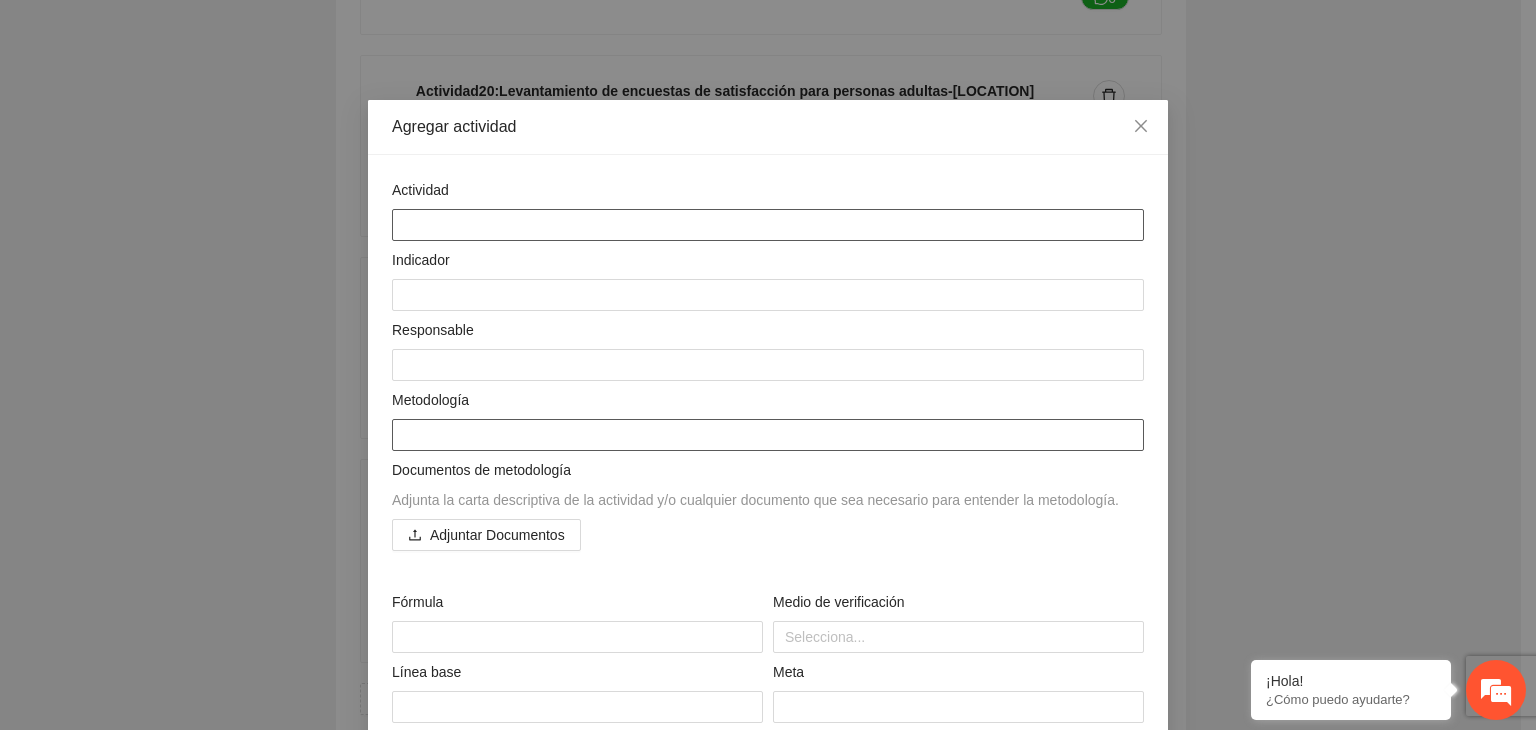 type on "**********" 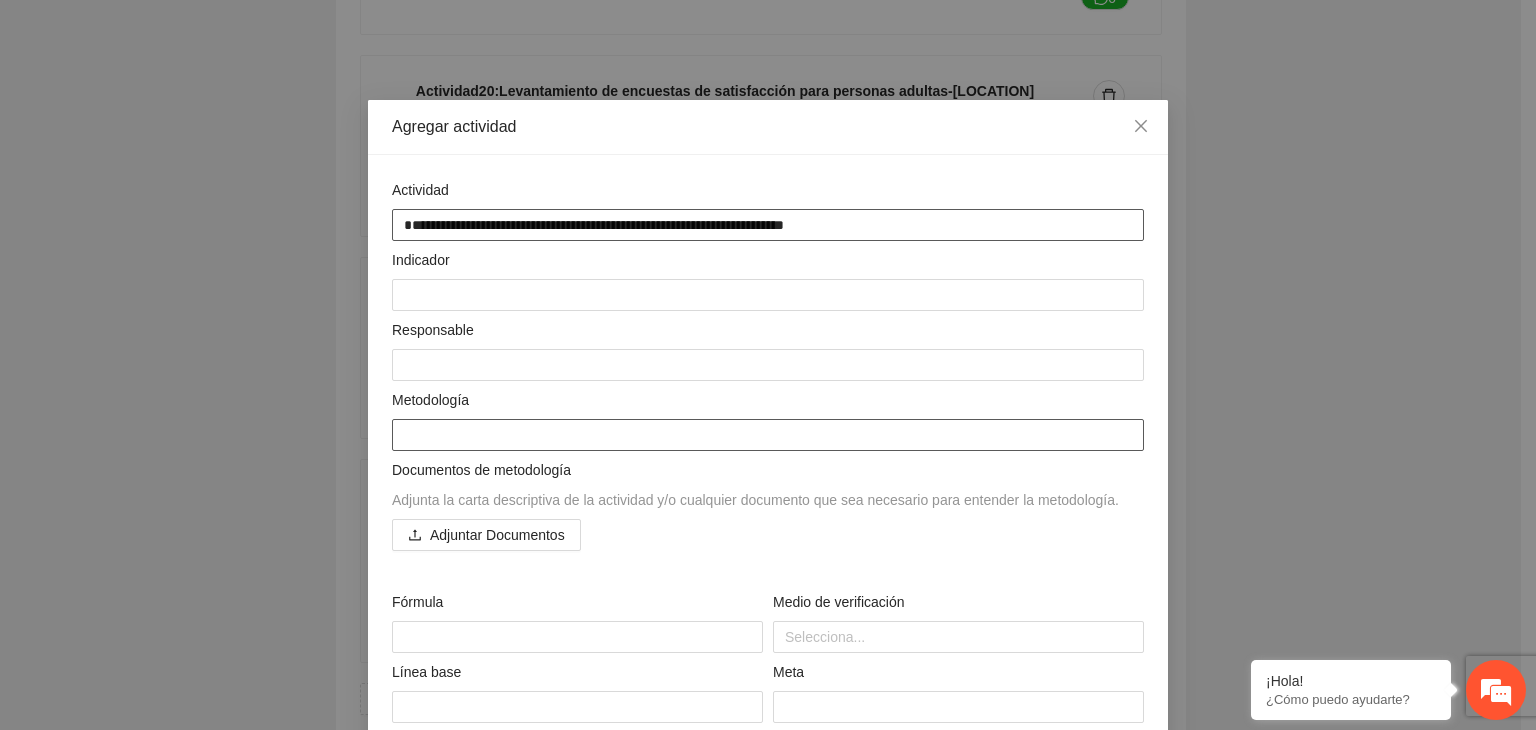 type on "**********" 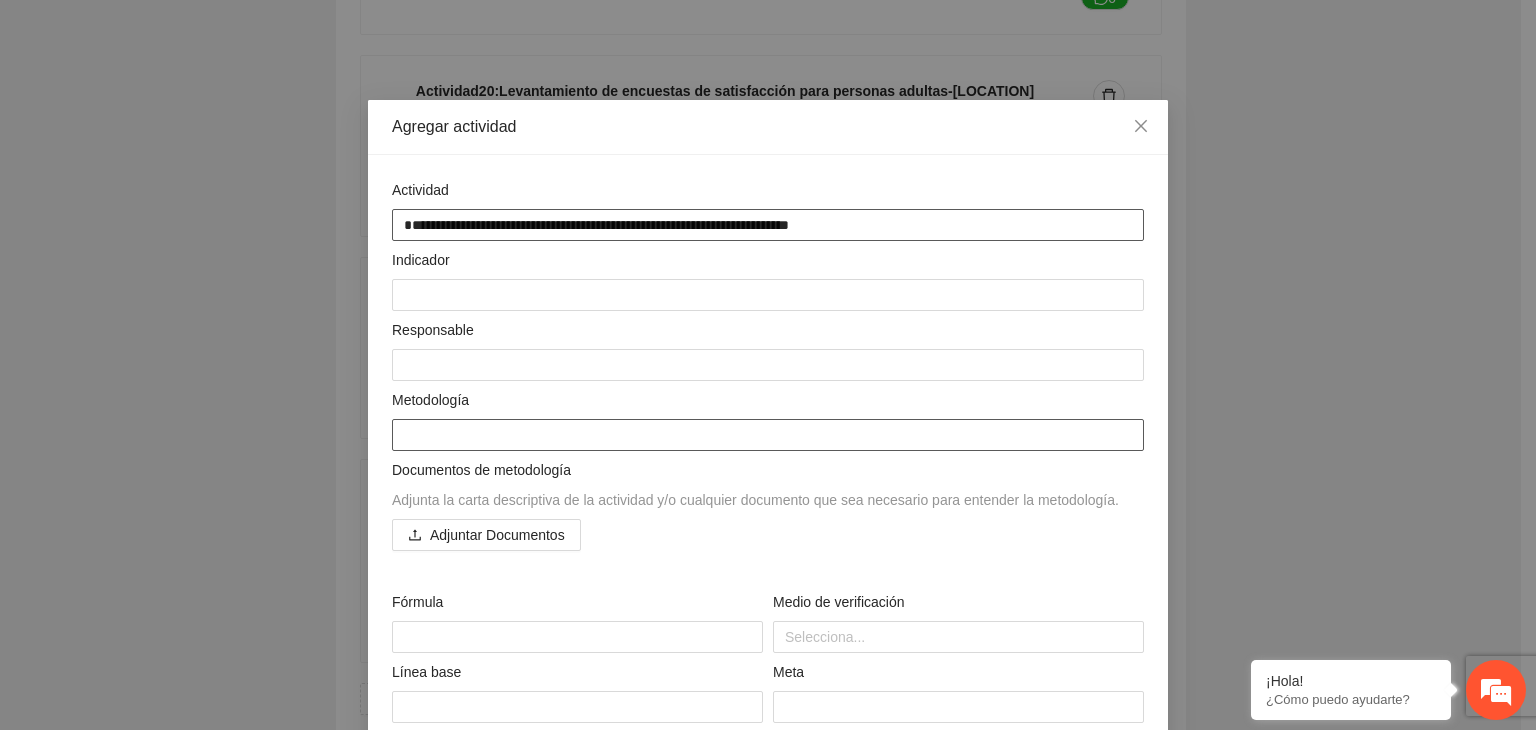 type on "**********" 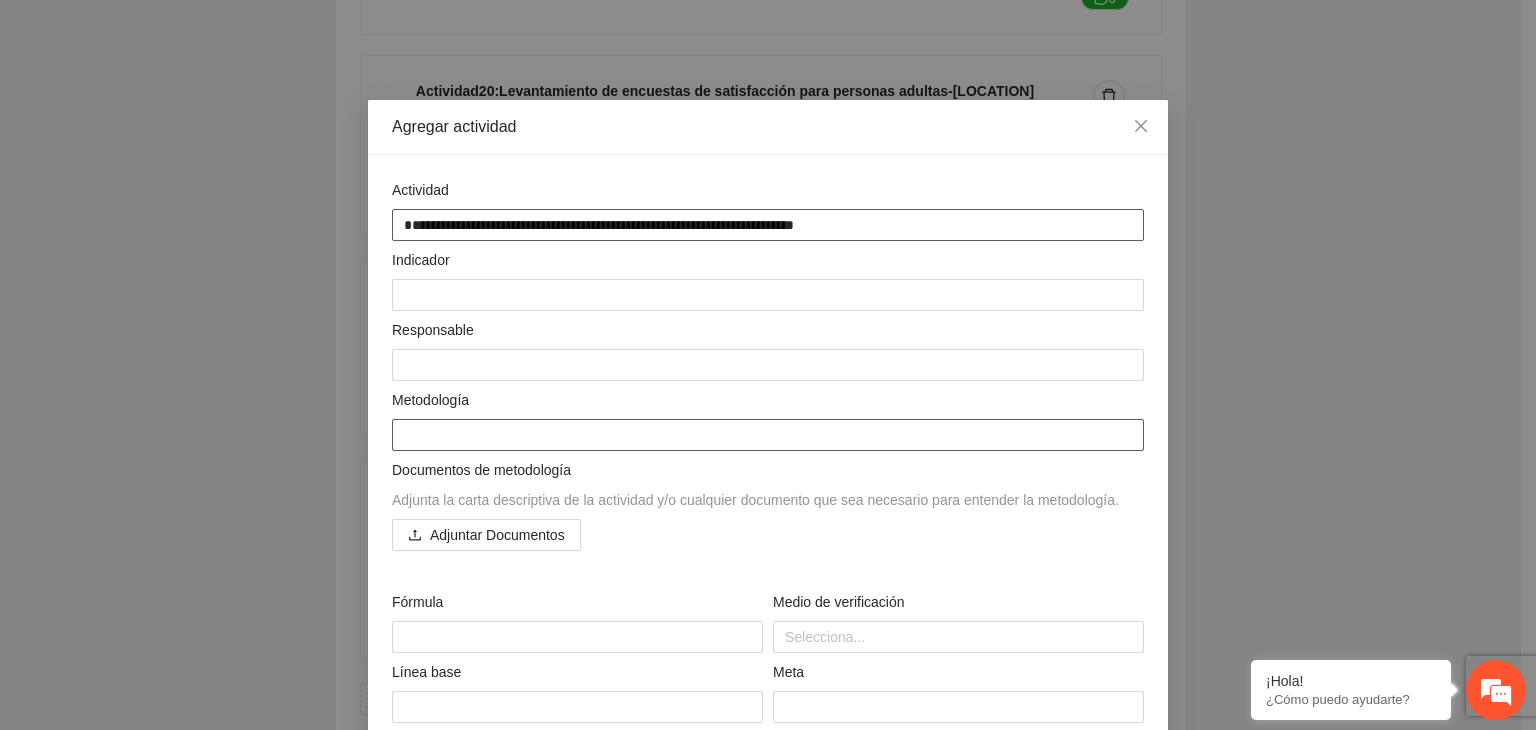 type on "**********" 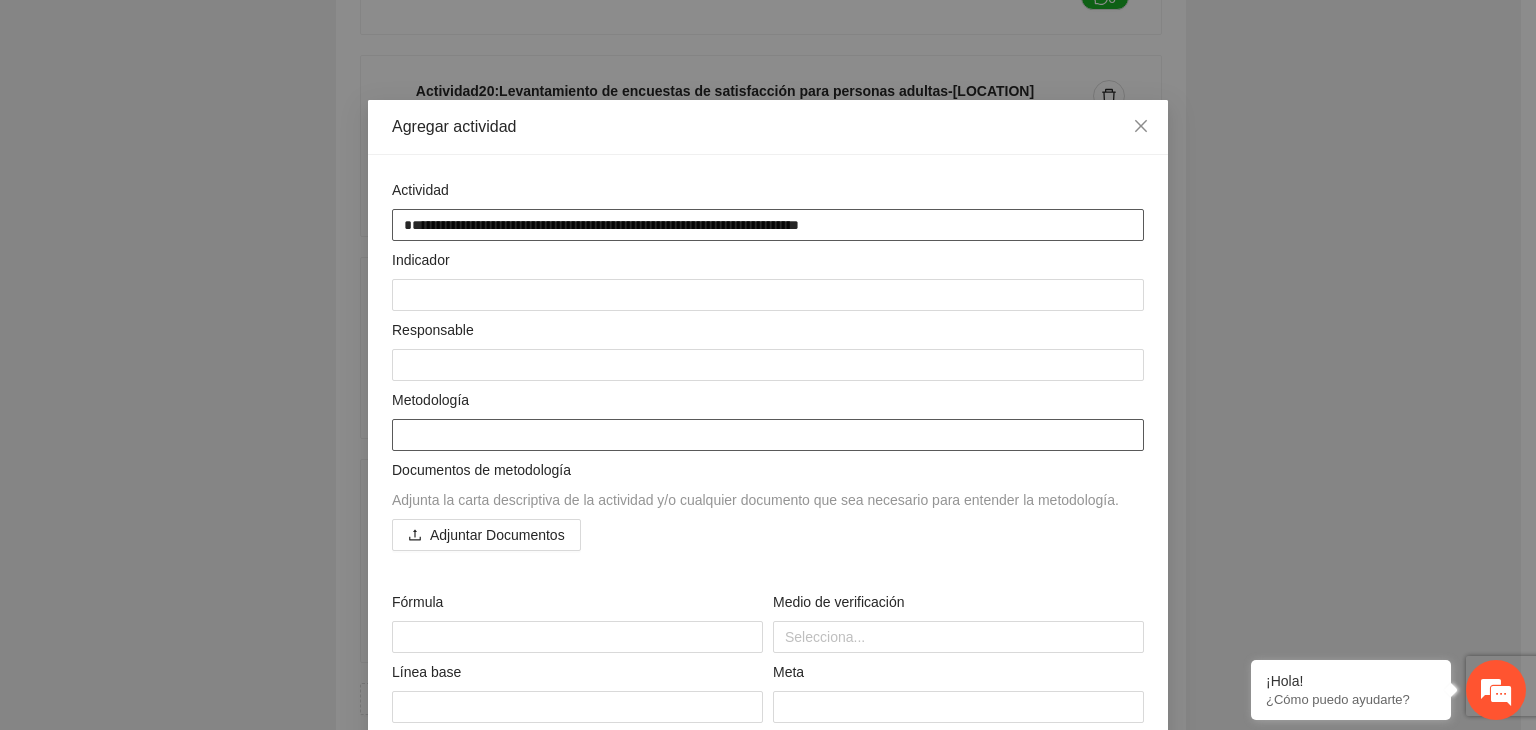 type on "**********" 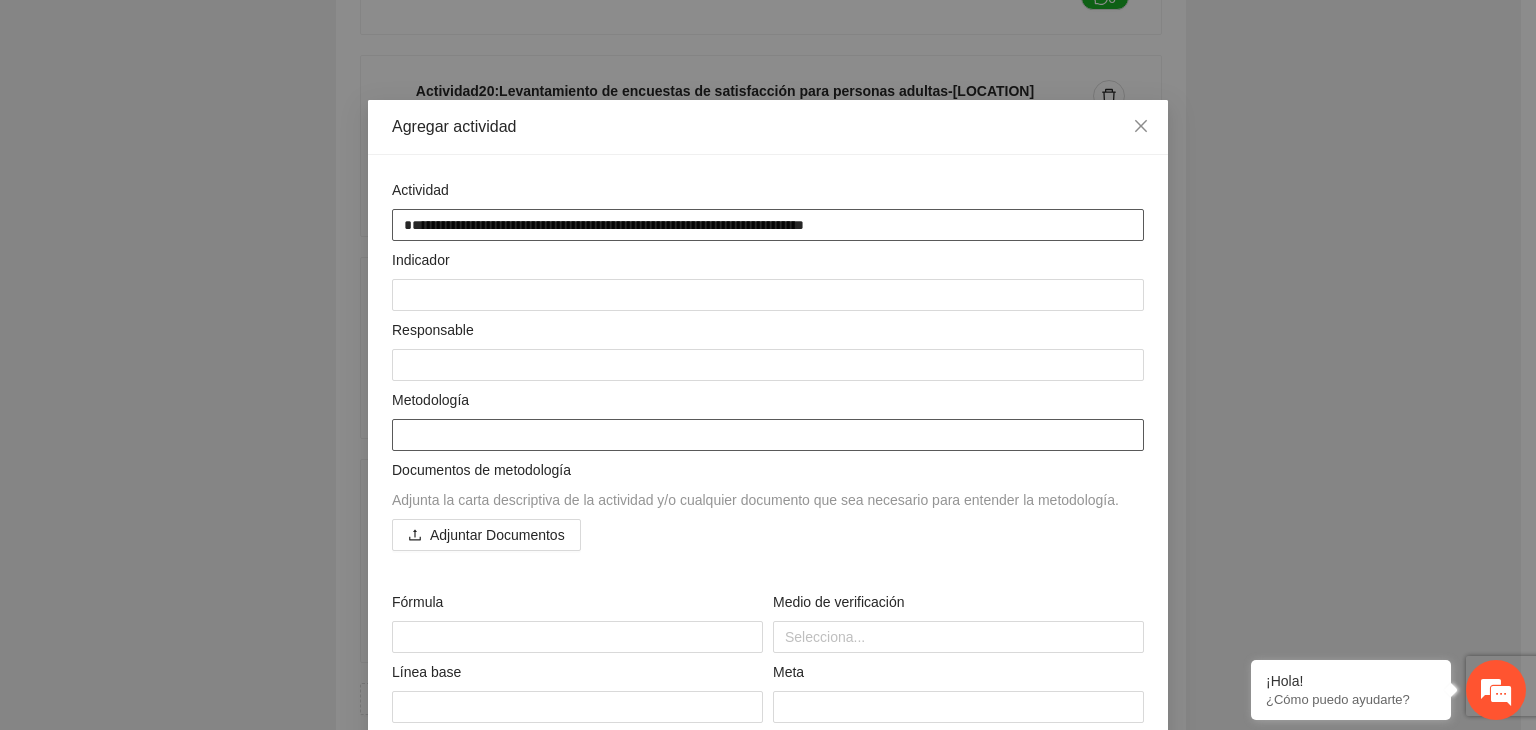 type on "**********" 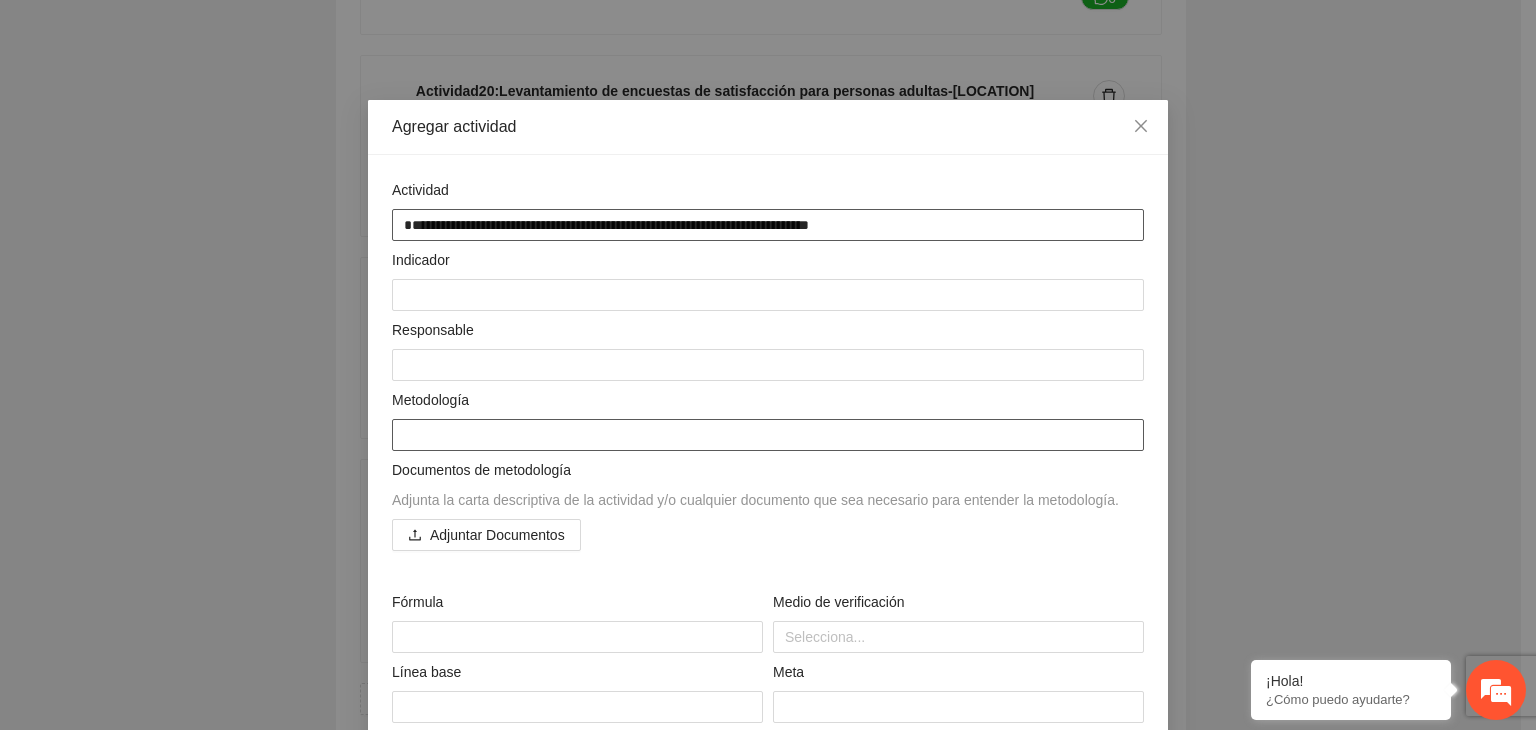 type on "**********" 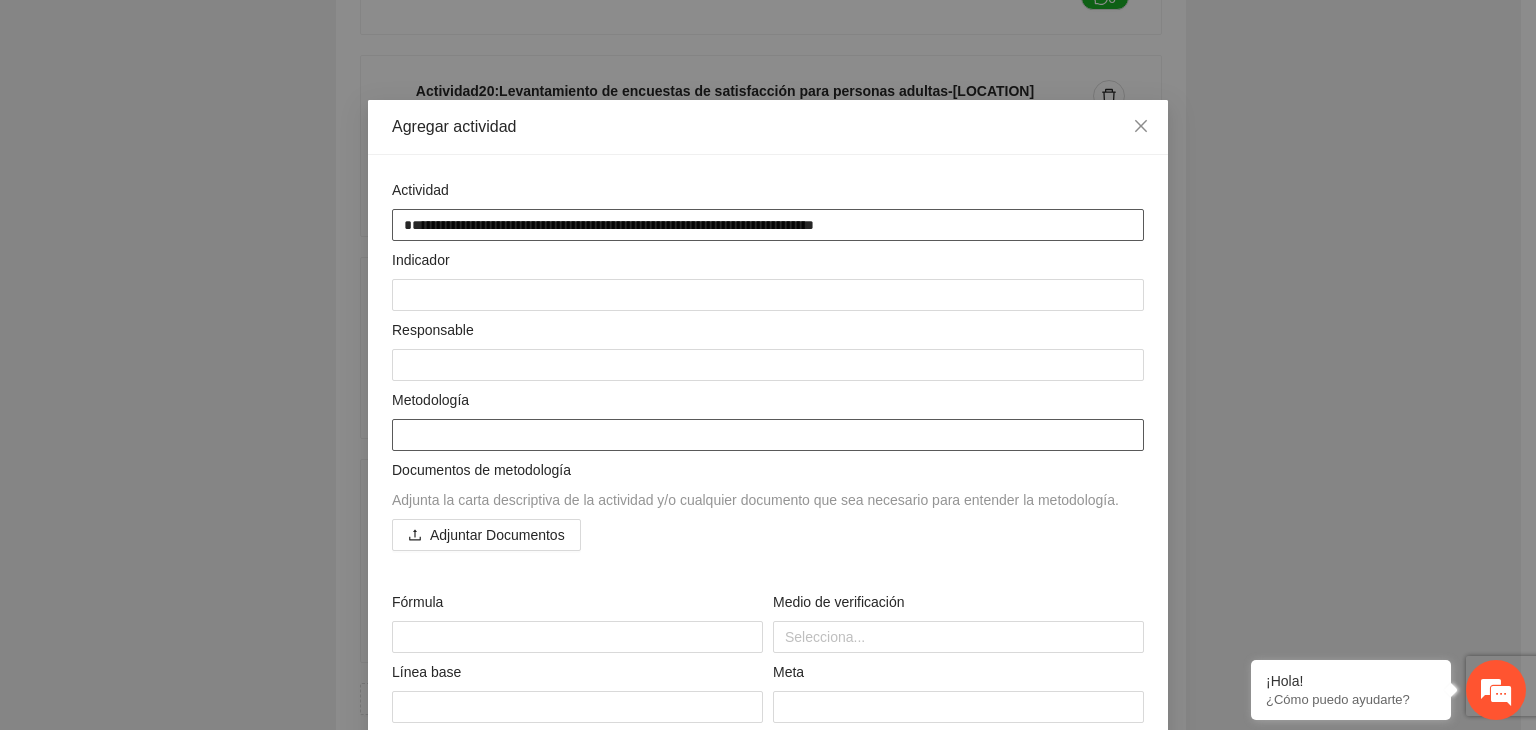 type on "**********" 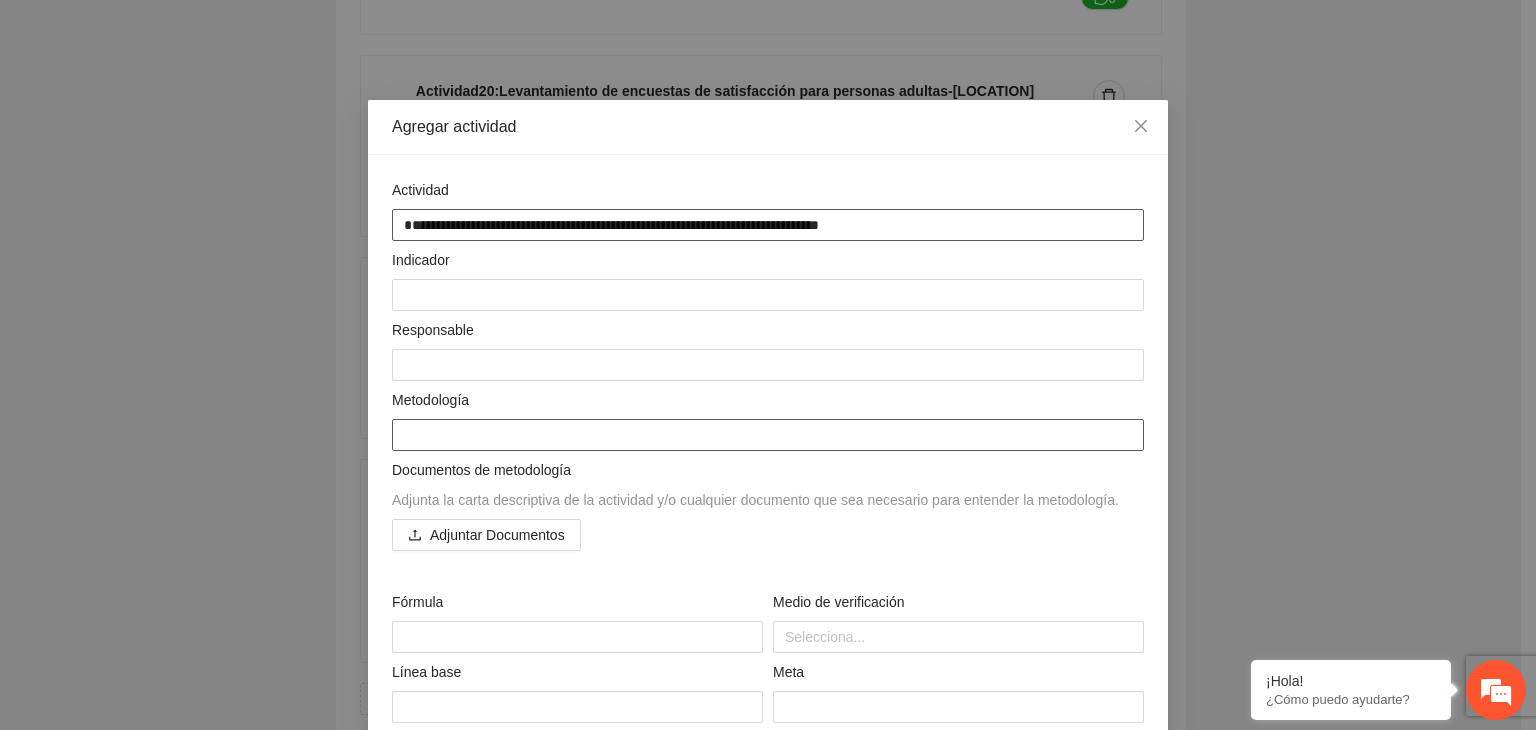 type on "**********" 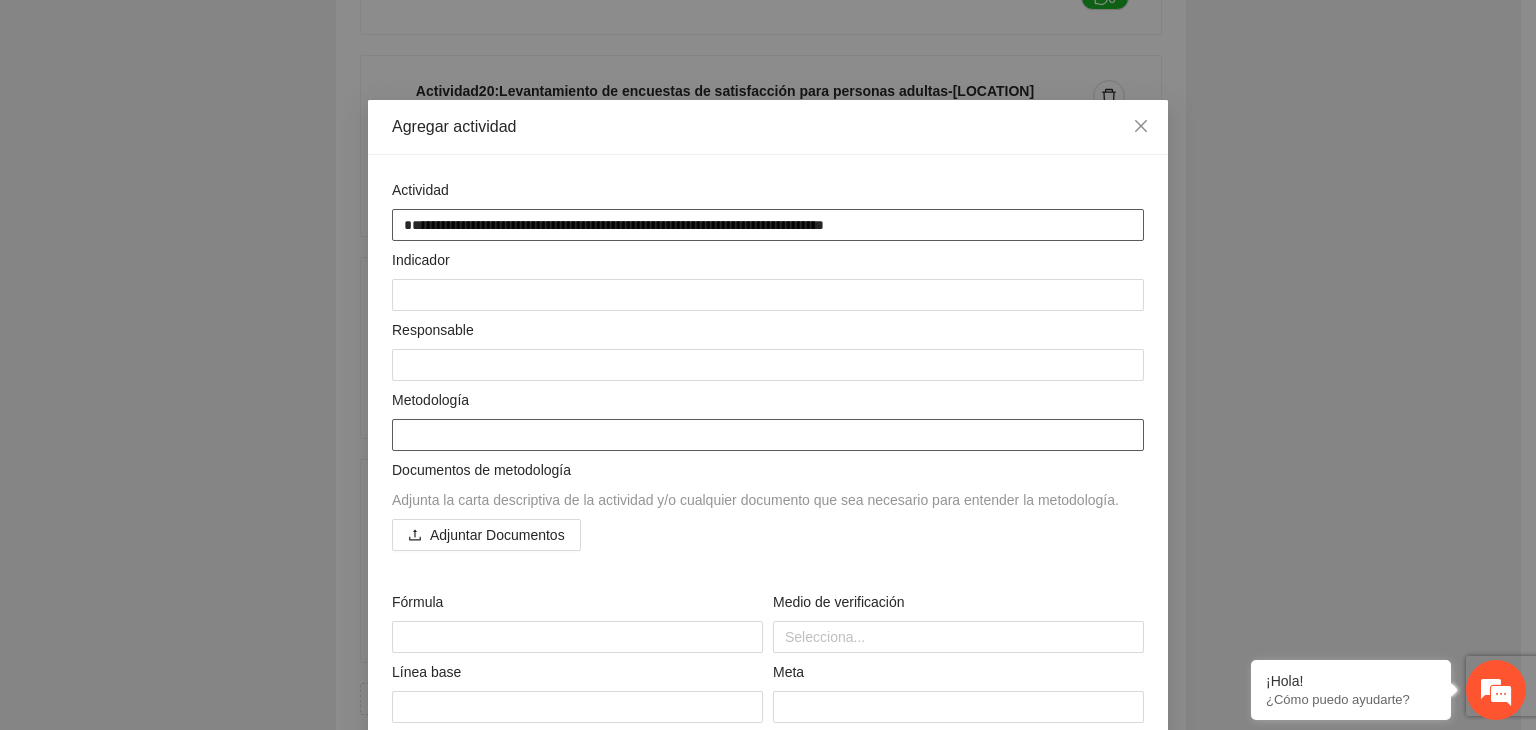 type on "**********" 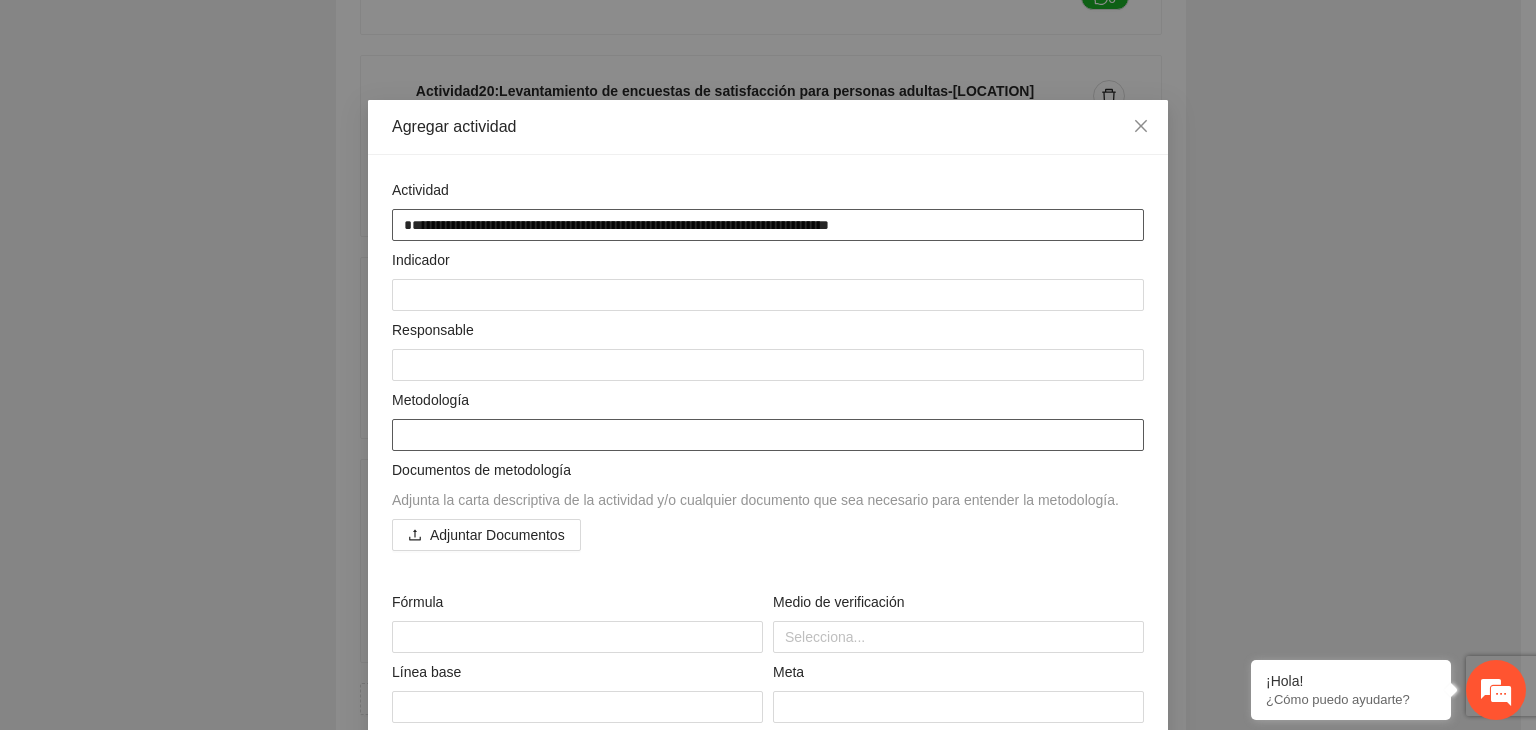 type on "**********" 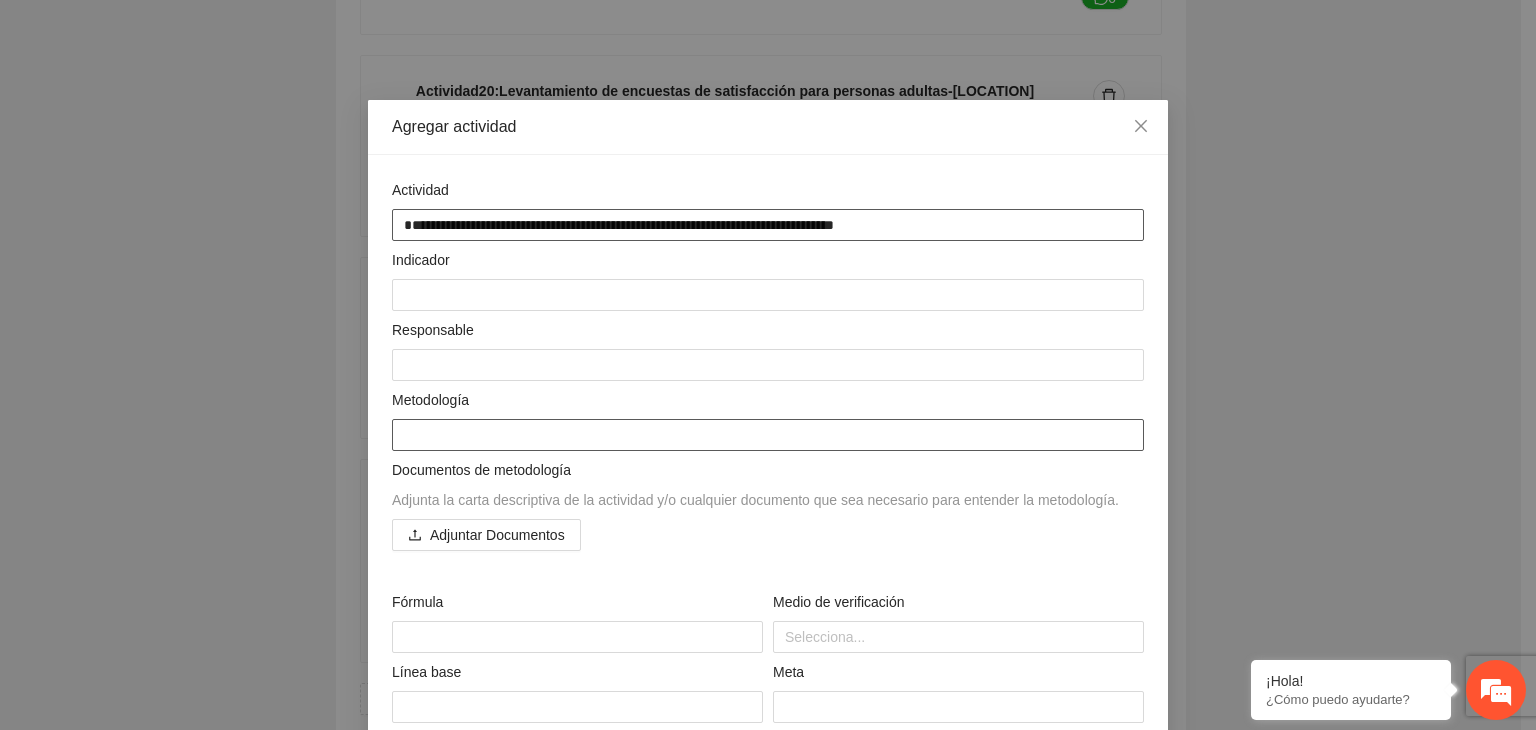 type on "**********" 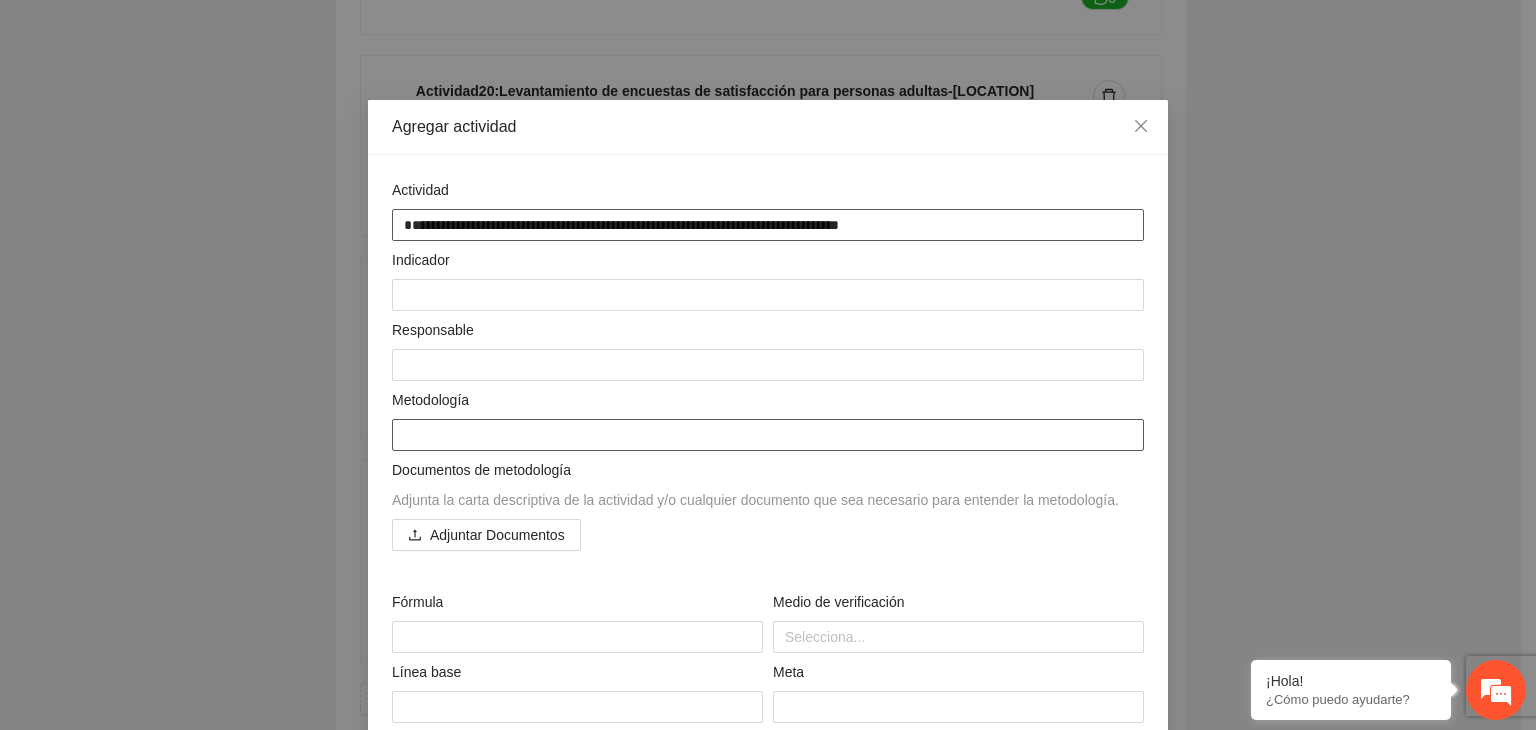 type on "**********" 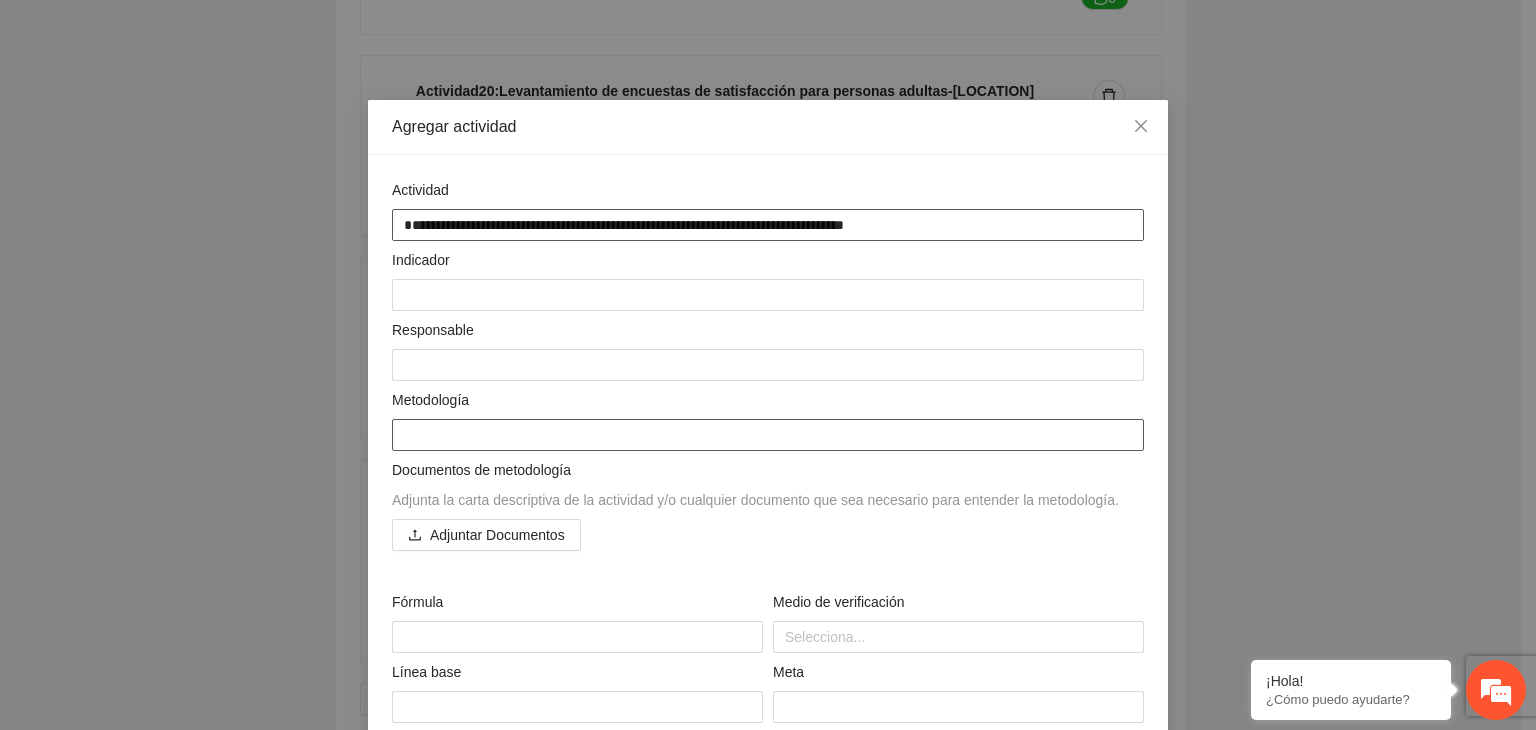 type on "**********" 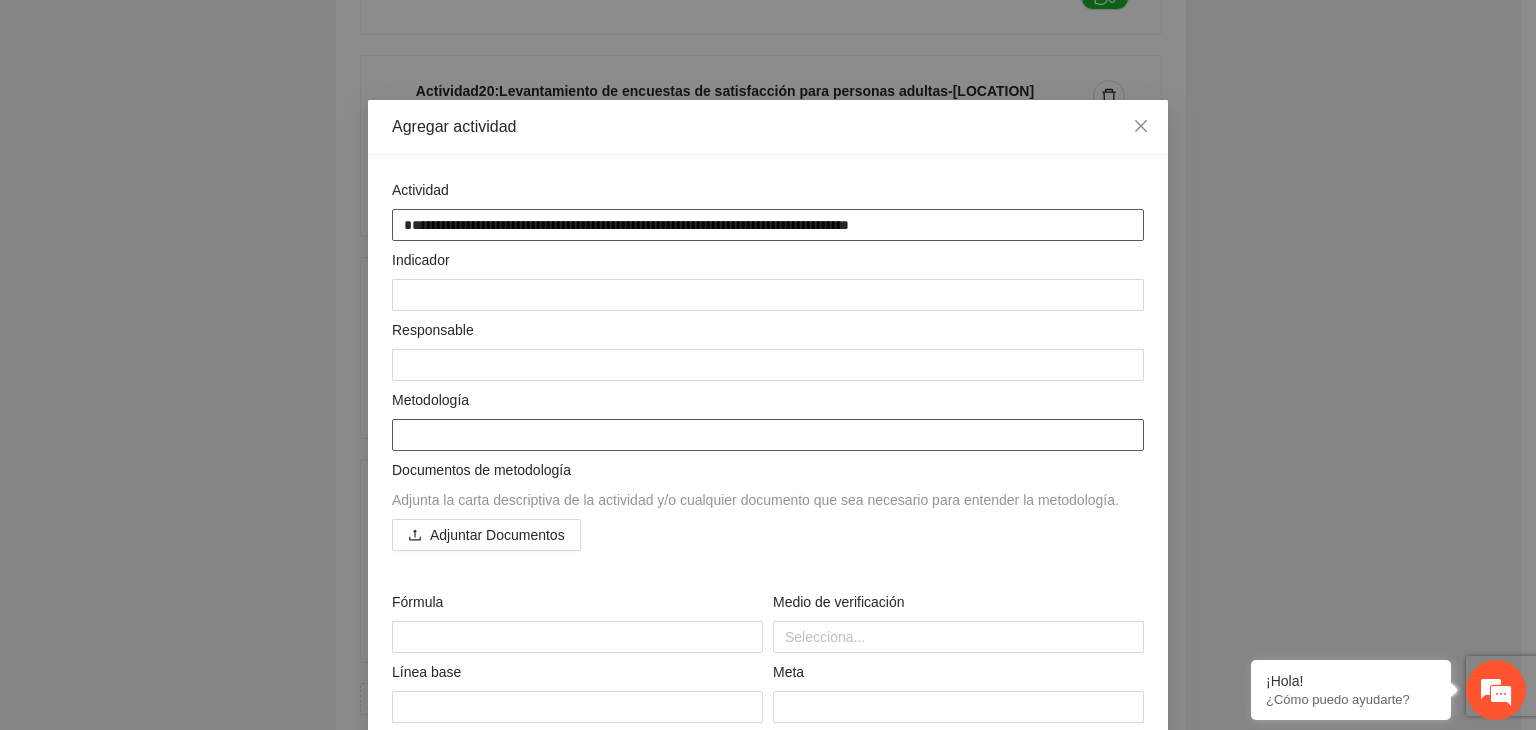 type on "**********" 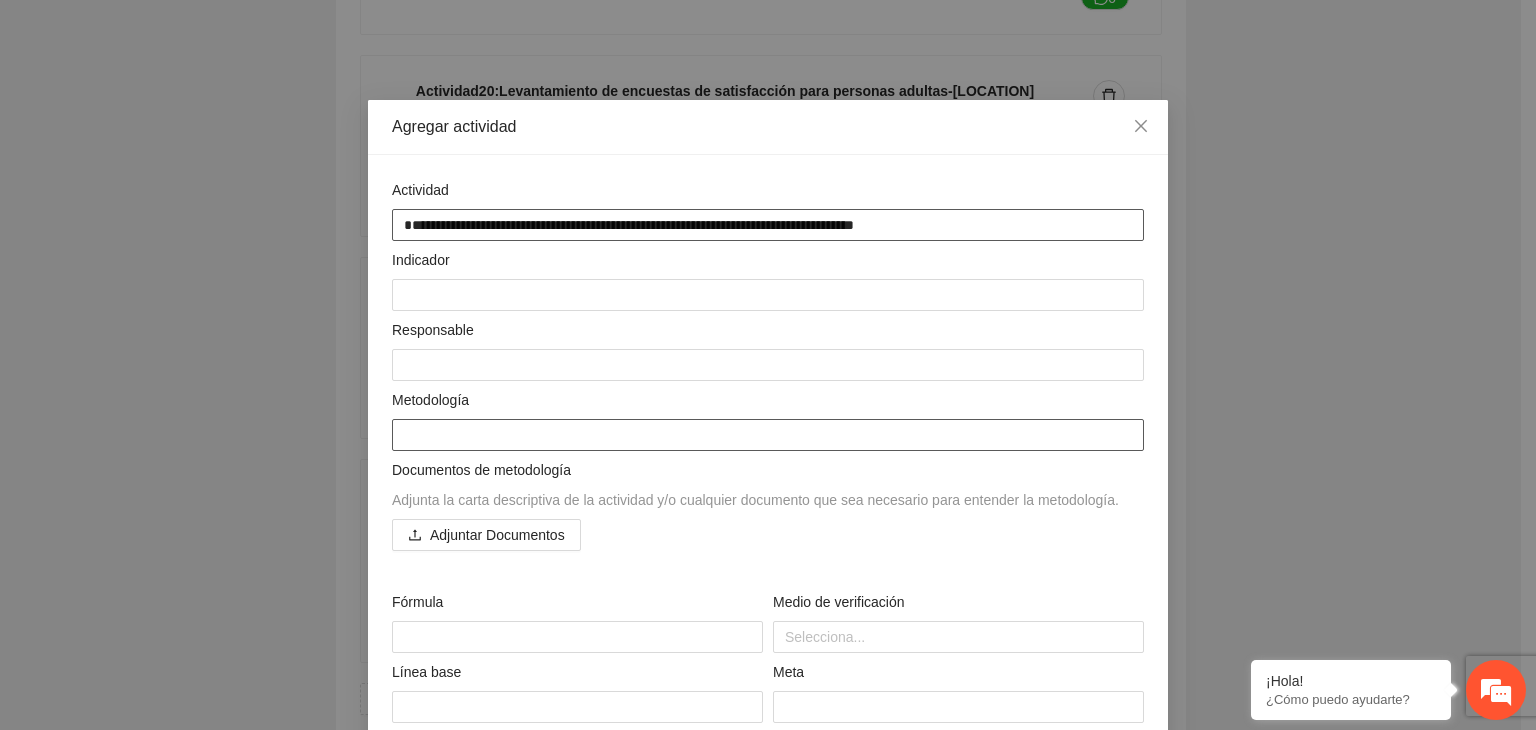 type on "**********" 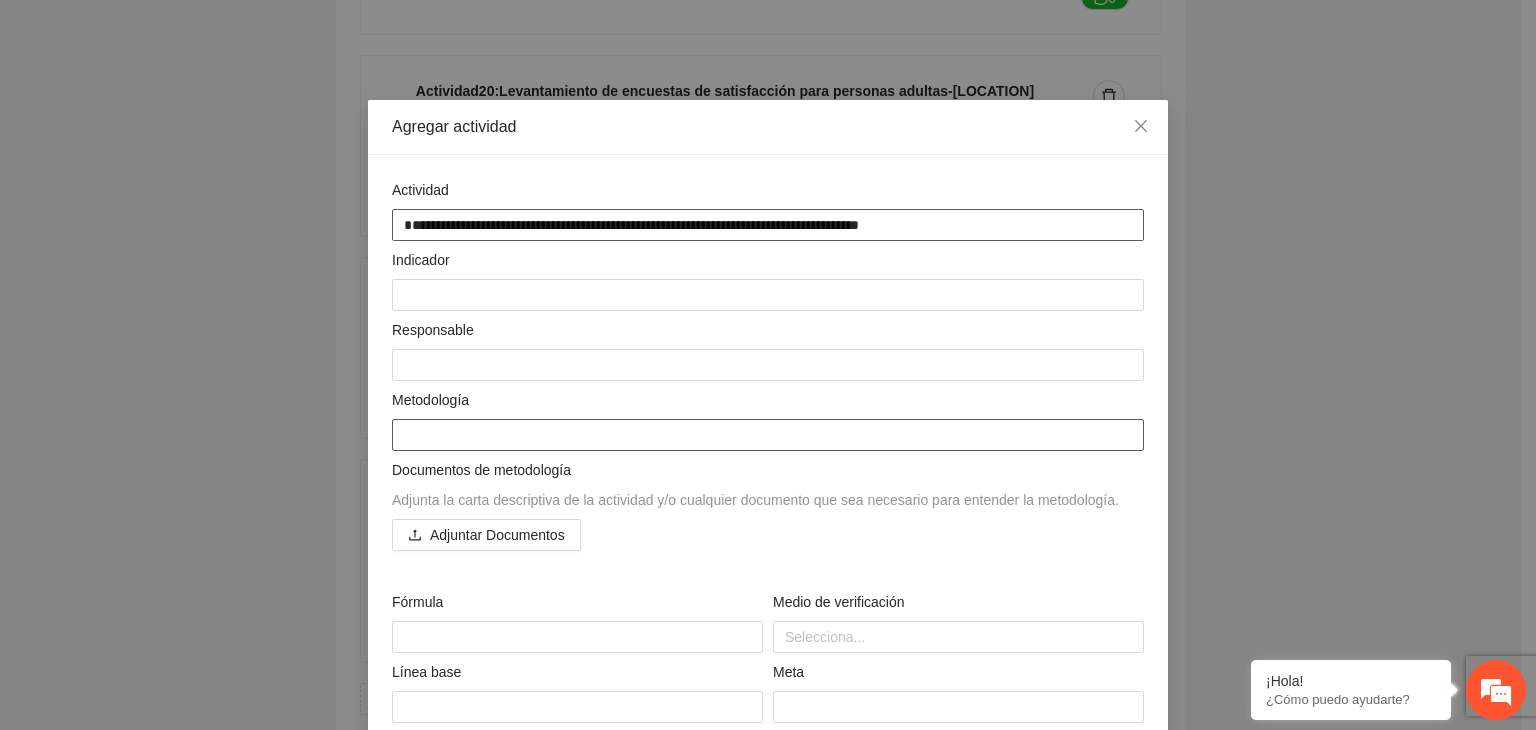 type on "**********" 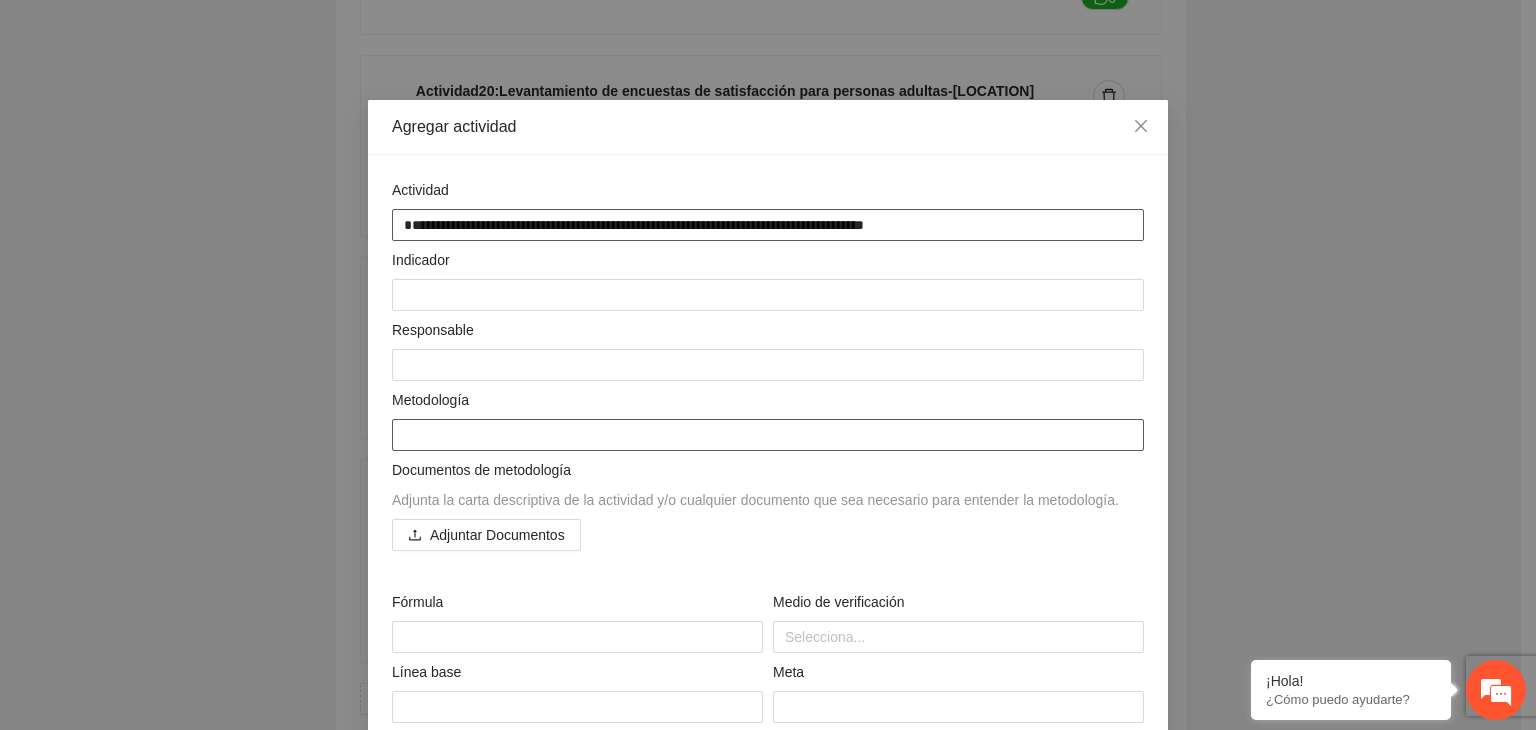 type on "**********" 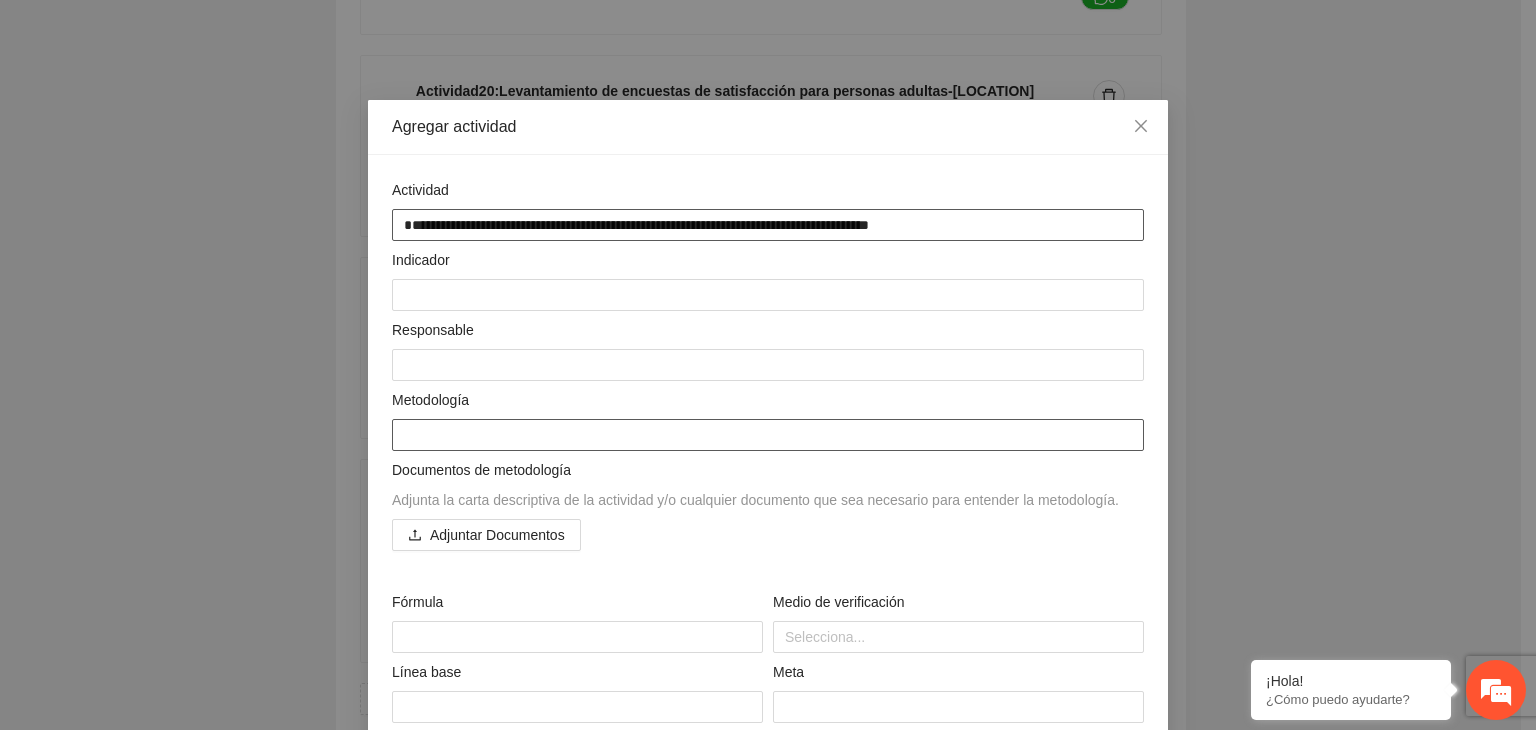 type on "**********" 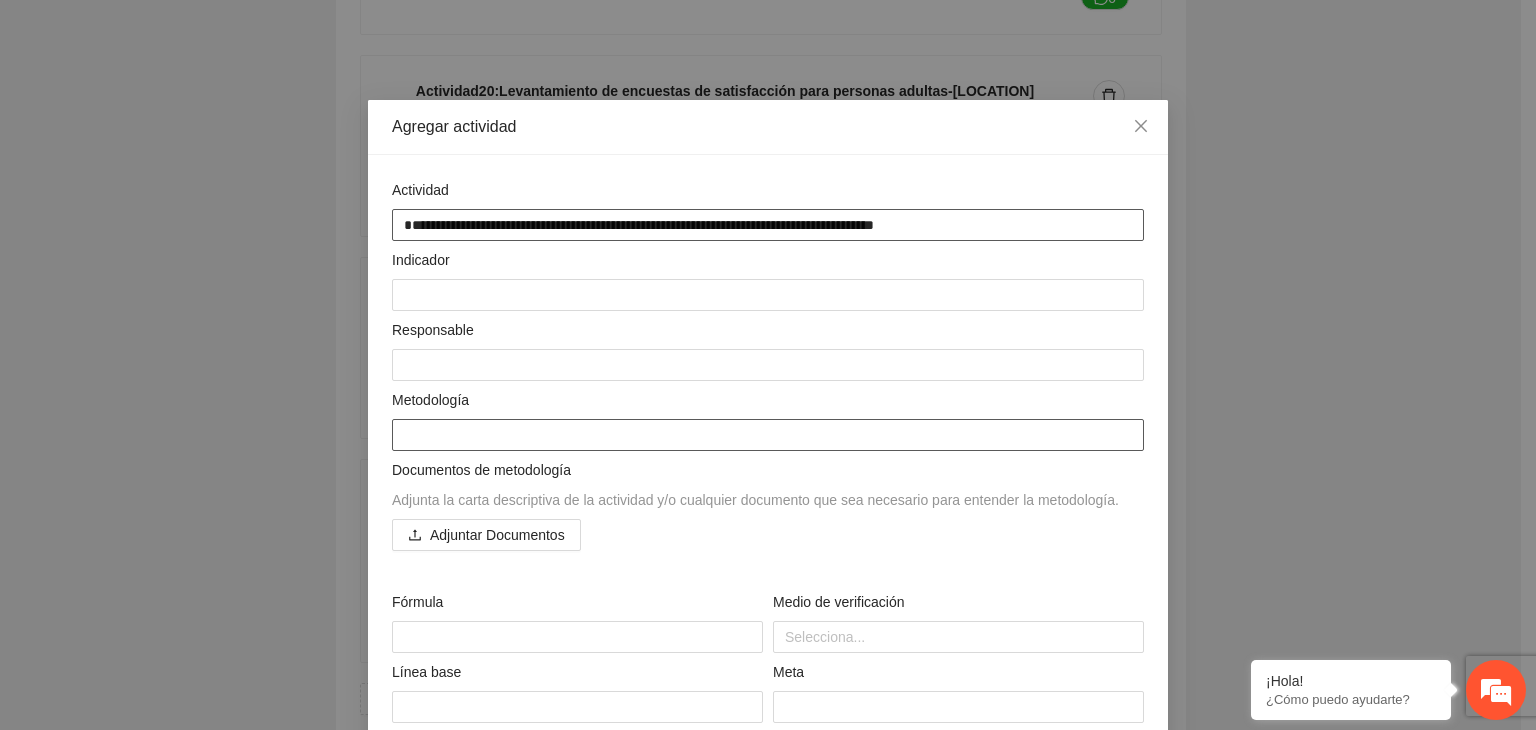 type on "**********" 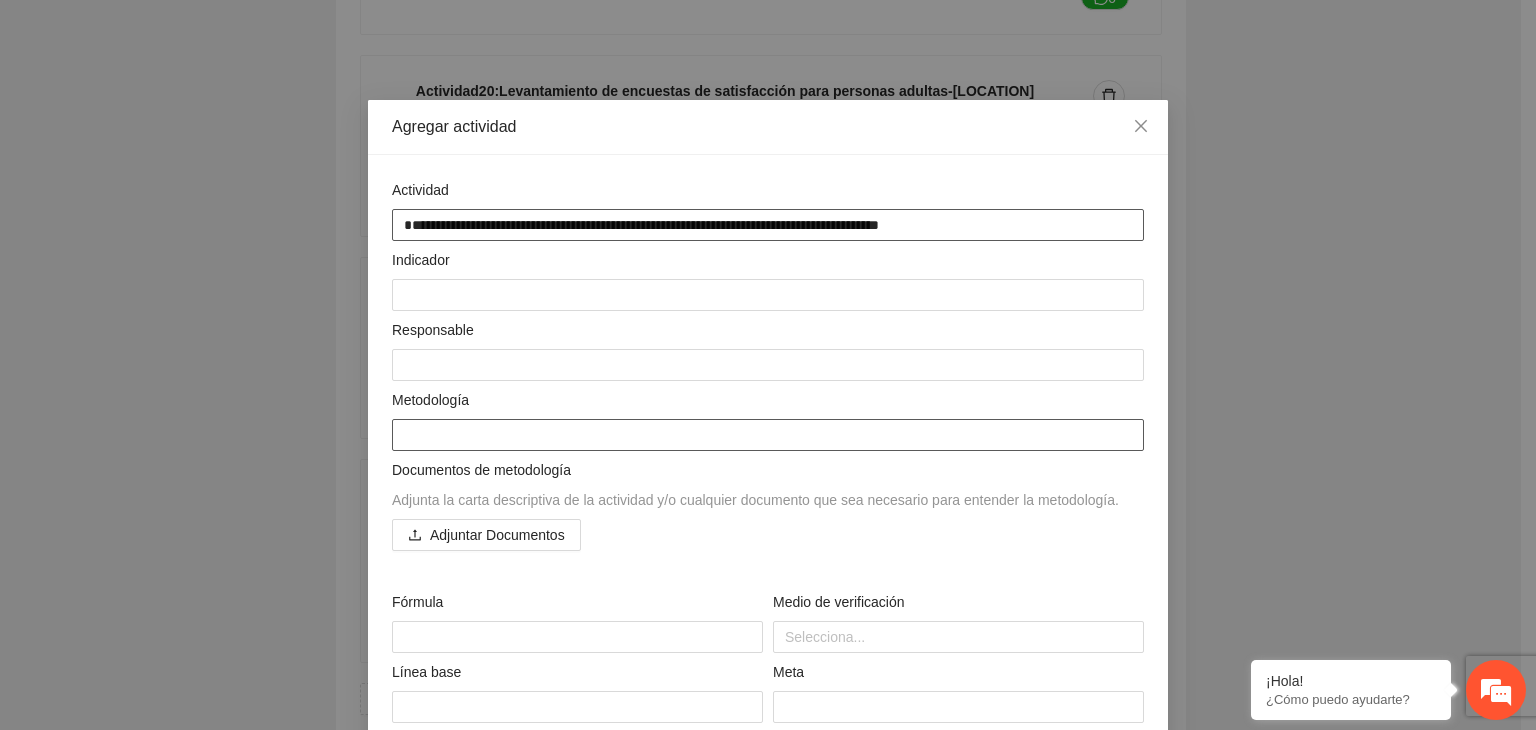 type on "**********" 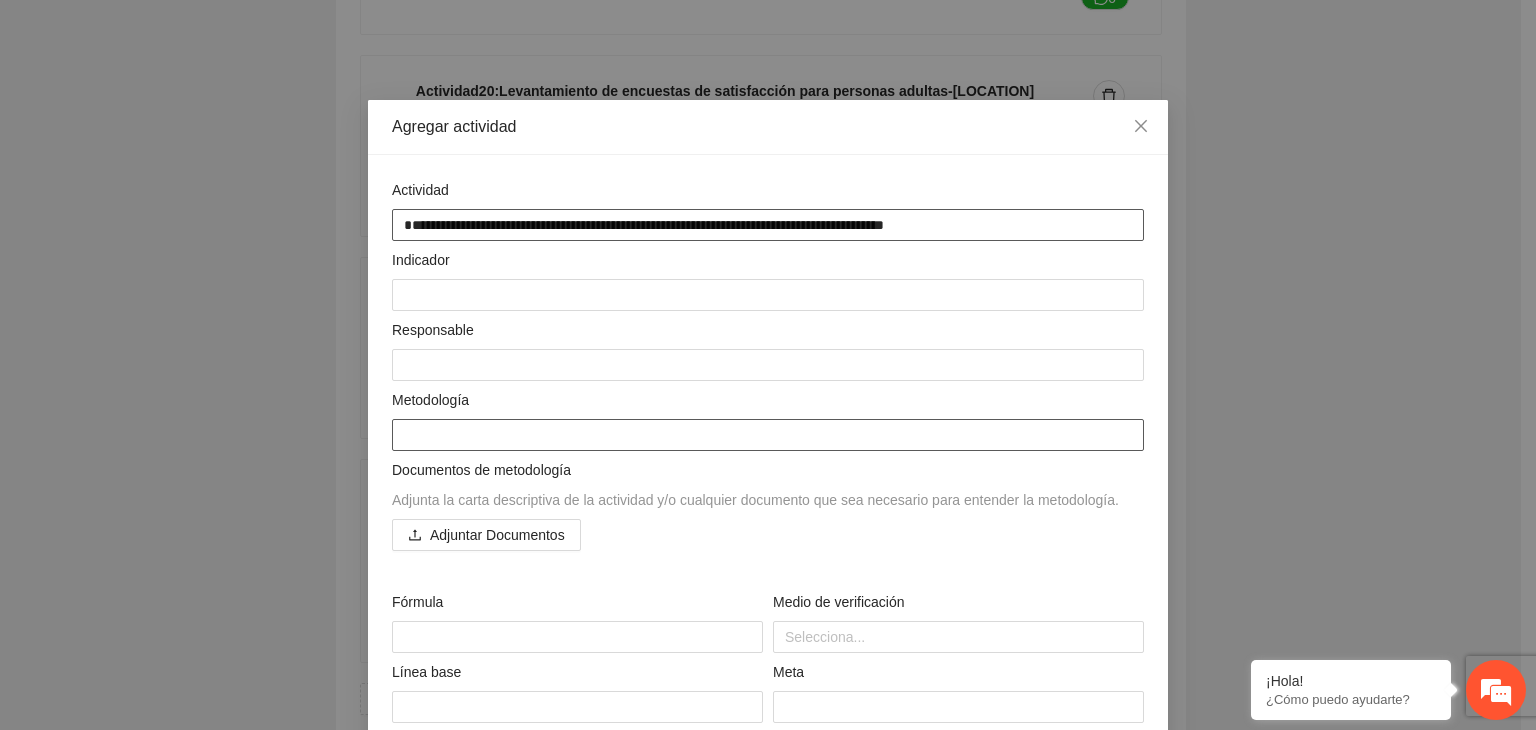 type on "**********" 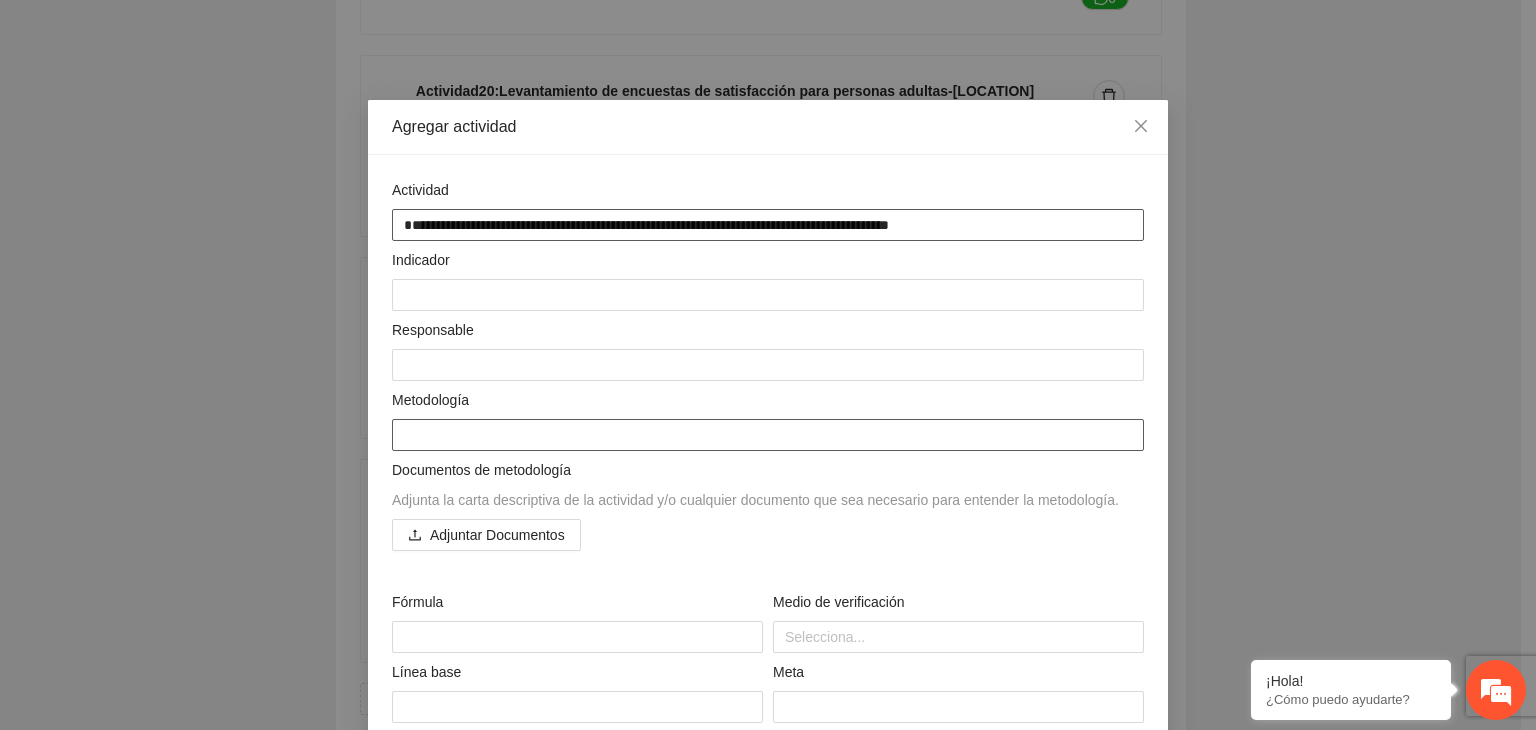type on "**********" 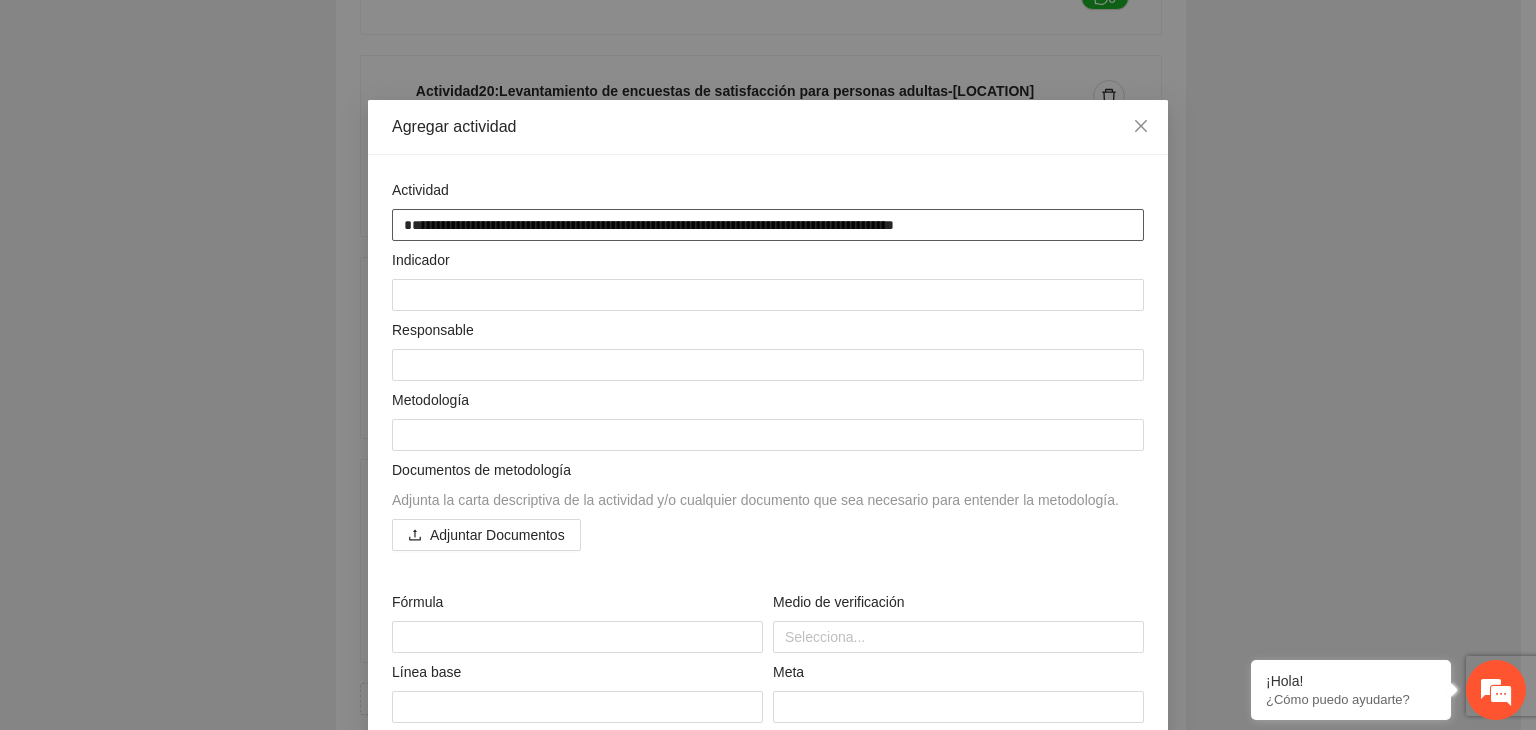 type on "**********" 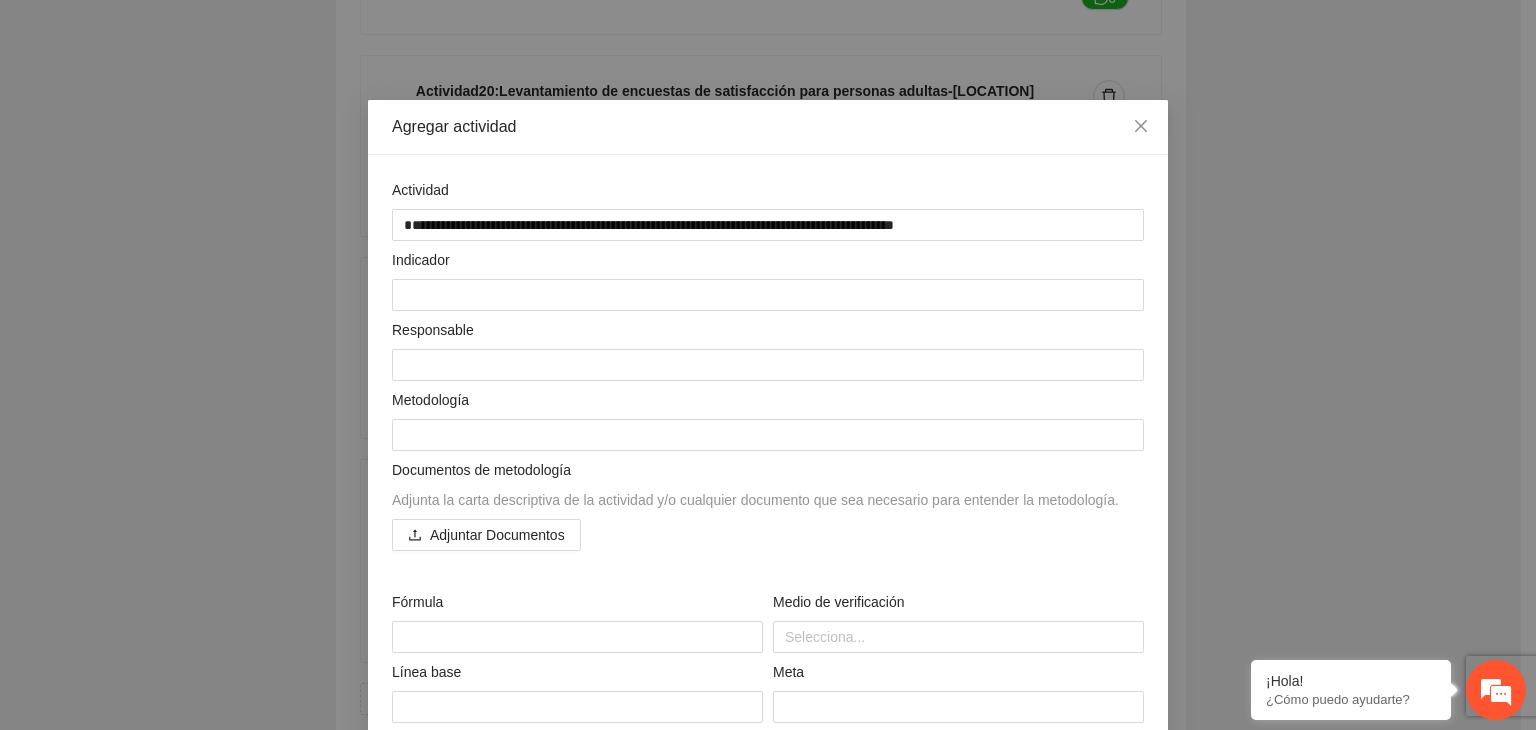 drag, startPoint x: 840, startPoint y: 120, endPoint x: 1028, endPoint y: 127, distance: 188.13028 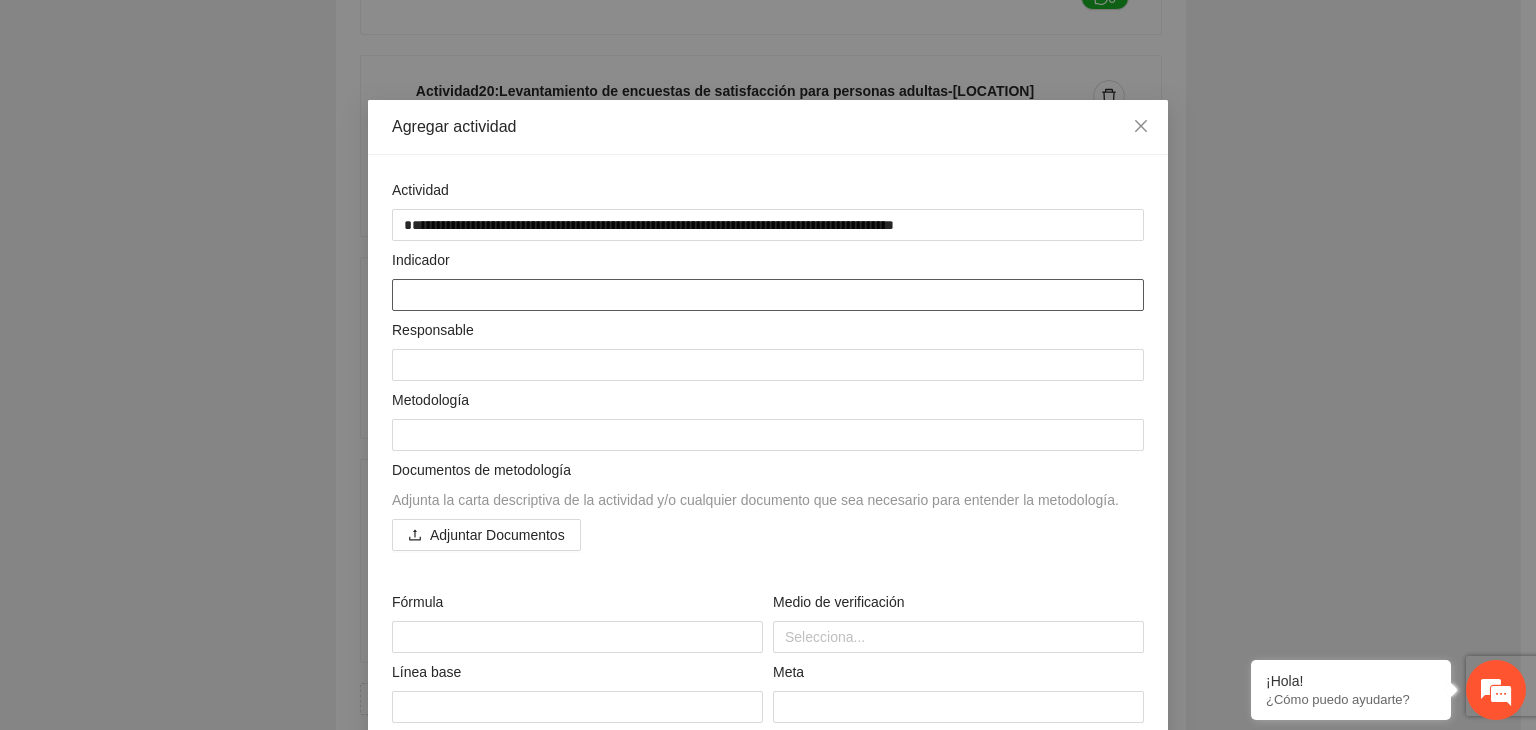 click at bounding box center (768, 295) 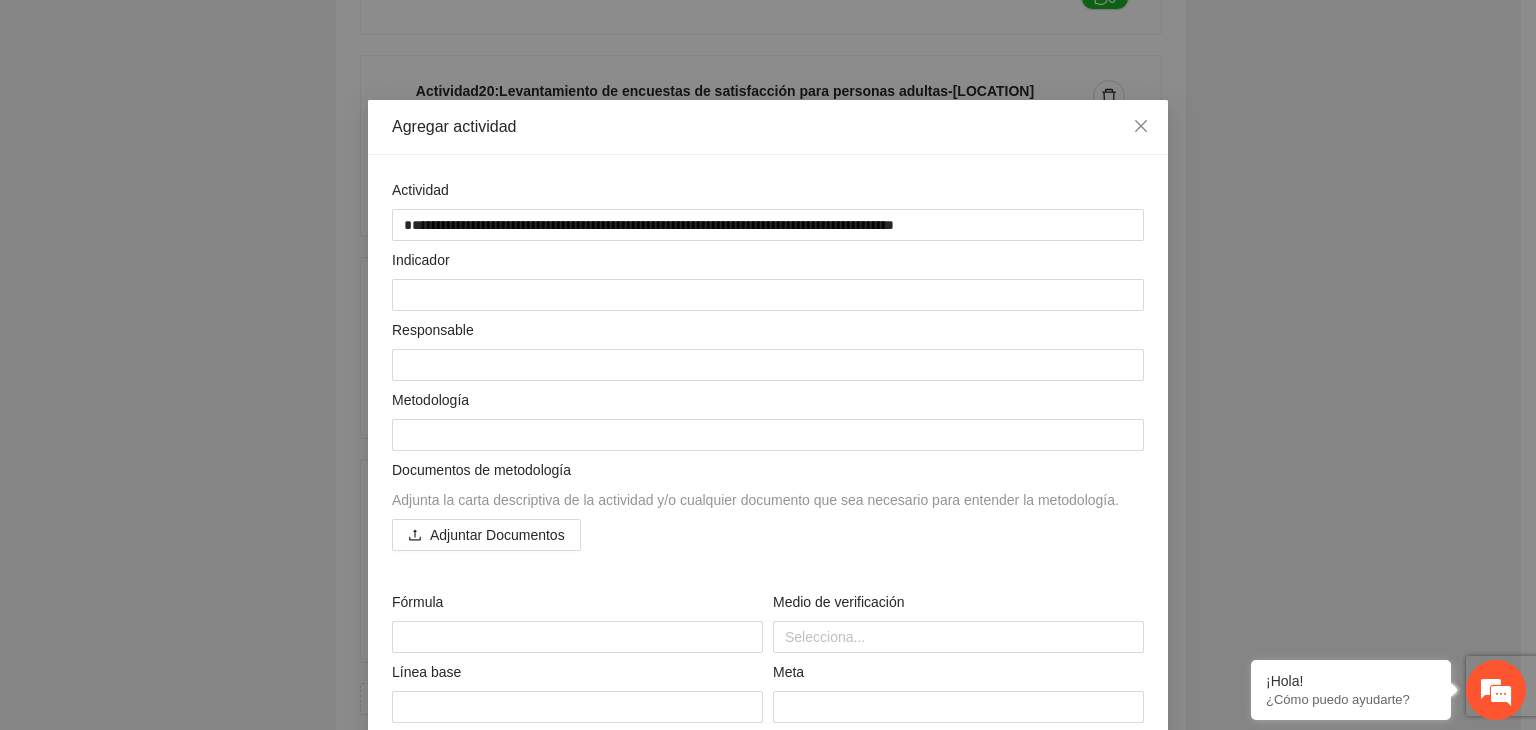click on "**********" at bounding box center [768, 365] 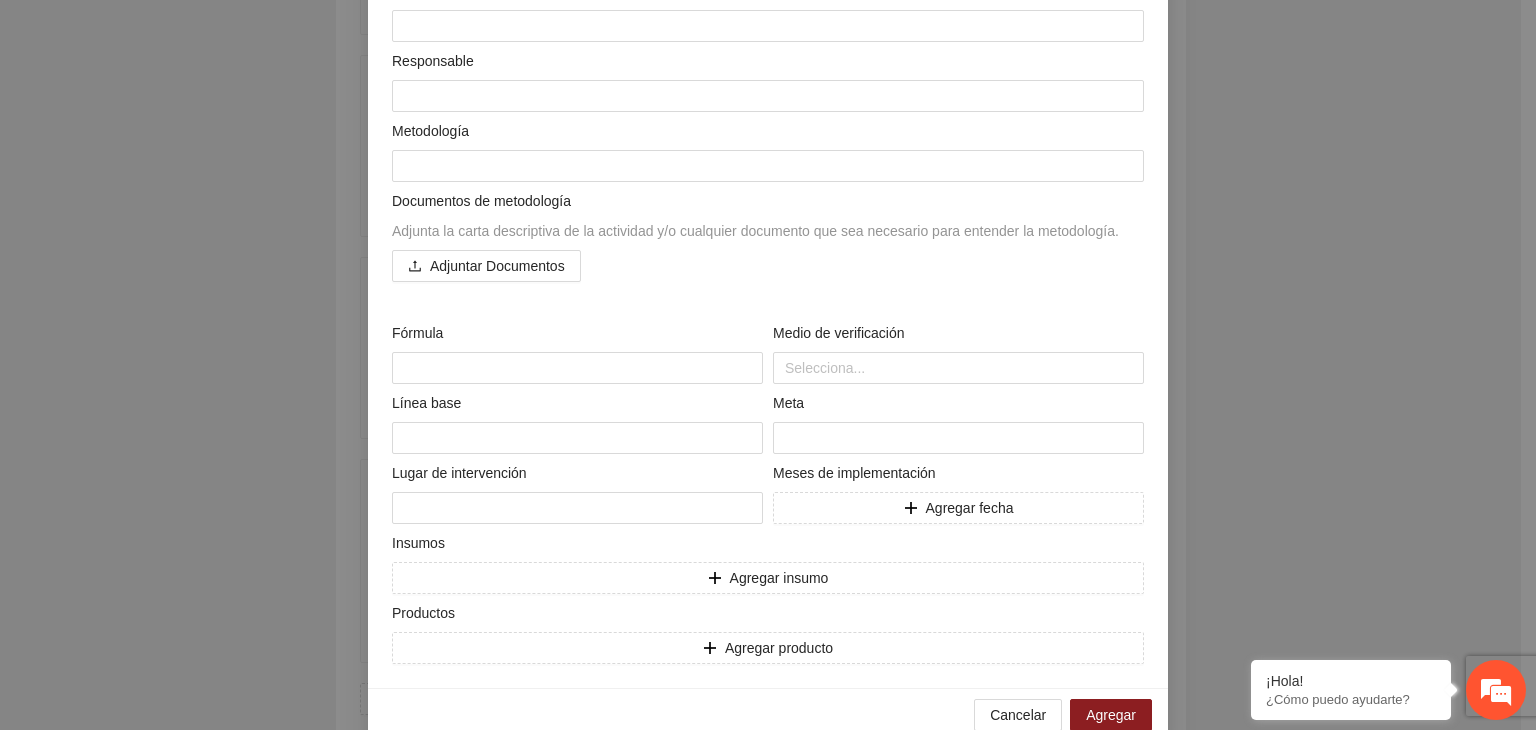 scroll, scrollTop: 304, scrollLeft: 0, axis: vertical 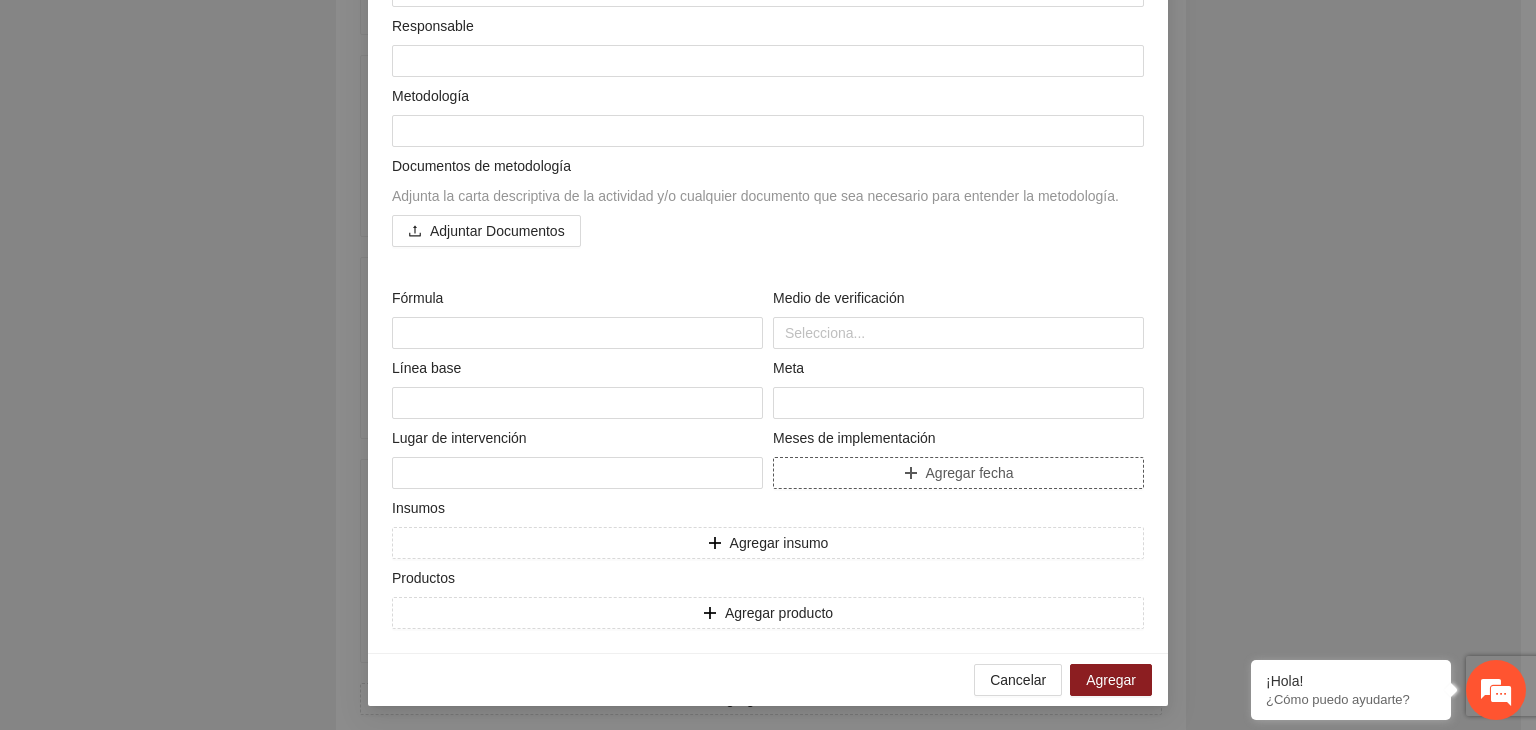 click on "Agregar fecha" at bounding box center (958, 473) 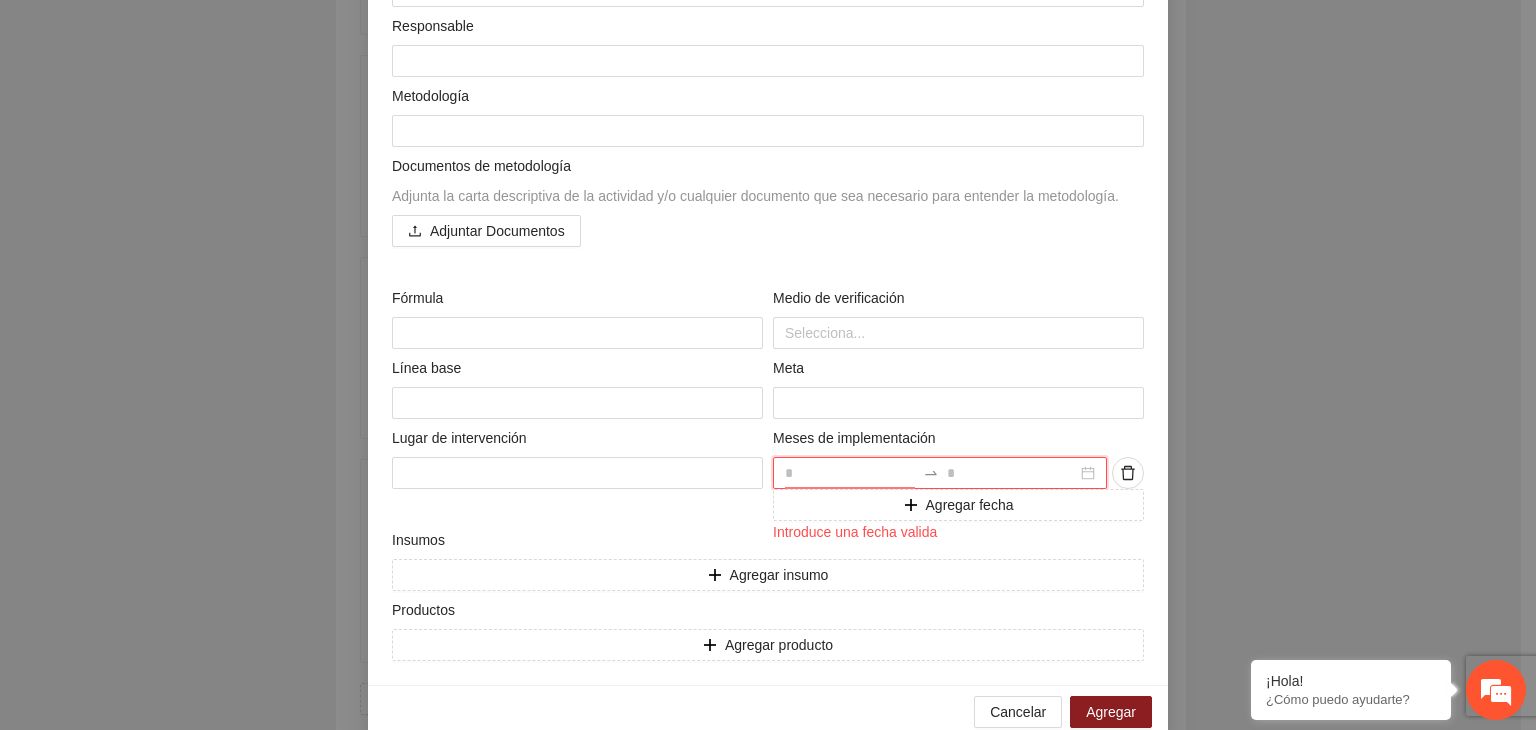 click at bounding box center [850, 473] 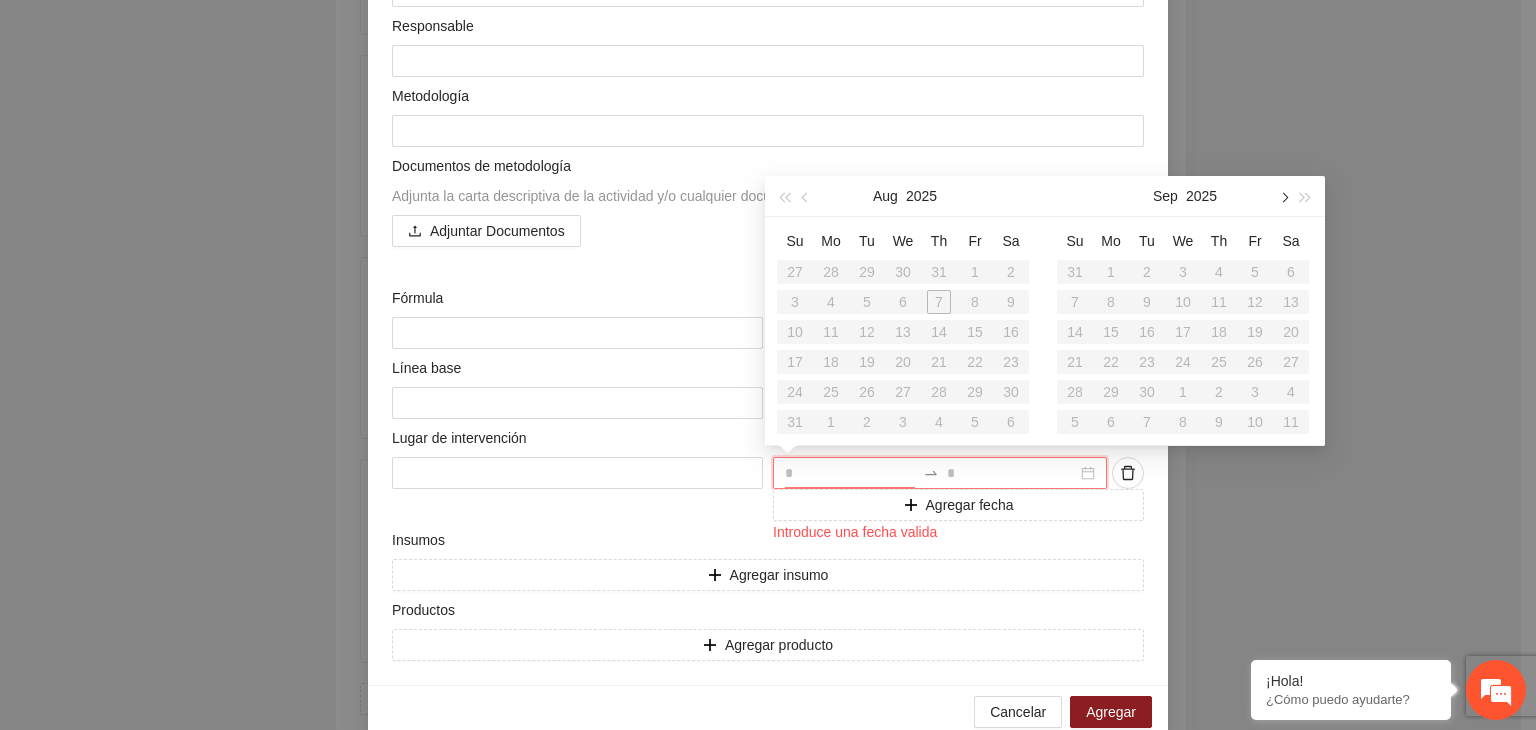 click at bounding box center [1283, 196] 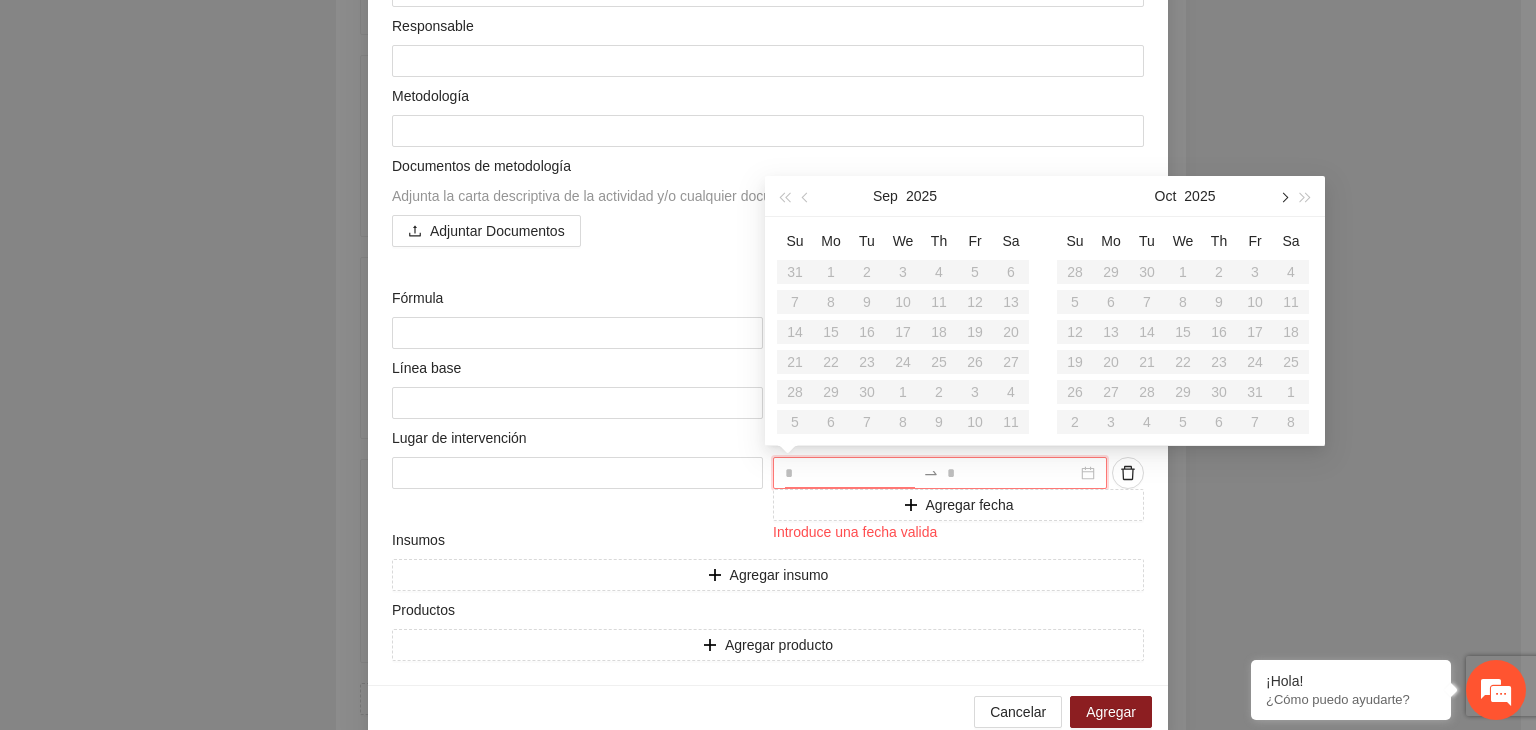 click at bounding box center (1283, 196) 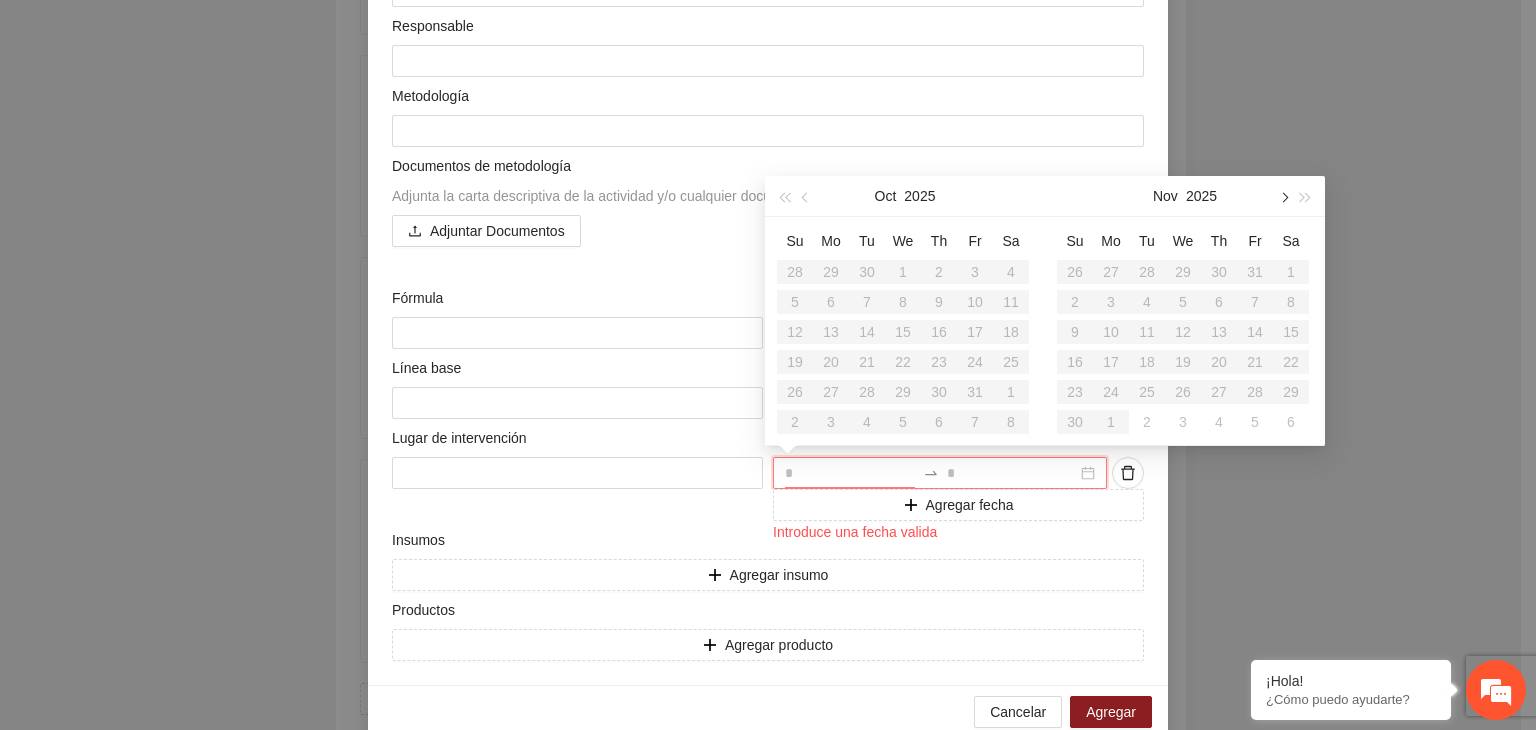 click at bounding box center [1283, 196] 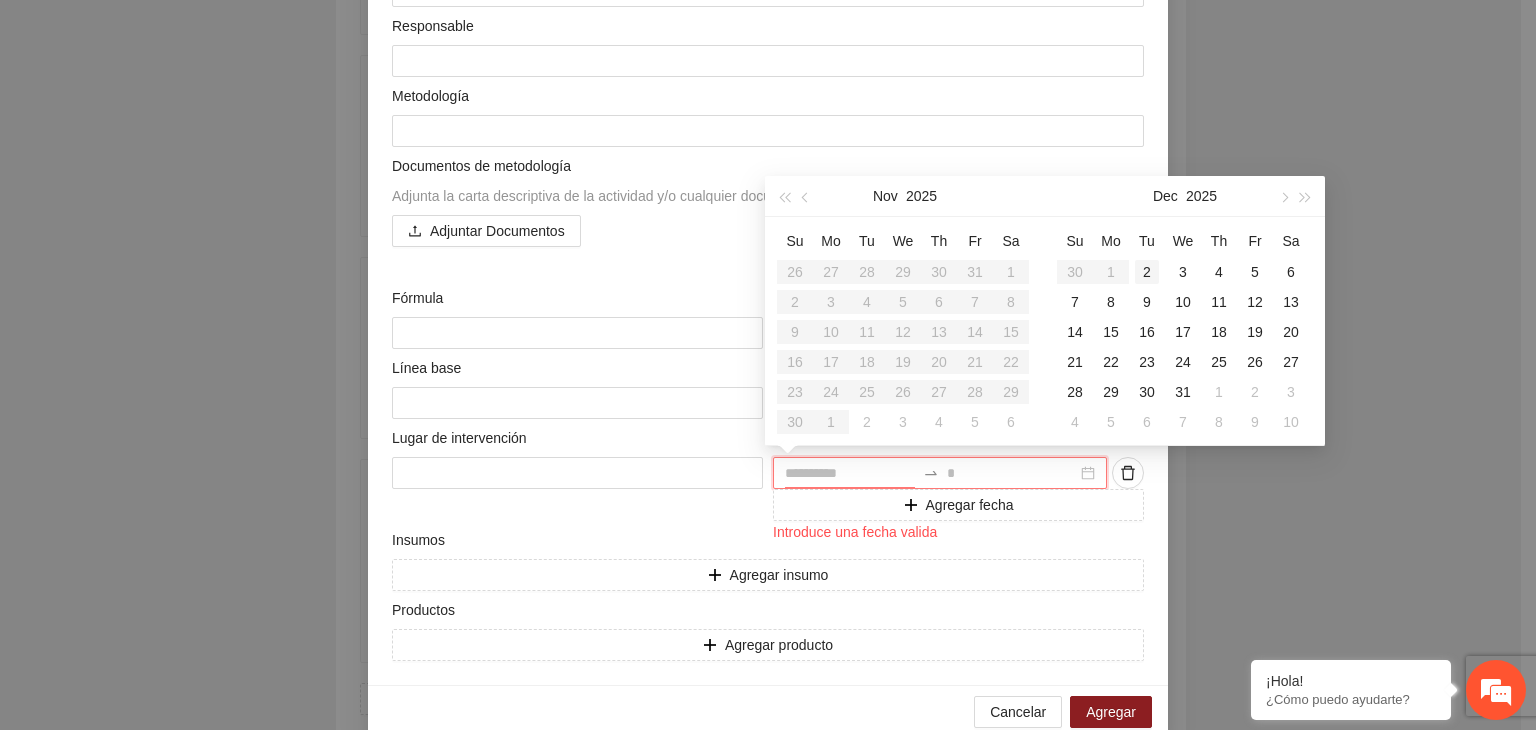 type on "**********" 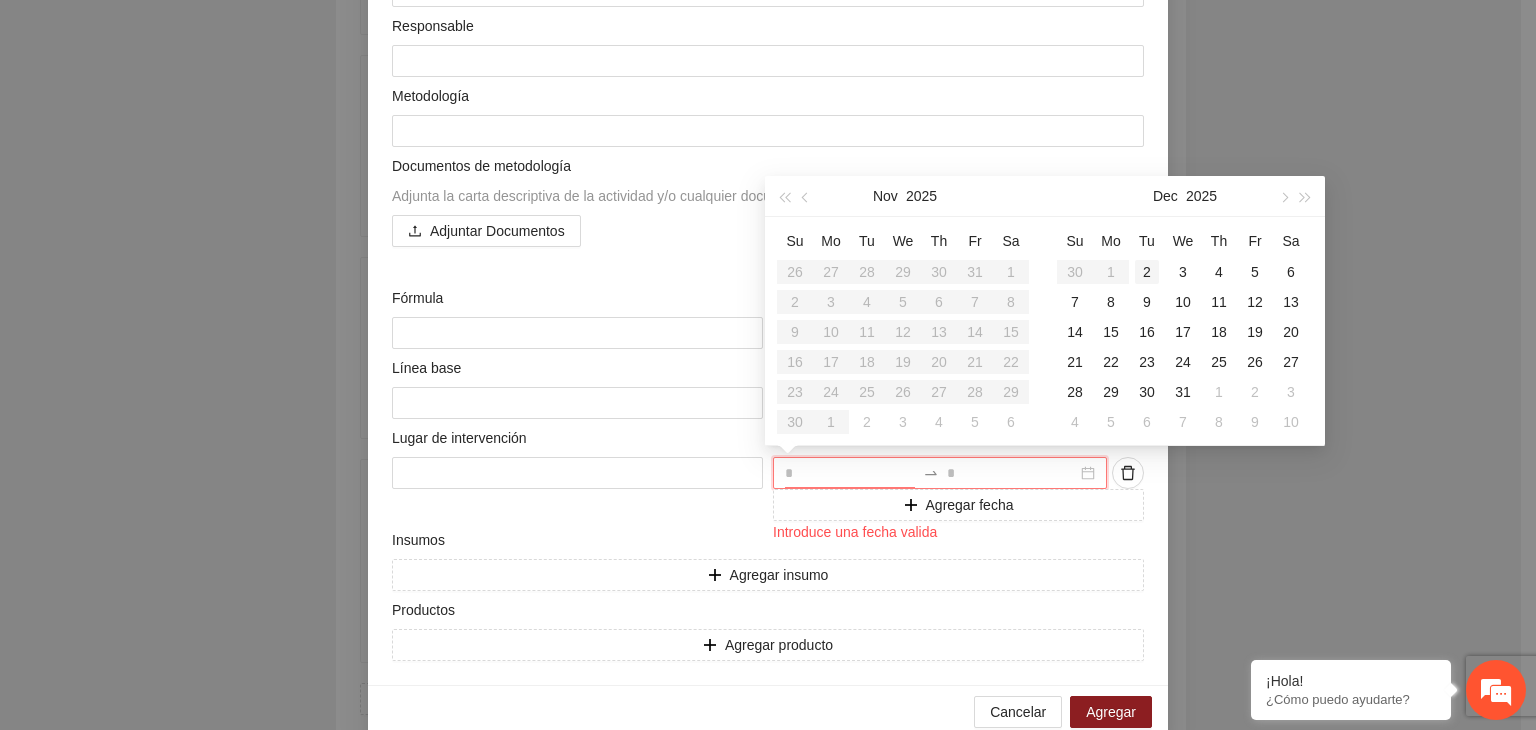 type on "**********" 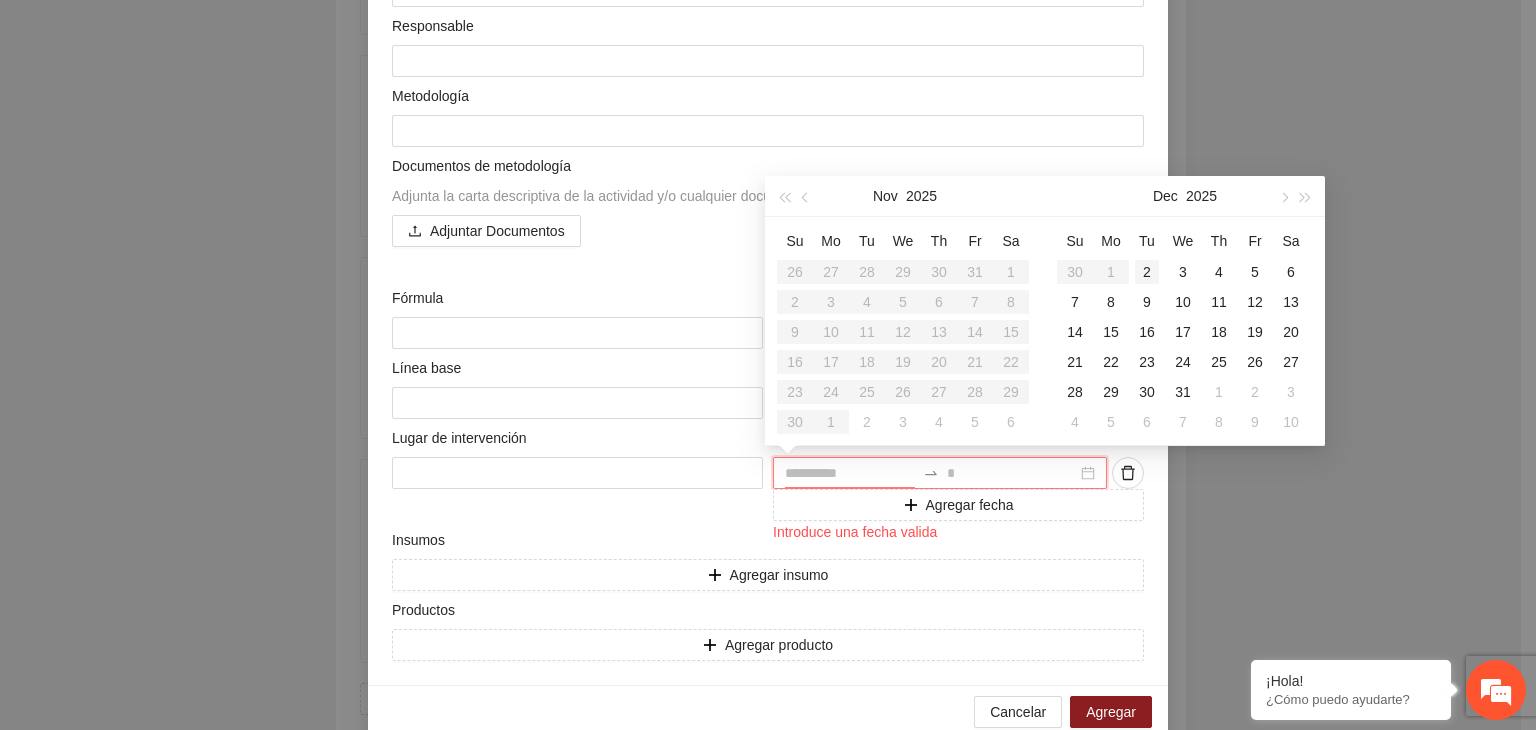 click on "2" at bounding box center [1147, 272] 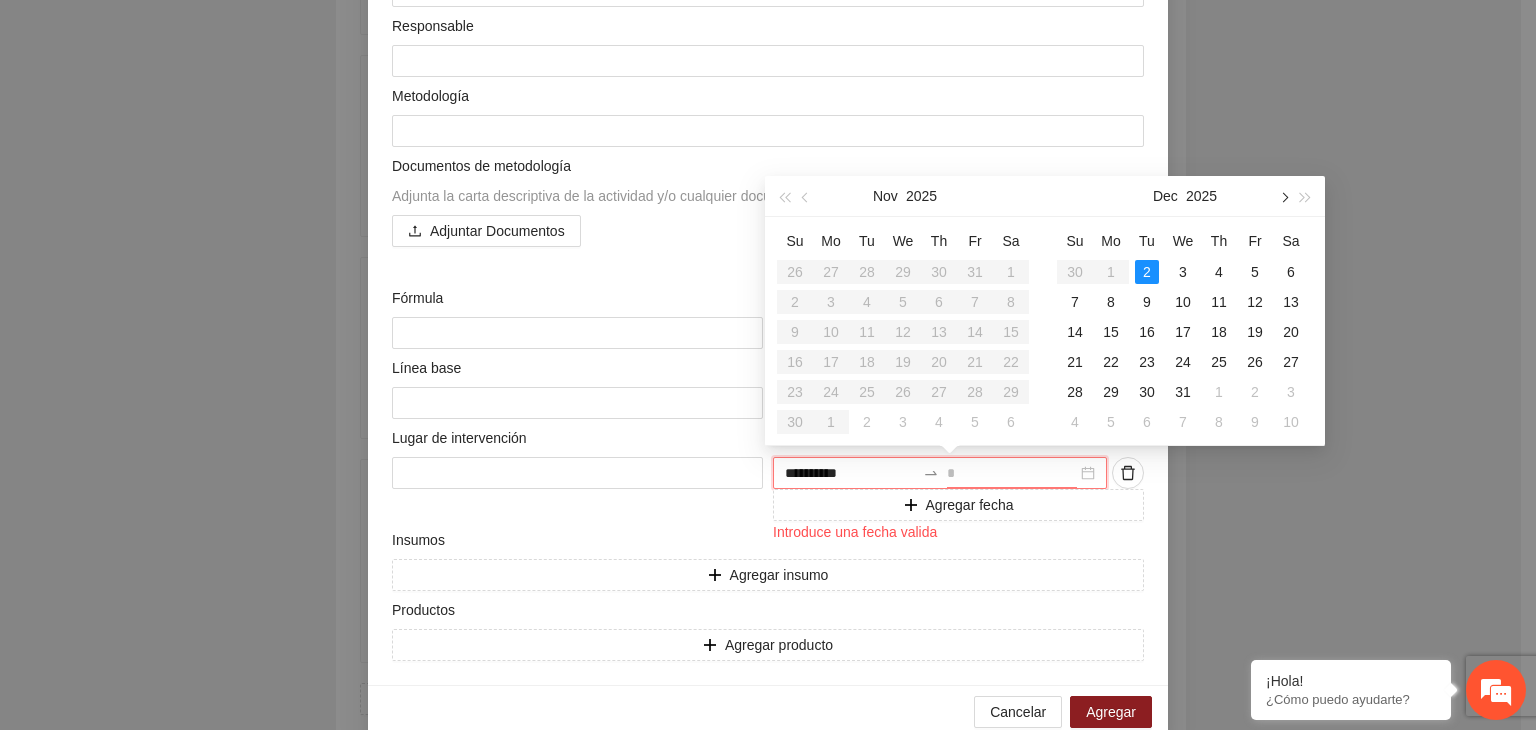 click at bounding box center [1283, 198] 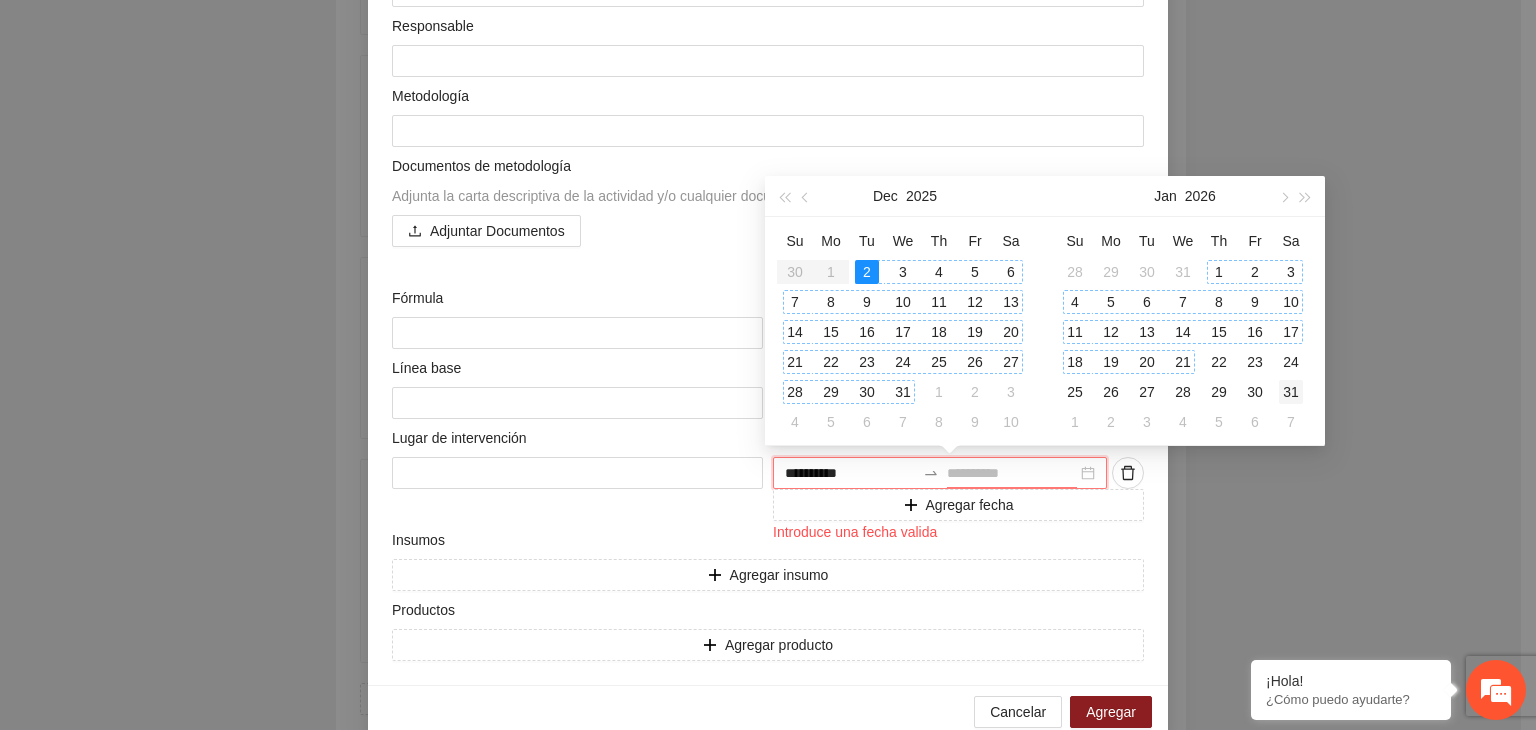 type on "**********" 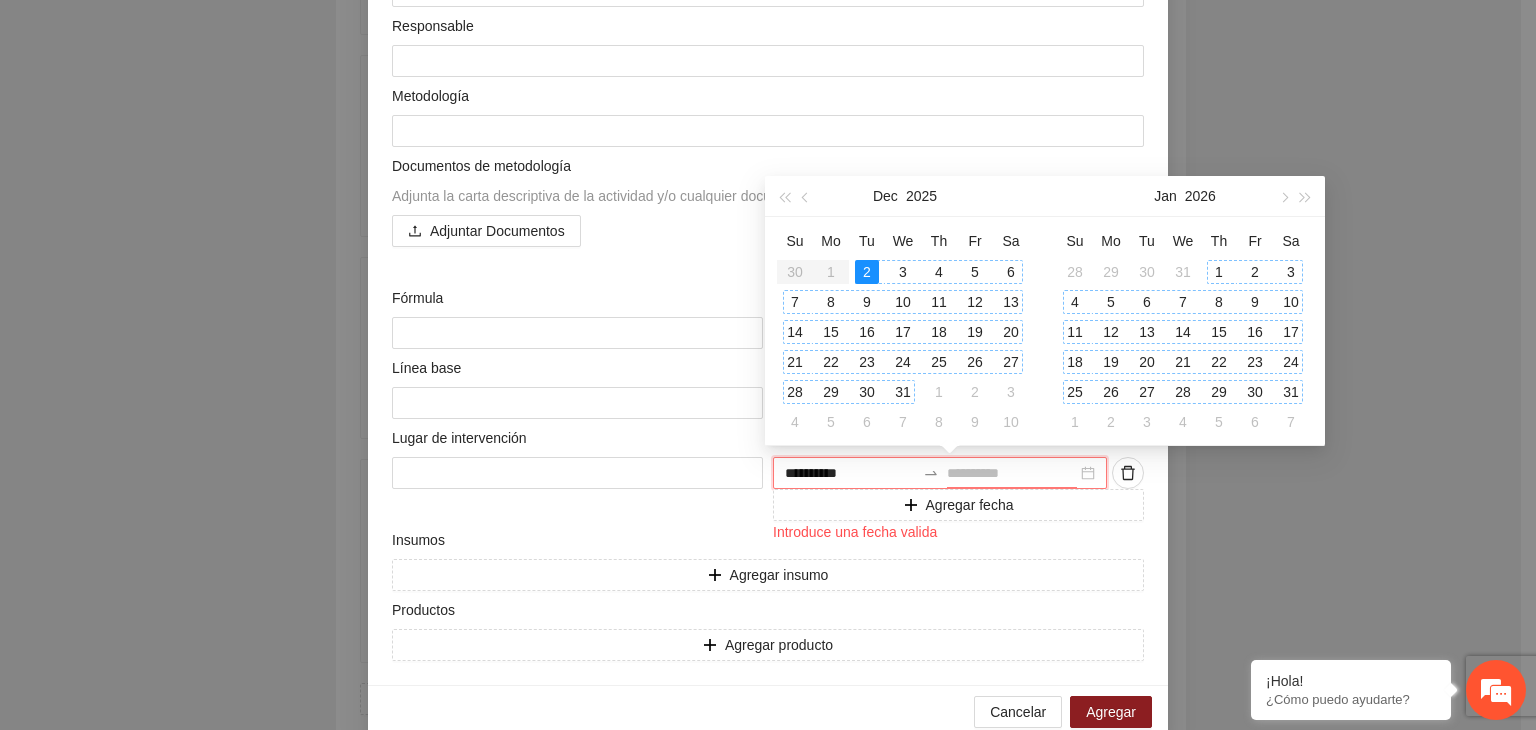 click on "31" at bounding box center [1291, 392] 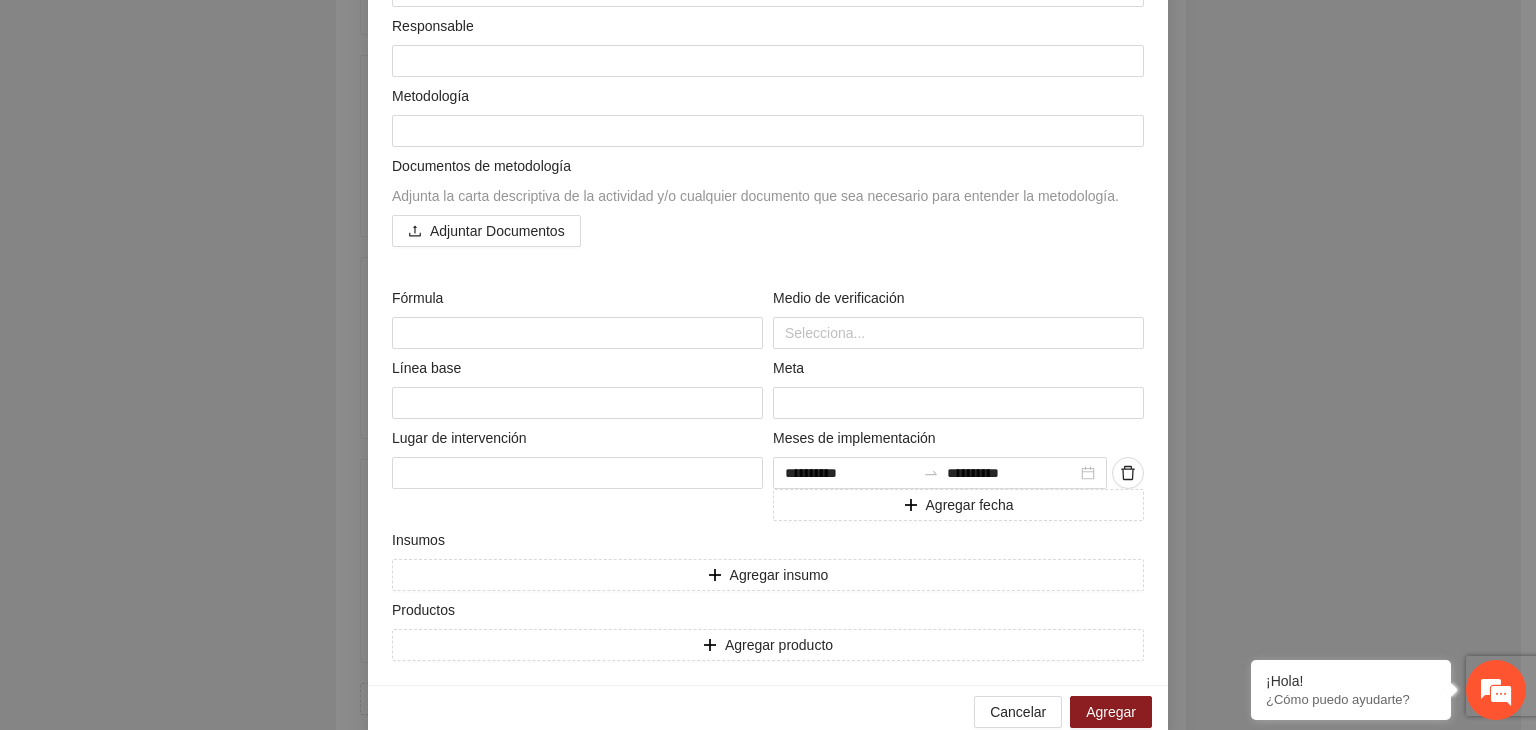 click on "Agregar actividad Actividad Indicador Responsable Metodología Documentos de metodología Adjunta la carta descriptiva de la actividad y/o cualquier documento que sea necesario para entender la metodología. Adjuntar Documentos Fórmula Medio de verificación Selecciona... Línea base Meta Lugar de intervención Meses de implementación ****** ****** Agregar fecha Insumos Agregar insumo Productos Agregar producto Cancelar Agregar" at bounding box center [768, 365] 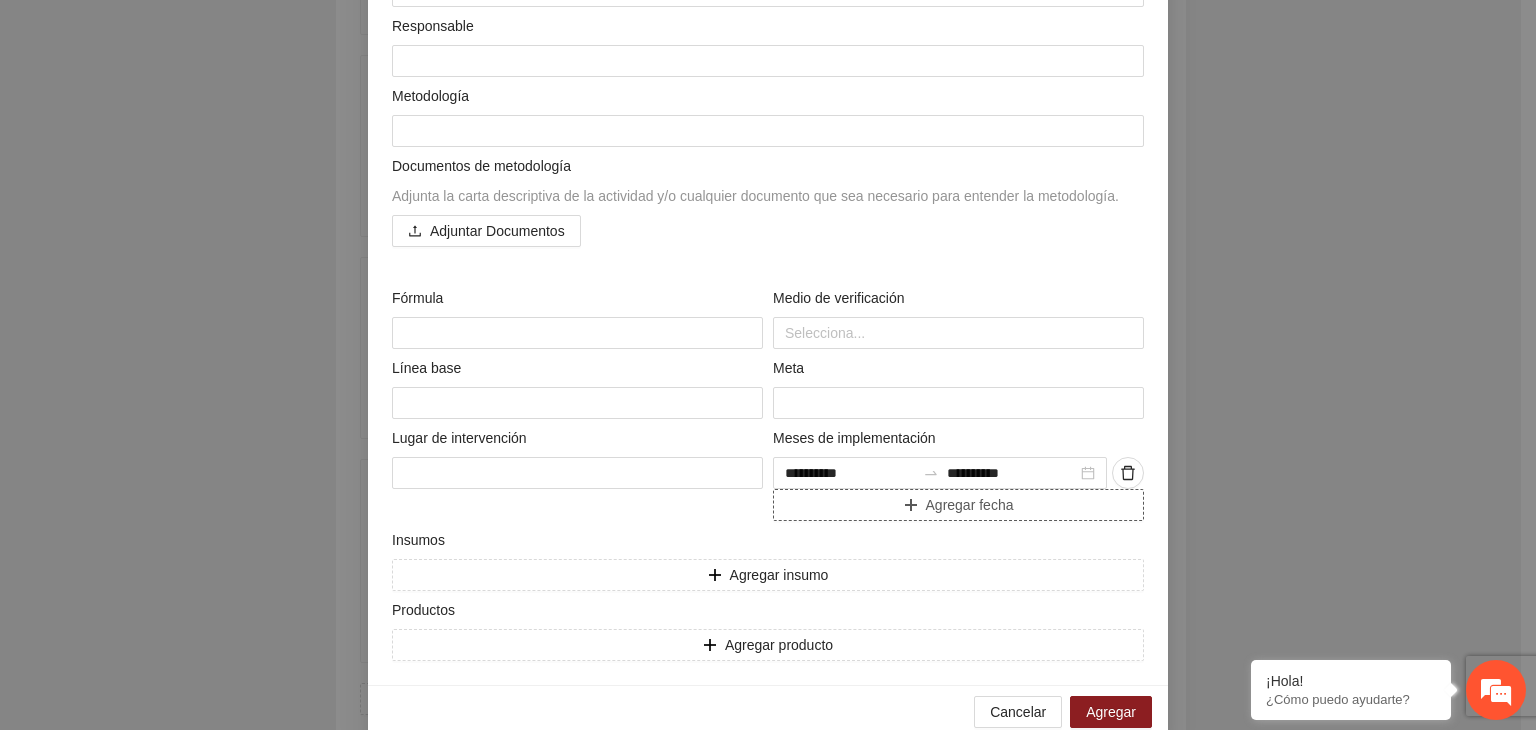 click on "Agregar fecha" at bounding box center [958, 505] 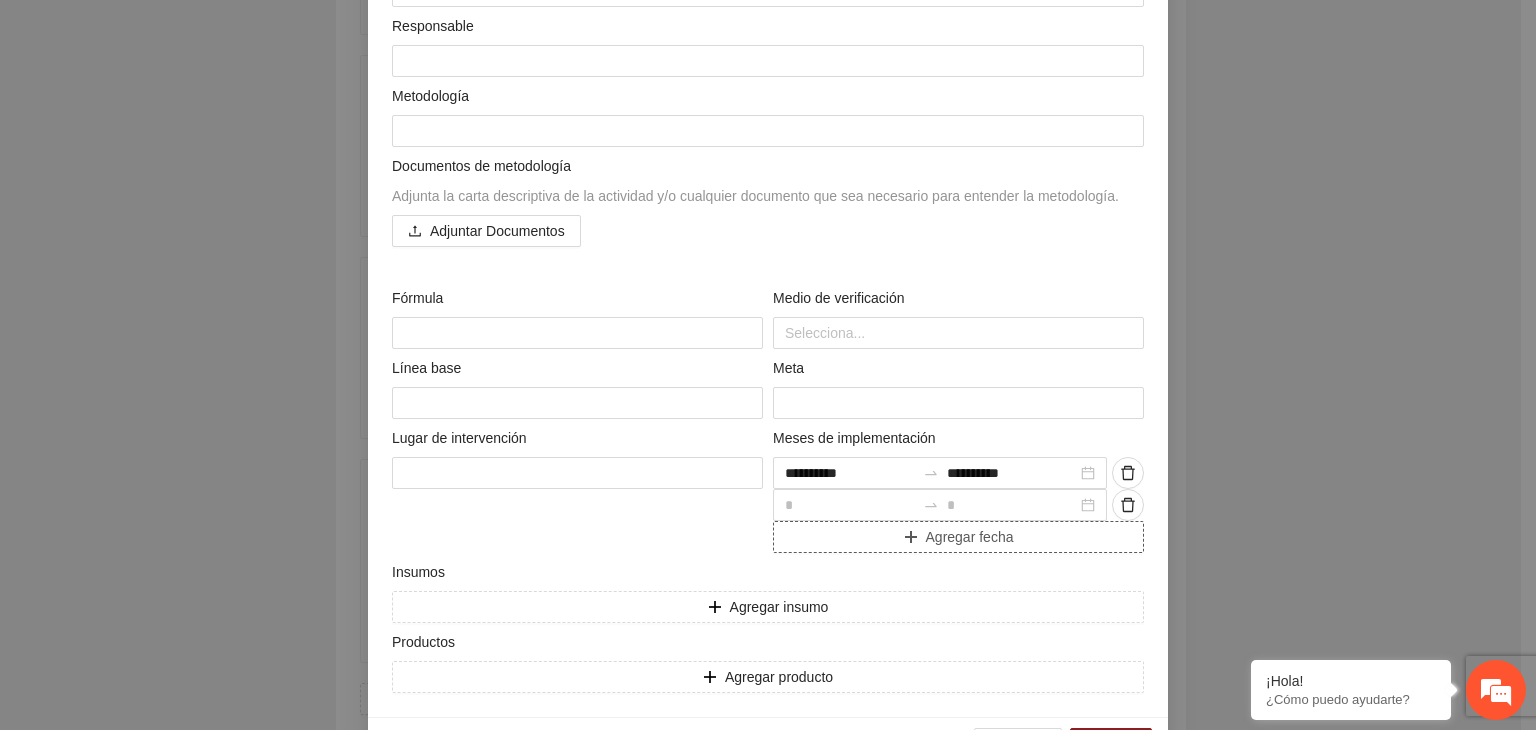 click at bounding box center [850, 473] 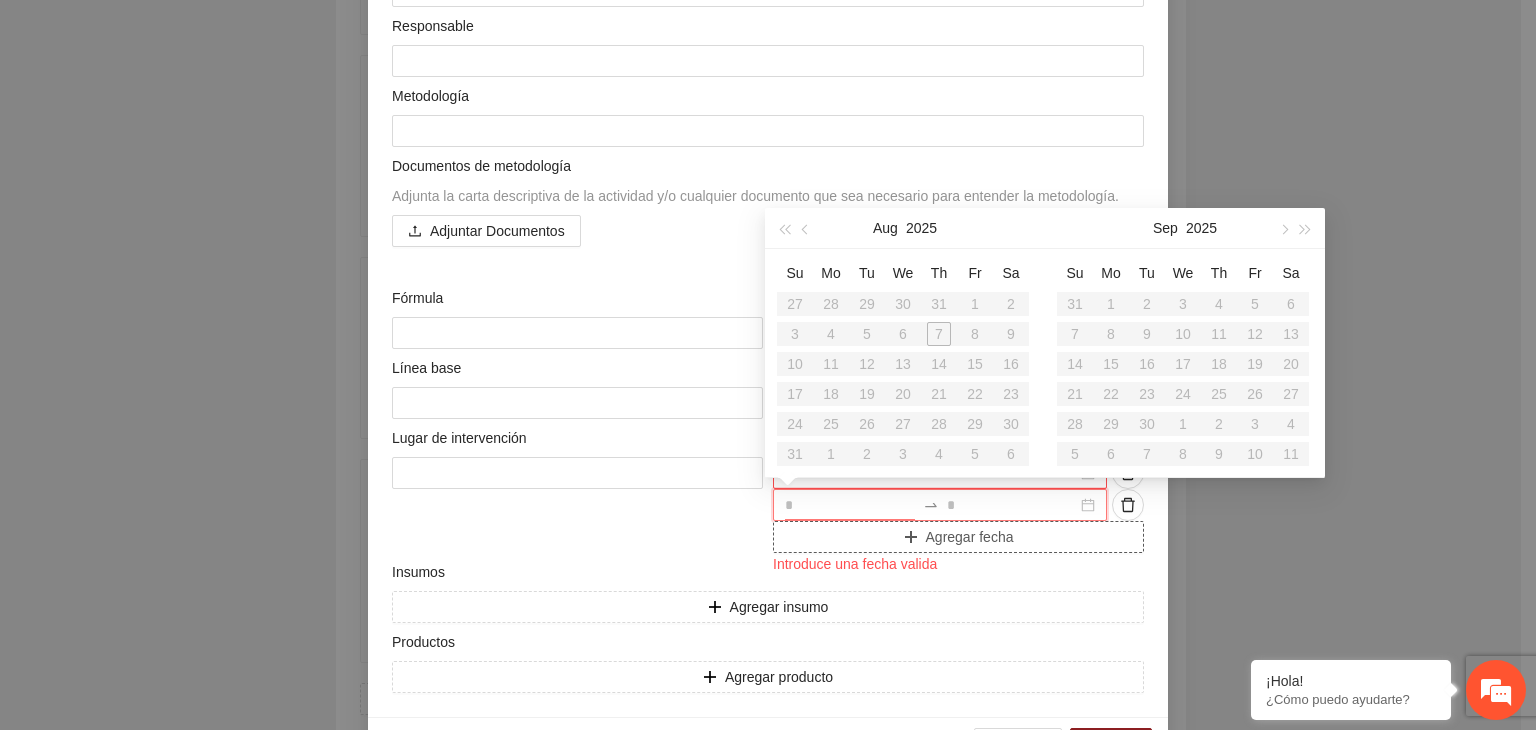 click at bounding box center [850, 505] 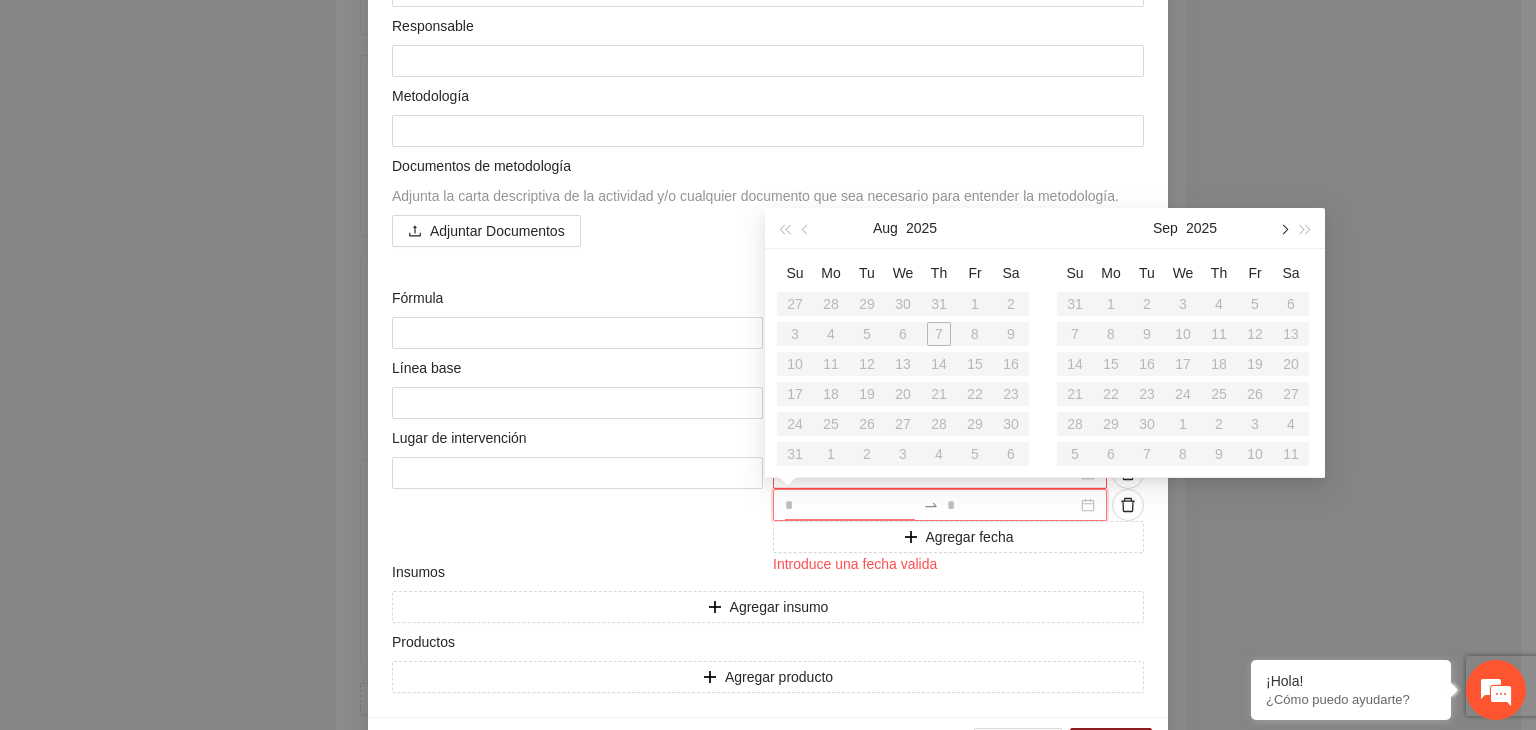 click at bounding box center (1283, 230) 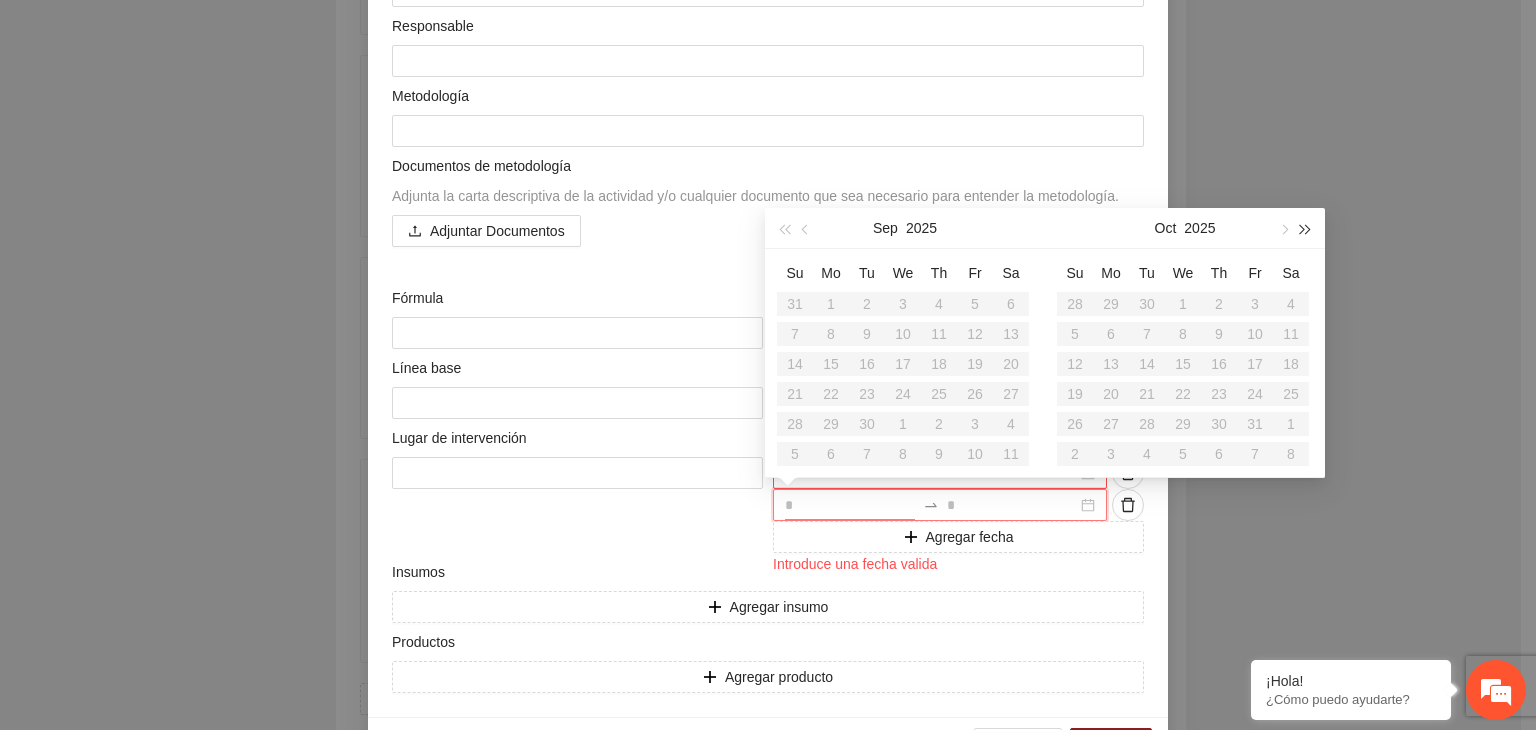 click at bounding box center (1306, 230) 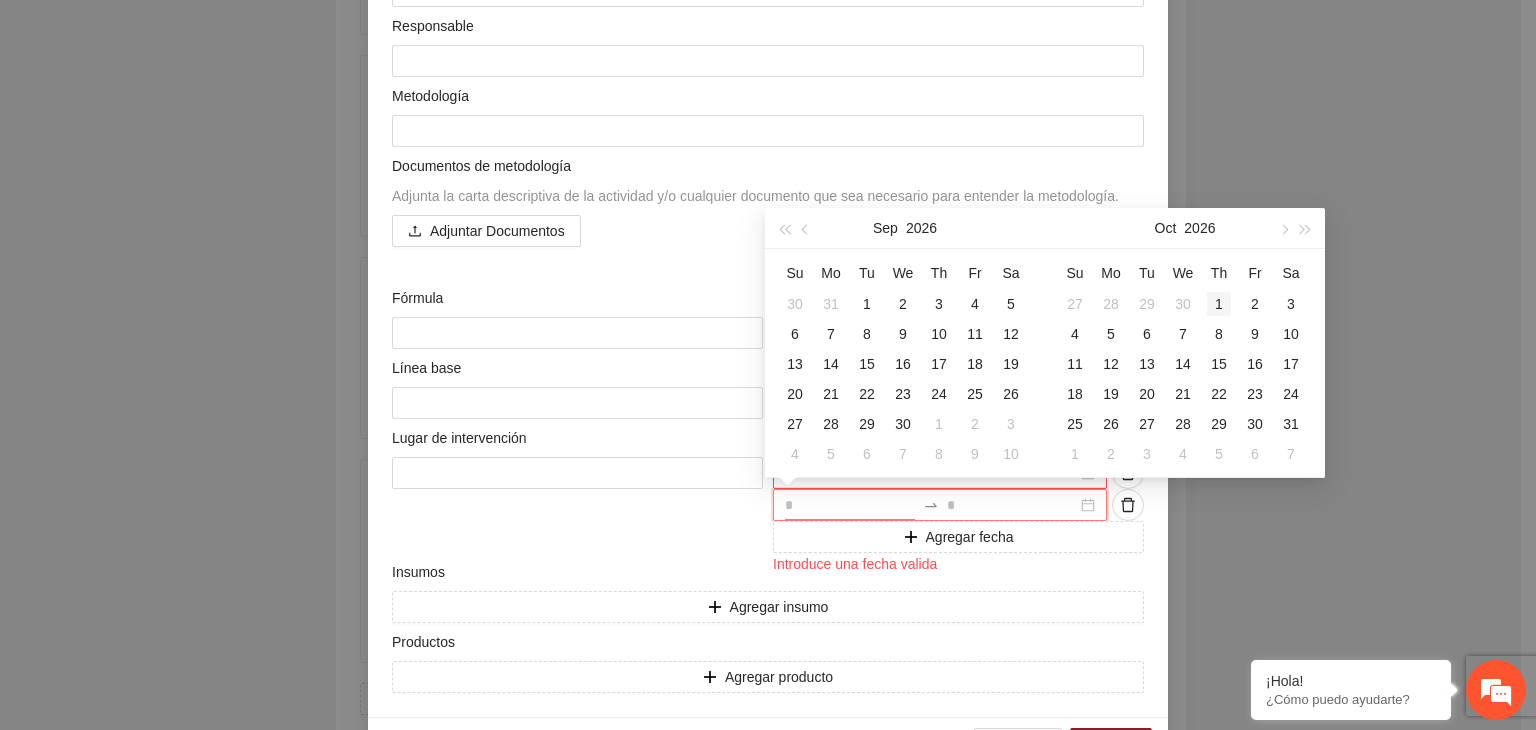 type on "**********" 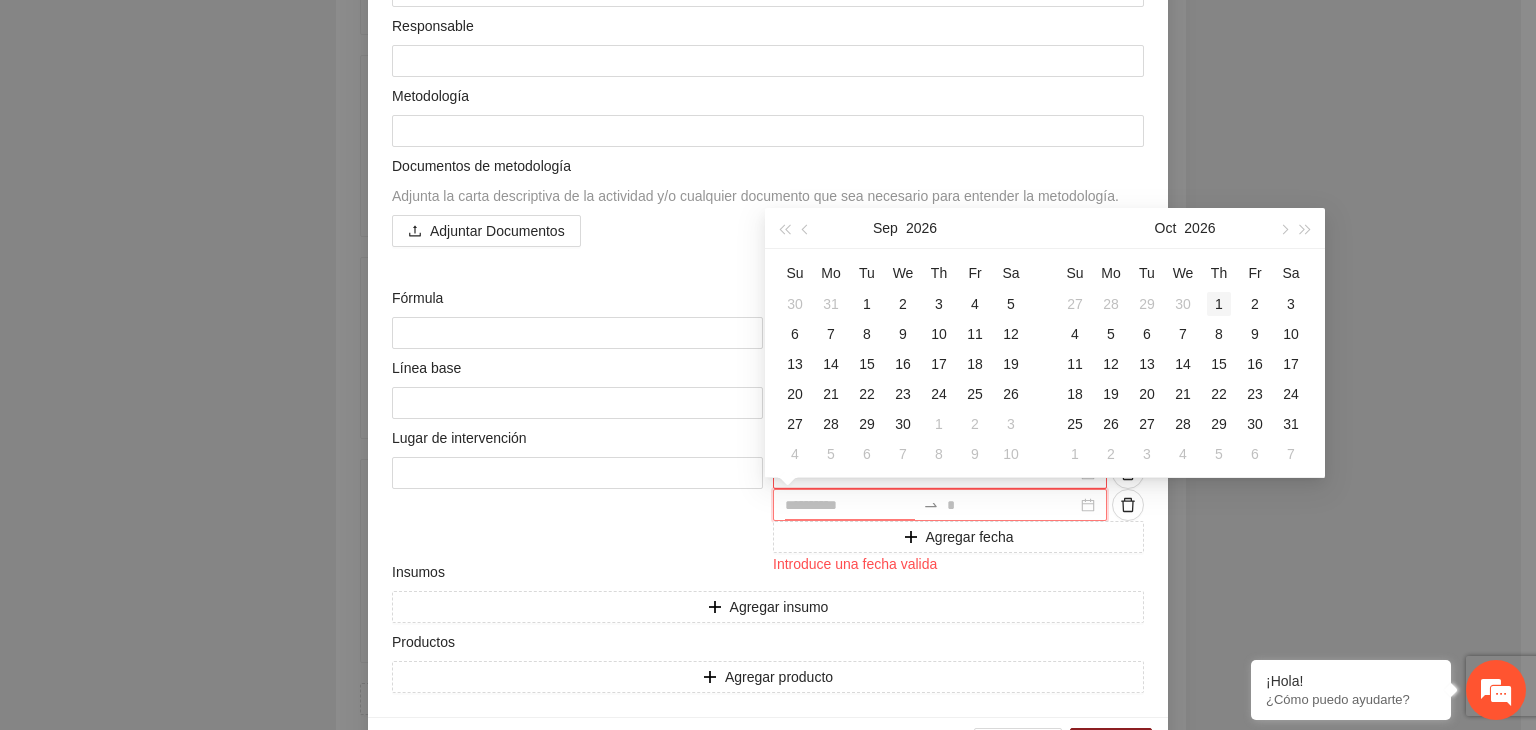 click on "1" at bounding box center (1219, 304) 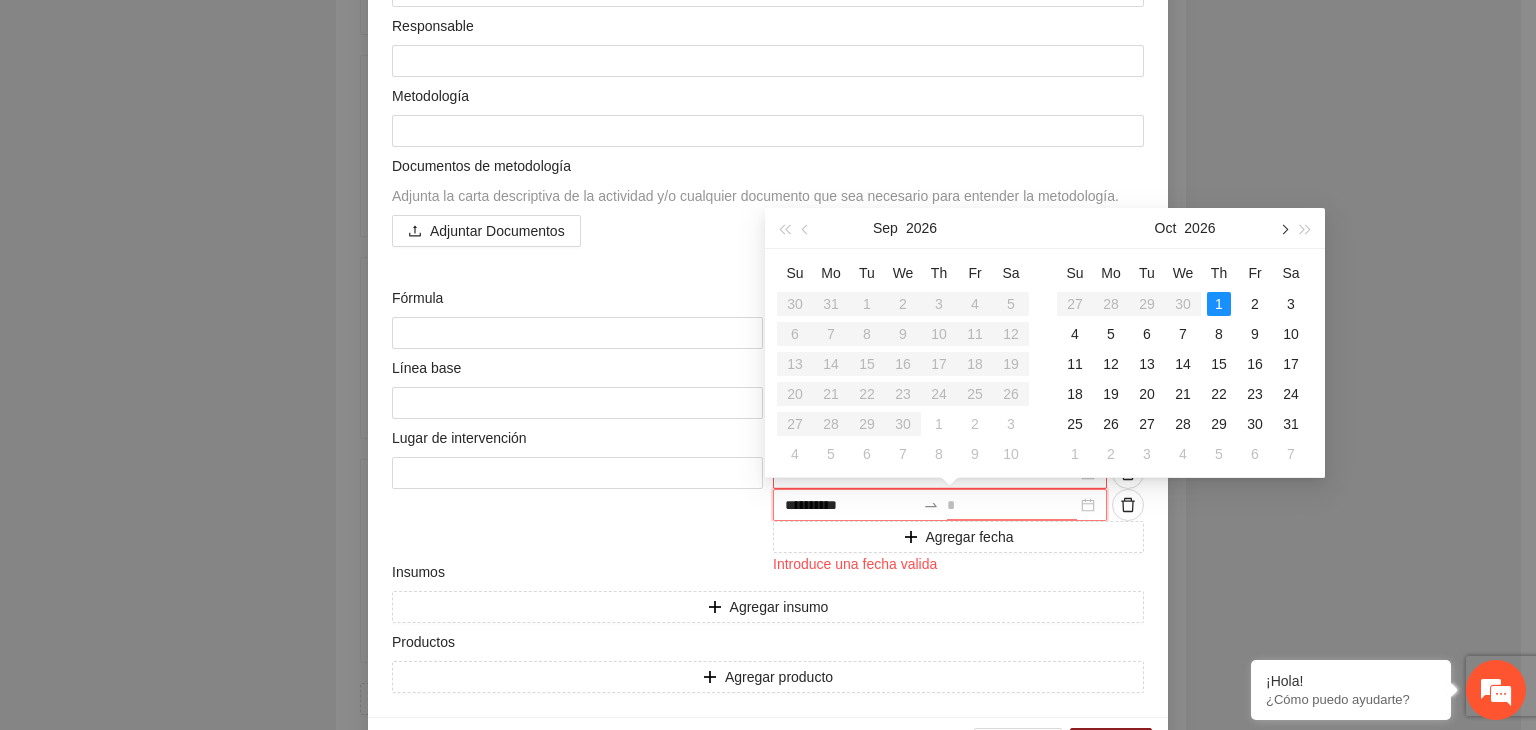 click at bounding box center (1283, 230) 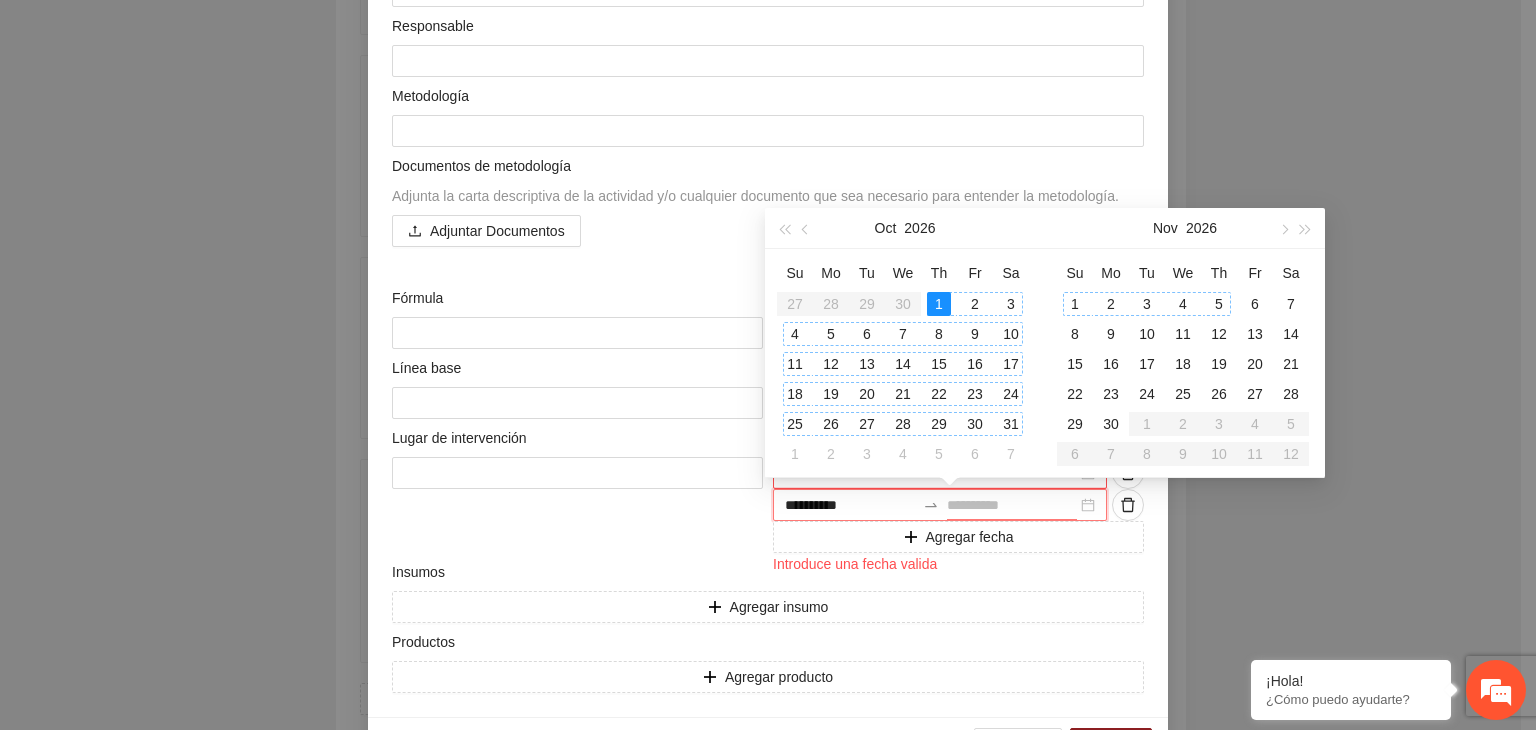 type on "**********" 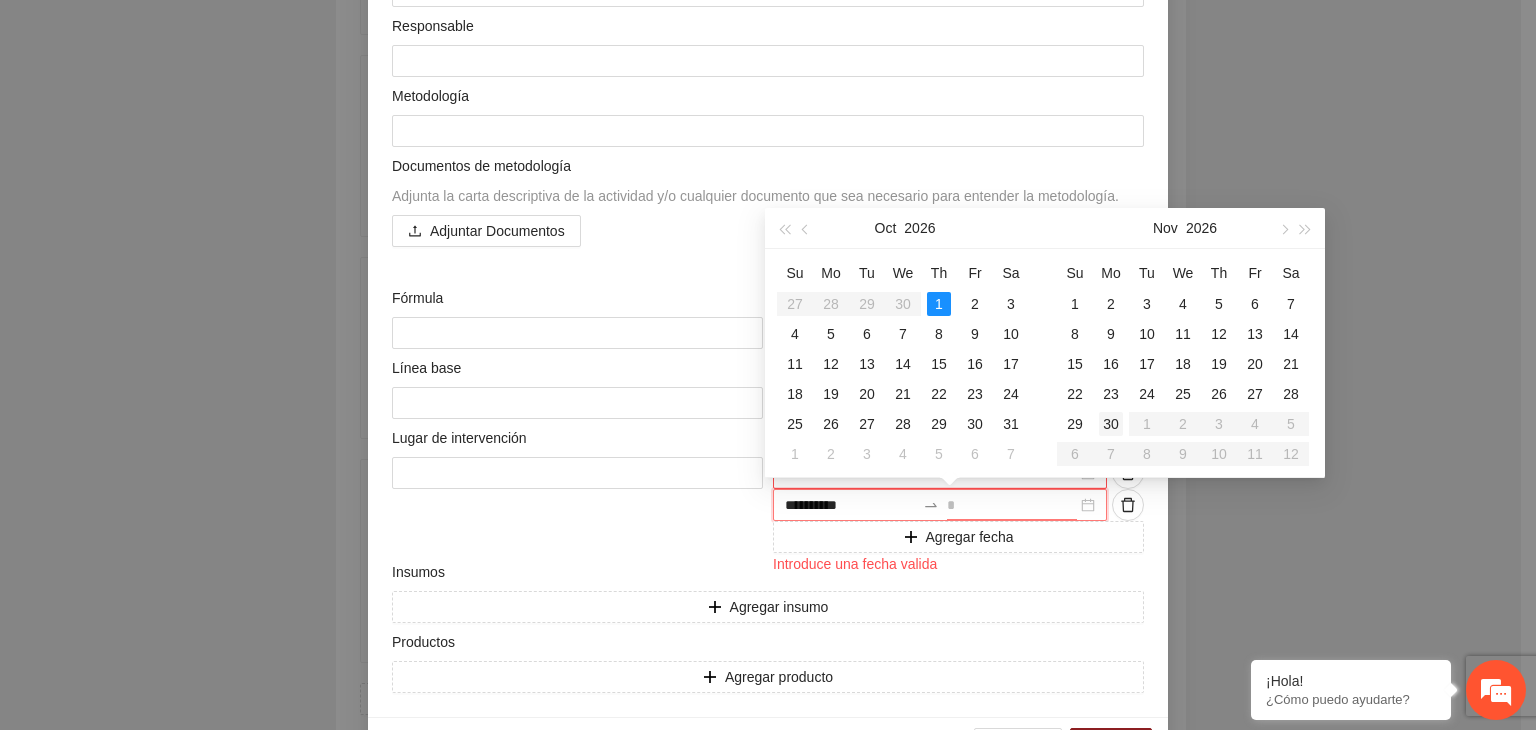 type on "**********" 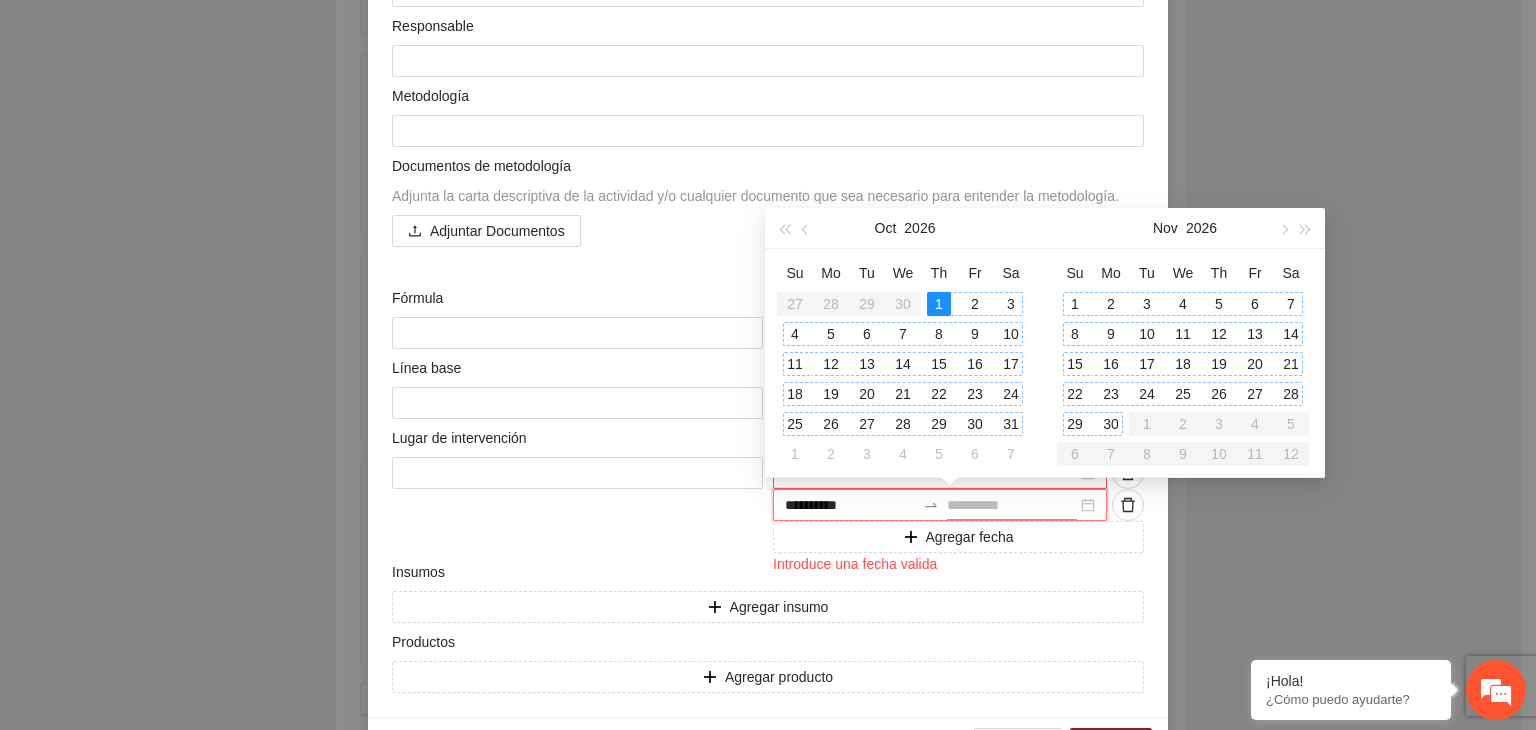 click on "30" at bounding box center [1111, 424] 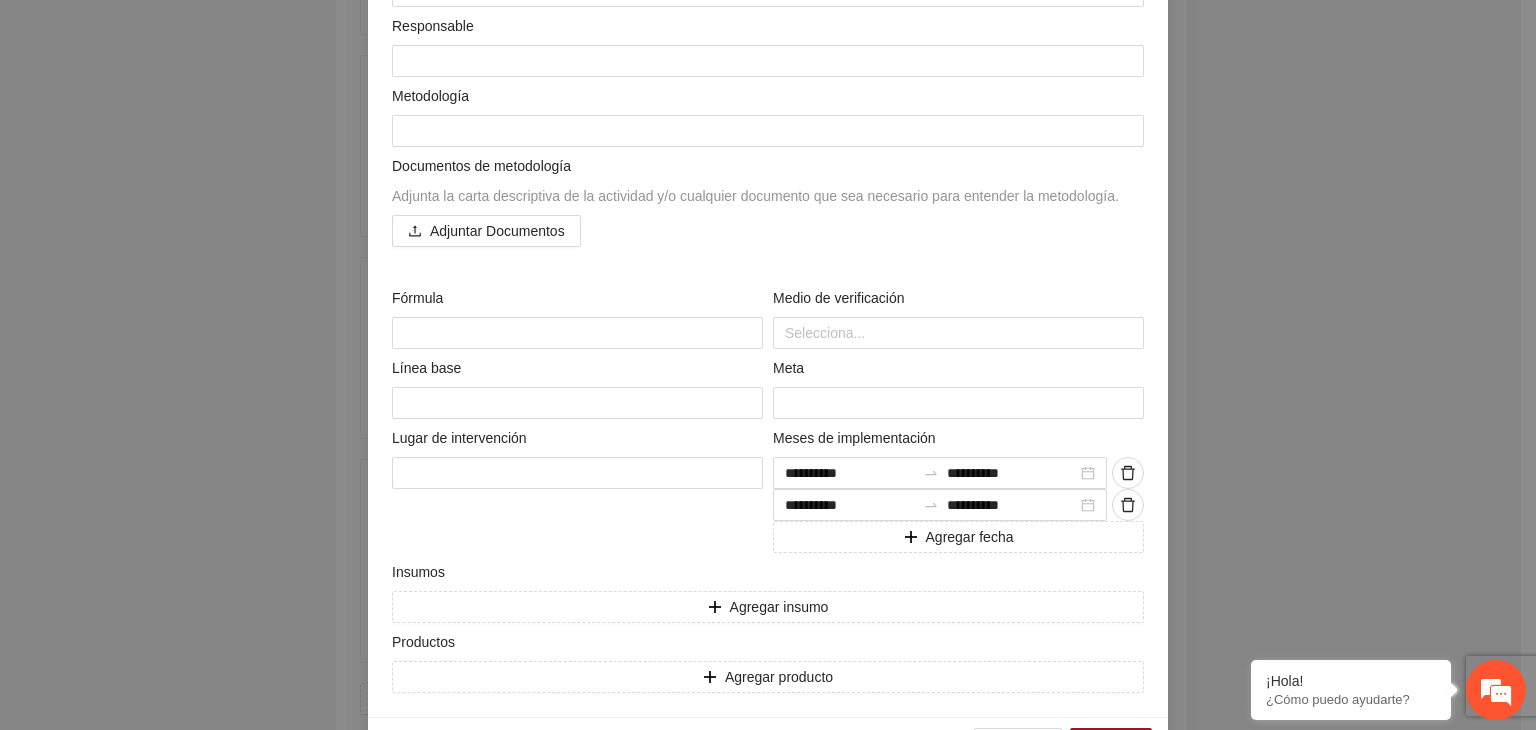 click on "**********" at bounding box center [768, 365] 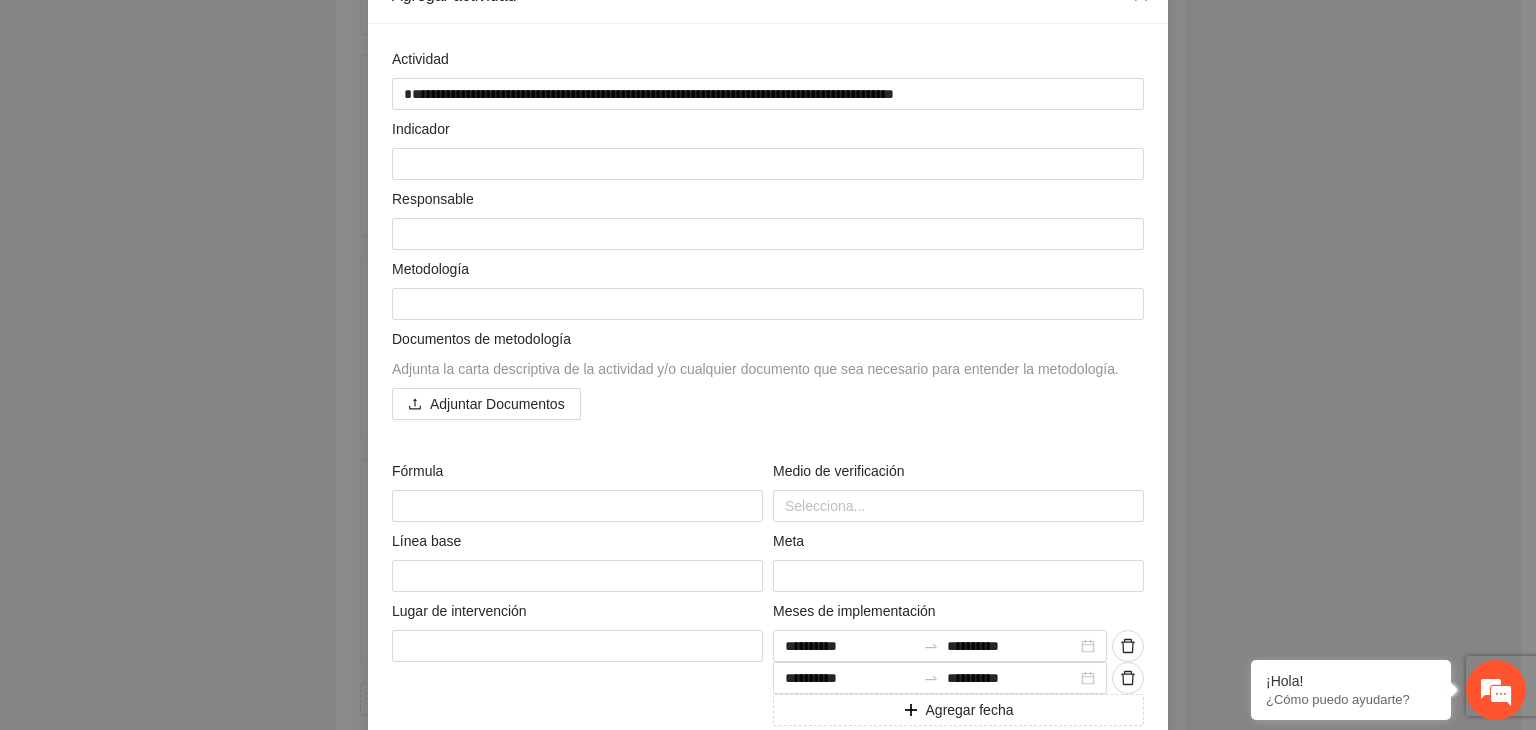 scroll, scrollTop: 128, scrollLeft: 0, axis: vertical 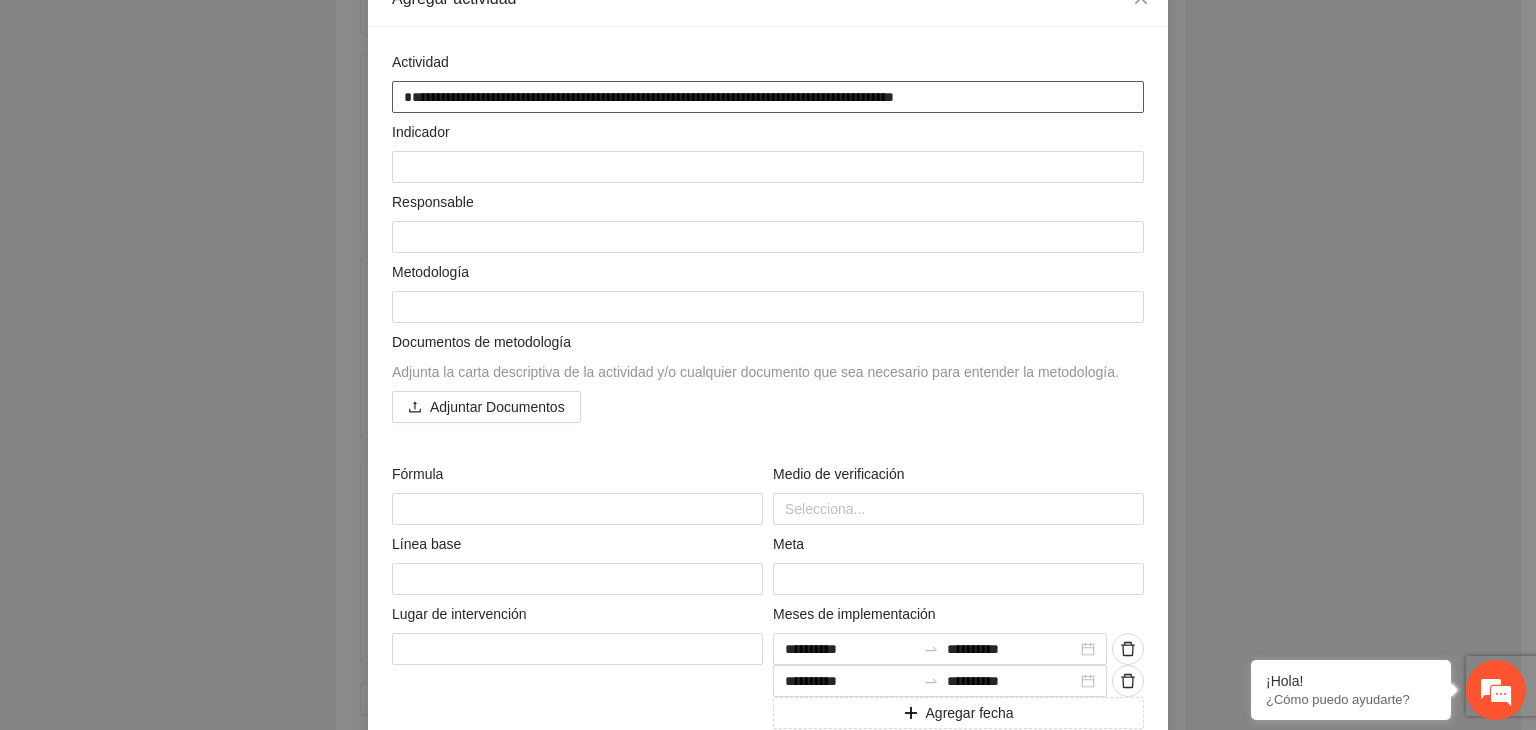 drag, startPoint x: 401, startPoint y: 93, endPoint x: 870, endPoint y: 97, distance: 469.01706 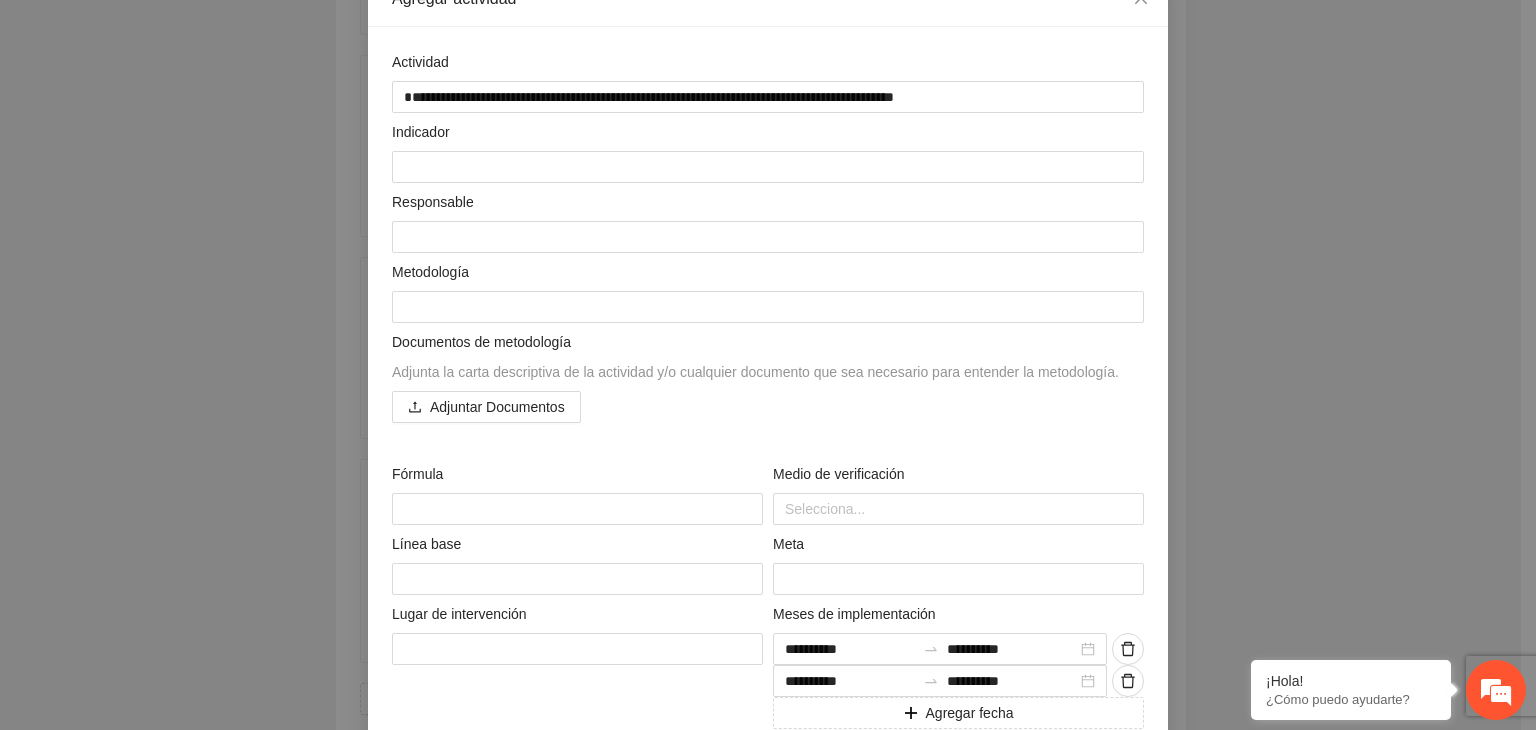 click on "**********" at bounding box center (768, 365) 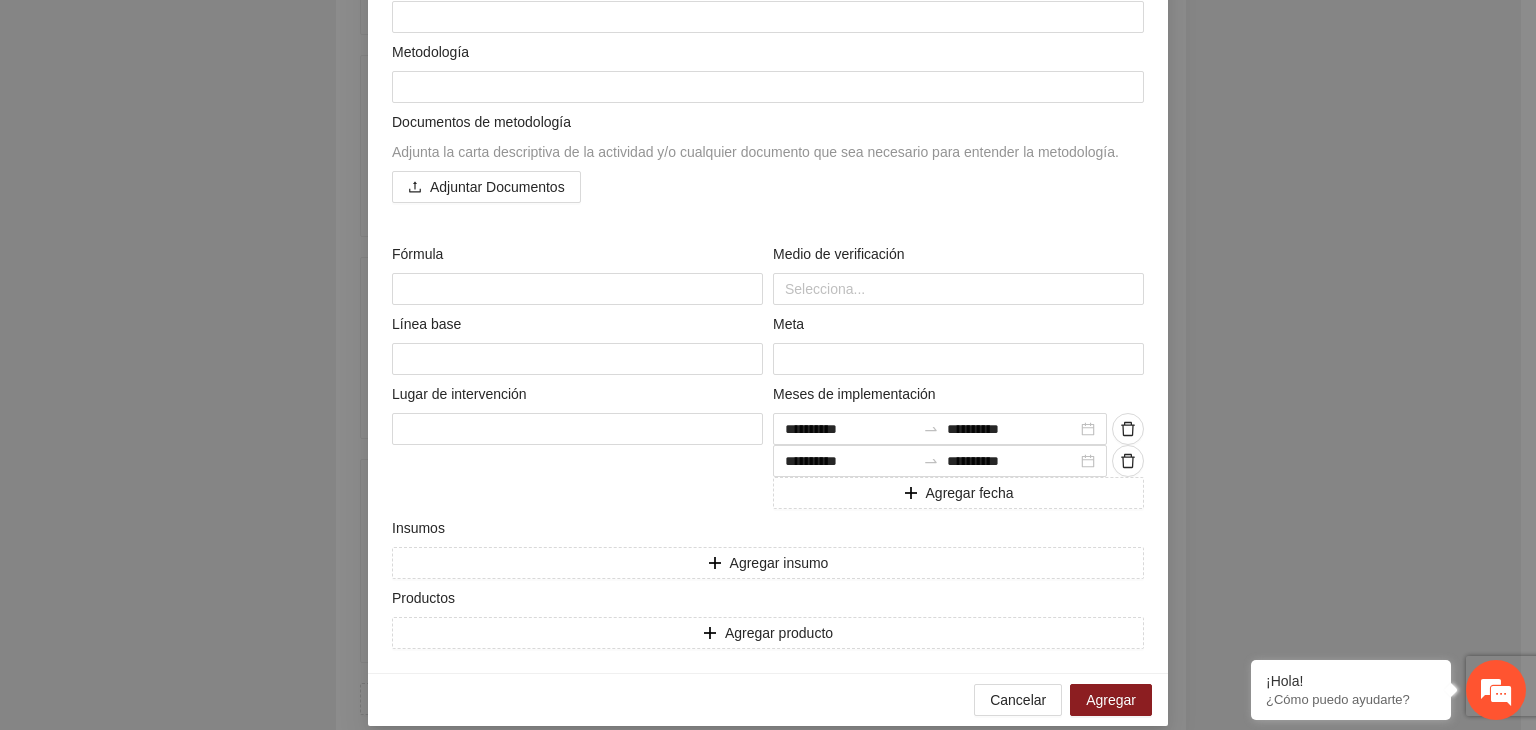 scroll, scrollTop: 368, scrollLeft: 0, axis: vertical 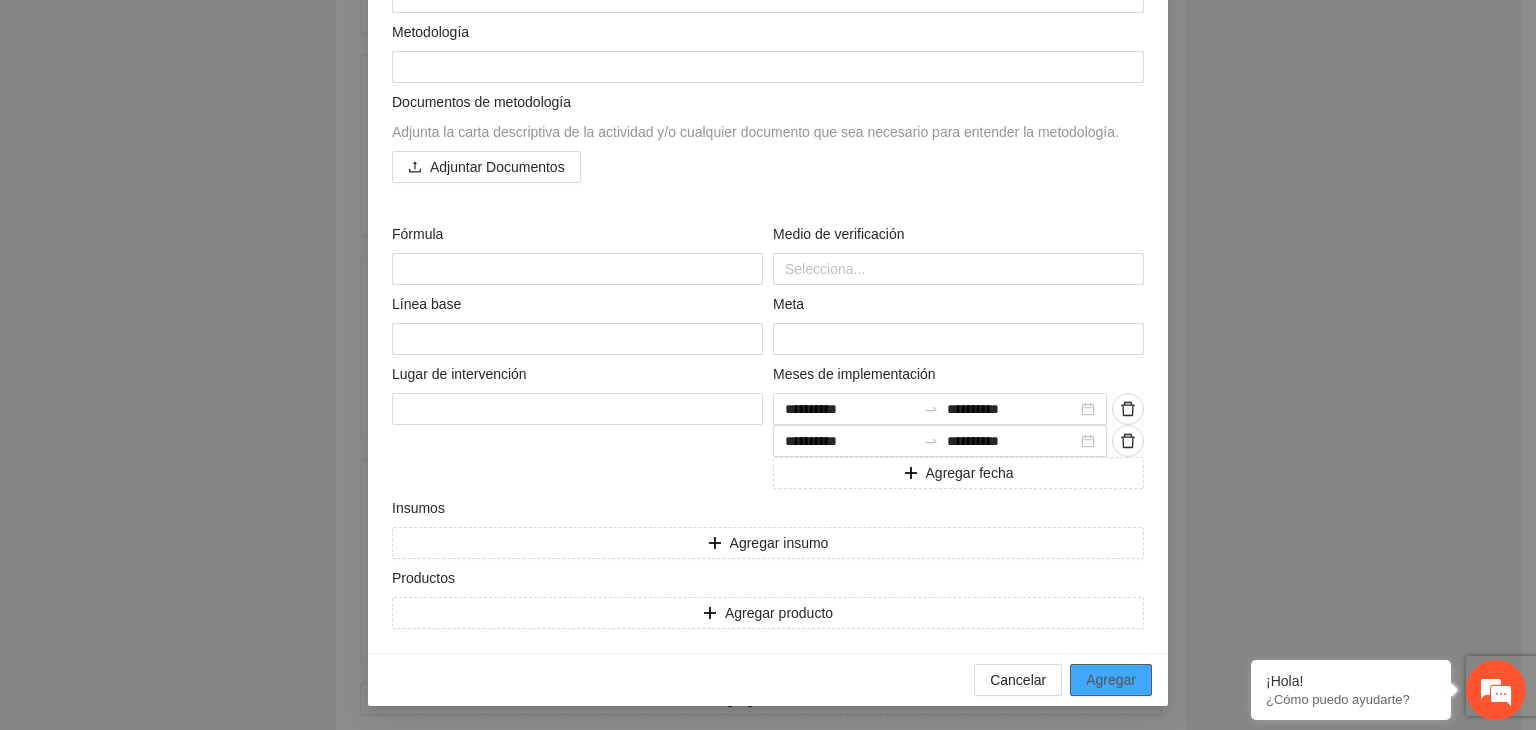 click on "Agregar" at bounding box center [1111, 680] 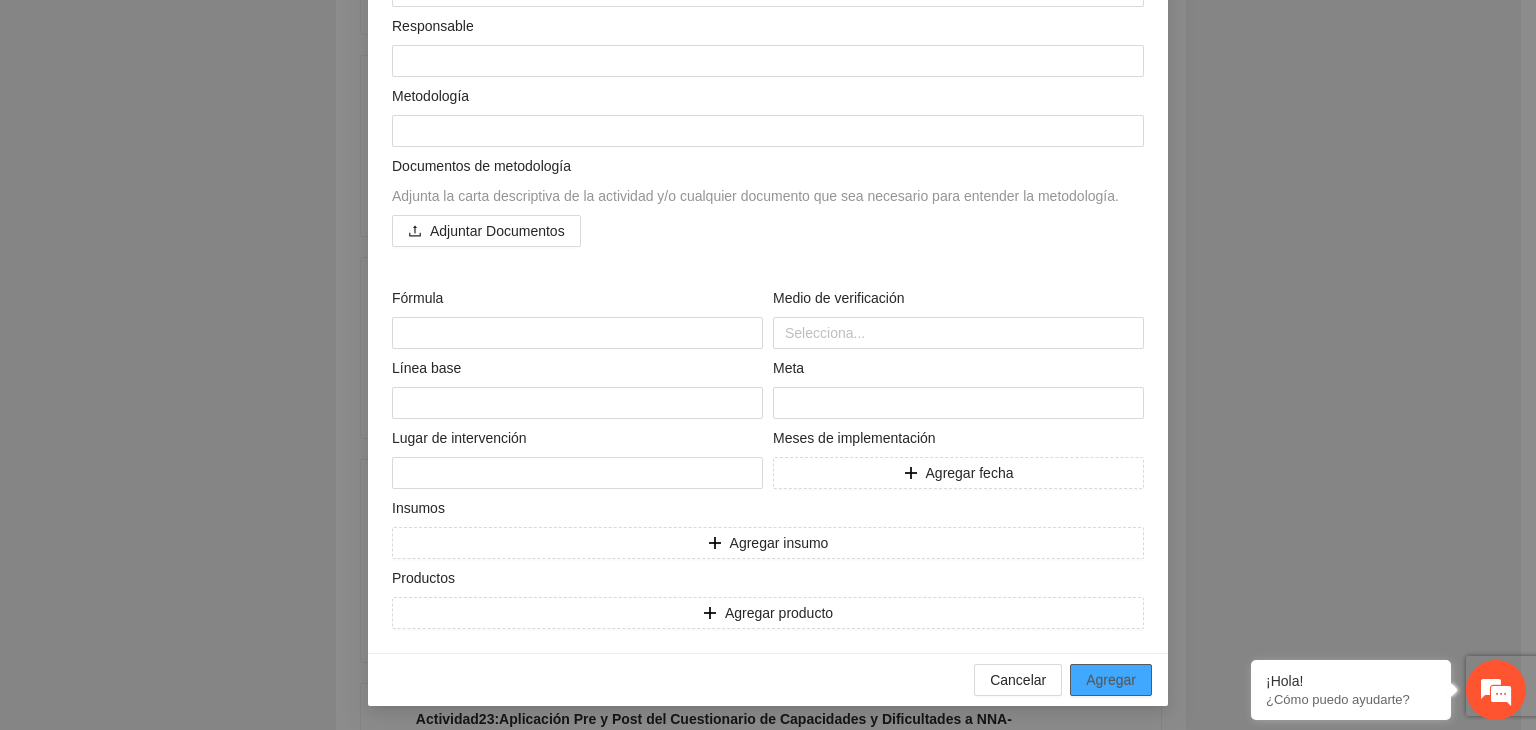 scroll, scrollTop: 13966, scrollLeft: 0, axis: vertical 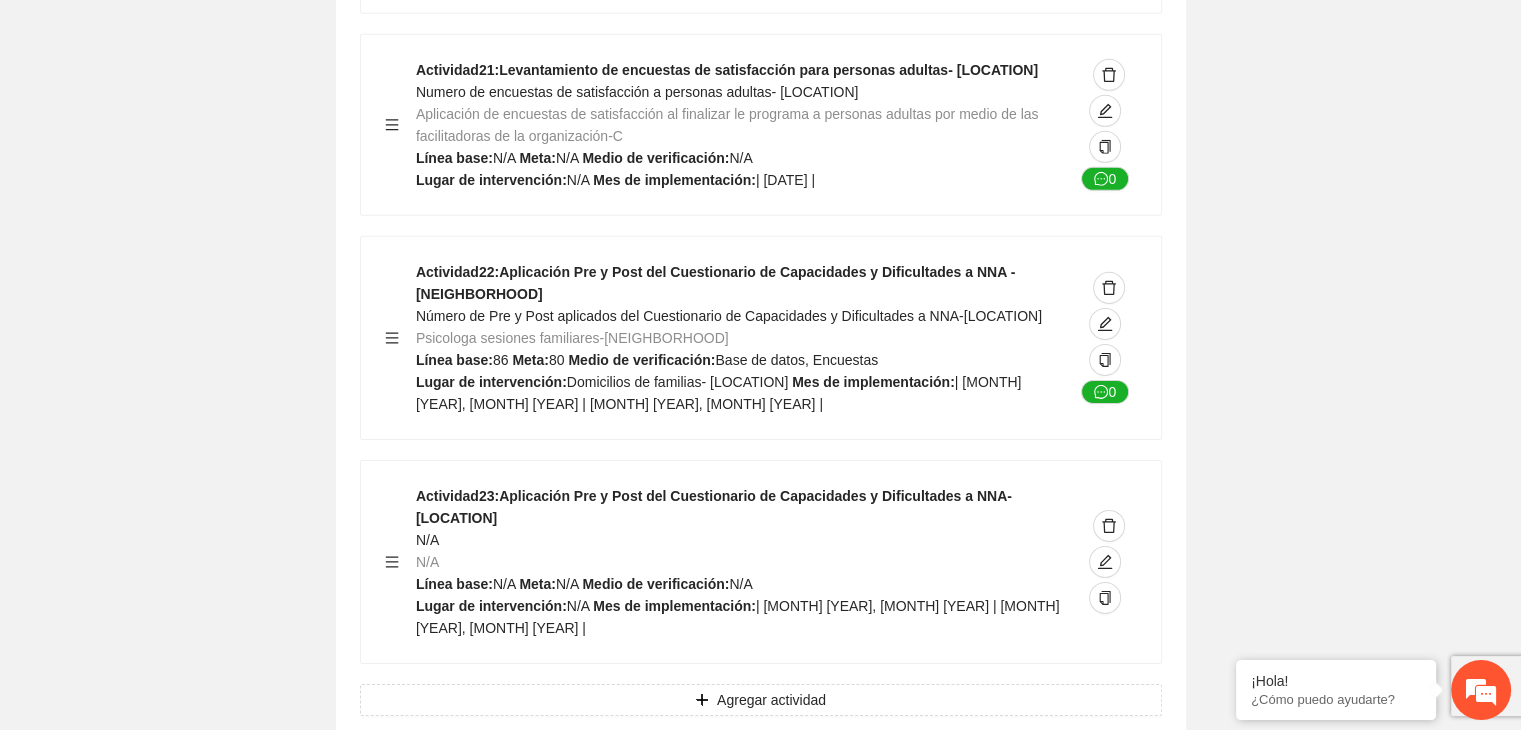 click on "Guardar Objetivo de desarrollo Exportar Contribuir a la disminución de incidencia en violencia familiar en las zonas de [NEIGHBORHOOD], [NEIGHBORHOOD] y [NEIGHBORHOOD] del Municipio de Chihuahua. Indicadores Indicador 1 : Violencia familiar disminuyendo en un 5% en [NEIGHBORHOOD] Número de carpetas de investigación de Violencia familiar disminuyendo en un 5% en [NEIGHBORHOOD] Metodología: Se solicita información al Observatorio Ciudadano de FICOSEC sobre el número de carpetas de violencia familiar en las colonias de intervención Línea base: 29 Meta: 25 Fórmula: Suma de carpetas de investigación de violencia familiar disminuyendo en un 5% en [NEIGHBORHOOD] Medio de verificación: Reporte/Informe 0 Indicador 2 : Violencia familiar disminuyendo en un 5% en [NEIGHBORHOOD] Número de carpetas de investigación de Violencia familiar disminuyendo en un 5% en [NEIGHBORHOOD] Metodología: Línea base: 63 Meta: 56 Fórmula: Medio de verificación: Reporte/Informe 0 3 :" at bounding box center (760, -6154) 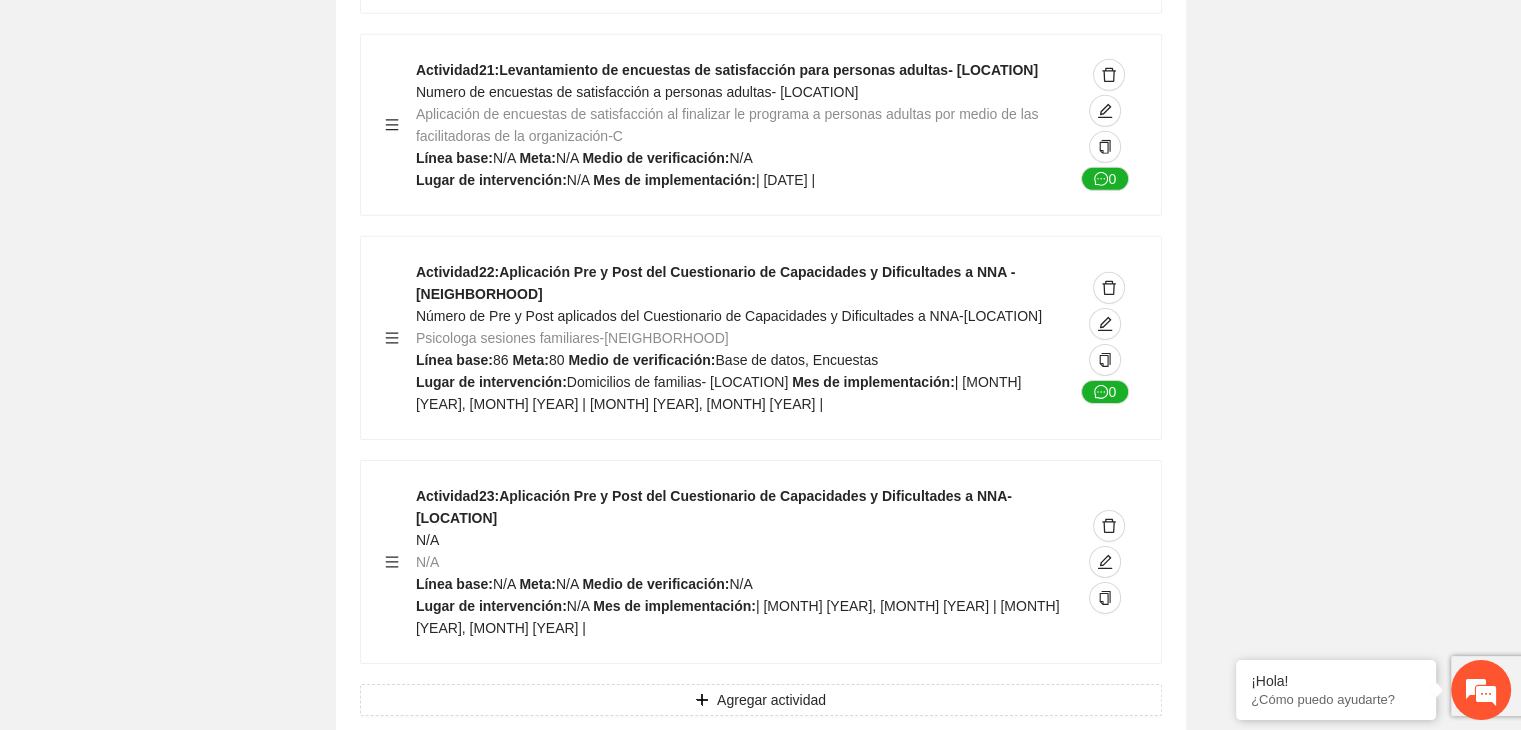 click on "Guardar Objetivo de desarrollo Exportar Contribuir a la disminución de incidencia en violencia familiar en las zonas de [NEIGHBORHOOD], [NEIGHBORHOOD] y [NEIGHBORHOOD] del Municipio de Chihuahua. Indicadores Indicador 1 : Violencia familiar disminuyendo en un 5% en [NEIGHBORHOOD] Número de carpetas de investigación de Violencia familiar disminuyendo en un 5% en [NEIGHBORHOOD] Metodología: Se solicita información al Observatorio Ciudadano de FICOSEC sobre el número de carpetas de violencia familiar en las colonias de intervención Línea base: 29 Meta: 25 Fórmula: Suma de carpetas de investigación de violencia familiar disminuyendo en un 5% en [NEIGHBORHOOD] Medio de verificación: Reporte/Informe 0 Indicador 2 : Violencia familiar disminuyendo en un 5% en [NEIGHBORHOOD] Número de carpetas de investigación de Violencia familiar disminuyendo en un 5% en [NEIGHBORHOOD] Metodología: Línea base: 63 Meta: 56 Fórmula: Medio de verificación: Reporte/Informe 0 3 :" at bounding box center [760, -6154] 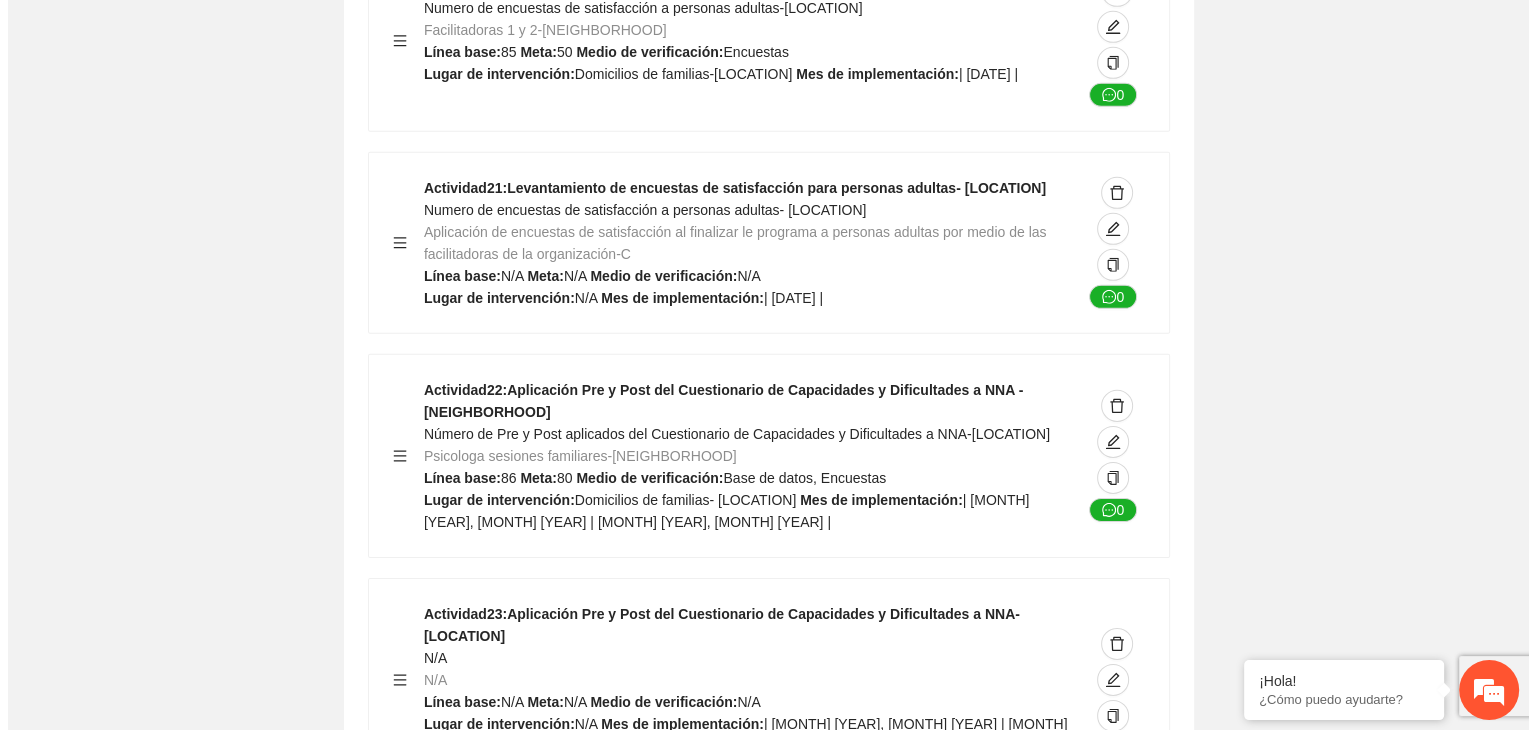 scroll, scrollTop: 13846, scrollLeft: 0, axis: vertical 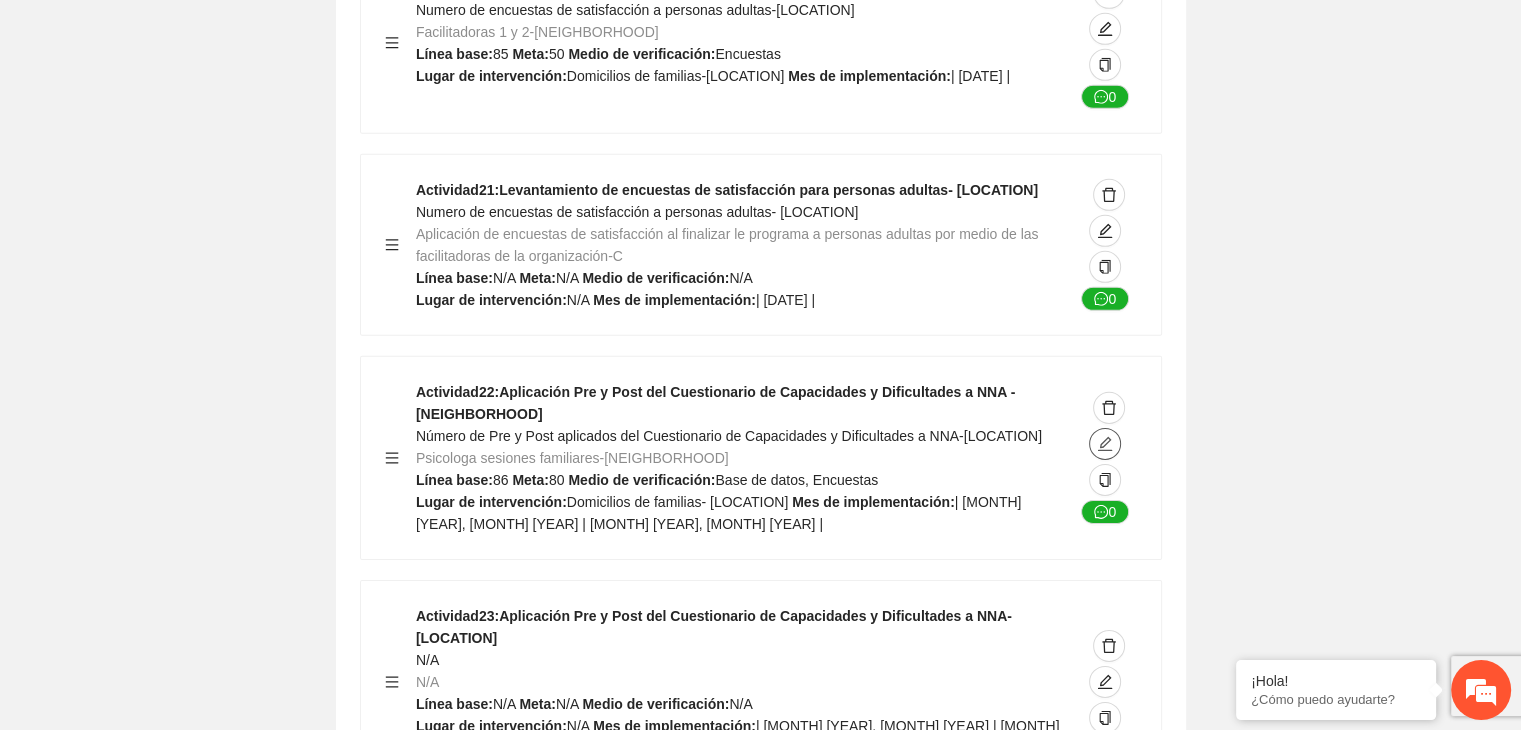 click 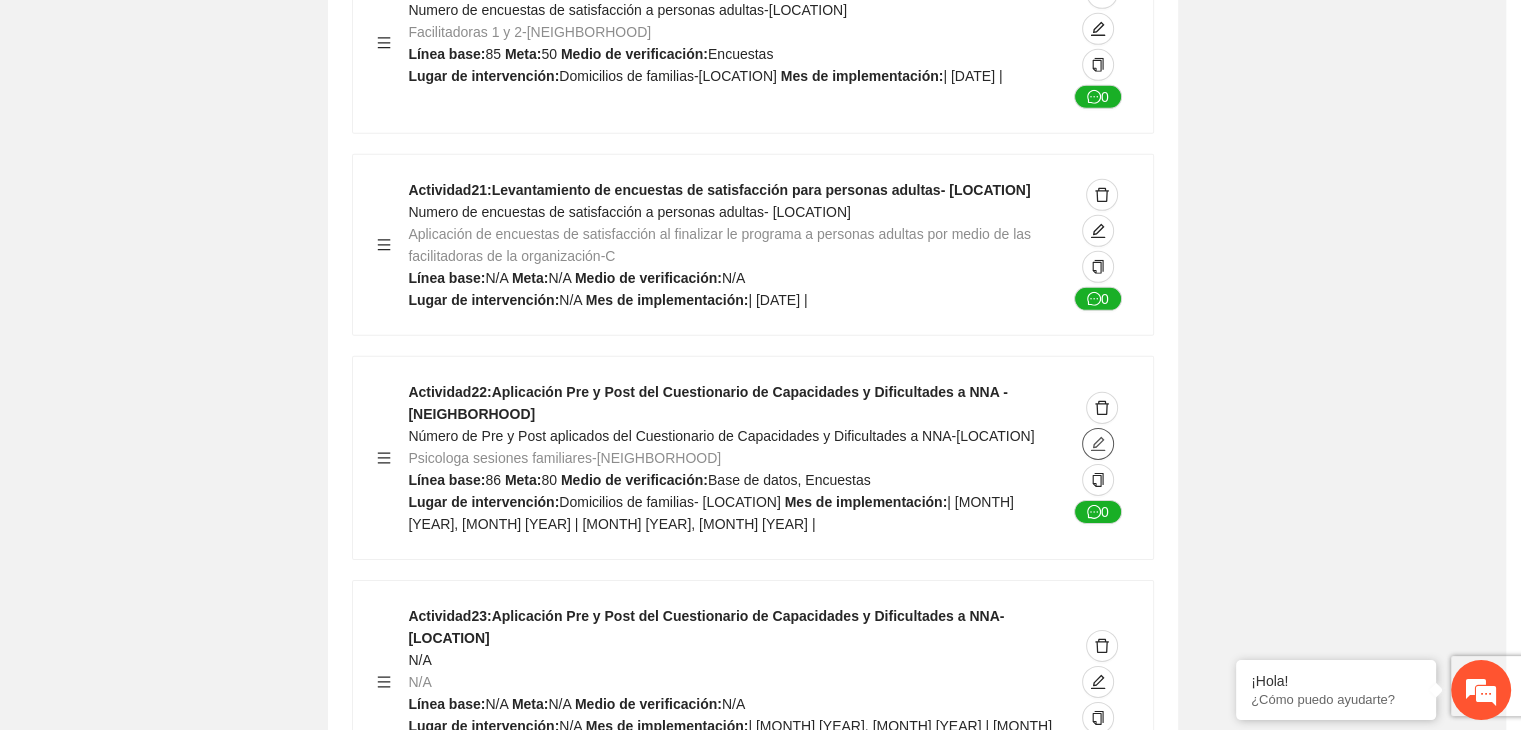 type on "**********" 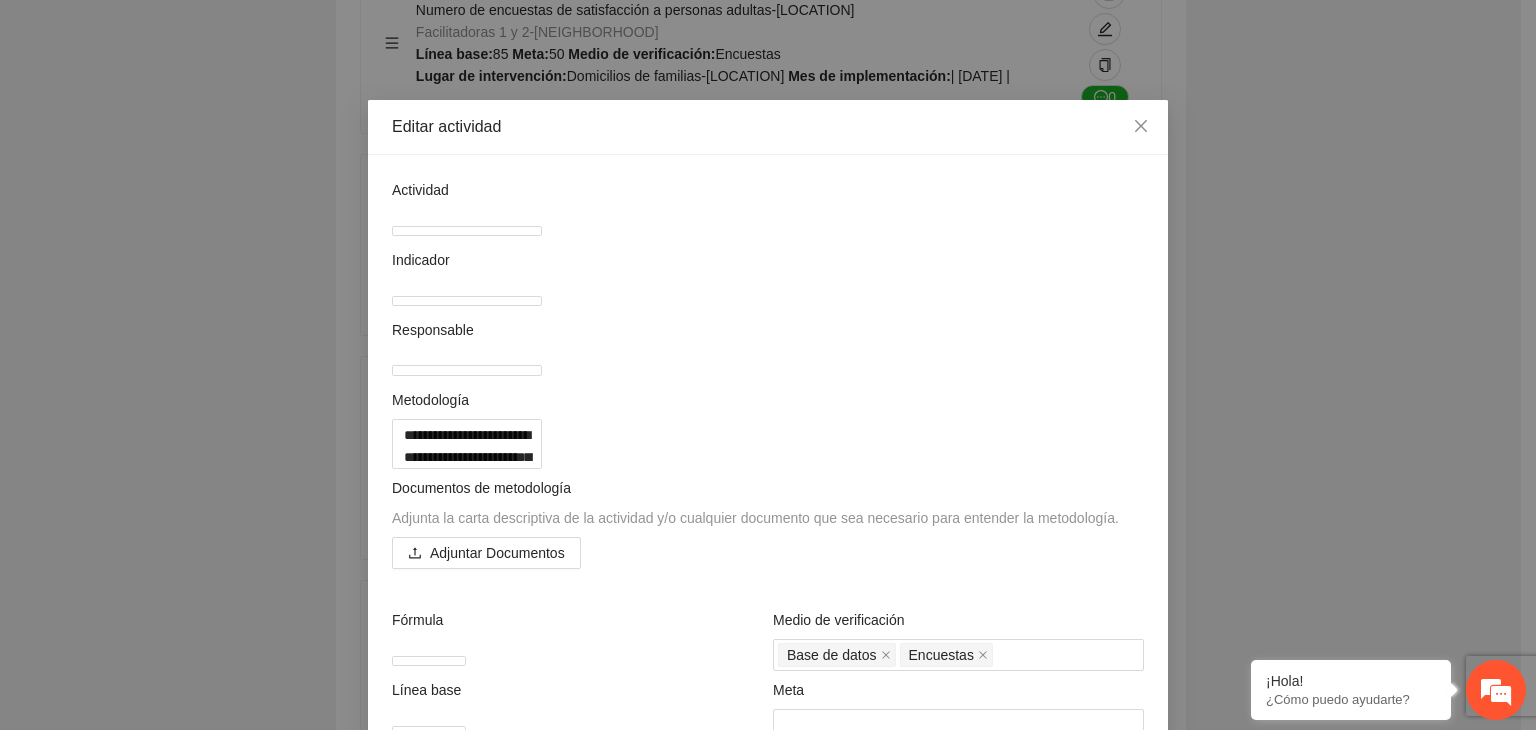click on "**********" at bounding box center (768, 365) 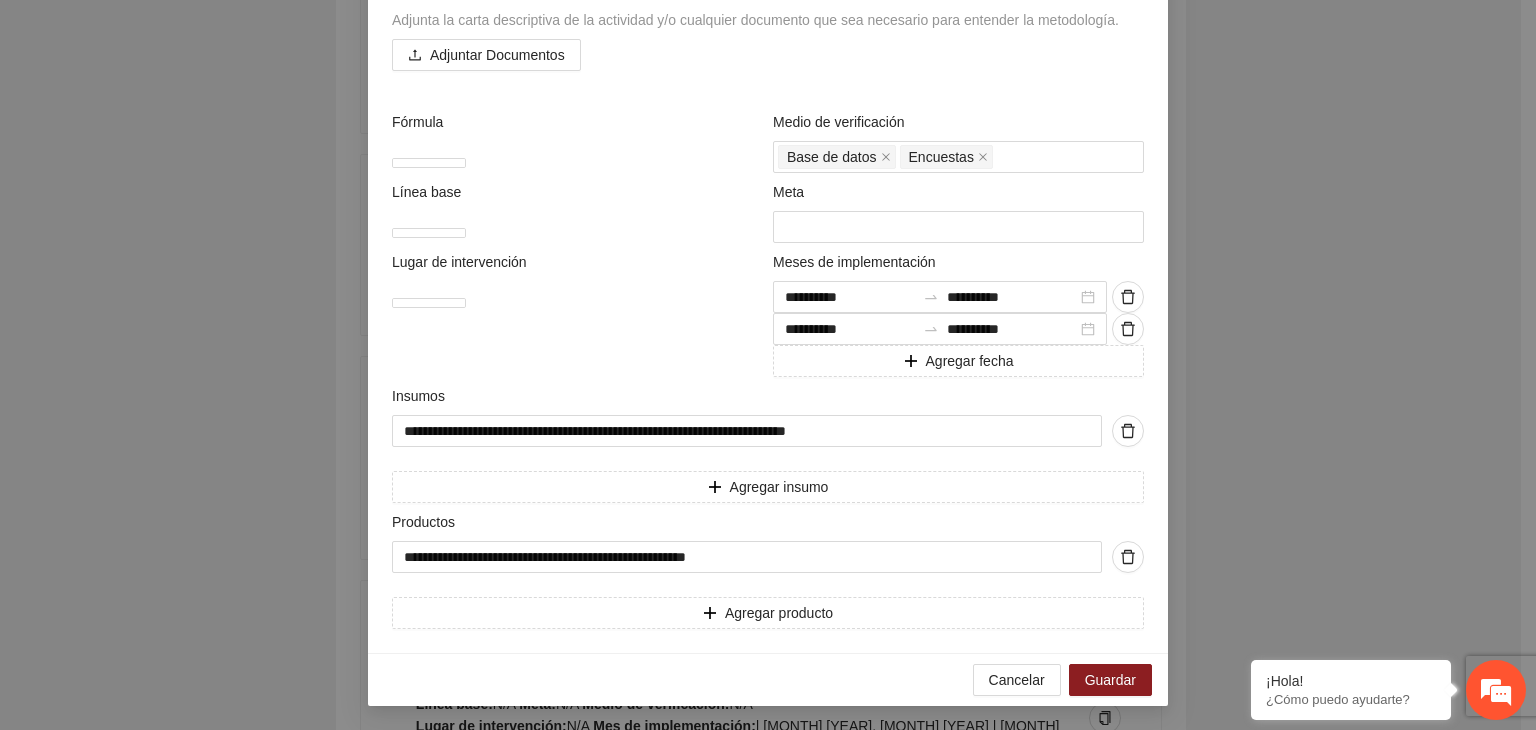 scroll, scrollTop: 743, scrollLeft: 0, axis: vertical 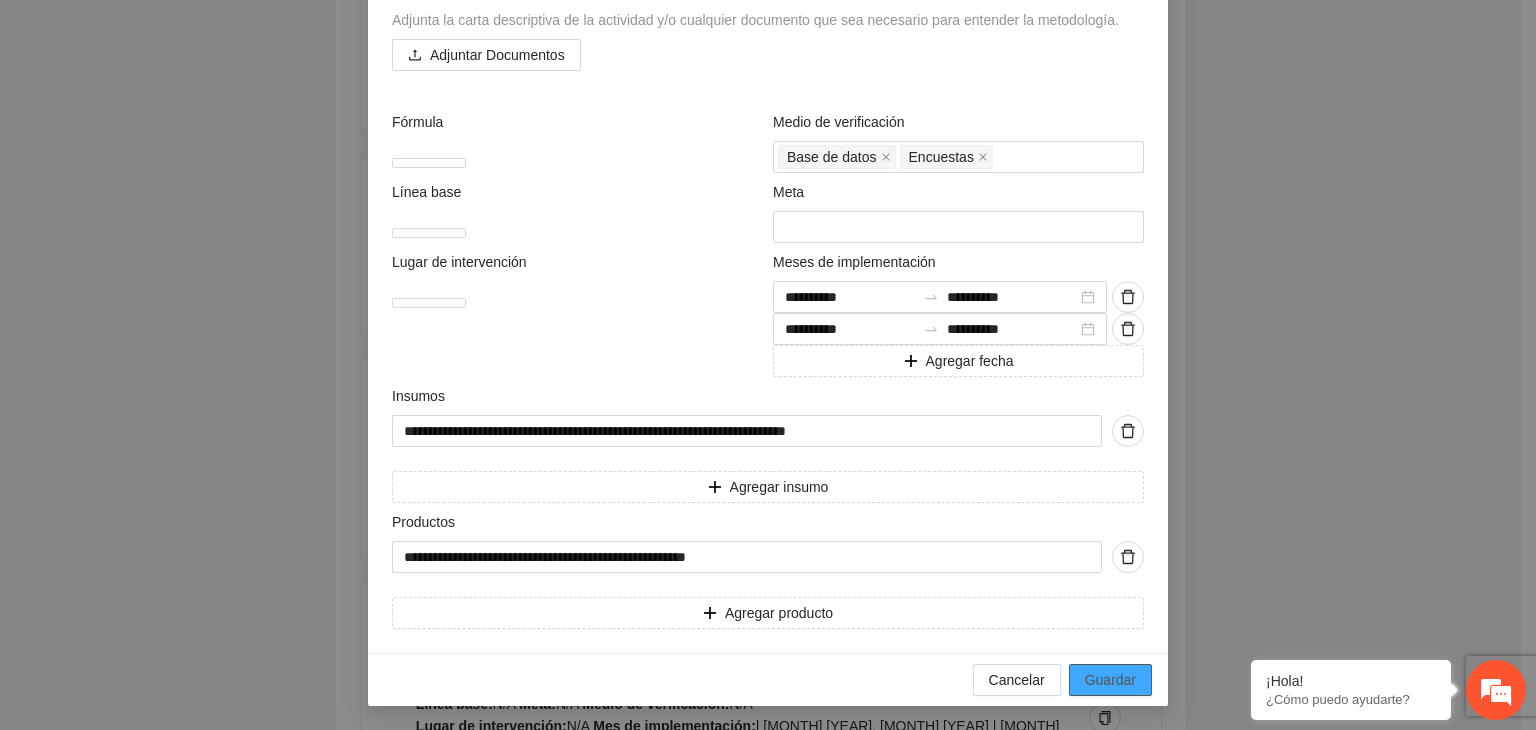 click on "Guardar" at bounding box center [1110, 680] 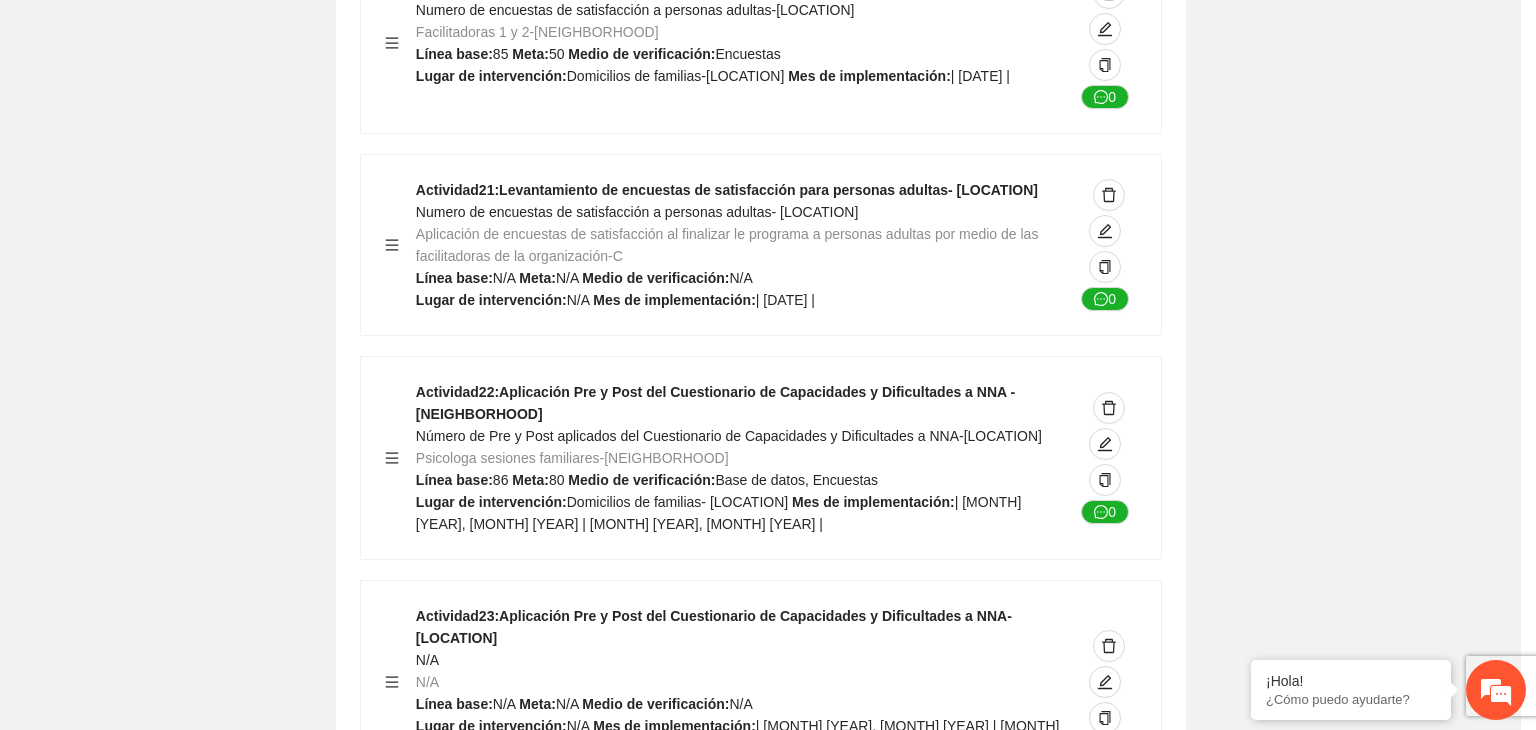 scroll, scrollTop: 204, scrollLeft: 0, axis: vertical 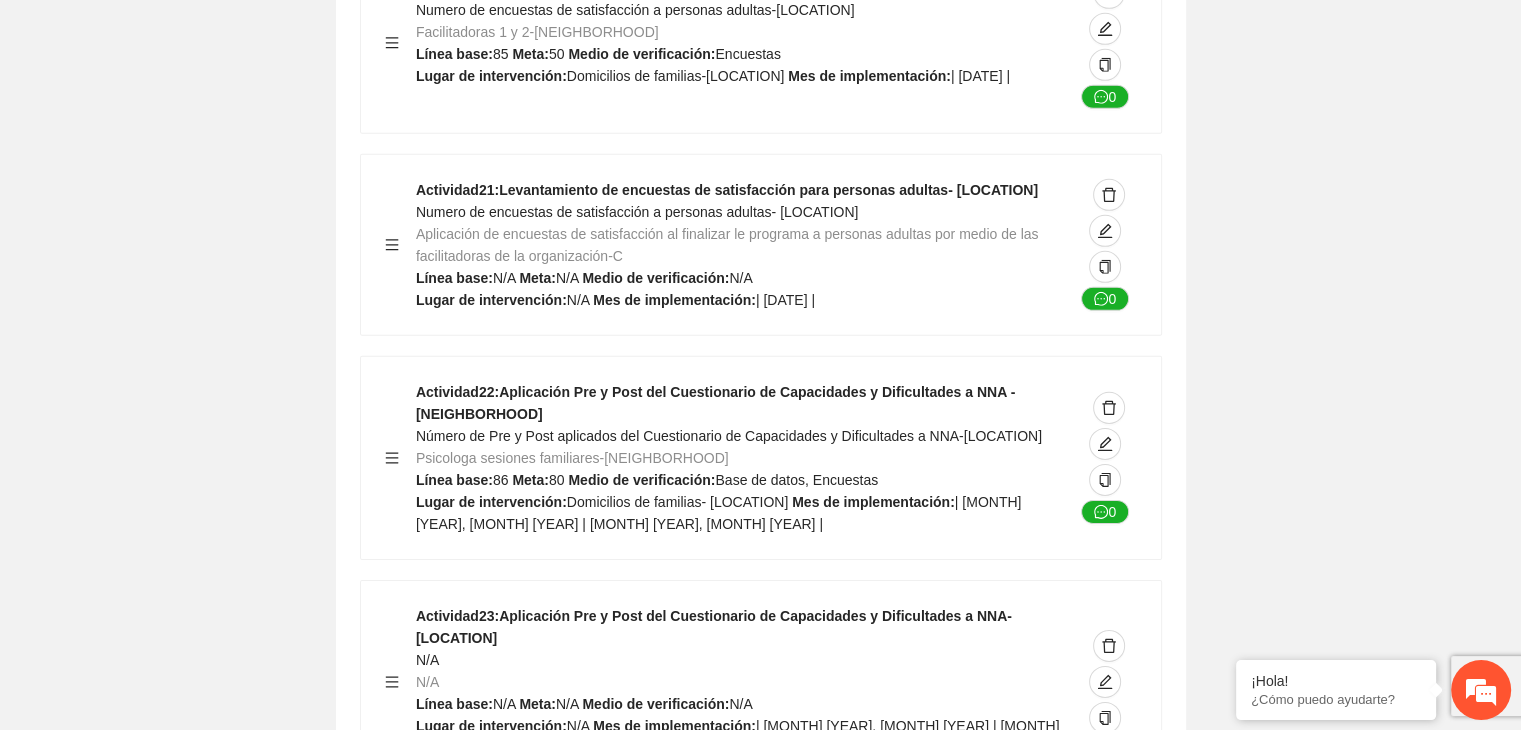 click on "Guardar Objetivo de desarrollo Exportar Contribuir a la disminución de incidencia en violencia familiar en las zonas de [NEIGHBORHOOD], [NEIGHBORHOOD] y [NEIGHBORHOOD] del Municipio de Chihuahua. Indicadores Indicador 1 : Violencia familiar disminuyendo en un 5% en [NEIGHBORHOOD] Número de carpetas de investigación de Violencia familiar disminuyendo en un 5% en [NEIGHBORHOOD] Metodología: Se solicita información al Observatorio Ciudadano de FICOSEC sobre el número de carpetas de violencia familiar en las colonias de intervención Línea base: 29 Meta: 25 Fórmula: Suma de carpetas de investigación de violencia familiar disminuyendo en un 5% en [NEIGHBORHOOD] Medio de verificación: Reporte/Informe 0 Indicador 2 : Violencia familiar disminuyendo en un 5% en [NEIGHBORHOOD] Número de carpetas de investigación de Violencia familiar disminuyendo en un 5% en [NEIGHBORHOOD] Metodología: Línea base: 63 Meta: 56 Fórmula: Medio de verificación: Reporte/Informe 0 3 :" at bounding box center [760, -6034] 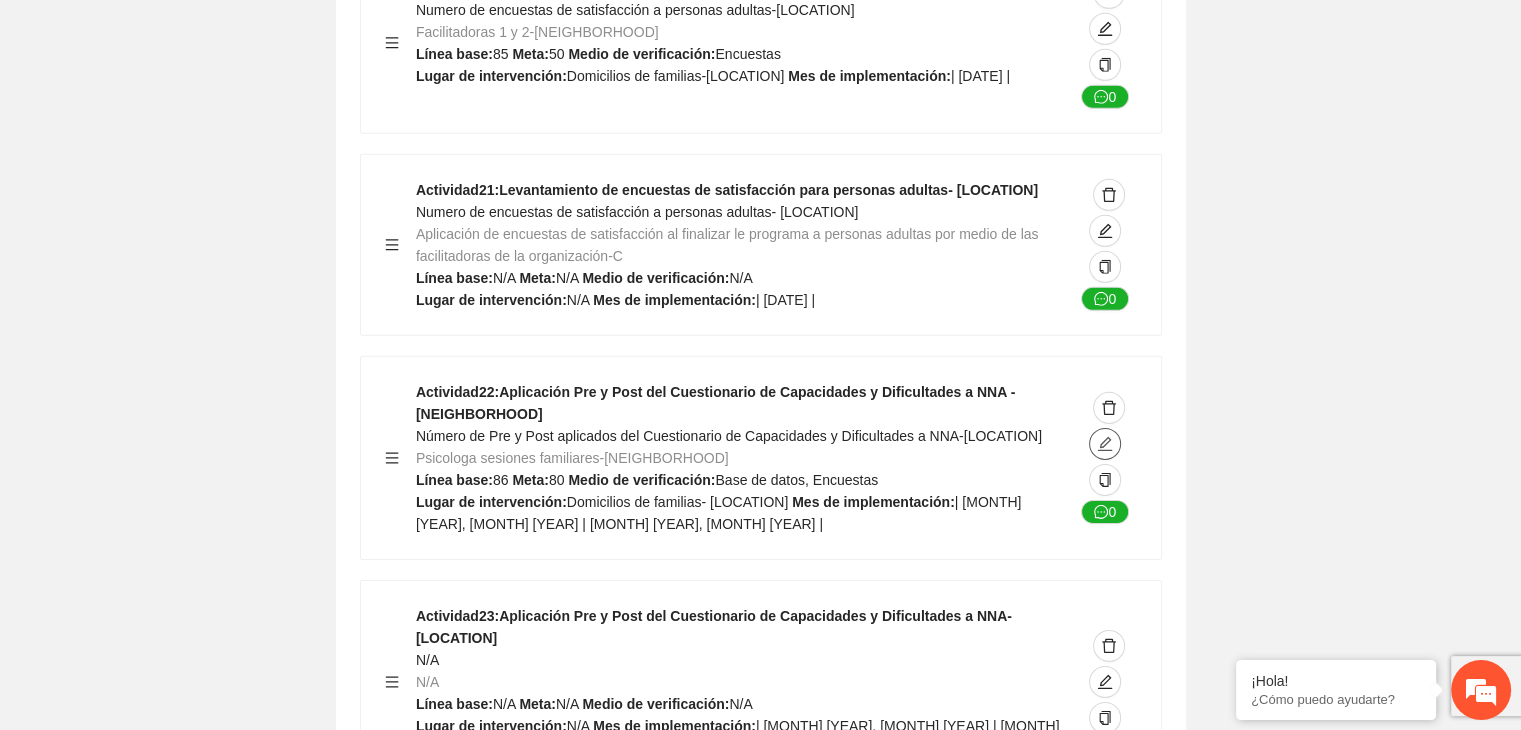 click 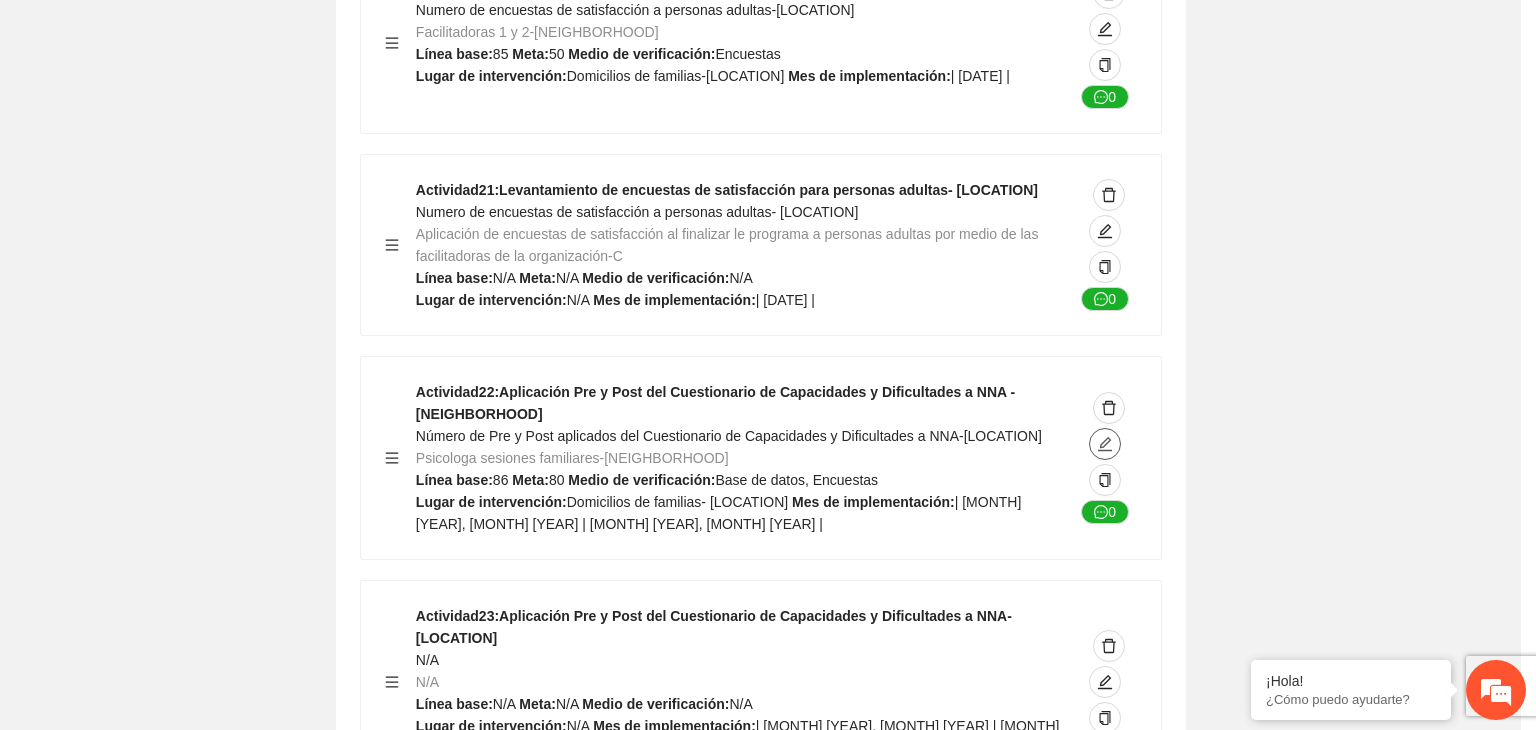 type on "**********" 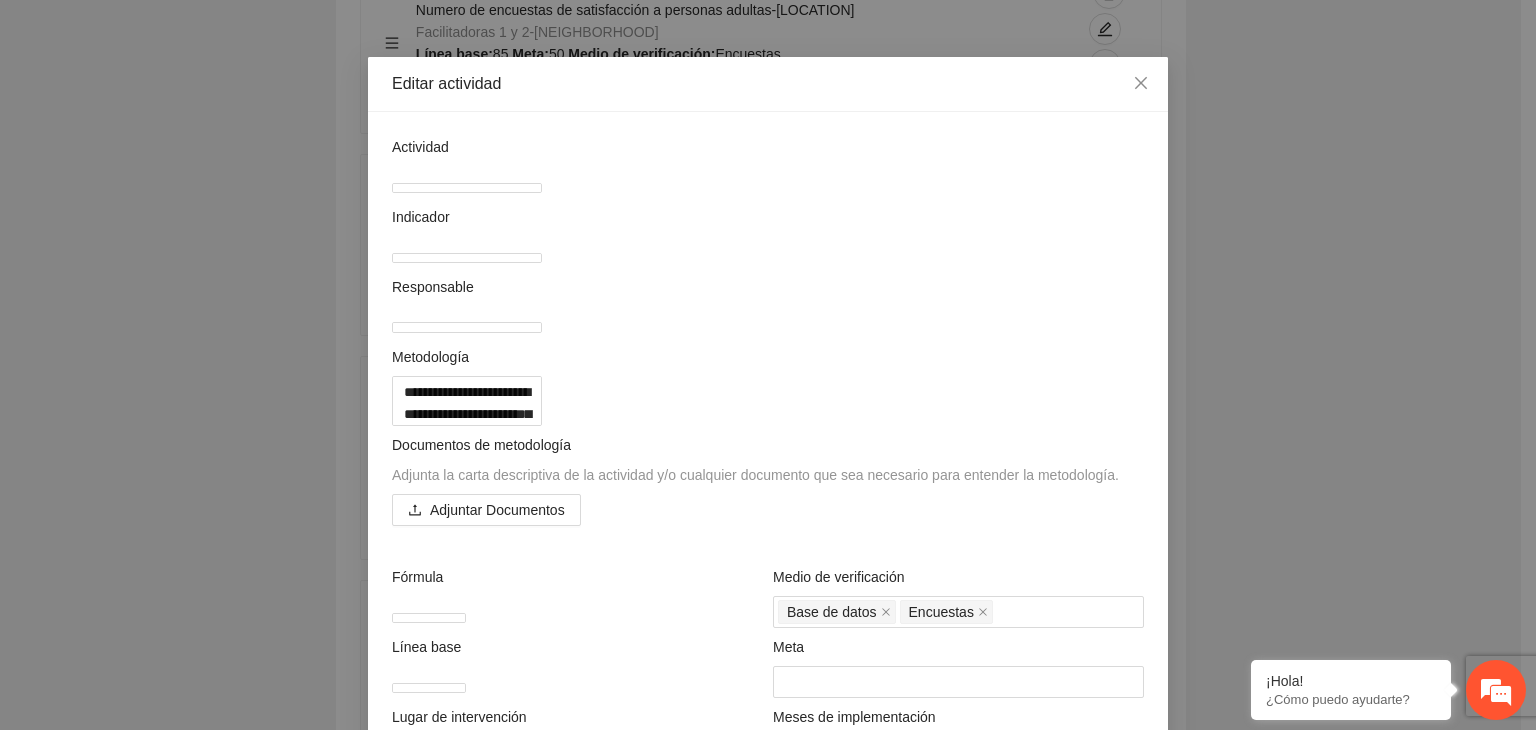 scroll, scrollTop: 80, scrollLeft: 0, axis: vertical 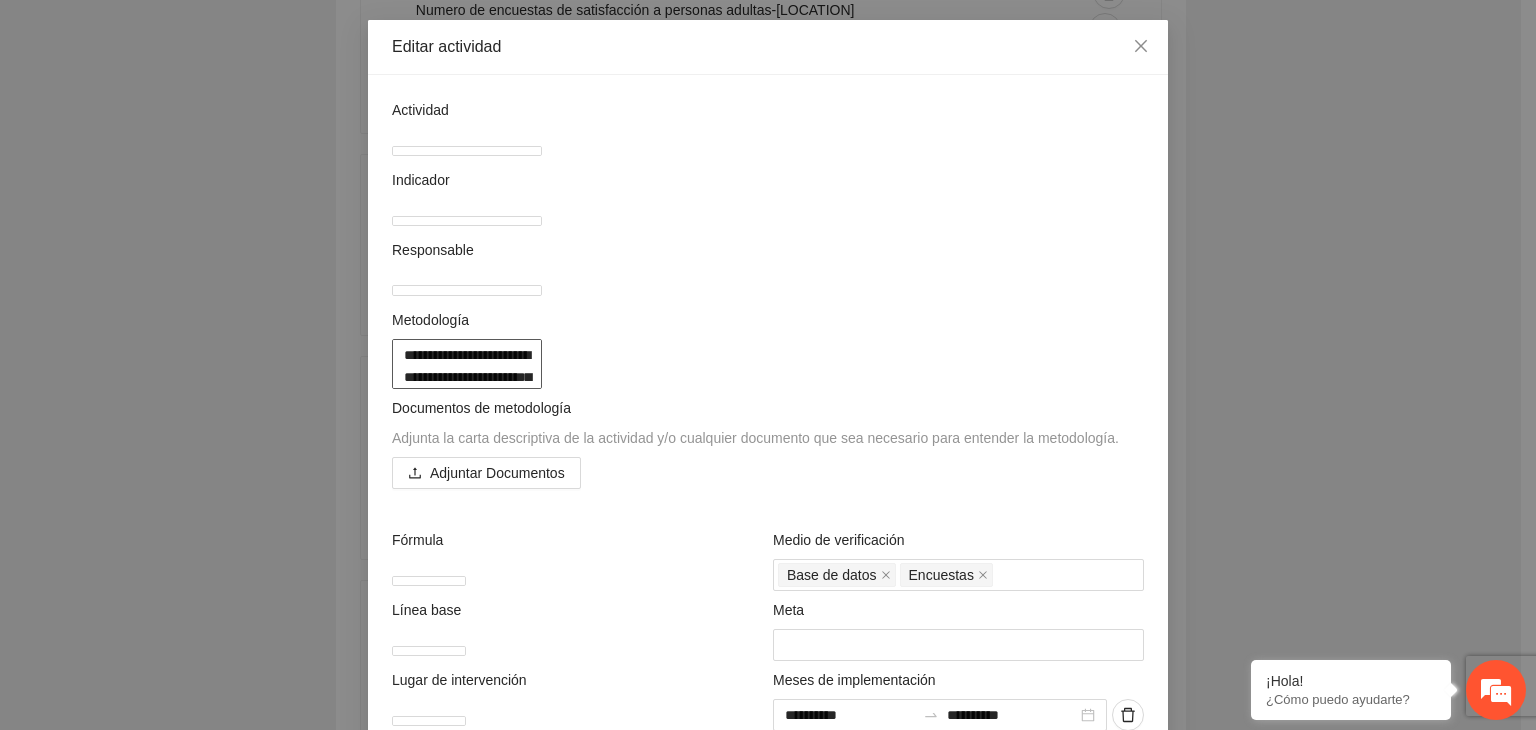 drag, startPoint x: 398, startPoint y: 377, endPoint x: 580, endPoint y: 592, distance: 281.68954 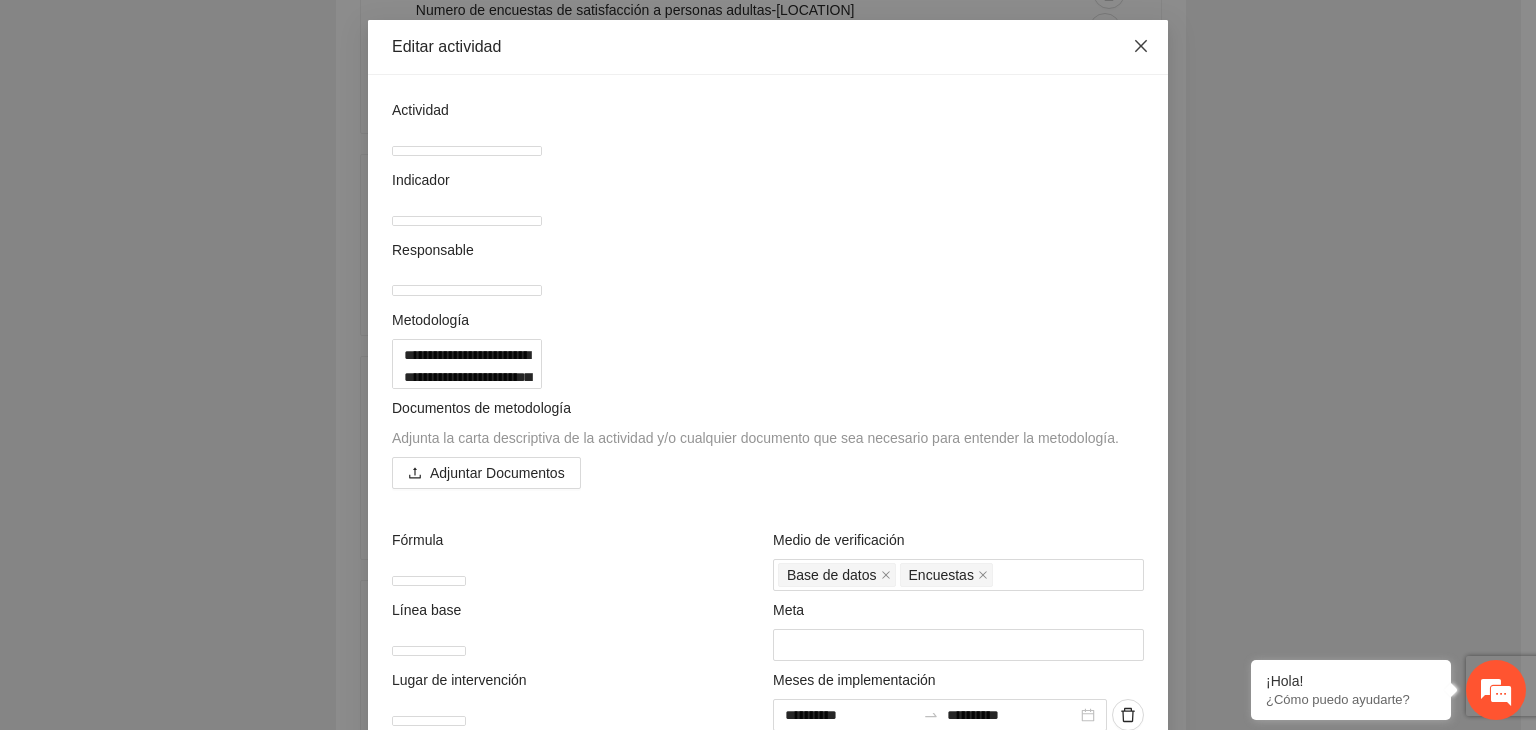 click 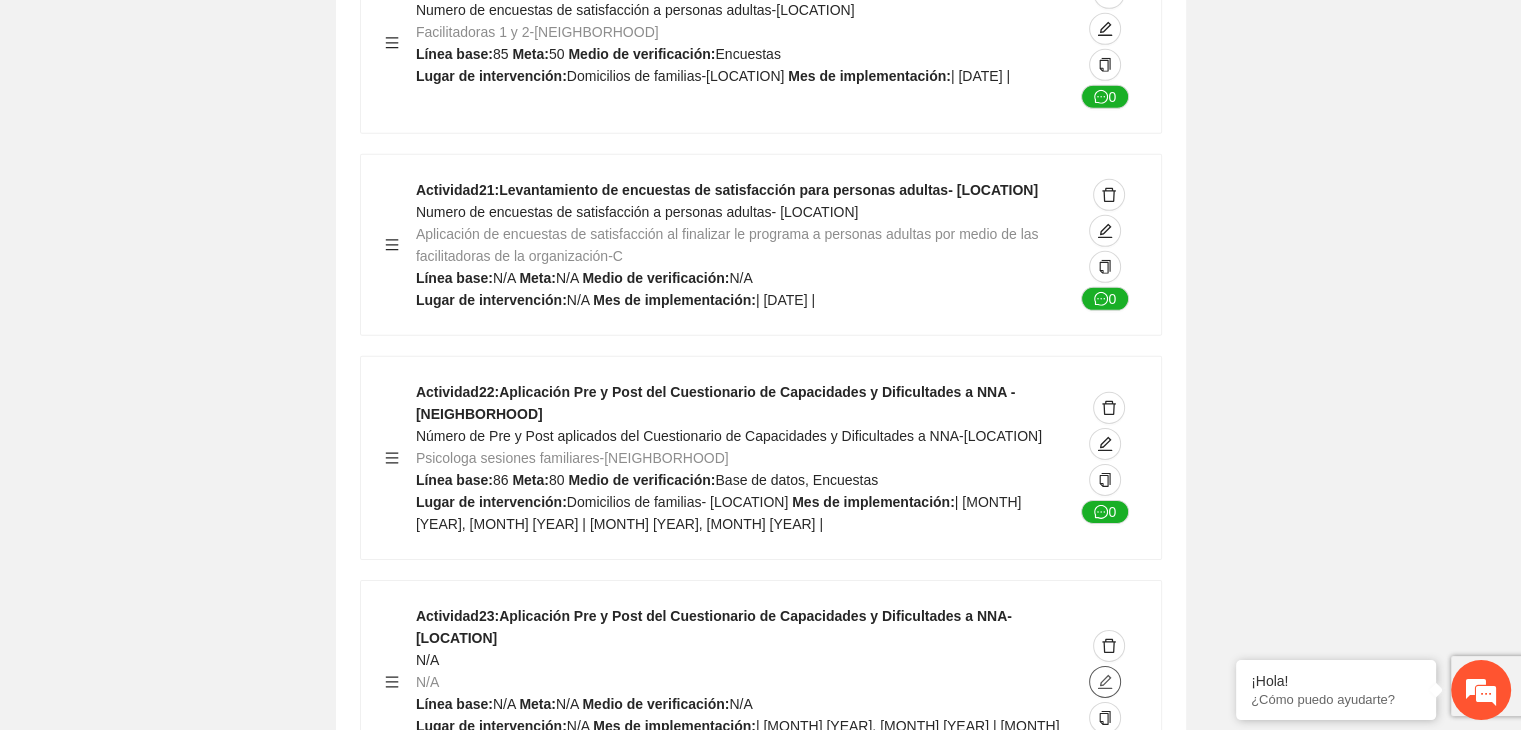 click 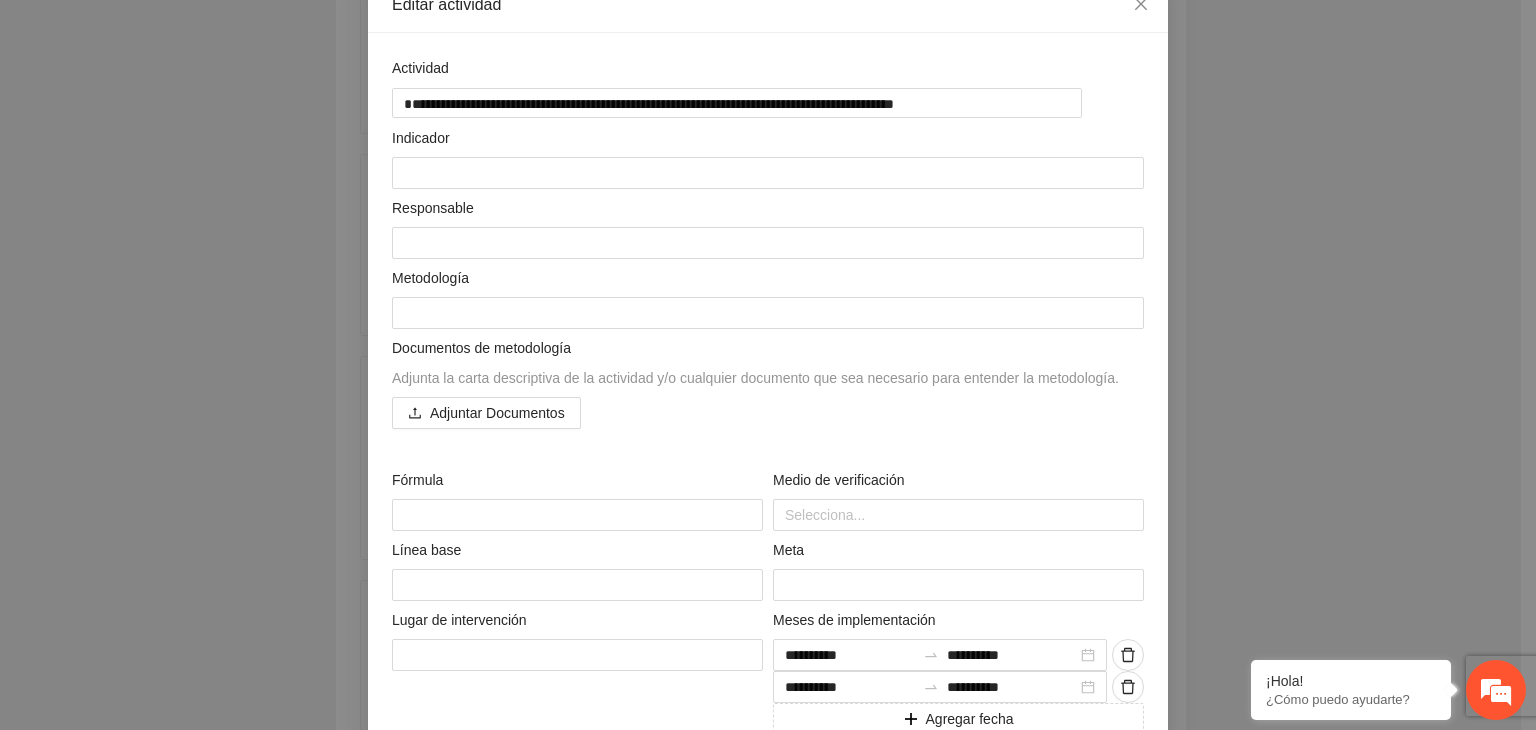 scroll, scrollTop: 120, scrollLeft: 0, axis: vertical 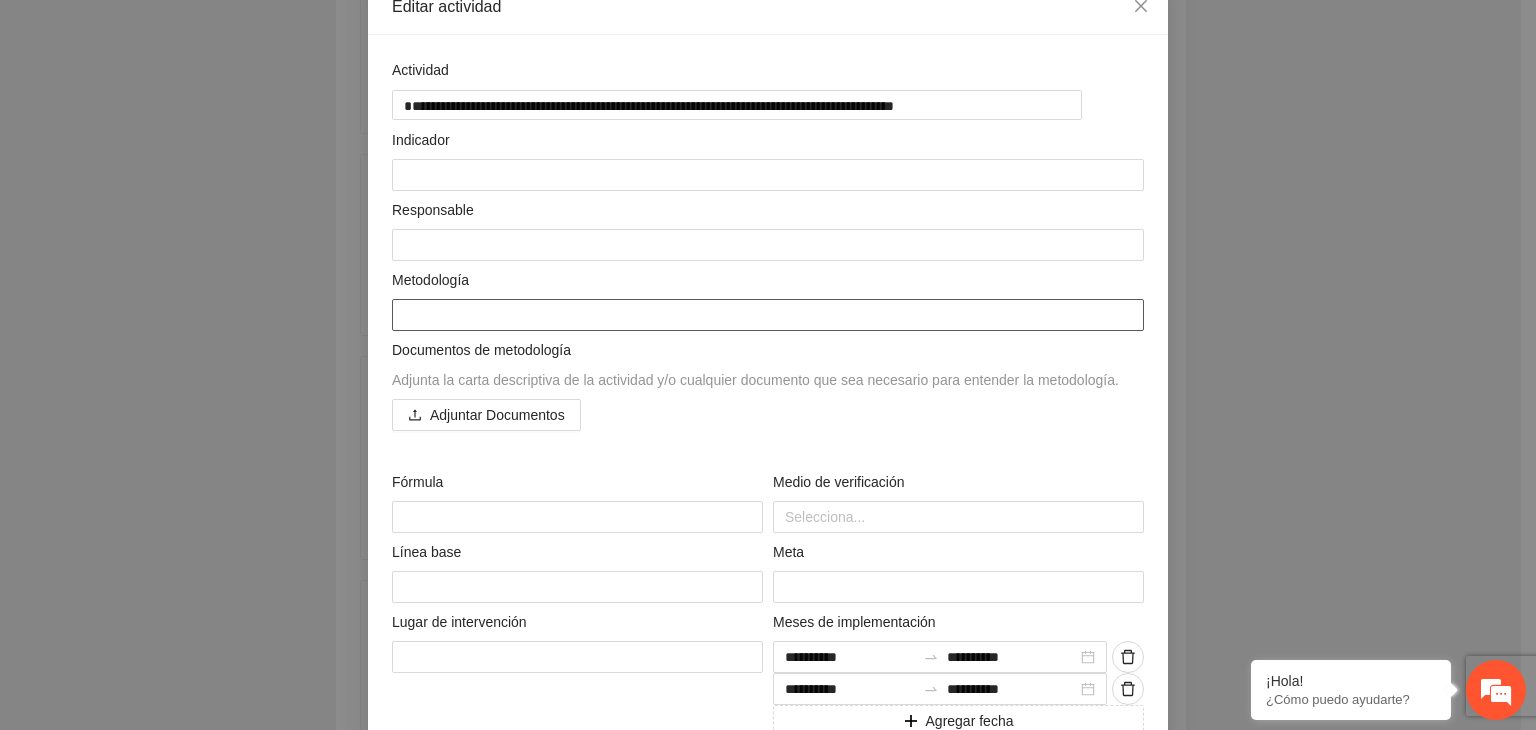click at bounding box center [768, 315] 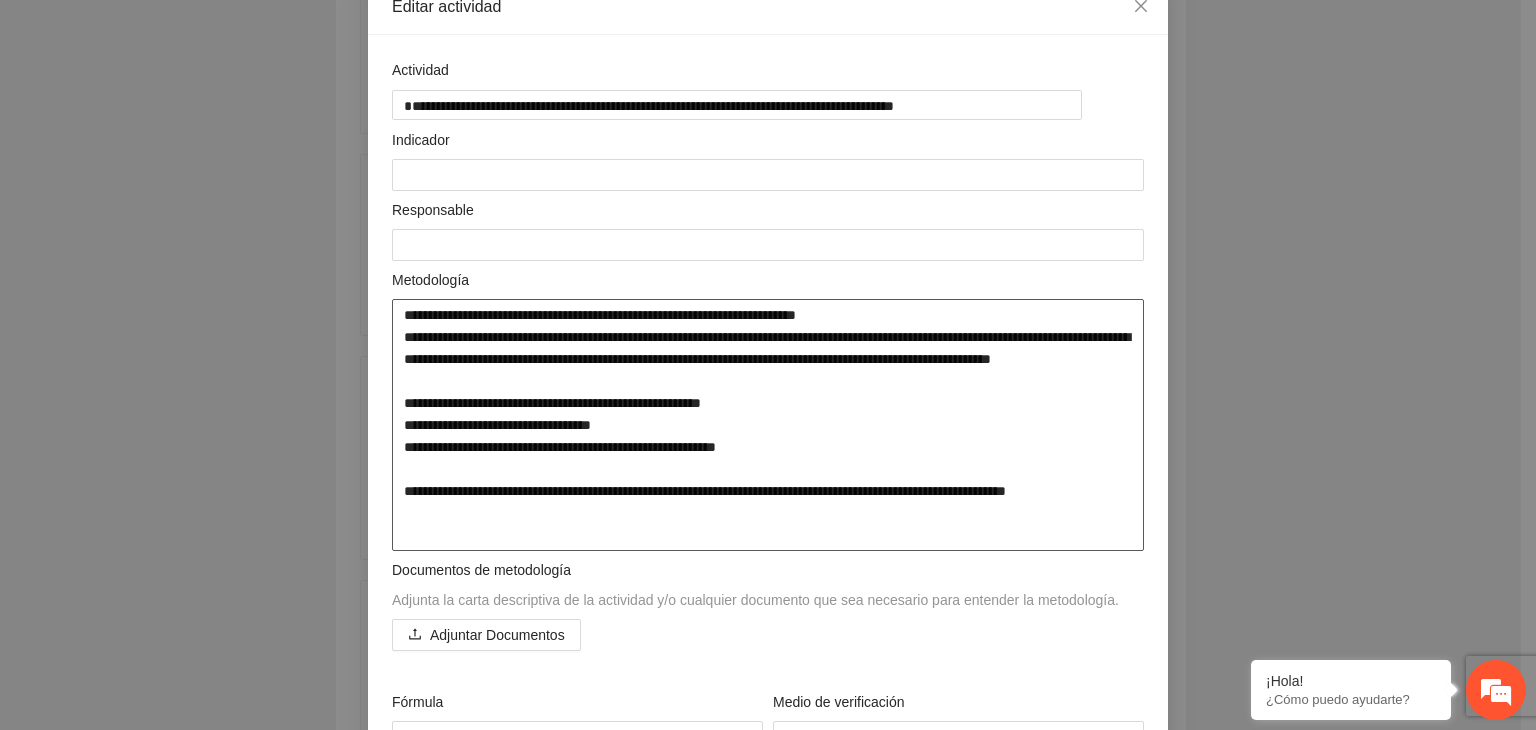 type on "**********" 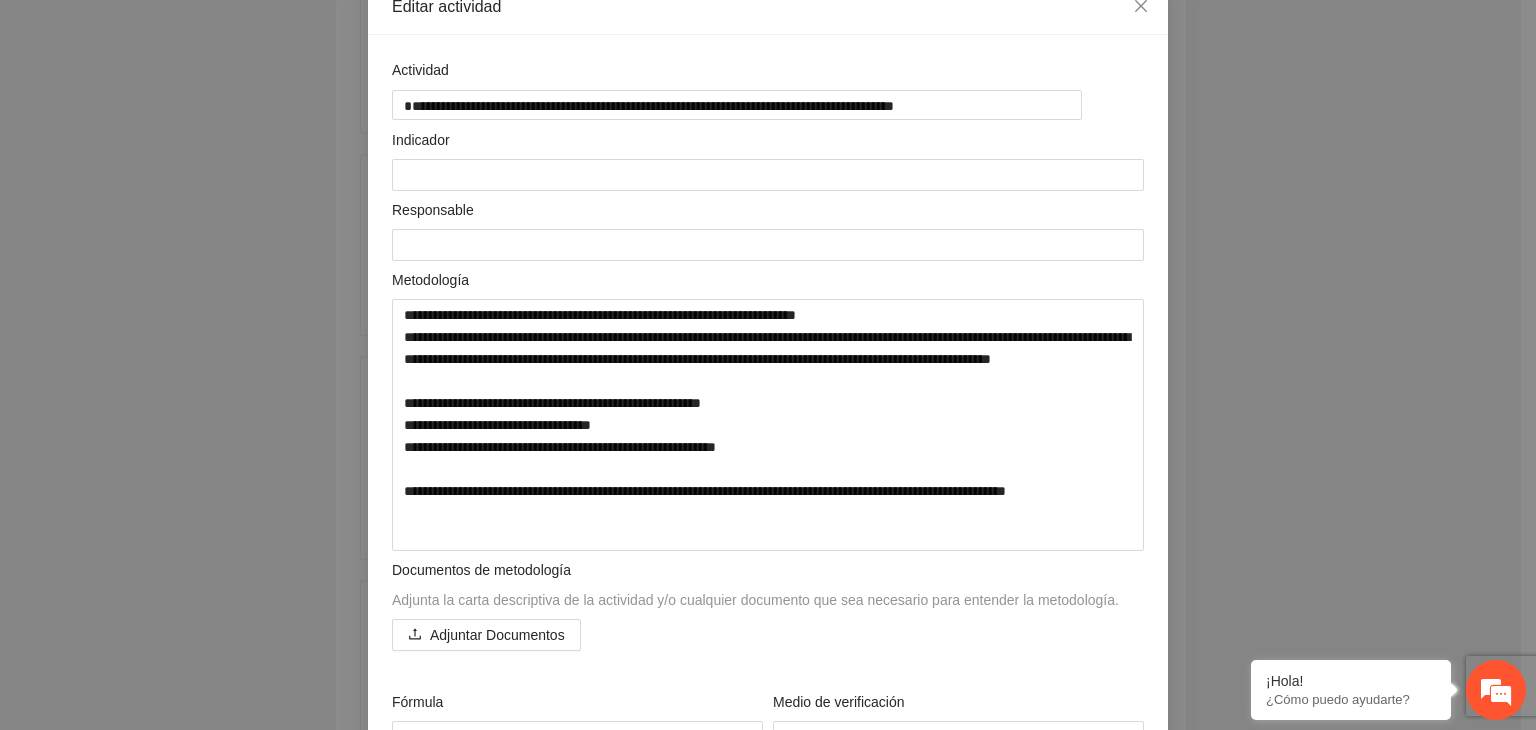 click on "**********" at bounding box center (768, 365) 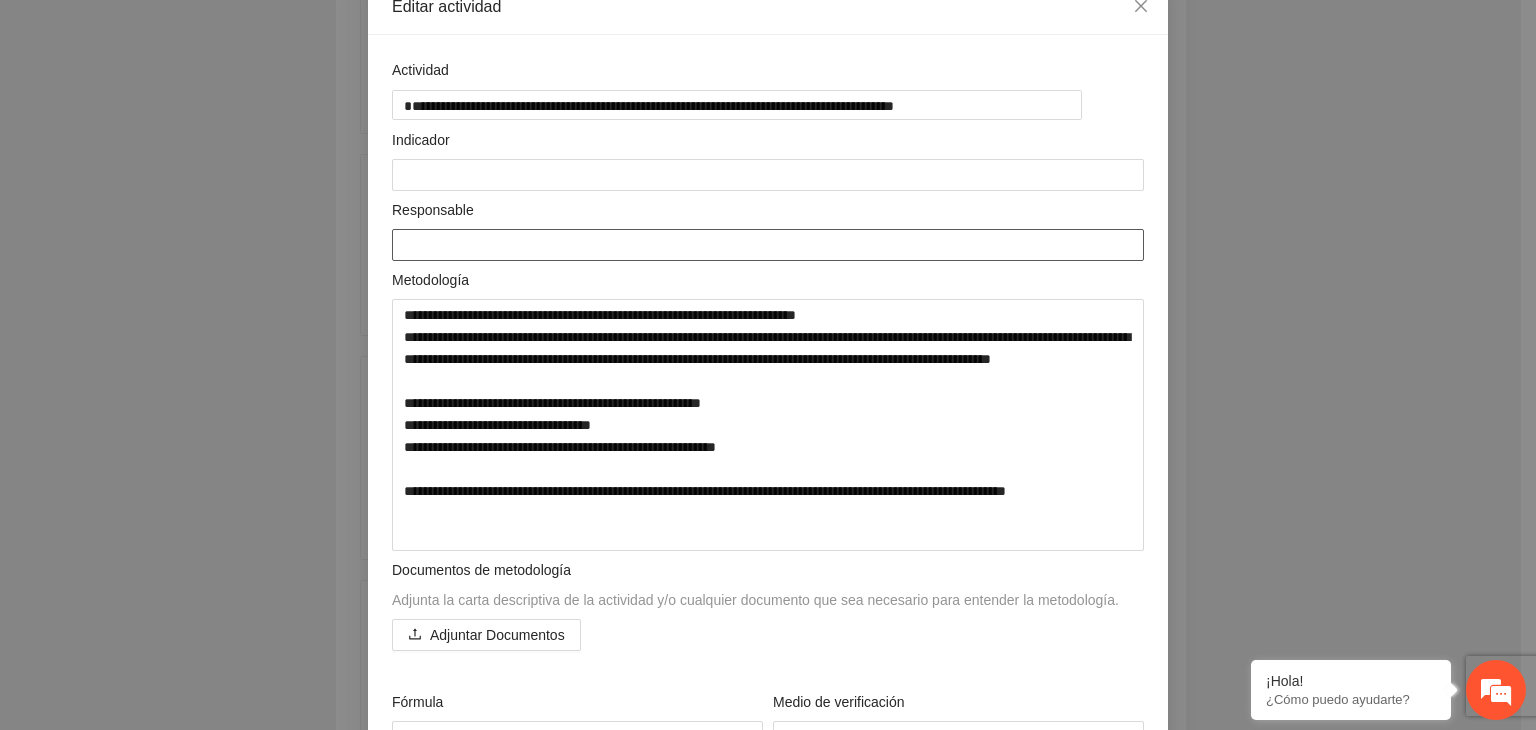 click at bounding box center (768, 245) 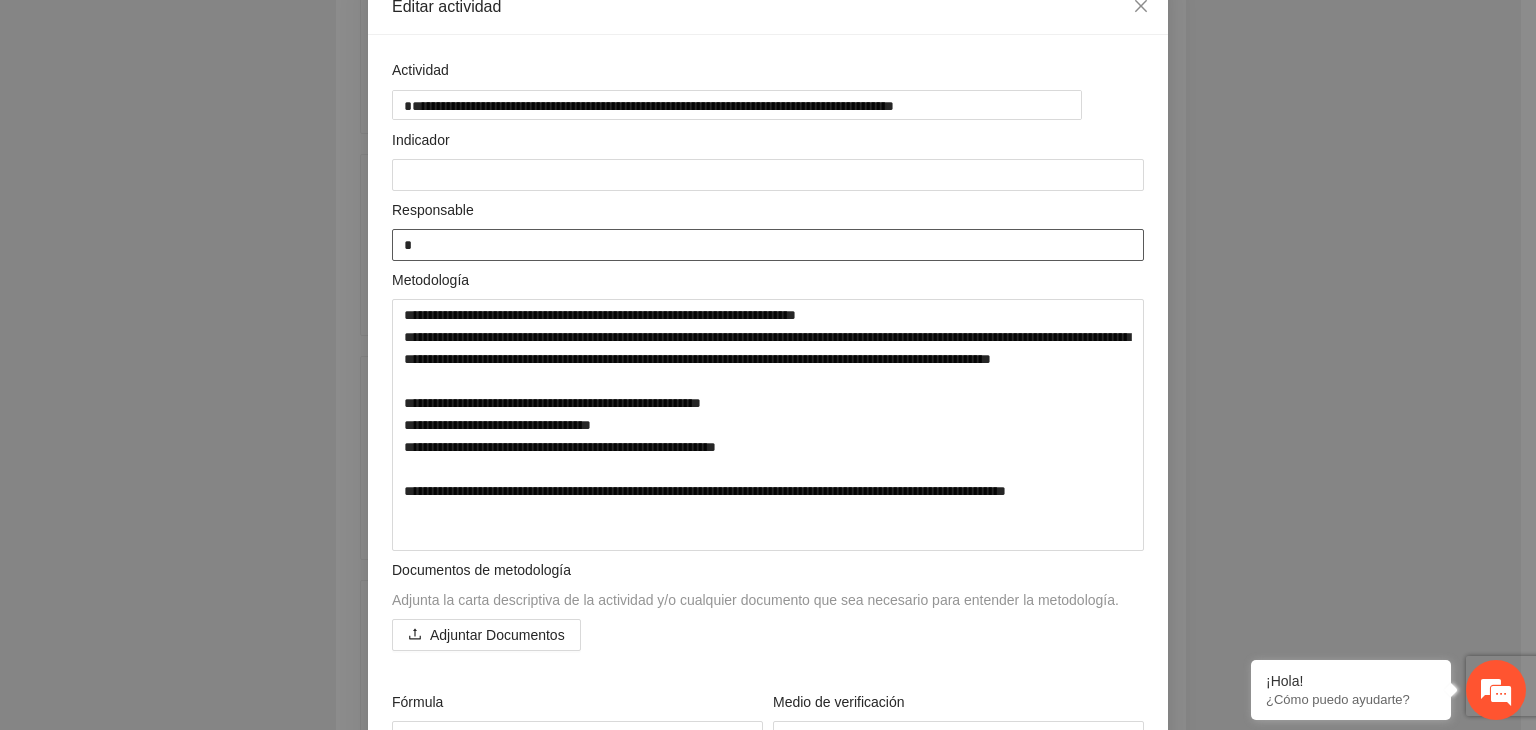 type on "**" 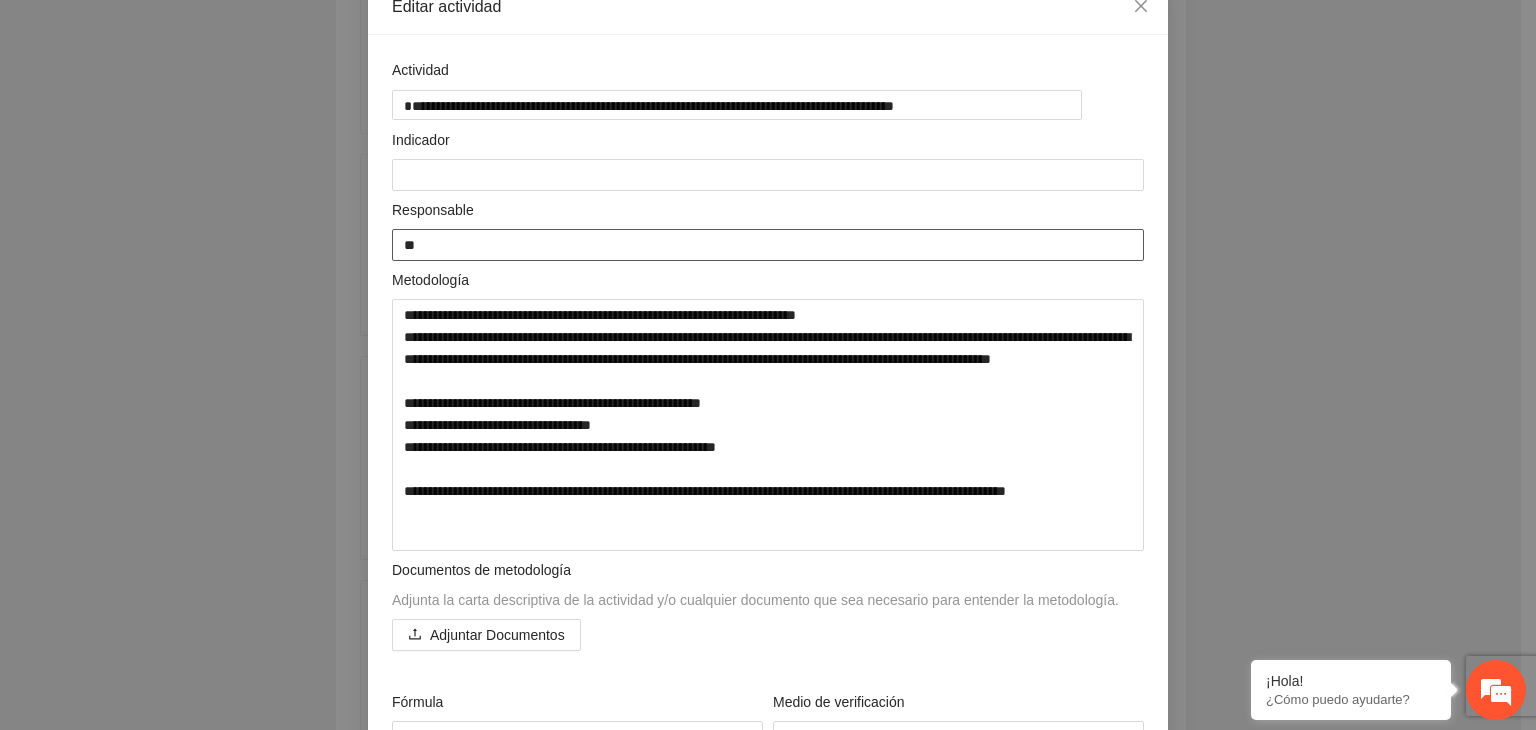 type on "***" 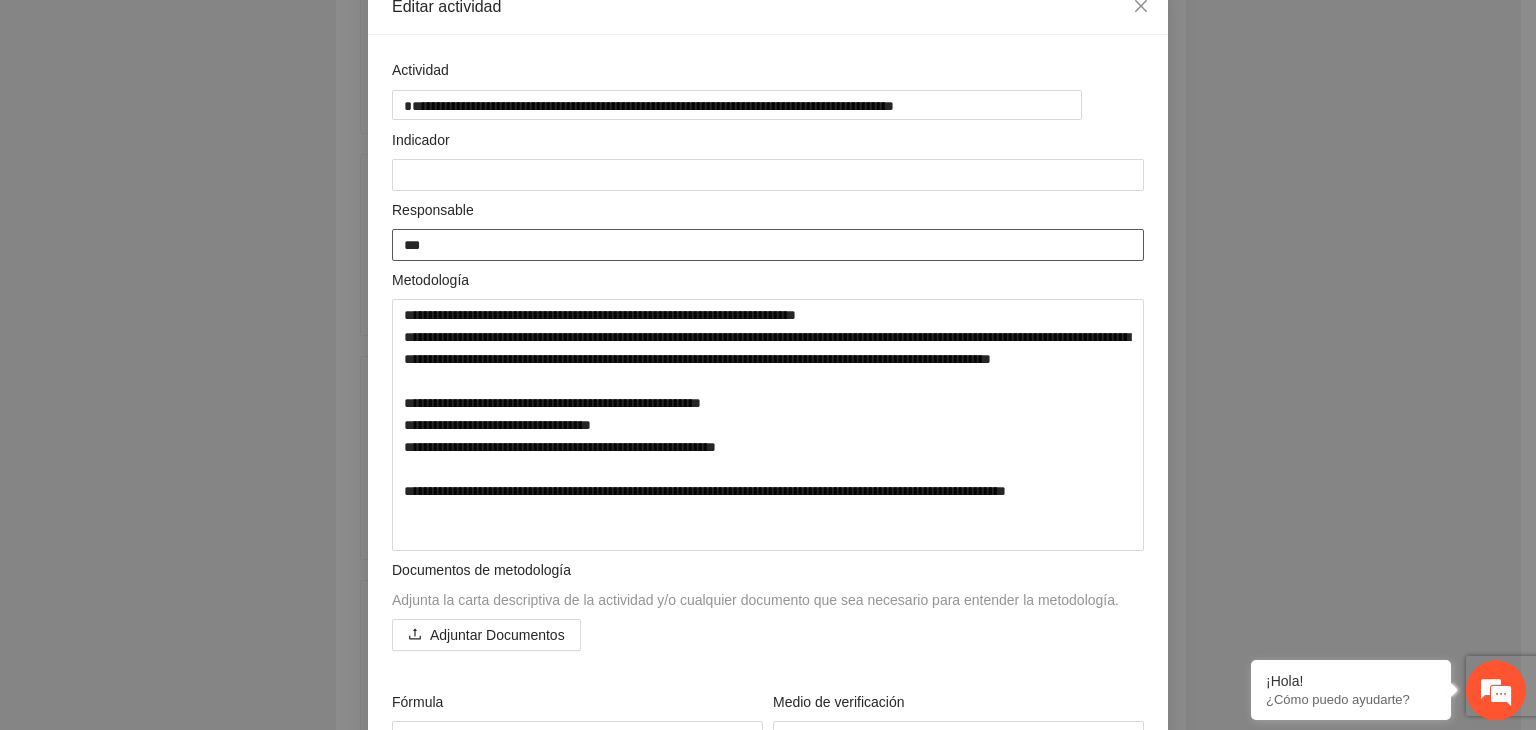 type on "****" 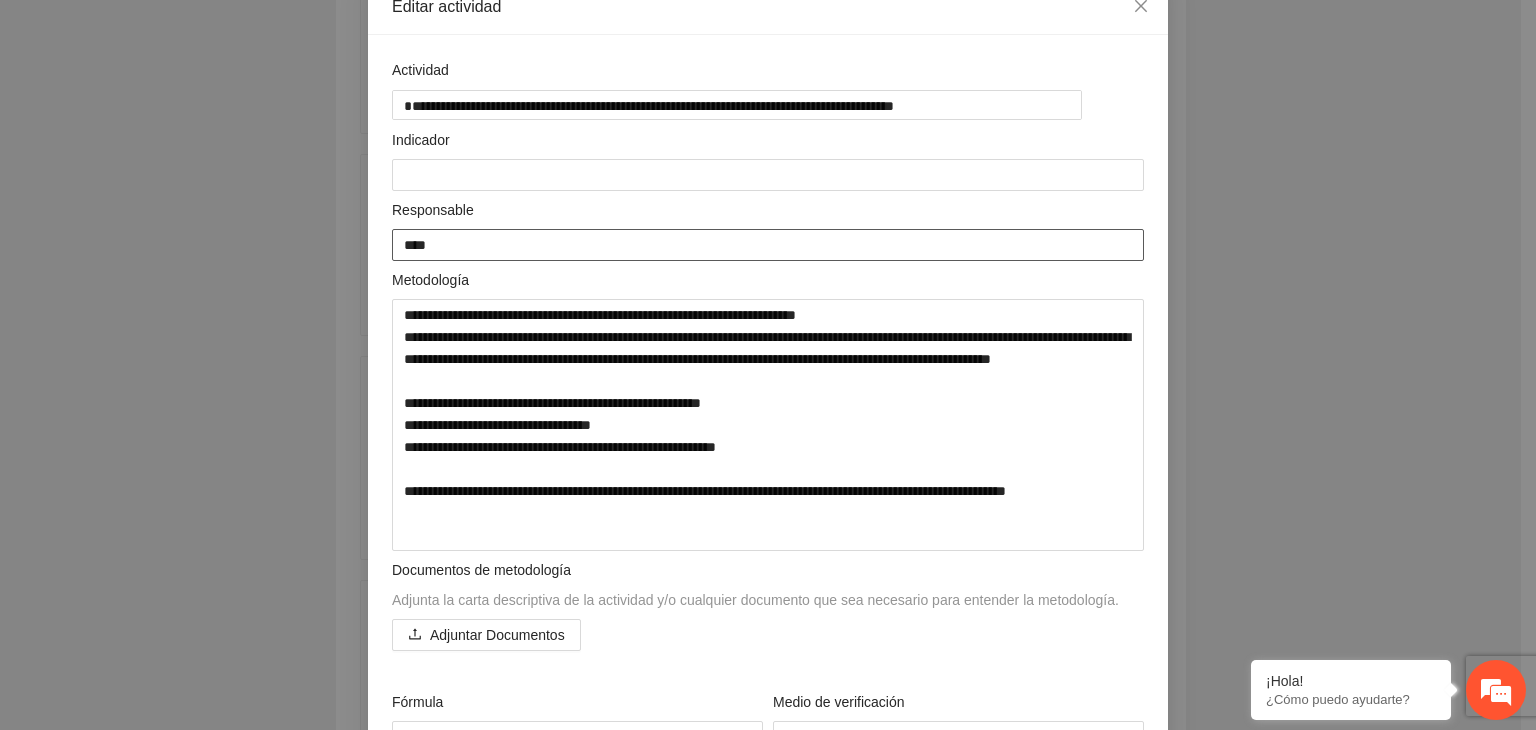 type on "*****" 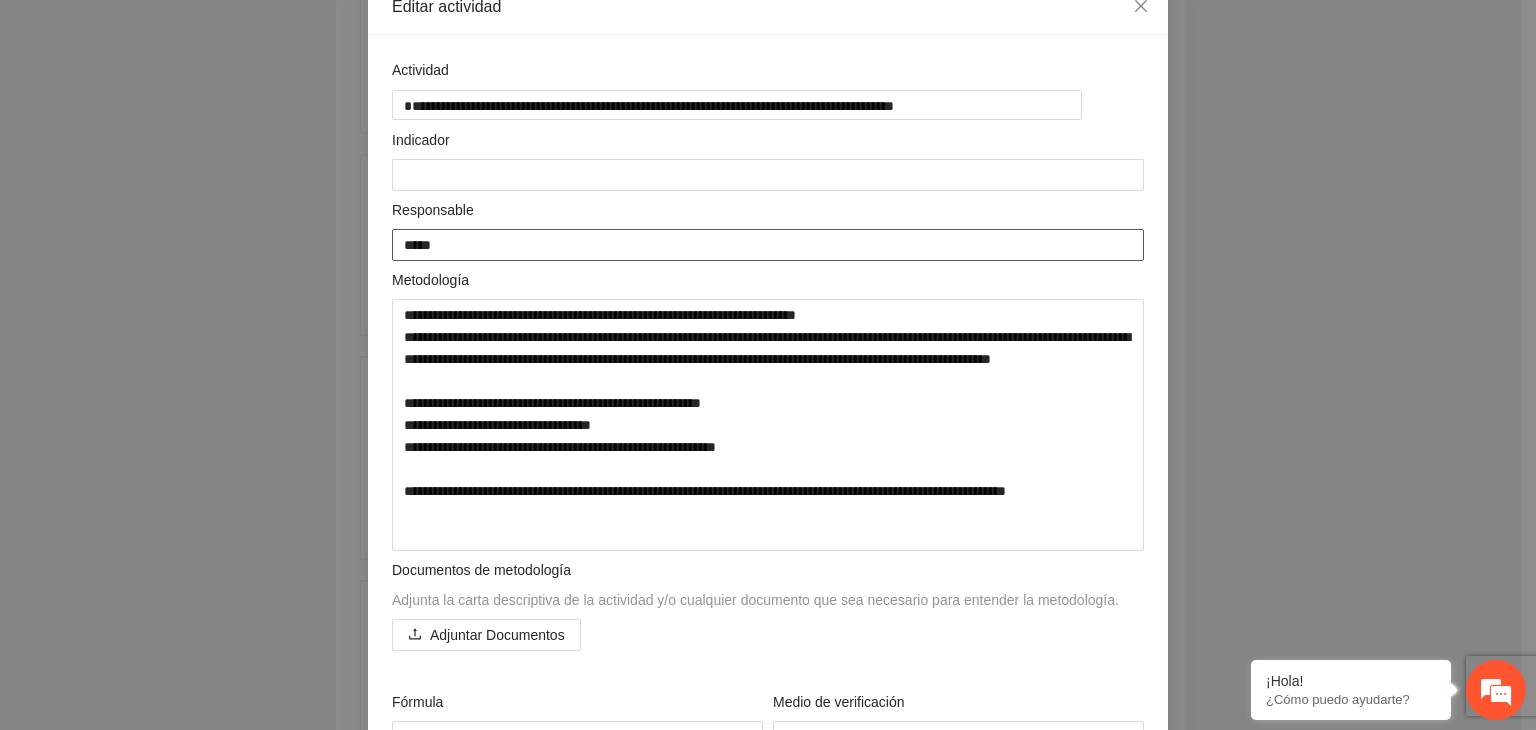 type on "******" 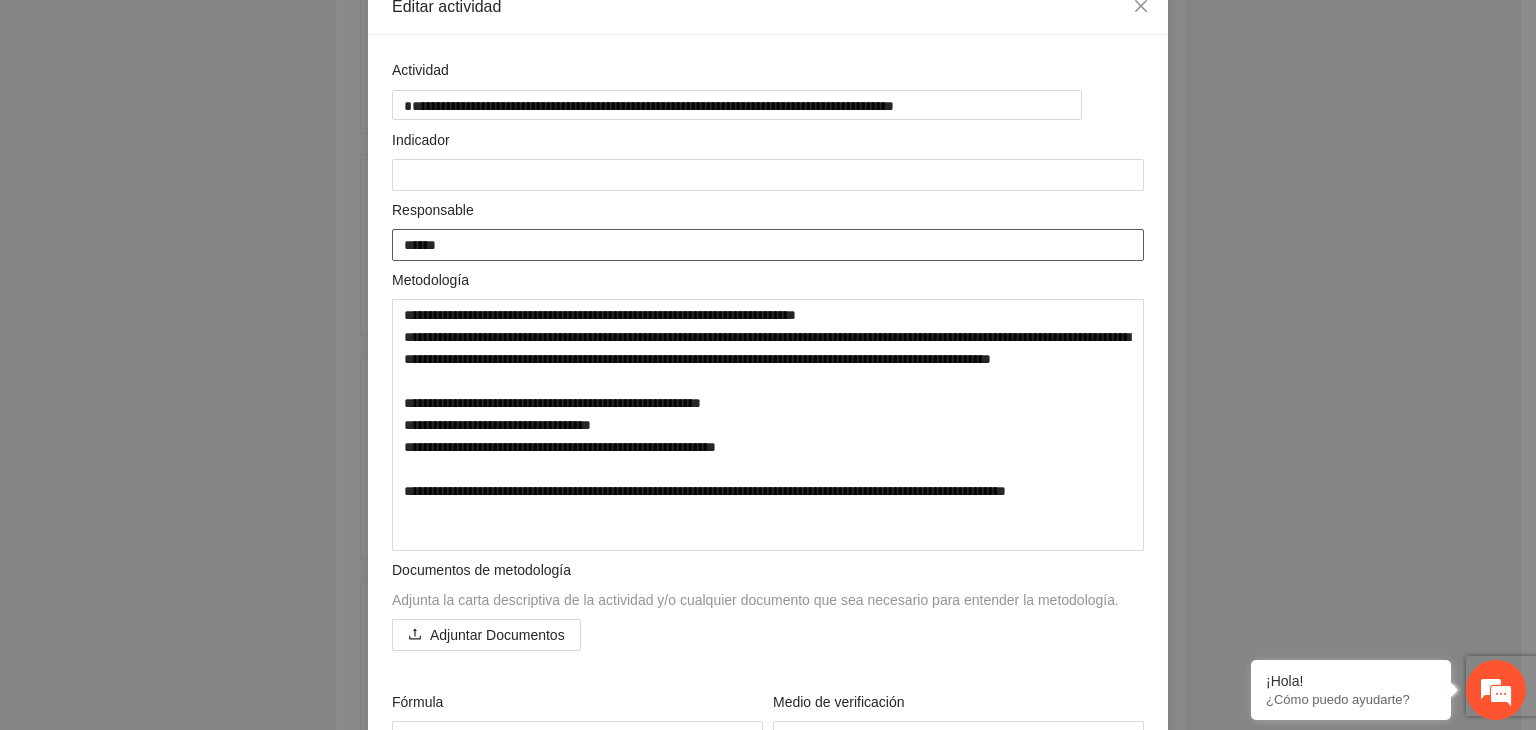 type on "*******" 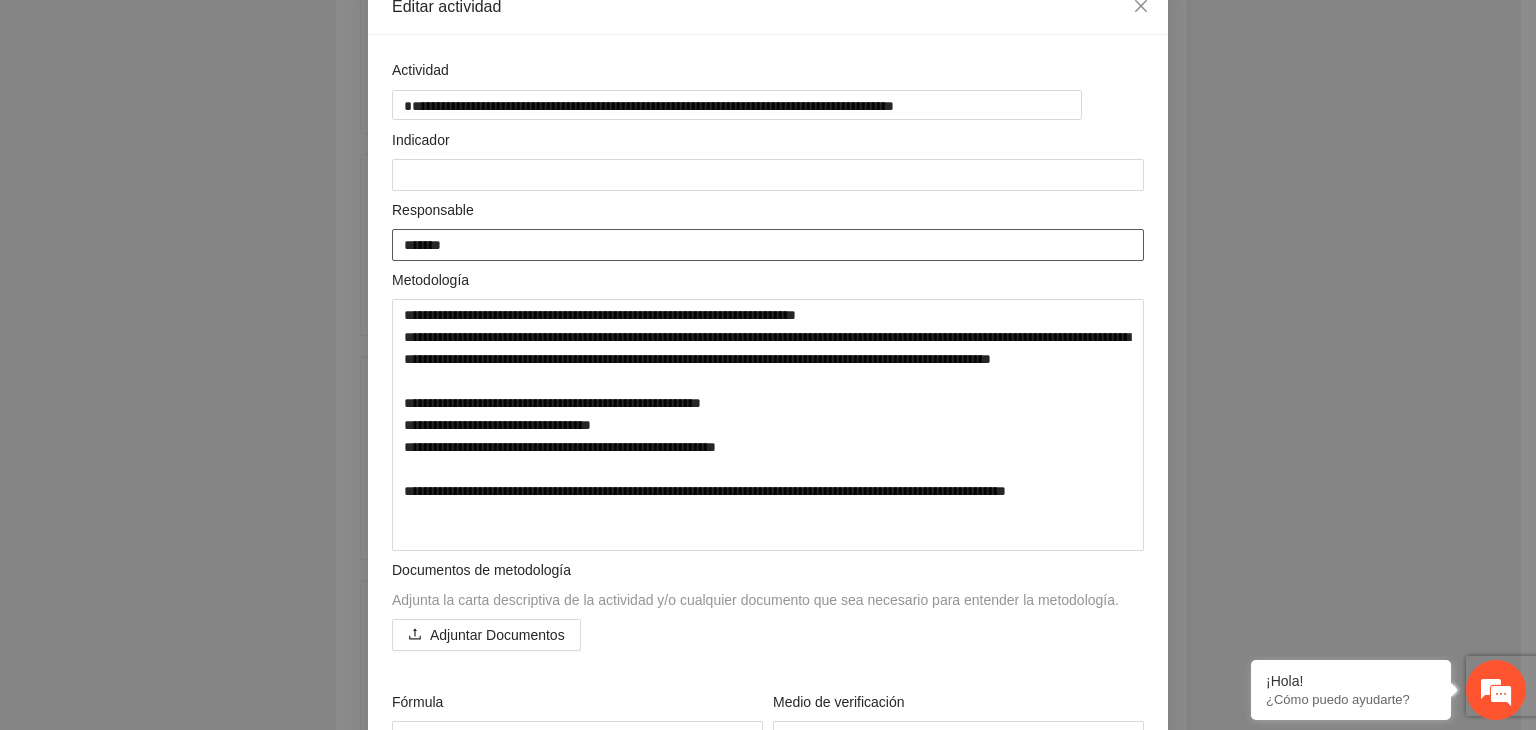 type on "********" 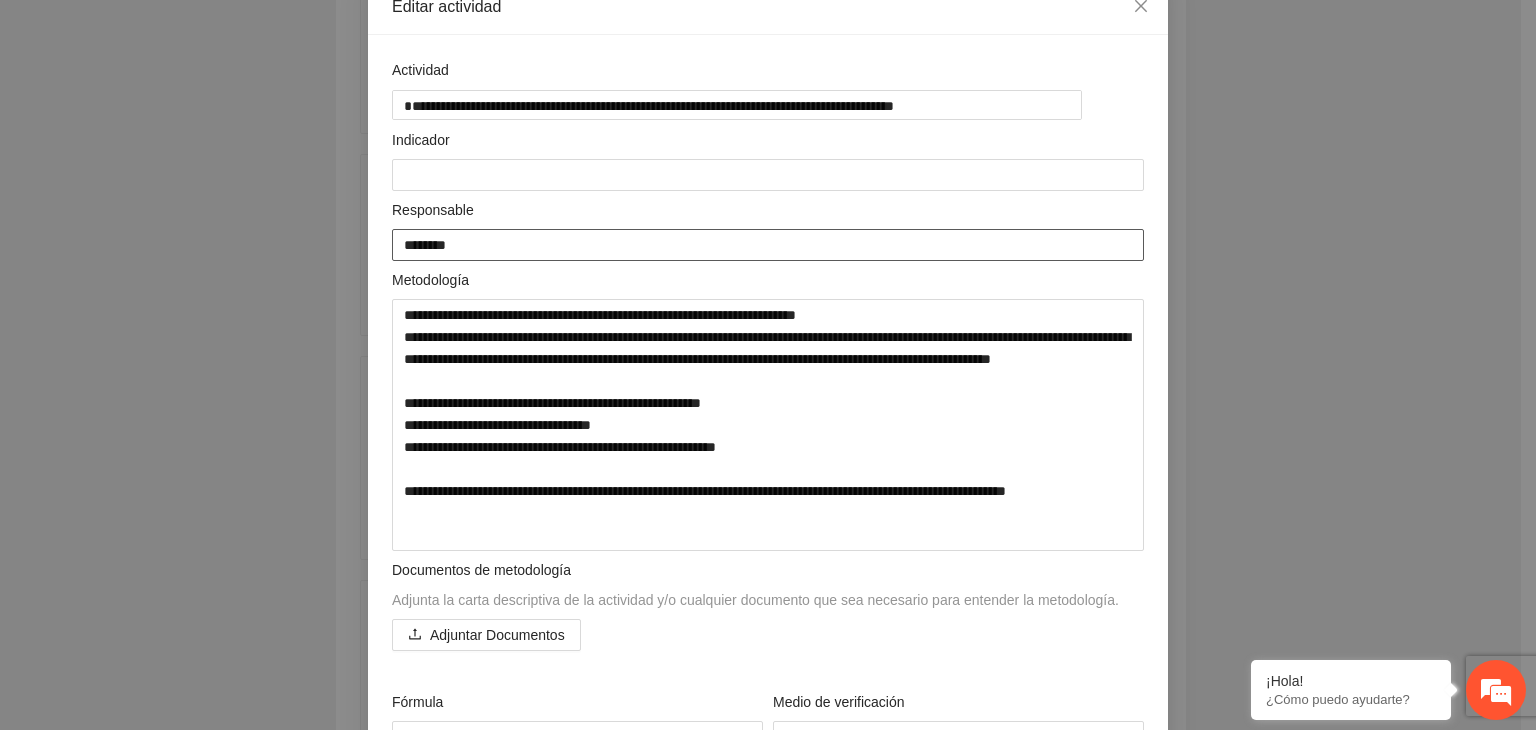 type on "*********" 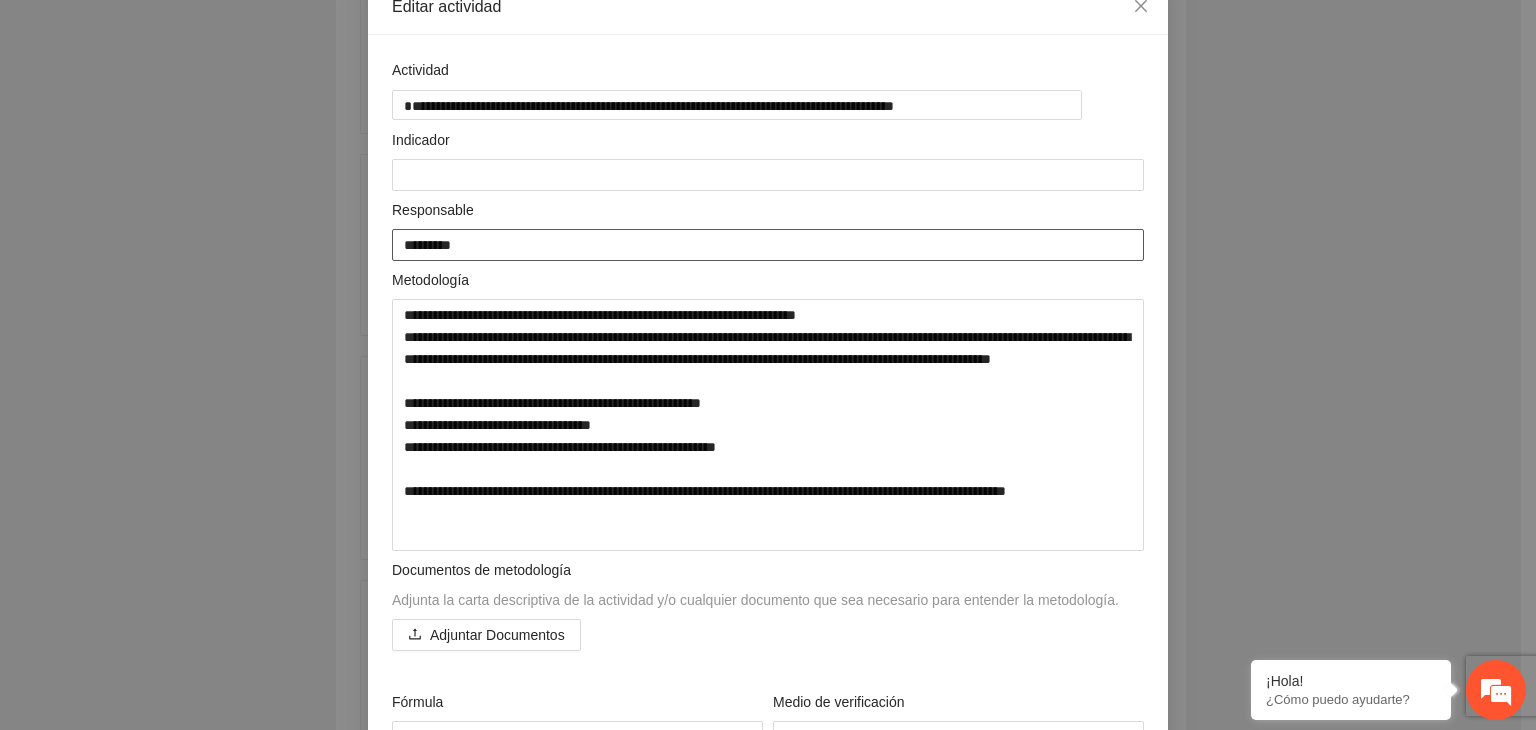 type on "*********" 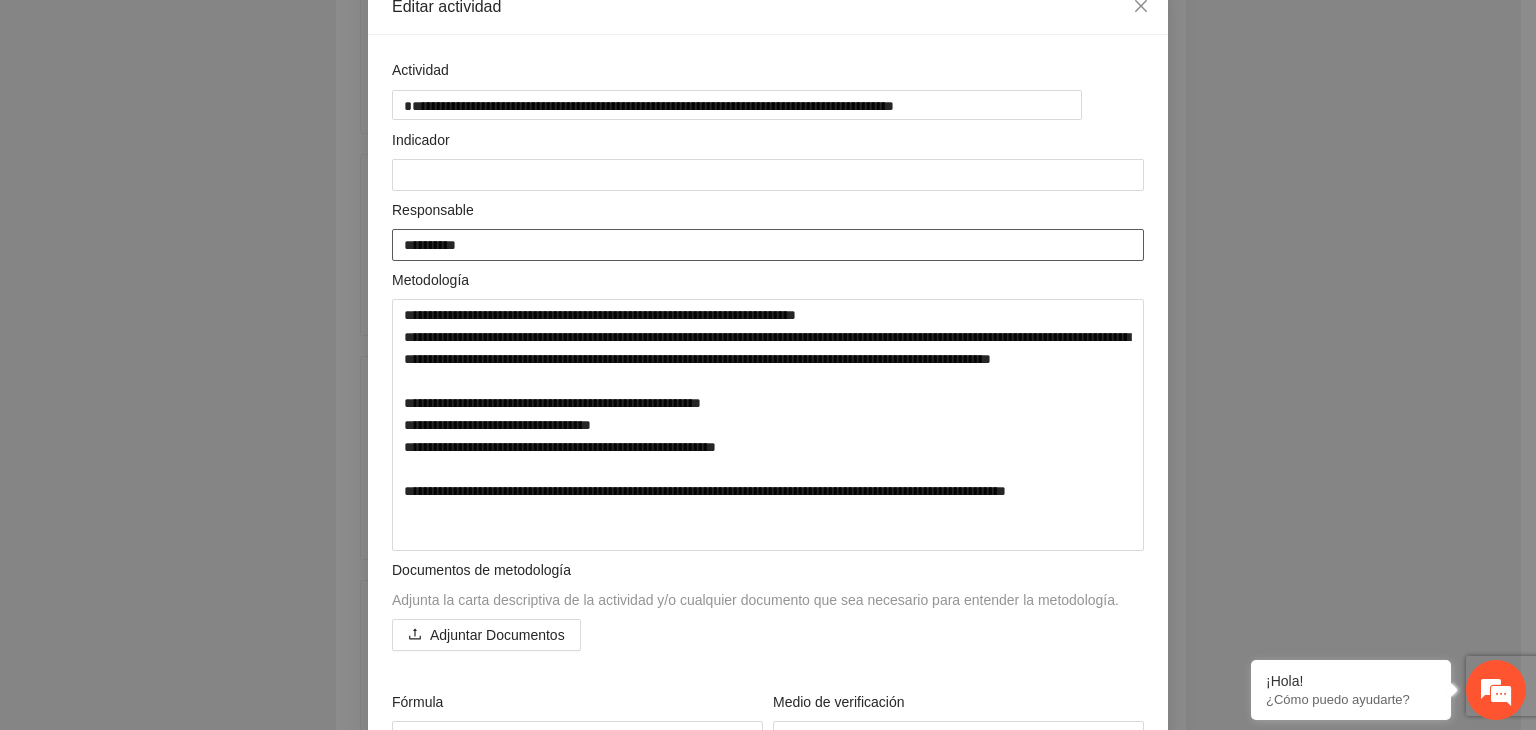 type on "**********" 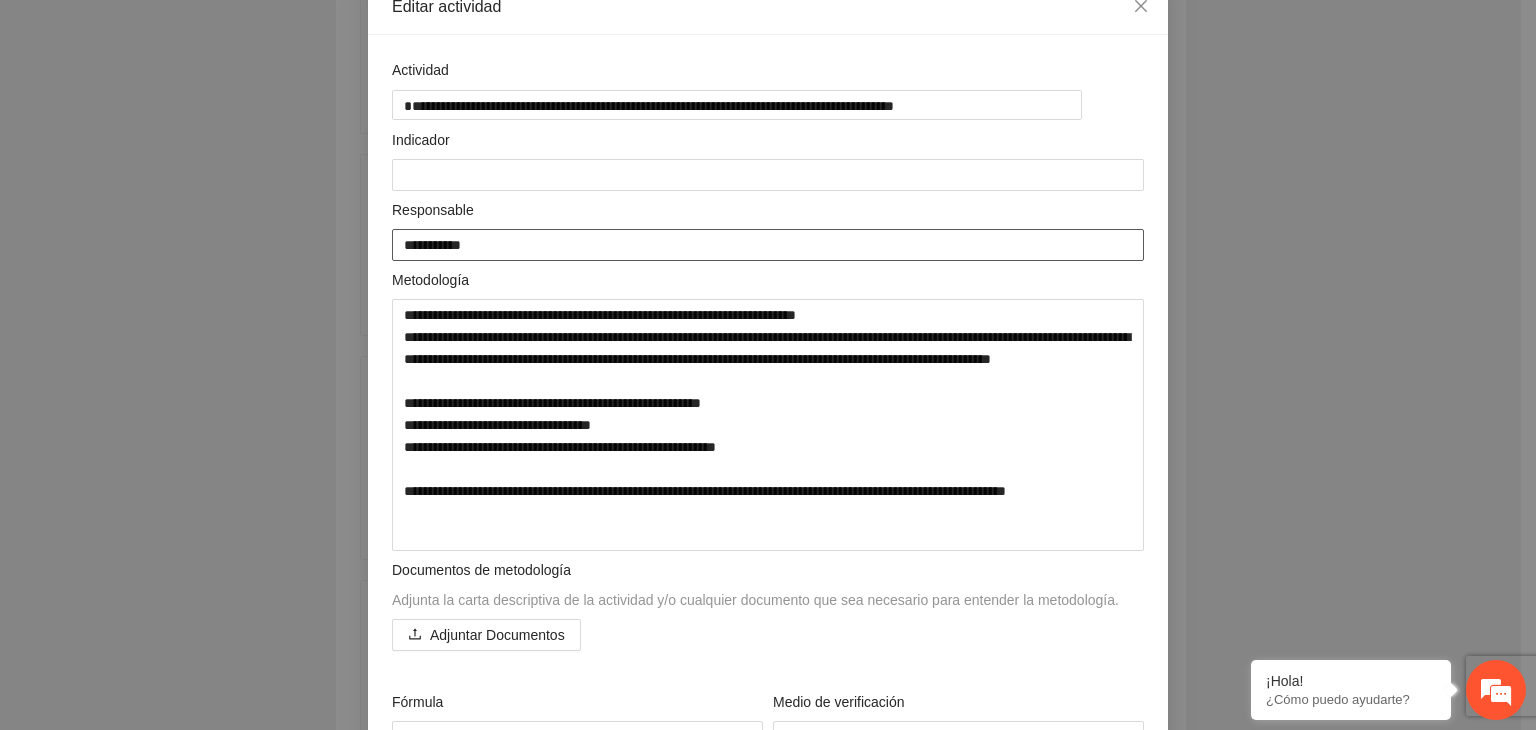 type on "**********" 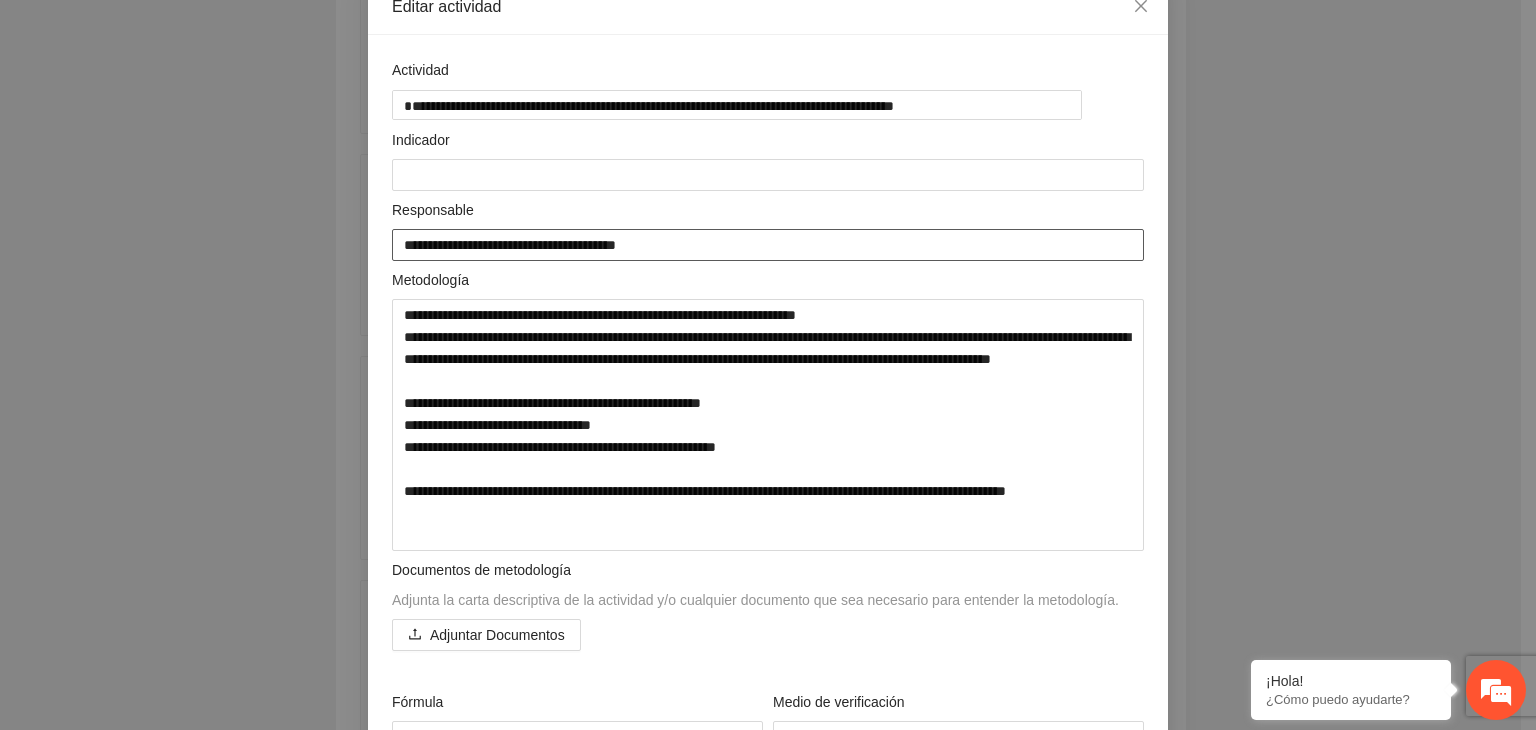 click on "**********" at bounding box center (768, 245) 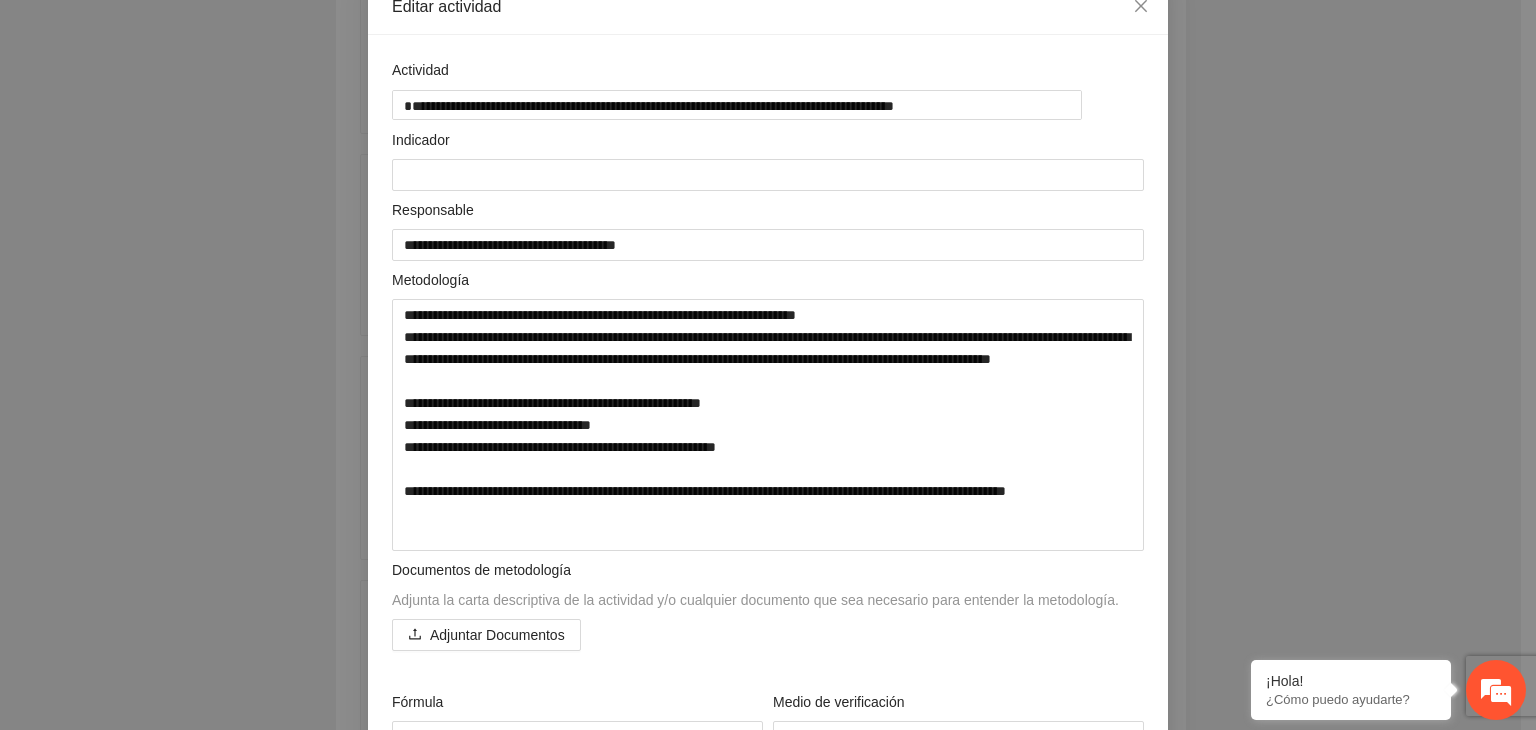 click on "**********" at bounding box center [768, 365] 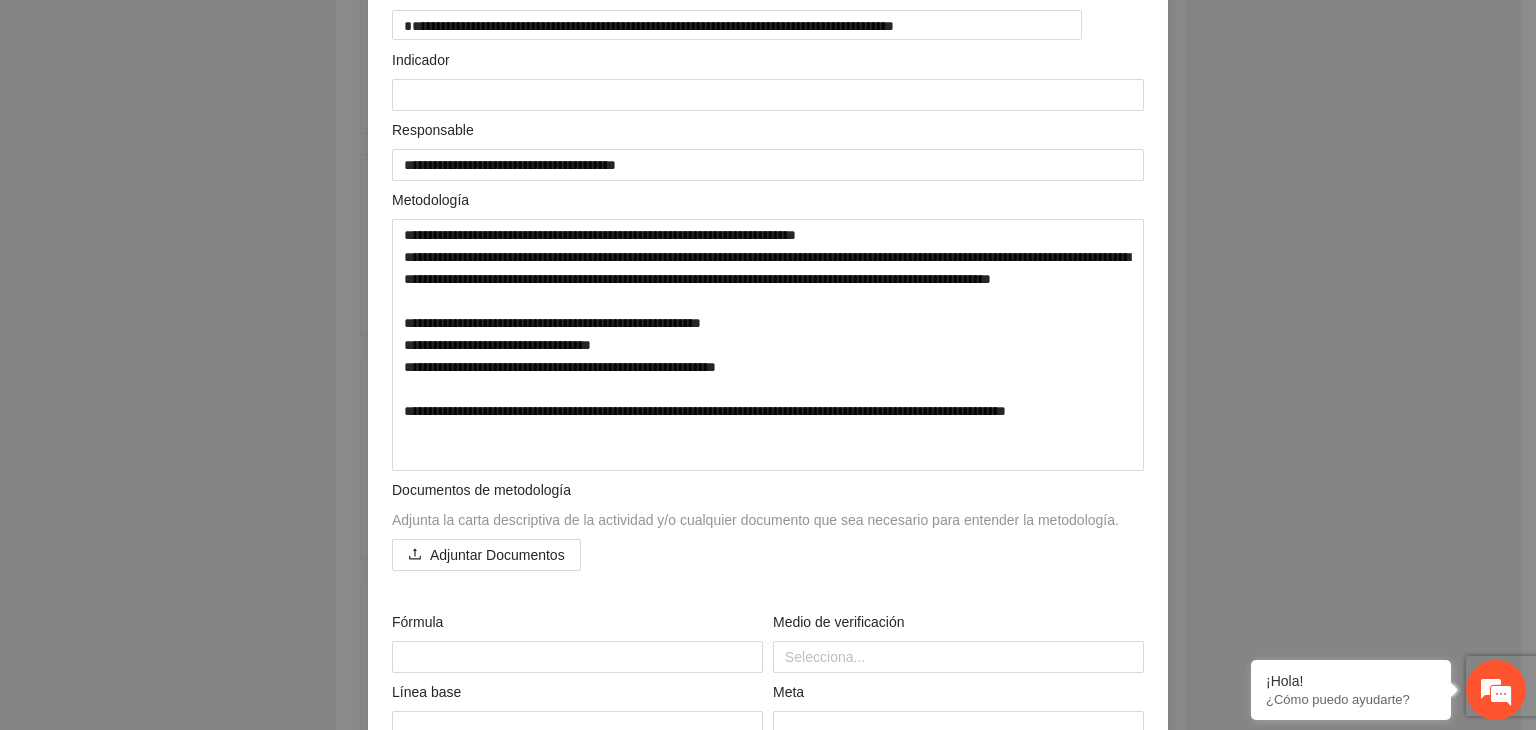 scroll, scrollTop: 240, scrollLeft: 0, axis: vertical 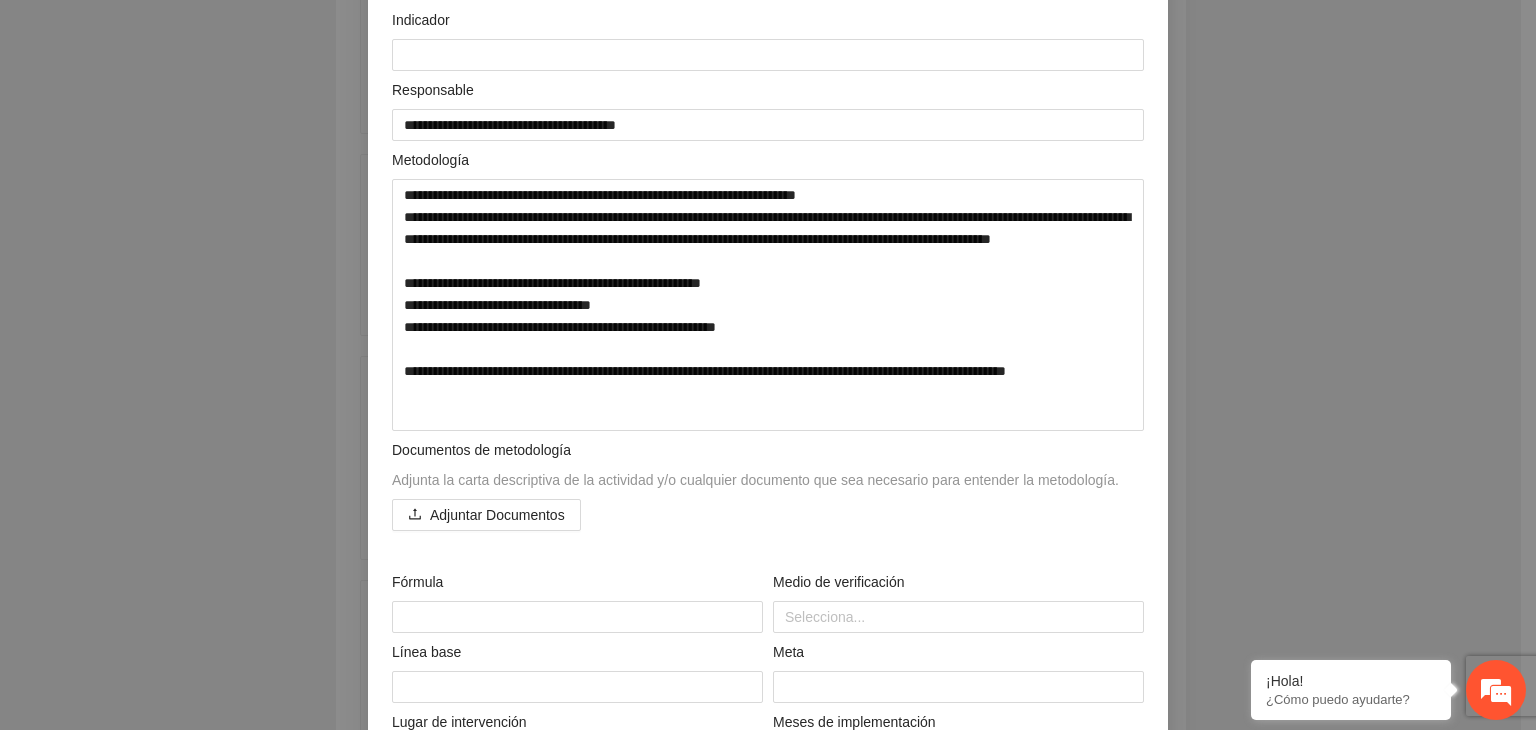 click on "**********" at bounding box center [768, 365] 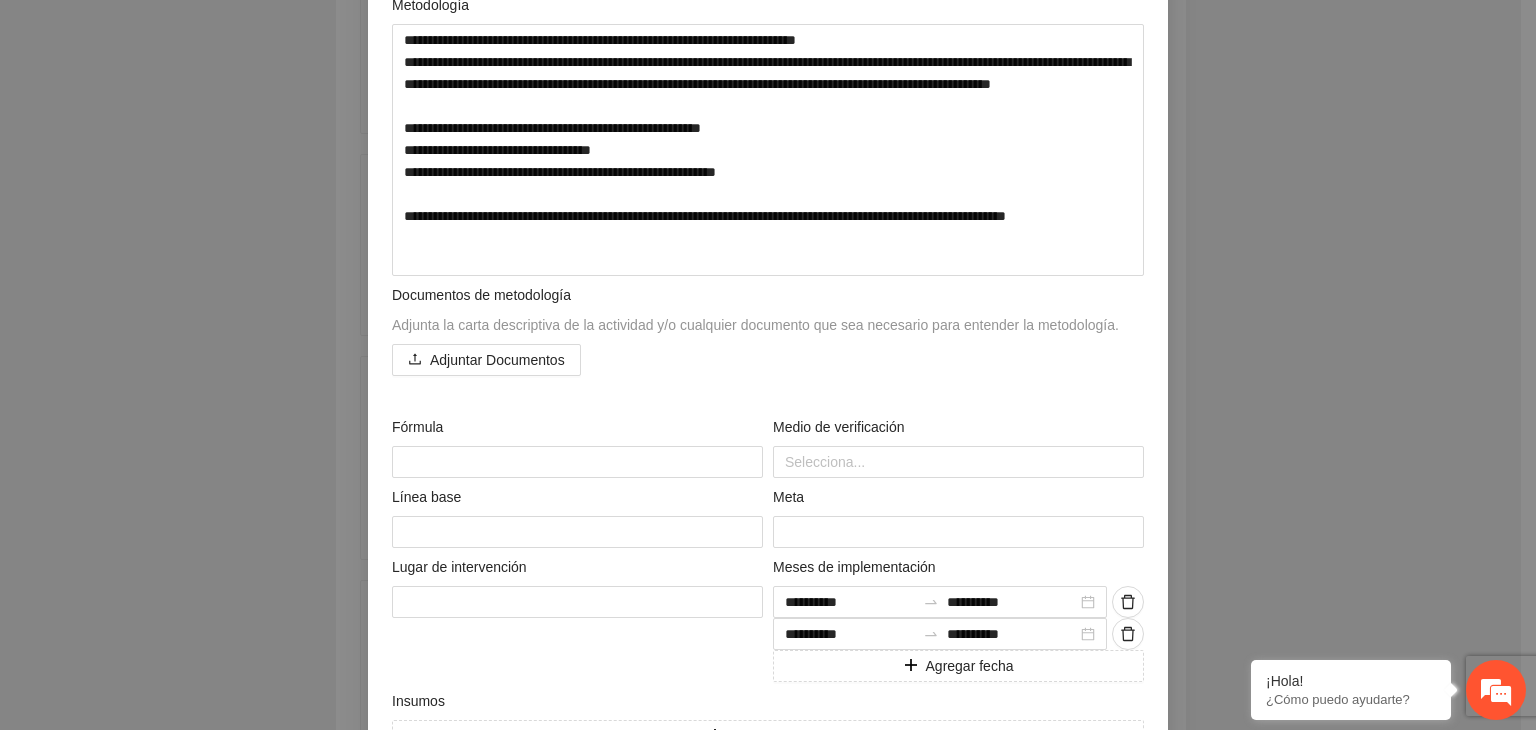 scroll, scrollTop: 400, scrollLeft: 0, axis: vertical 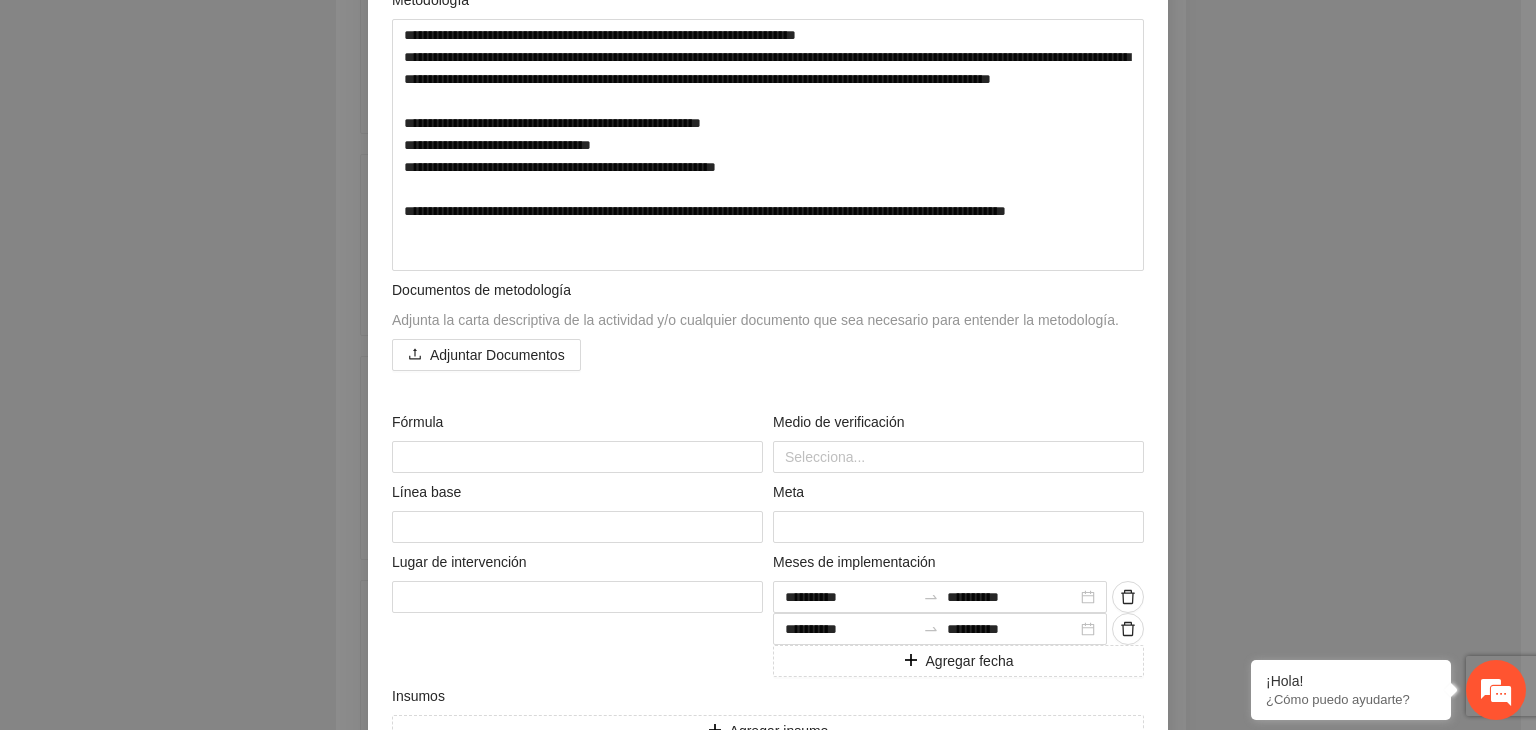 click on "**********" at bounding box center [768, 365] 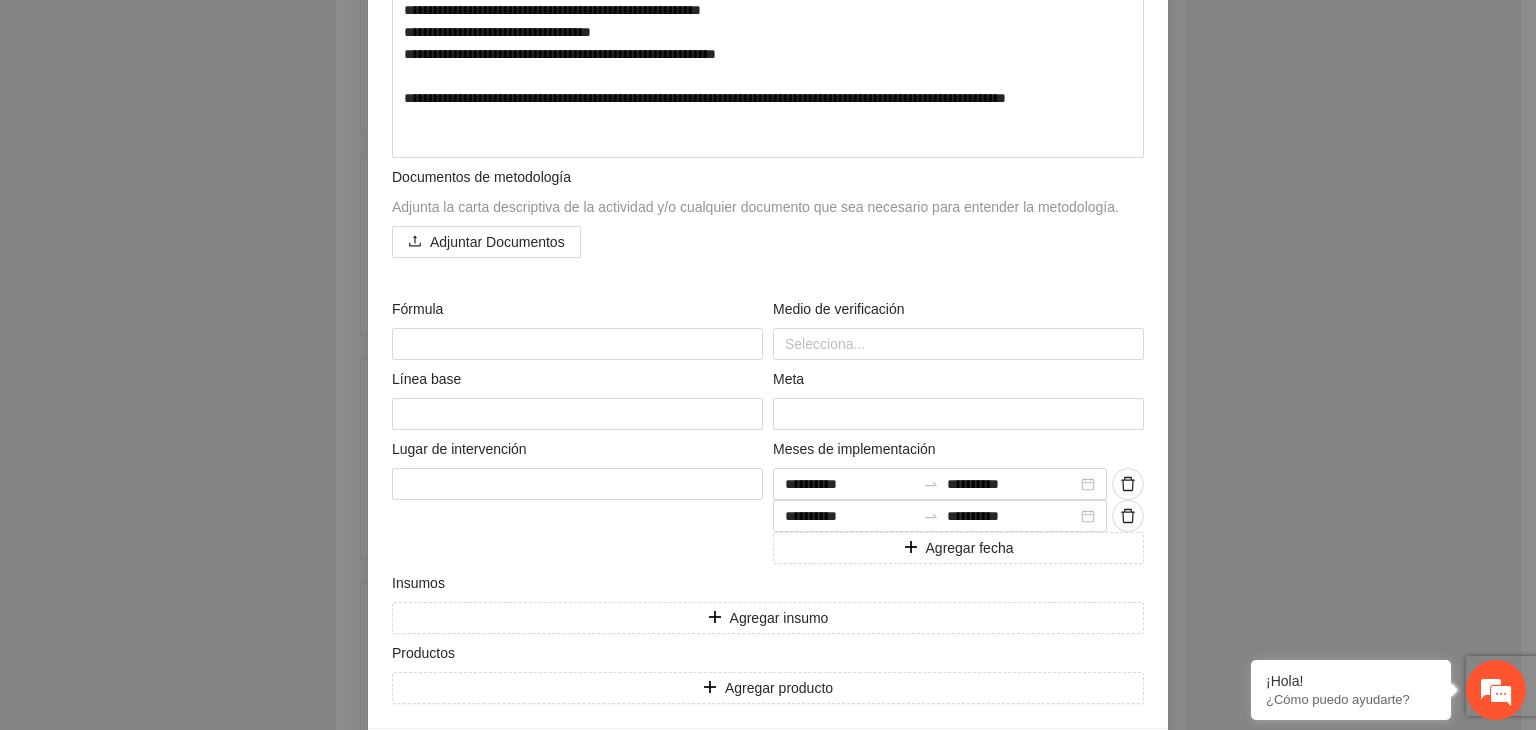 scroll, scrollTop: 588, scrollLeft: 0, axis: vertical 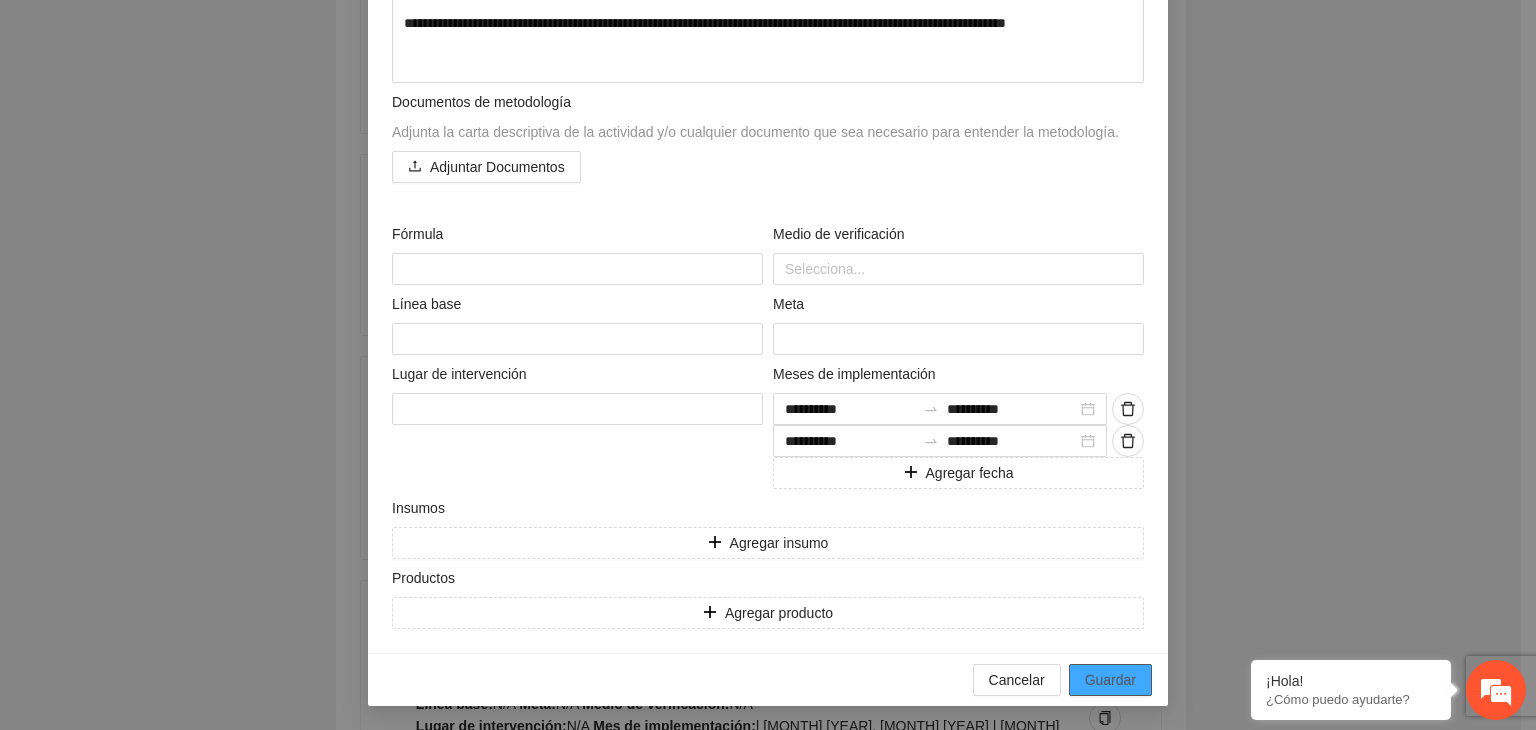 click on "Guardar" at bounding box center [1110, 680] 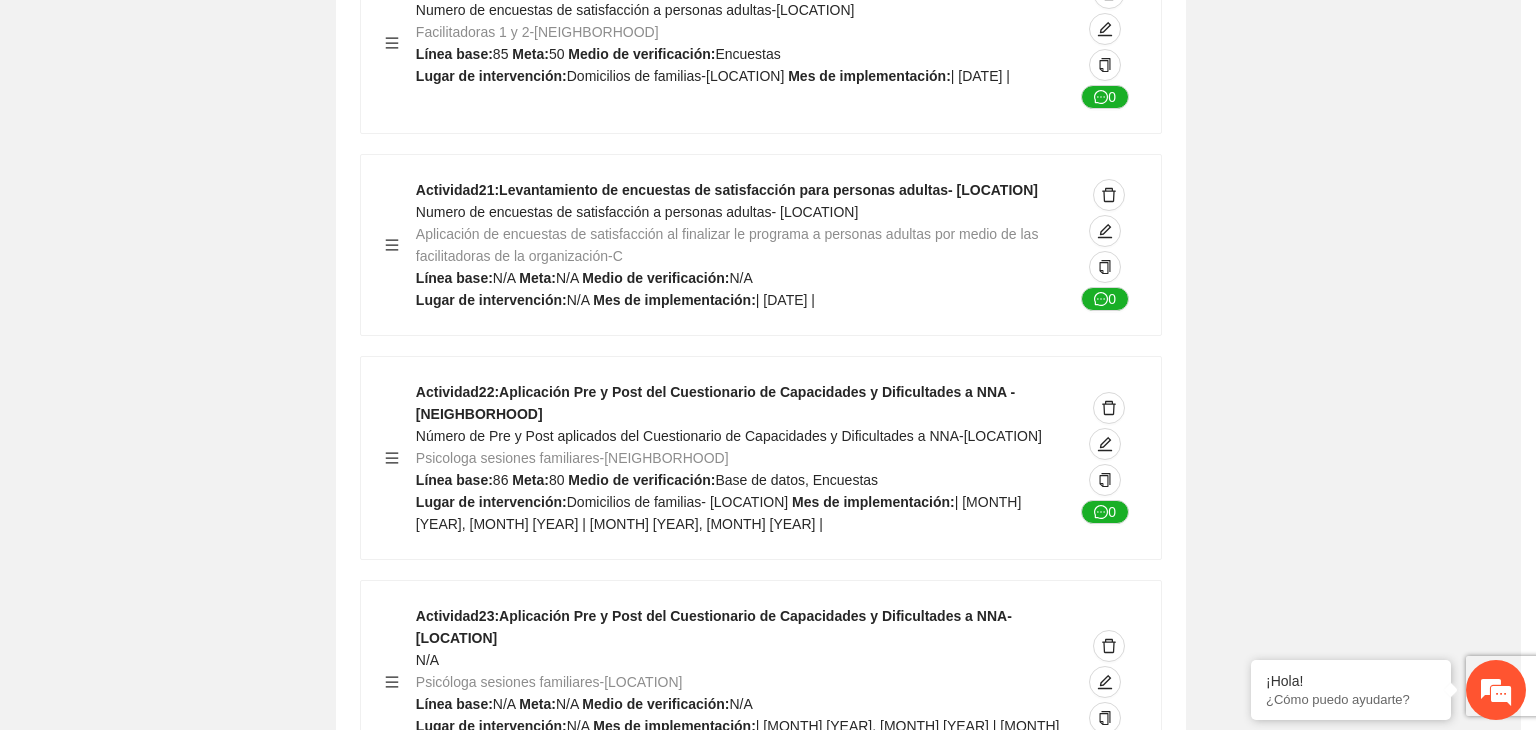 scroll, scrollTop: 204, scrollLeft: 0, axis: vertical 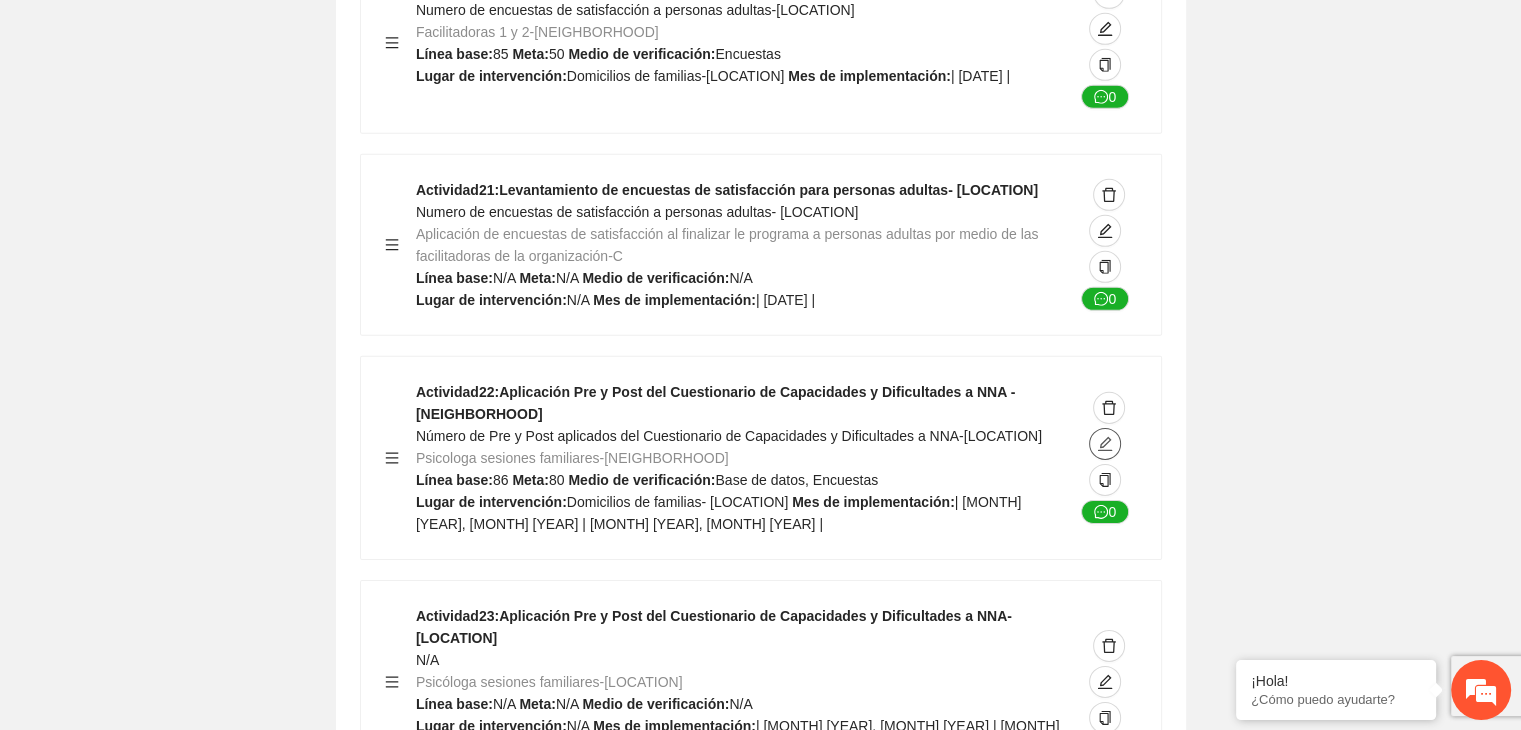 click 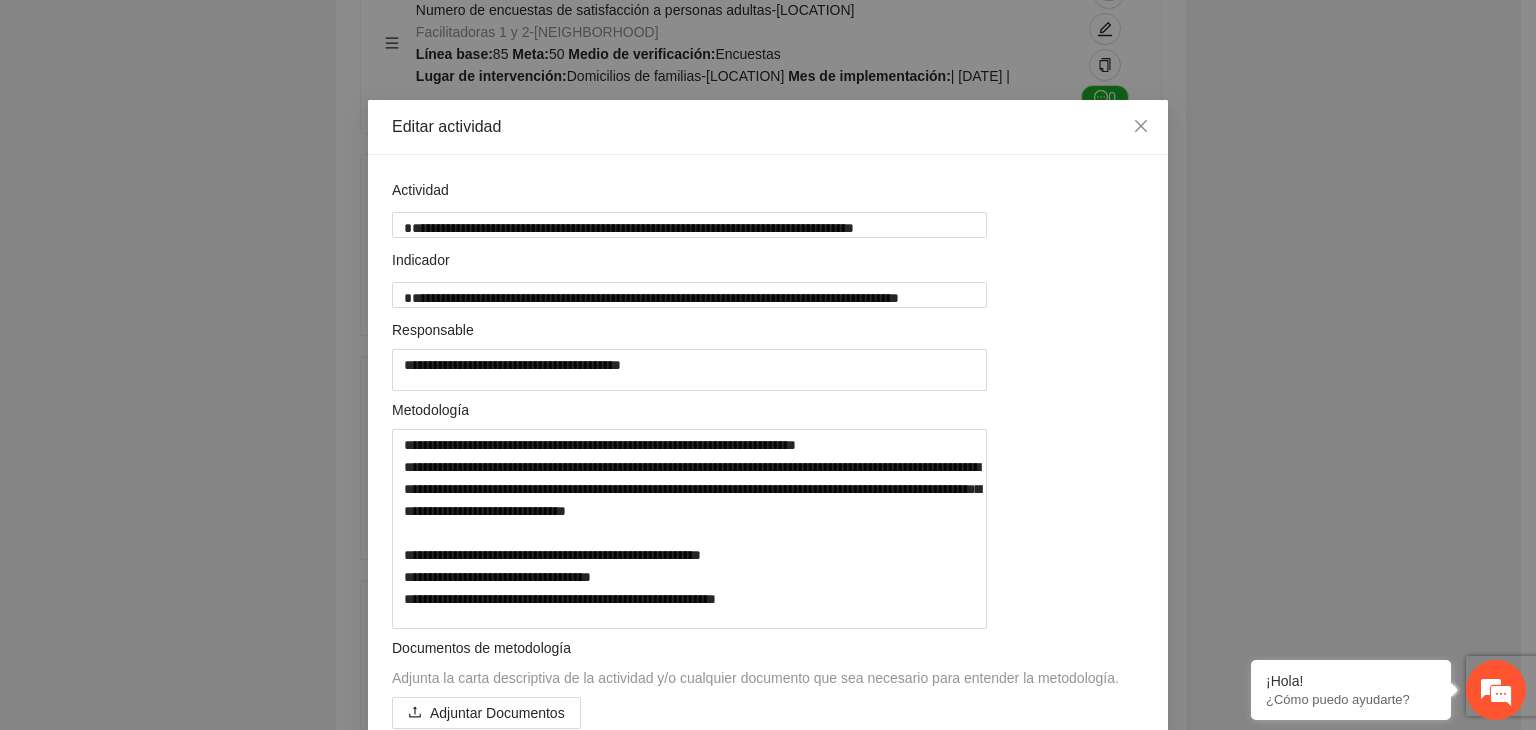 click on "**********" at bounding box center [768, 365] 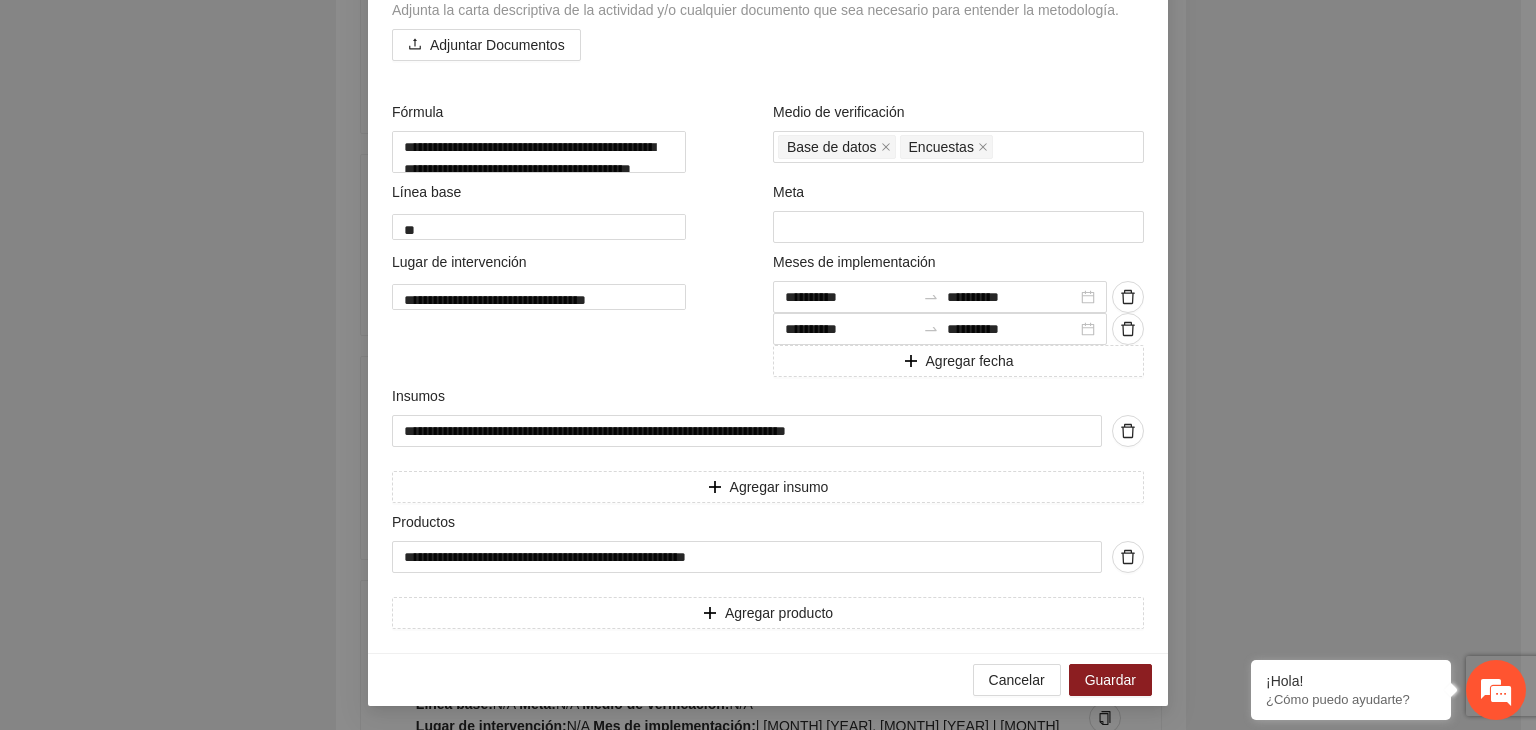 scroll, scrollTop: 663, scrollLeft: 0, axis: vertical 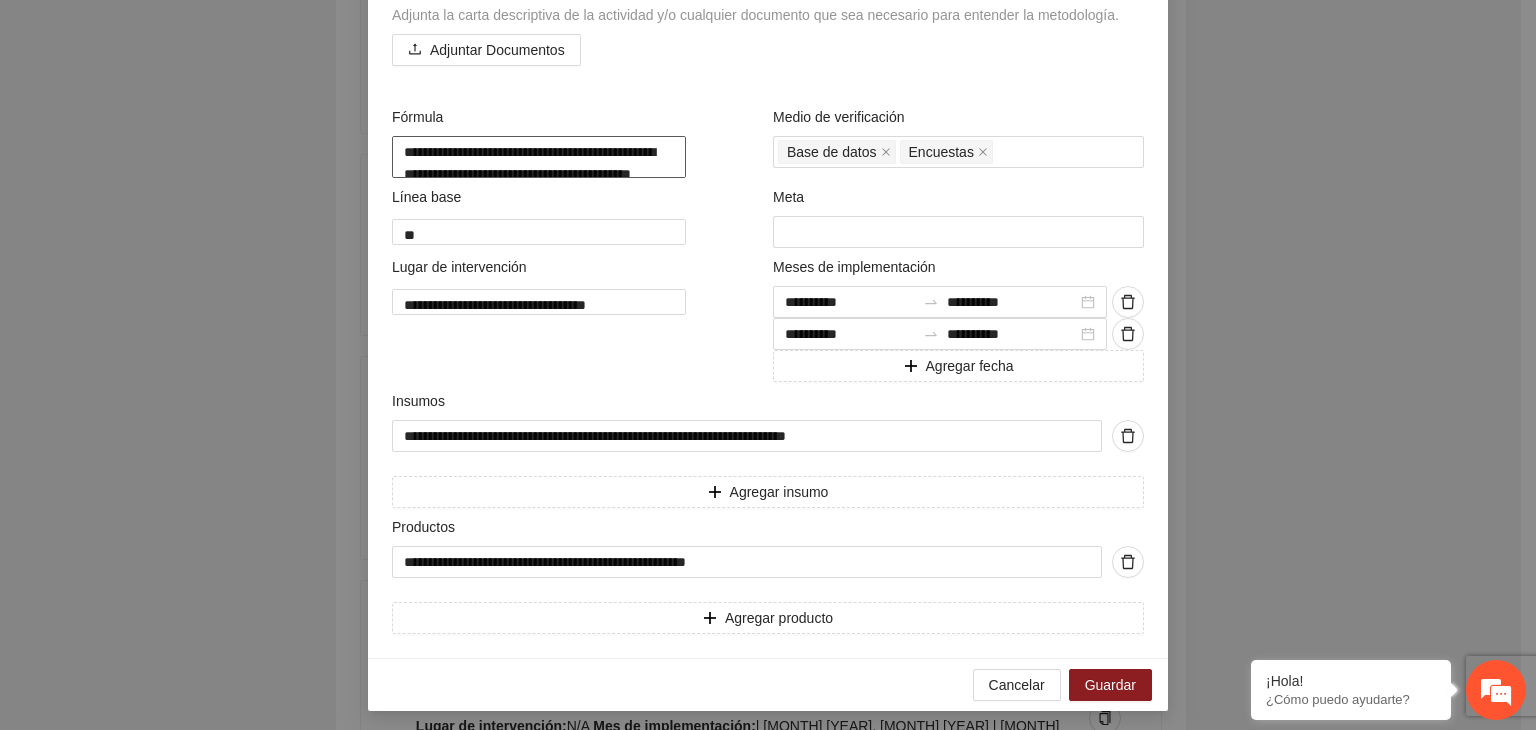 drag, startPoint x: 605, startPoint y: 233, endPoint x: 378, endPoint y: 203, distance: 228.9738 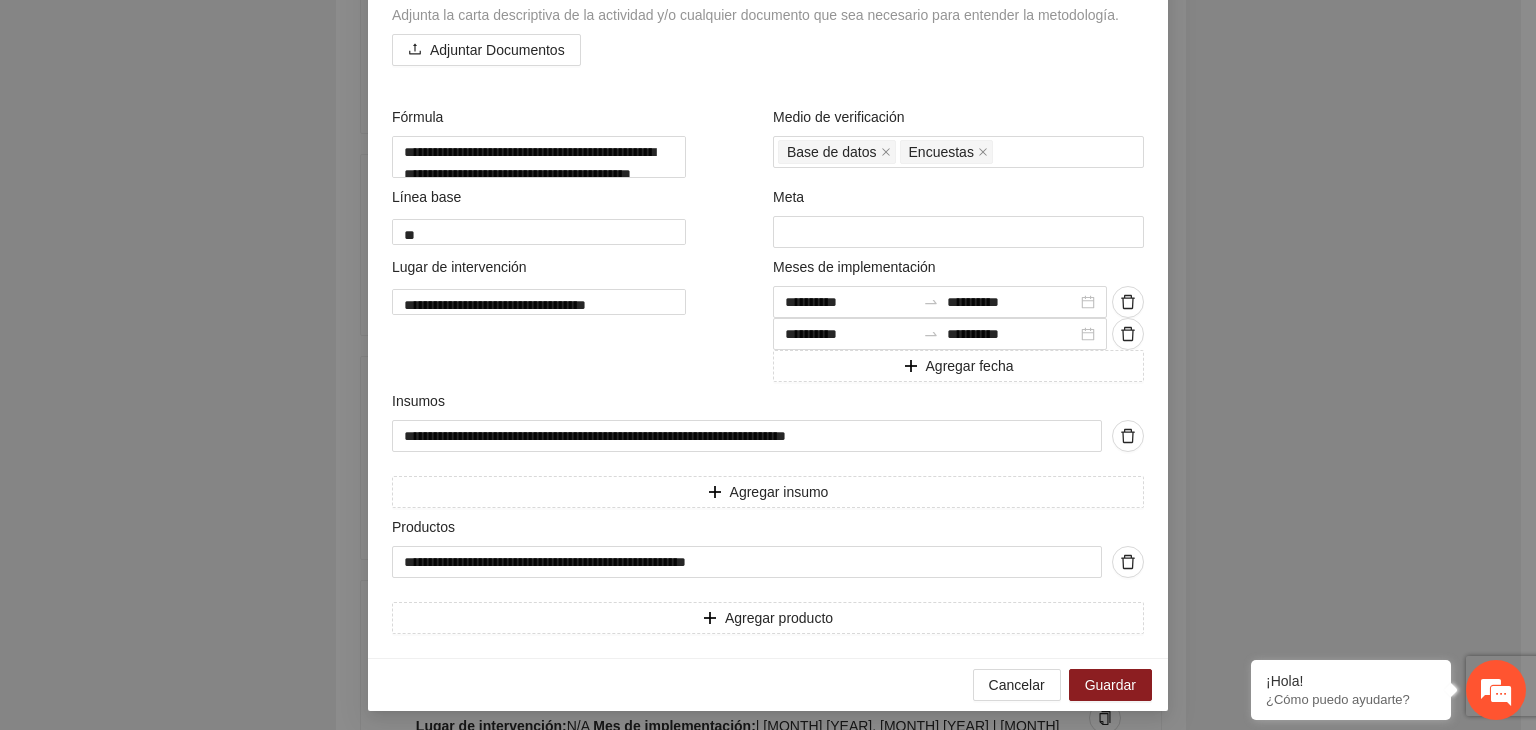 click on "**********" at bounding box center [768, 365] 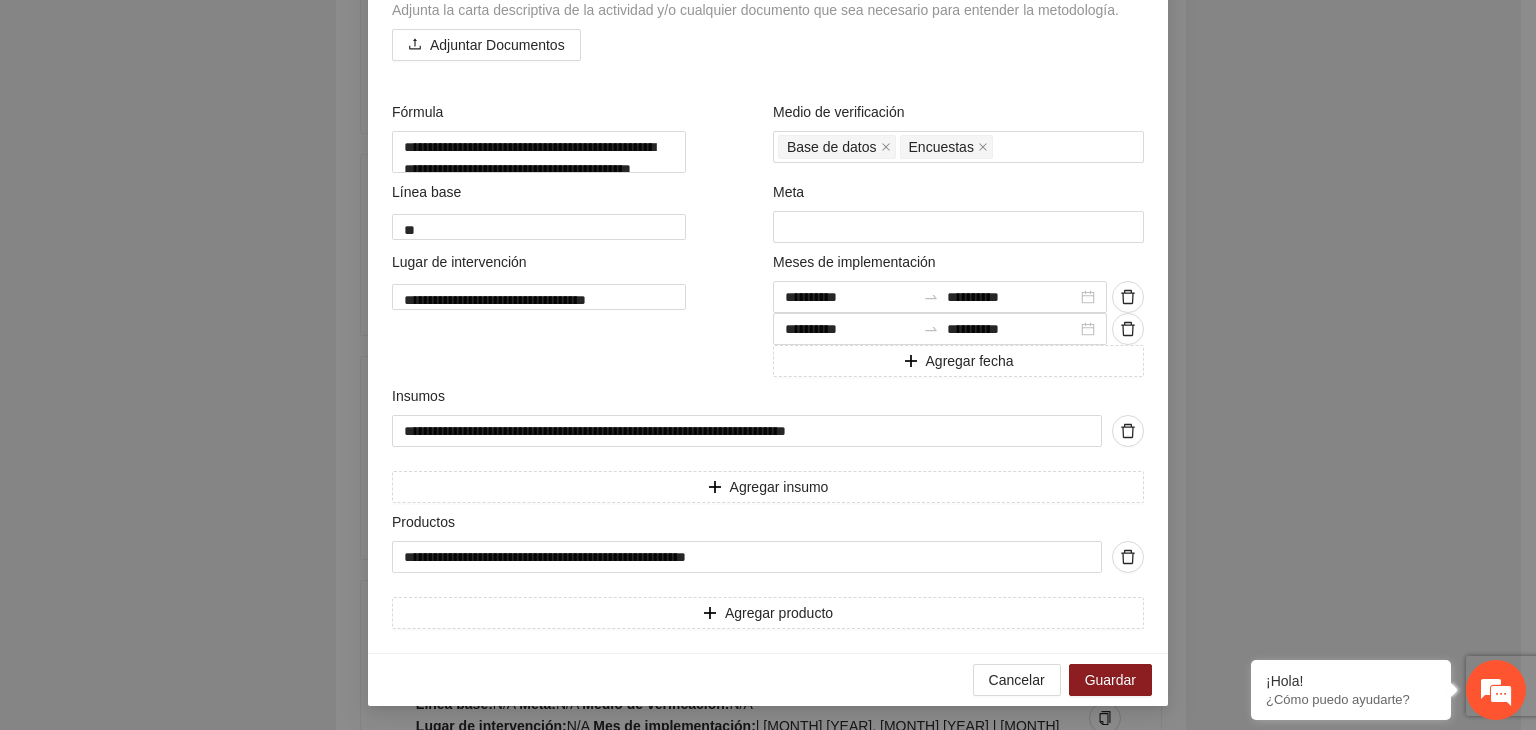 scroll, scrollTop: 743, scrollLeft: 0, axis: vertical 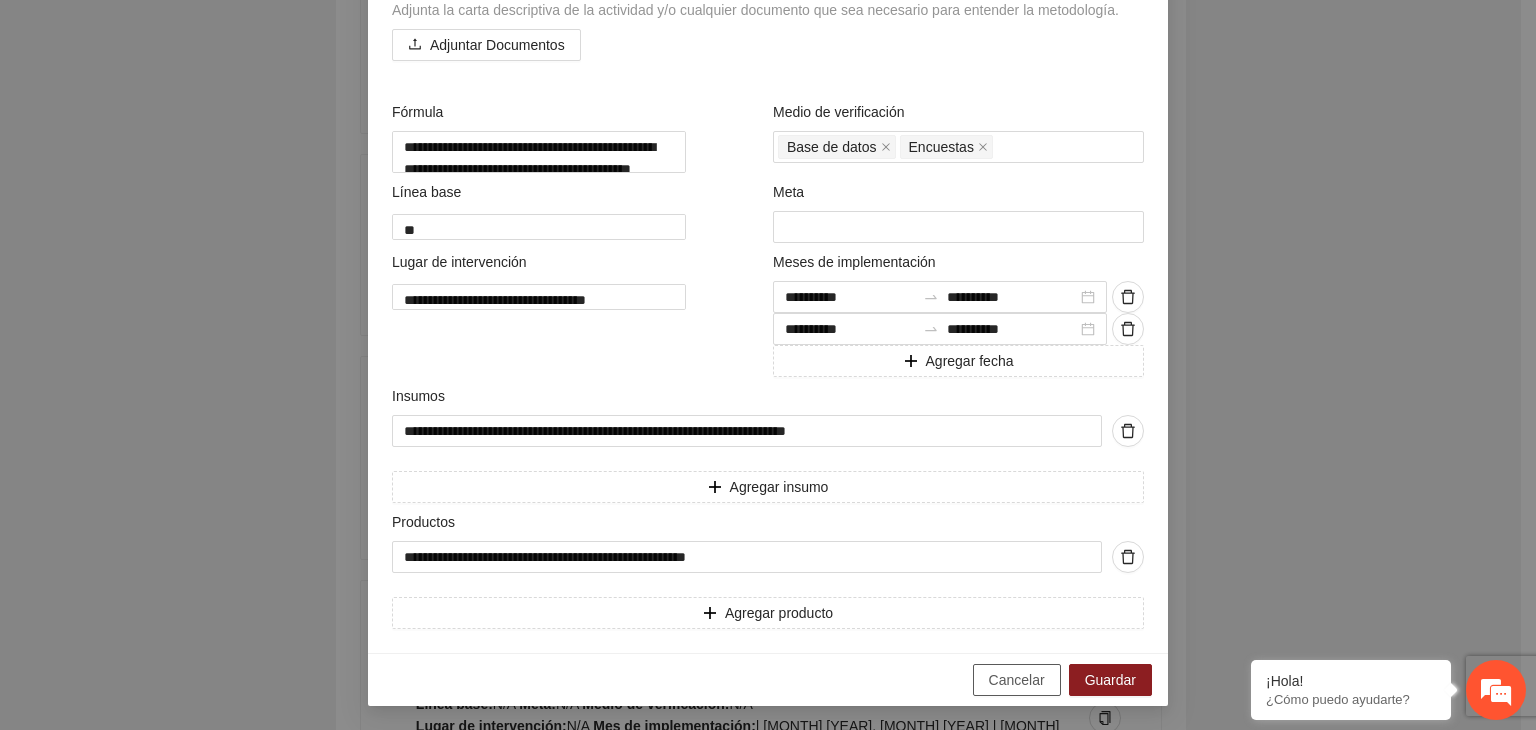 click on "Cancelar" at bounding box center (1017, 680) 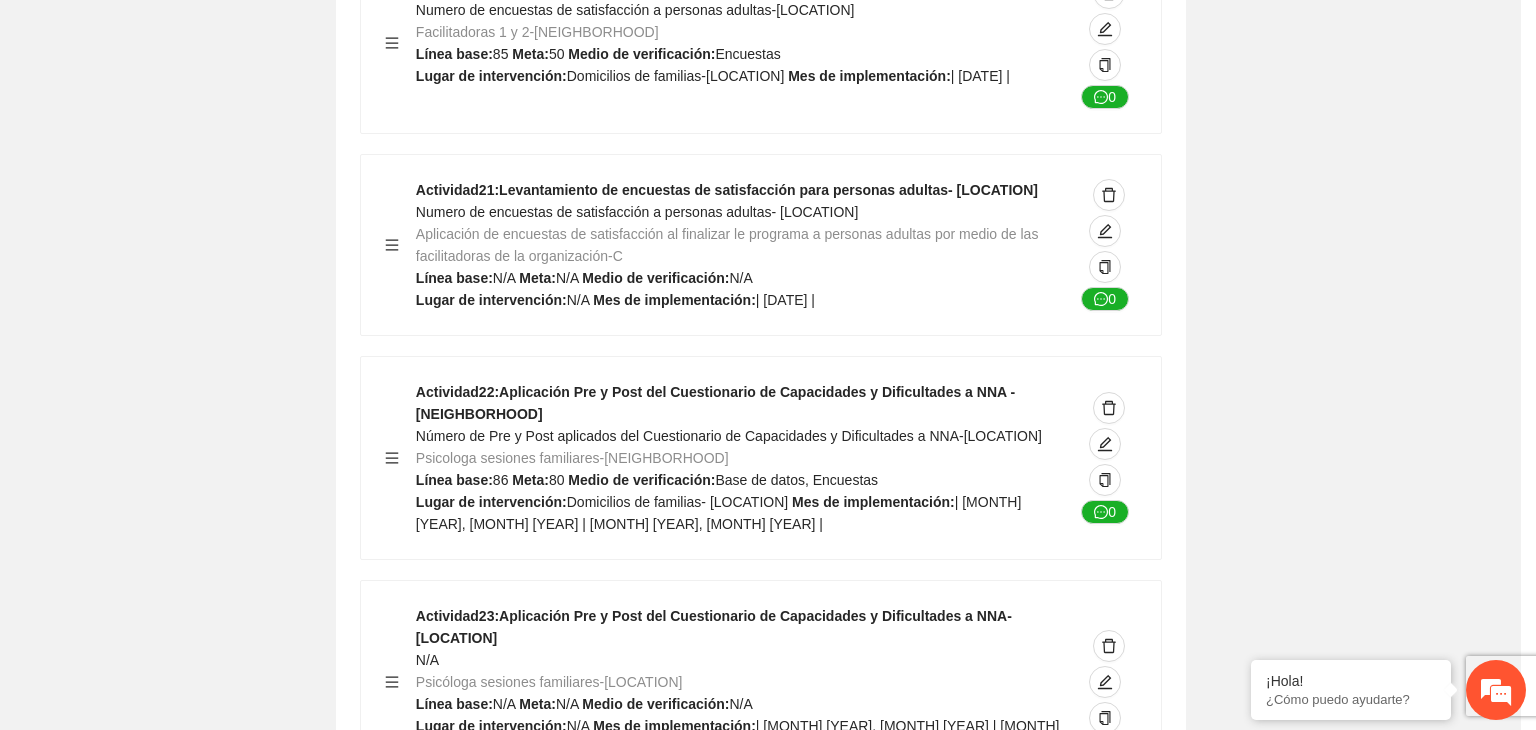 scroll, scrollTop: 204, scrollLeft: 0, axis: vertical 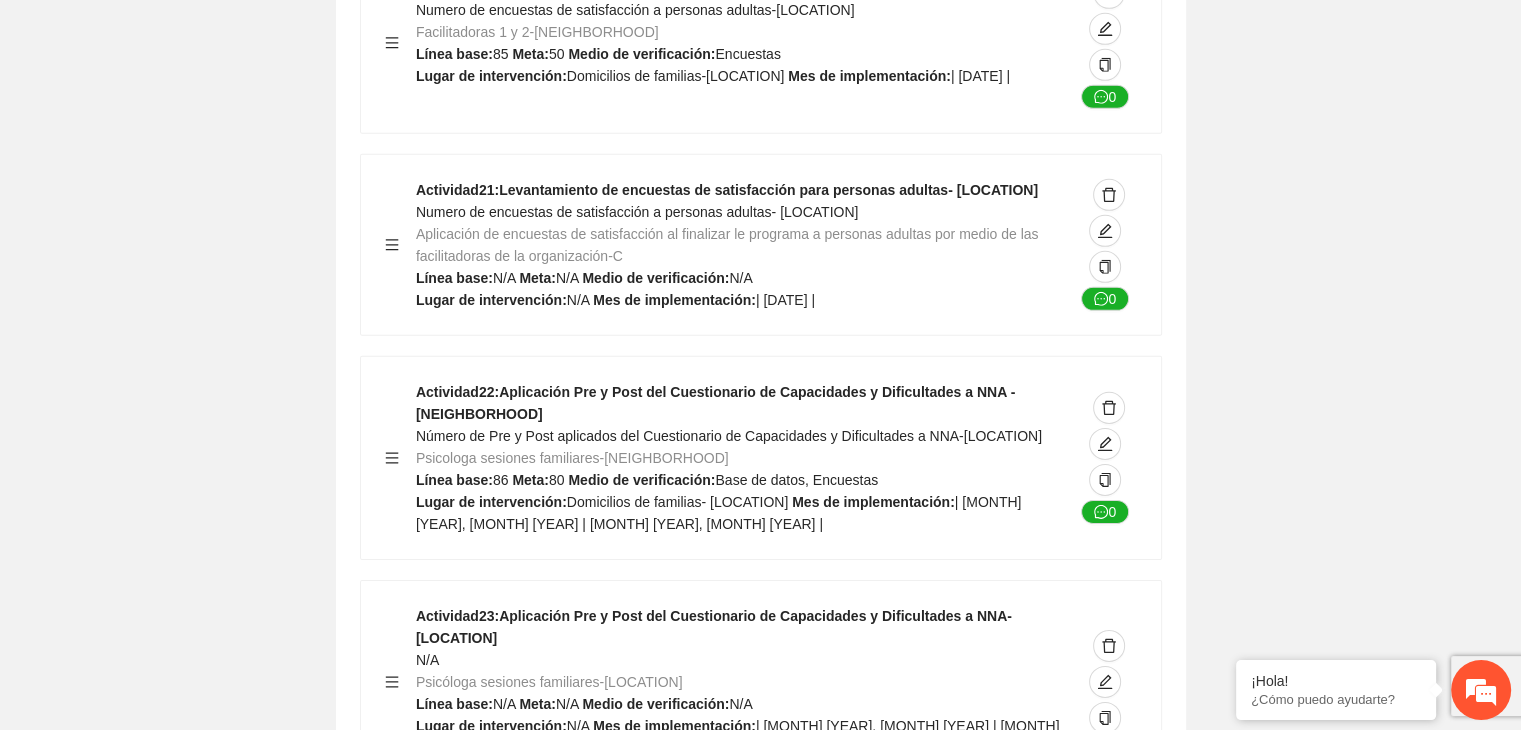 click on "Guardar Objetivo de desarrollo Exportar Contribuir a la disminución de incidencia en violencia familiar en las zonas de [NEIGHBORHOOD], [NEIGHBORHOOD] y [NEIGHBORHOOD] del Municipio de Chihuahua. Indicadores Indicador 1 : Violencia familiar disminuyendo en un 5% en [NEIGHBORHOOD] Número de carpetas de investigación de Violencia familiar disminuyendo en un 5% en [NEIGHBORHOOD] Metodología: Se solicita información al Observatorio Ciudadano de FICOSEC sobre el número de carpetas de violencia familiar en las colonias de intervención Línea base: 29 Meta: 25 Fórmula: Suma de carpetas de investigación de violencia familiar disminuyendo en un 5% en [NEIGHBORHOOD] Medio de verificación: Reporte/Informe 0 Indicador 2 : Violencia familiar disminuyendo en un 5% en [NEIGHBORHOOD] Número de carpetas de investigación de Violencia familiar disminuyendo en un 5% en [NEIGHBORHOOD] Metodología: Línea base: 63 Meta: 56 Fórmula: Medio de verificación: Reporte/Informe 0 3 :" at bounding box center [760, -6034] 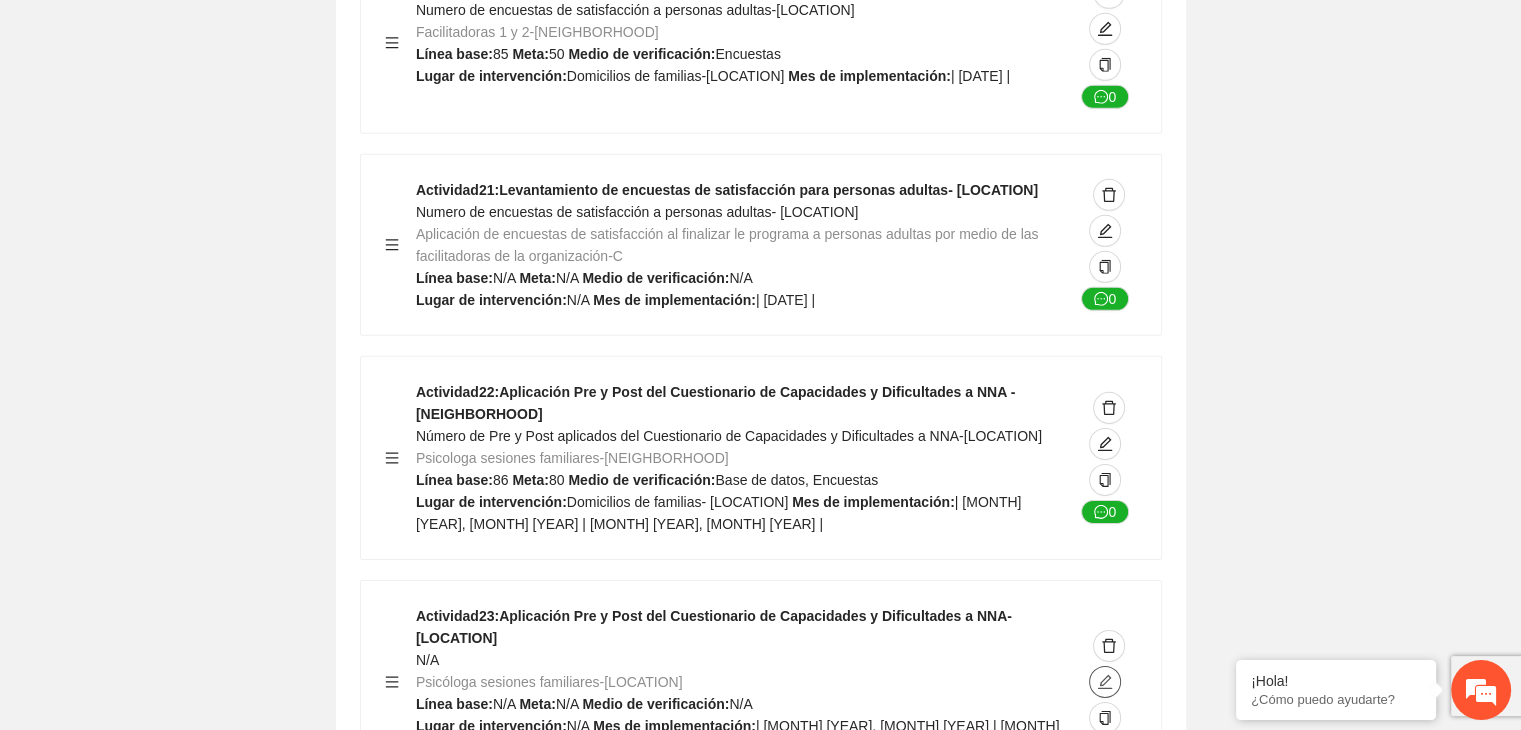 click 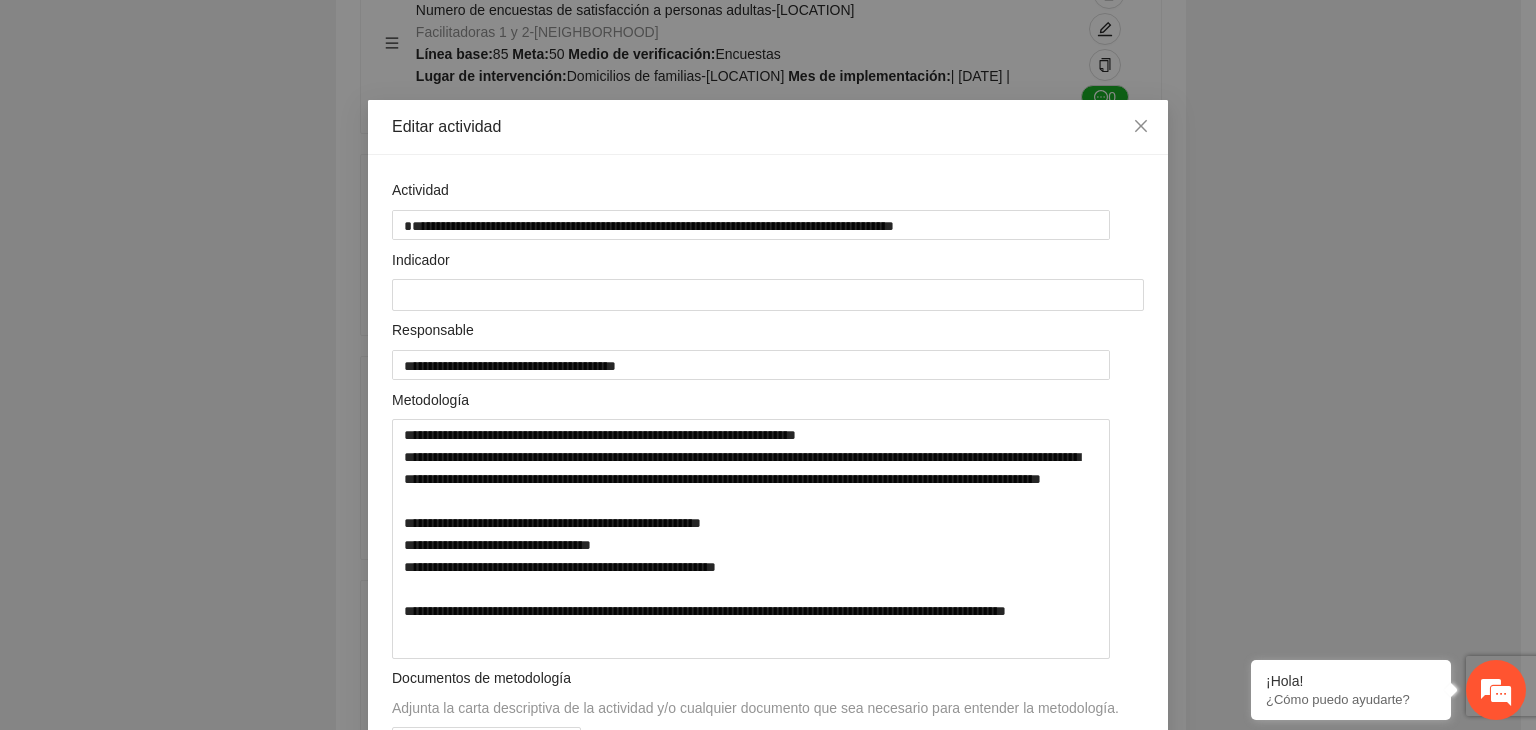 click on "**********" at bounding box center [768, 365] 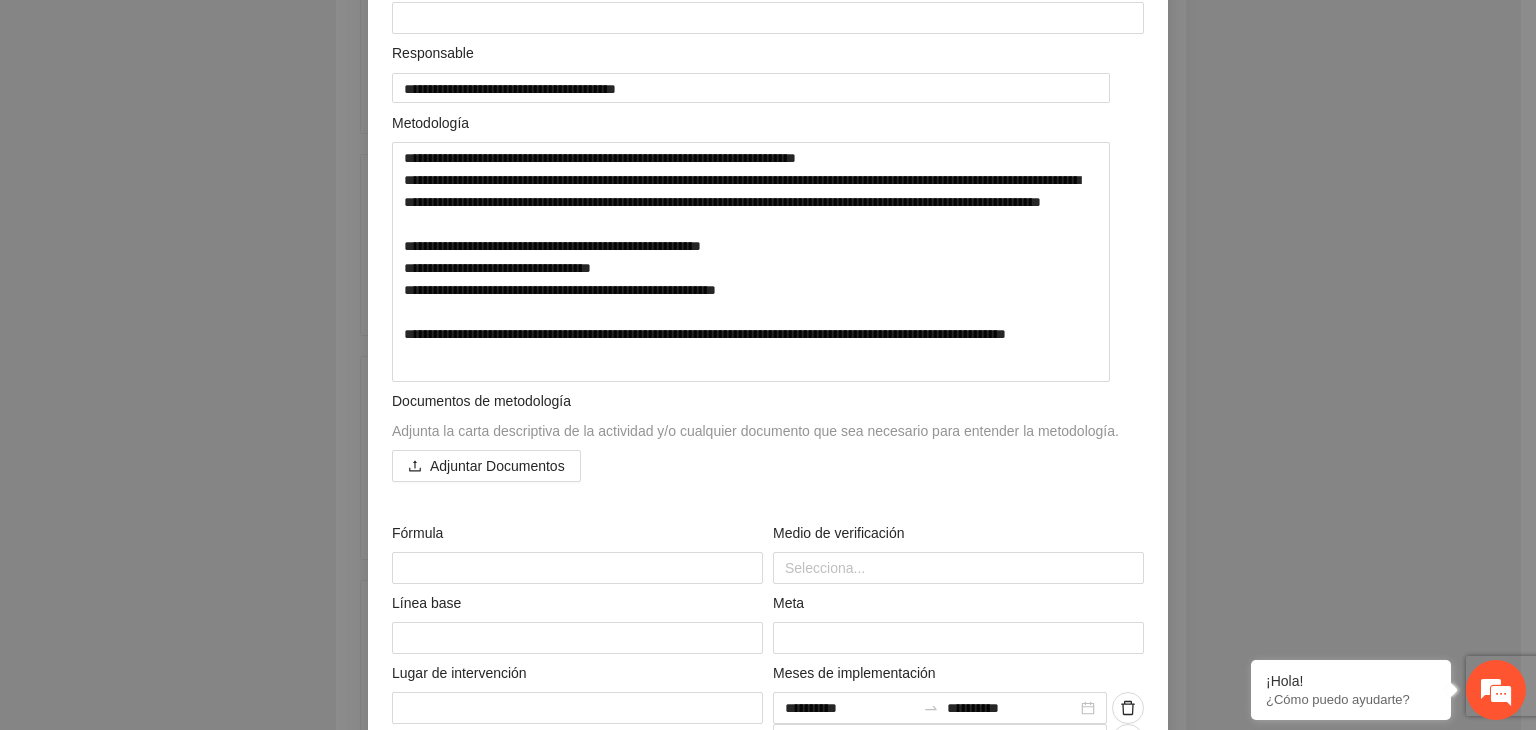 scroll, scrollTop: 280, scrollLeft: 0, axis: vertical 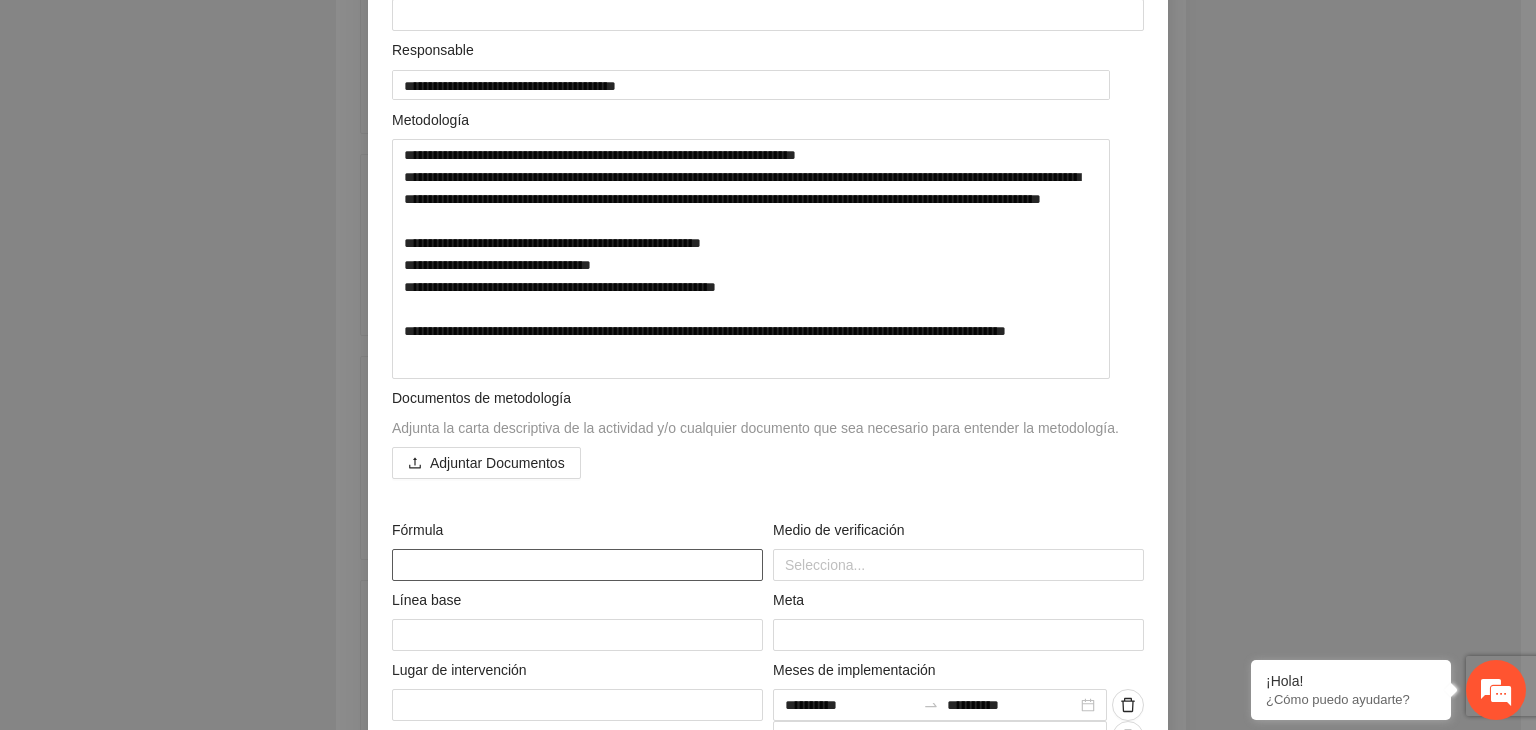 click at bounding box center (577, 565) 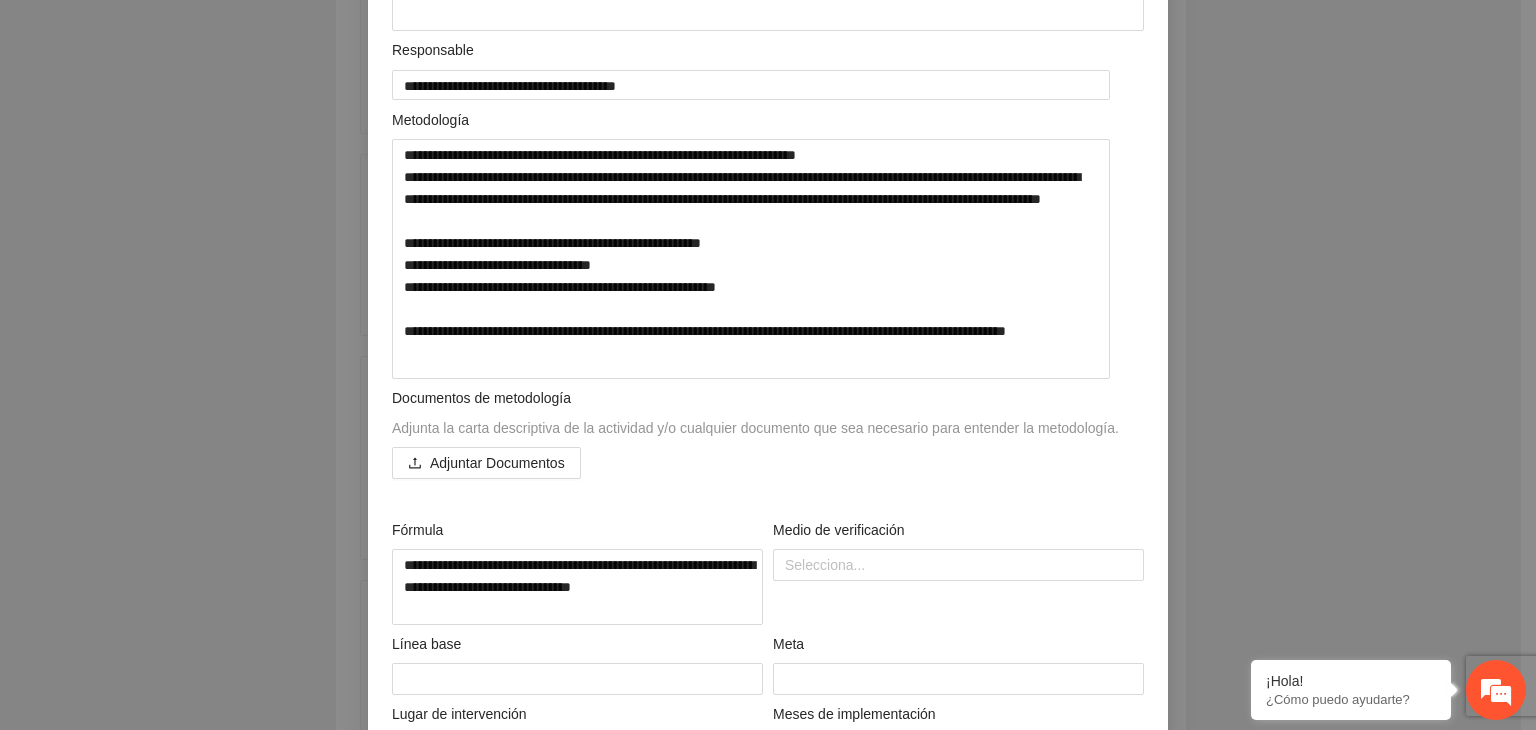 click on "**********" at bounding box center (768, 365) 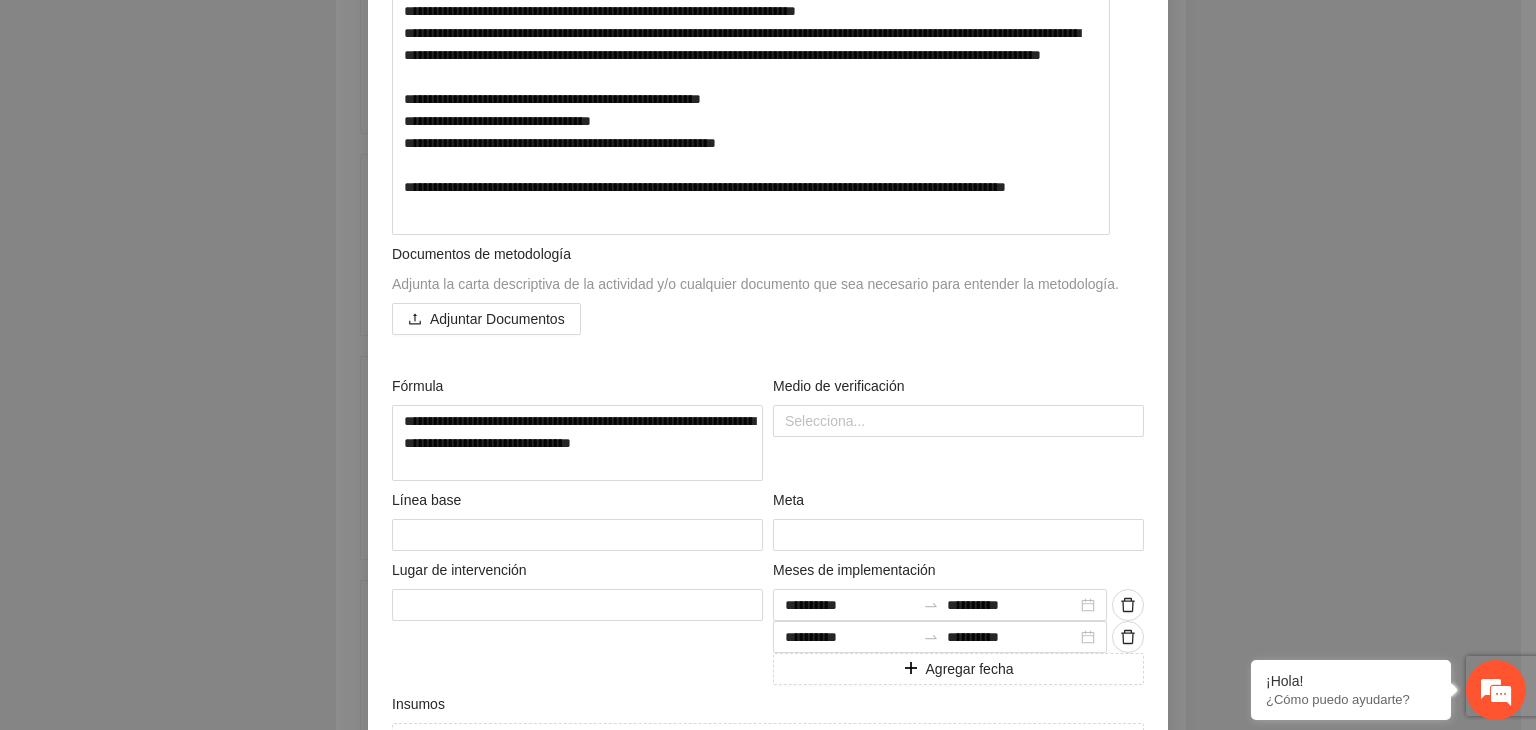 scroll, scrollTop: 440, scrollLeft: 0, axis: vertical 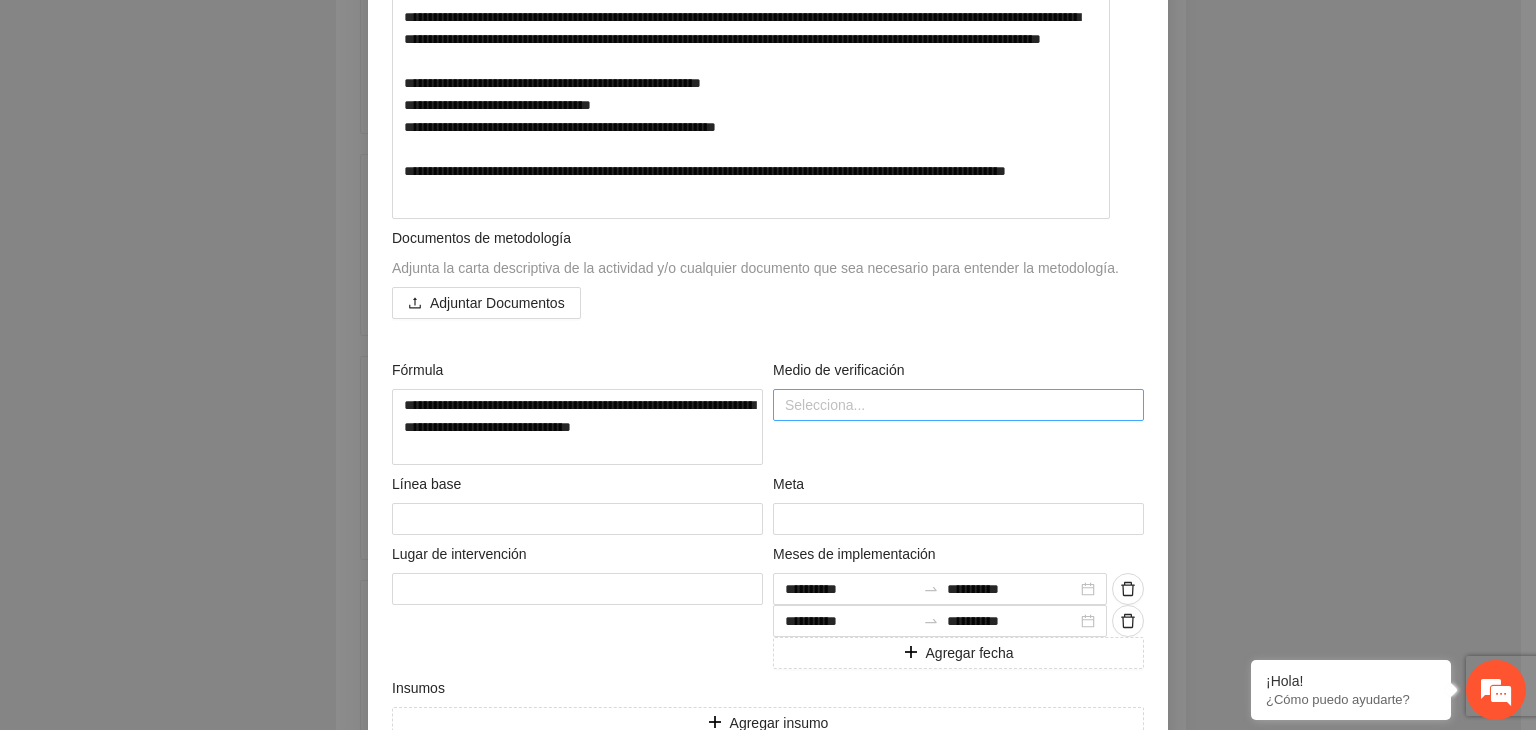 click at bounding box center (958, 405) 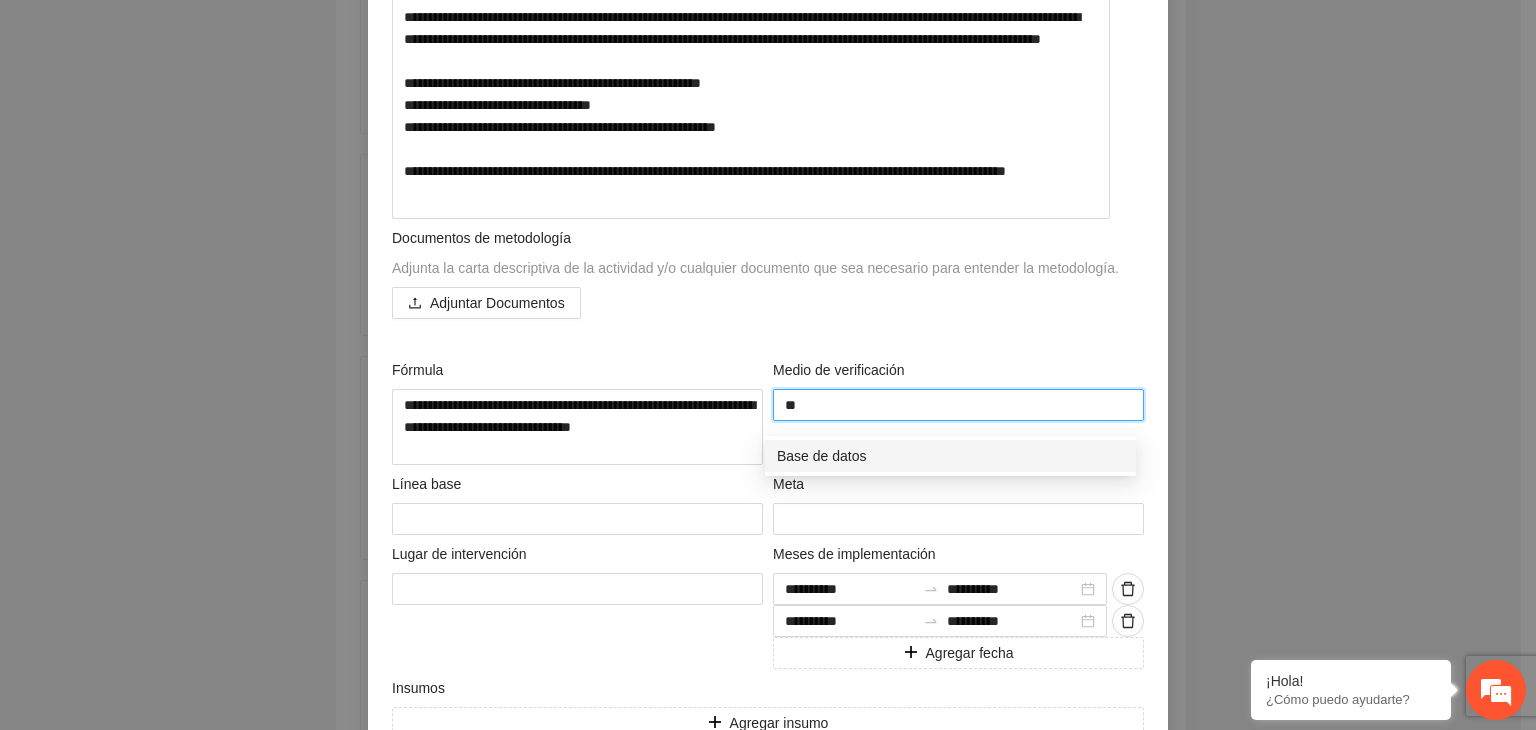click on "Base de datos" at bounding box center (950, 456) 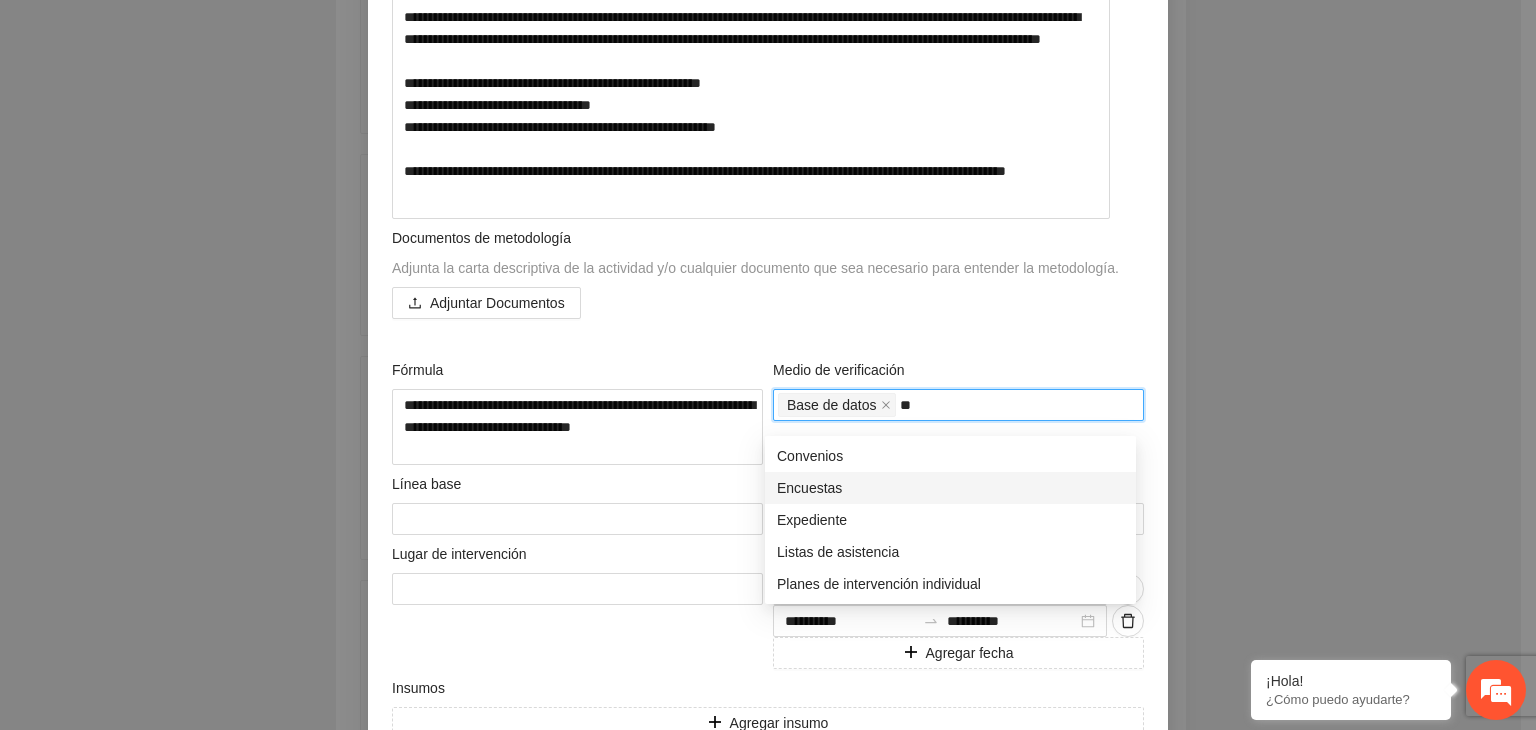 click on "Encuestas" at bounding box center (950, 488) 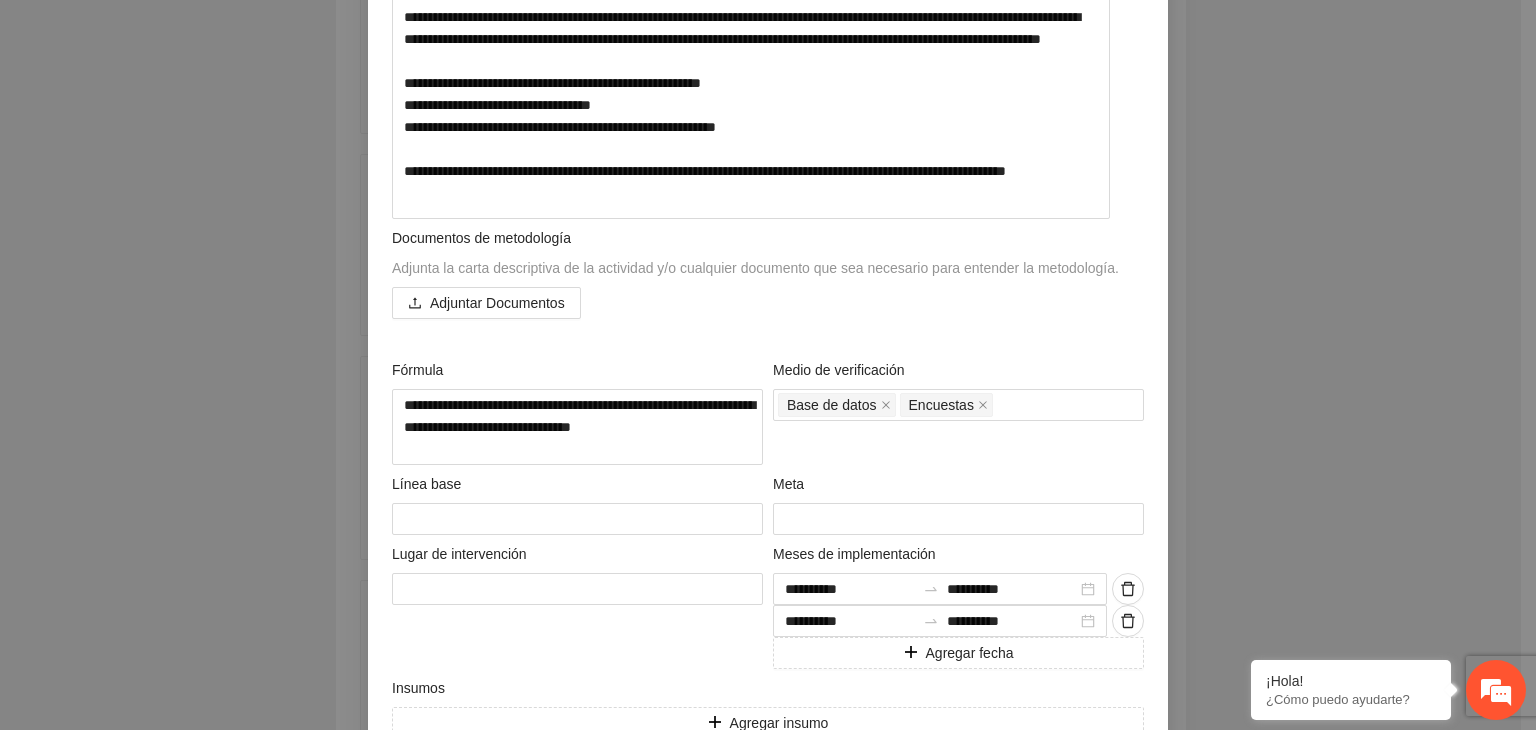 click on "**********" at bounding box center (768, 365) 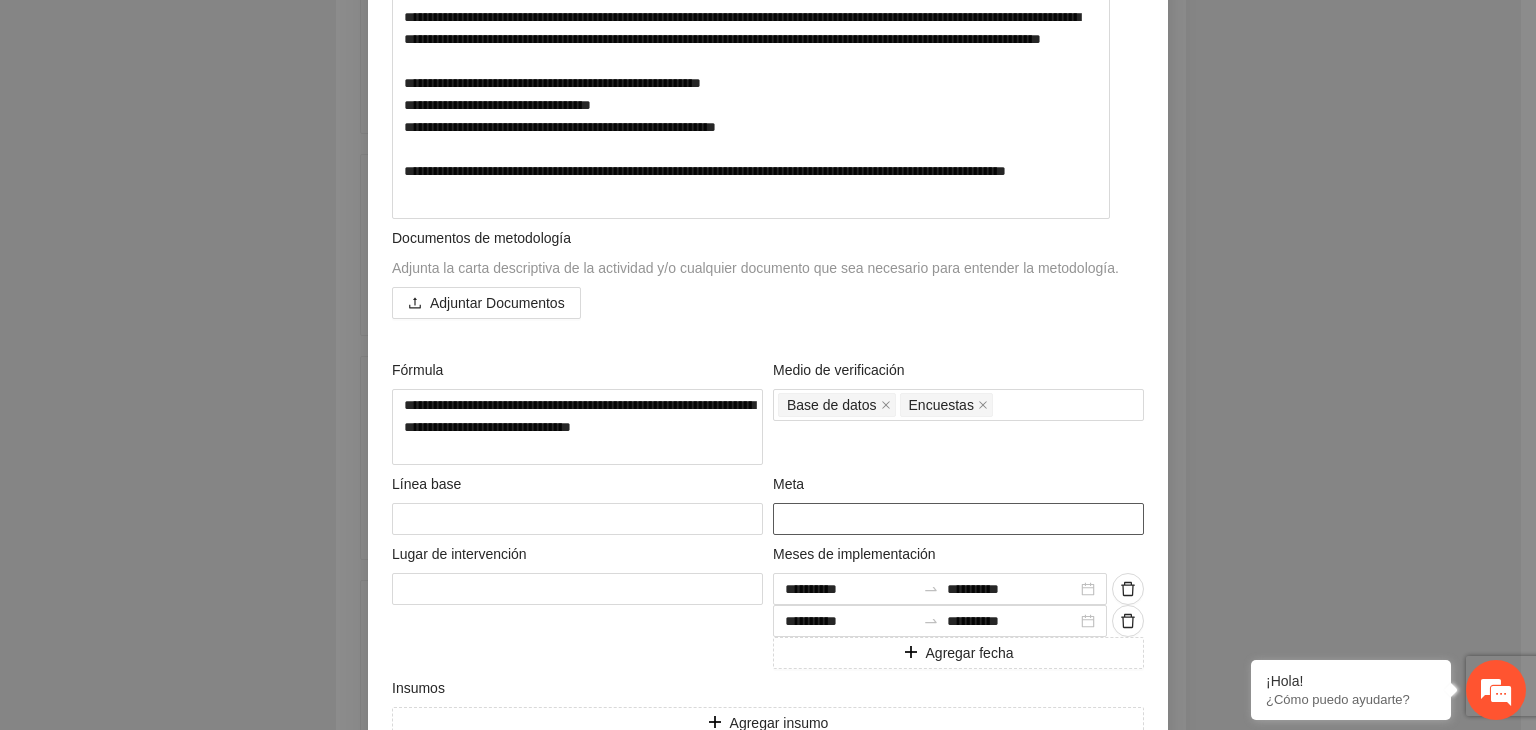 click at bounding box center (958, 519) 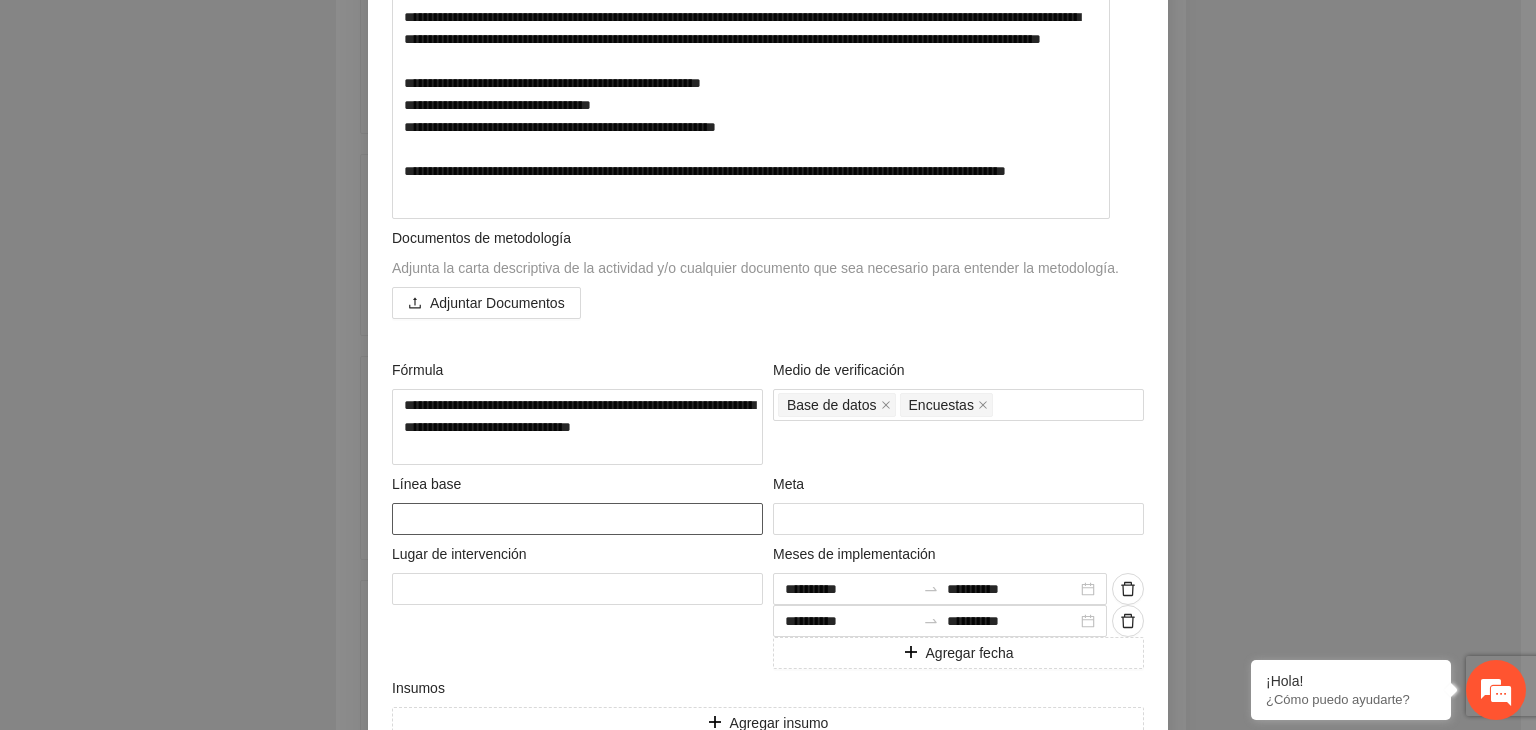 click at bounding box center [577, 519] 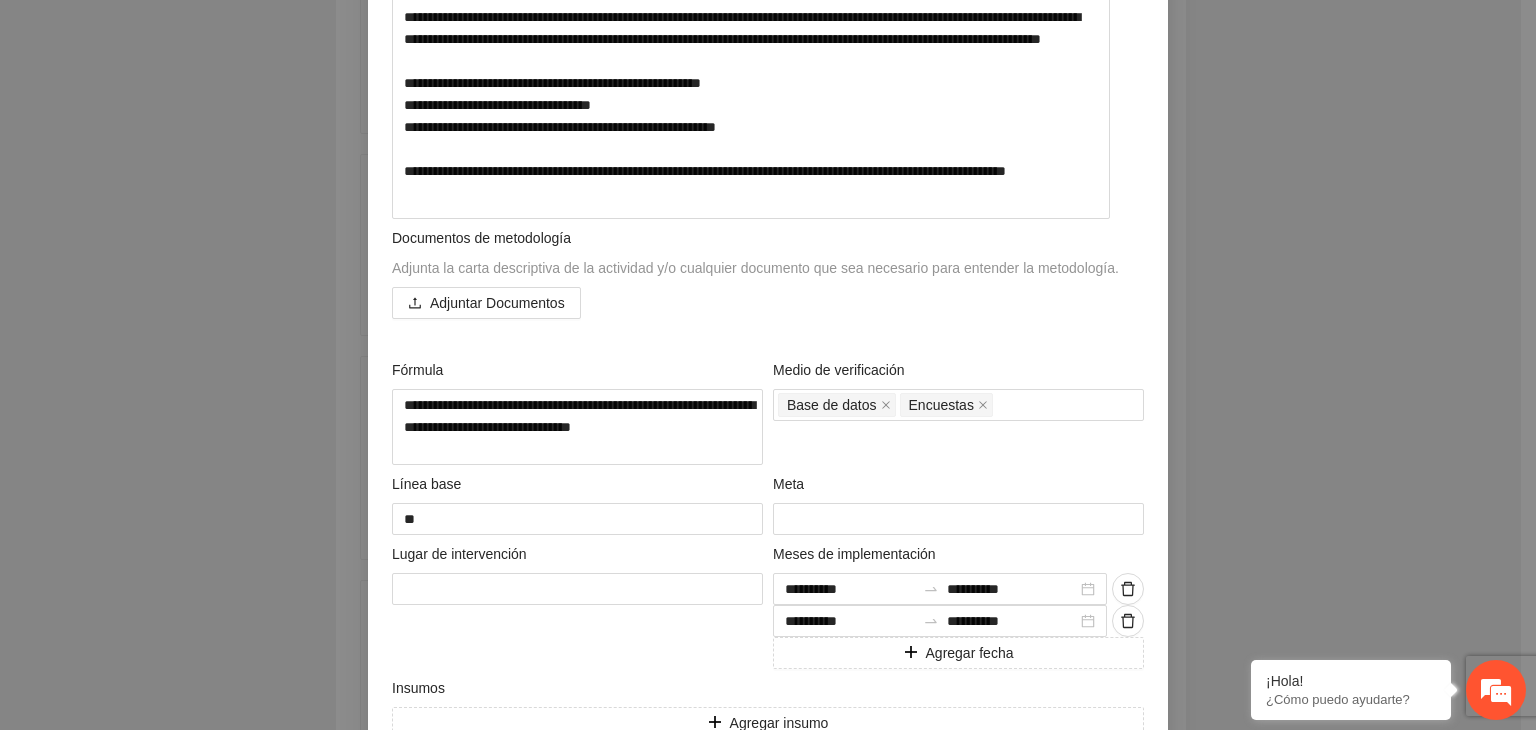 click on "**********" at bounding box center (768, 365) 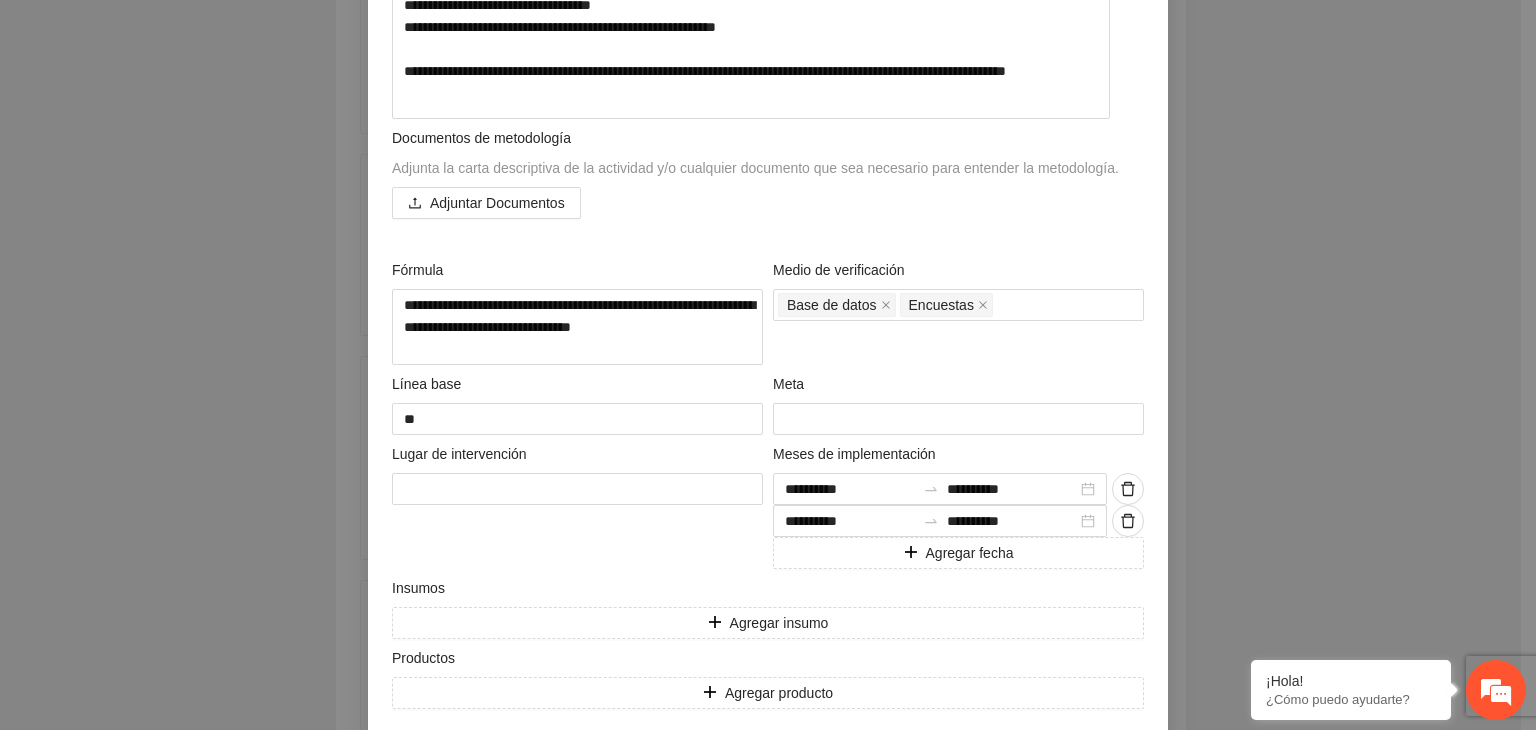 scroll, scrollTop: 631, scrollLeft: 0, axis: vertical 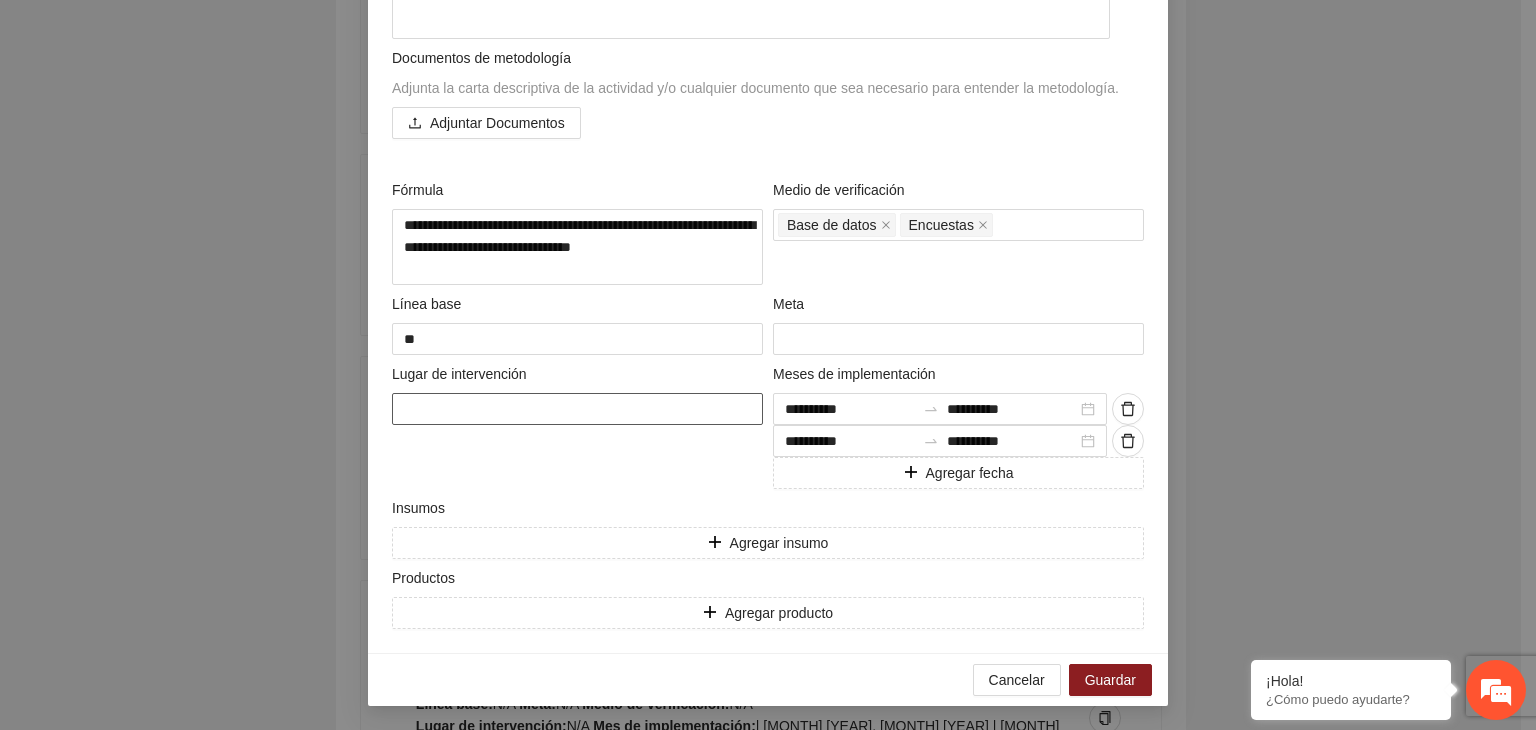 click at bounding box center (577, 409) 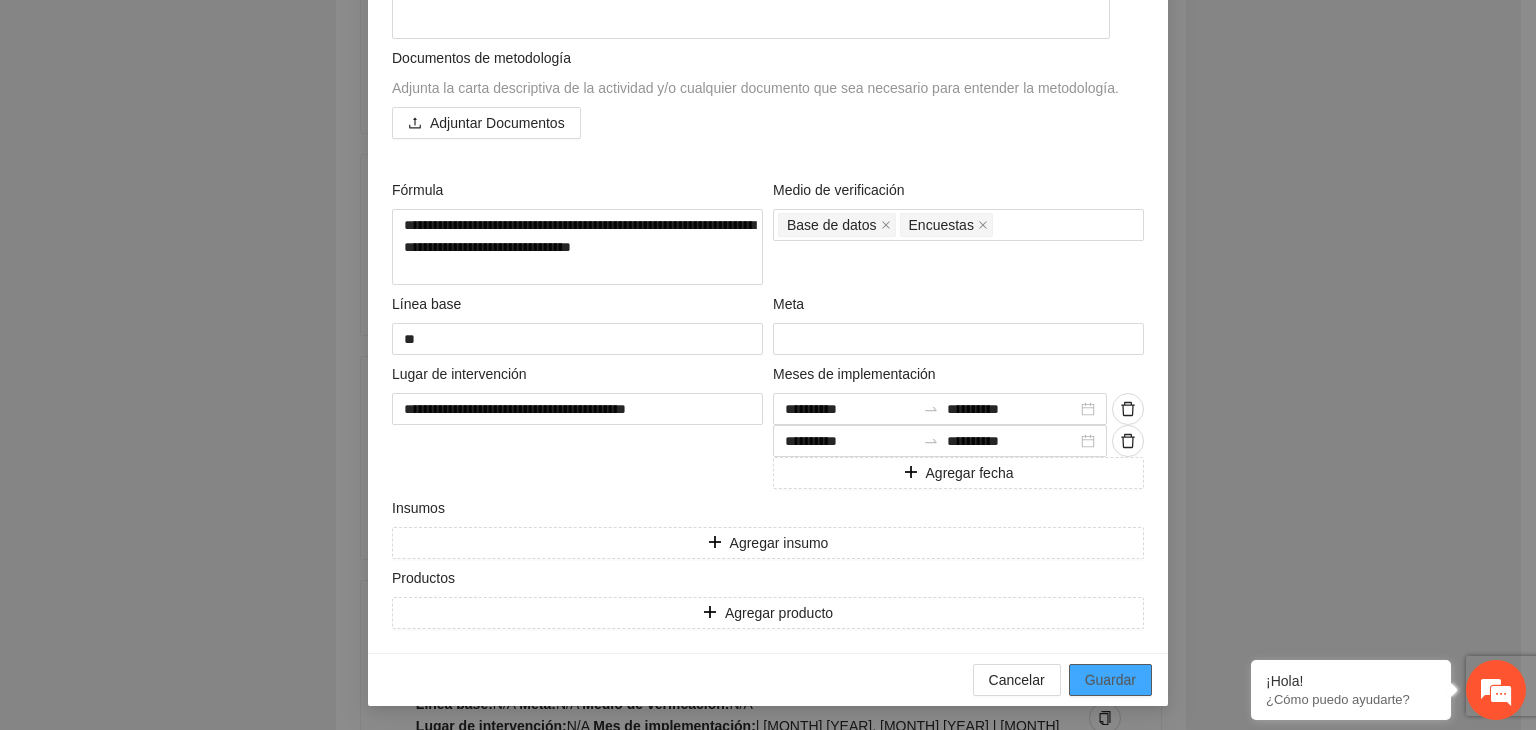 click on "Guardar" at bounding box center (1110, 680) 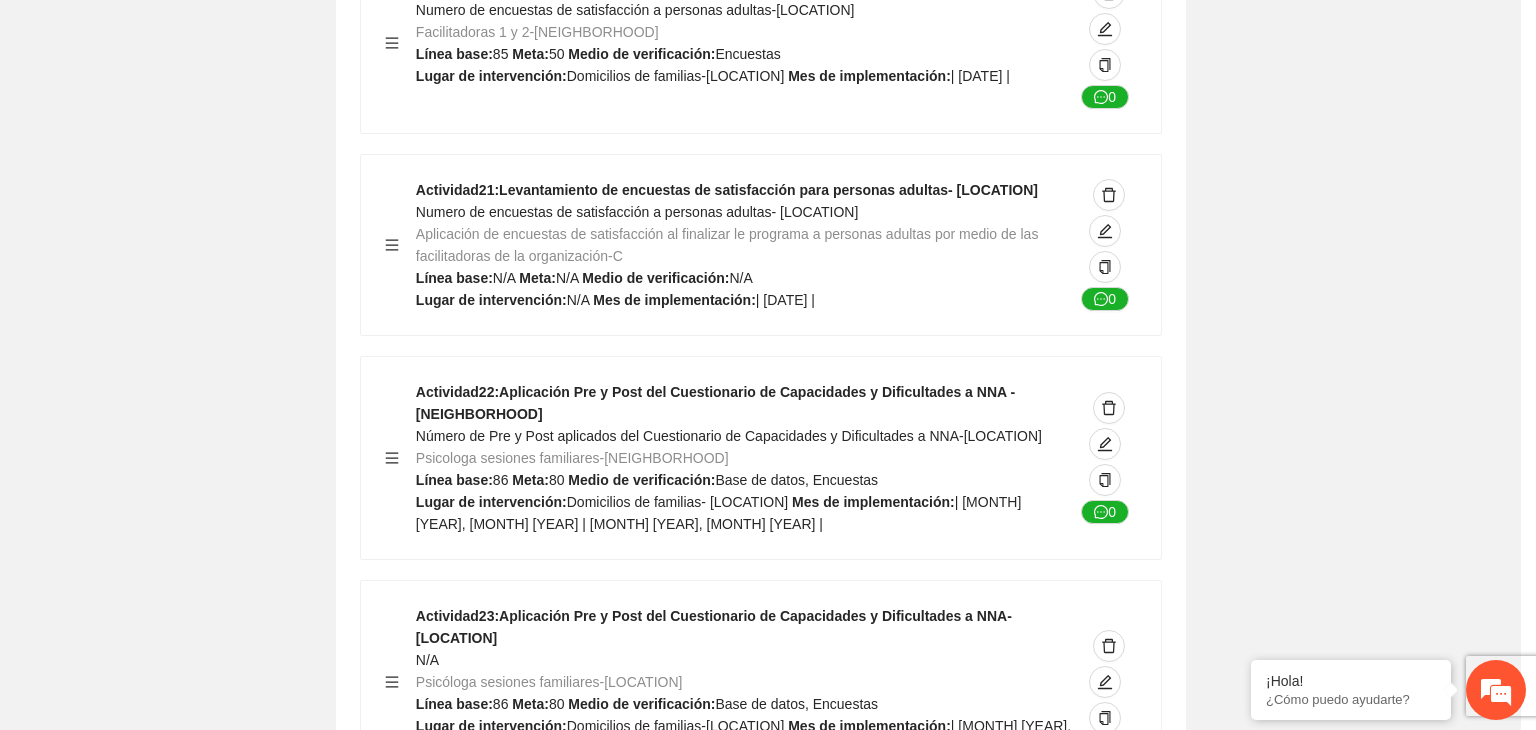 scroll, scrollTop: 204, scrollLeft: 0, axis: vertical 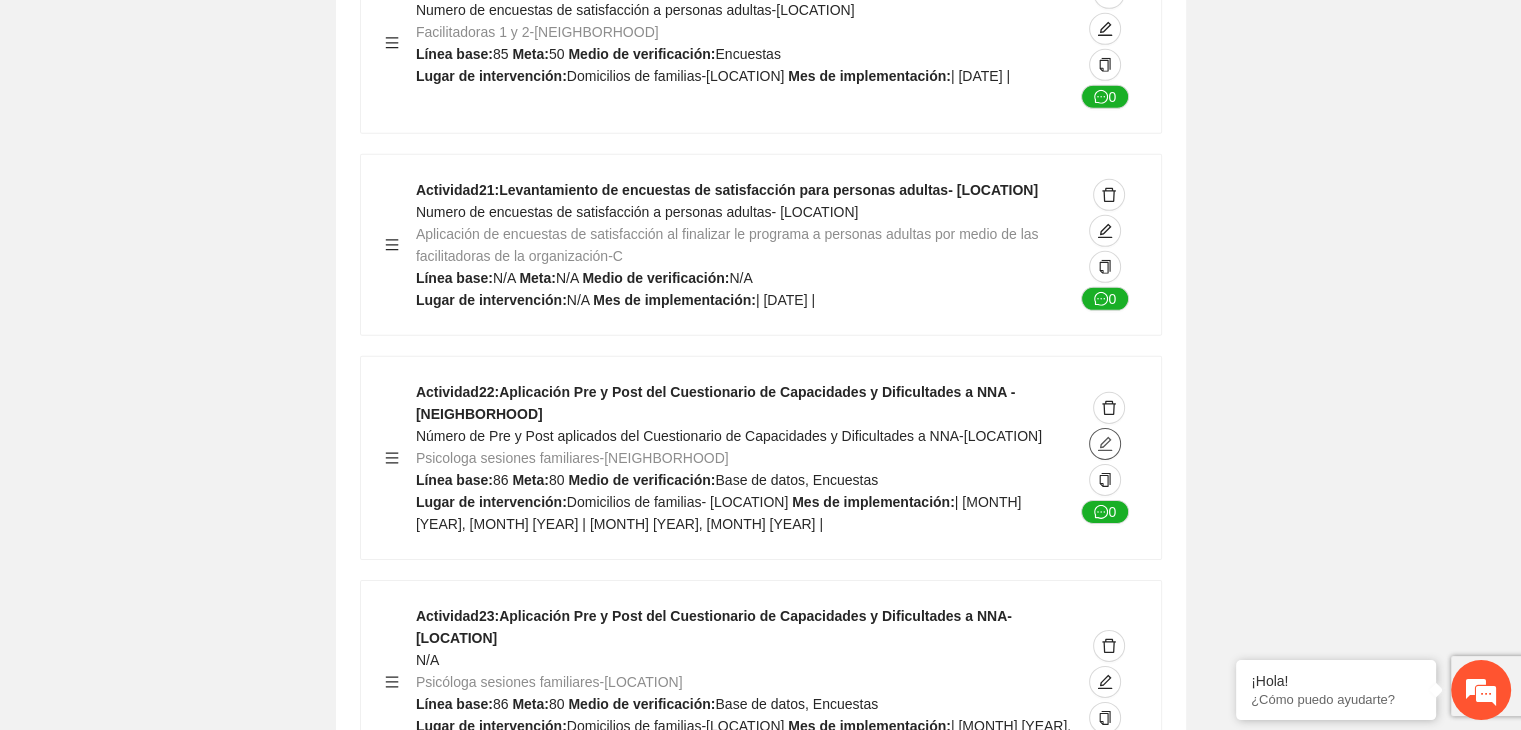click 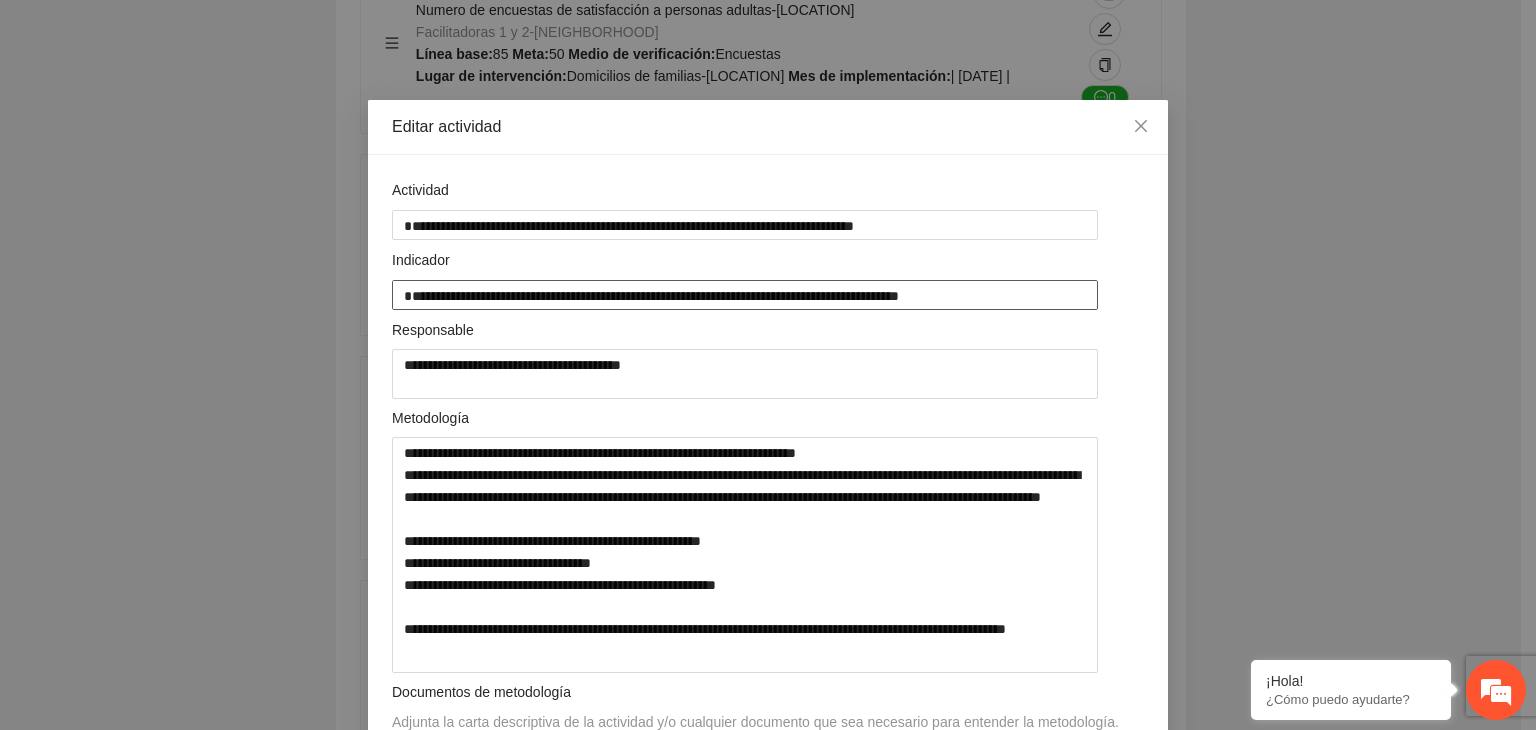 drag, startPoint x: 933, startPoint y: 296, endPoint x: 62, endPoint y: 299, distance: 871.0052 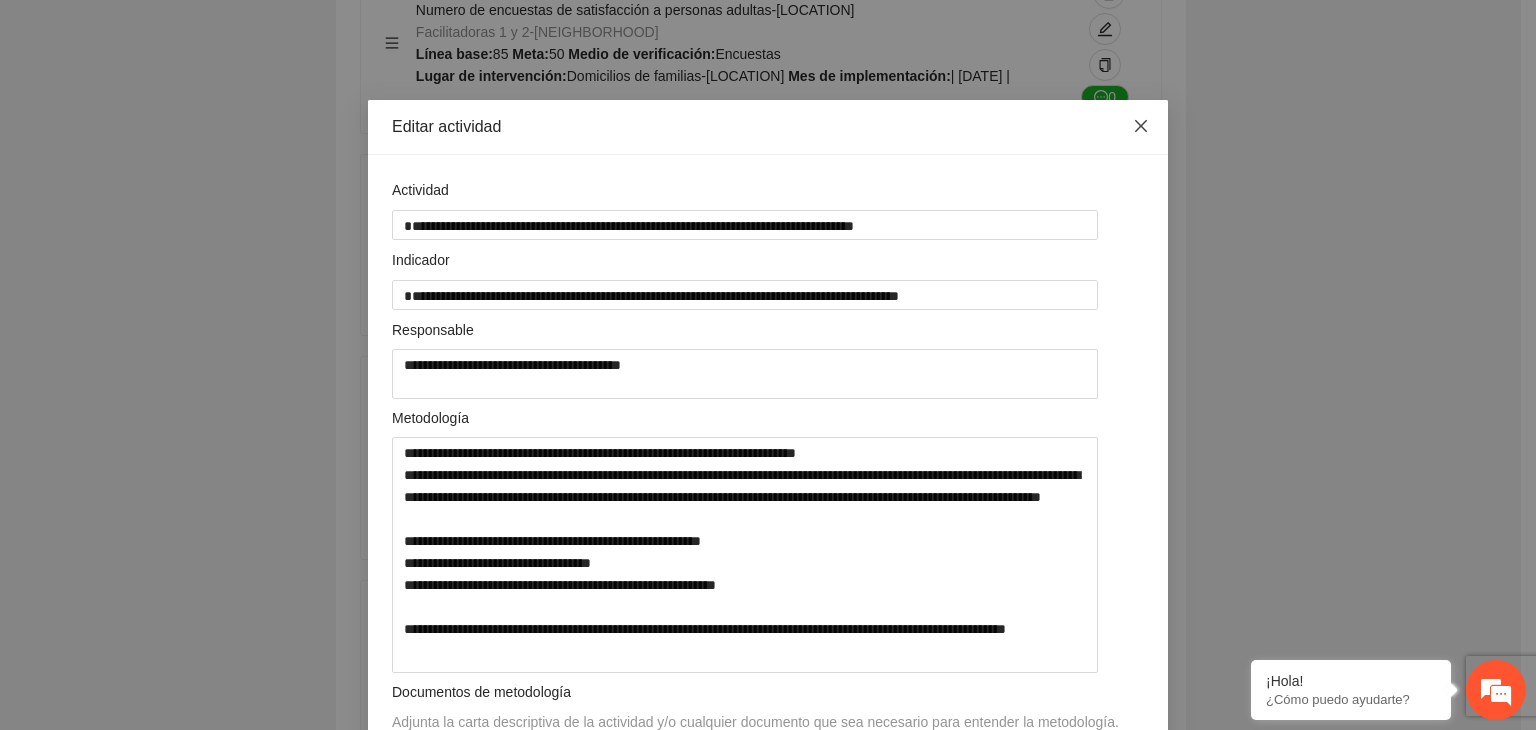 click at bounding box center [1141, 127] 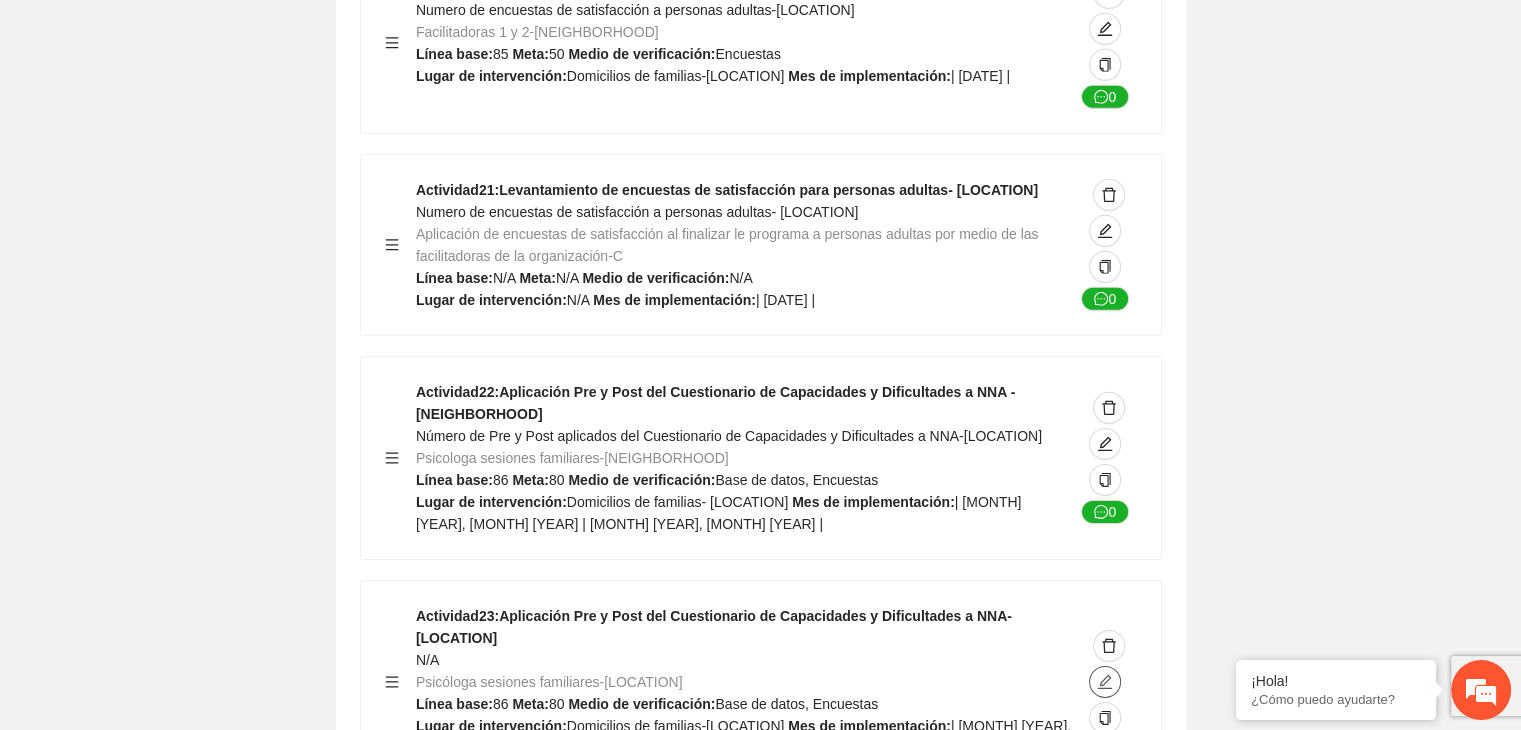 click 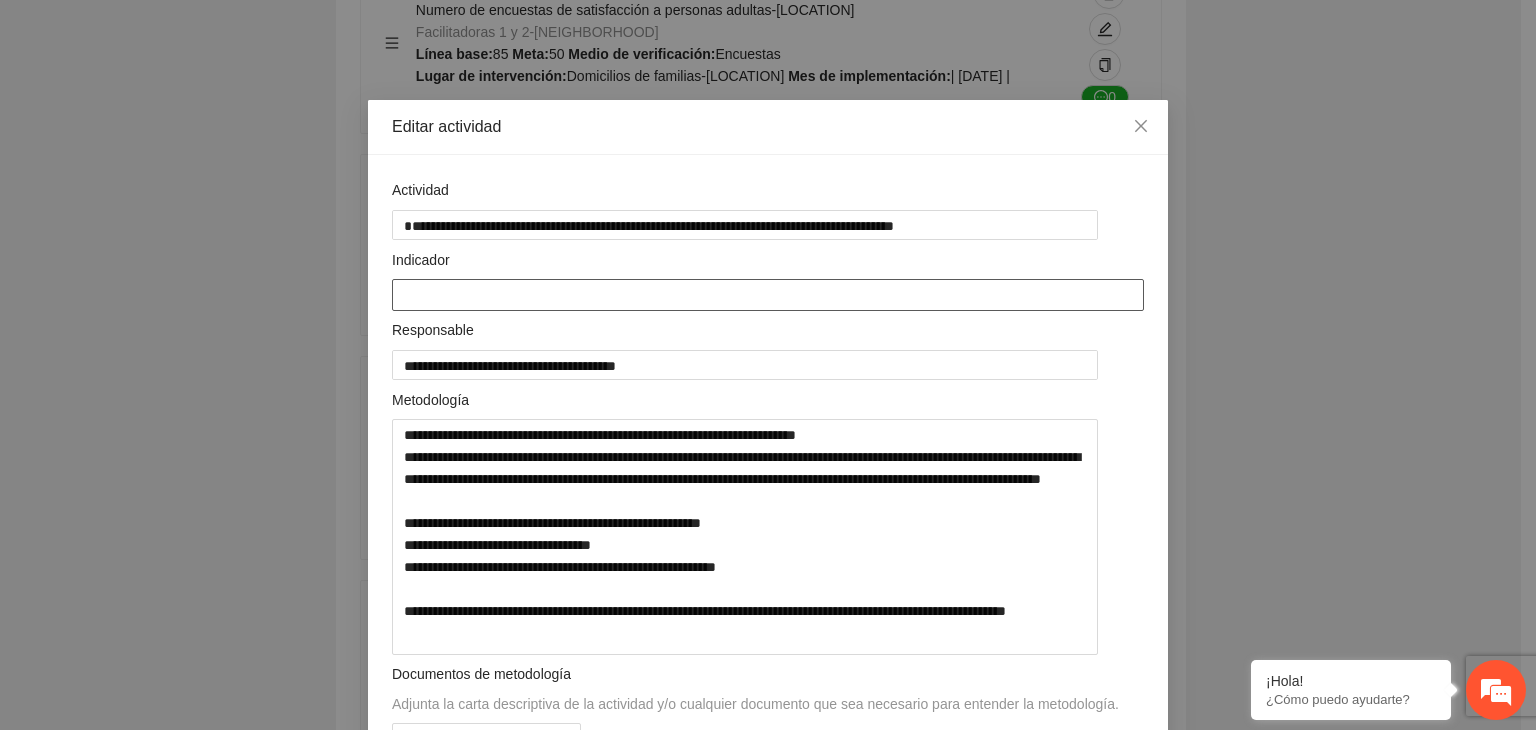 click at bounding box center (768, 295) 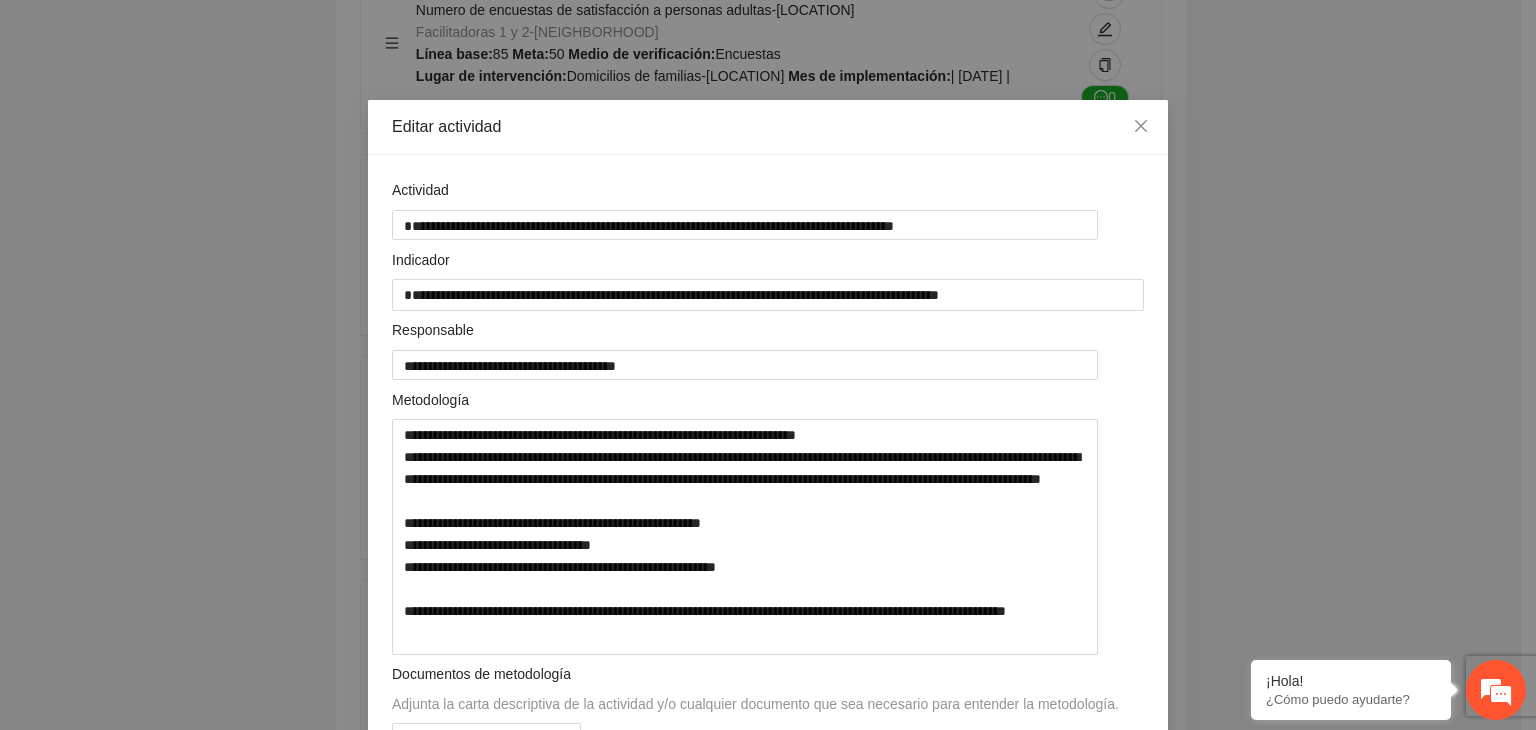 click on "**********" at bounding box center [768, 365] 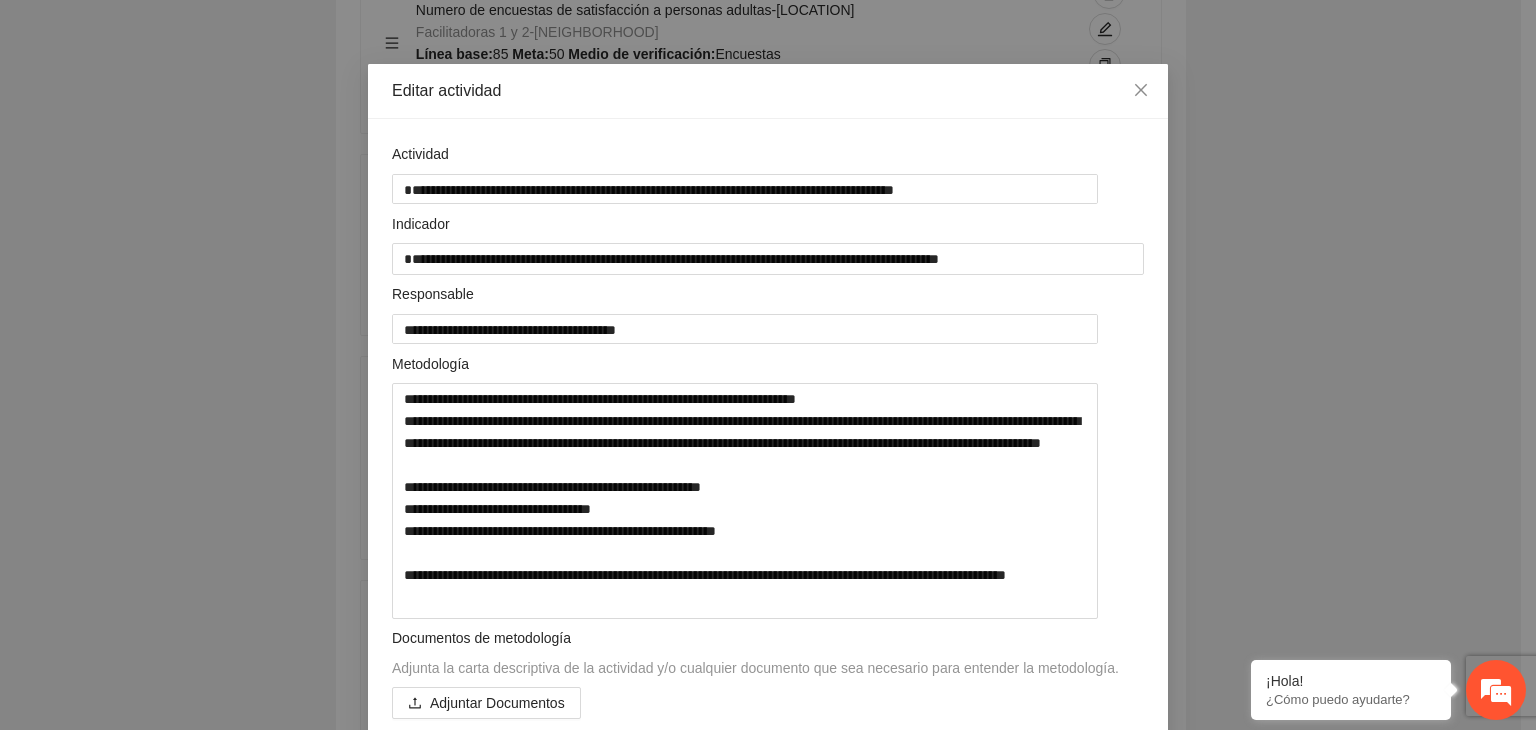 scroll, scrollTop: 40, scrollLeft: 0, axis: vertical 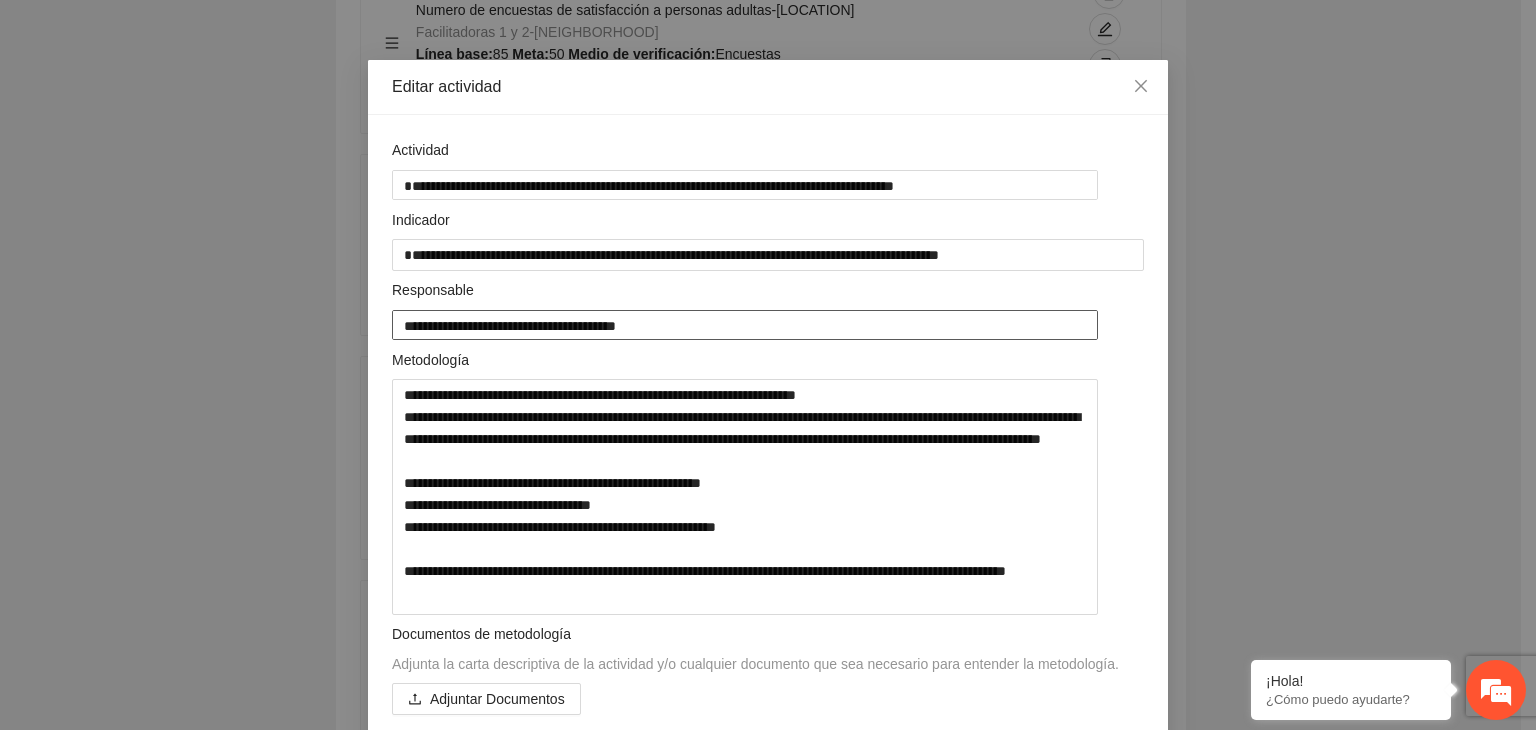click on "**********" at bounding box center (745, 325) 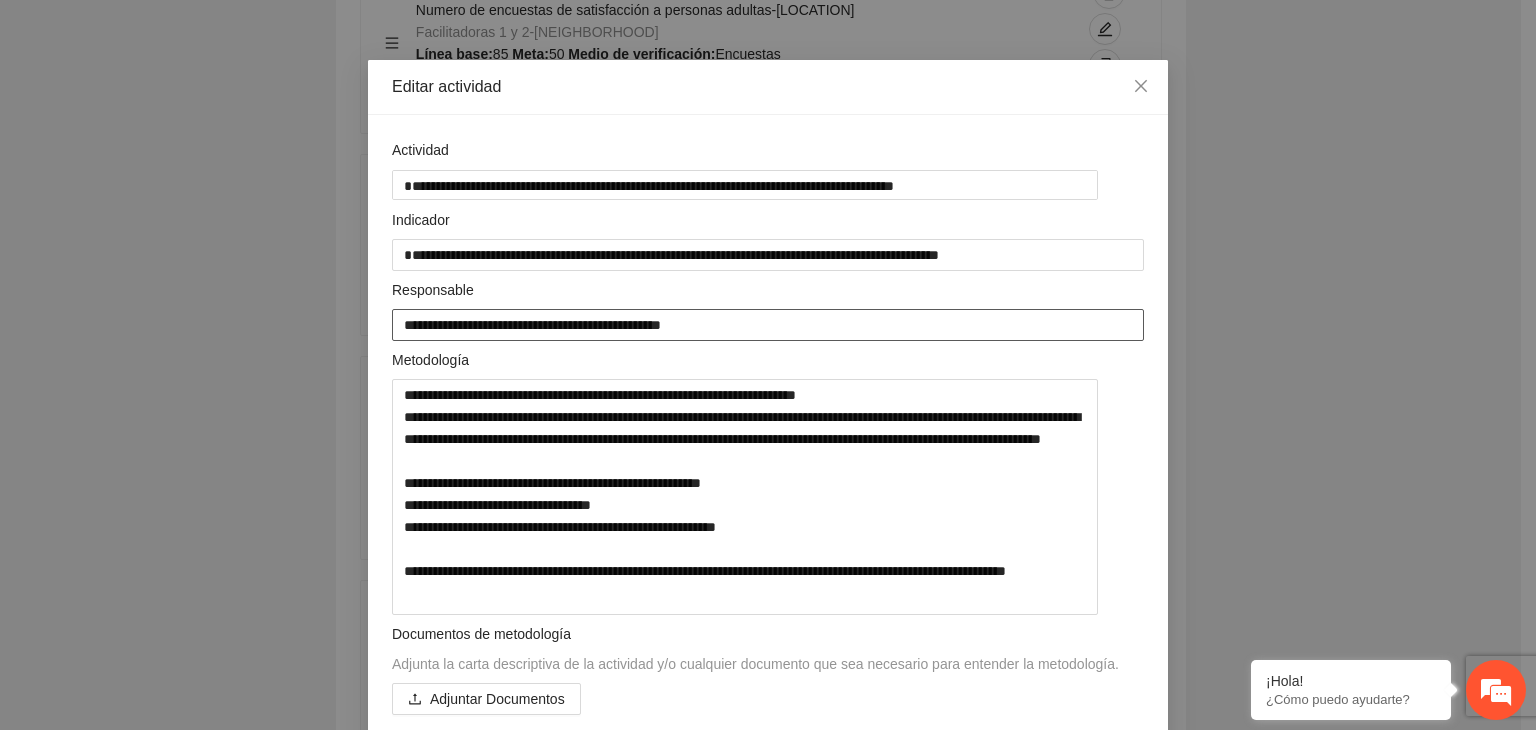 click on "**********" at bounding box center [768, 325] 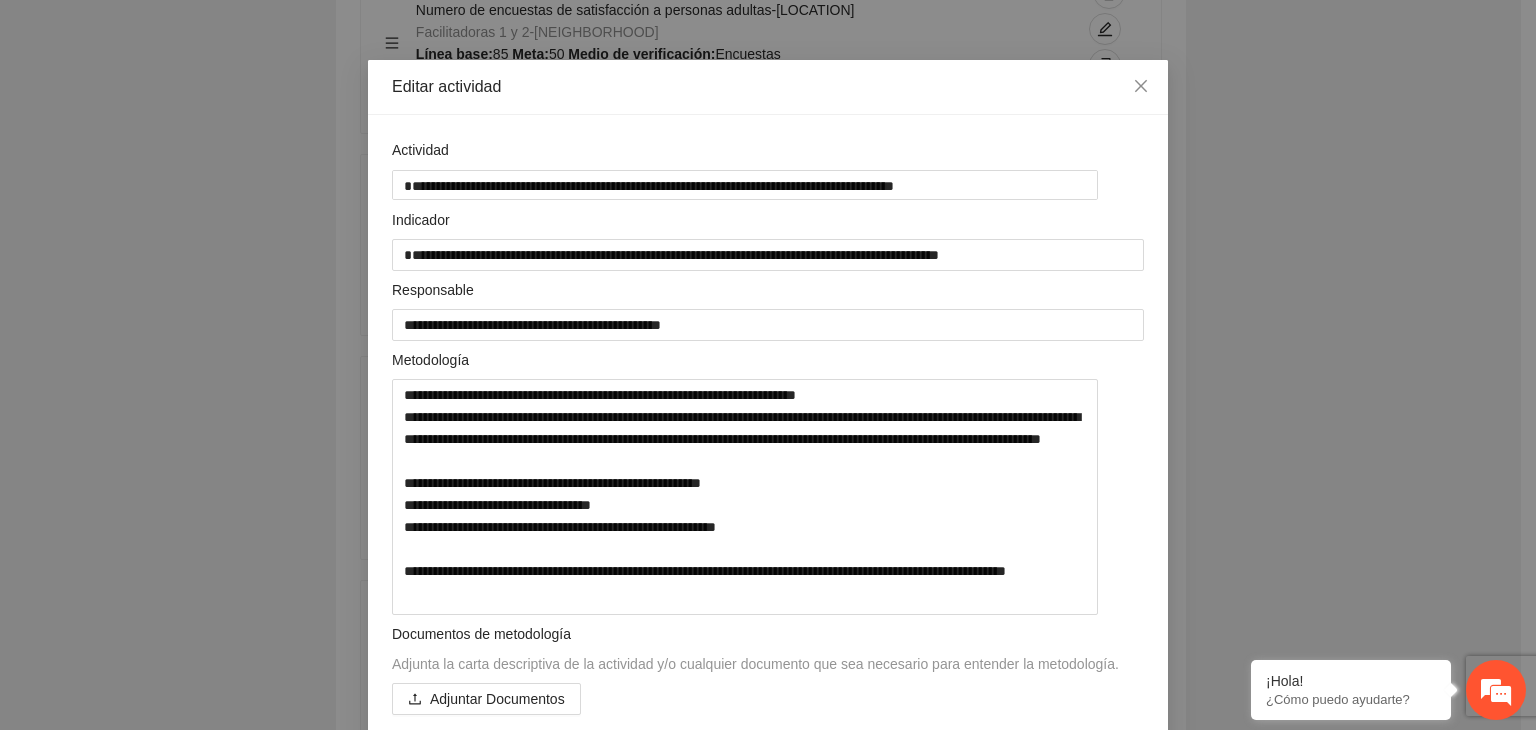 click on "**********" at bounding box center [768, 365] 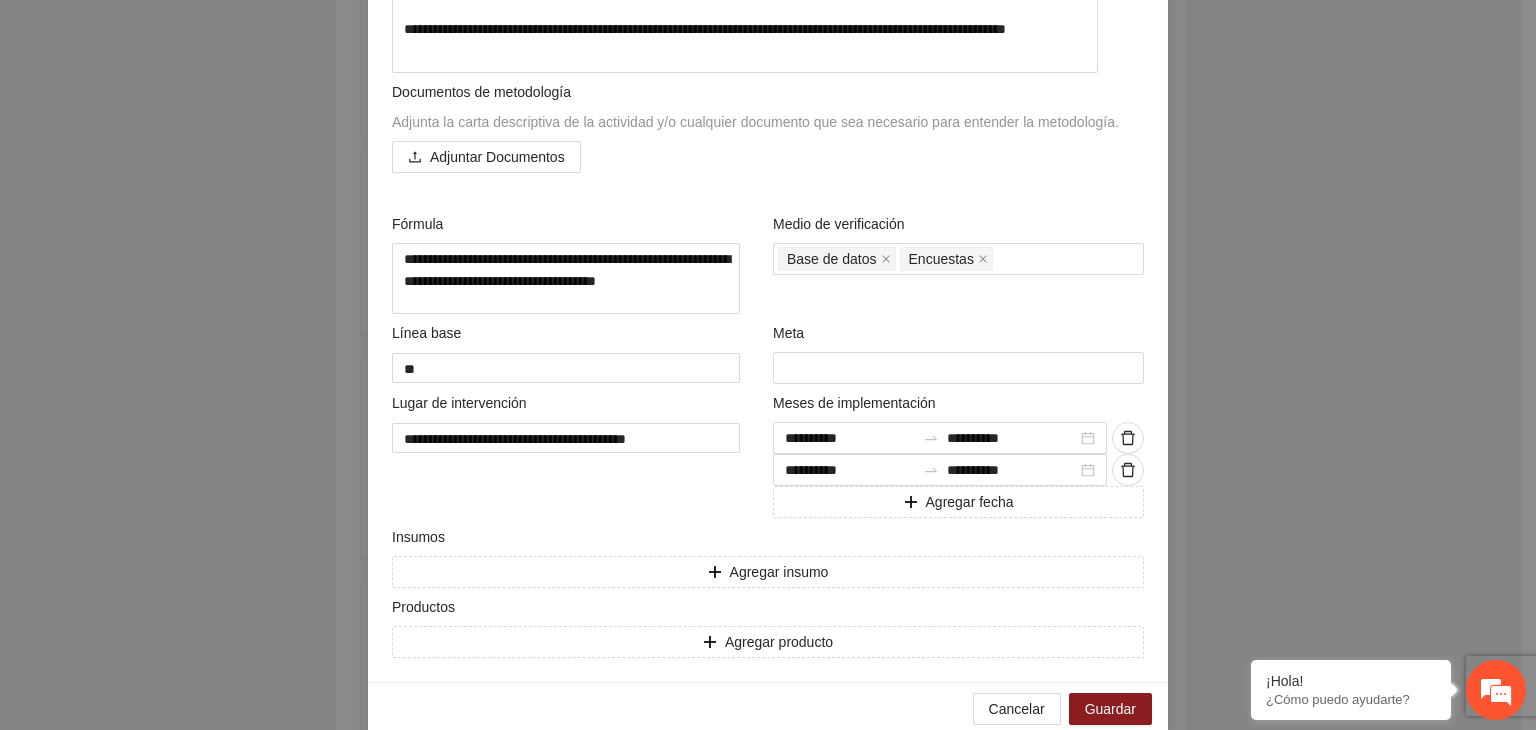scroll, scrollTop: 631, scrollLeft: 0, axis: vertical 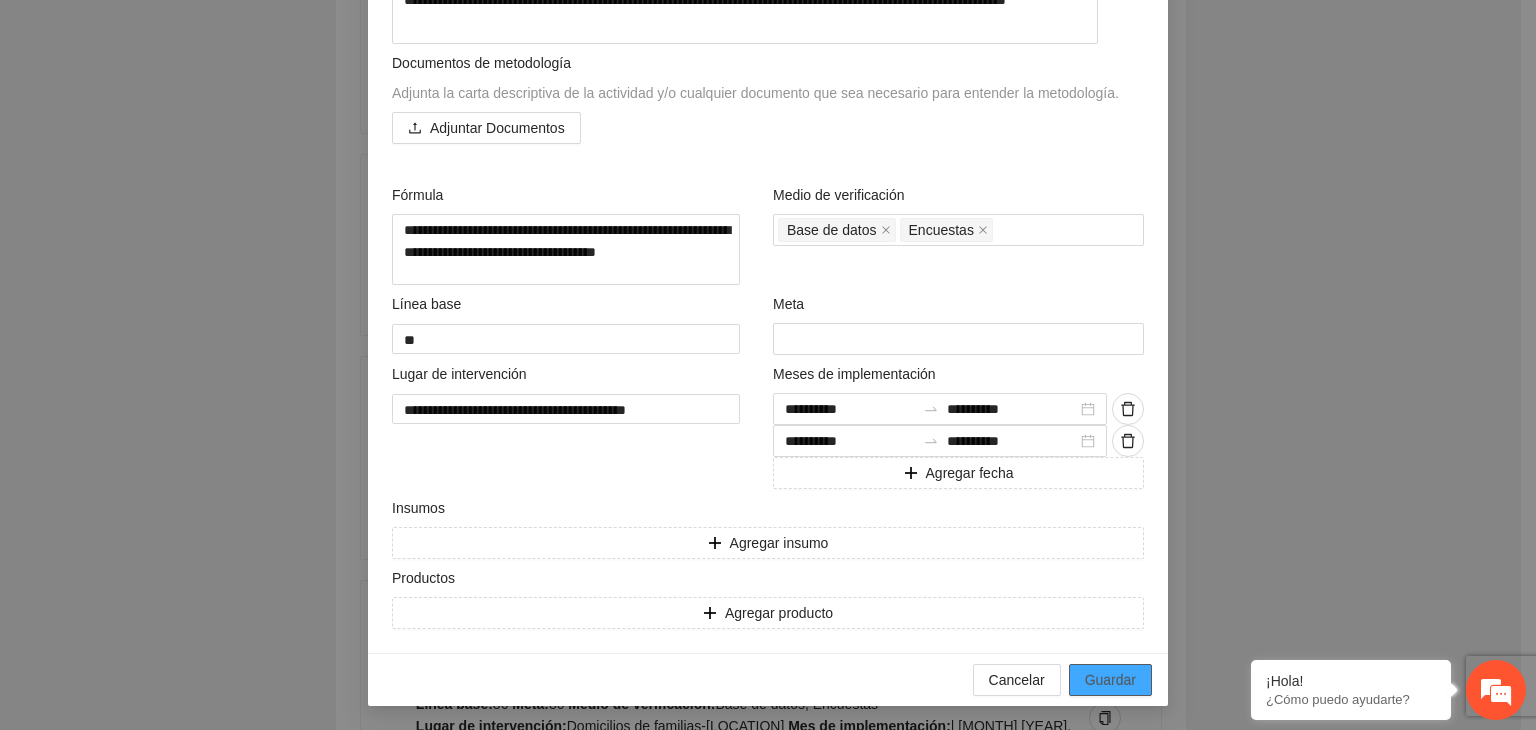 click on "Guardar" at bounding box center (1110, 680) 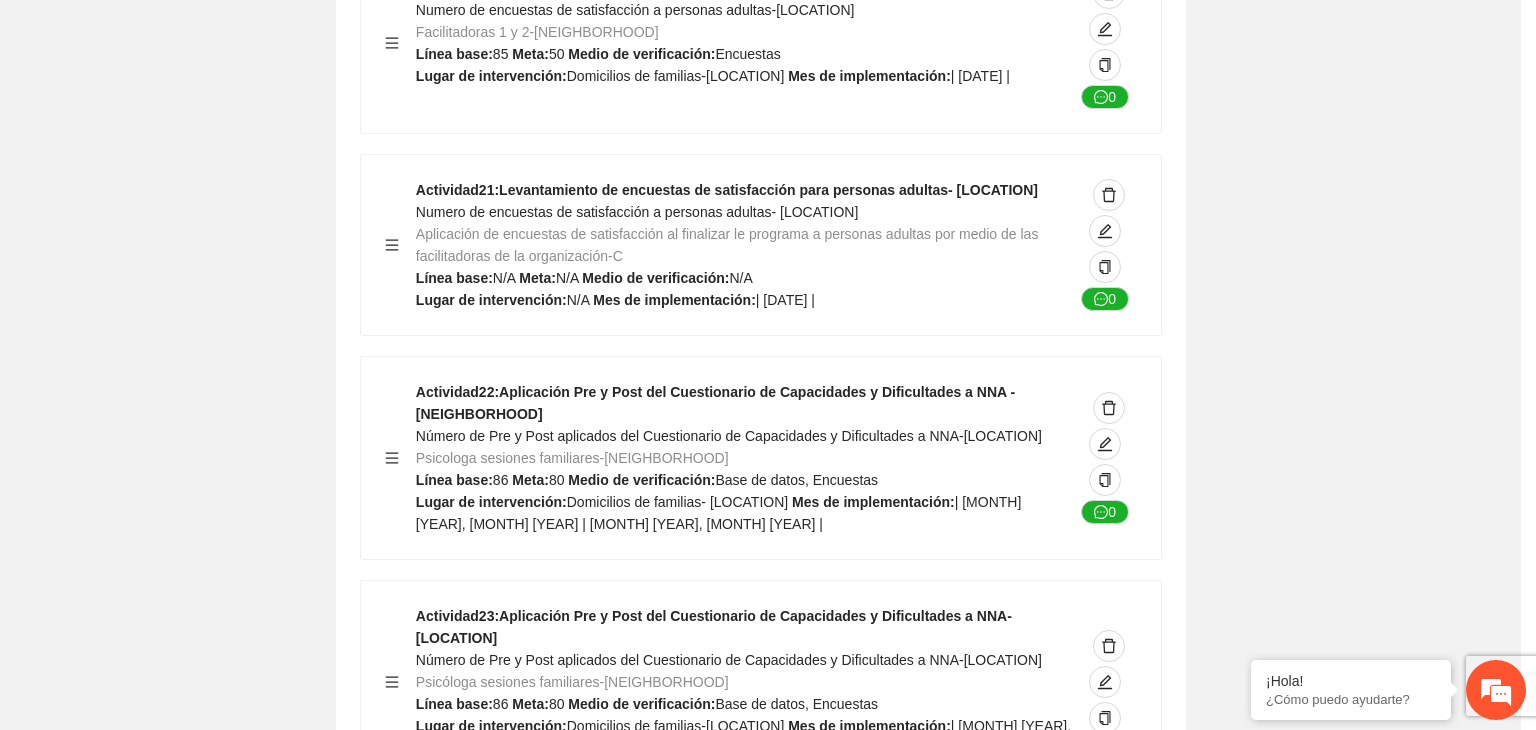 scroll, scrollTop: 13868, scrollLeft: 0, axis: vertical 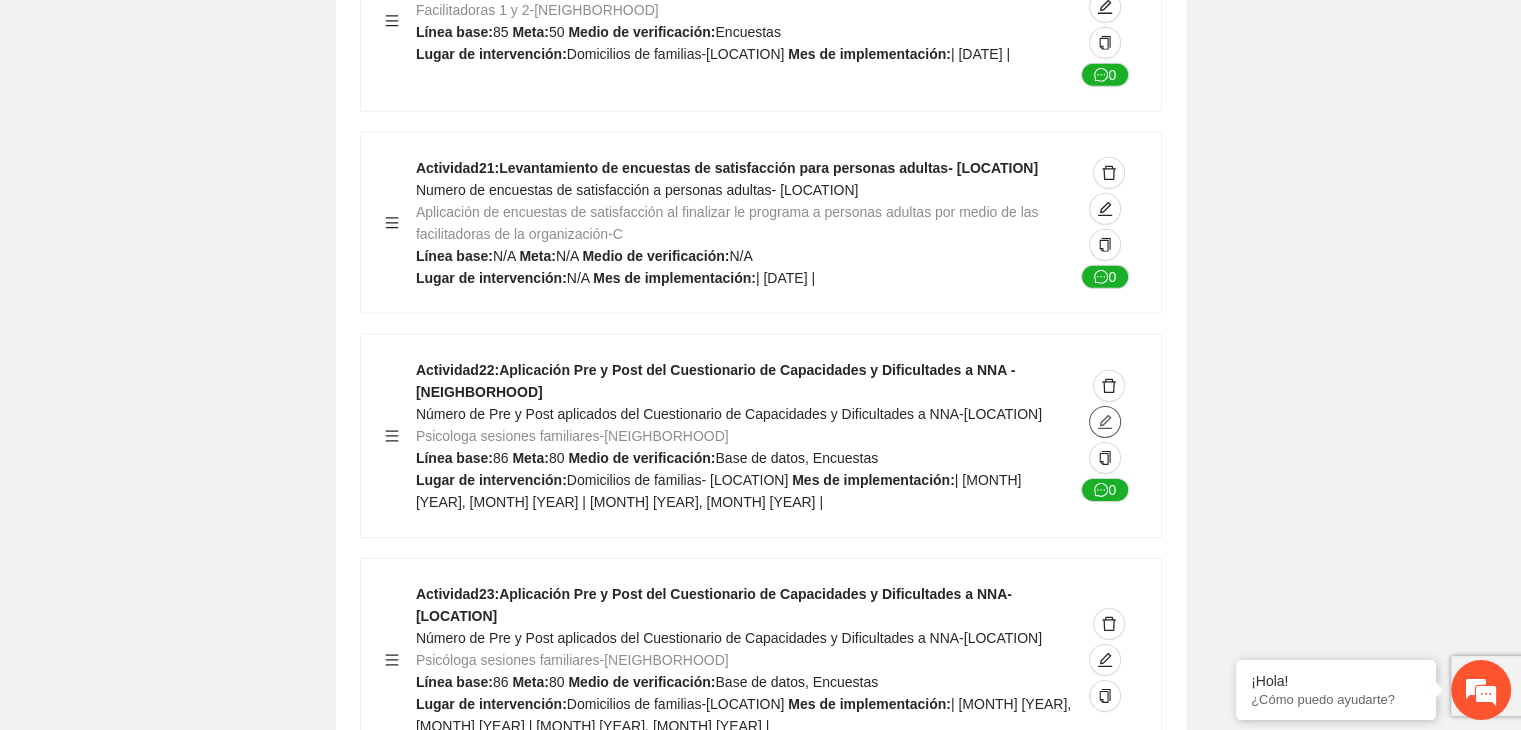click 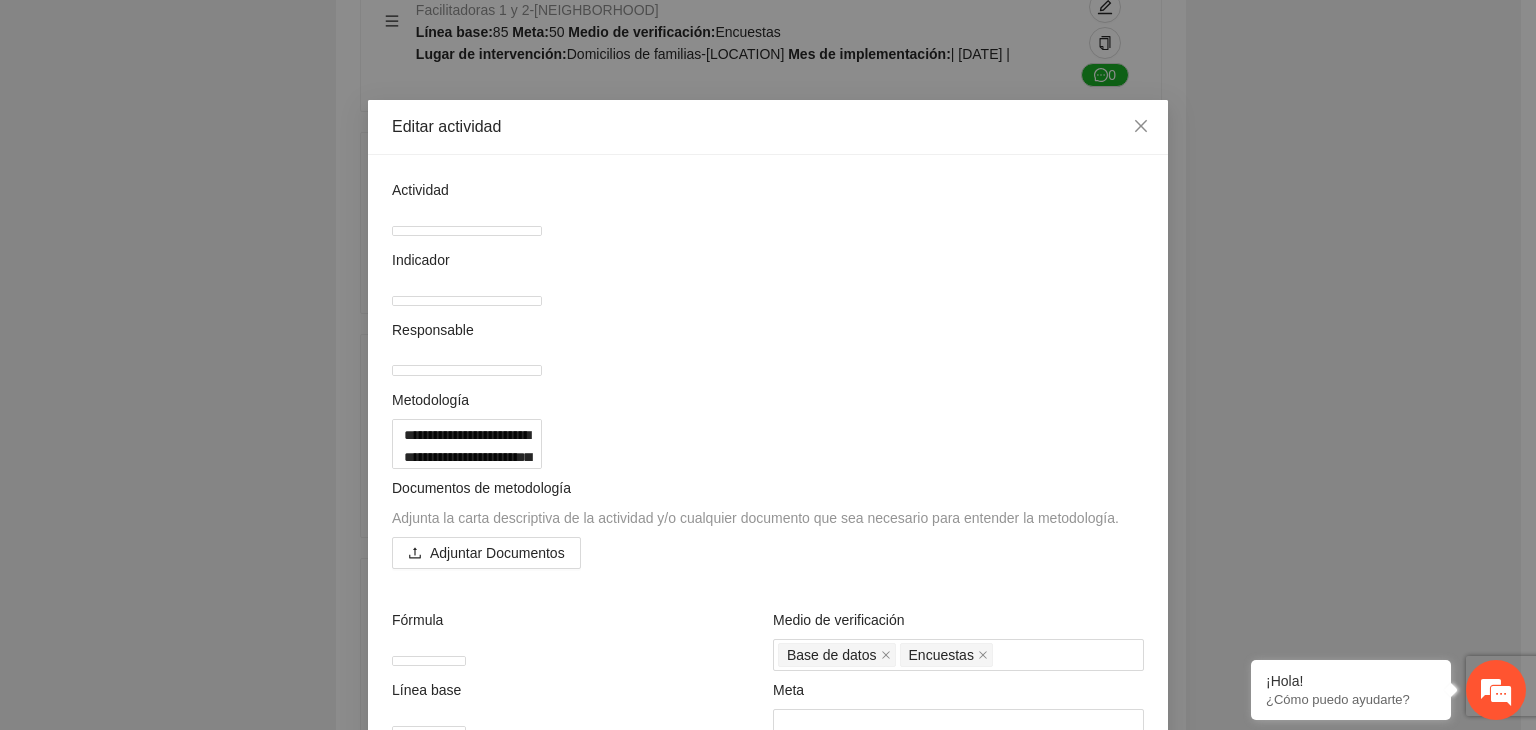 click on "**********" at bounding box center [768, 365] 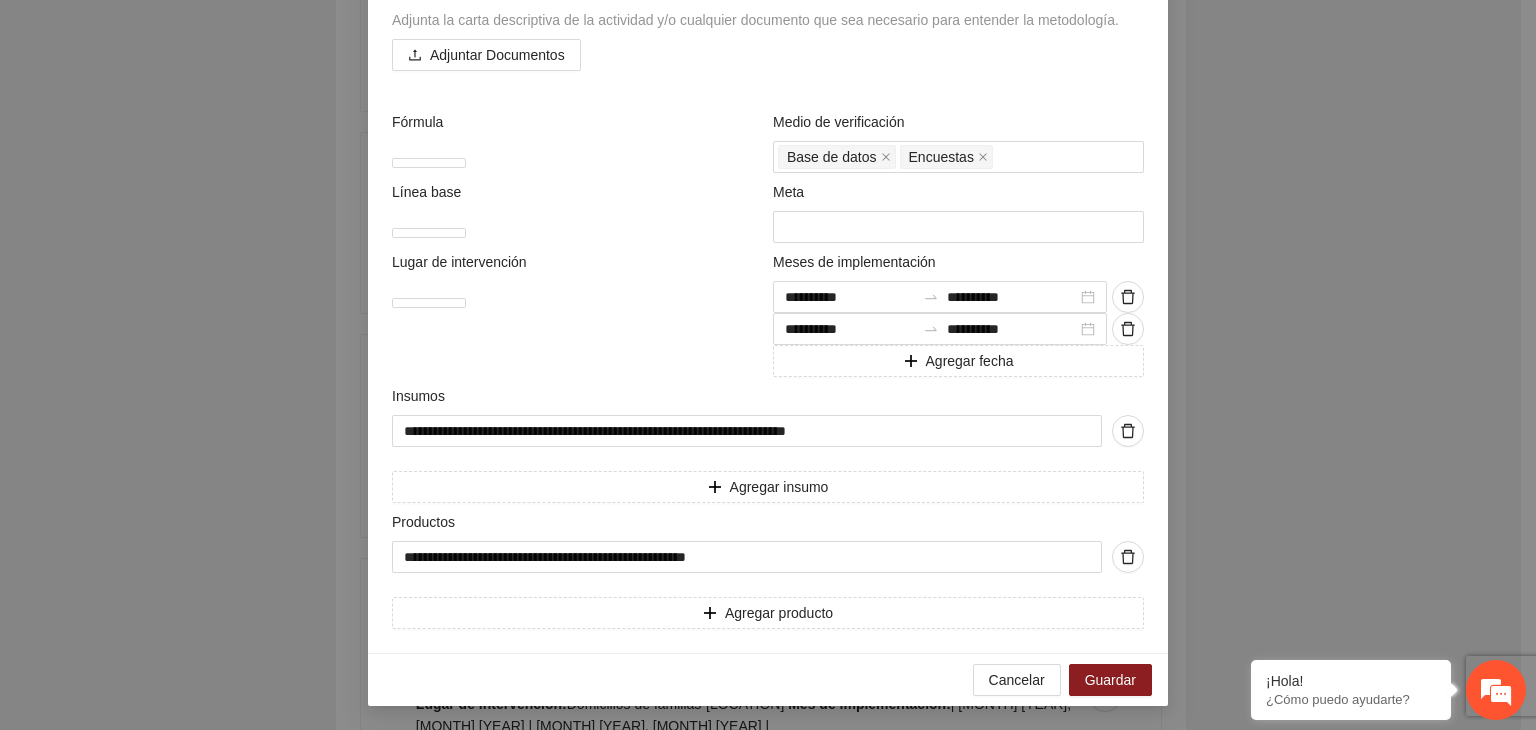 scroll, scrollTop: 743, scrollLeft: 0, axis: vertical 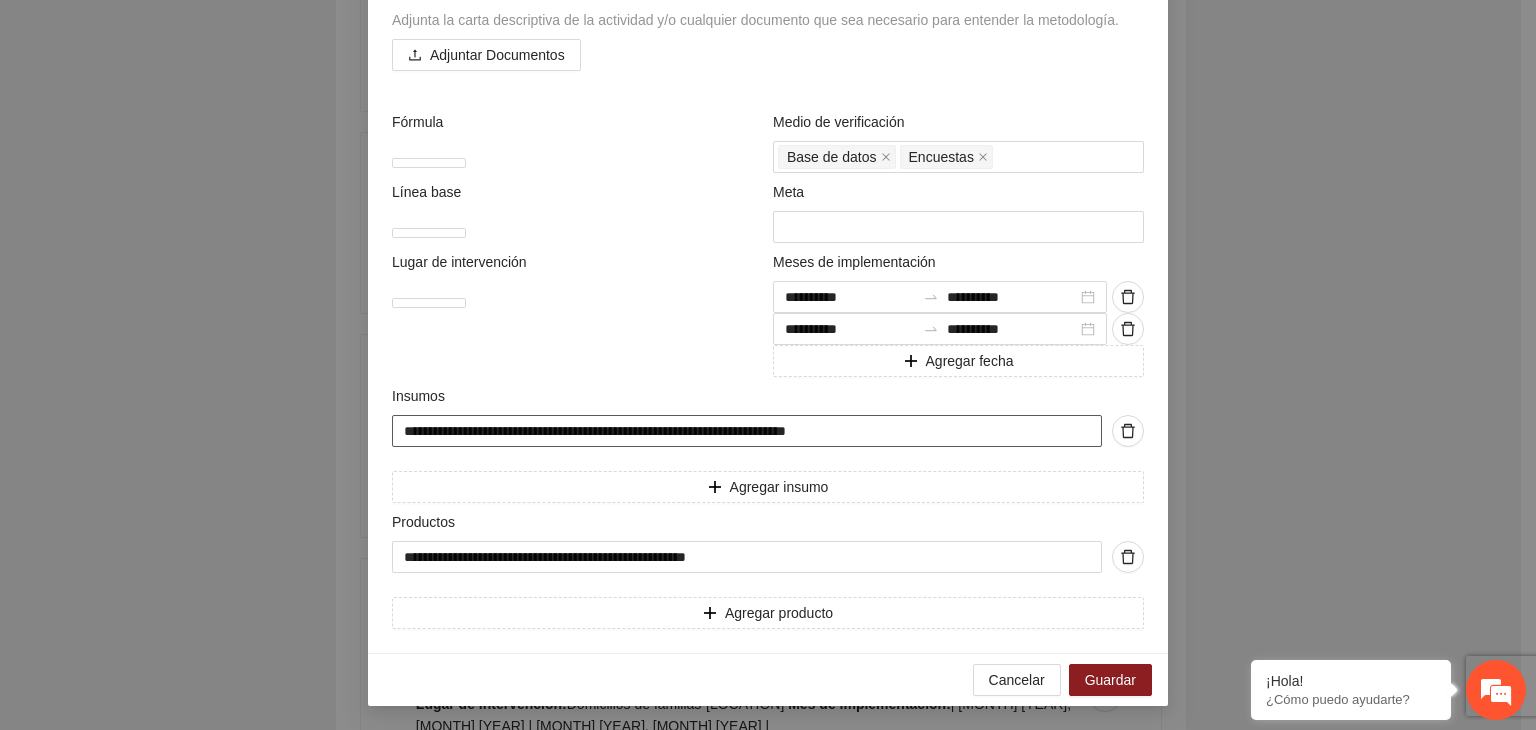 drag, startPoint x: 397, startPoint y: 425, endPoint x: 984, endPoint y: 409, distance: 587.218 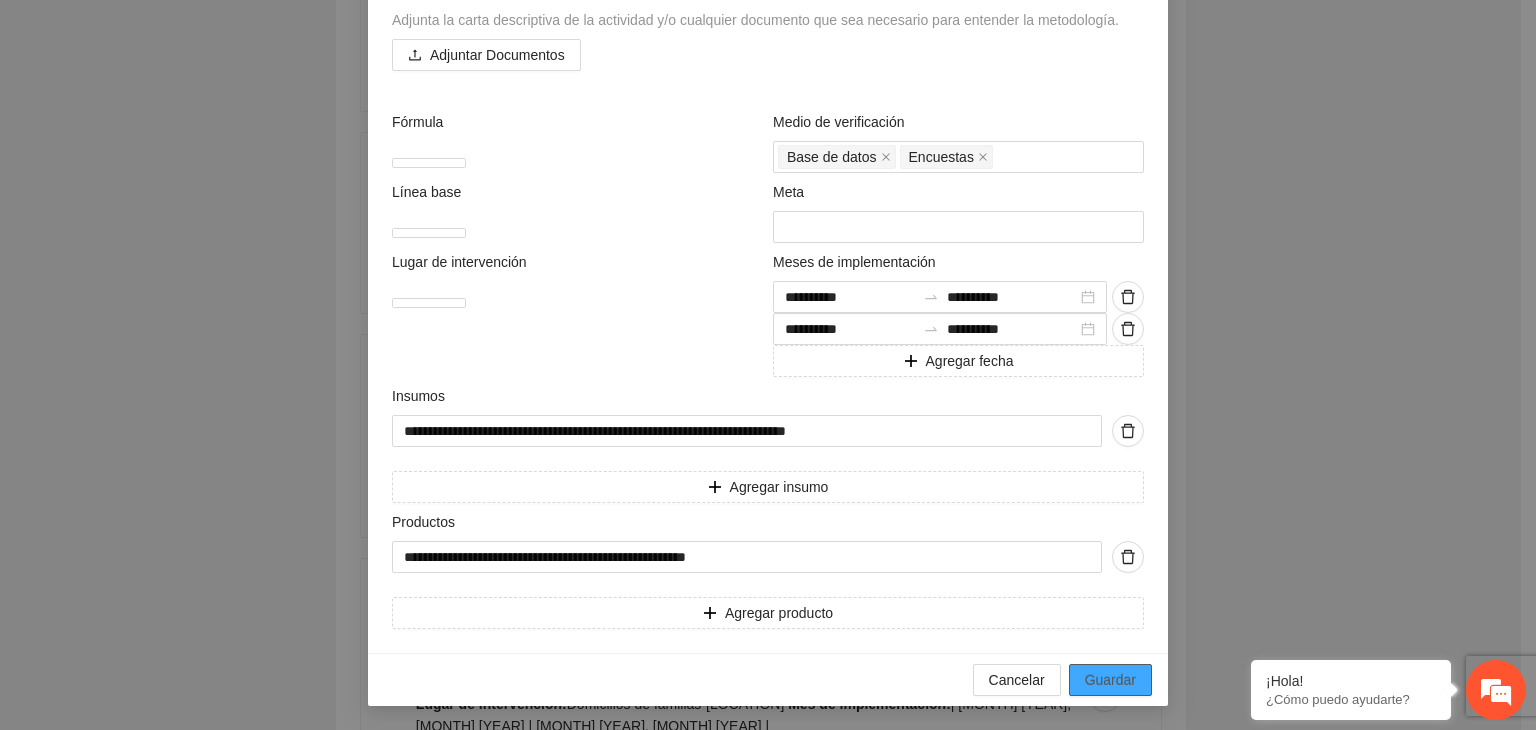 click on "Guardar" at bounding box center (1110, 680) 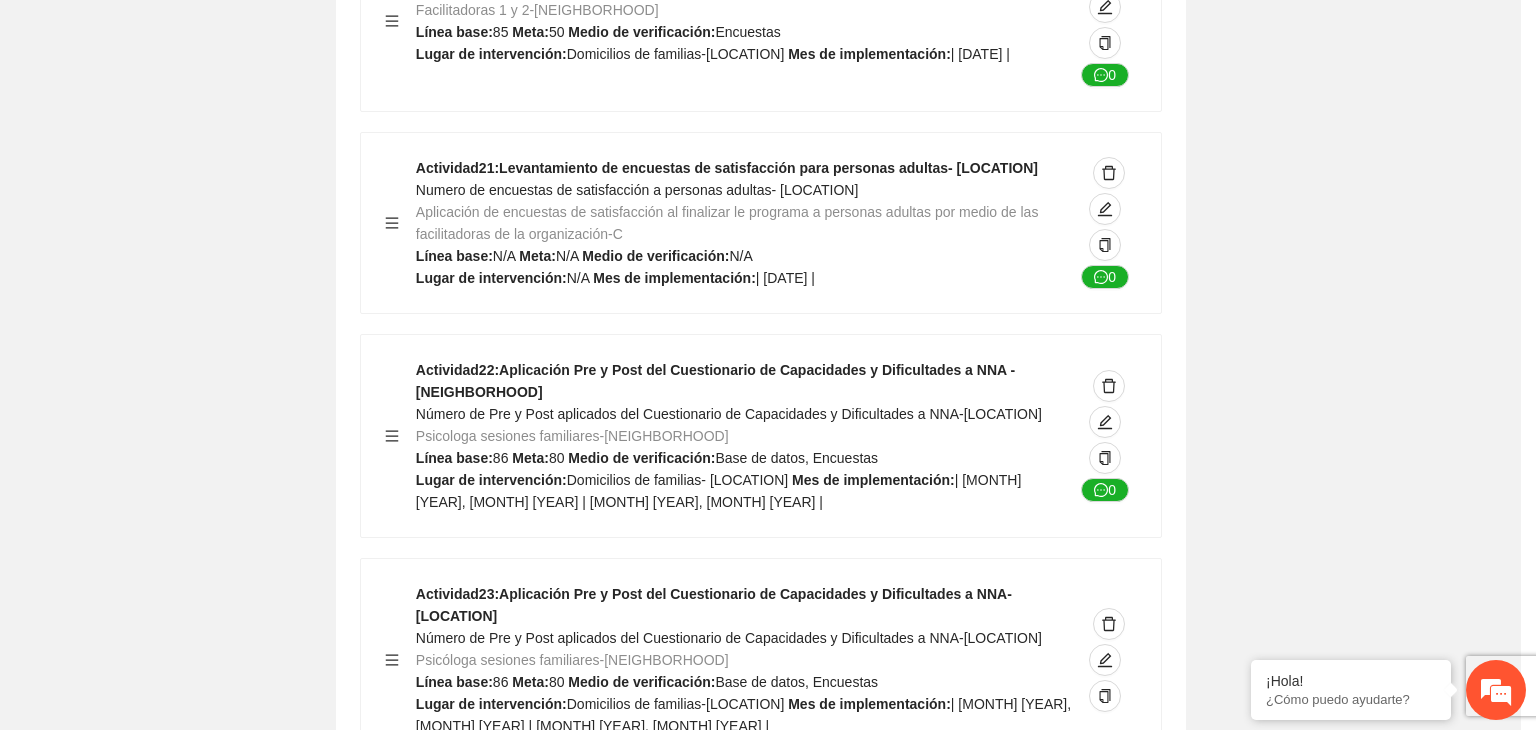 scroll, scrollTop: 204, scrollLeft: 0, axis: vertical 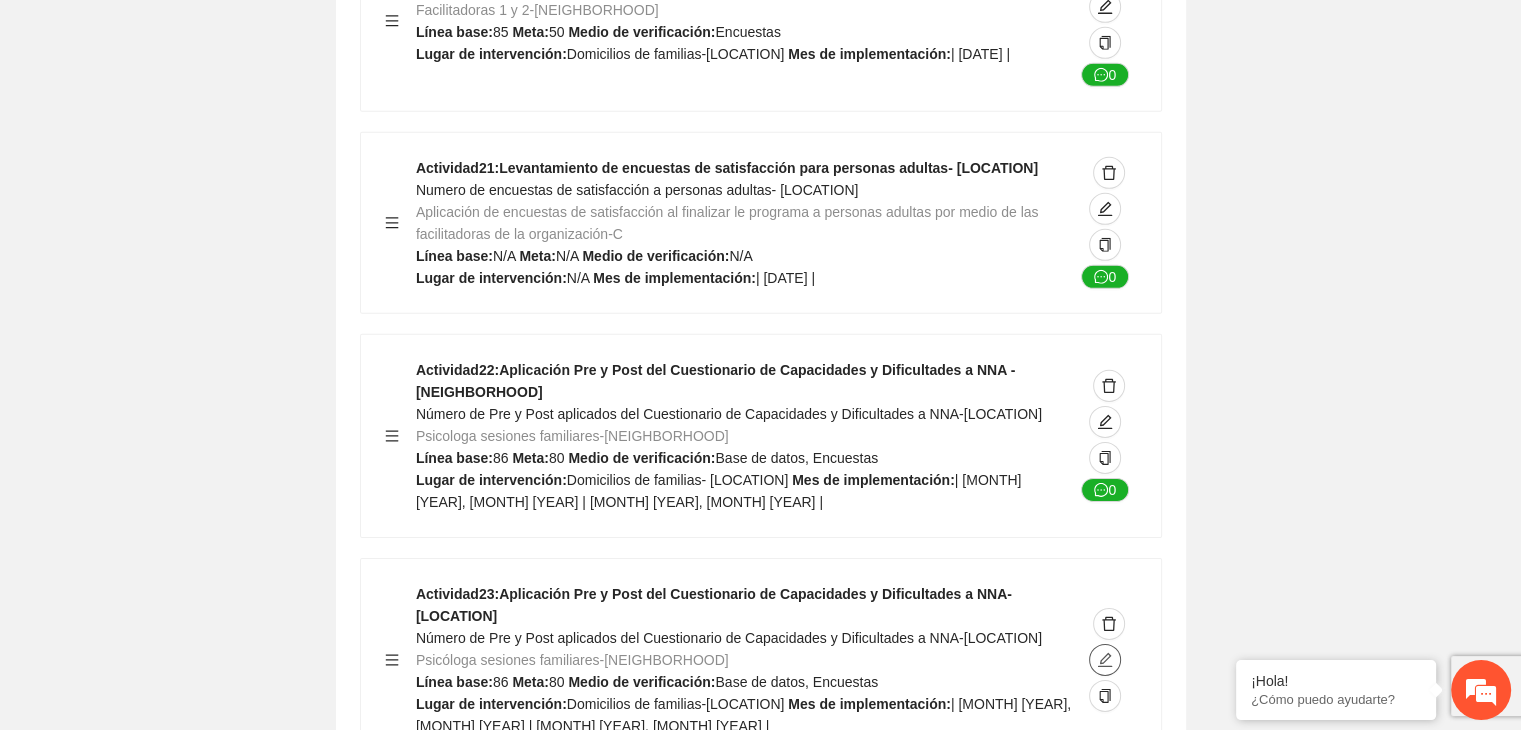click 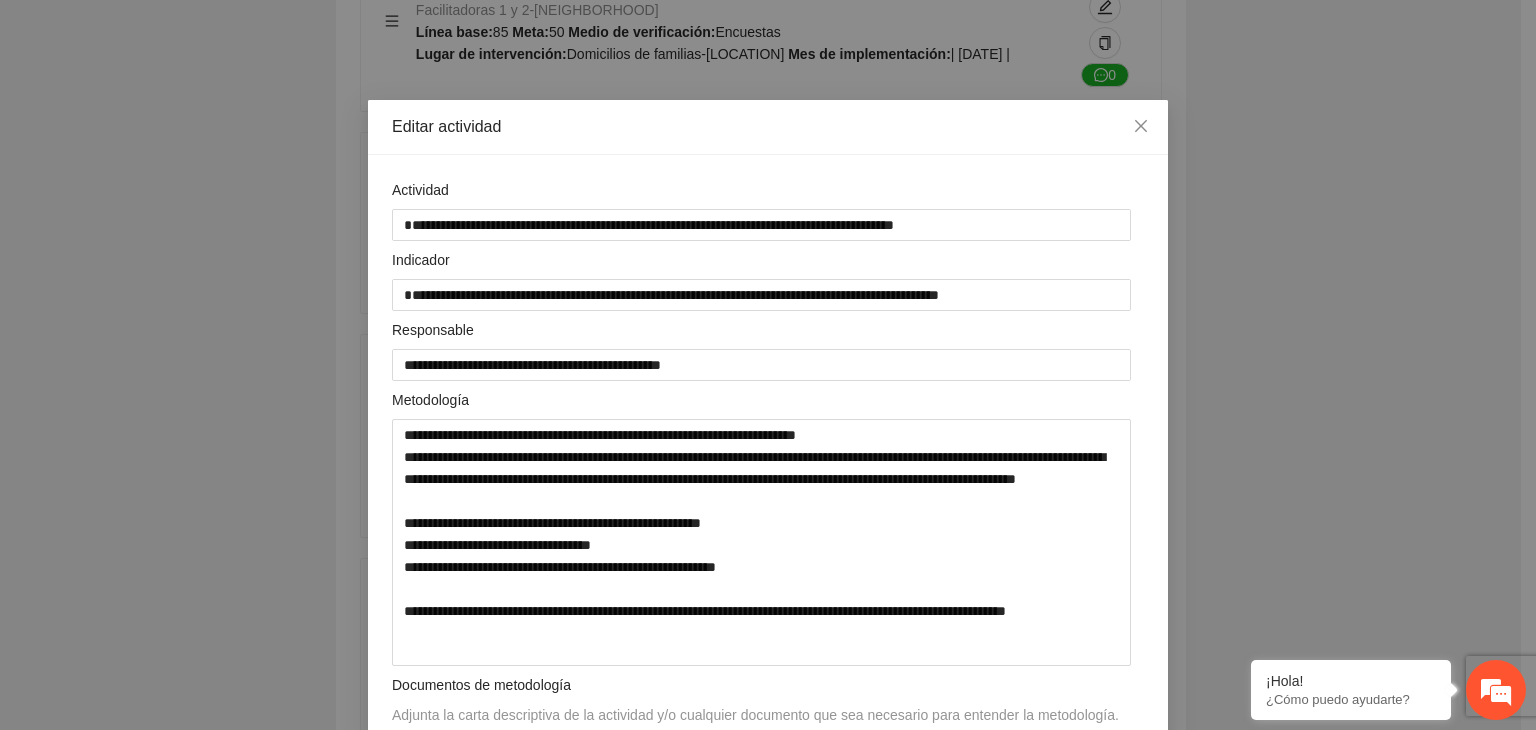click on "**********" at bounding box center [768, 365] 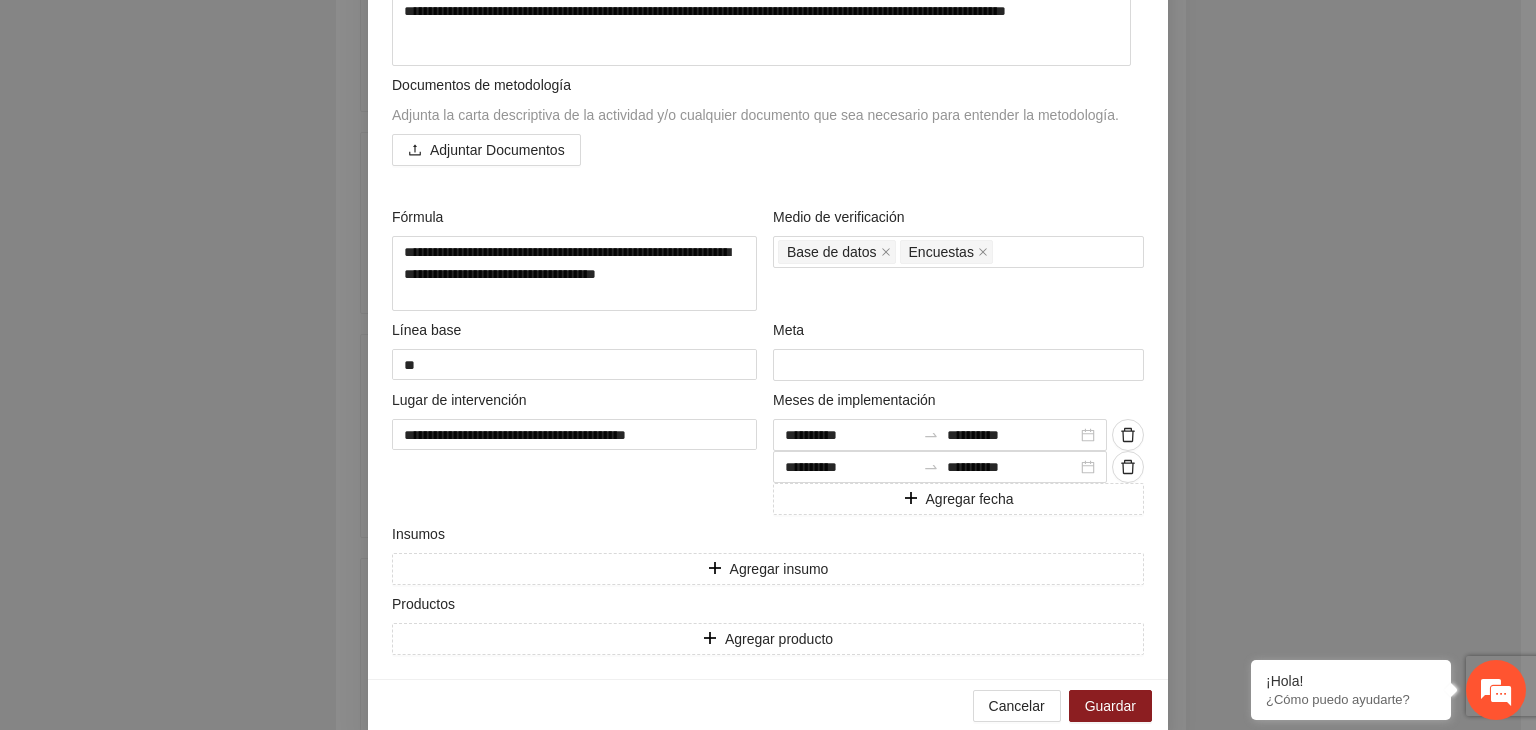 scroll, scrollTop: 631, scrollLeft: 0, axis: vertical 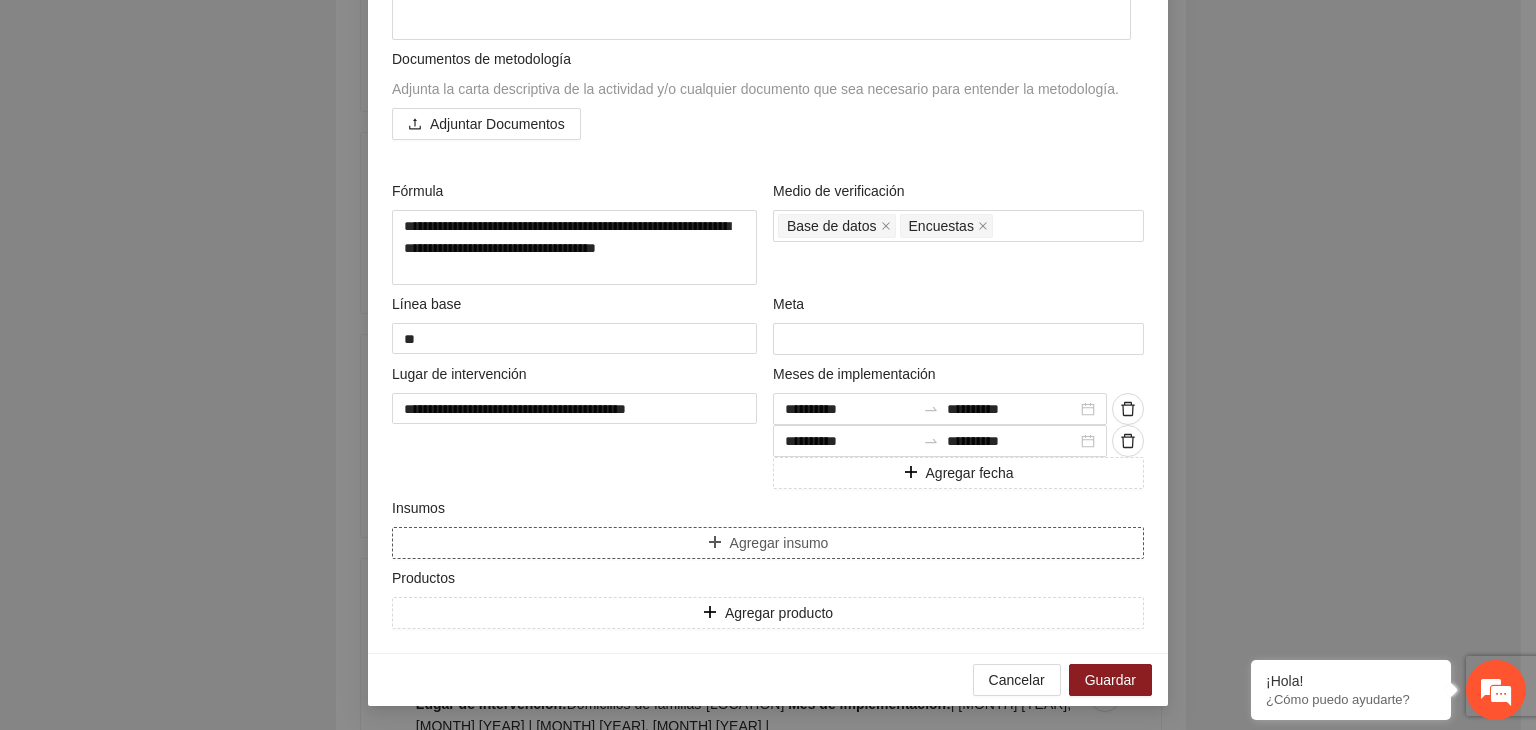 click on "Agregar insumo" at bounding box center [768, 543] 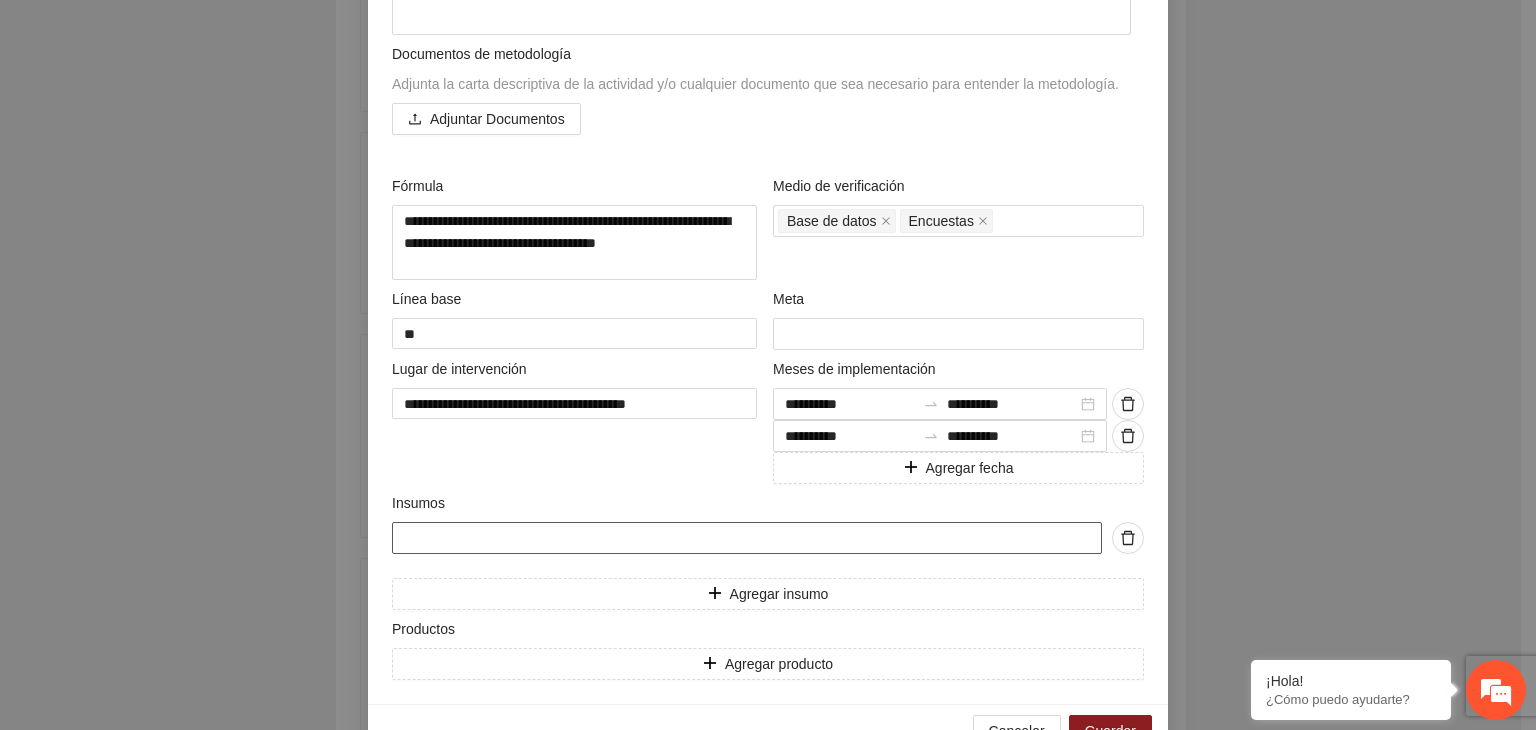 click at bounding box center (747, 538) 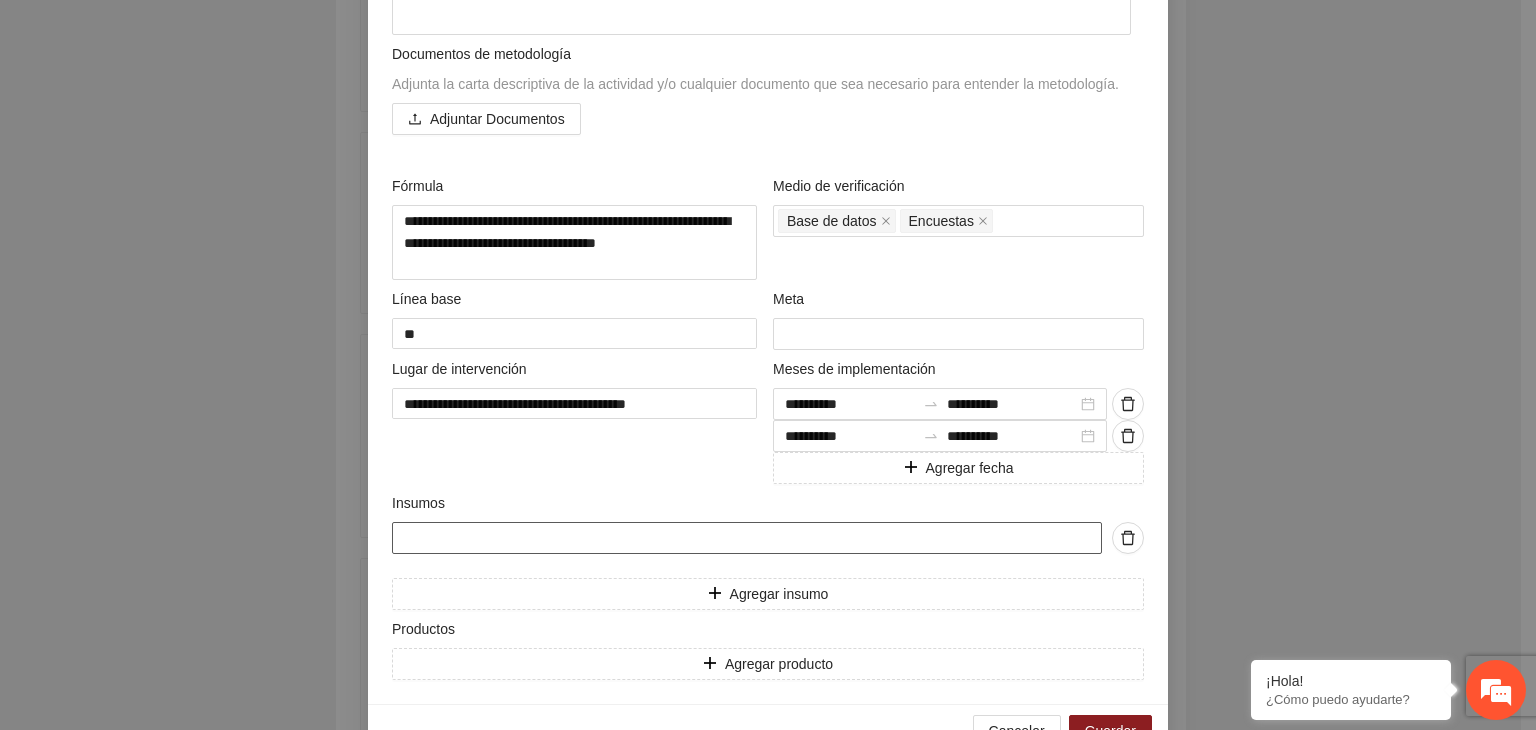 paste on "**********" 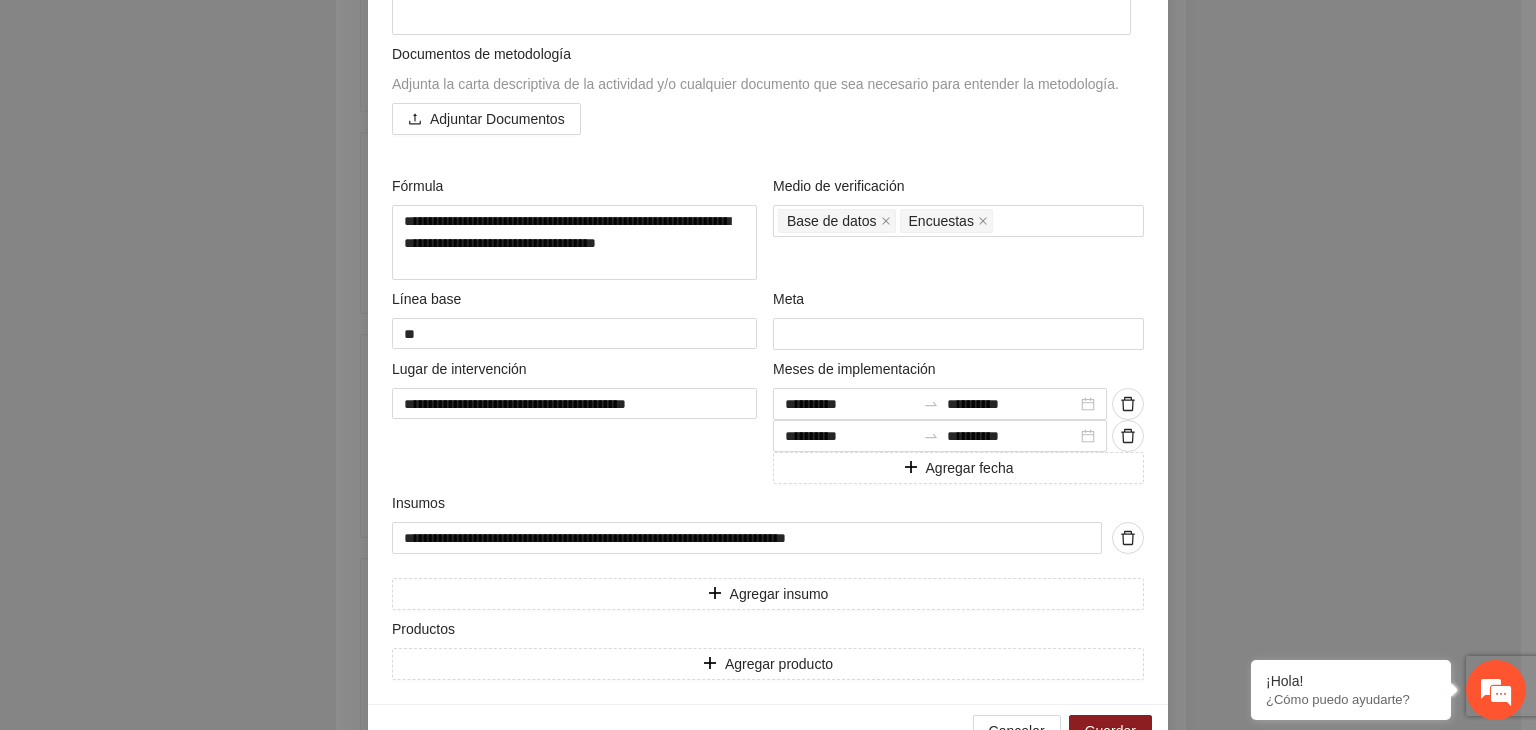 click on "**********" at bounding box center (768, 365) 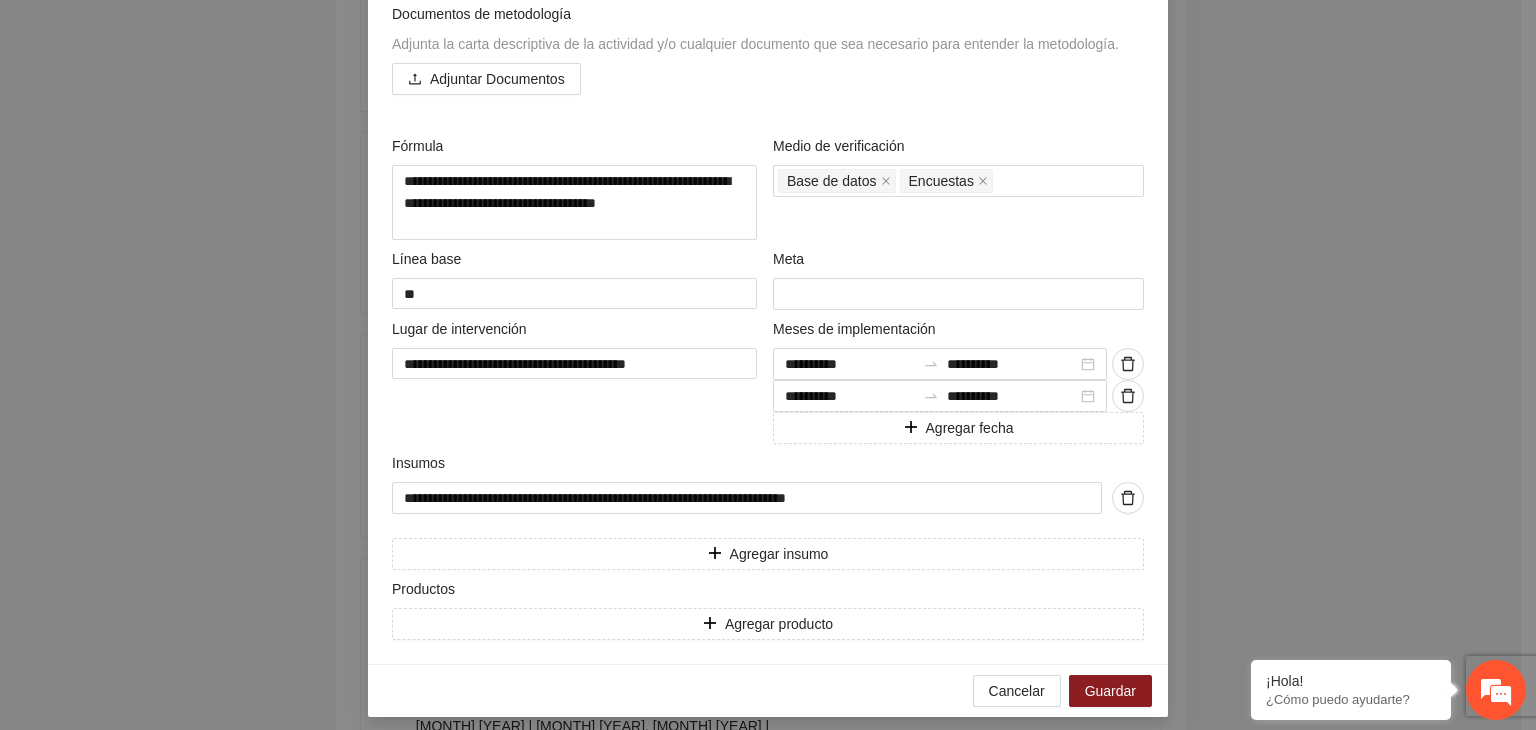 scroll, scrollTop: 687, scrollLeft: 0, axis: vertical 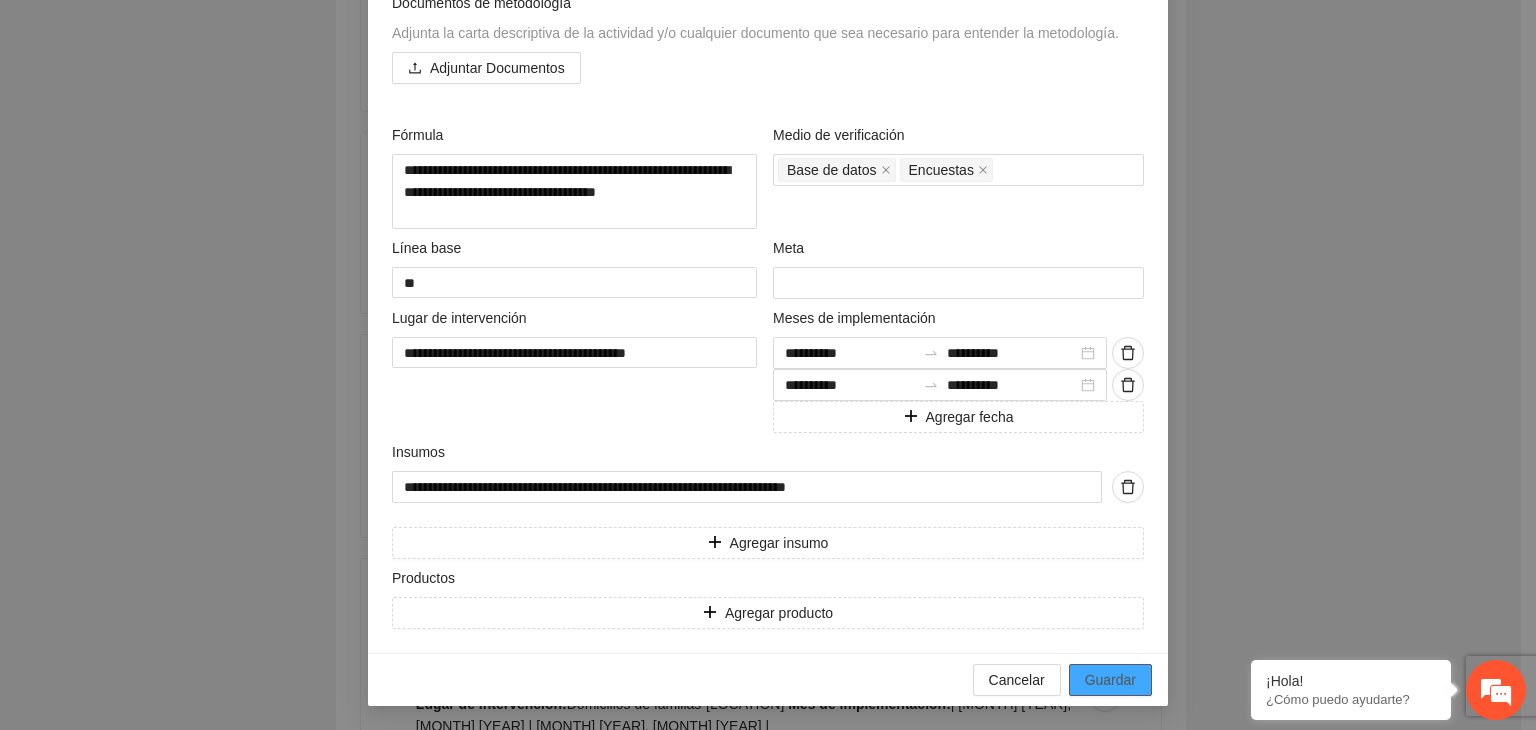 click on "Guardar" at bounding box center [1110, 680] 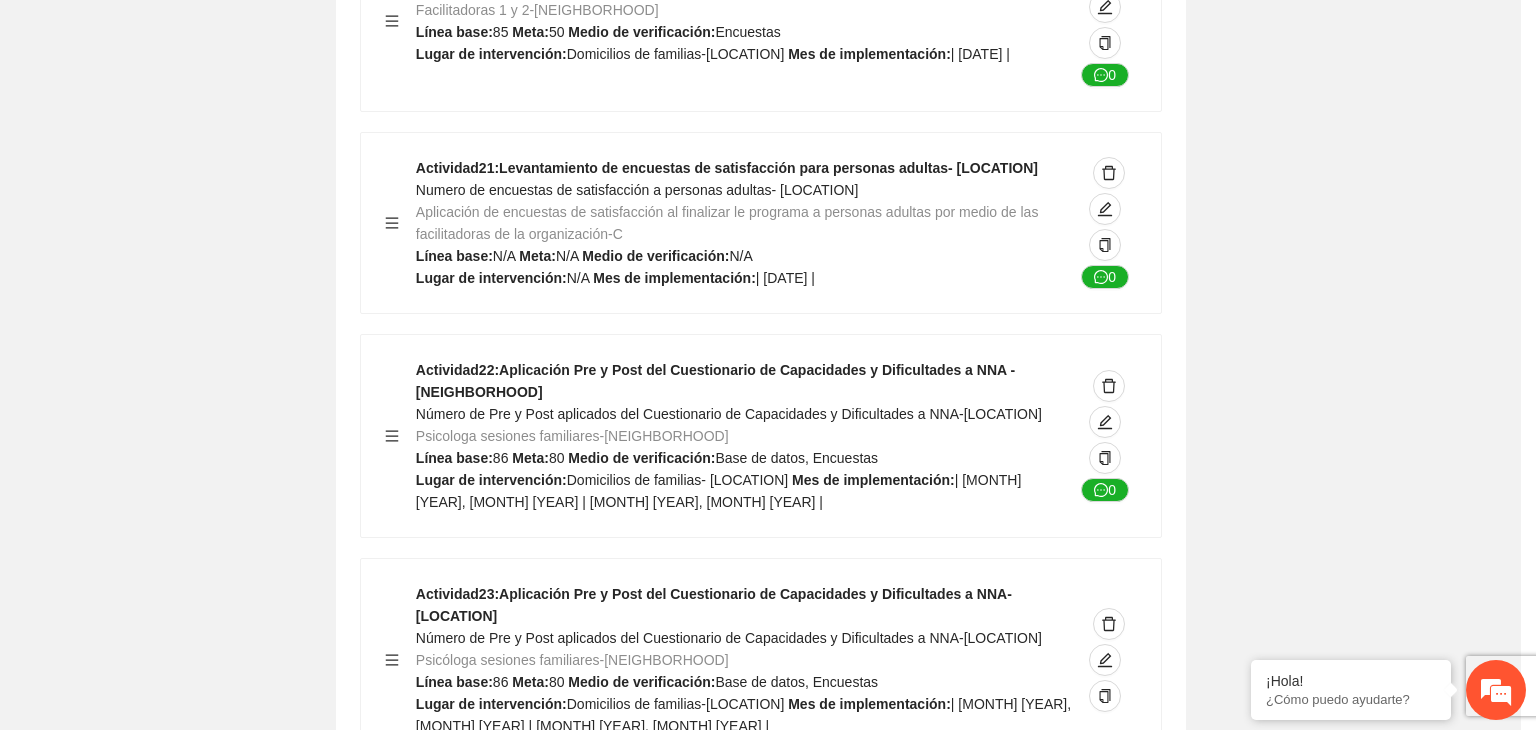 scroll, scrollTop: 204, scrollLeft: 0, axis: vertical 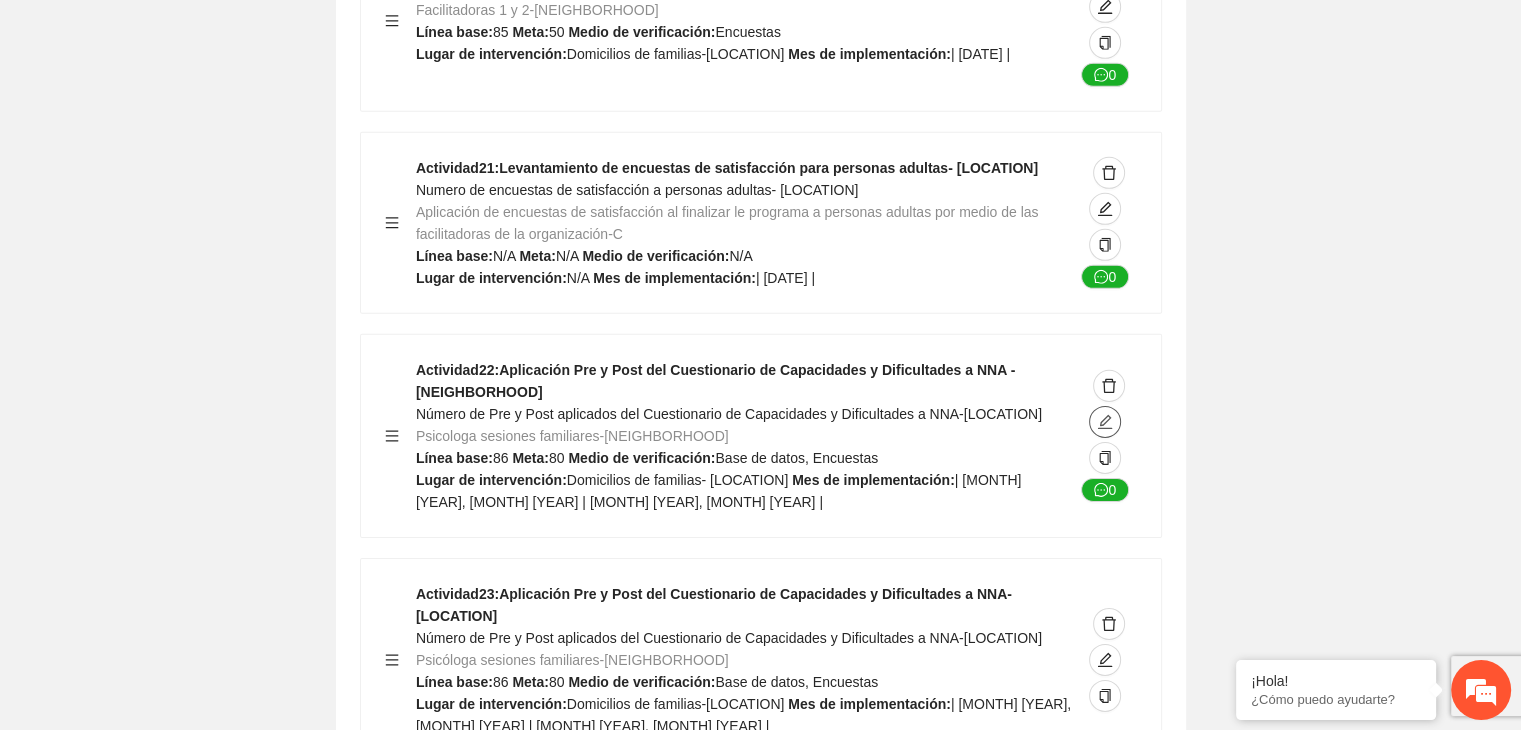 click 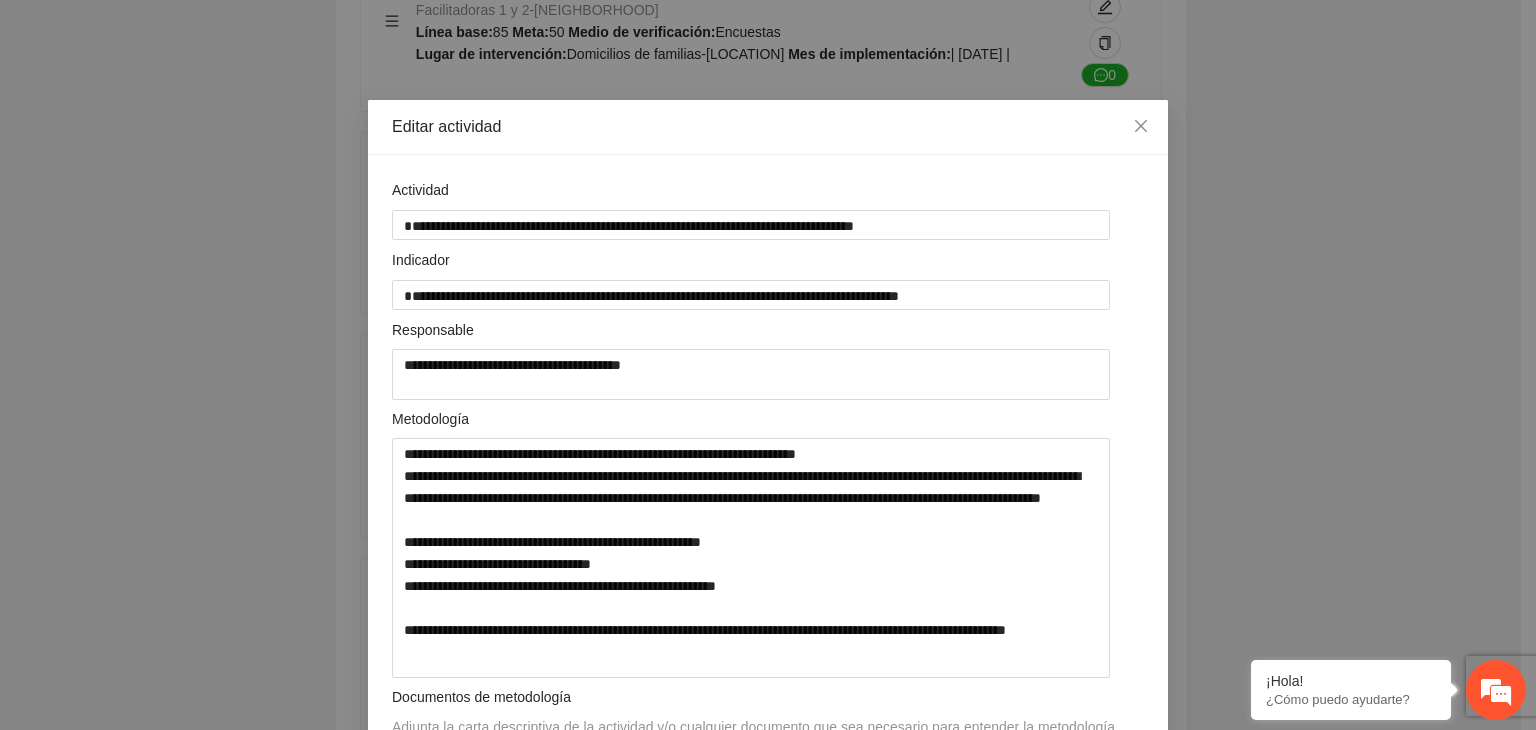 click on "**********" at bounding box center [768, 365] 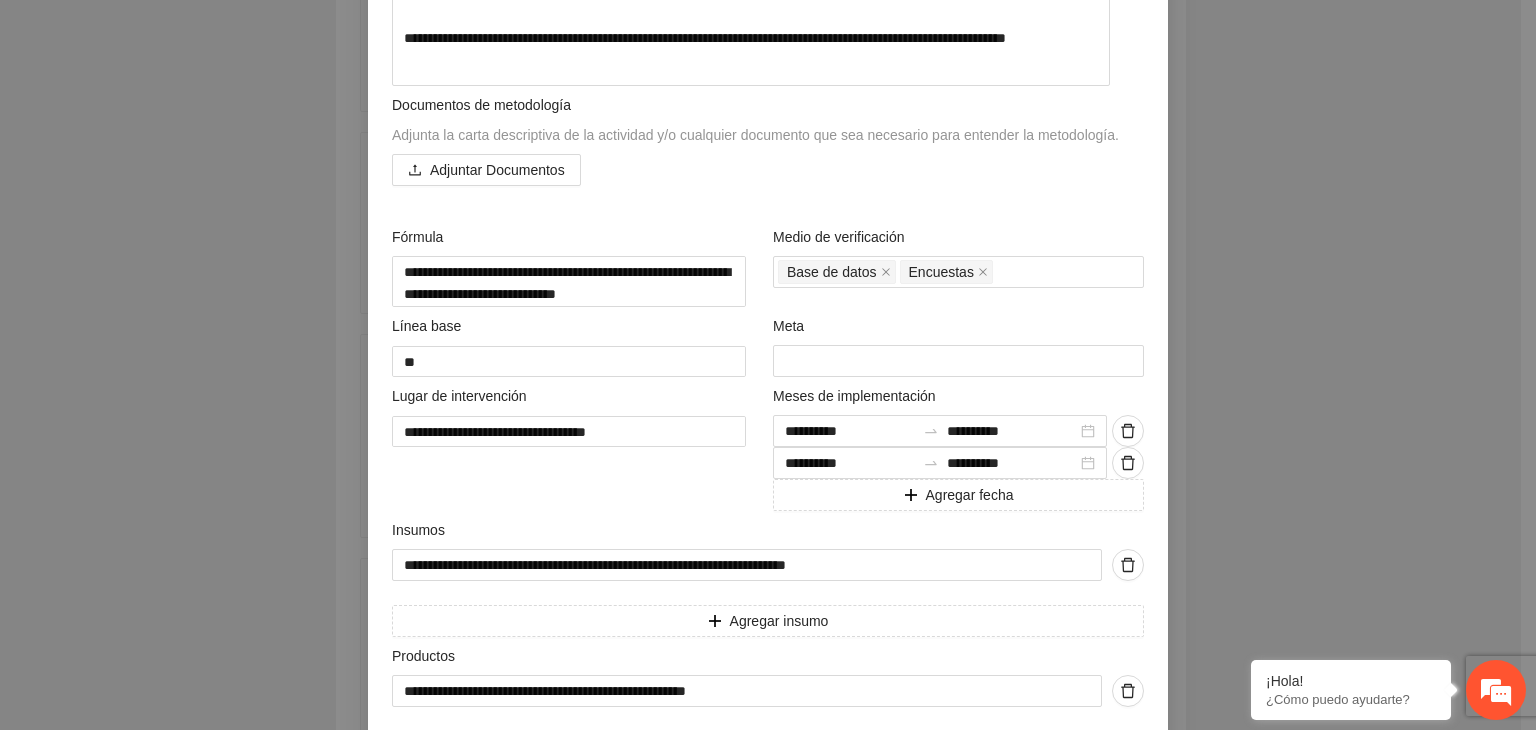 scroll, scrollTop: 743, scrollLeft: 0, axis: vertical 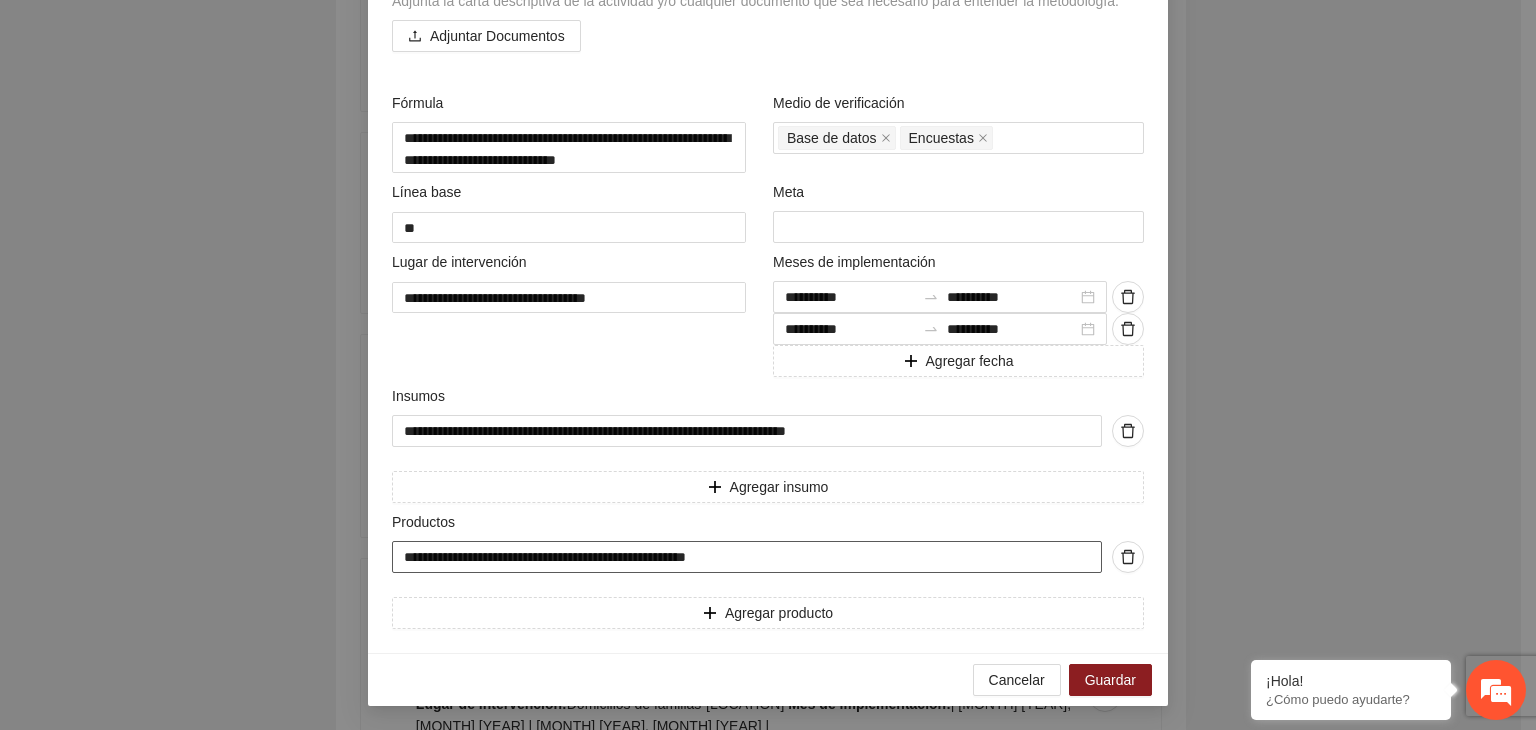 drag, startPoint x: 669, startPoint y: 557, endPoint x: 252, endPoint y: 544, distance: 417.20258 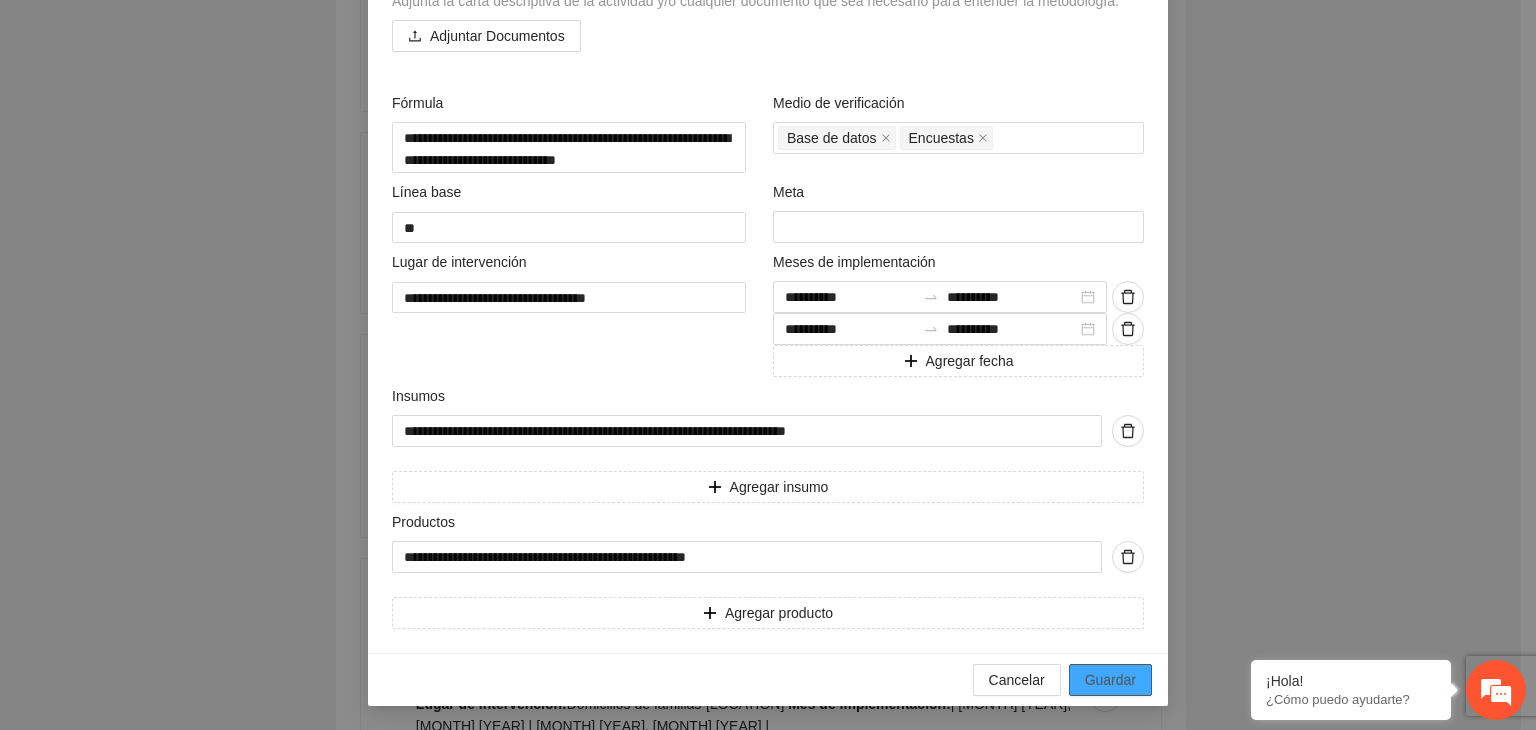 click on "Guardar" at bounding box center [1110, 680] 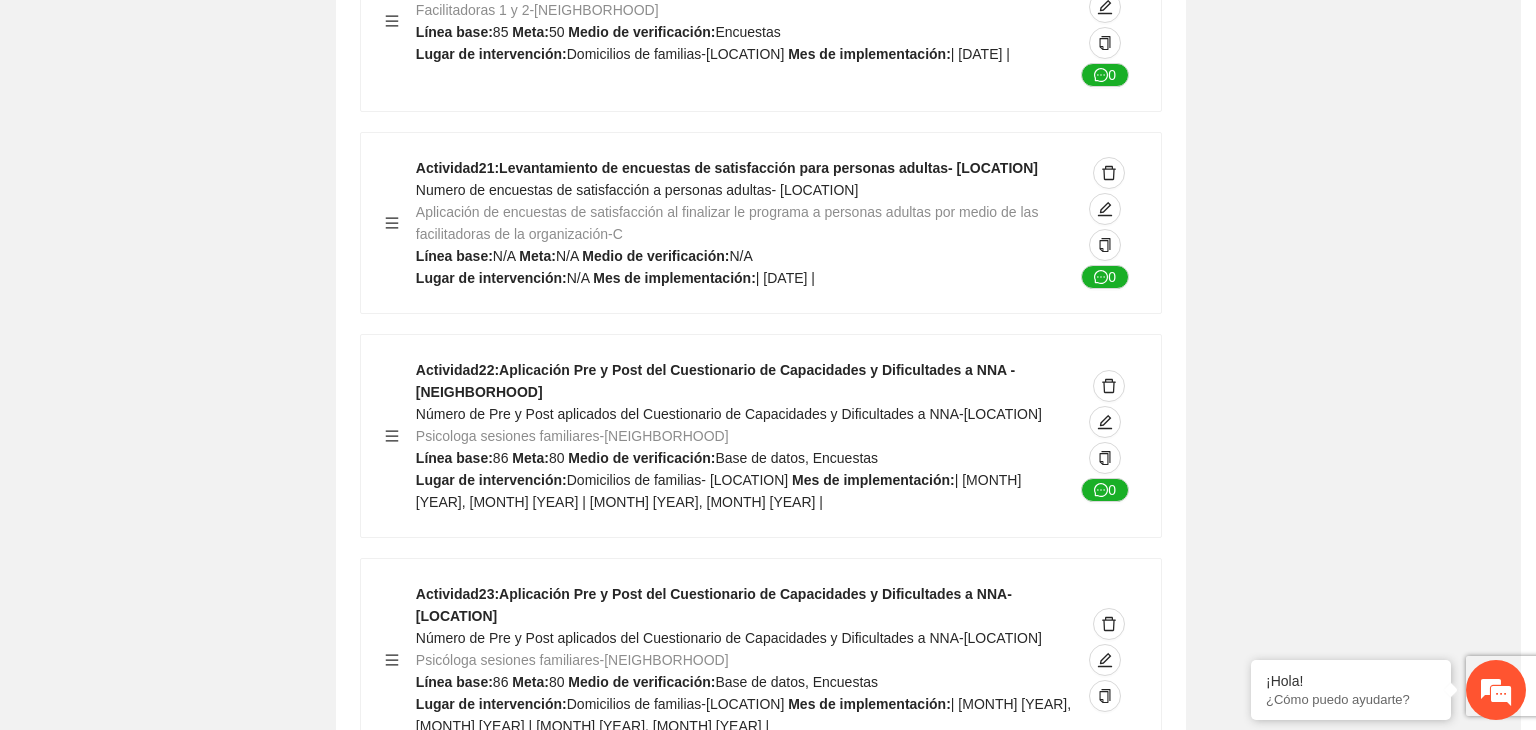 scroll, scrollTop: 204, scrollLeft: 0, axis: vertical 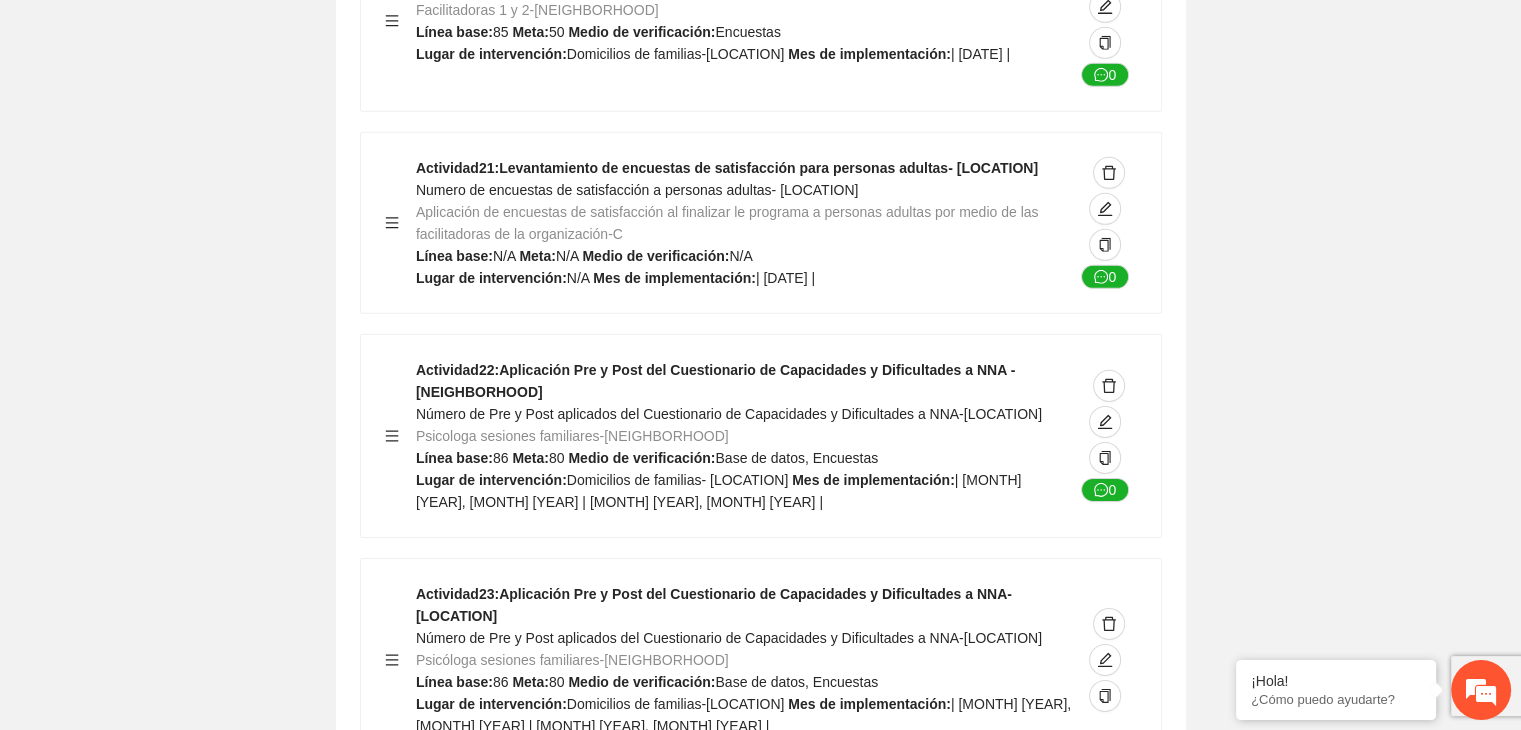 click at bounding box center [1105, 660] 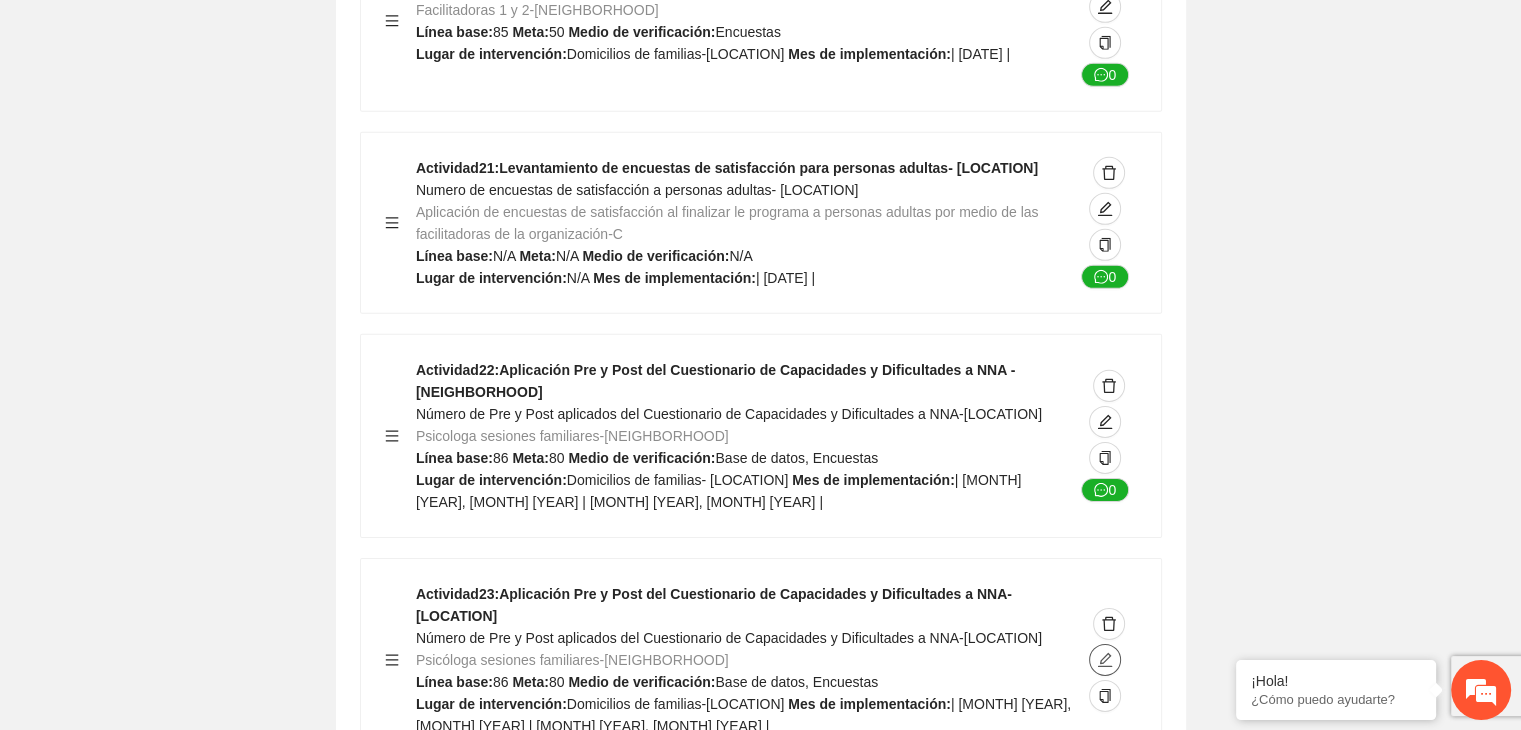 click 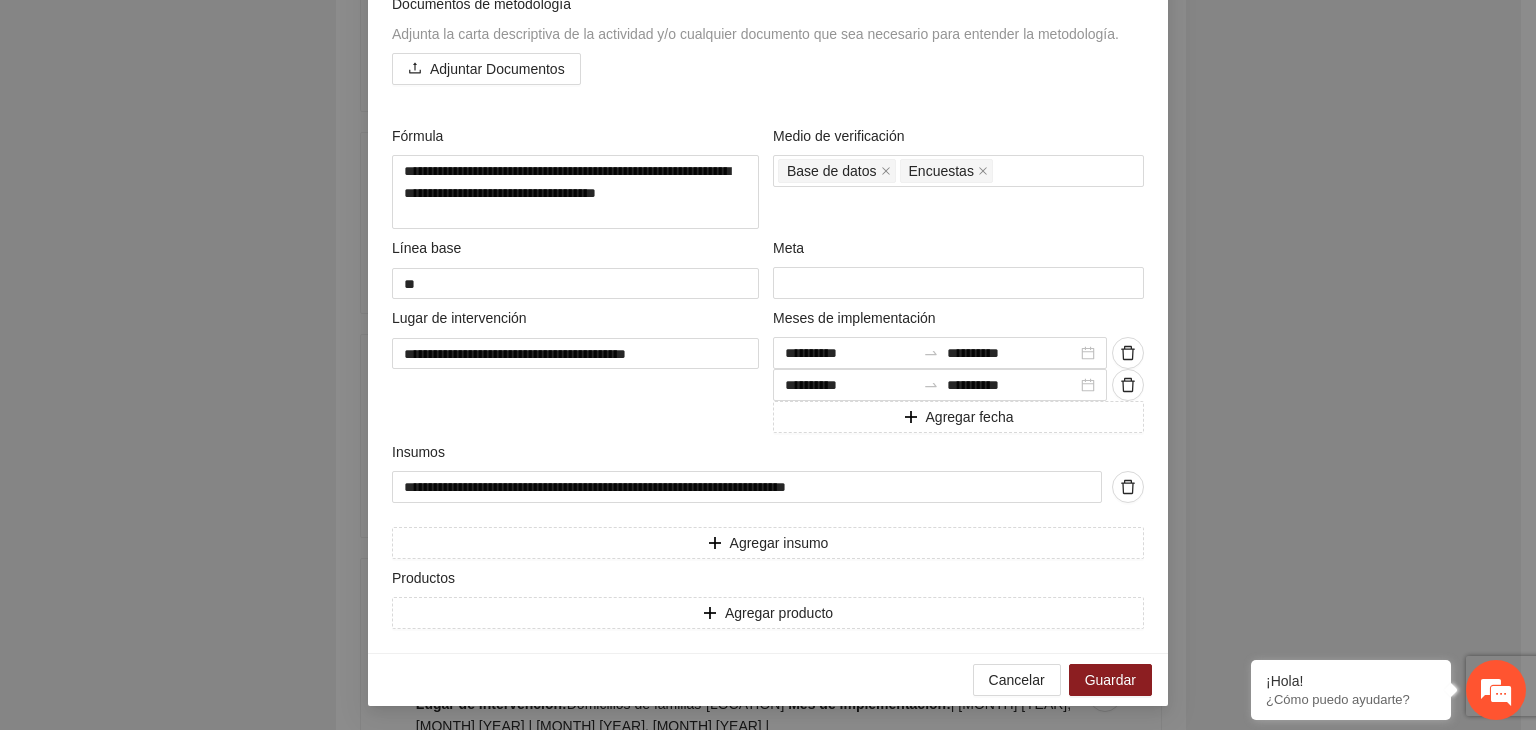 scroll, scrollTop: 687, scrollLeft: 0, axis: vertical 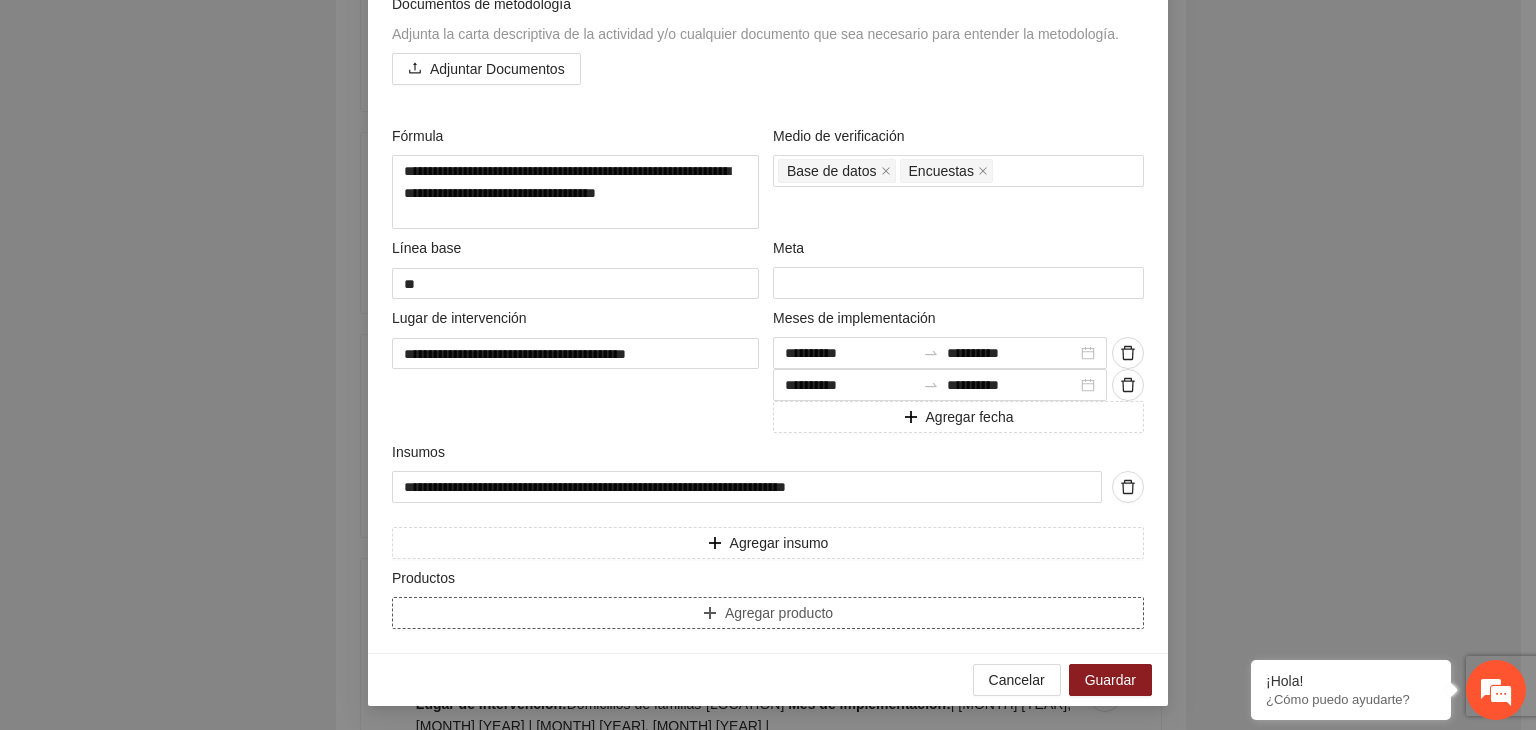 click on "Agregar producto" at bounding box center [768, 613] 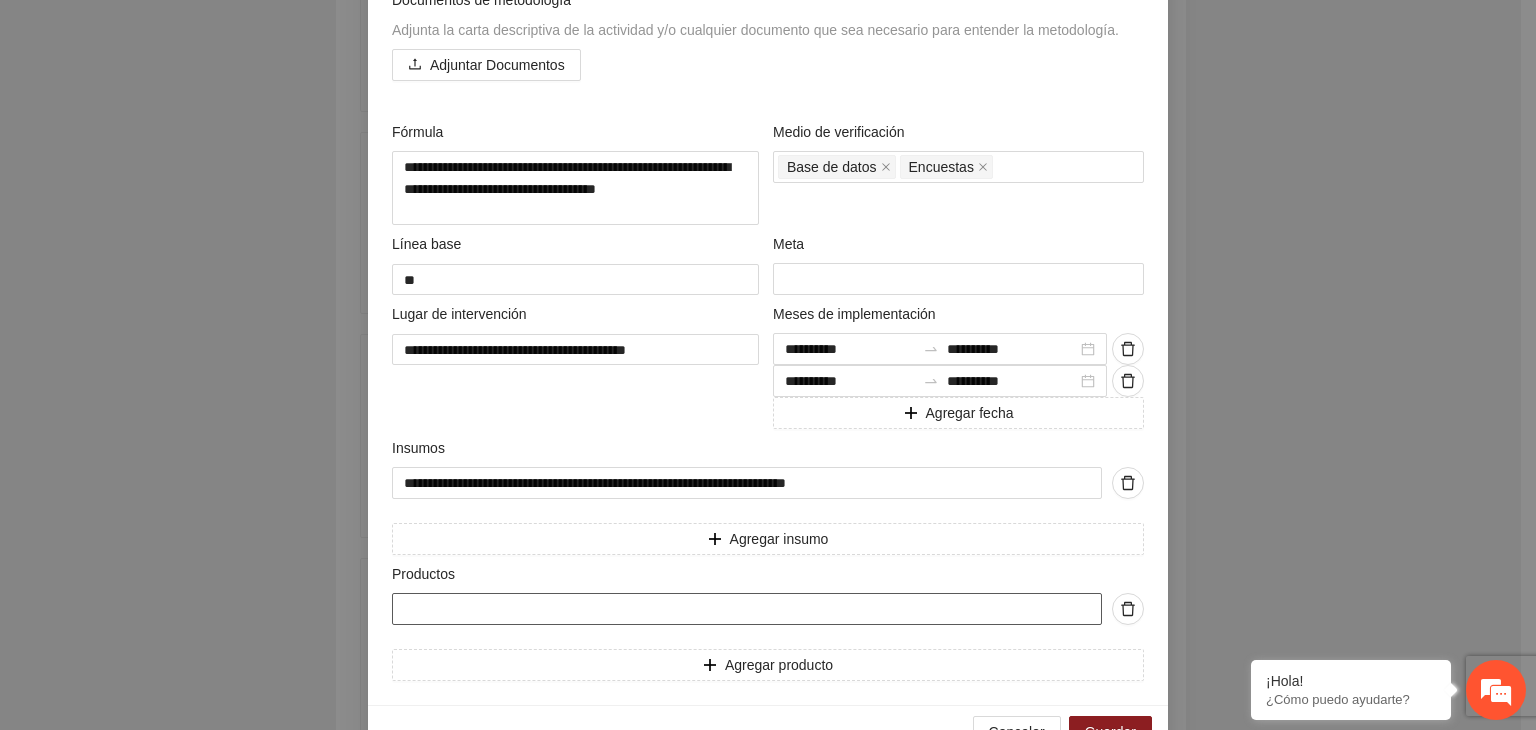 click at bounding box center [747, 609] 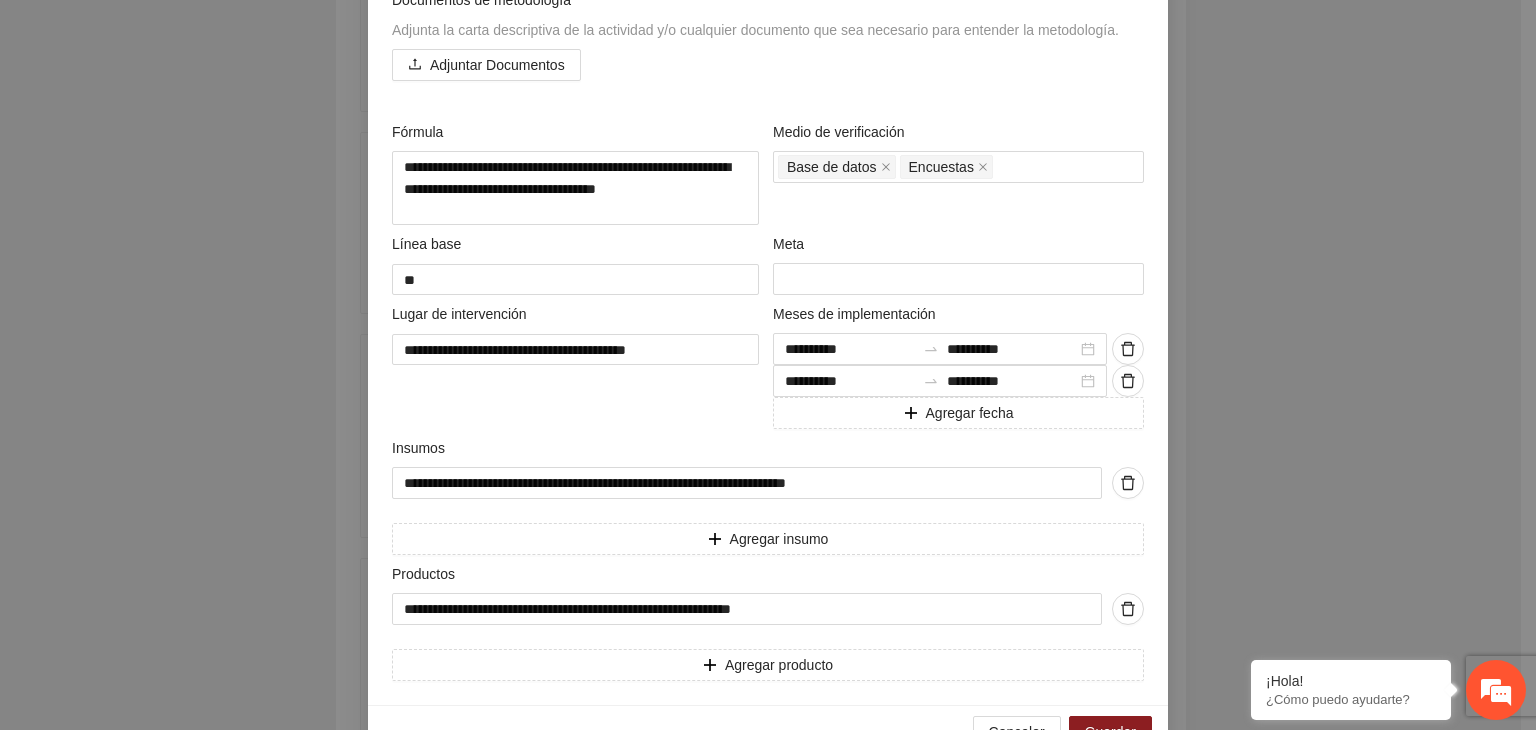 click on "**********" at bounding box center [768, 365] 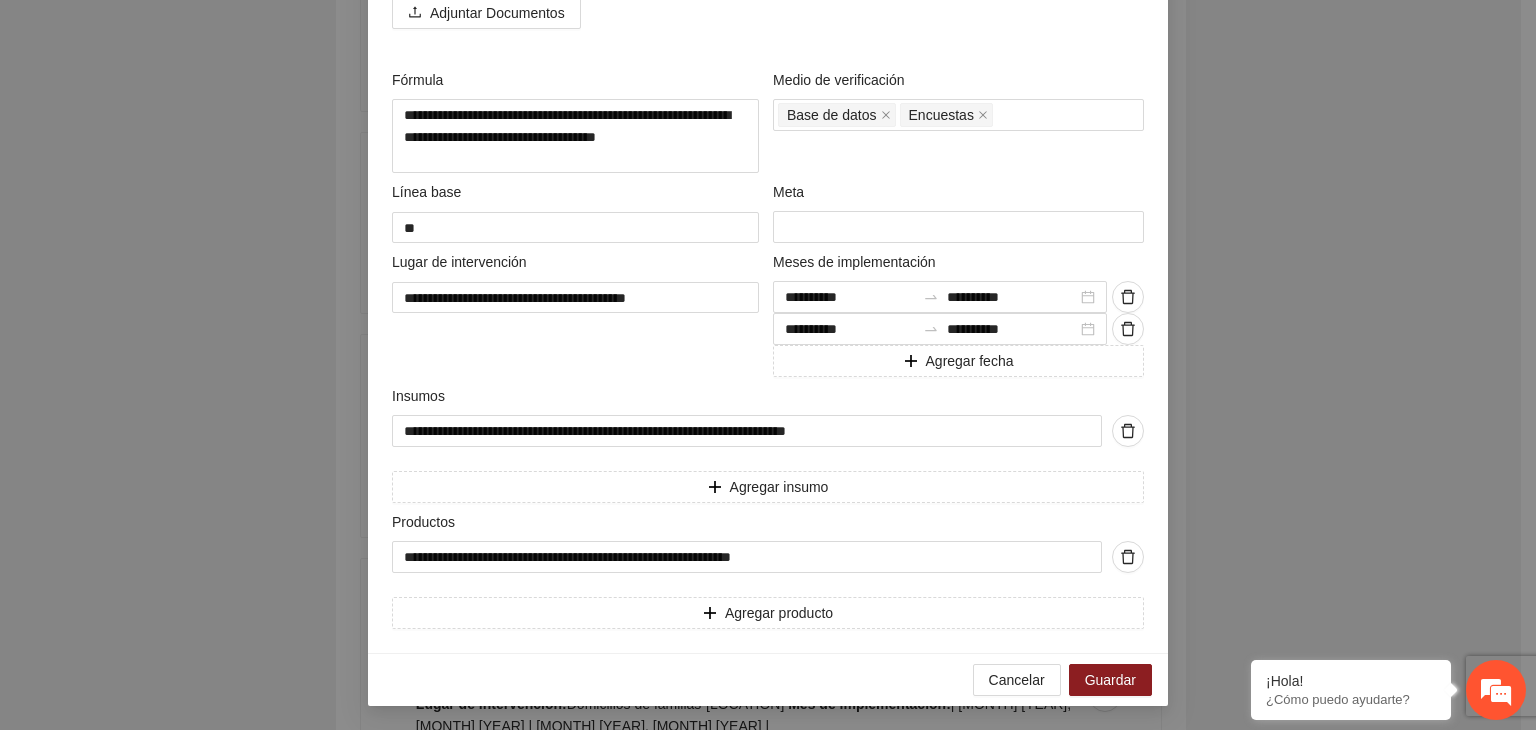 scroll, scrollTop: 743, scrollLeft: 0, axis: vertical 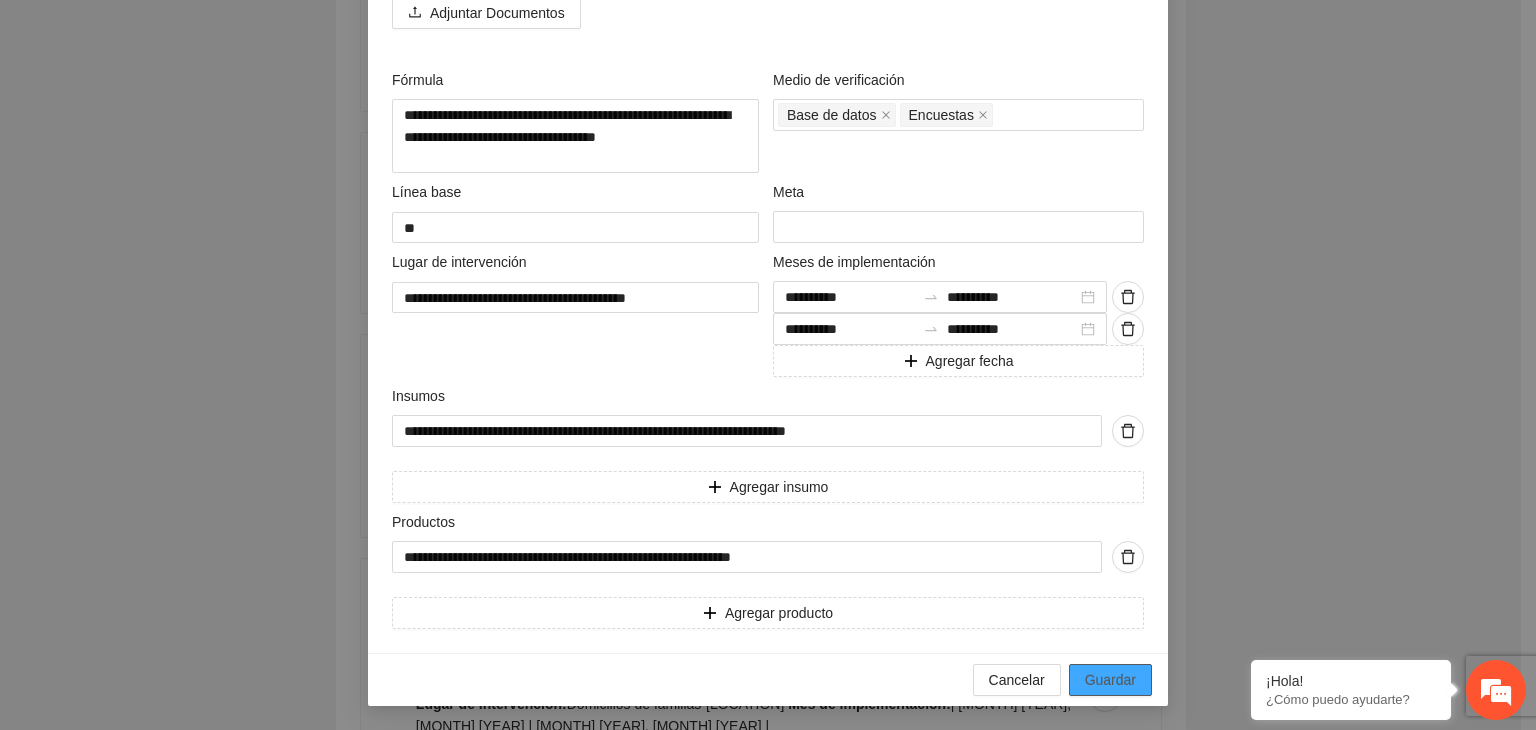 click on "Guardar" at bounding box center [1110, 680] 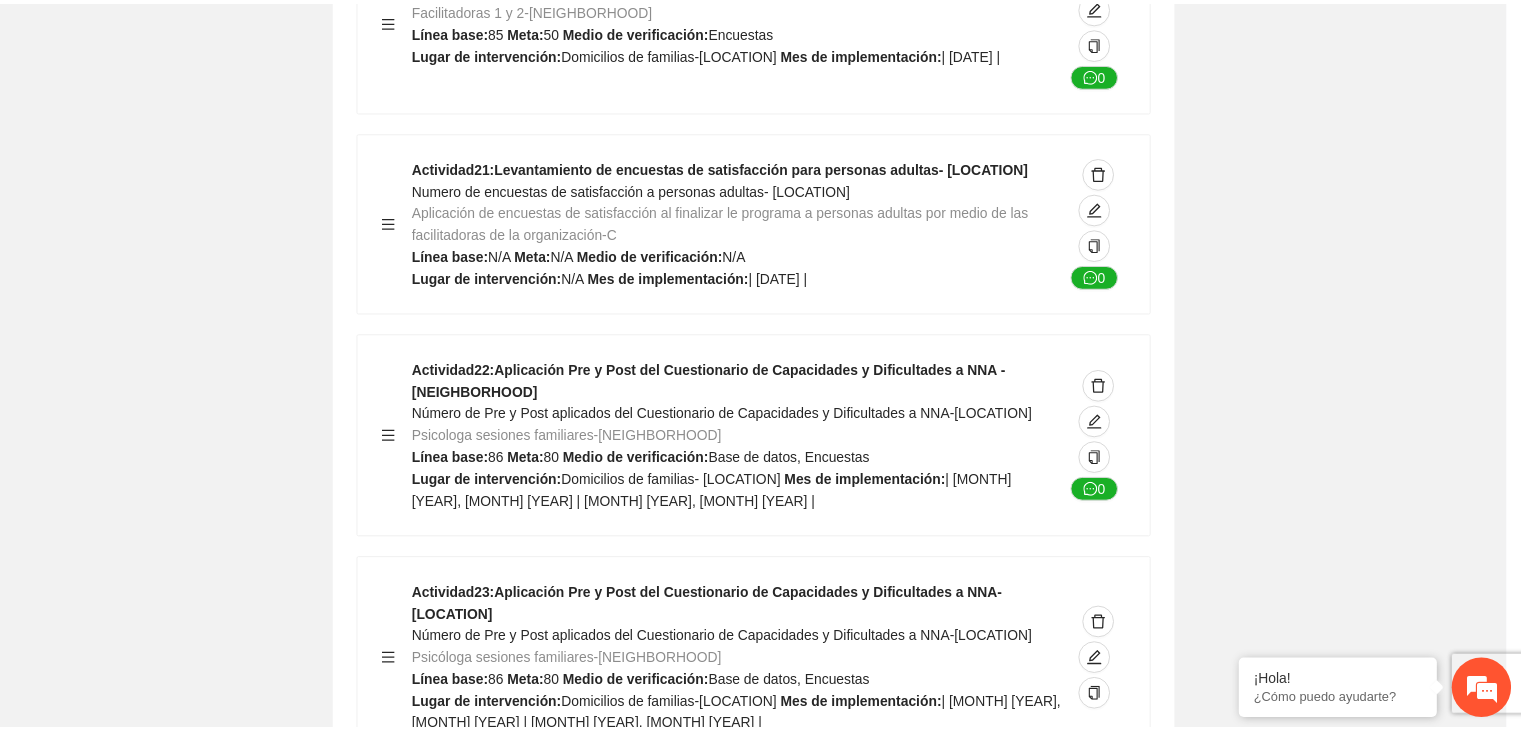 scroll, scrollTop: 204, scrollLeft: 0, axis: vertical 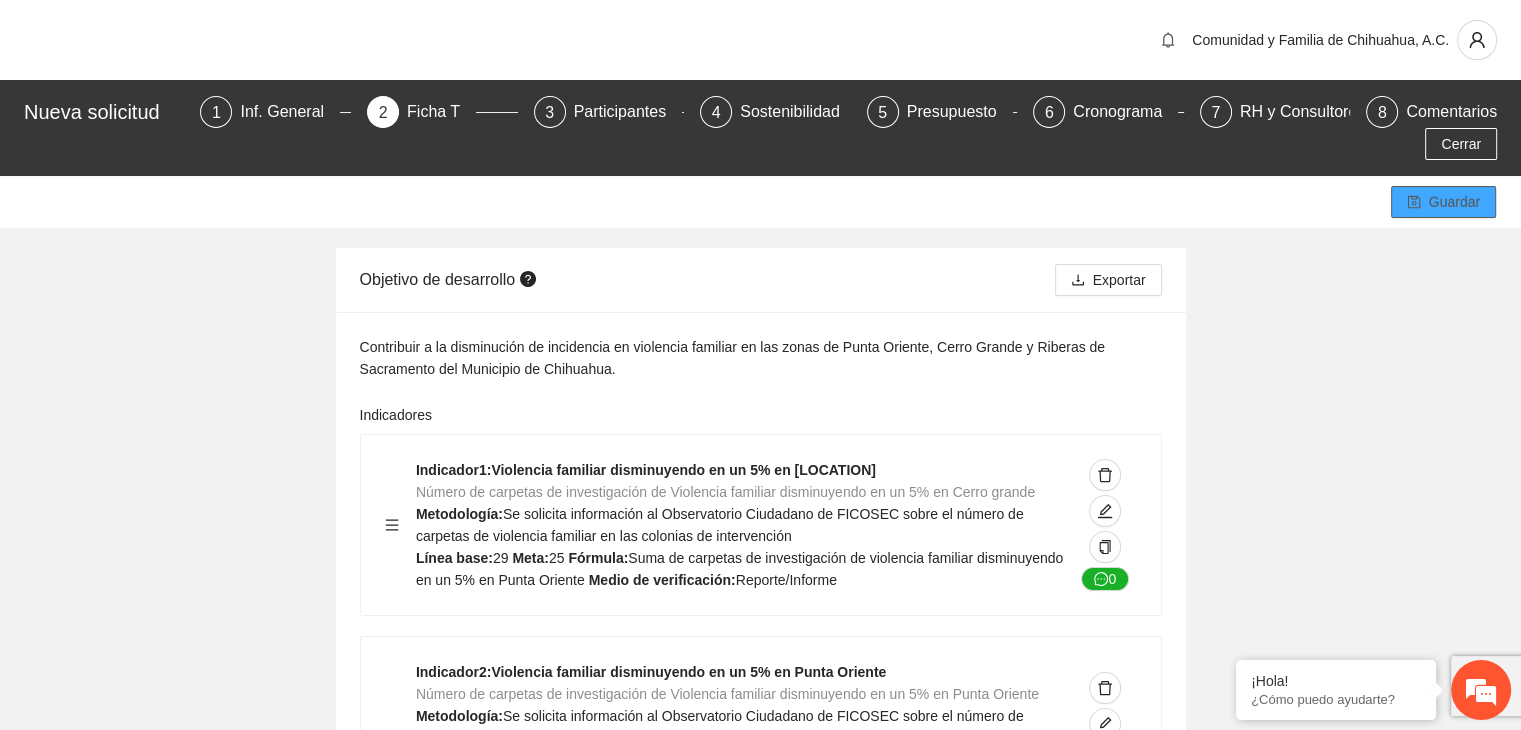 click on "Guardar" at bounding box center [1454, 202] 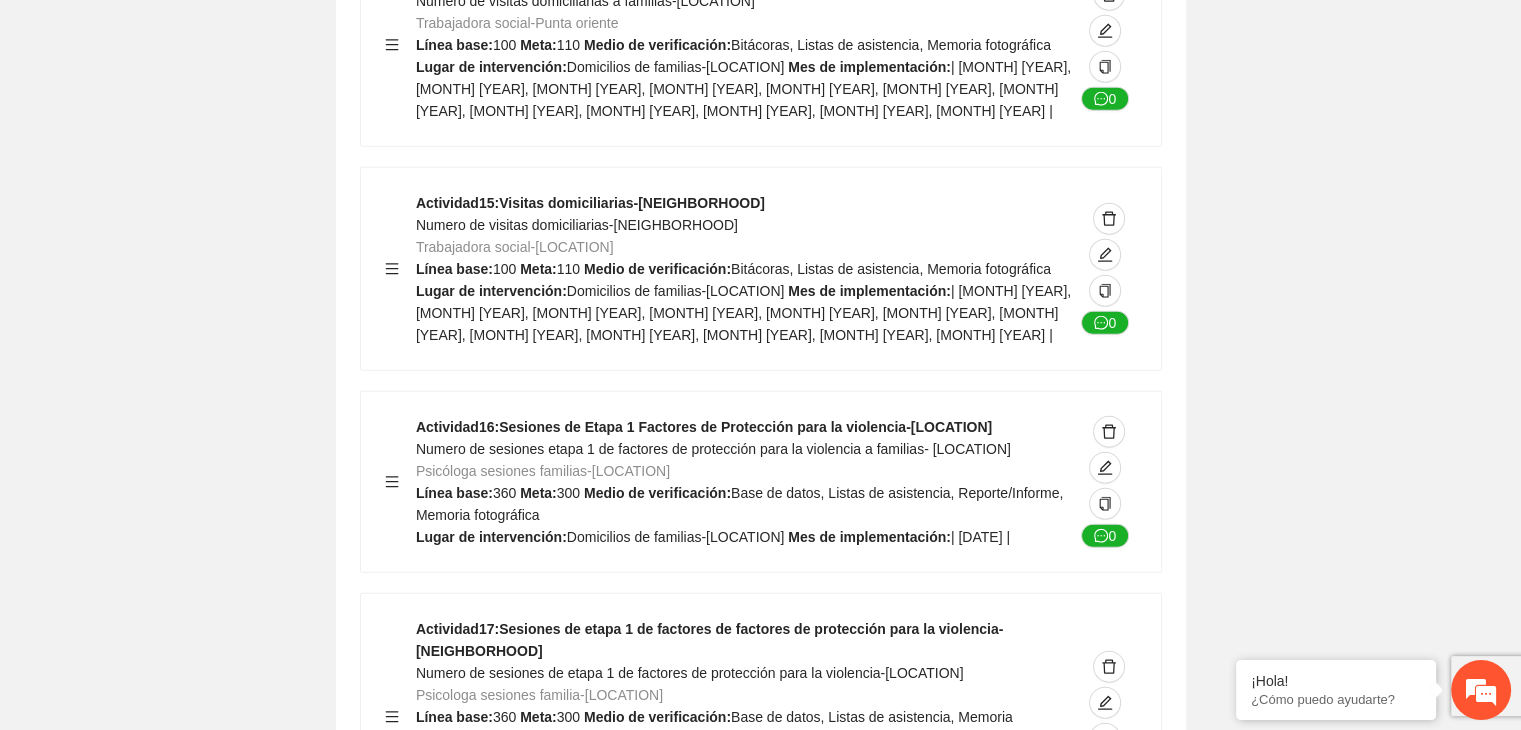 scroll, scrollTop: 12498, scrollLeft: 0, axis: vertical 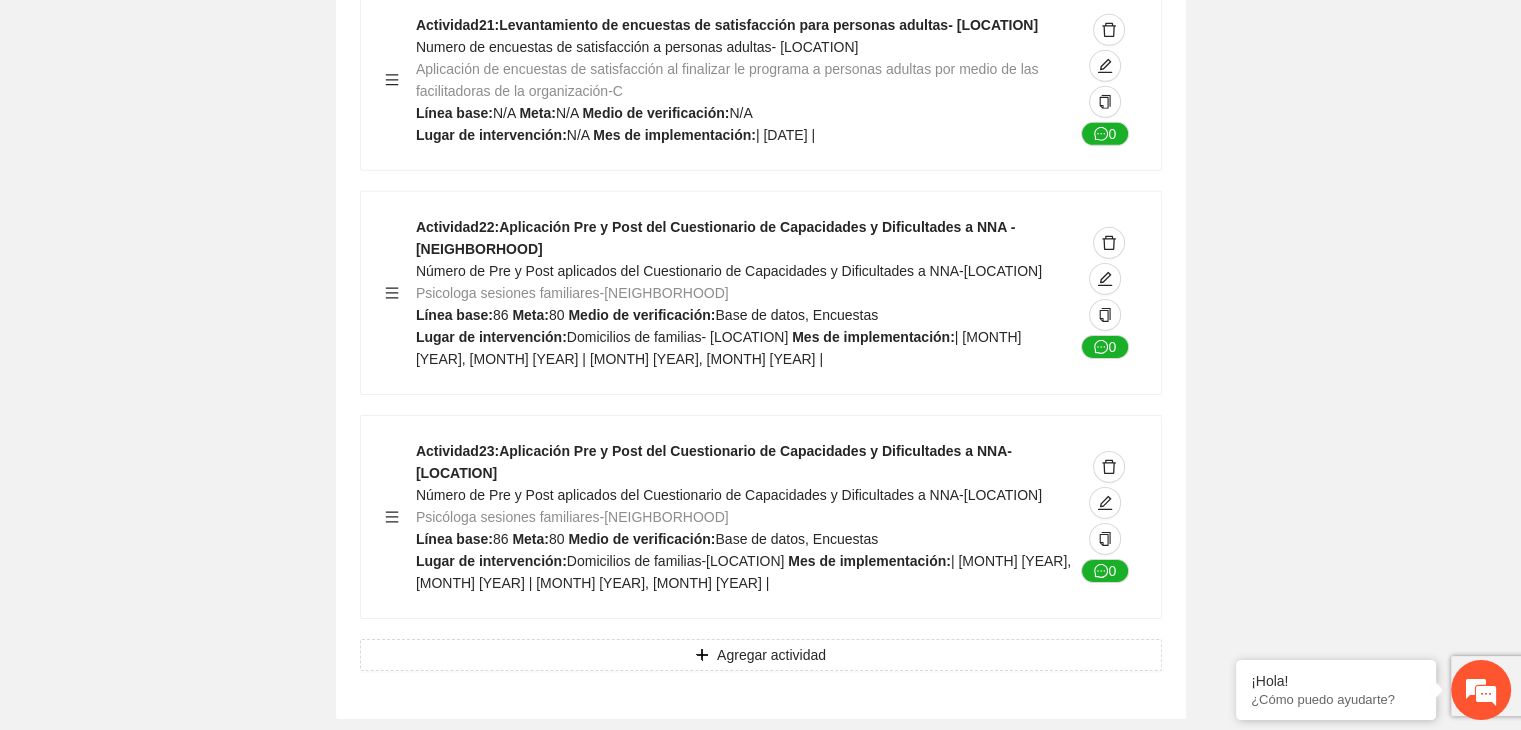 click on "Guardar Objetivo de desarrollo Exportar Contribuir a la disminución de incidencia en violencia familiar en las zonas de [NEIGHBORHOOD], [NEIGHBORHOOD] y [NEIGHBORHOOD] del Municipio de Chihuahua. Indicadores Indicador 1 : Violencia familiar disminuyendo en un 5% en [NEIGHBORHOOD] Número de carpetas de investigación de Violencia familiar disminuyendo en un 5% en [NEIGHBORHOOD] Metodología: Se solicita información al Observatorio Ciudadano de FICOSEC sobre el número de carpetas de violencia familiar en las colonias de intervención Línea base: 29 Meta: 25 Fórmula: Suma de carpetas de investigación de violencia familiar disminuyendo en un 5% en [NEIGHBORHOOD] Medio de verificación: Reporte/Informe 0 Indicador 2 : Violencia familiar disminuyendo en un 5% en [NEIGHBORHOOD] Número de carpetas de investigación de Violencia familiar disminuyendo en un 5% en [NEIGHBORHOOD] Metodología: Línea base: 63 Meta: 56 Fórmula: Medio de verificación: Reporte/Informe 0 3 :" at bounding box center [760, -6199] 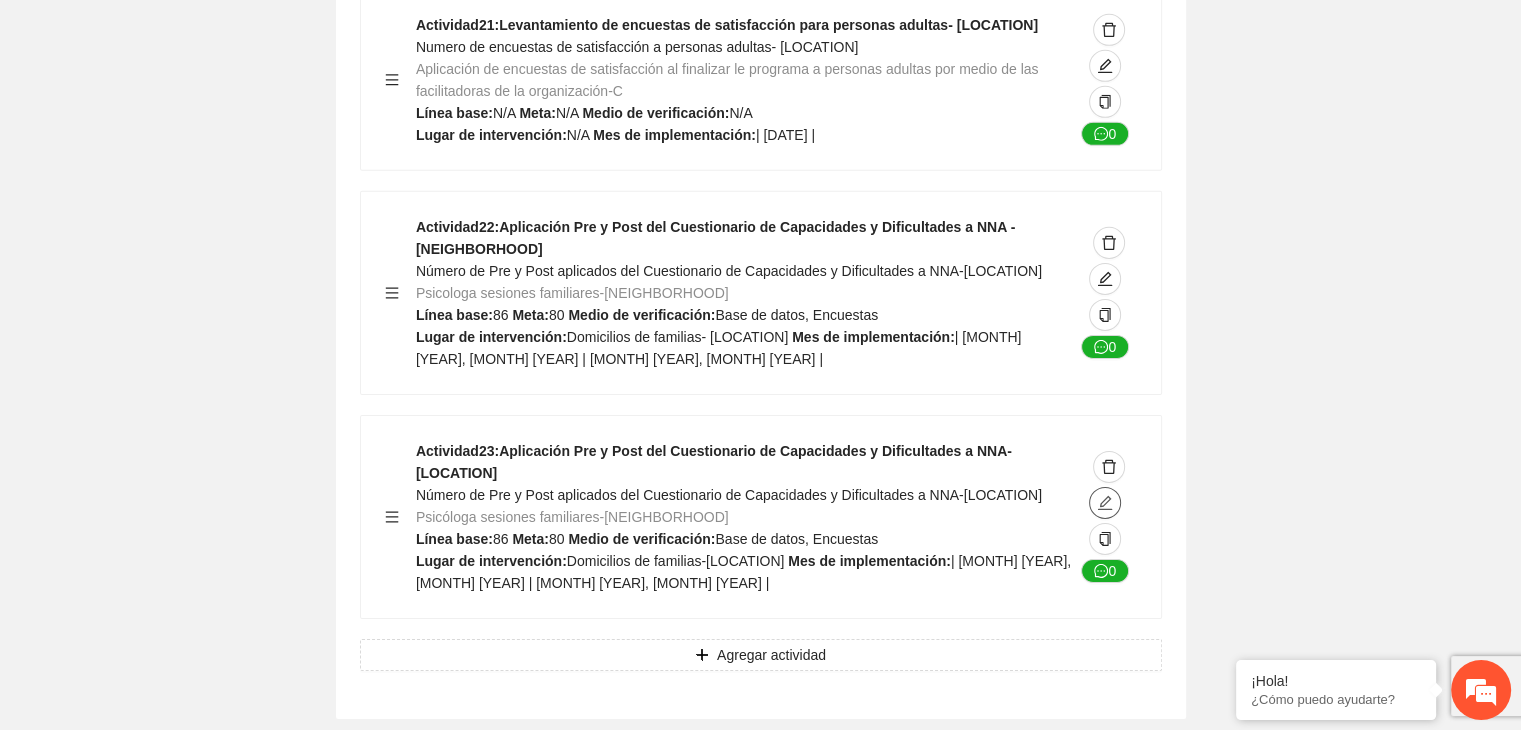 click 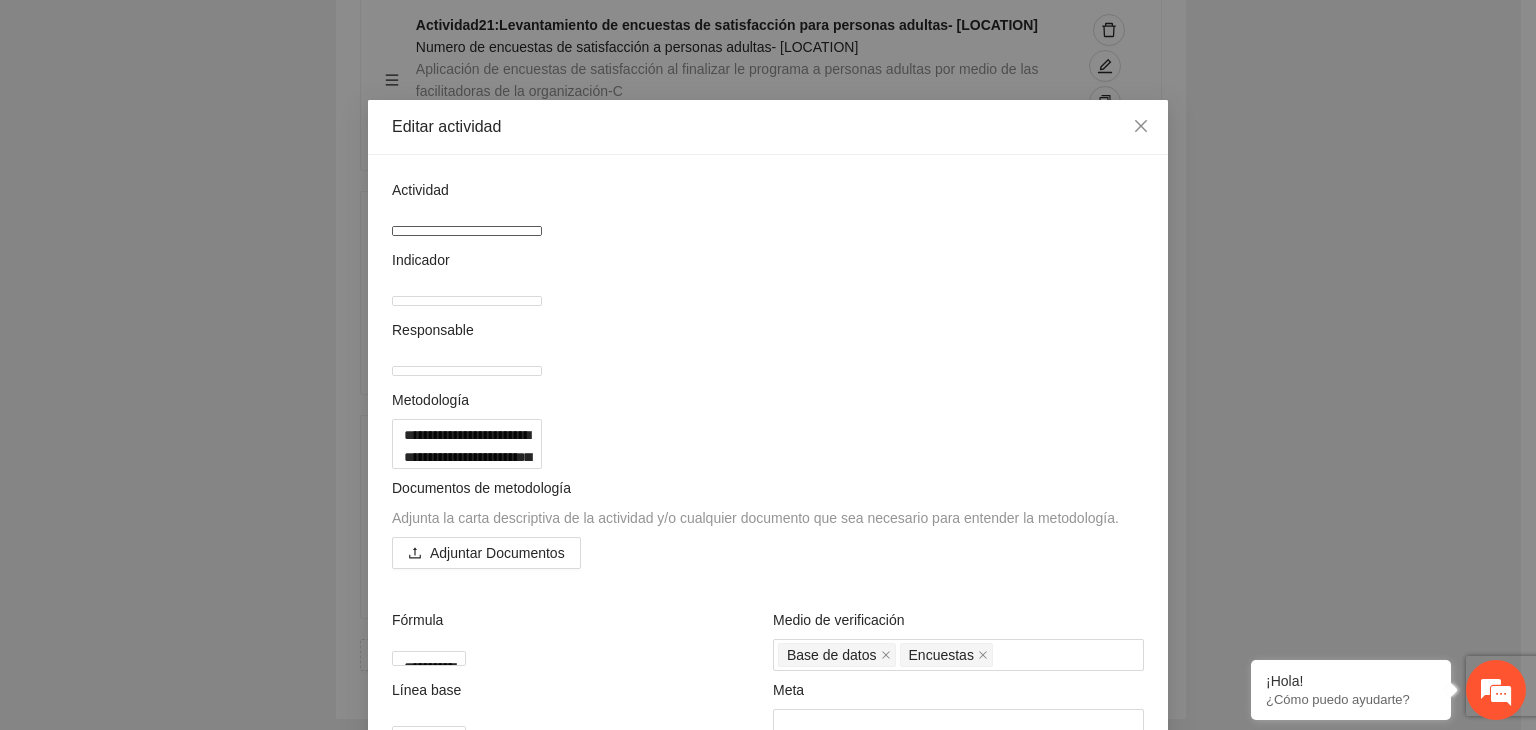 drag, startPoint x: 404, startPoint y: 229, endPoint x: 864, endPoint y: 237, distance: 460.06955 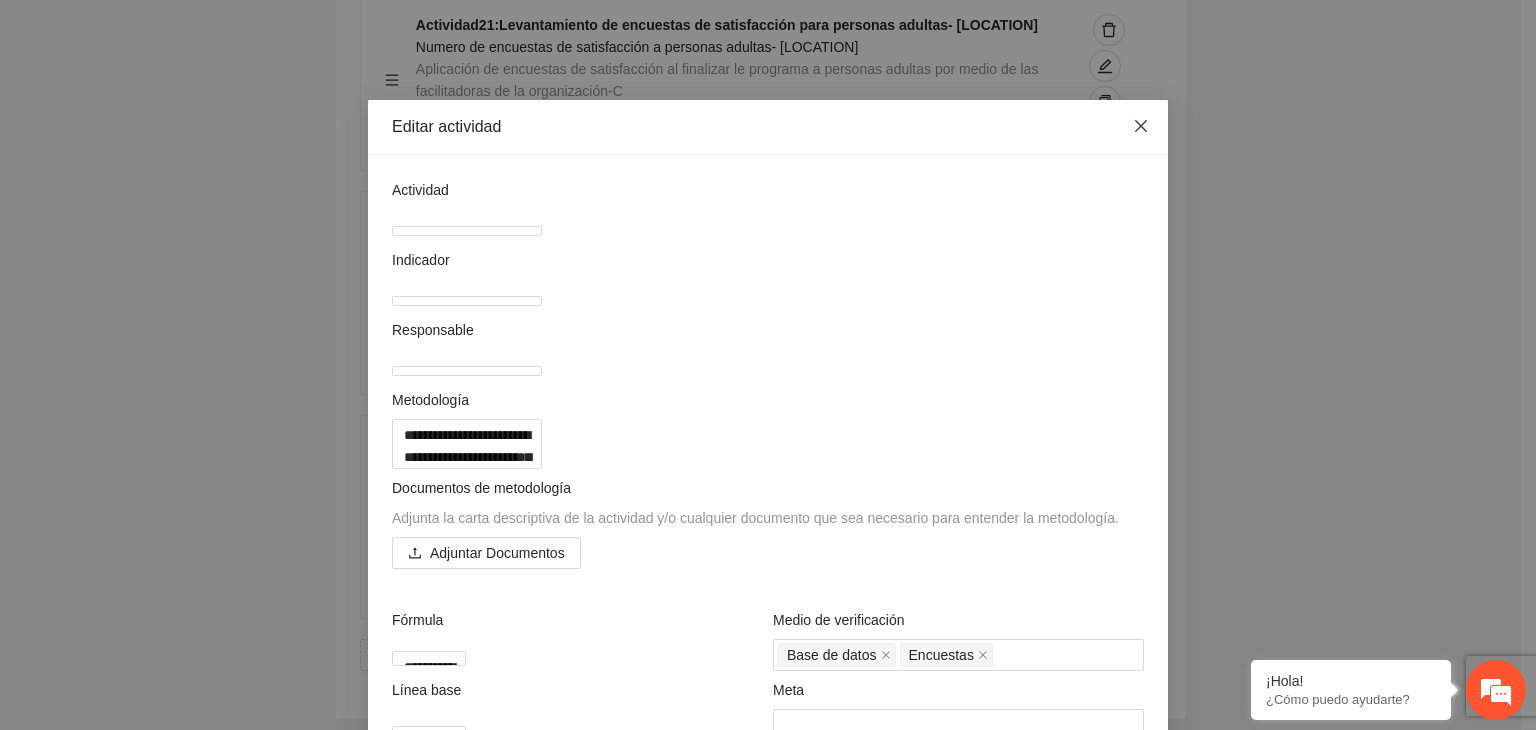 click at bounding box center (1141, 127) 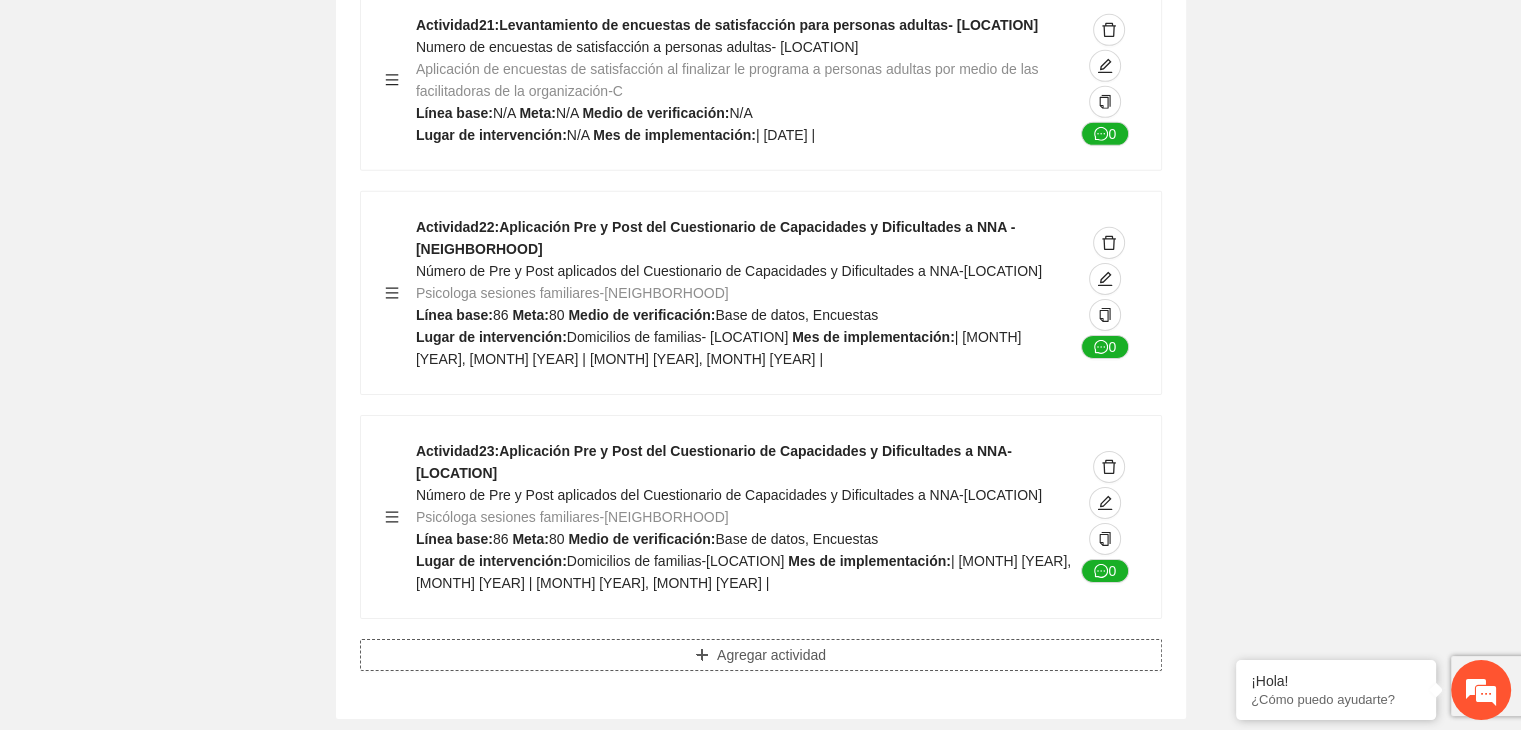 click on "Agregar actividad" at bounding box center (771, 655) 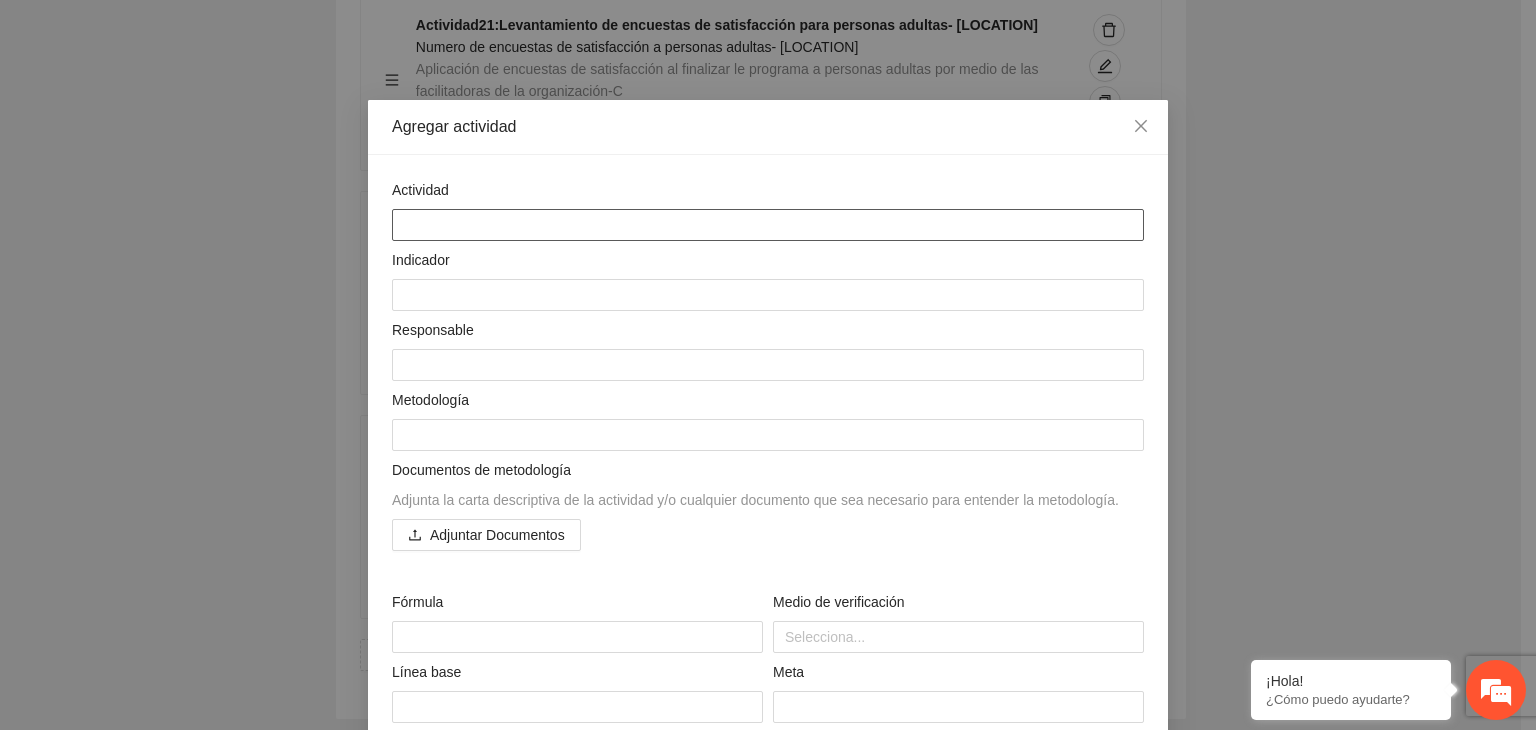 click at bounding box center [768, 225] 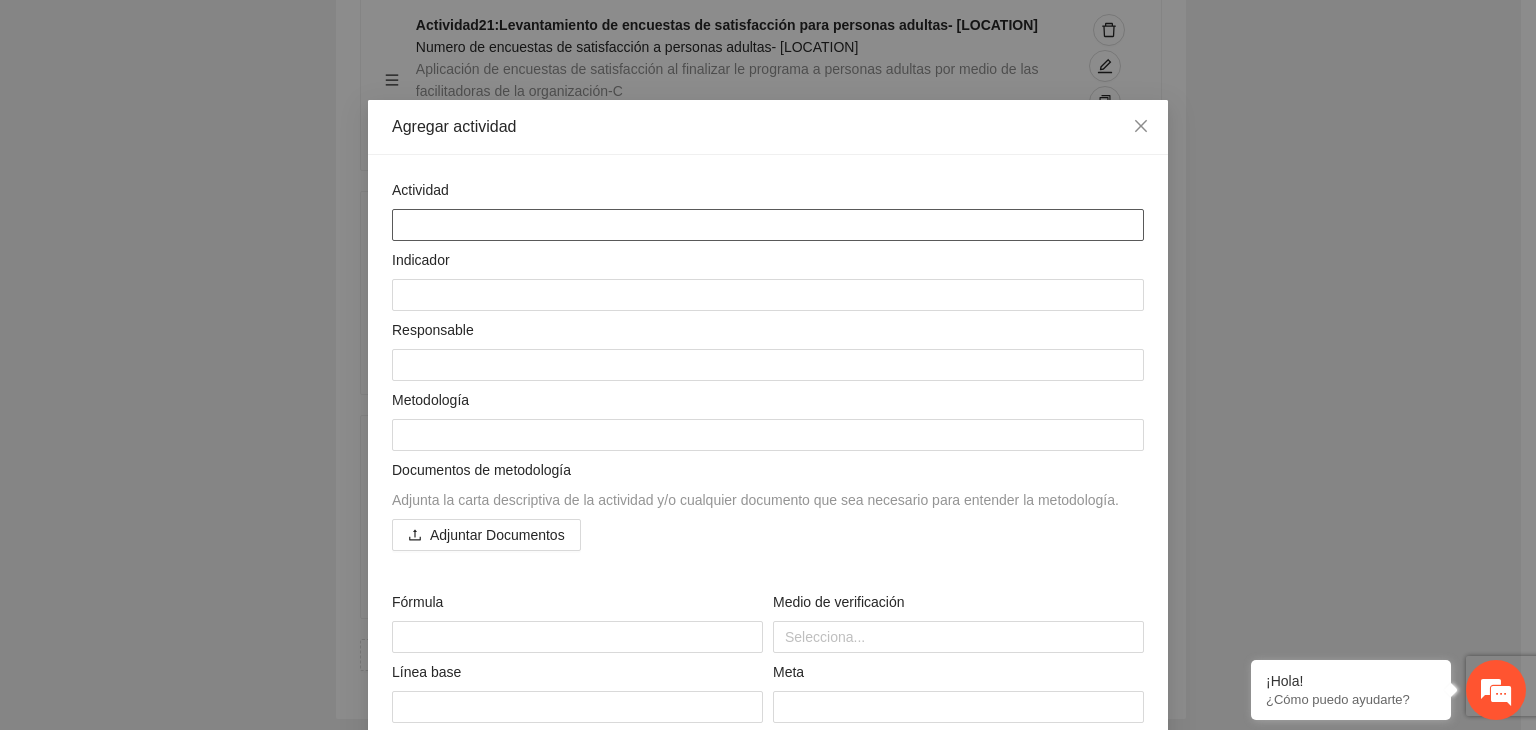 paste on "**********" 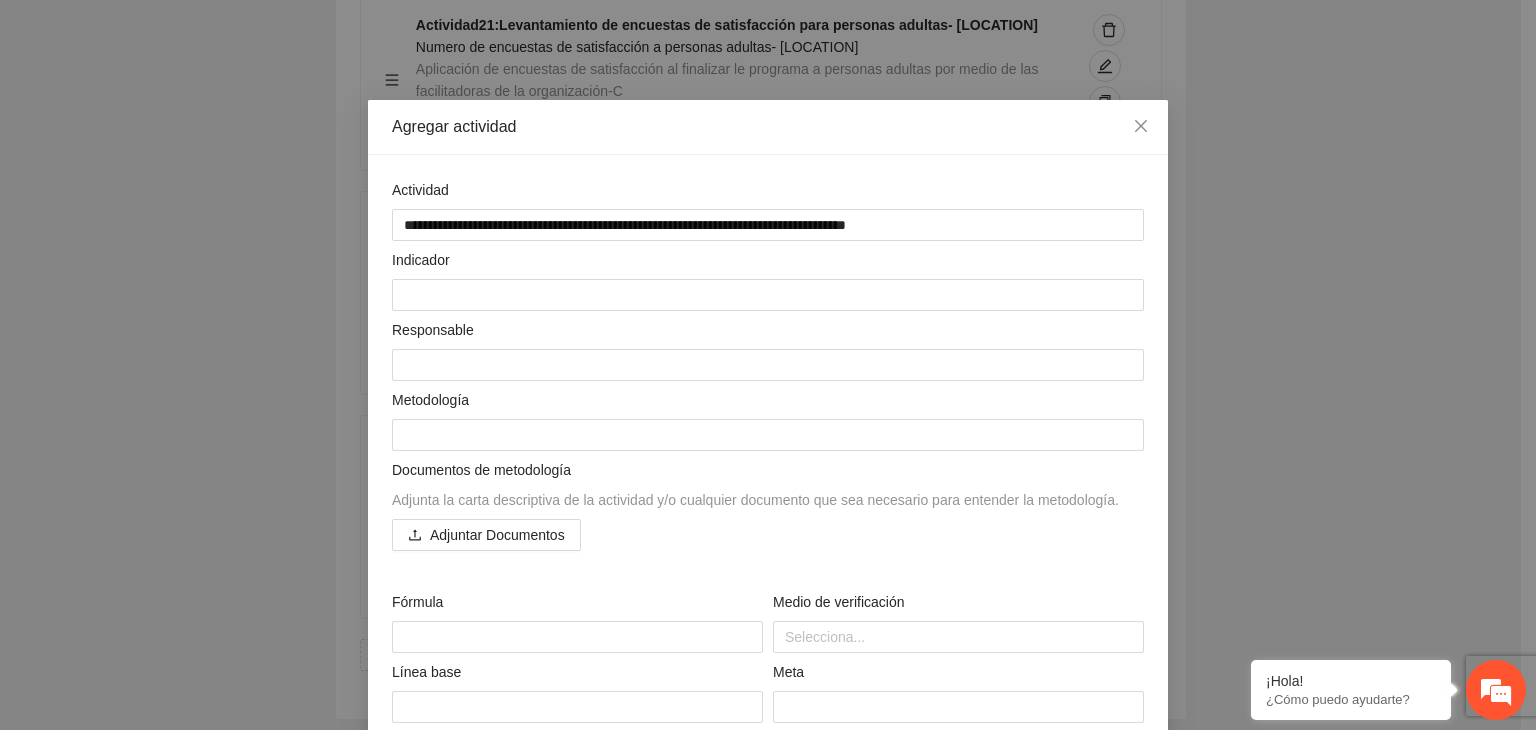 click on "**********" at bounding box center (768, 365) 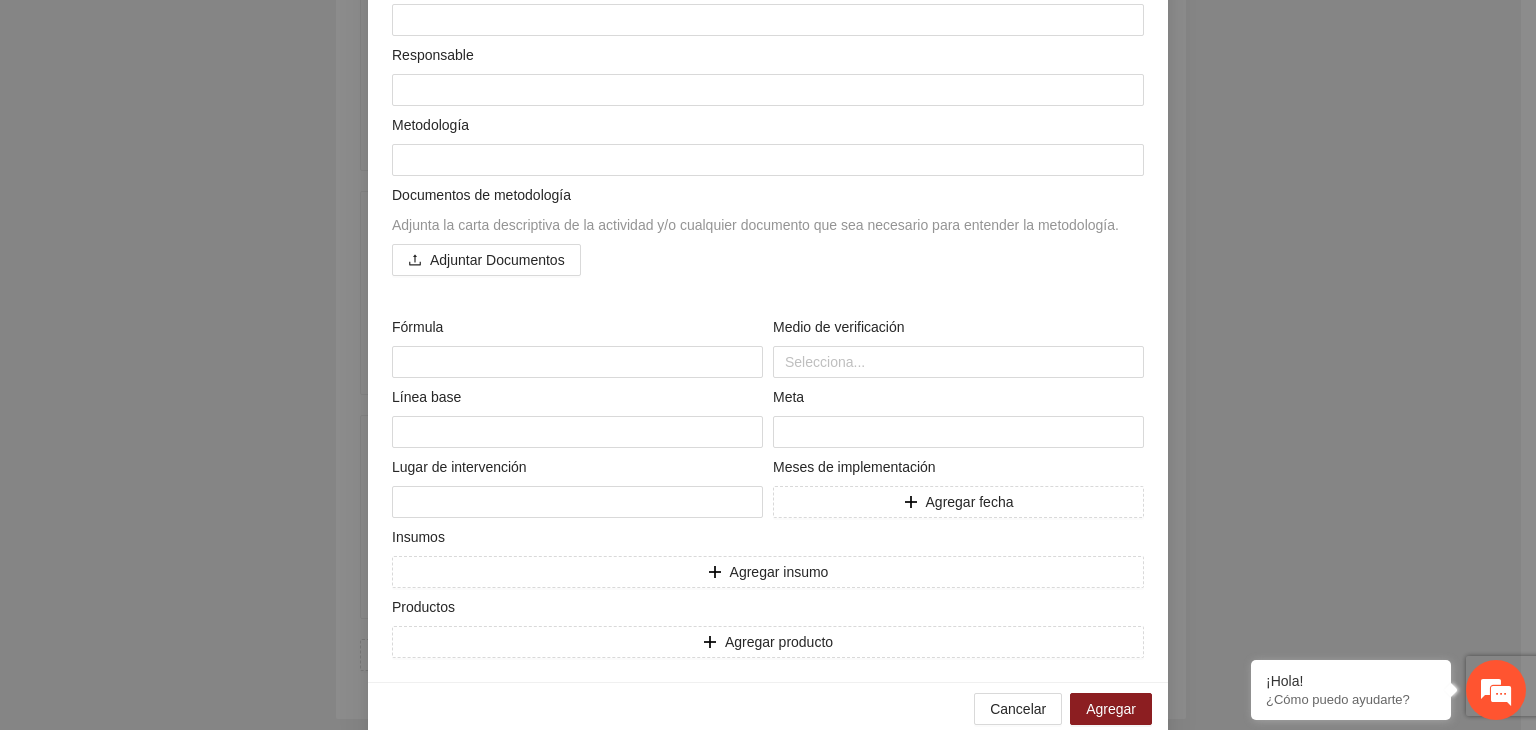scroll, scrollTop: 304, scrollLeft: 0, axis: vertical 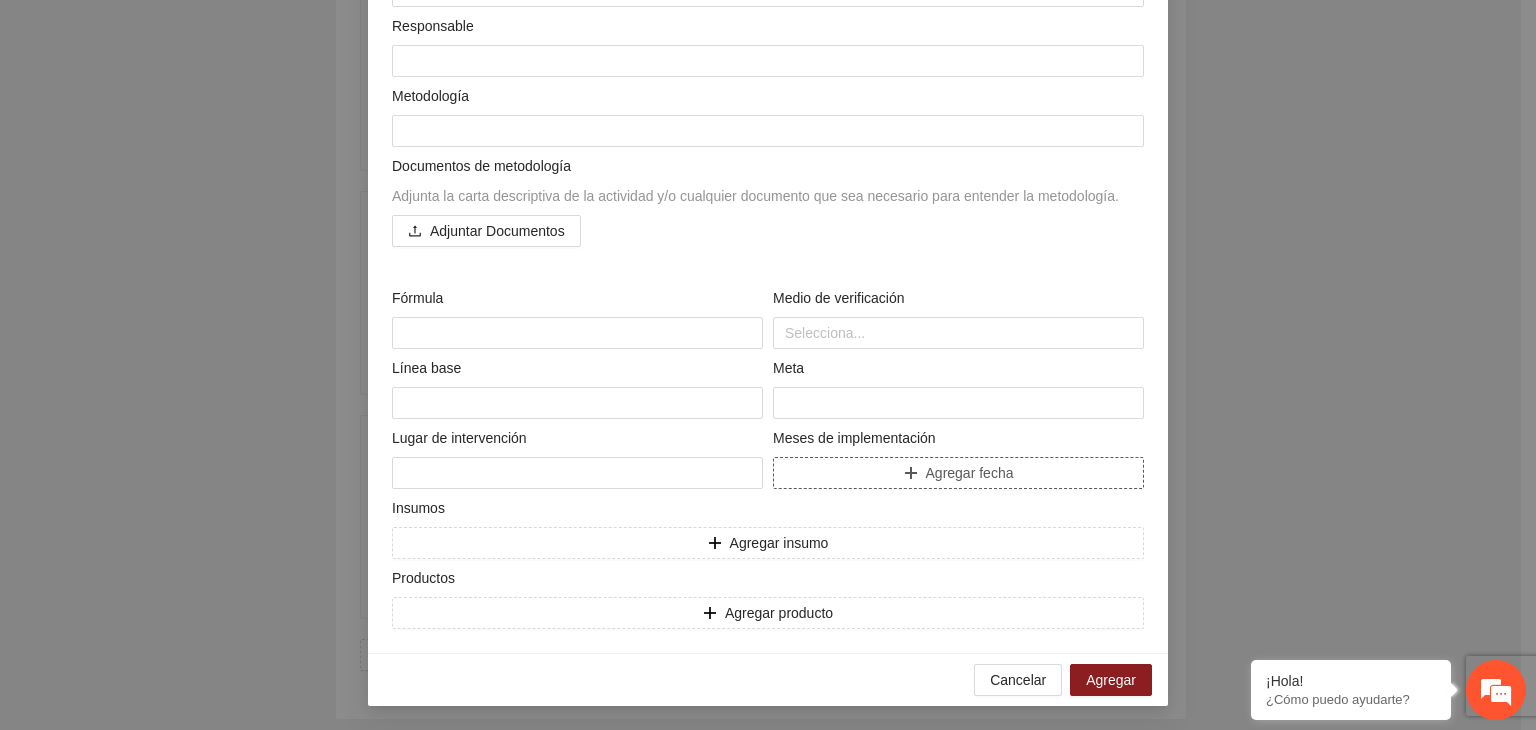 click on "Agregar fecha" at bounding box center (958, 473) 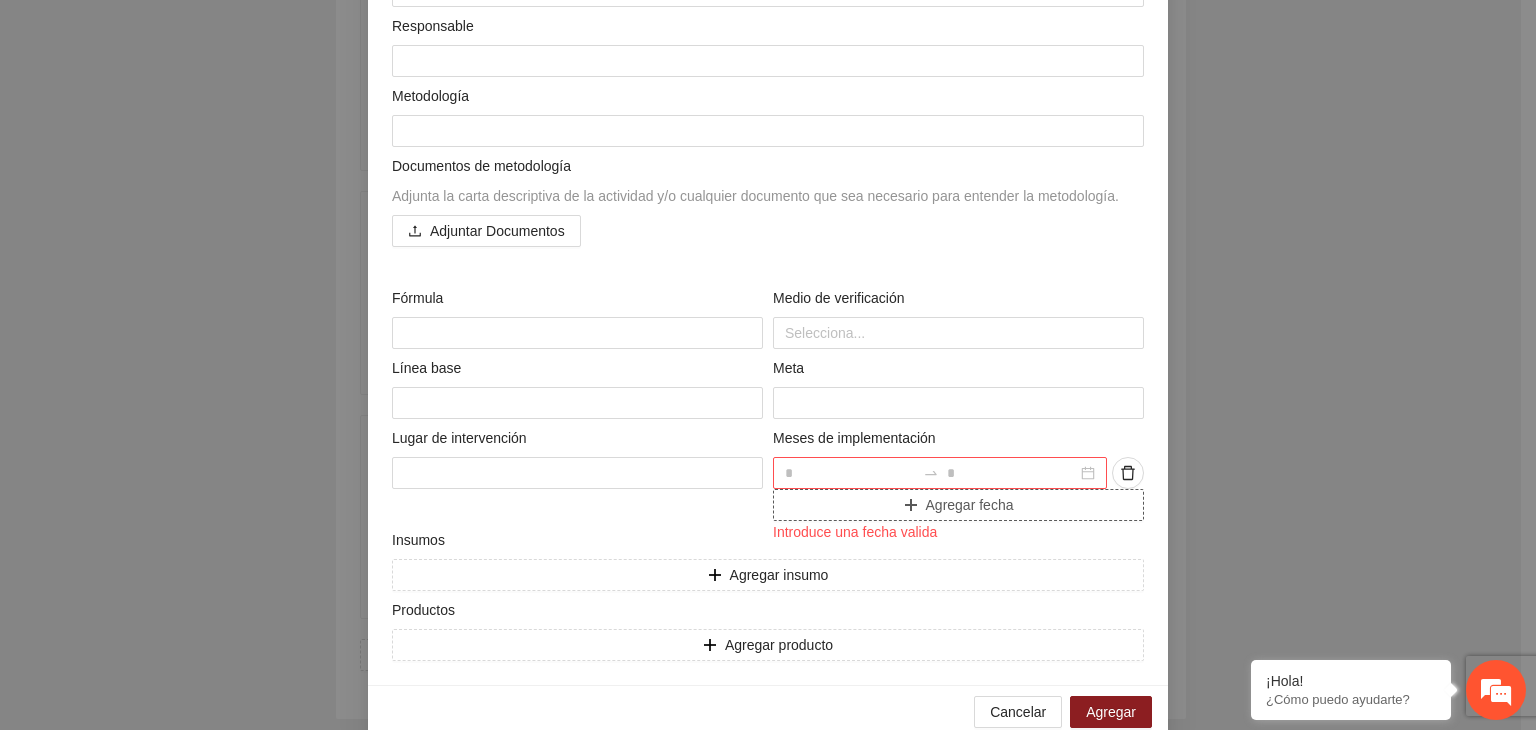 click at bounding box center [850, 473] 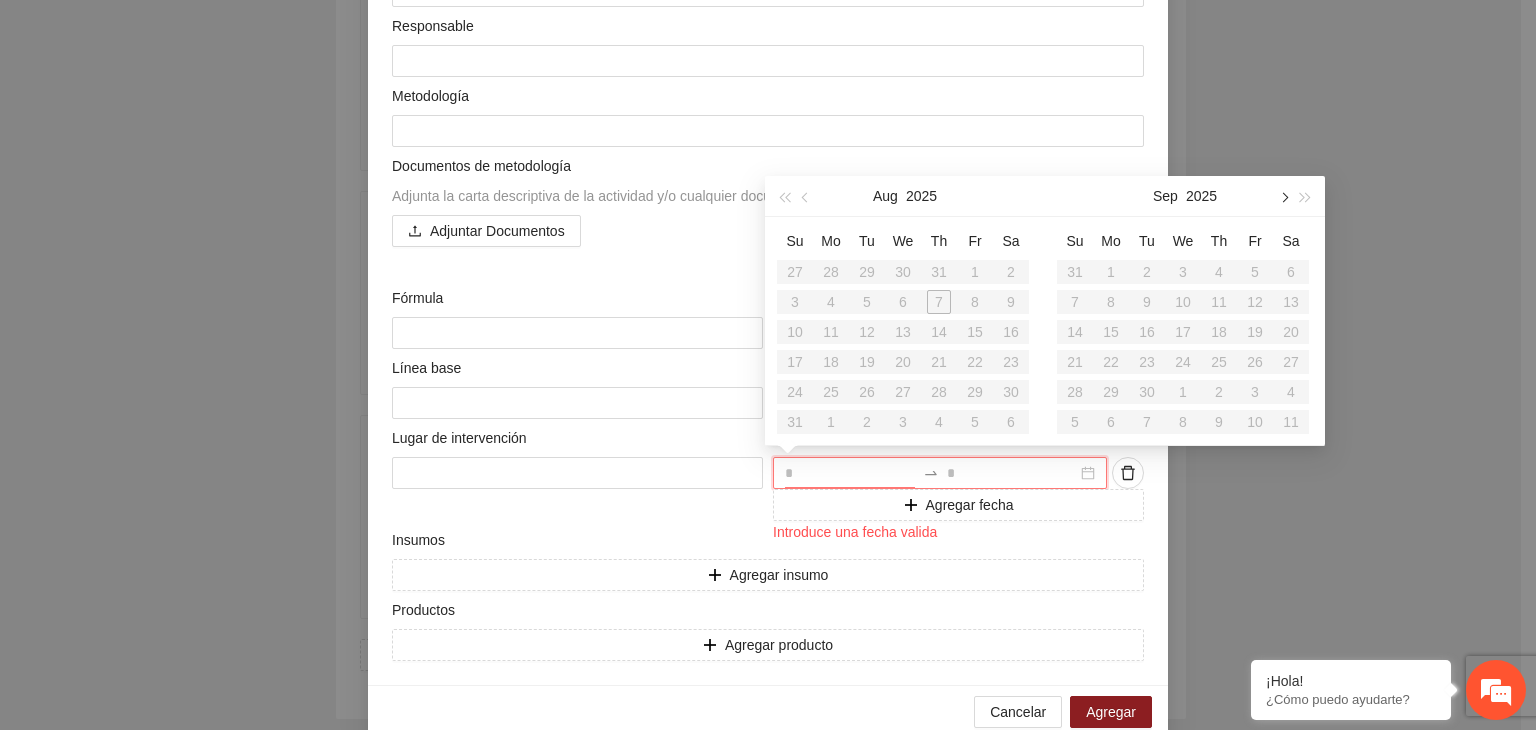 click at bounding box center [1283, 198] 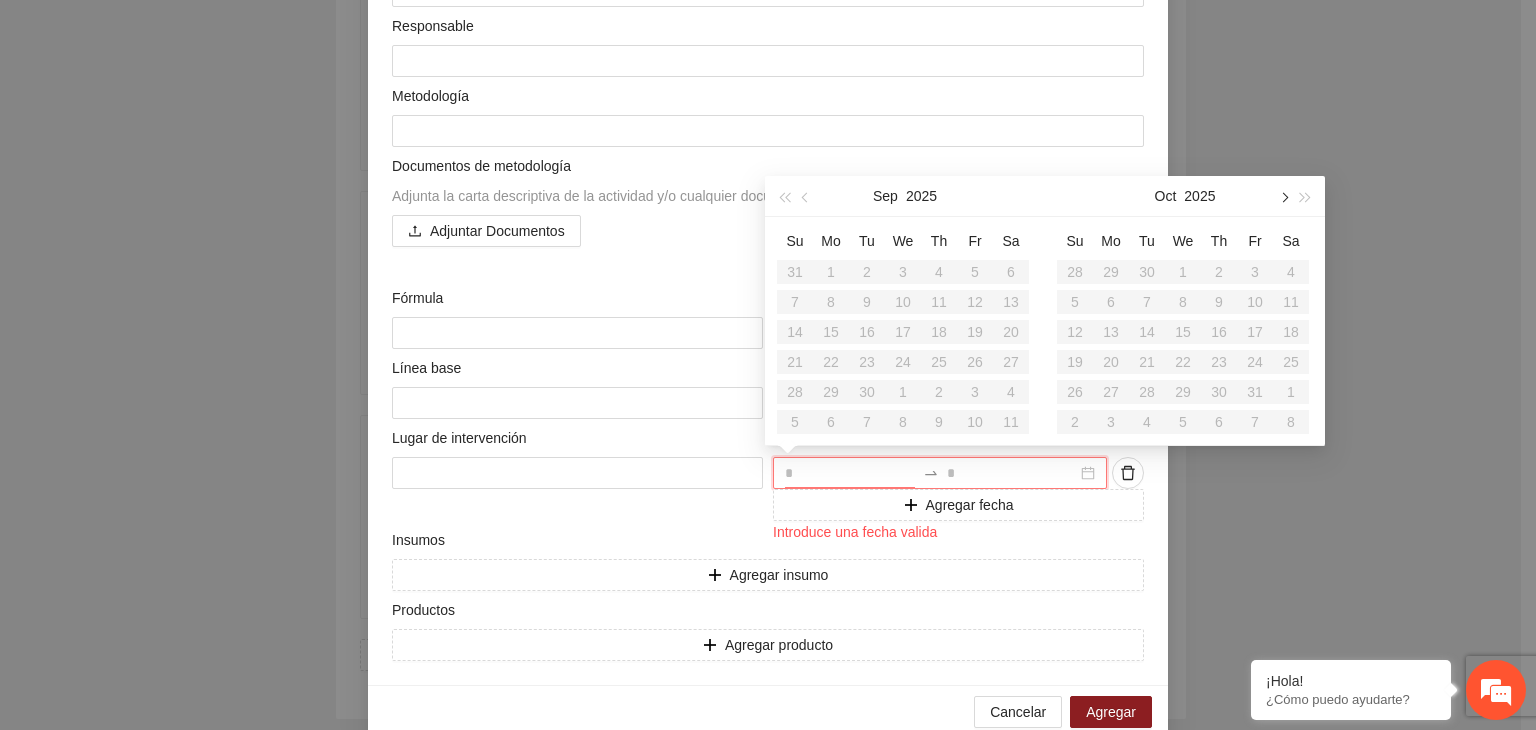 click at bounding box center (1283, 198) 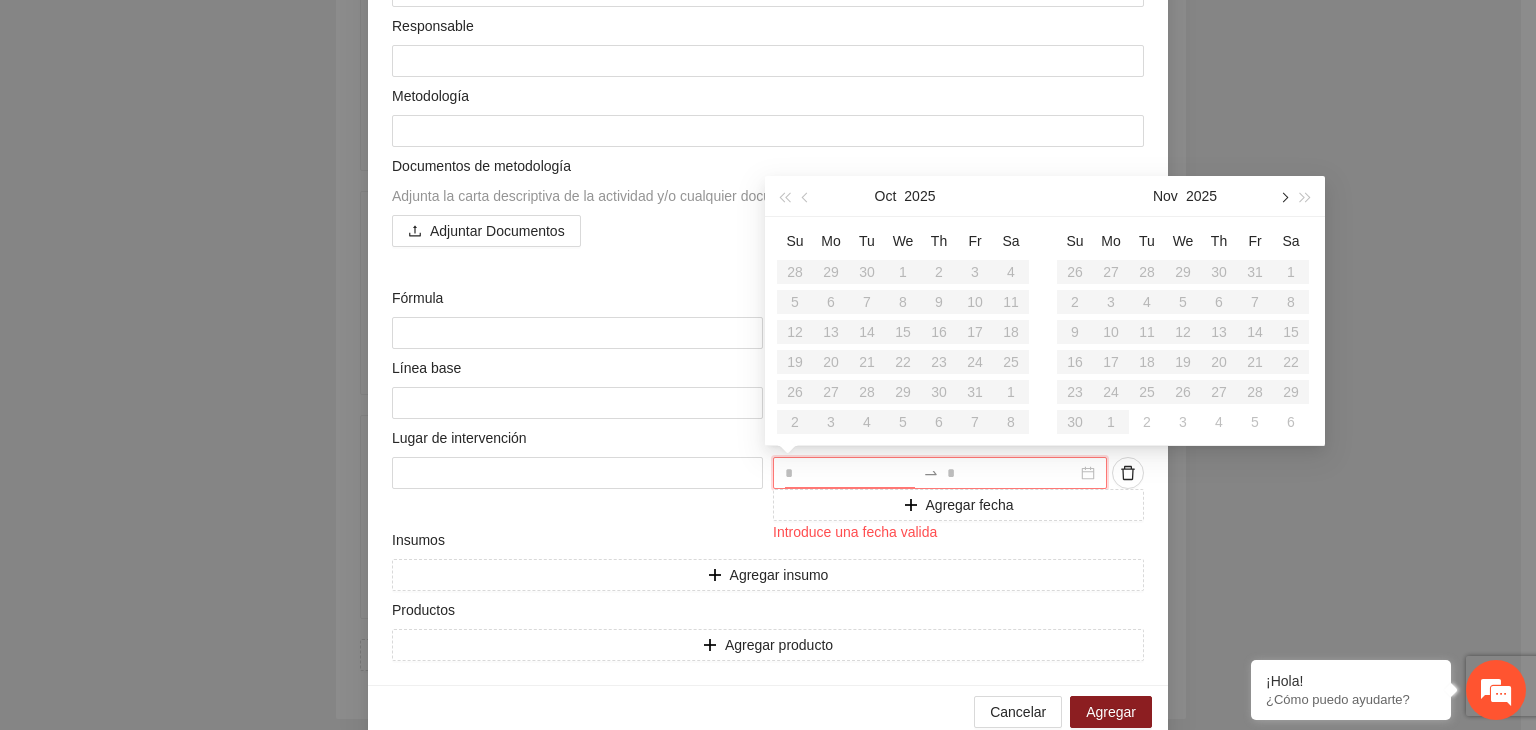 click at bounding box center [1283, 198] 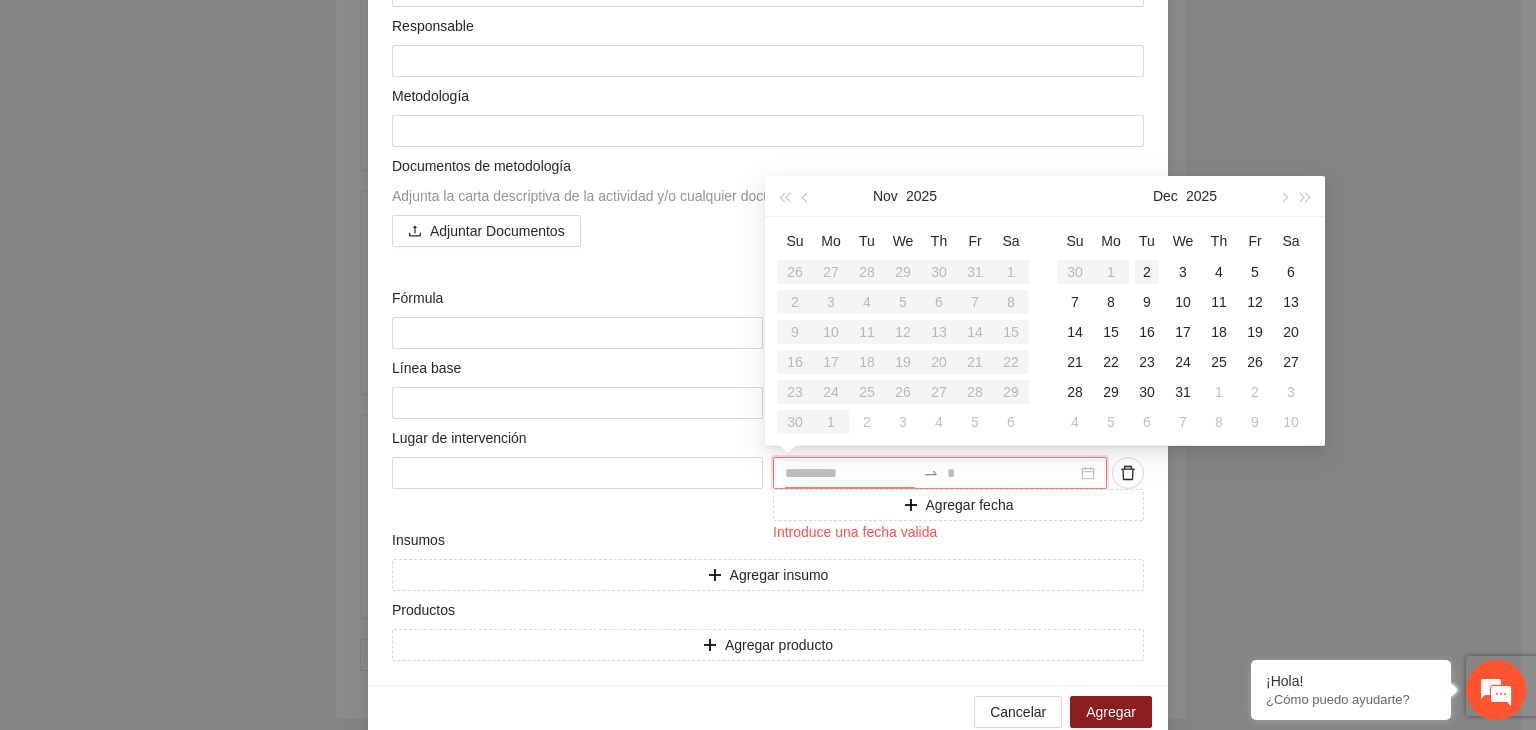 click on "2" at bounding box center [1147, 272] 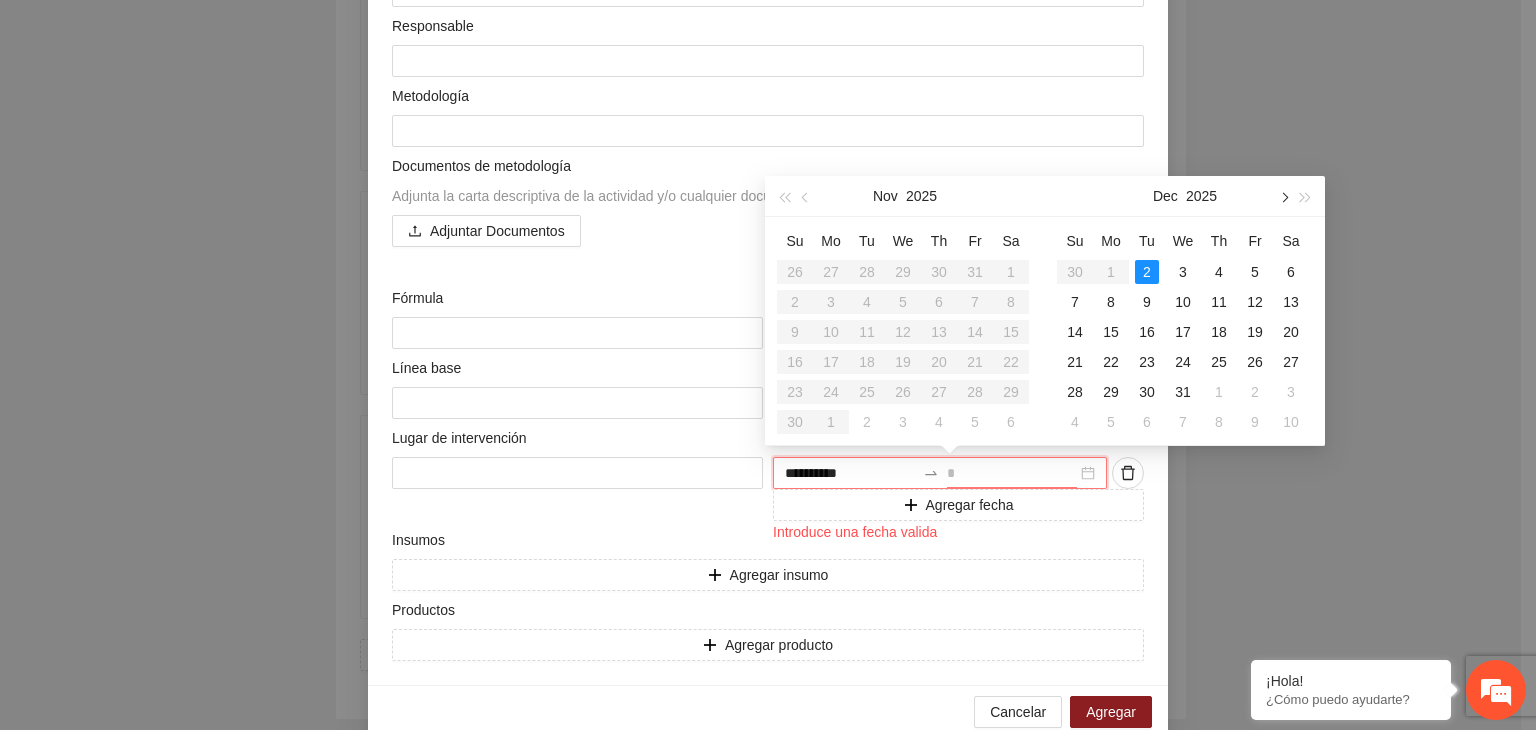 click at bounding box center (1283, 196) 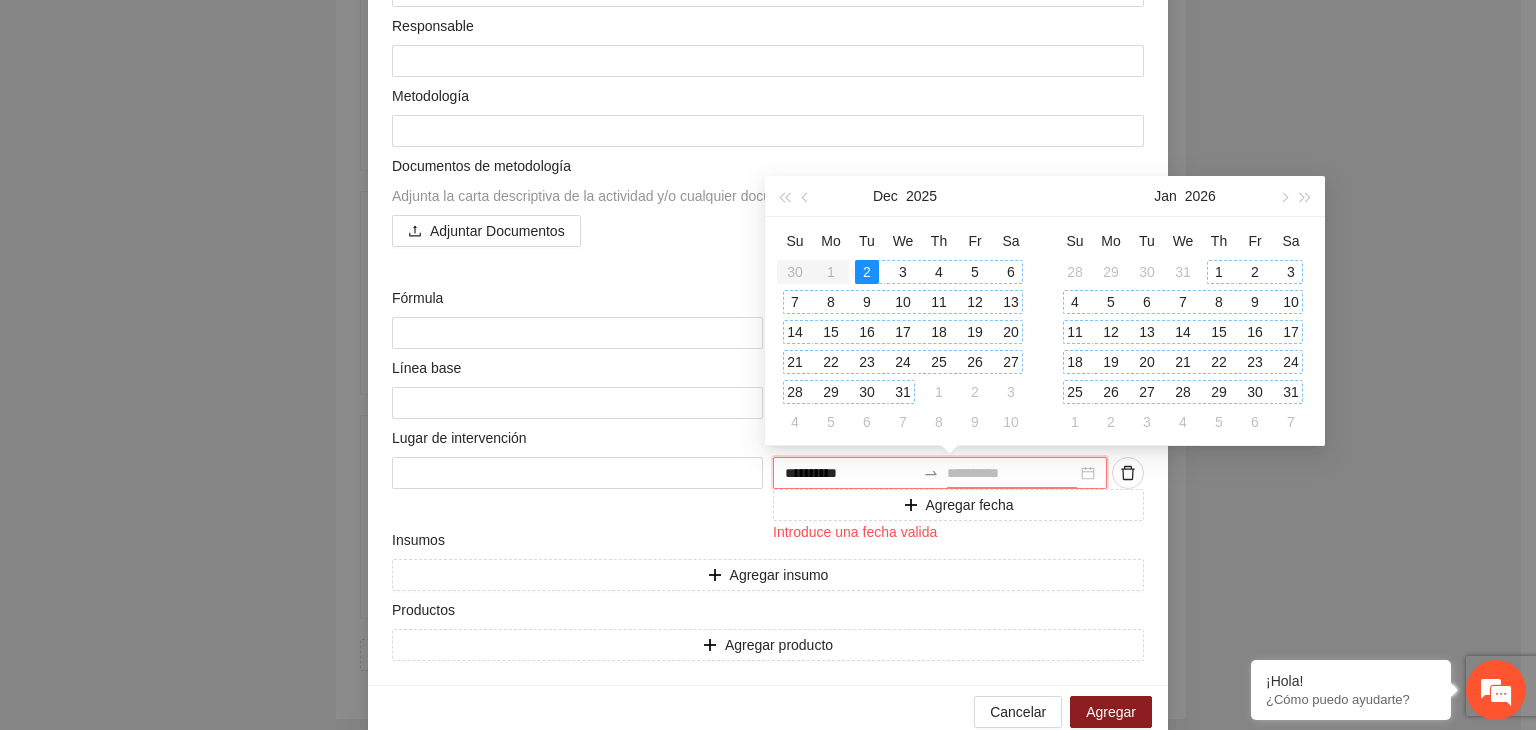 click on "31" at bounding box center (1291, 392) 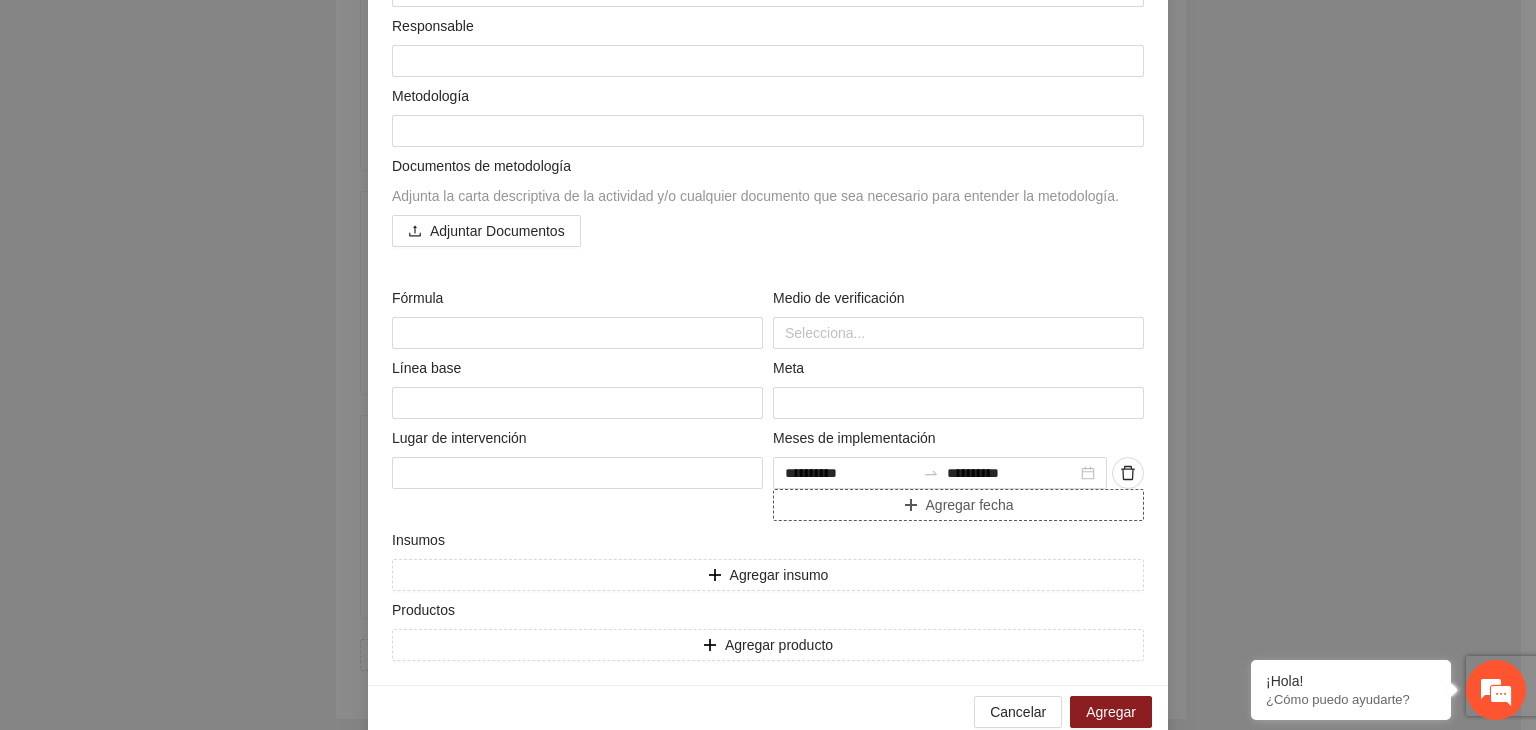 click on "Agregar fecha" at bounding box center (958, 505) 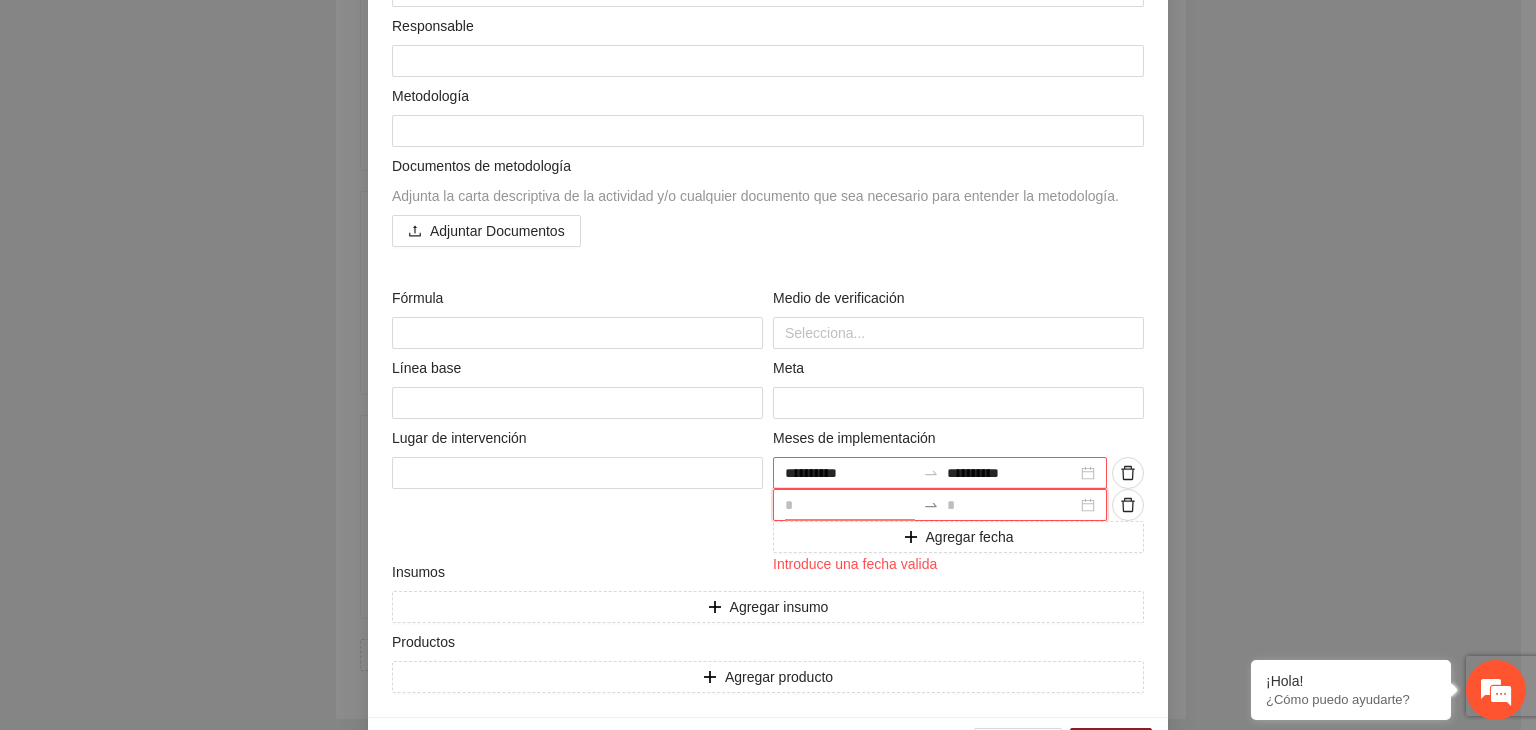 click at bounding box center (850, 505) 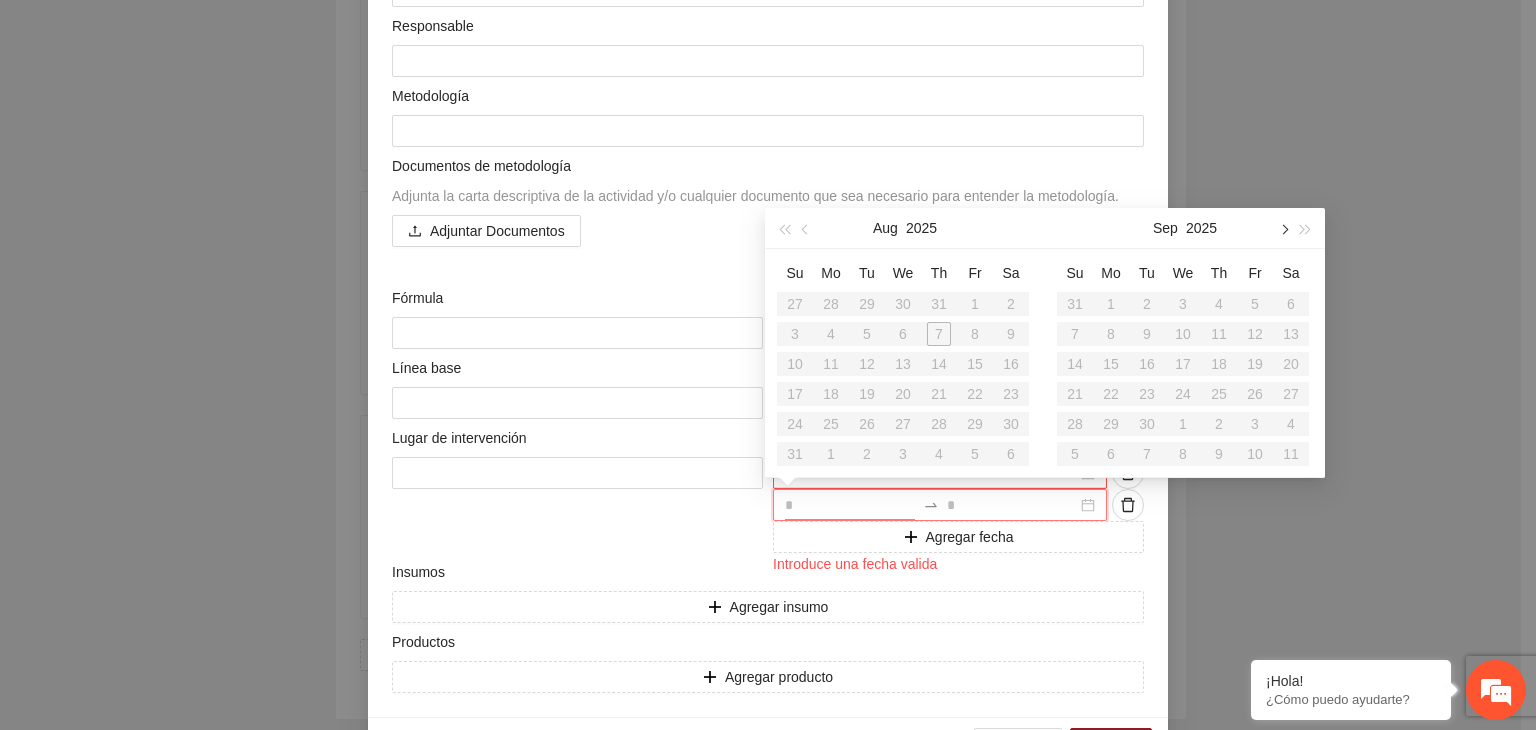 click at bounding box center (1283, 230) 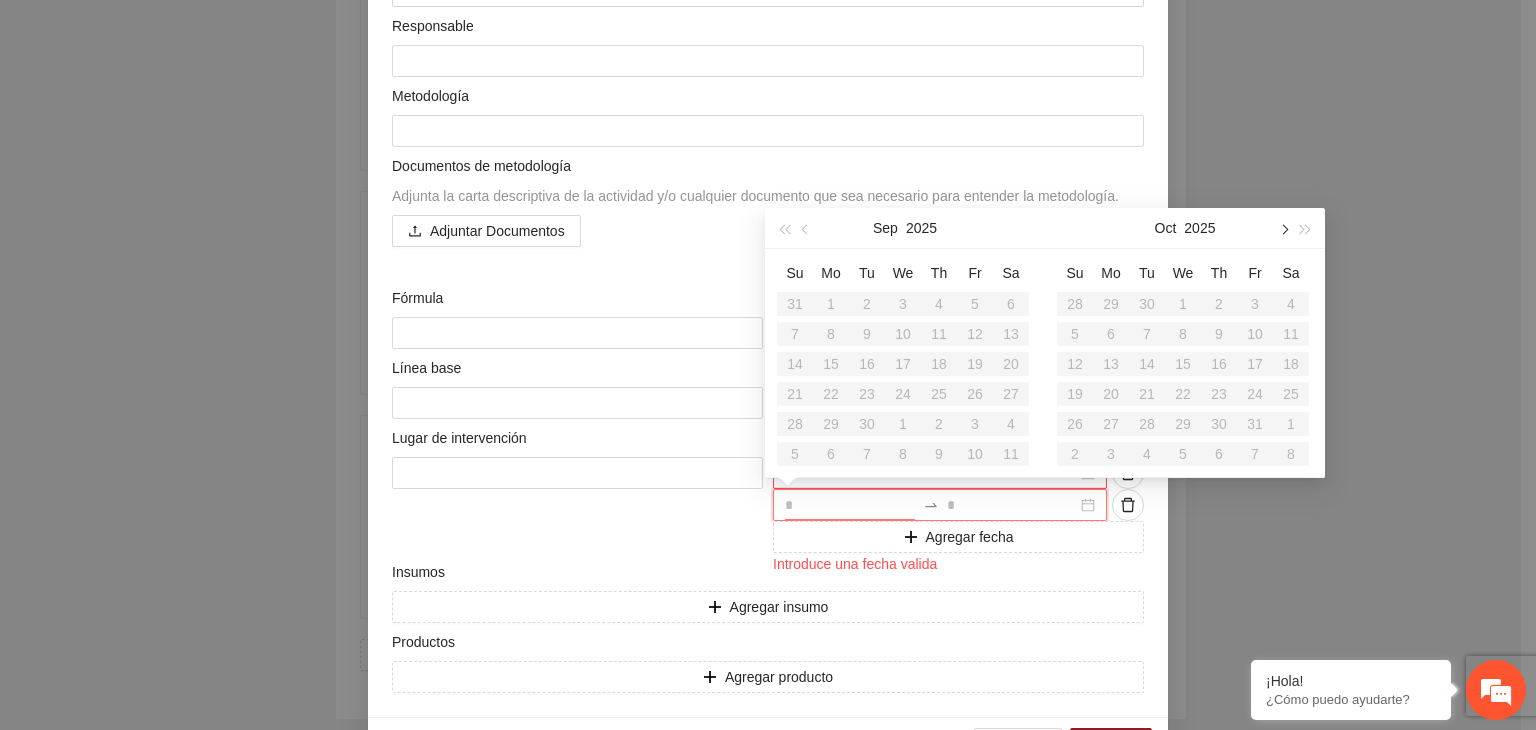 click at bounding box center [1283, 230] 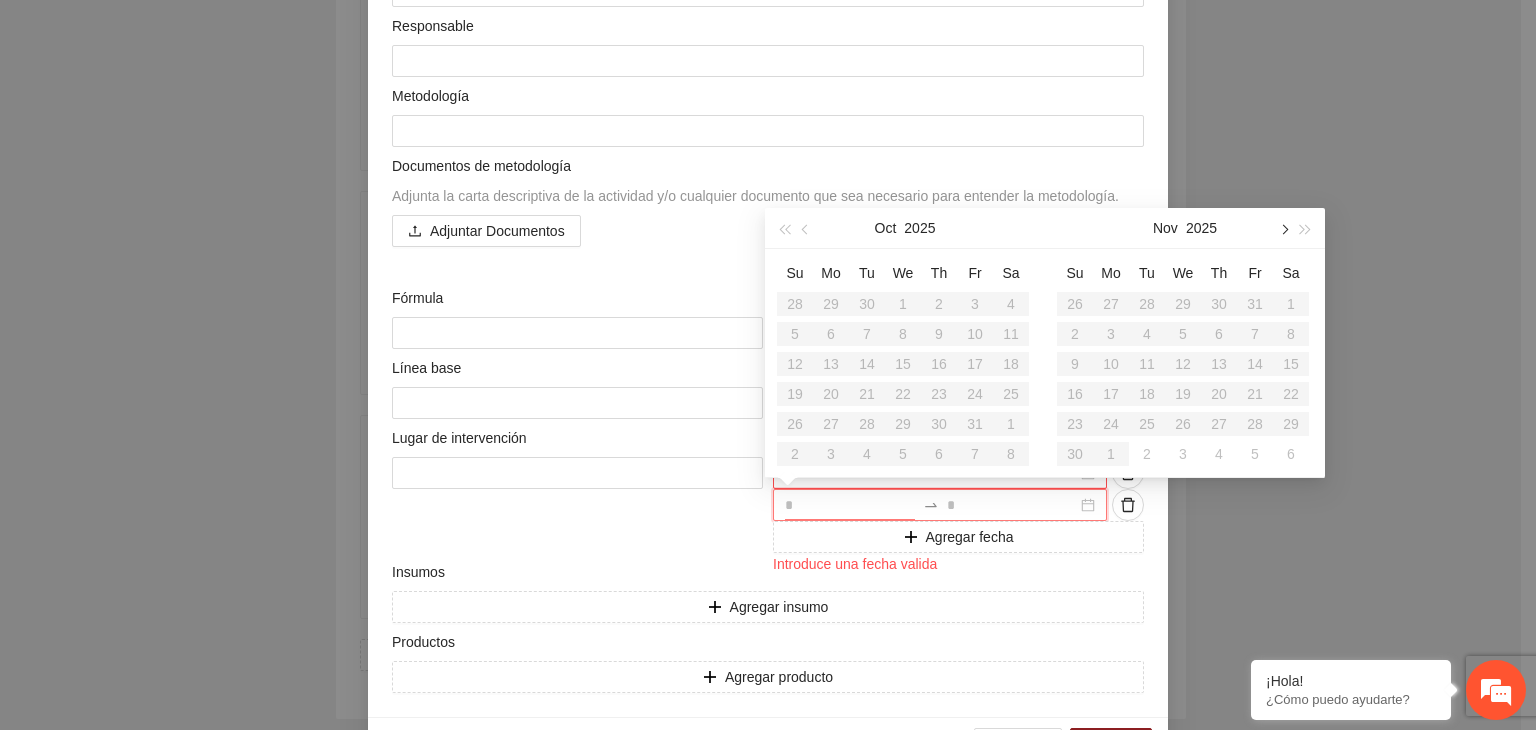 click at bounding box center [1283, 230] 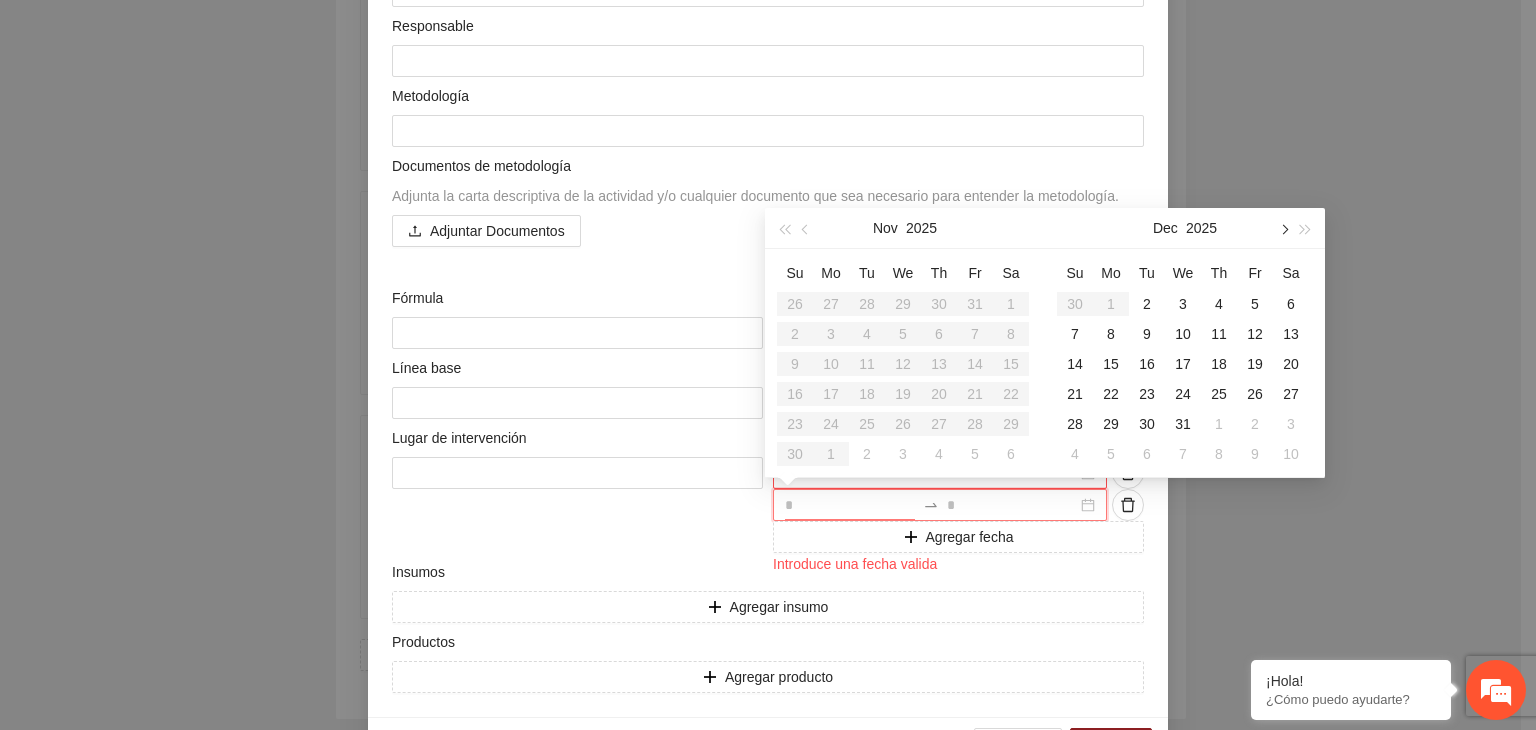 click at bounding box center [1283, 230] 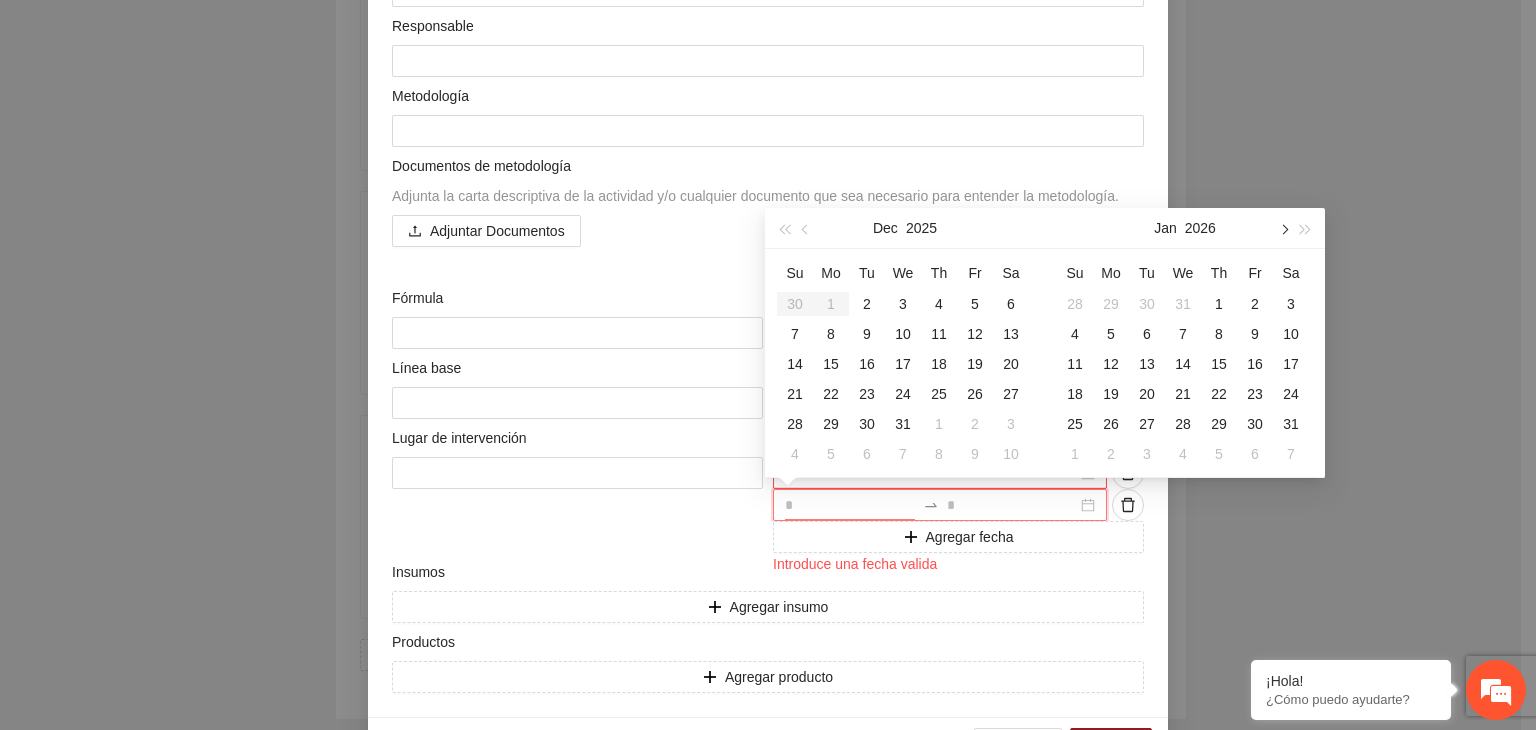 click at bounding box center (1283, 230) 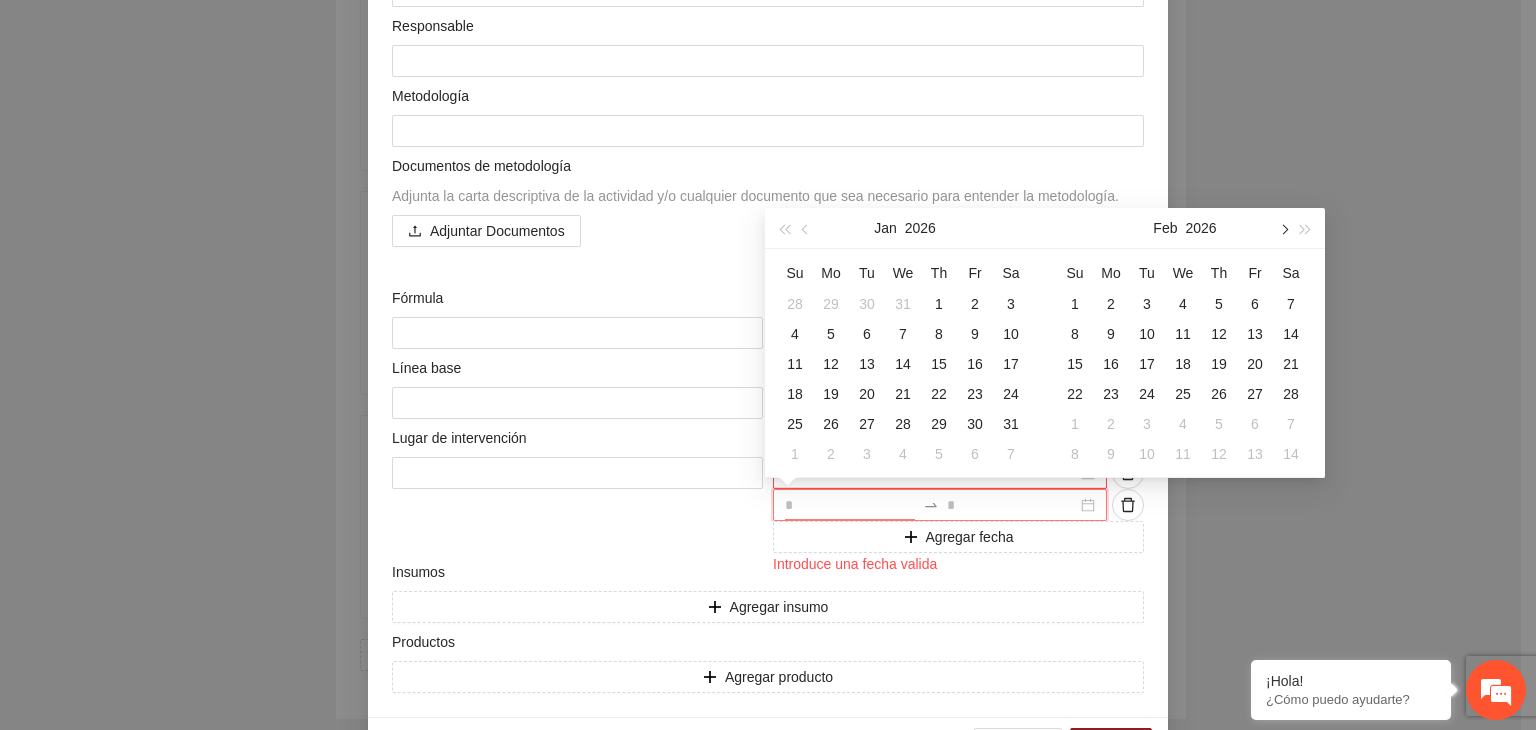 click at bounding box center [1283, 230] 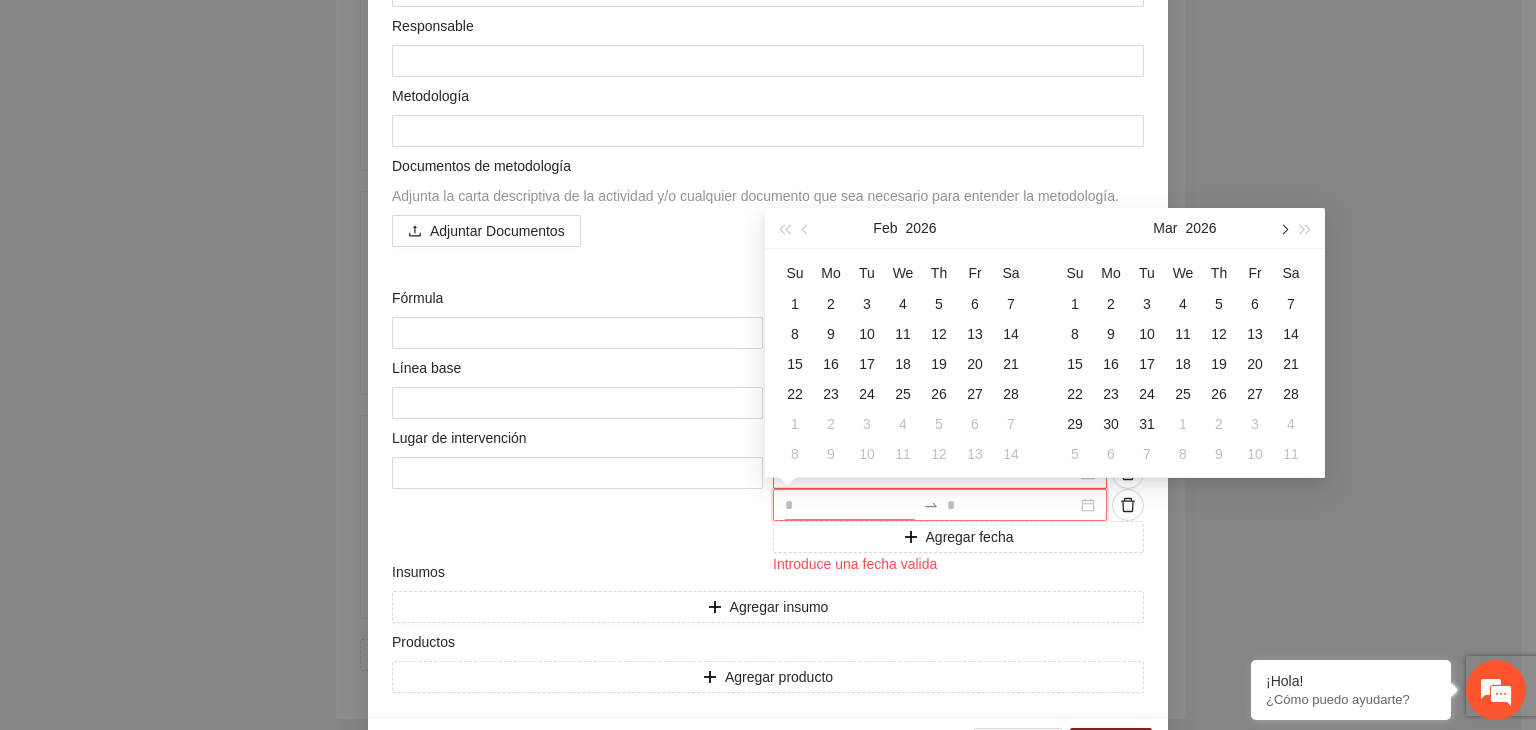 click at bounding box center (1283, 230) 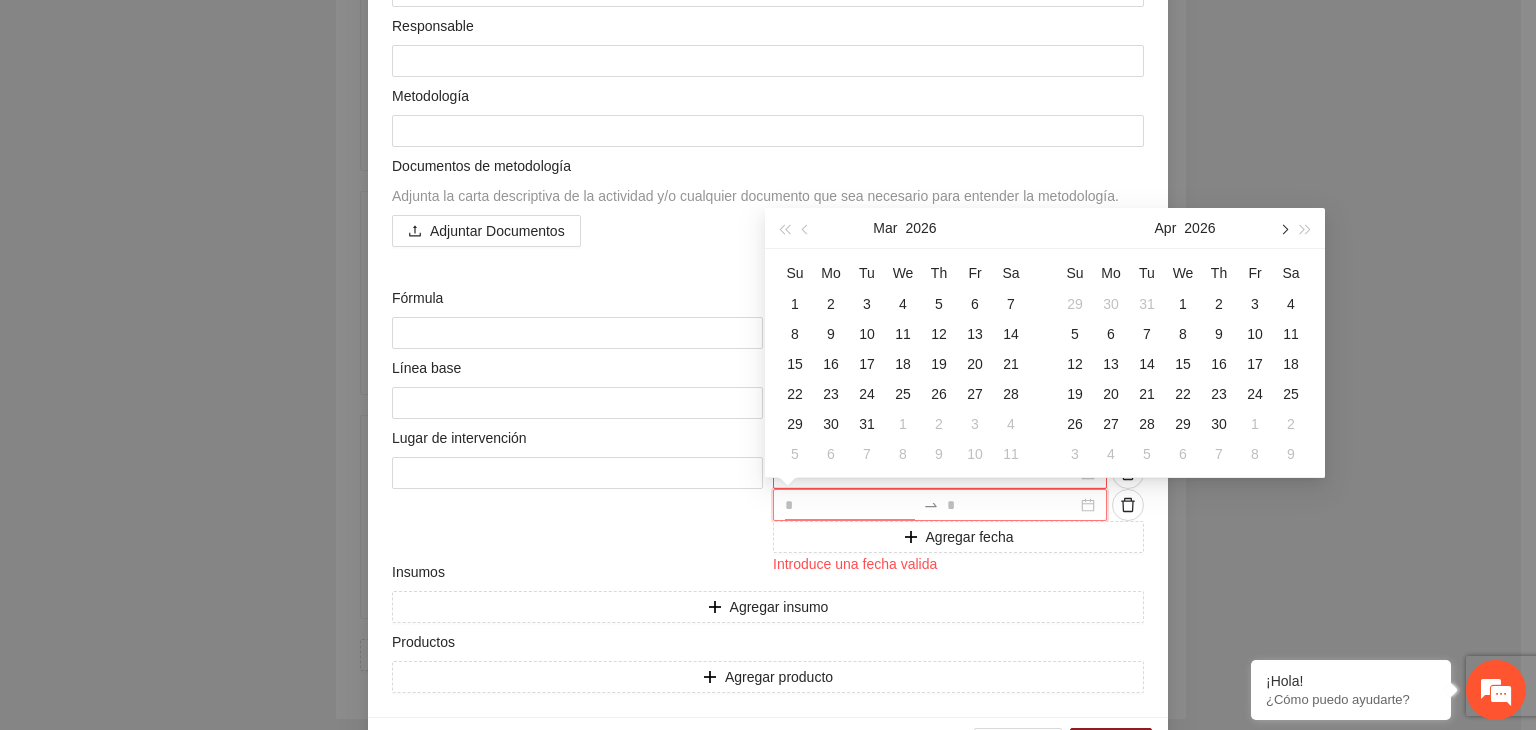 click at bounding box center [1283, 230] 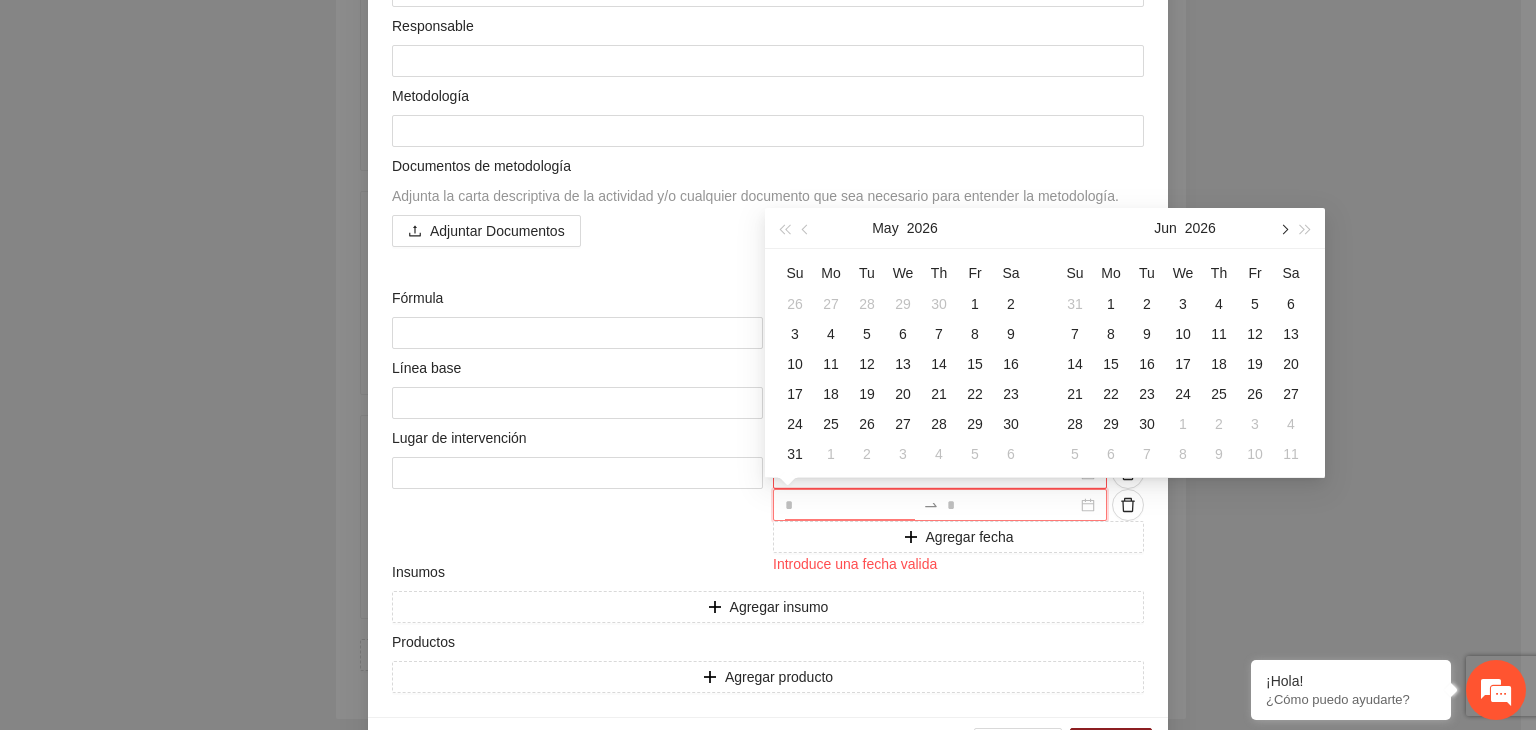 click at bounding box center [1283, 230] 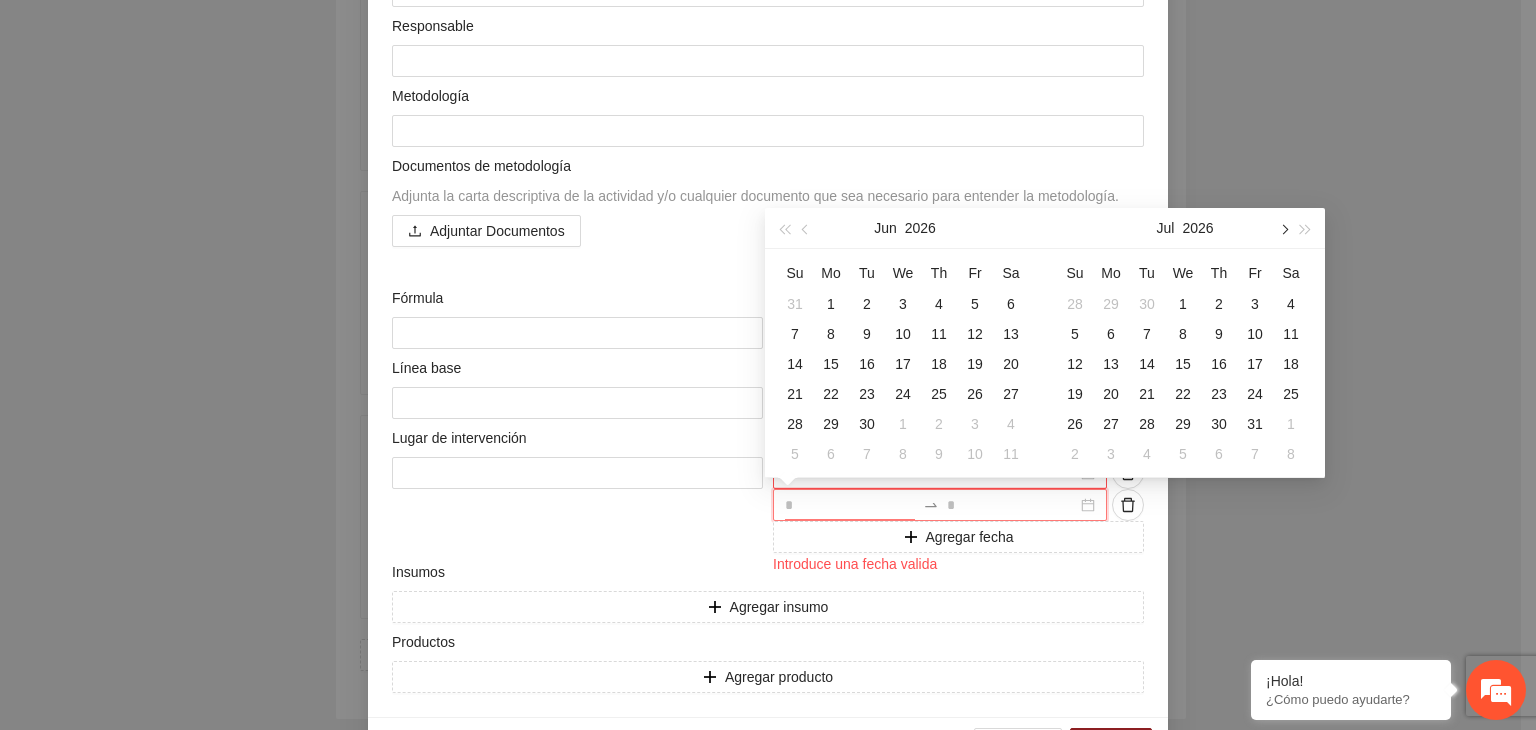 click at bounding box center [1283, 230] 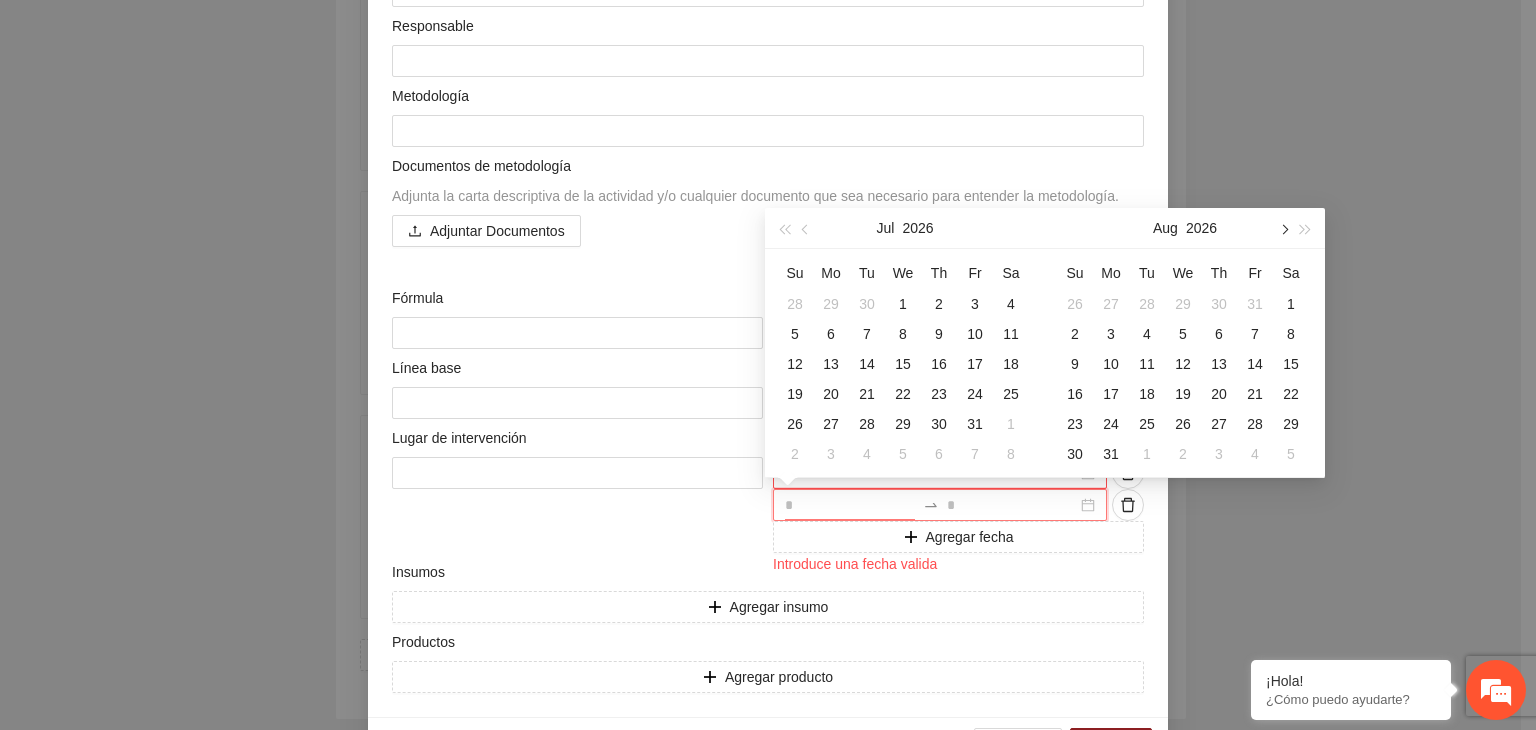 click at bounding box center [1283, 230] 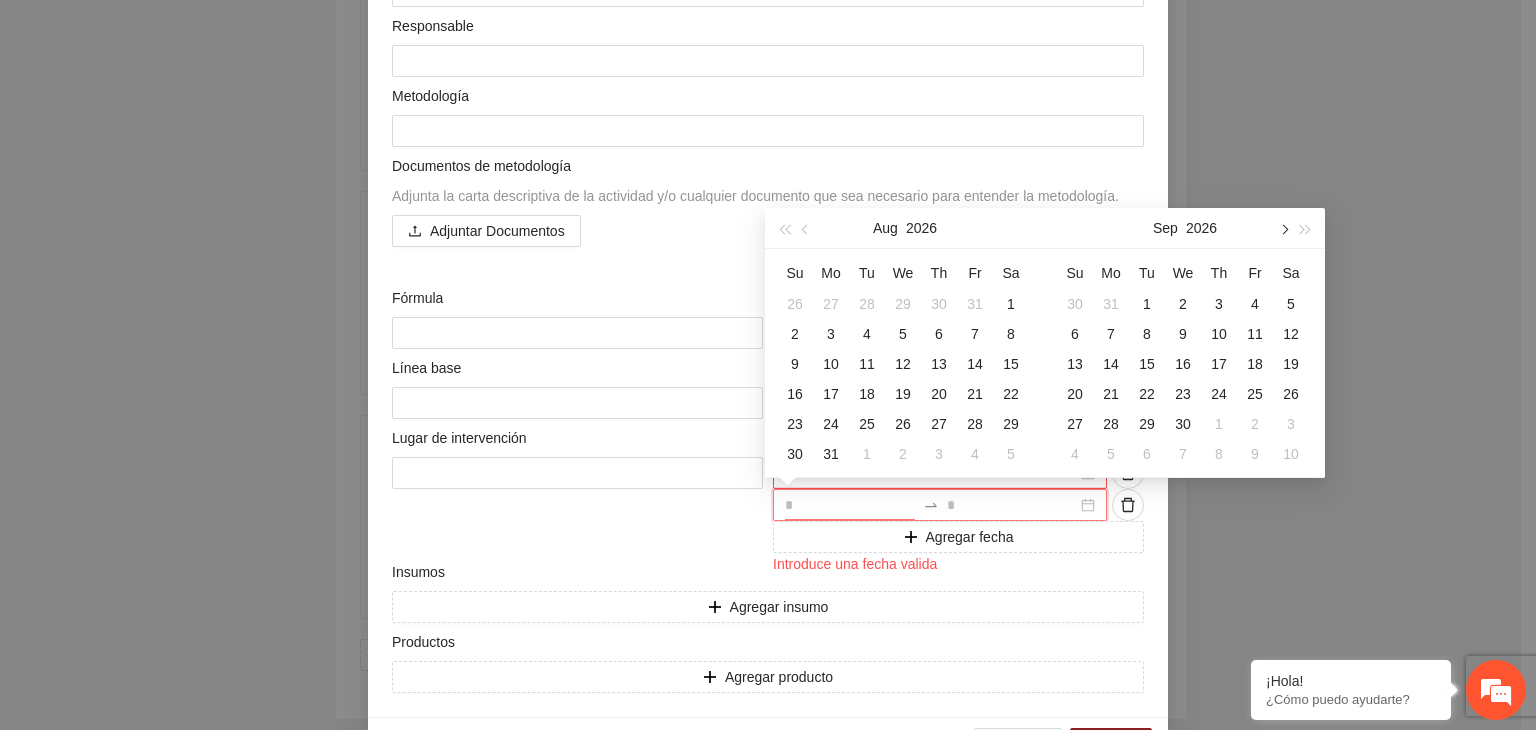 click at bounding box center [1283, 230] 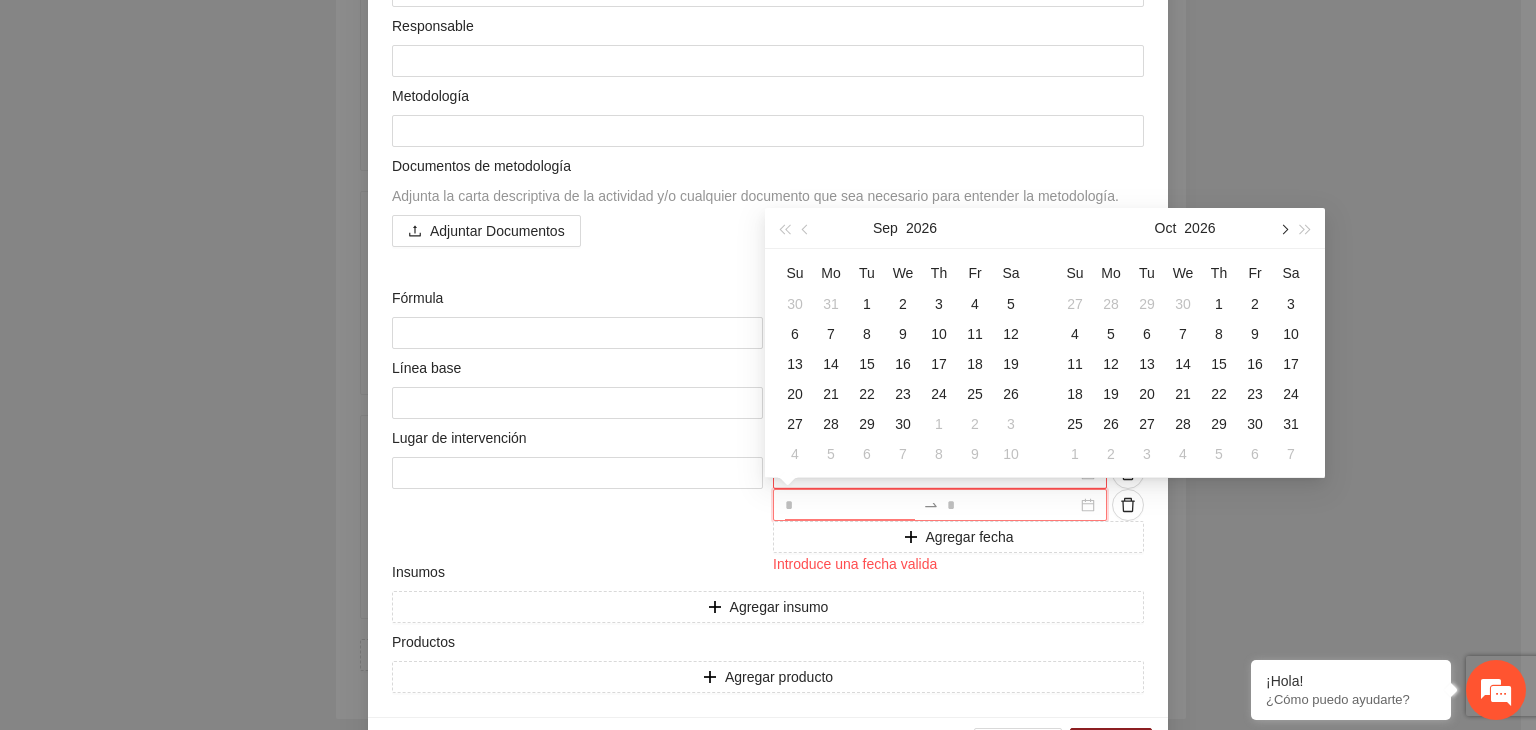 click at bounding box center (1283, 230) 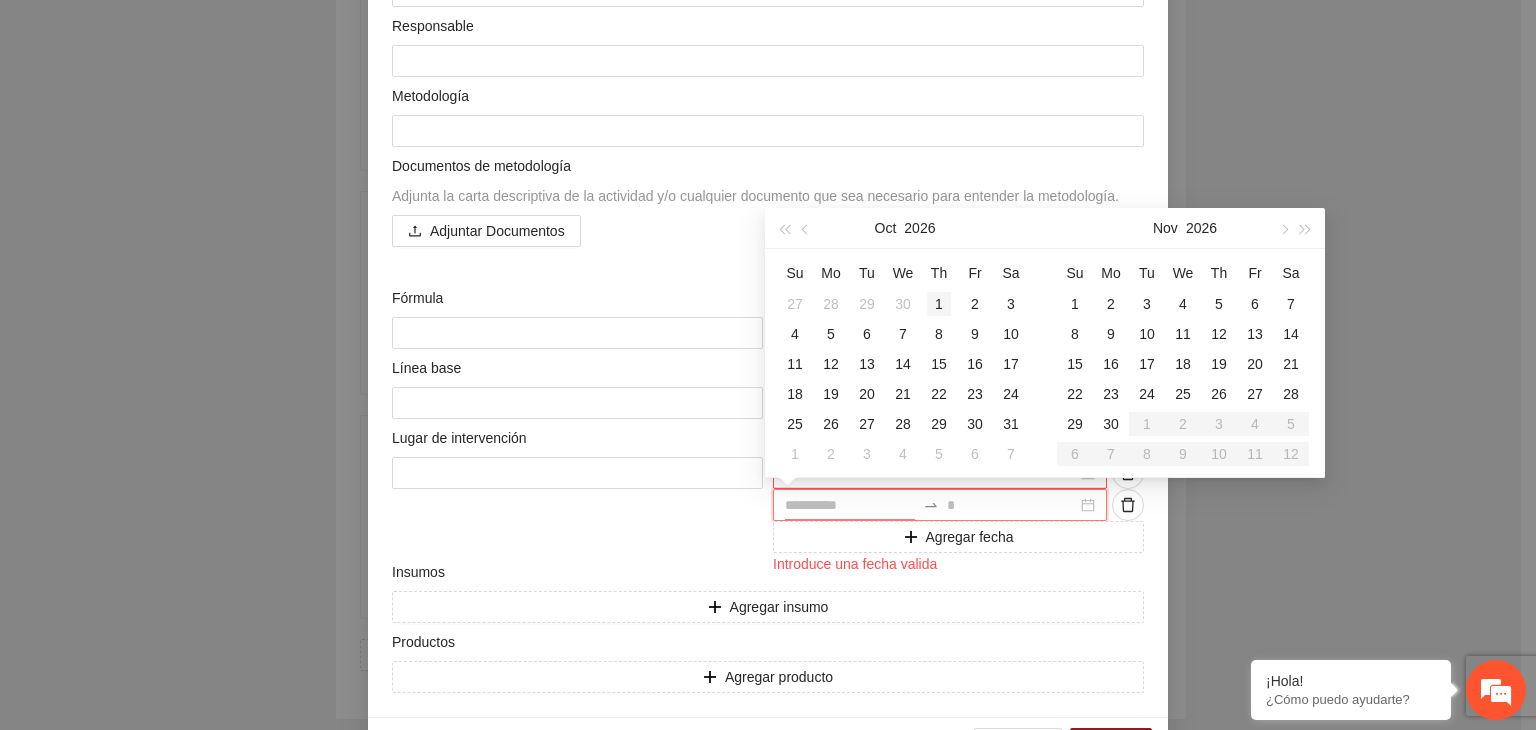 click on "1" at bounding box center (939, 304) 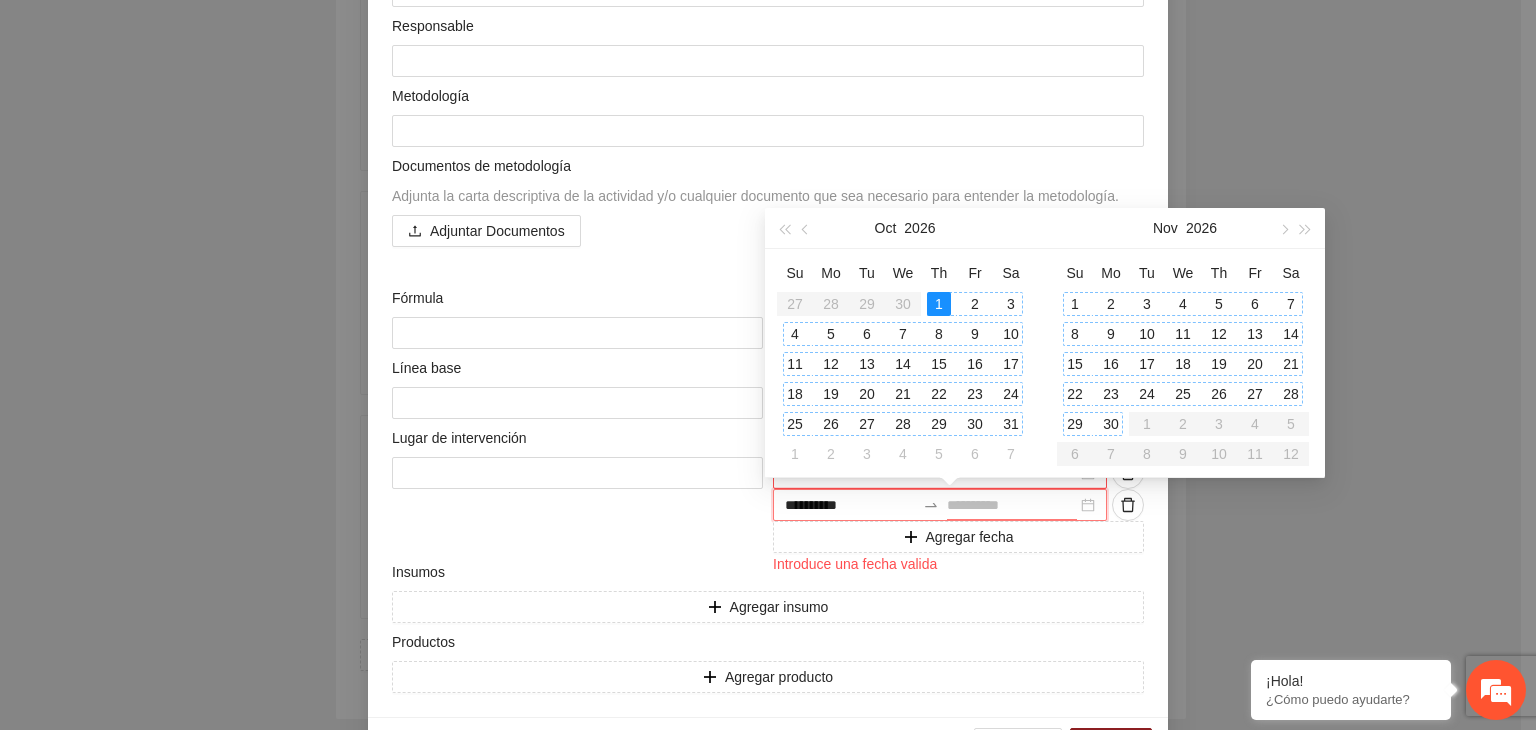 click on "30" at bounding box center [1111, 424] 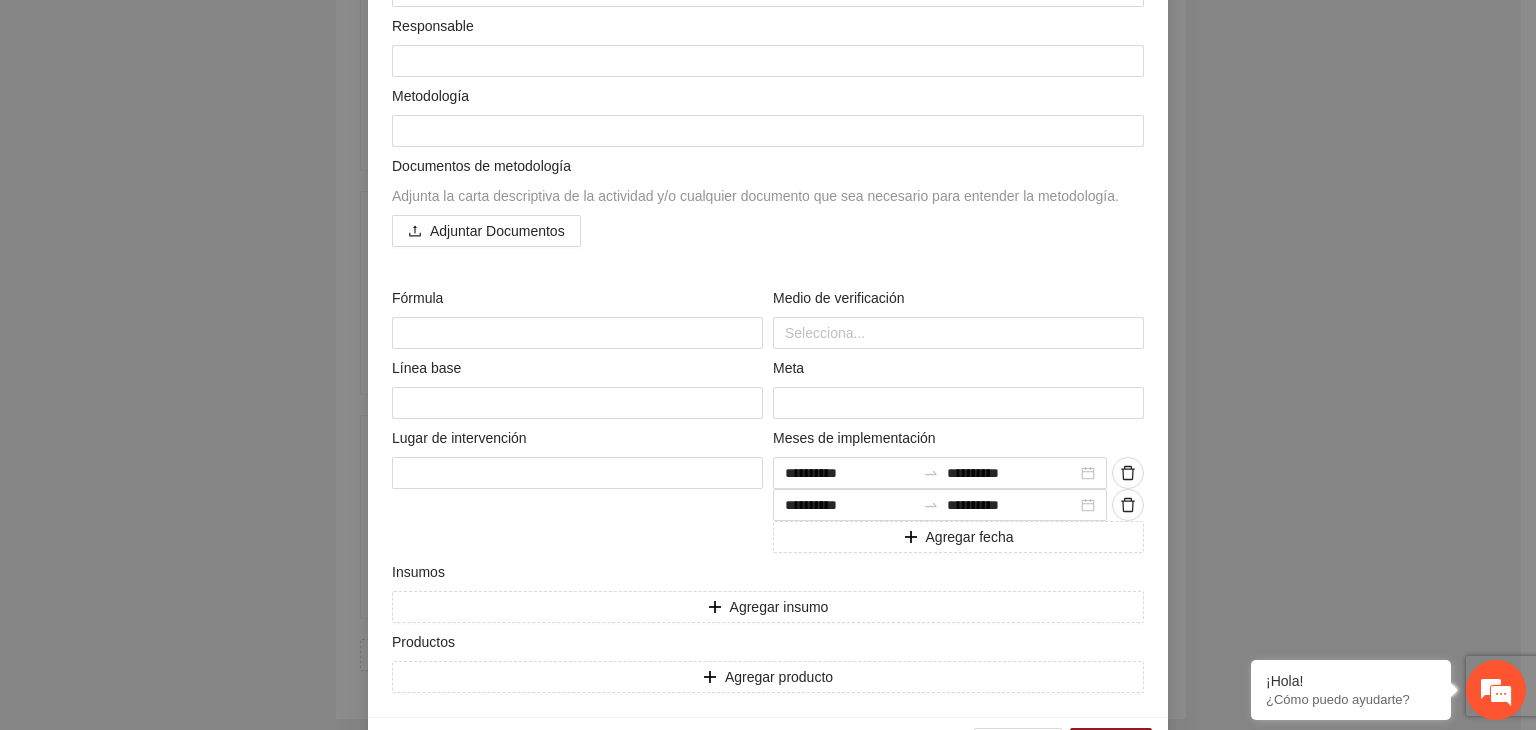 click on "**********" at bounding box center (768, 365) 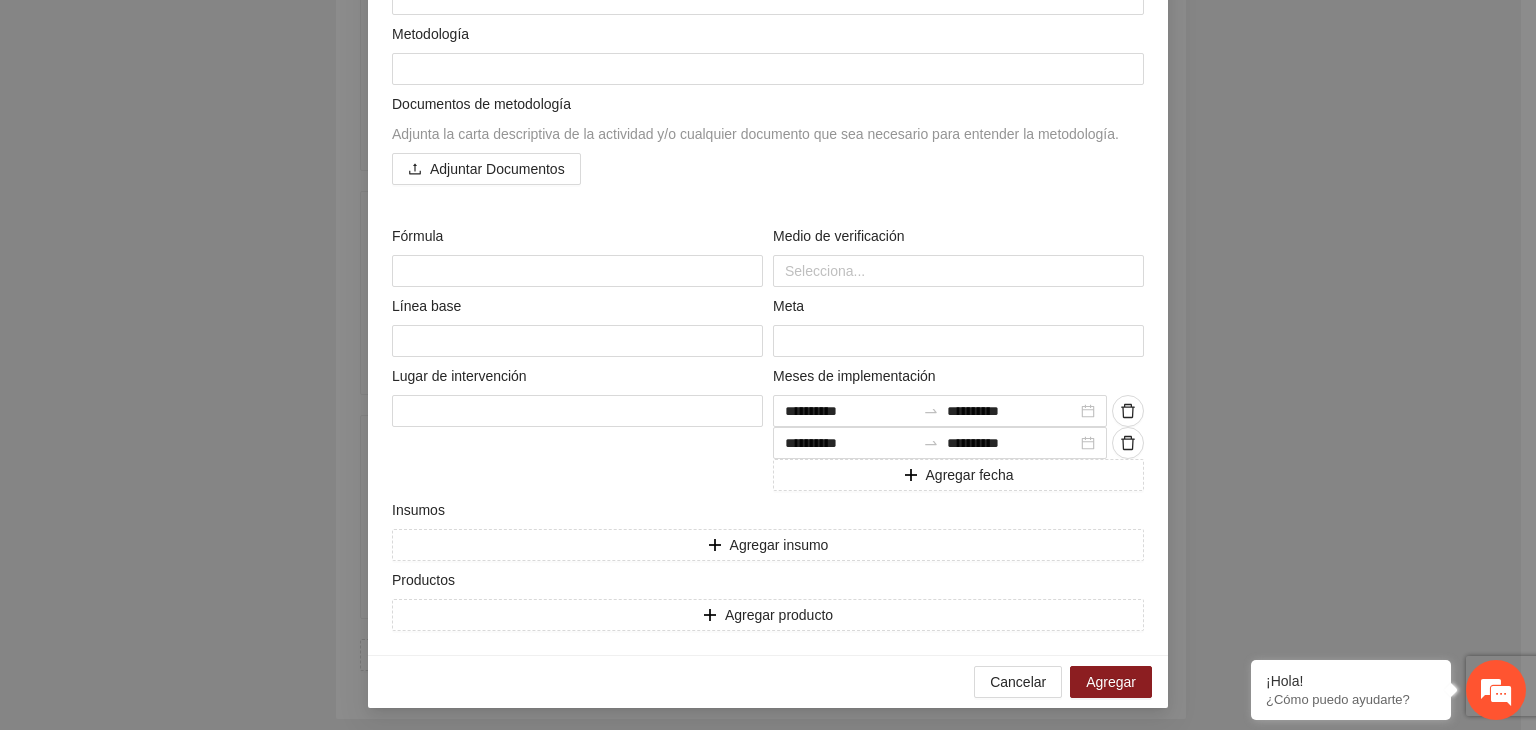 scroll, scrollTop: 368, scrollLeft: 0, axis: vertical 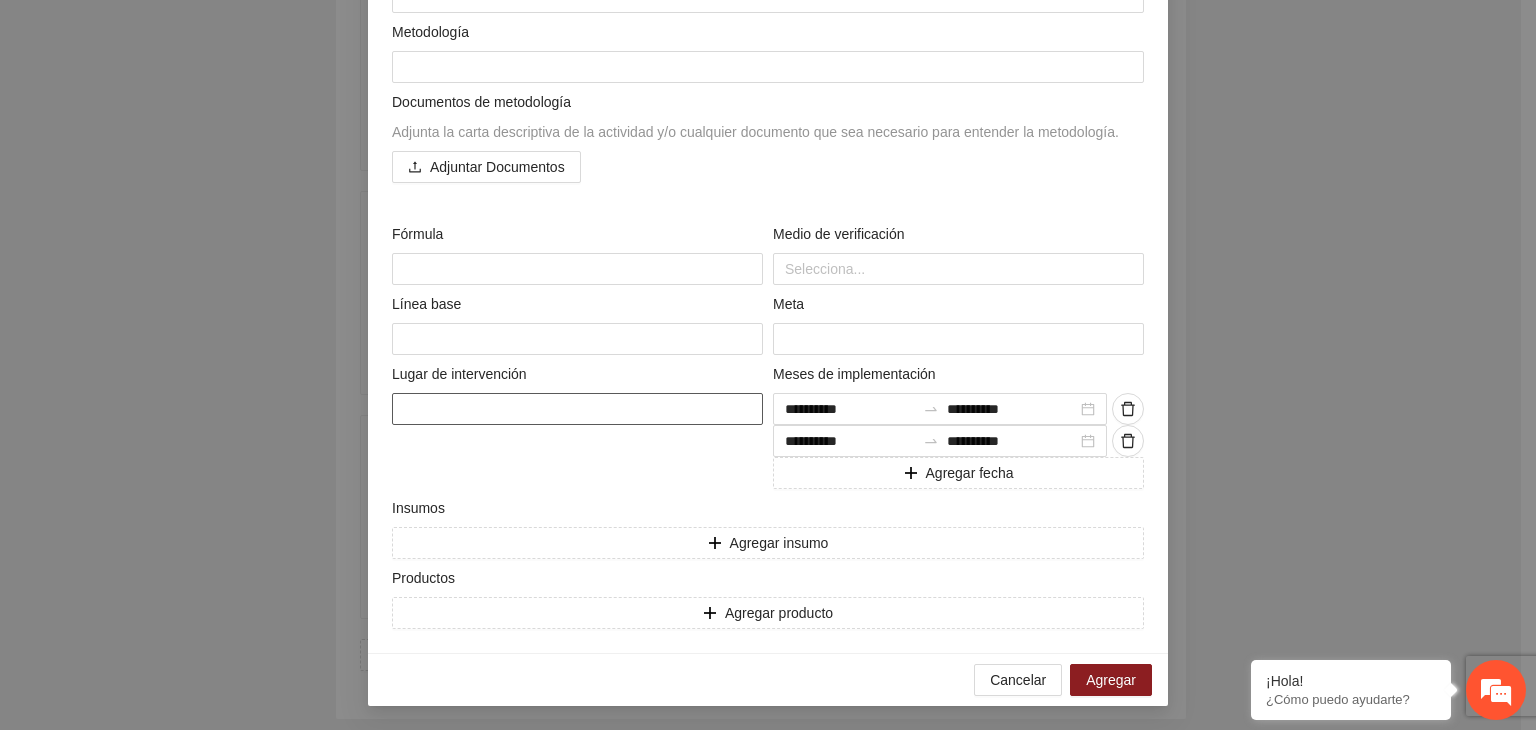 click at bounding box center (577, 409) 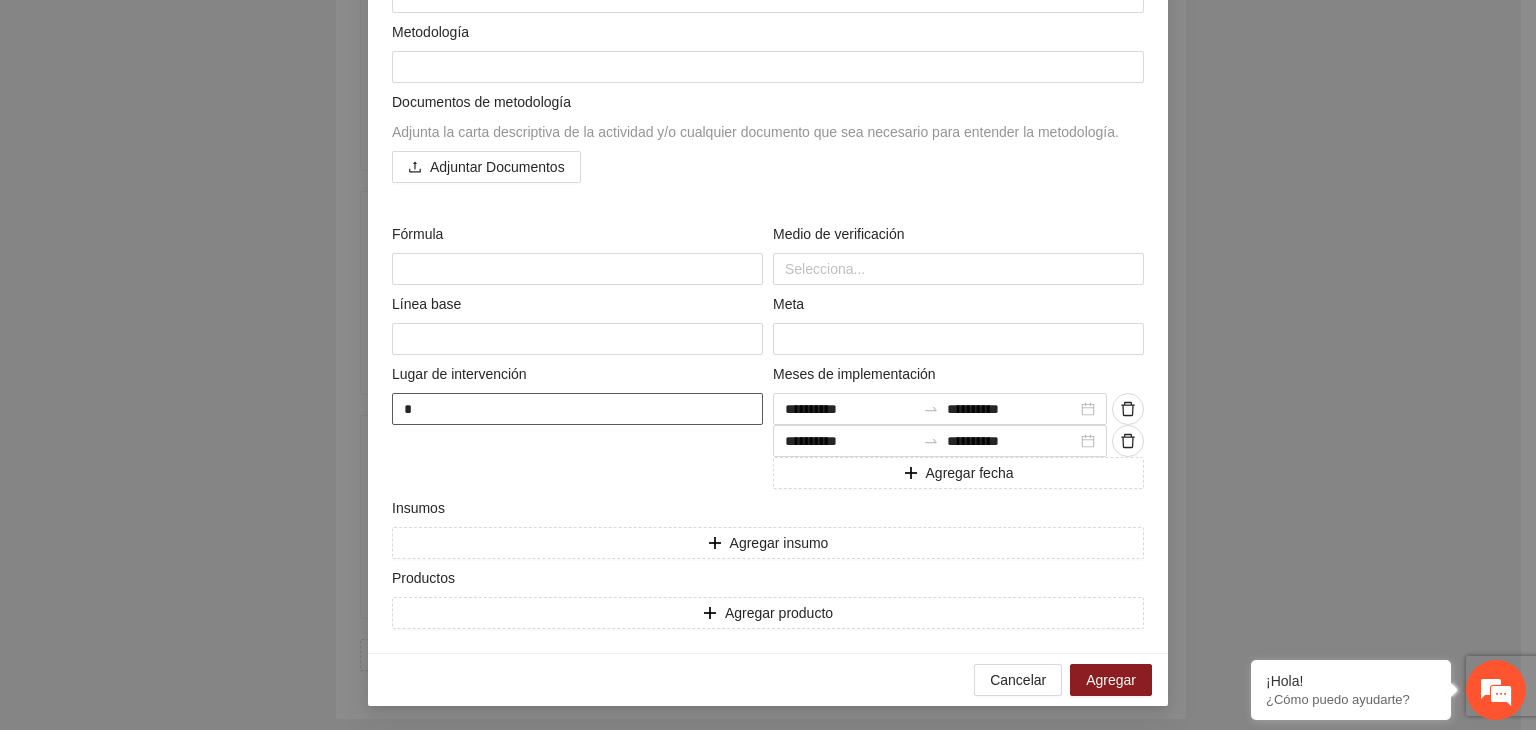 click on "*" at bounding box center [577, 409] 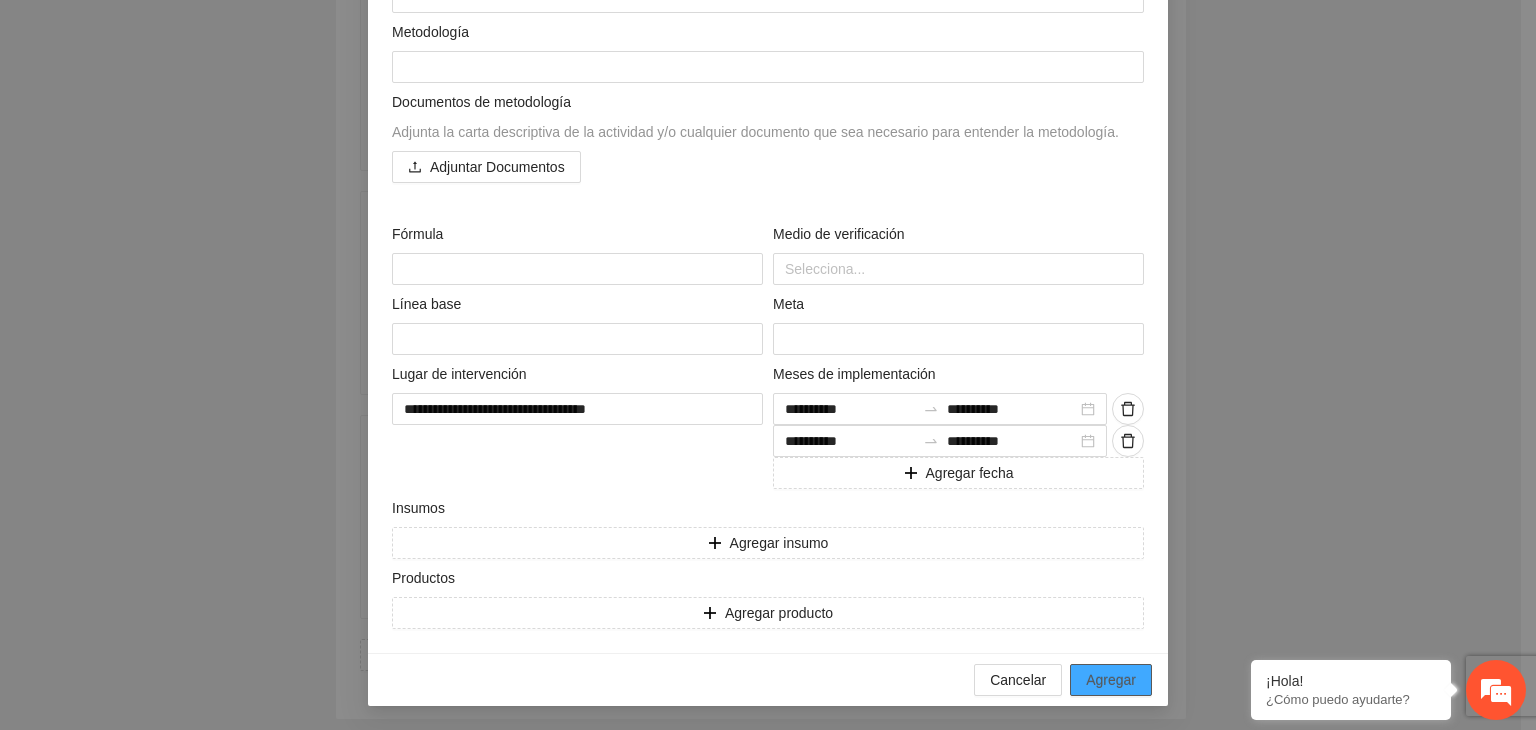 click on "Agregar" at bounding box center [1111, 680] 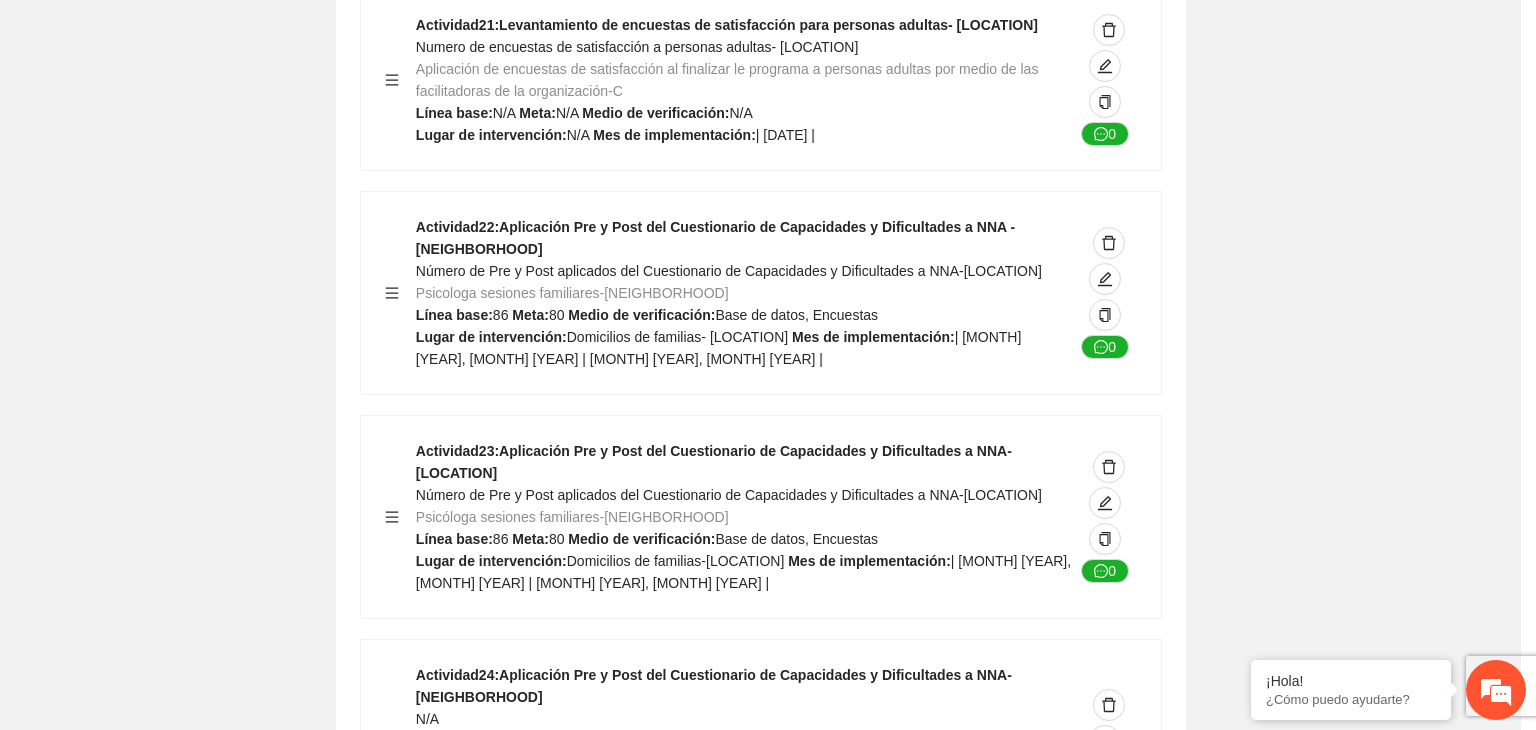 scroll, scrollTop: 14212, scrollLeft: 0, axis: vertical 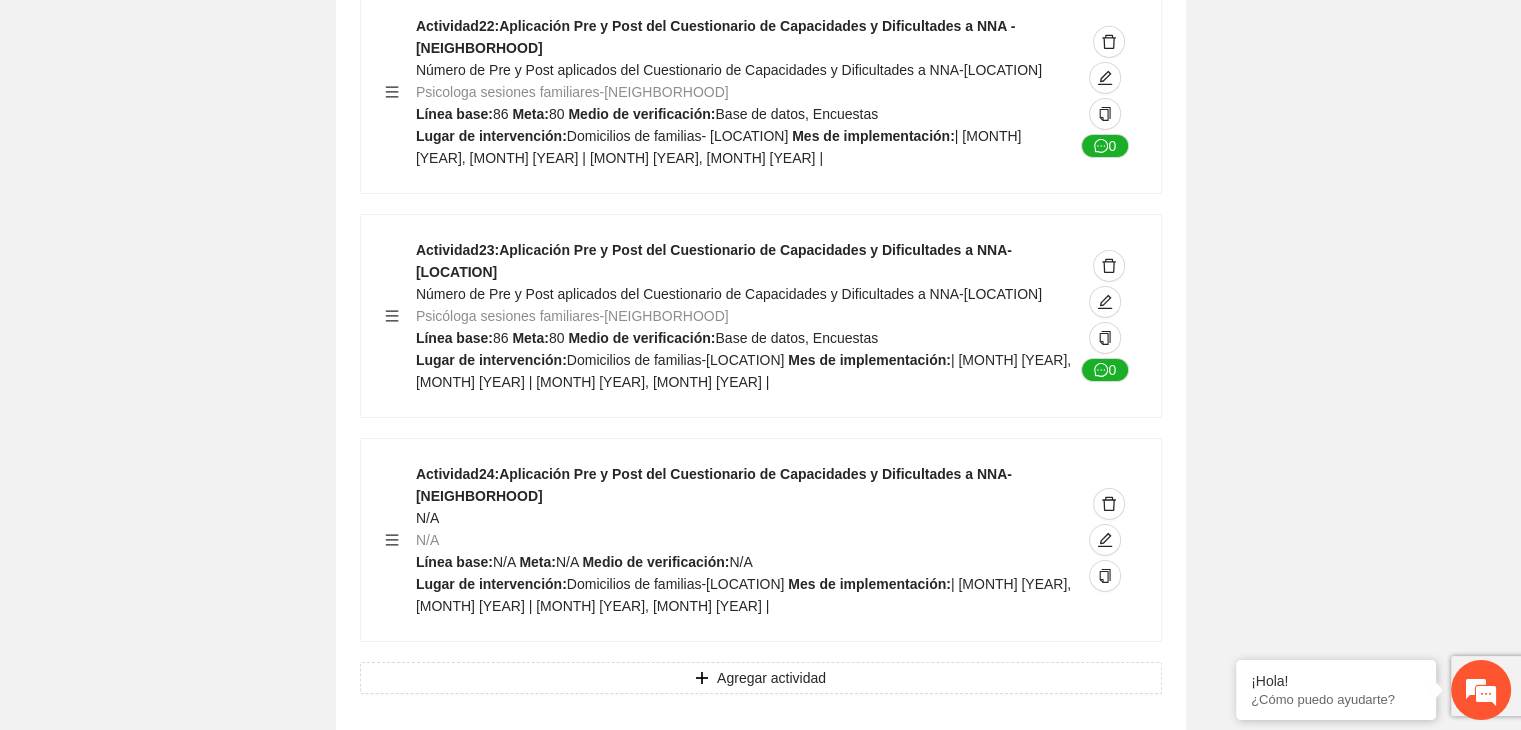 click on "Guardar Objetivo de desarrollo Exportar Contribuir a la disminución de incidencia en violencia familiar en las zonas de [NEIGHBORHOOD], [NEIGHBORHOOD] y [NEIGHBORHOOD] del Municipio de Chihuahua. Indicadores Indicador 1 : Violencia familiar disminuyendo en un 5% en [NEIGHBORHOOD] Número de carpetas de investigación de Violencia familiar disminuyendo en un 5% en [NEIGHBORHOOD] Metodología: Se solicita información al Observatorio Ciudadano de FICOSEC sobre el número de carpetas de violencia familiar en las colonias de intervención Línea base: 29 Meta: 25 Fórmula: Suma de carpetas de investigación de violencia familiar disminuyendo en un 5% en [NEIGHBORHOOD] Medio de verificación: Reporte/Informe 0 Indicador 2 : Violencia familiar disminuyendo en un 5% en [NEIGHBORHOOD] Número de carpetas de investigación de Violencia familiar disminuyendo en un 5% en [NEIGHBORHOOD] Metodología: Línea base: 63 Meta: 56 Fórmula: Medio de verificación: Reporte/Informe 0 3 :" at bounding box center [760, -6288] 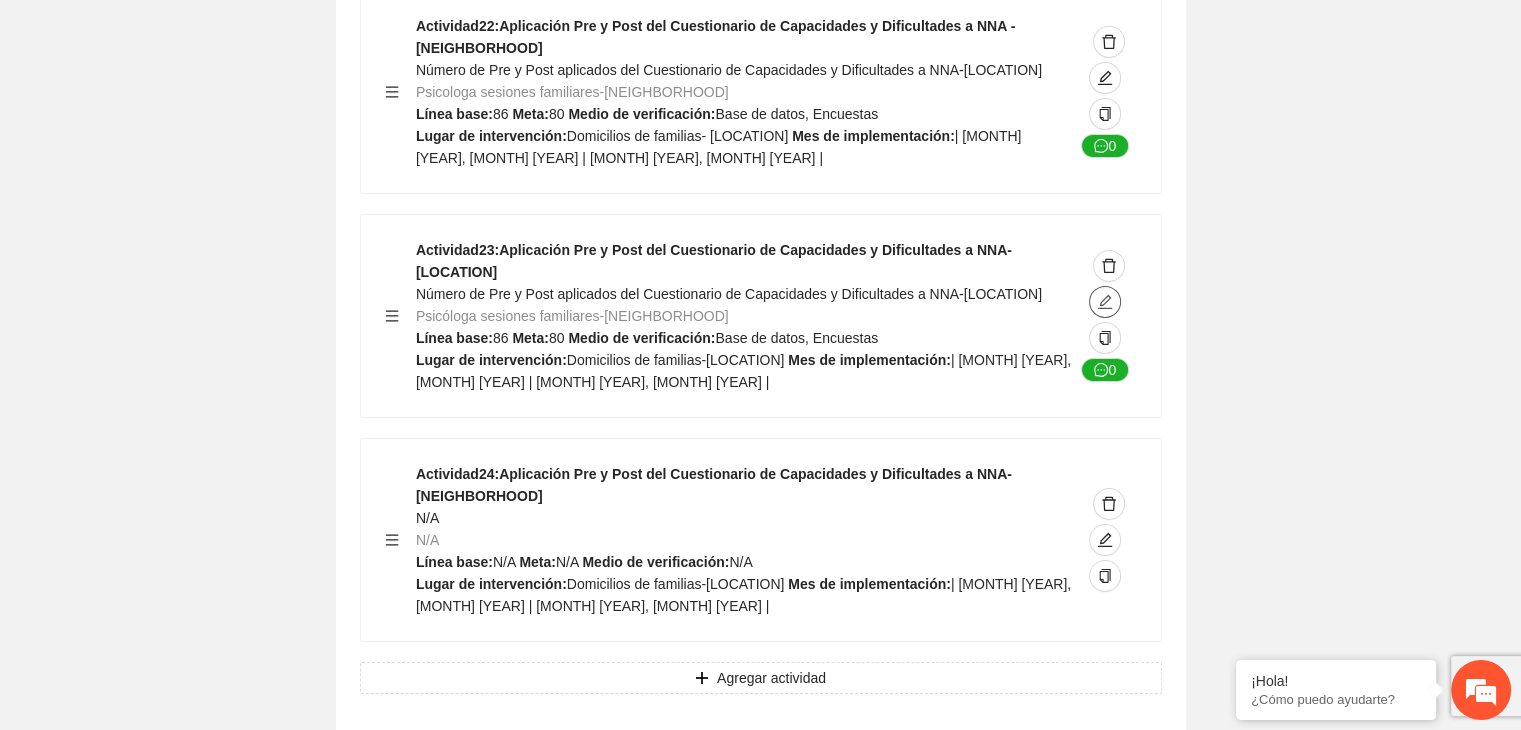 click 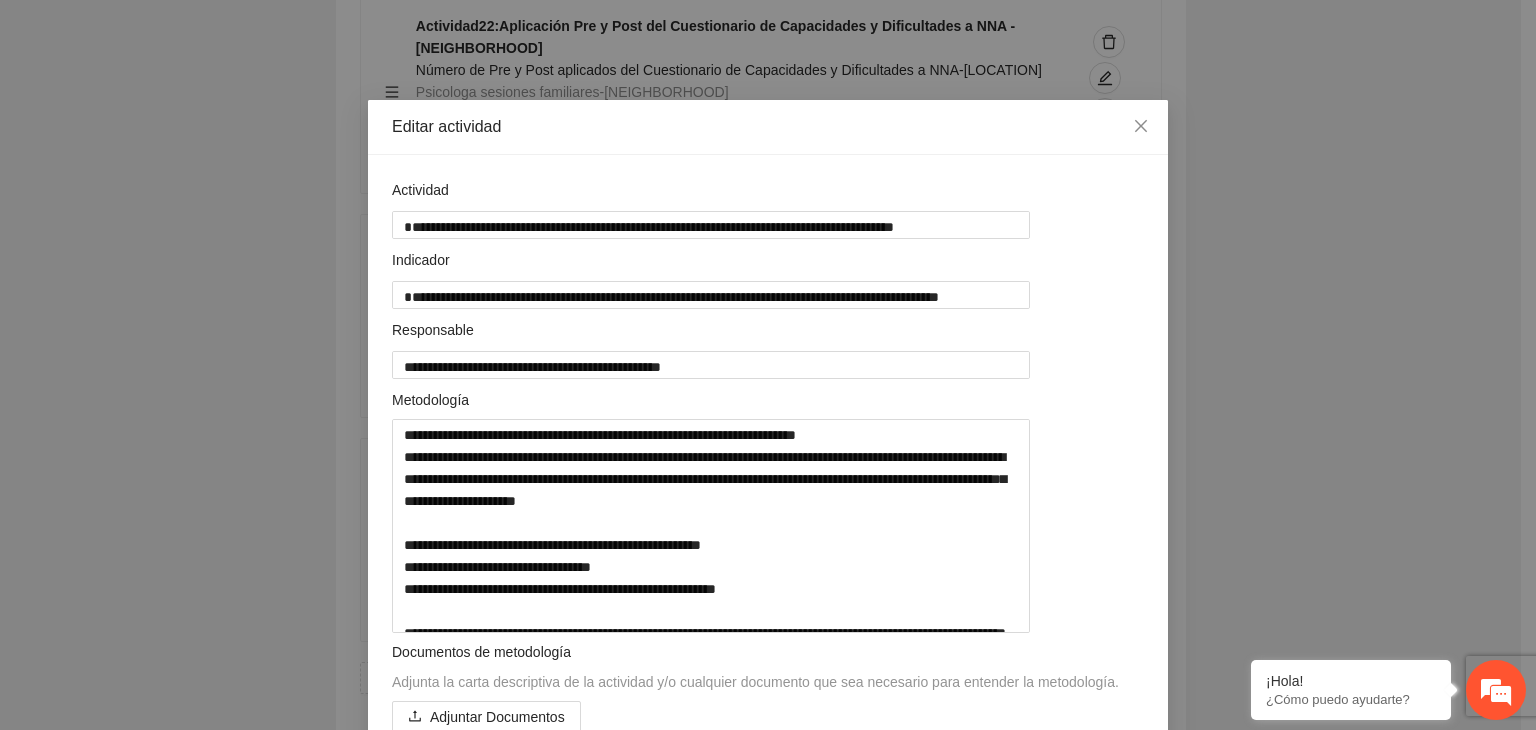 click on "**********" at bounding box center [768, 365] 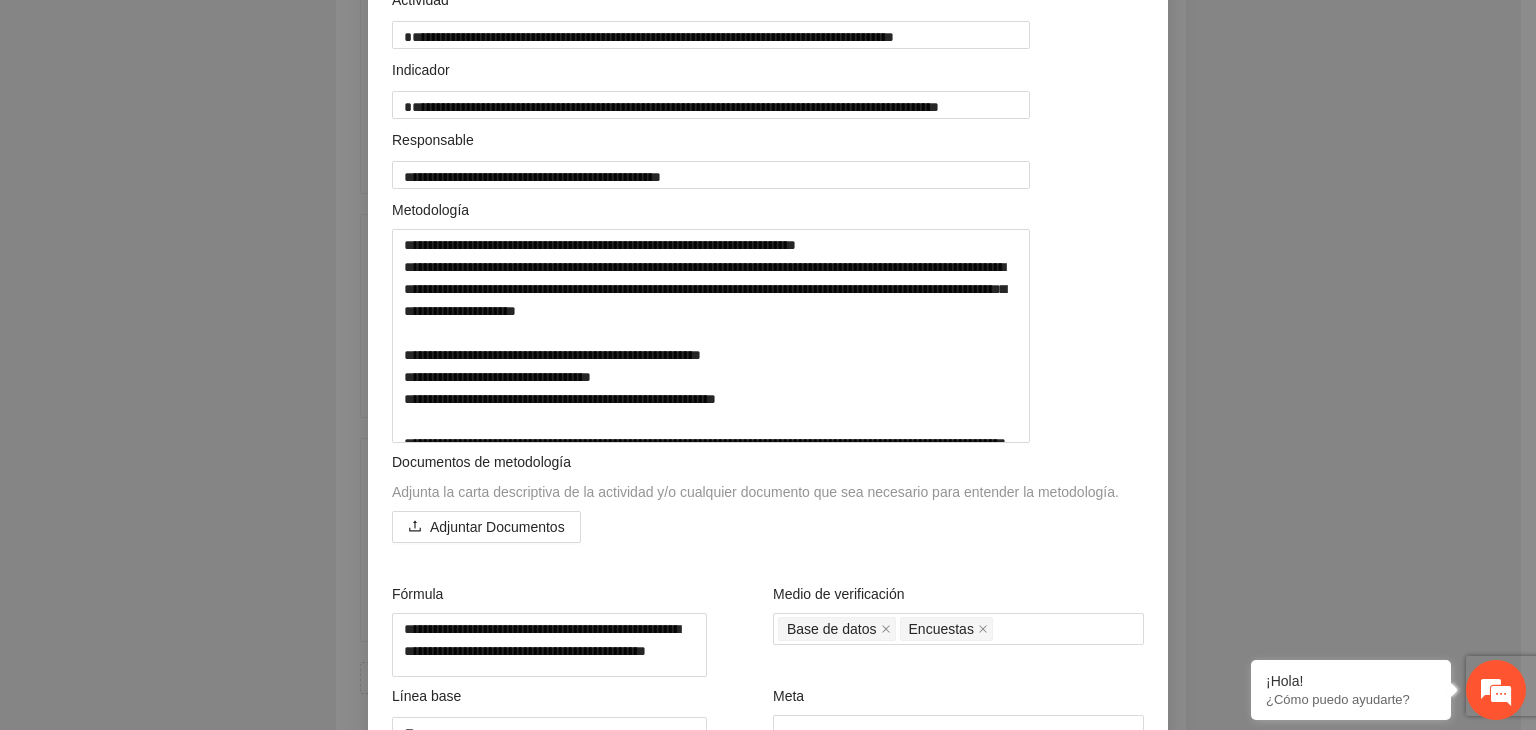 scroll, scrollTop: 200, scrollLeft: 0, axis: vertical 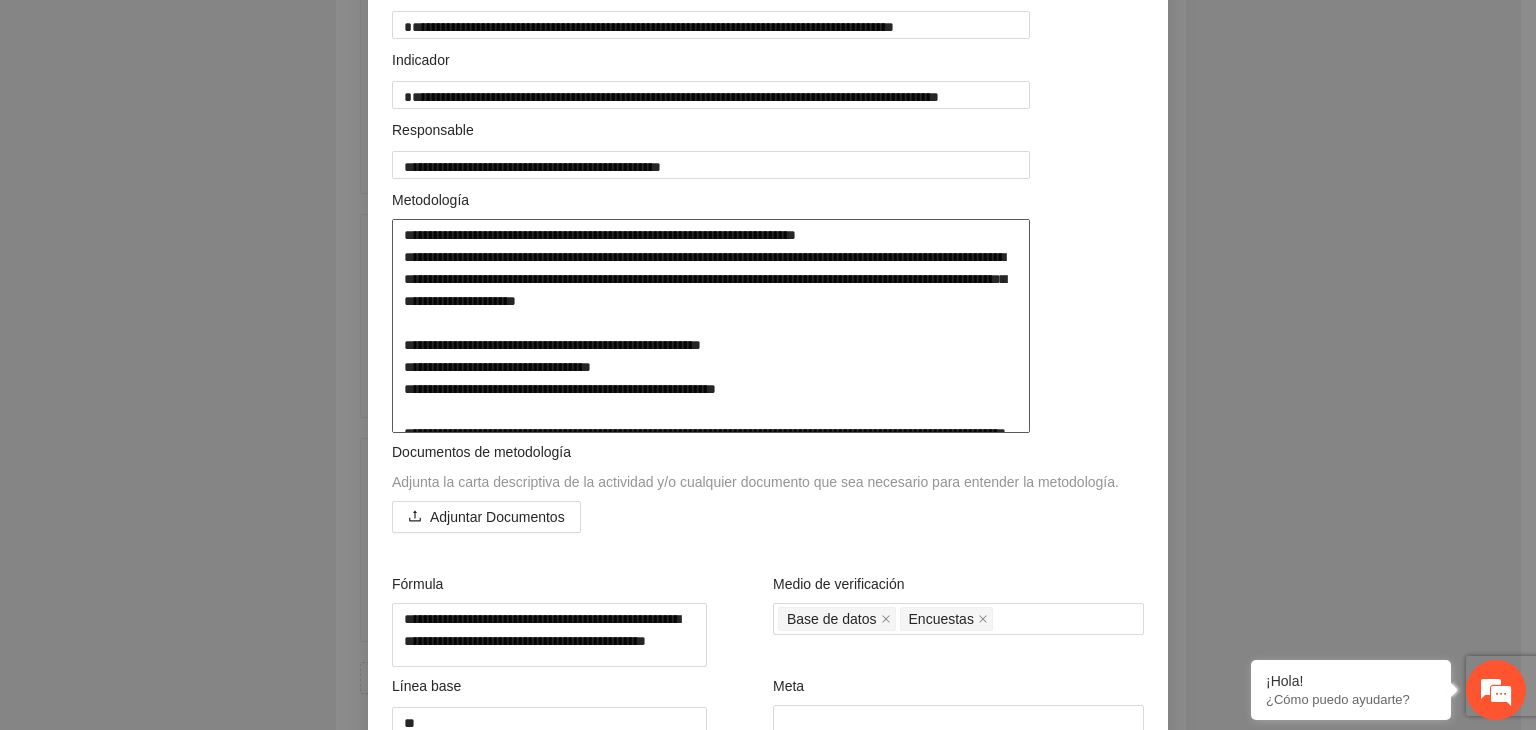 drag, startPoint x: 449, startPoint y: 453, endPoint x: 352, endPoint y: 230, distance: 243.18306 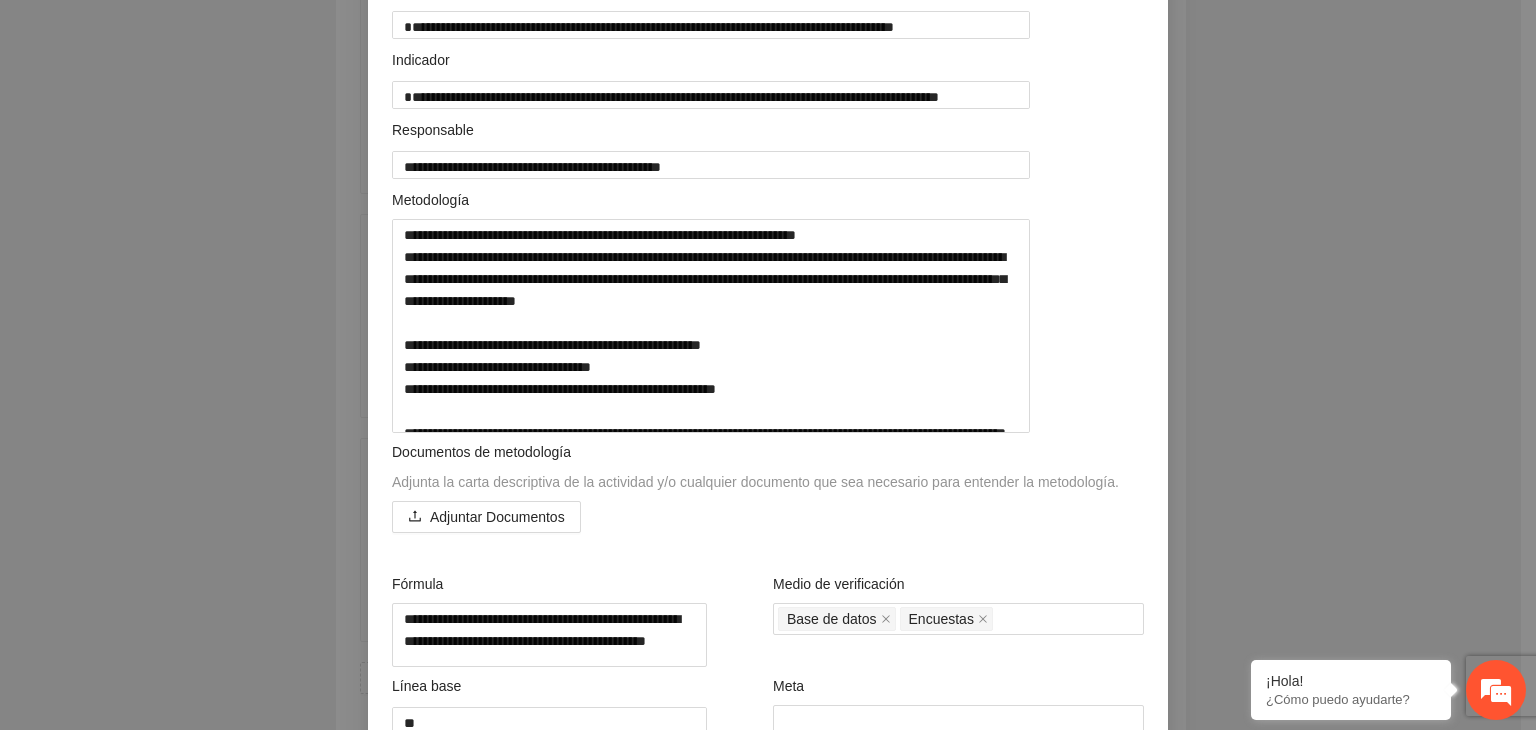 click on "**********" at bounding box center (768, 365) 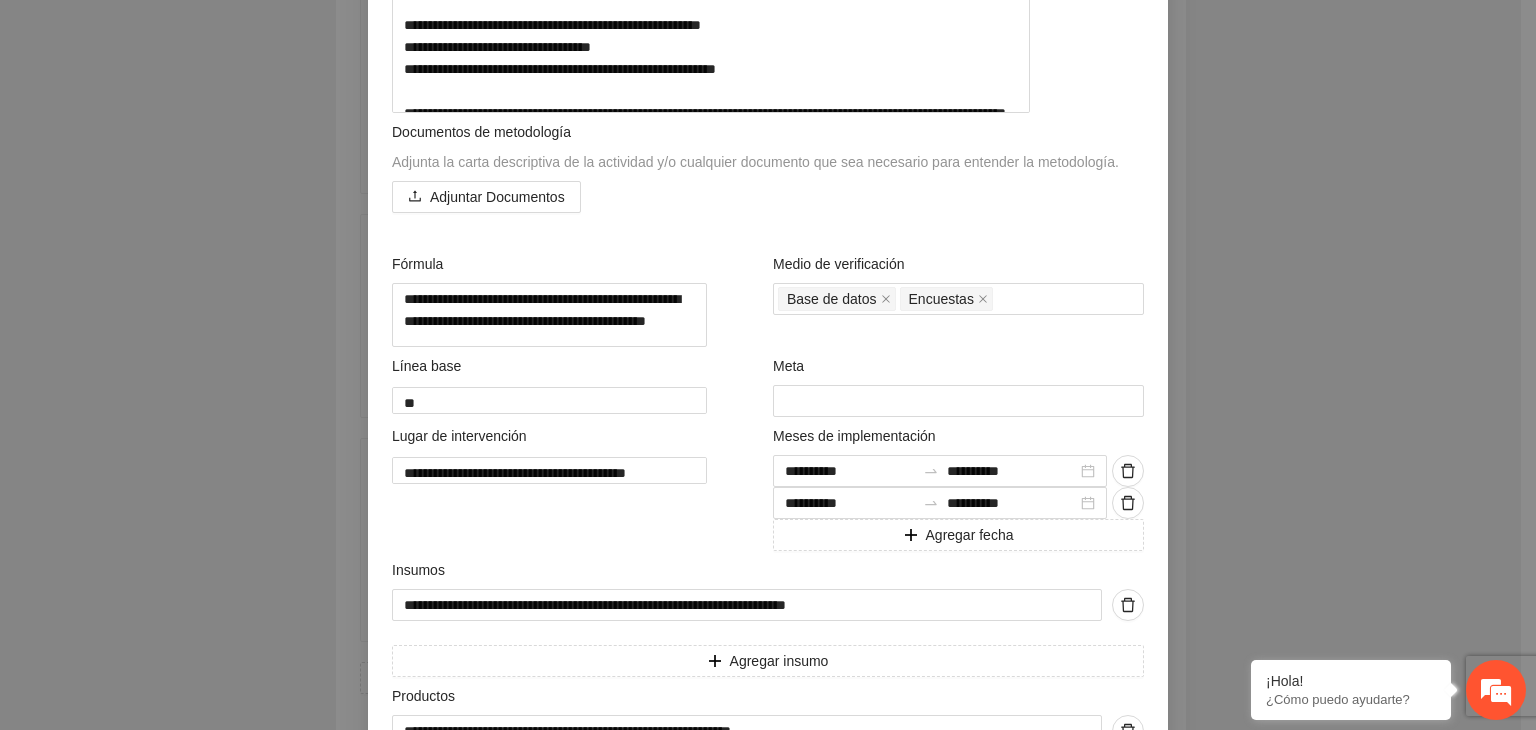 scroll, scrollTop: 743, scrollLeft: 0, axis: vertical 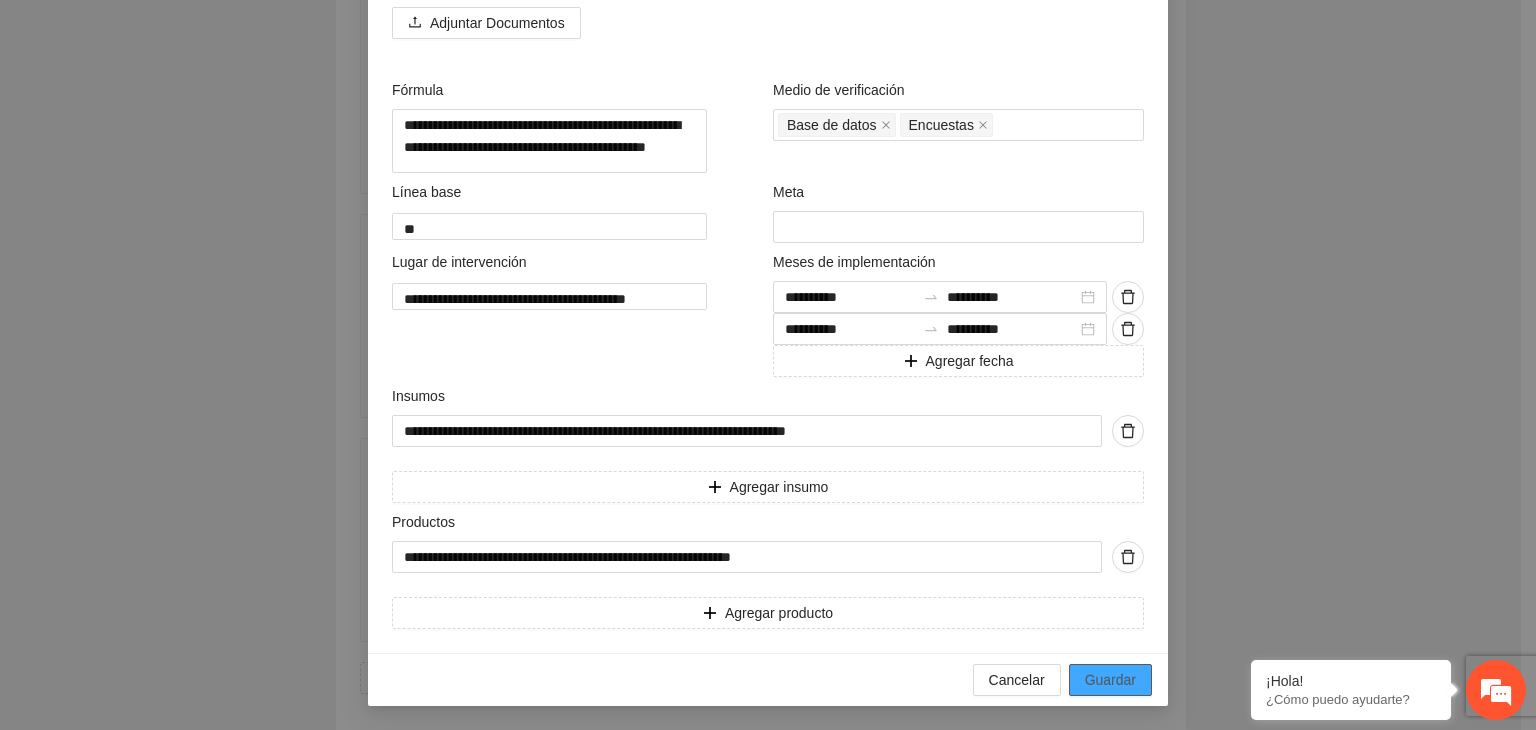 click on "Guardar" at bounding box center (1110, 680) 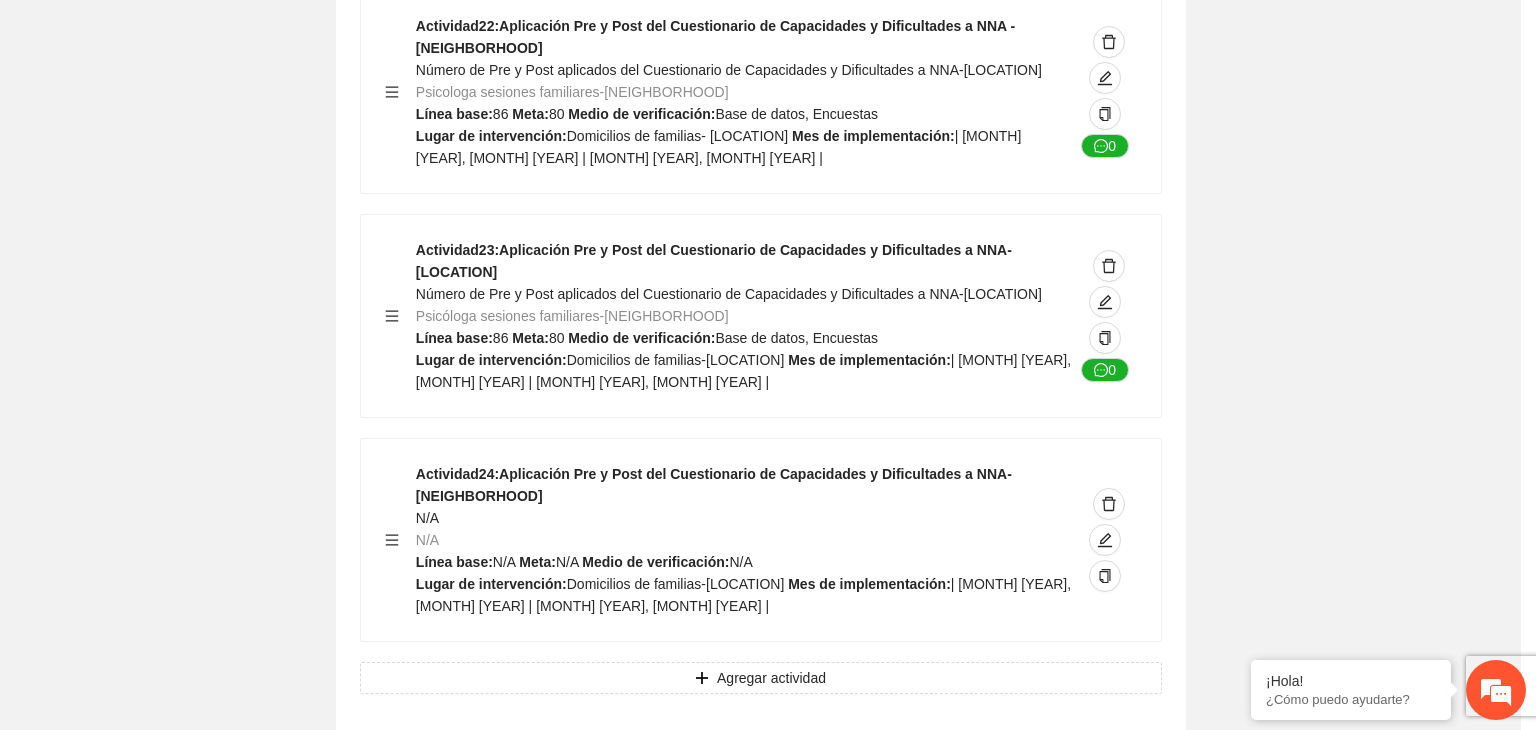 scroll, scrollTop: 204, scrollLeft: 0, axis: vertical 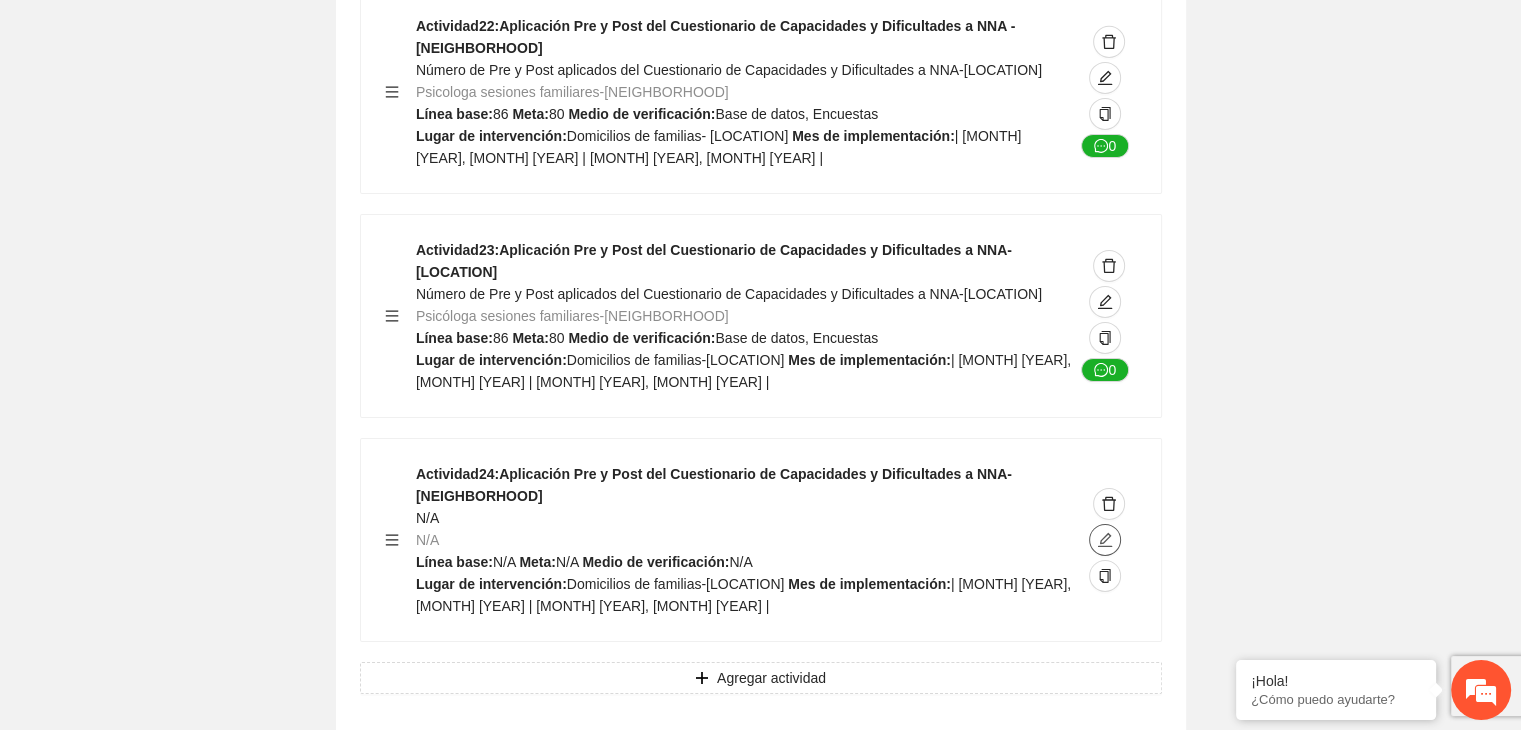 click 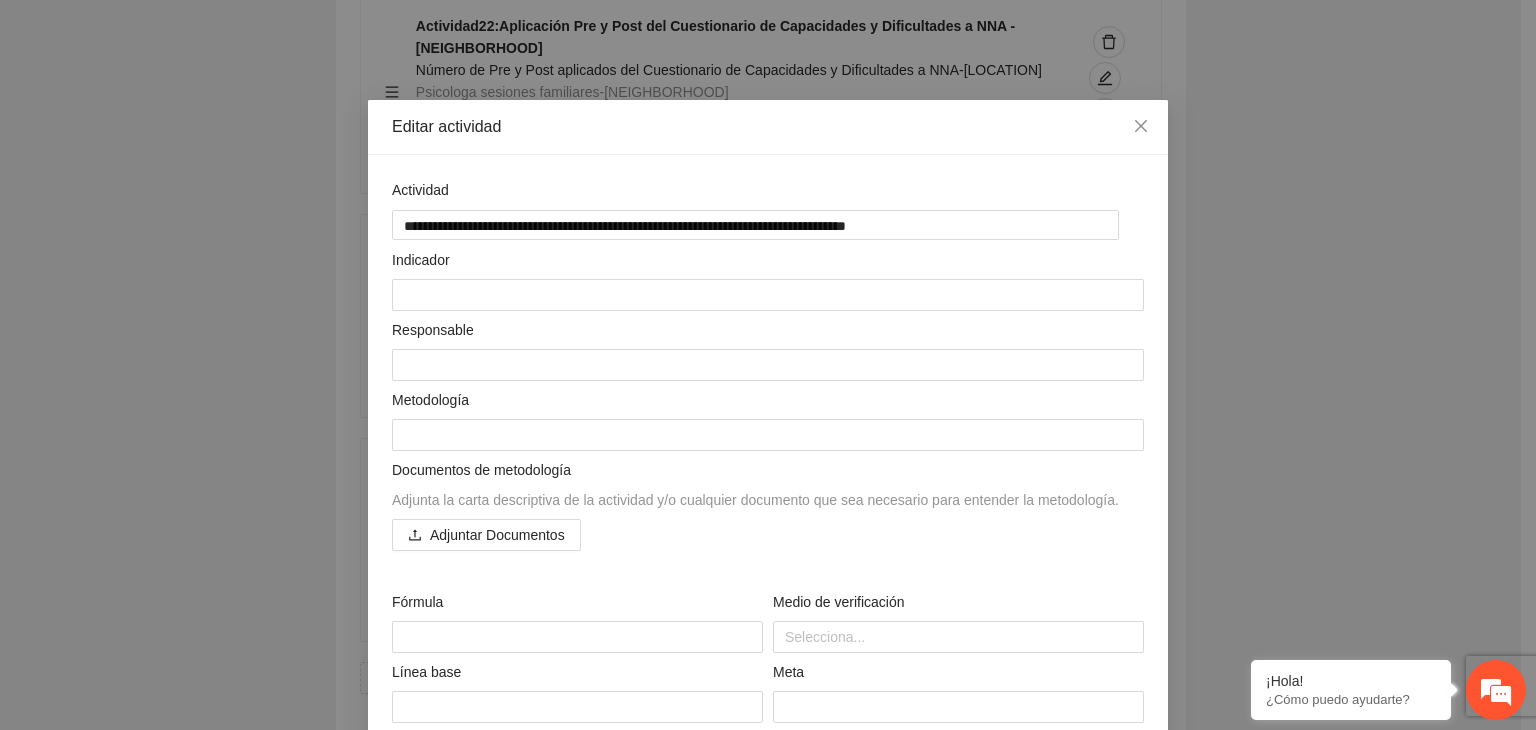 click on "**********" at bounding box center (768, 365) 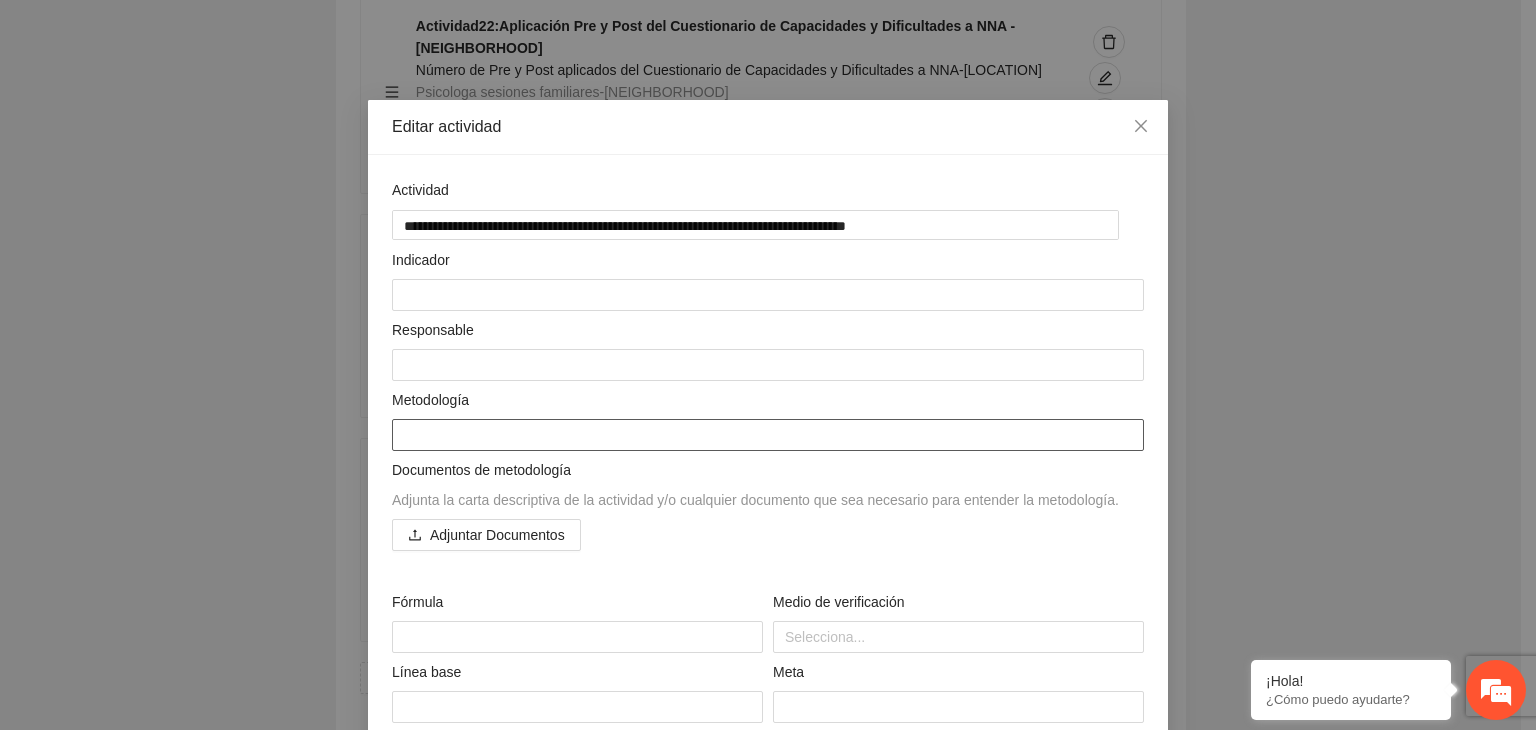 click at bounding box center (768, 435) 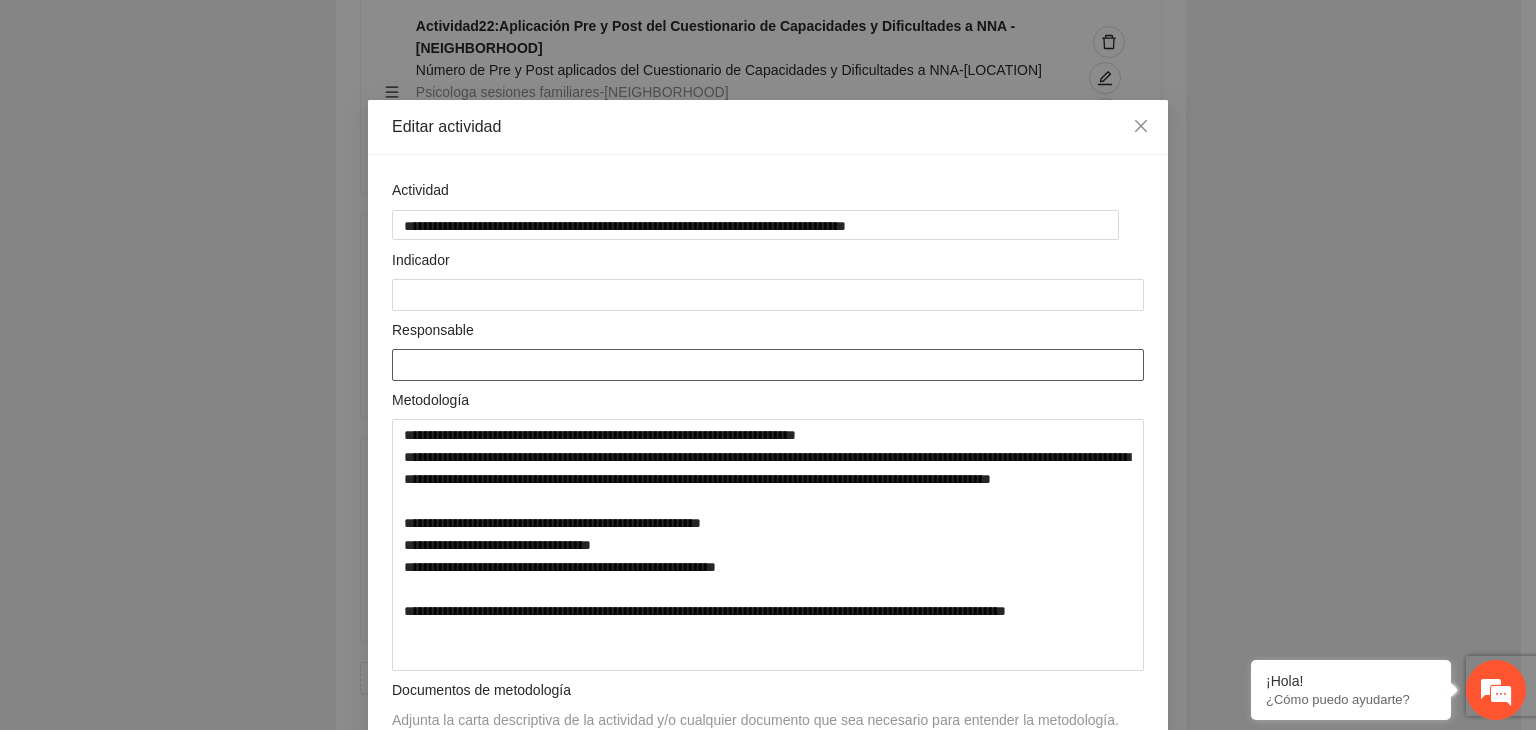 click at bounding box center (768, 365) 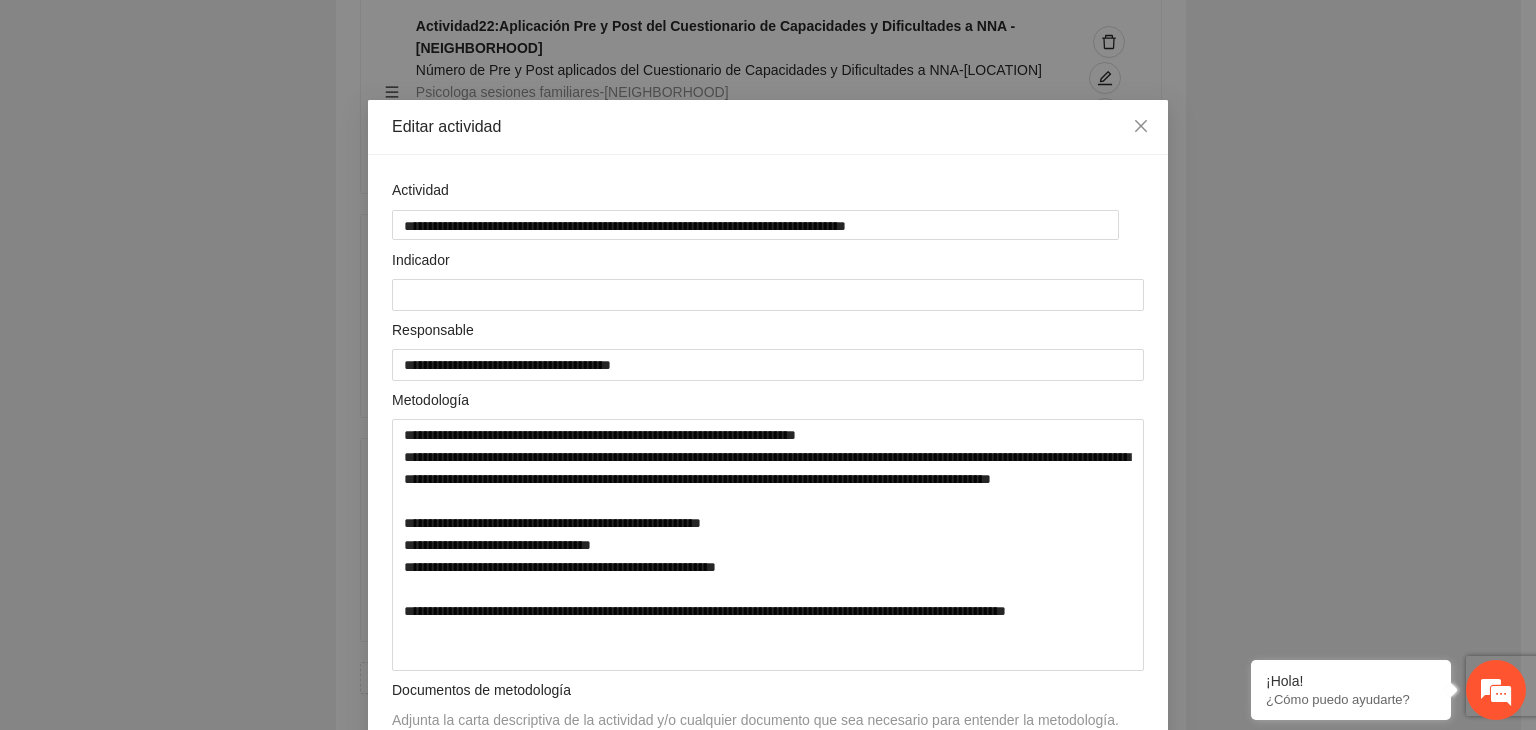 click on "Editar actividad Actividad Indicador Responsable Metodología Documentos de metodología Adjunta la carta descriptiva de la actividad y/o cualquier documento que sea necesario para entender la metodología. Adjuntar Documentos Fórmula" at bounding box center [768, 365] 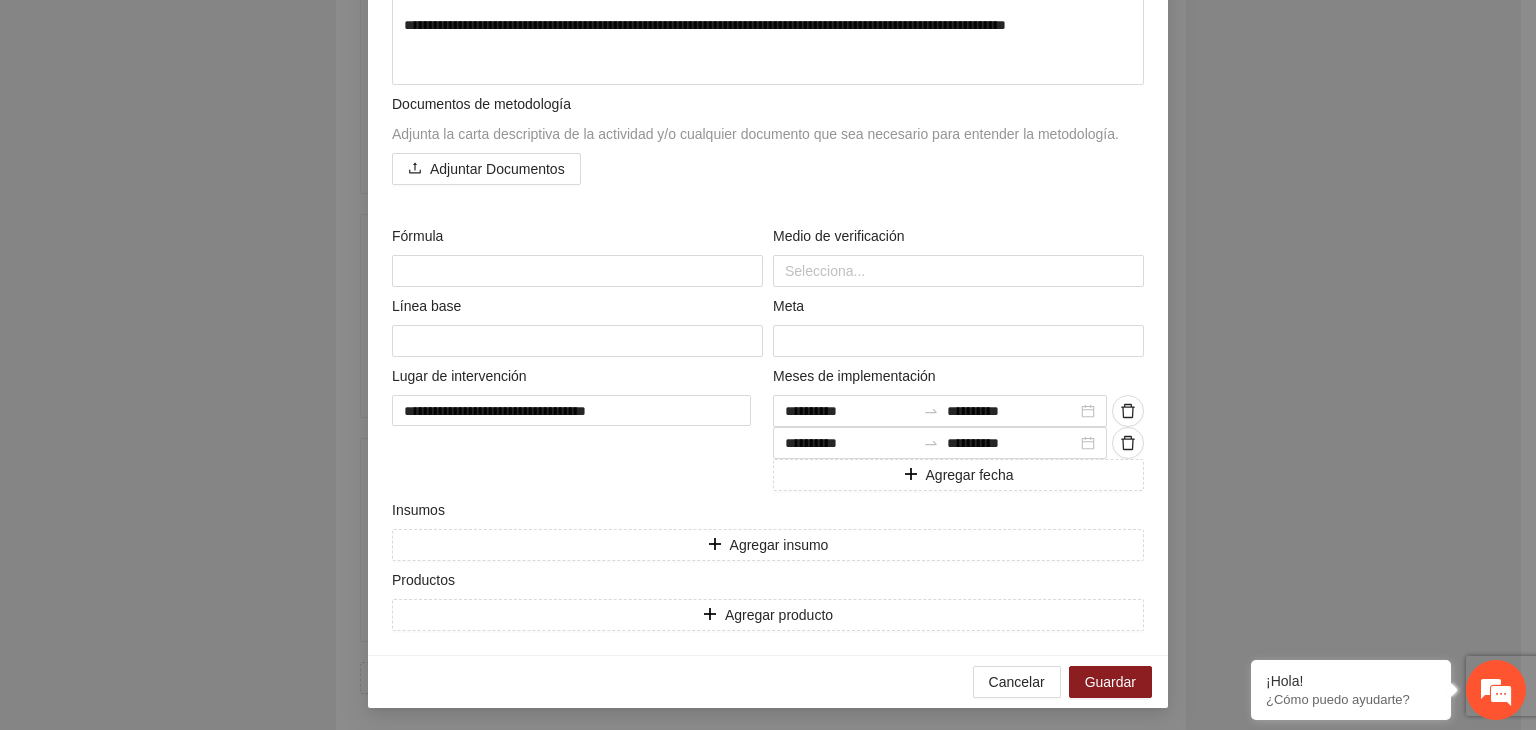 scroll, scrollTop: 588, scrollLeft: 0, axis: vertical 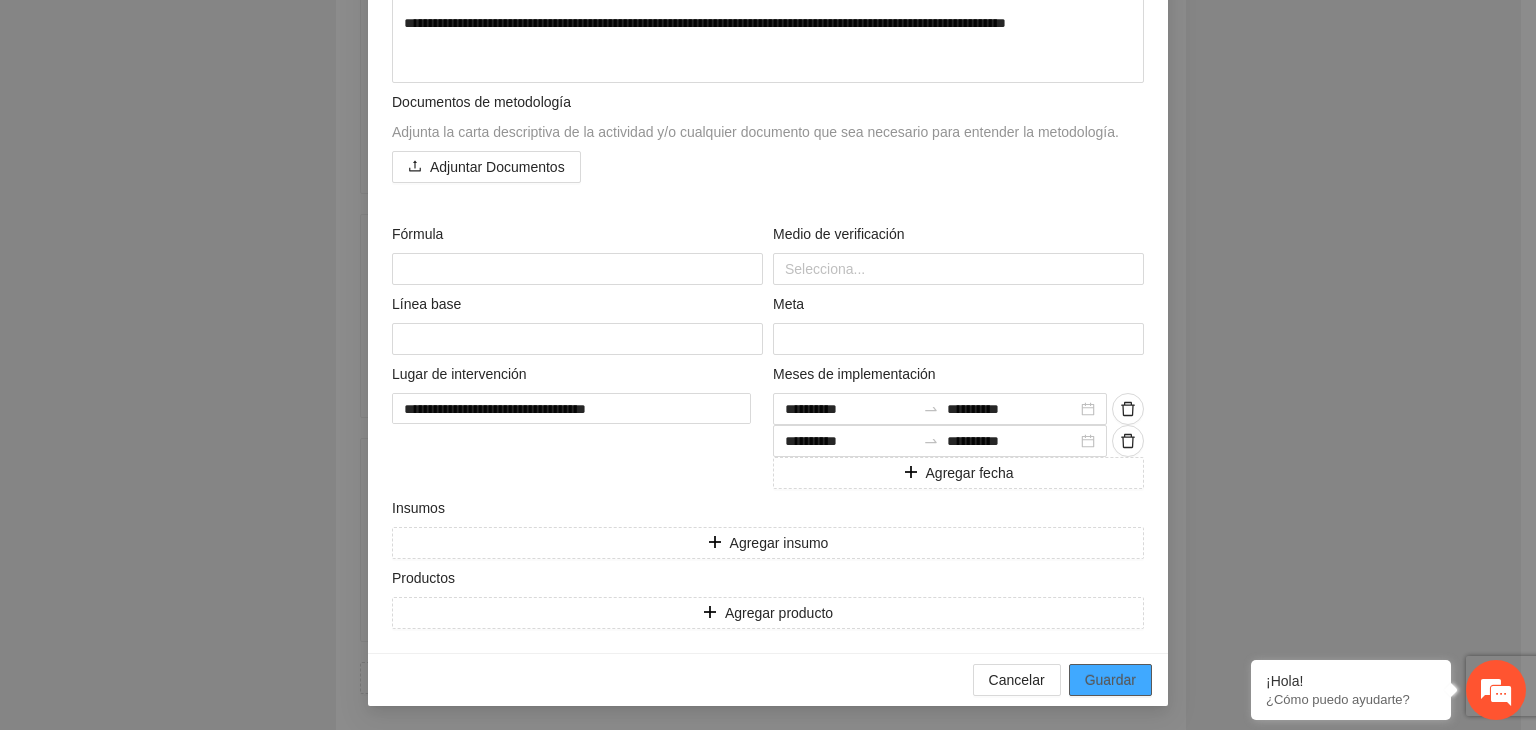 click on "Guardar" at bounding box center [1110, 680] 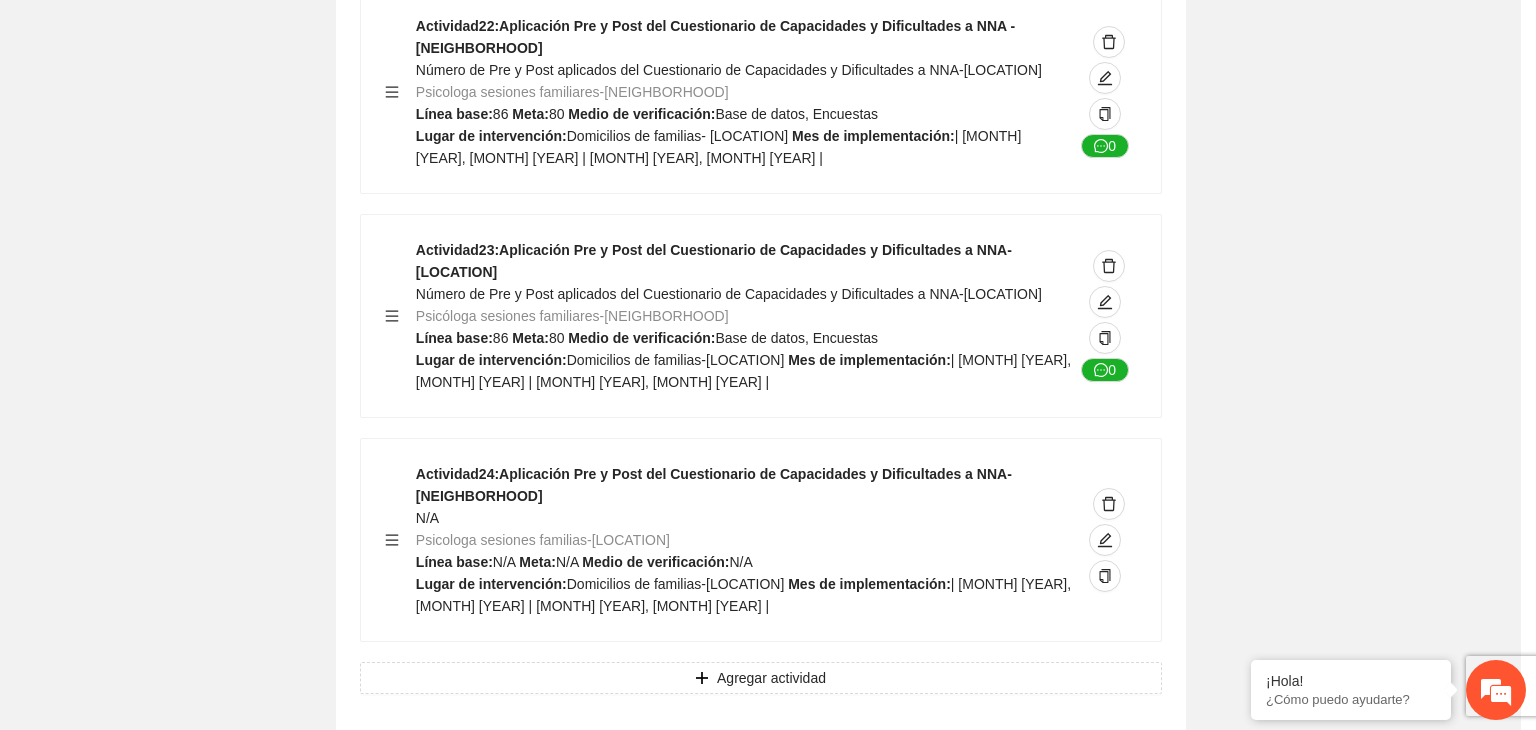 scroll, scrollTop: 204, scrollLeft: 0, axis: vertical 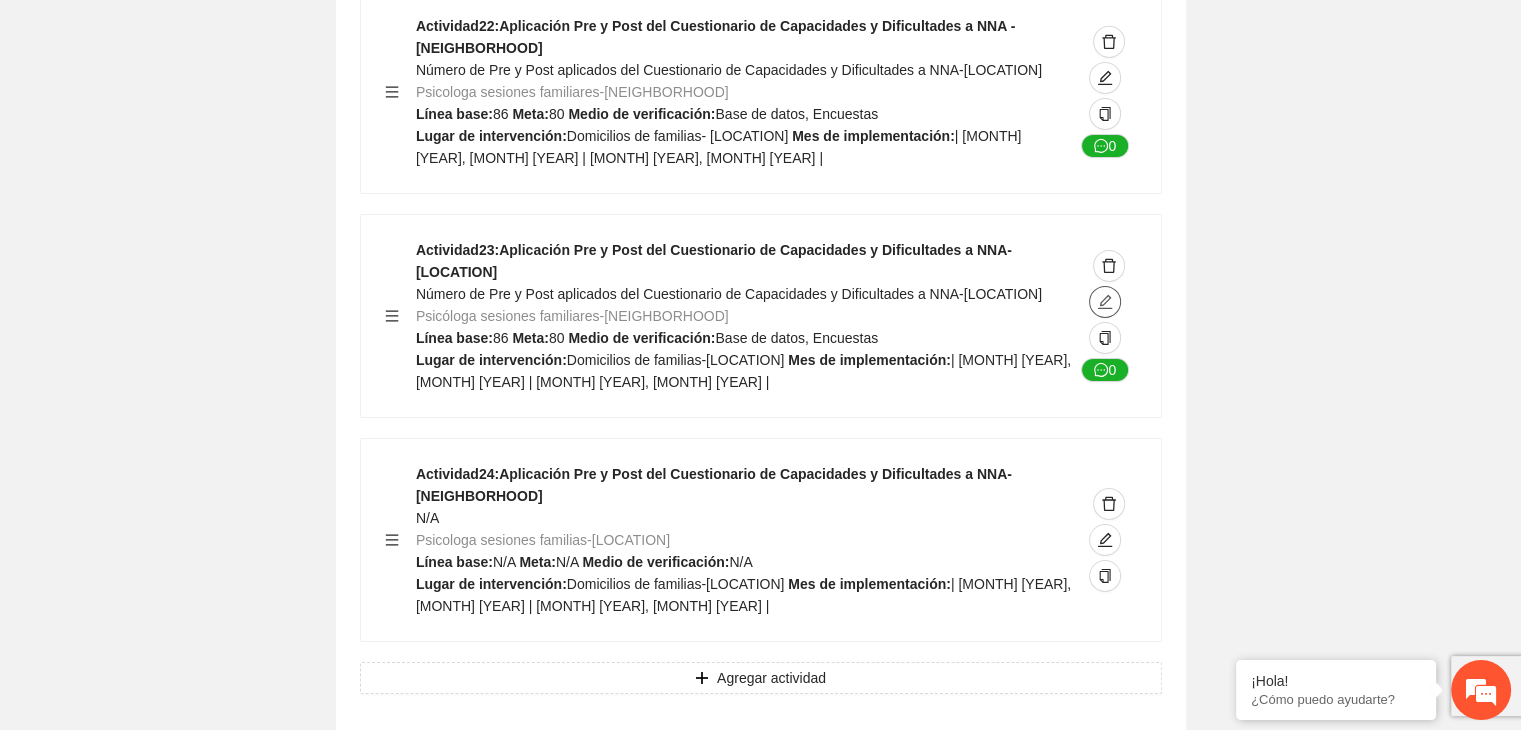click at bounding box center [1105, 302] 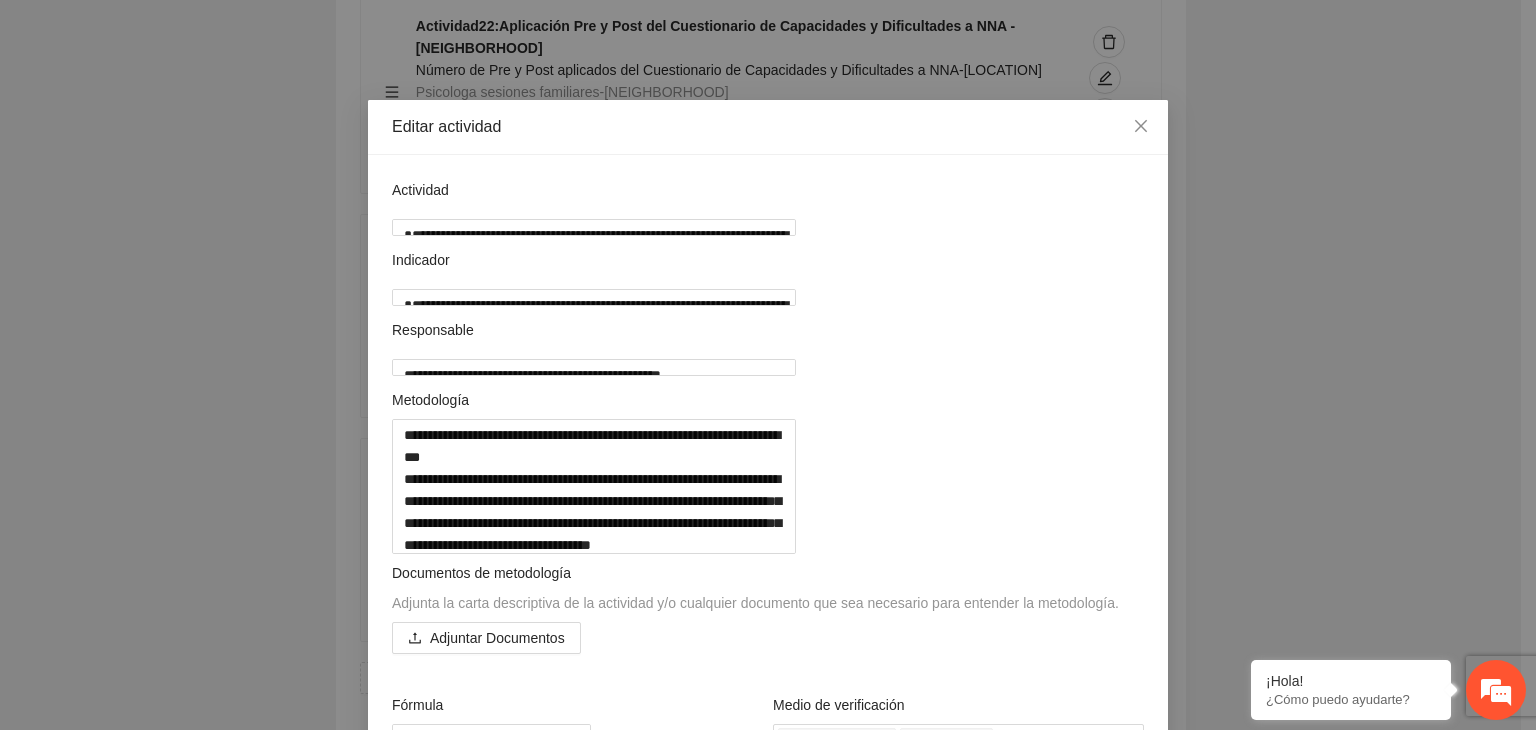 scroll, scrollTop: 40, scrollLeft: 0, axis: vertical 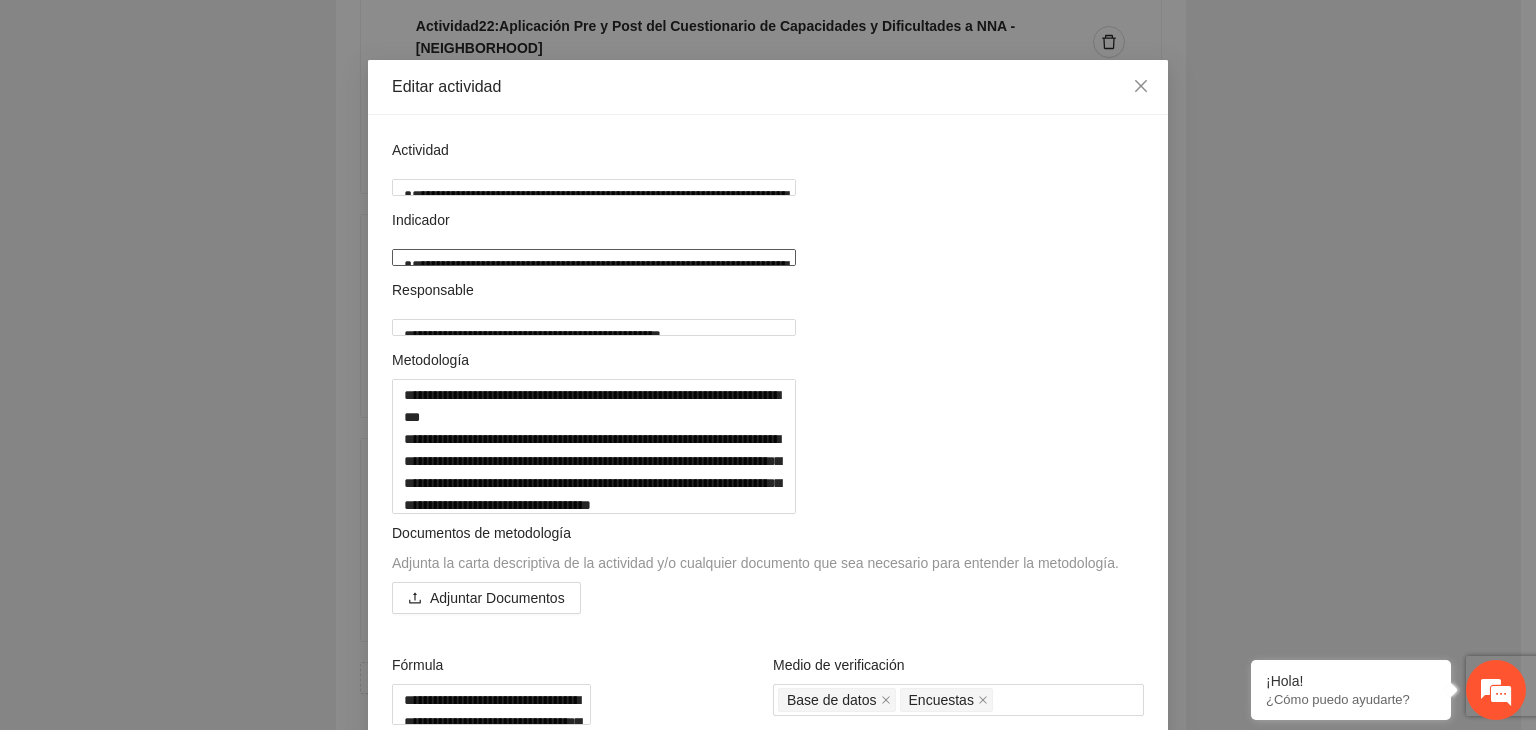 drag, startPoint x: 402, startPoint y: 257, endPoint x: 932, endPoint y: 259, distance: 530.0038 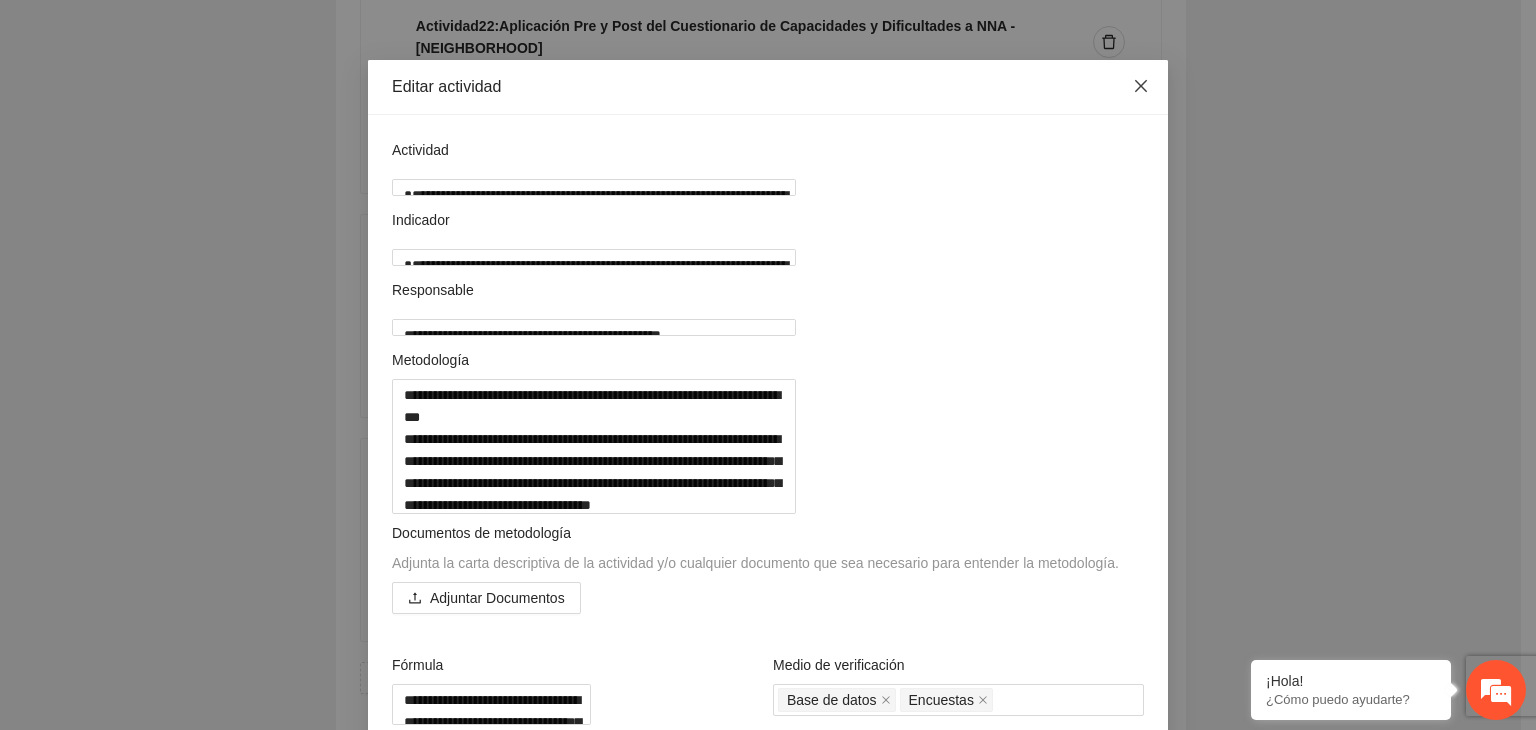 click 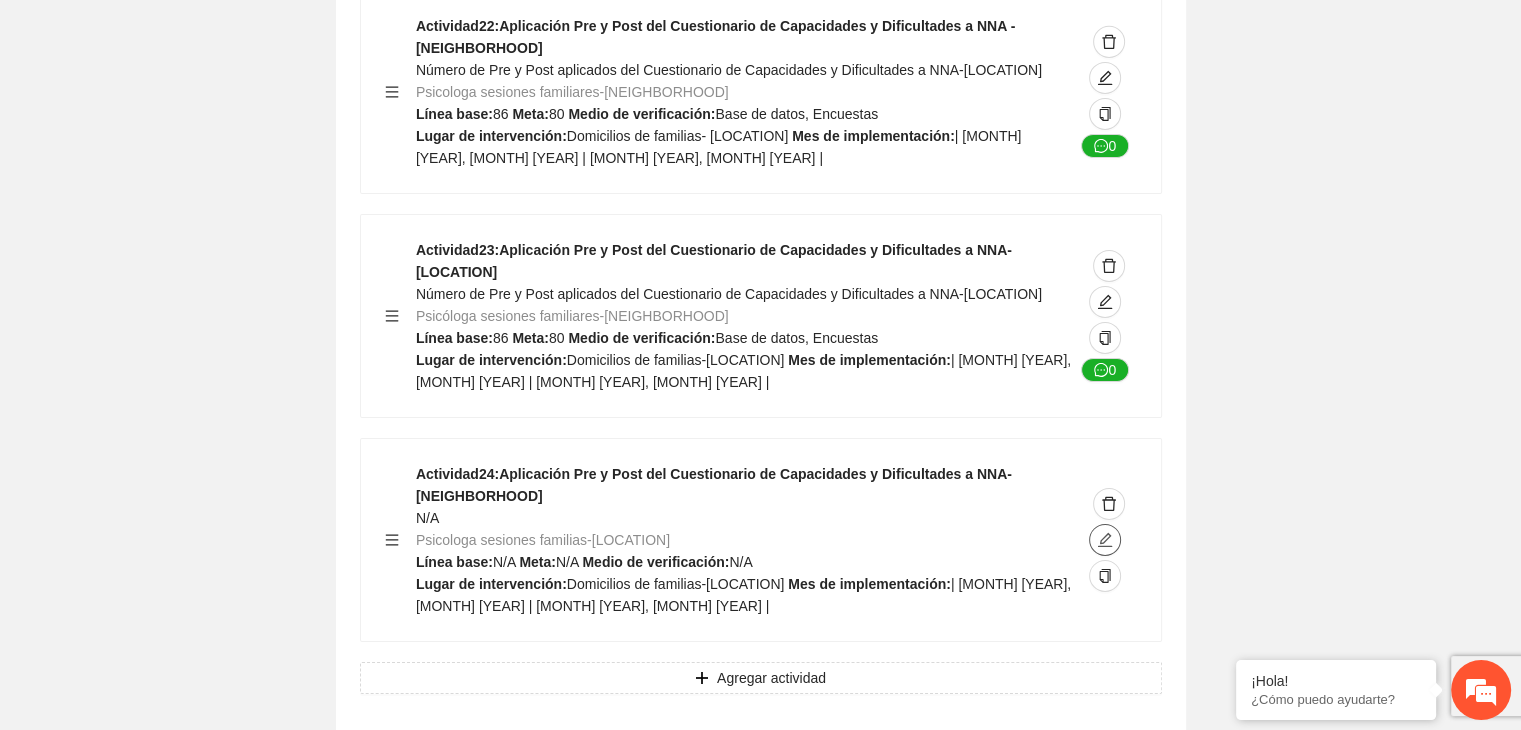 click 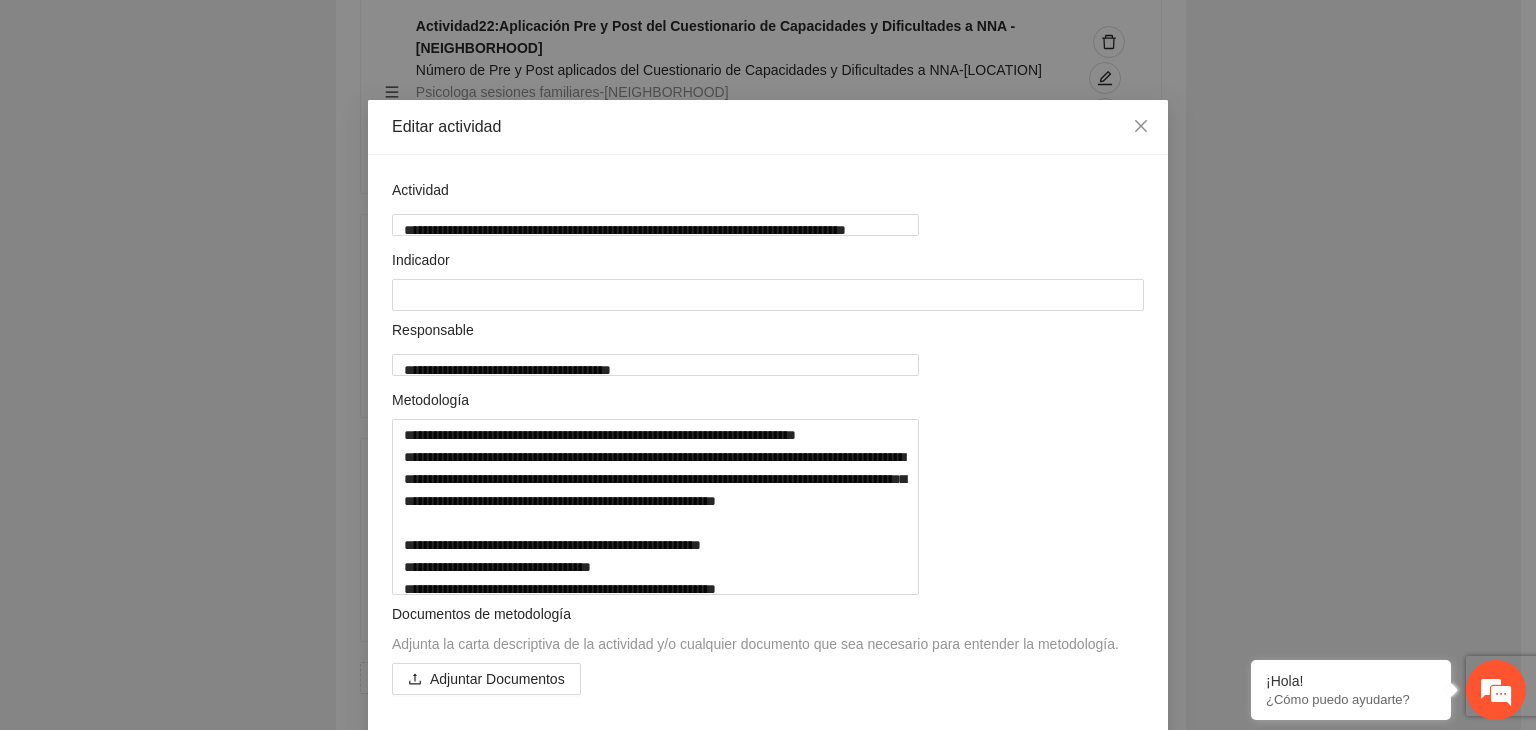 click on "Editar actividad Actividad Indicador Responsable Metodología Documentos de metodología Adjunta la carta descriptiva de la actividad y/o cualquier documento que sea necesario para entender la metodología. Adjuntar Documentos Fórmula" at bounding box center (768, 365) 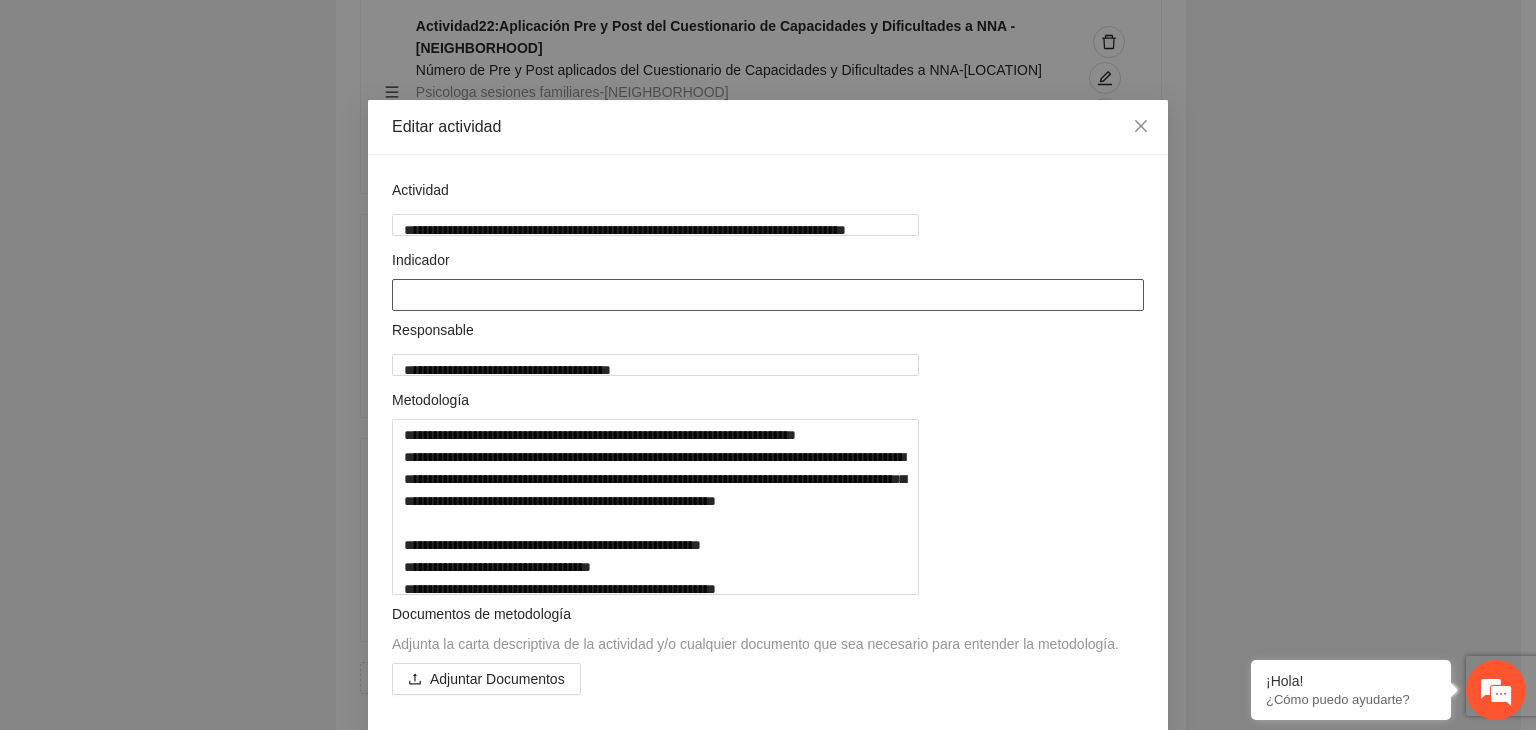 click at bounding box center [768, 295] 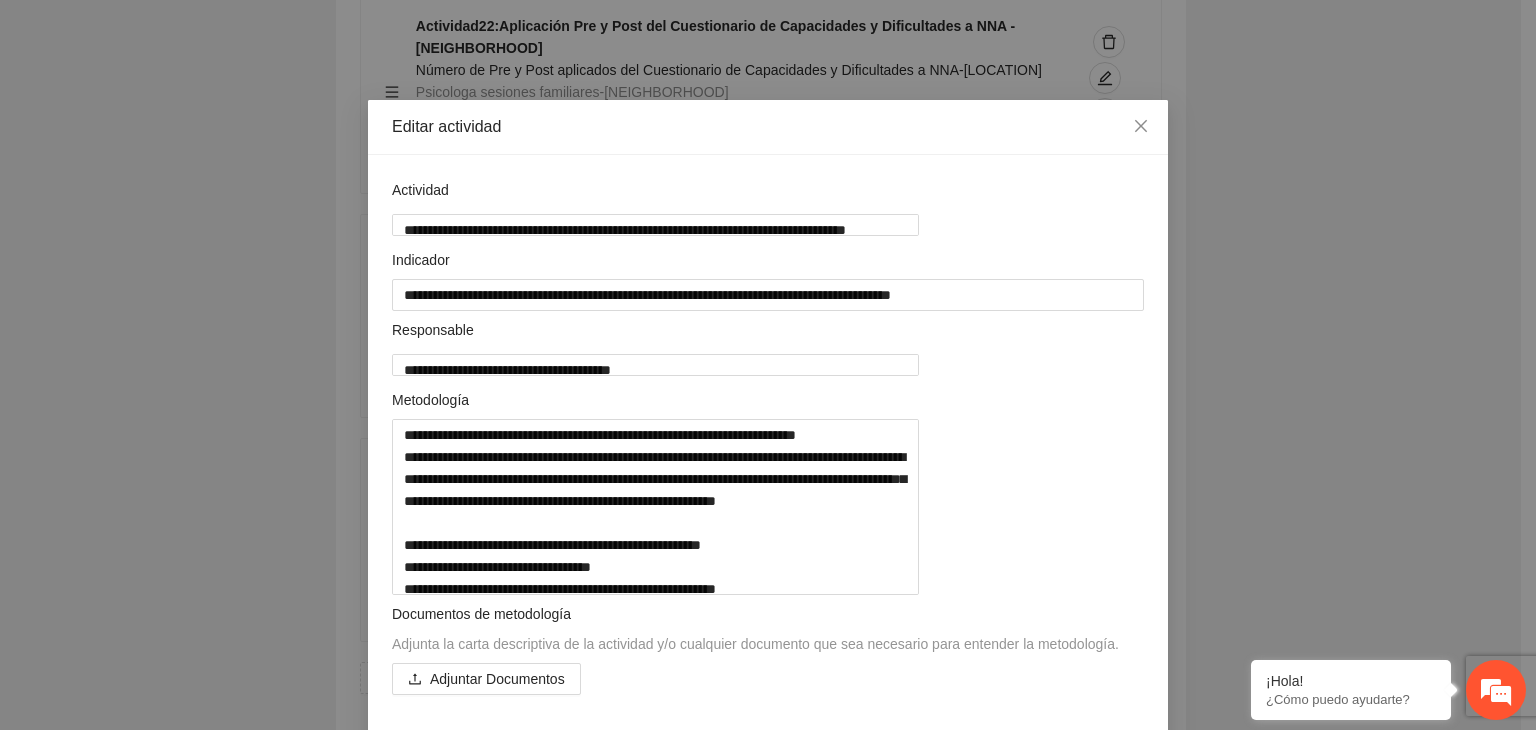 click on "**********" at bounding box center [768, 365] 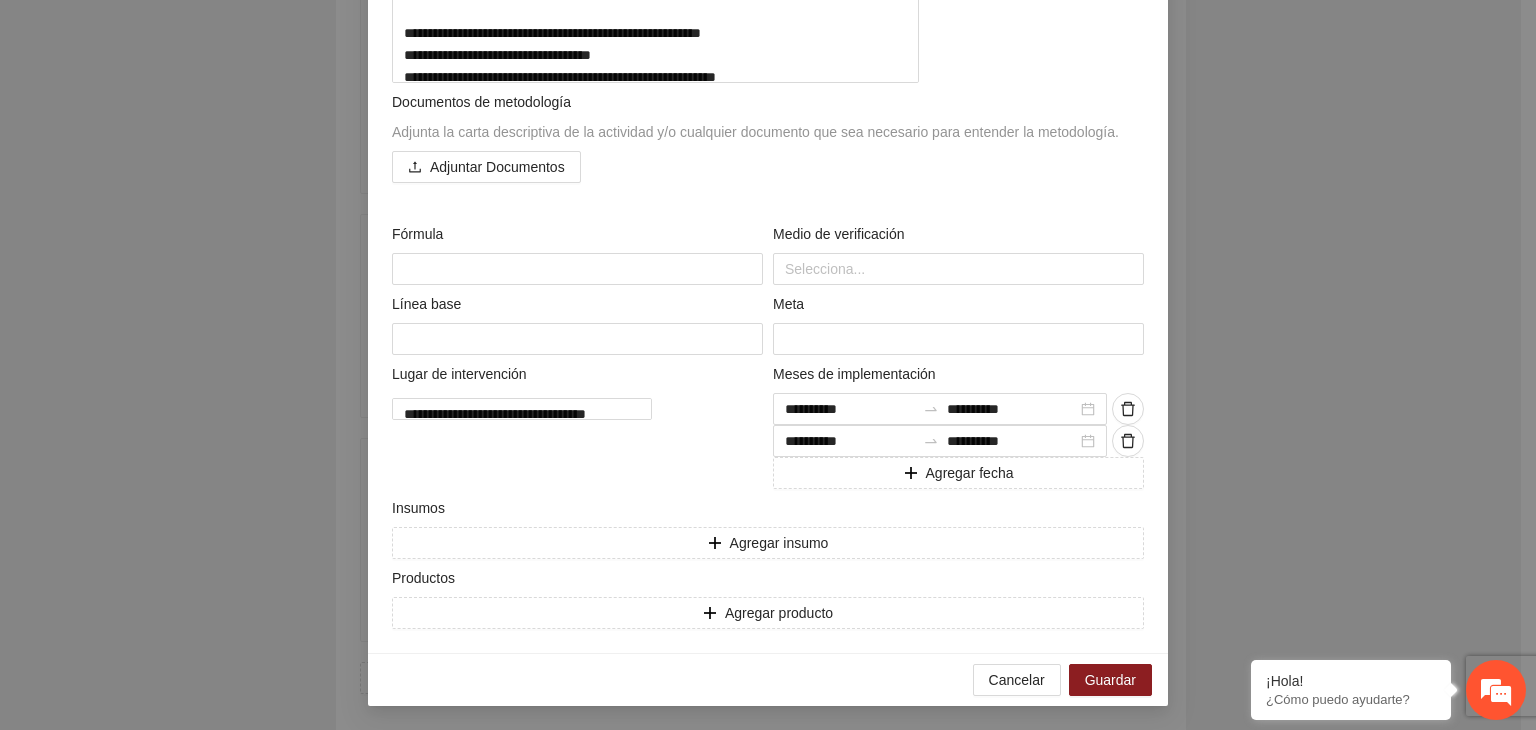 scroll, scrollTop: 588, scrollLeft: 0, axis: vertical 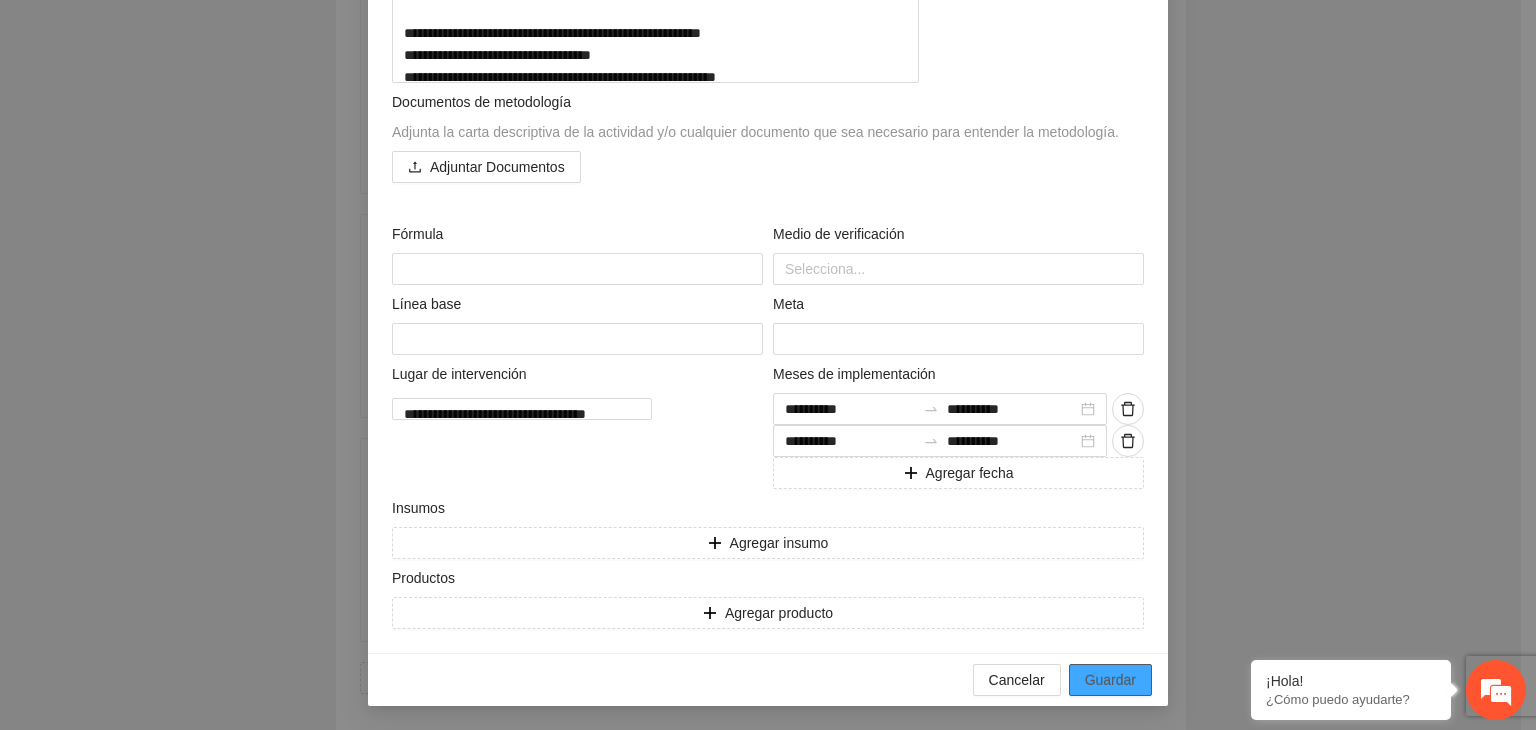click on "Guardar" at bounding box center [1110, 680] 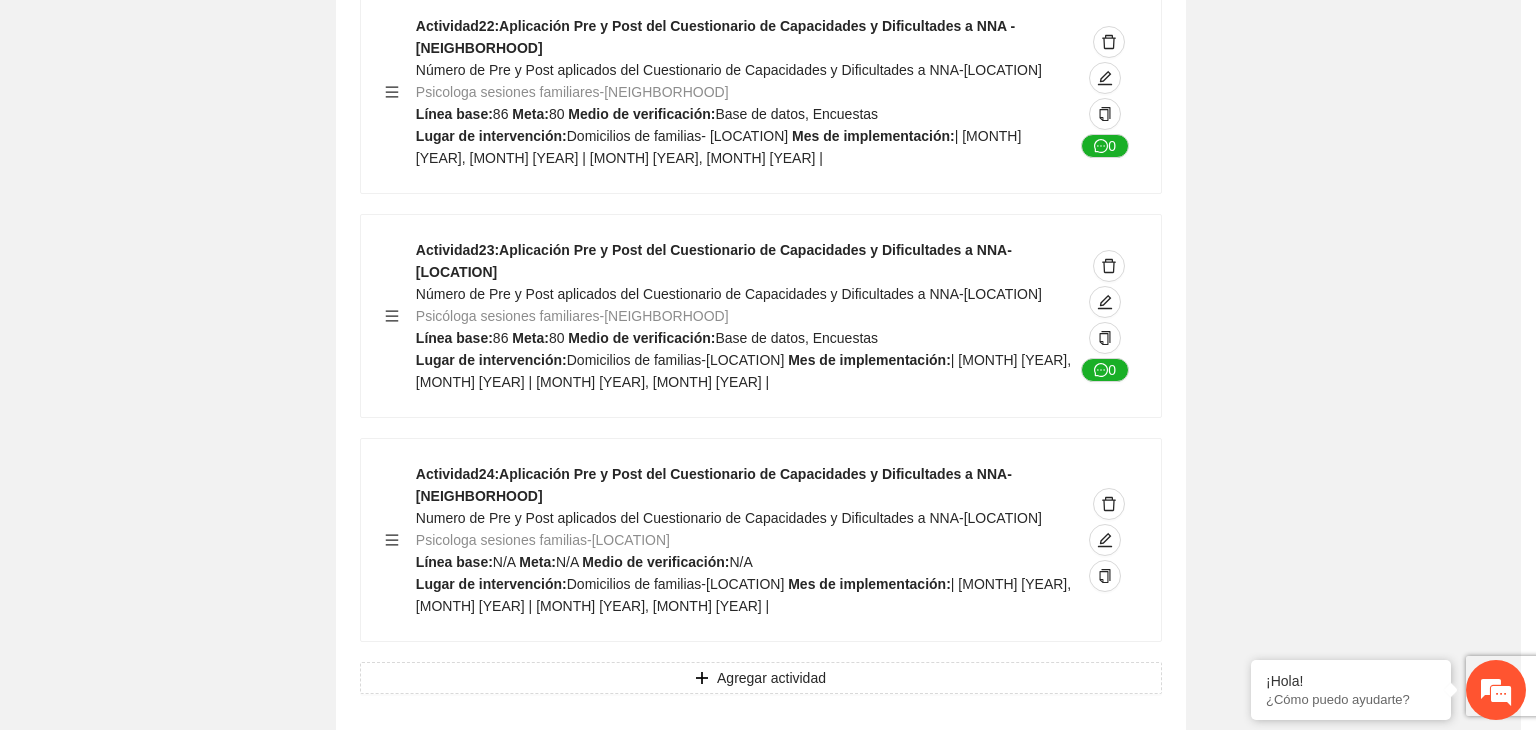 scroll, scrollTop: 204, scrollLeft: 0, axis: vertical 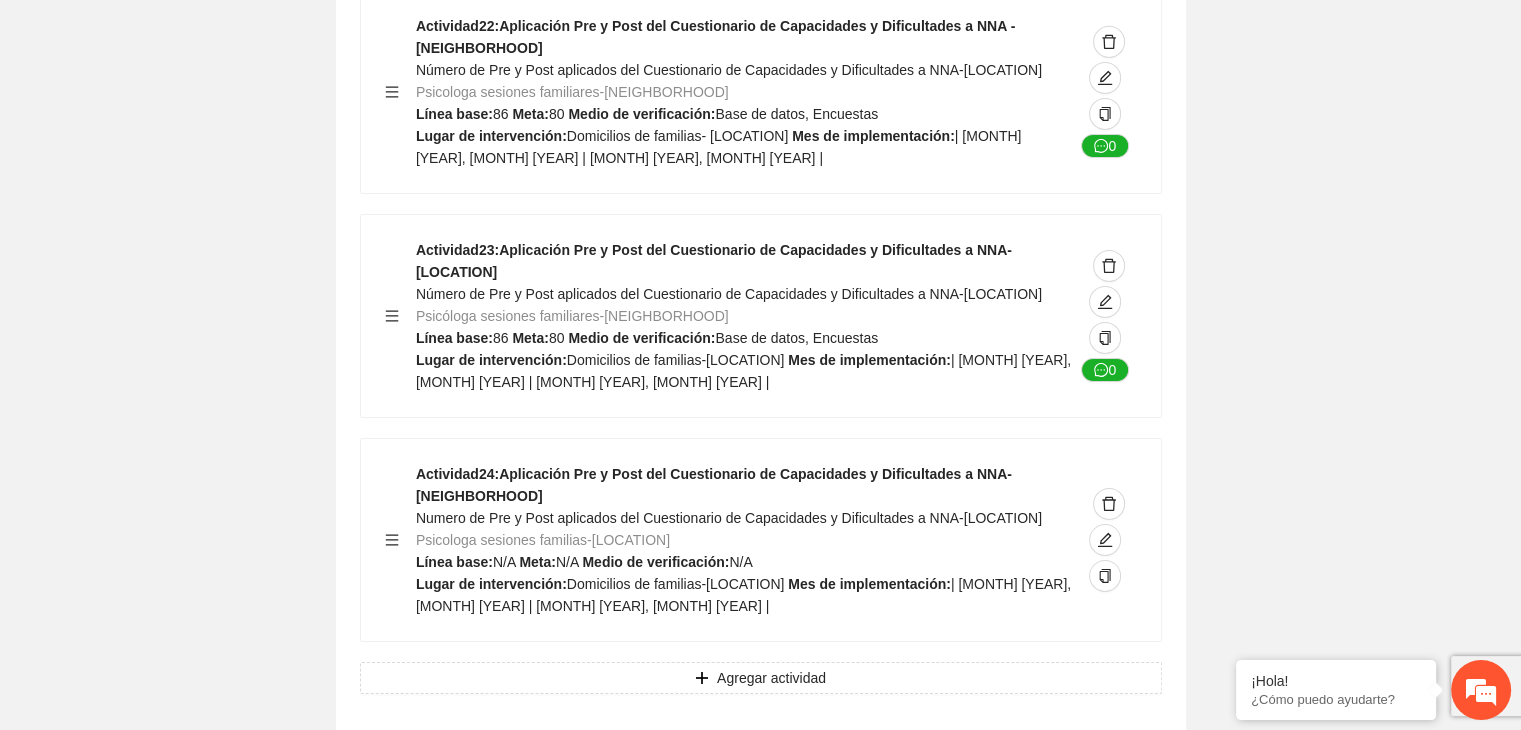 click on "Guardar Objetivo de desarrollo Exportar Contribuir a la disminución de incidencia en violencia familiar en las zonas de [NEIGHBORHOOD], [NEIGHBORHOOD] y [NEIGHBORHOOD] del Municipio de Chihuahua. Indicadores Indicador 1 : Violencia familiar disminuyendo en un 5% en [NEIGHBORHOOD] Número de carpetas de investigación de Violencia familiar disminuyendo en un 5% en [NEIGHBORHOOD] Metodología: Se solicita información al Observatorio Ciudadano de FICOSEC sobre el número de carpetas de violencia familiar en las colonias de intervención Línea base: 29 Meta: 25 Fórmula: Suma de carpetas de investigación de violencia familiar disminuyendo en un 5% en [NEIGHBORHOOD] Medio de verificación: Reporte/Informe 0 Indicador 2 : Violencia familiar disminuyendo en un 5% en [NEIGHBORHOOD] Número de carpetas de investigación de Violencia familiar disminuyendo en un 5% en [NEIGHBORHOOD] Metodología: Línea base: 63 Meta: 56 Fórmula: Medio de verificación: Reporte/Informe 0 3 :" at bounding box center [760, -6288] 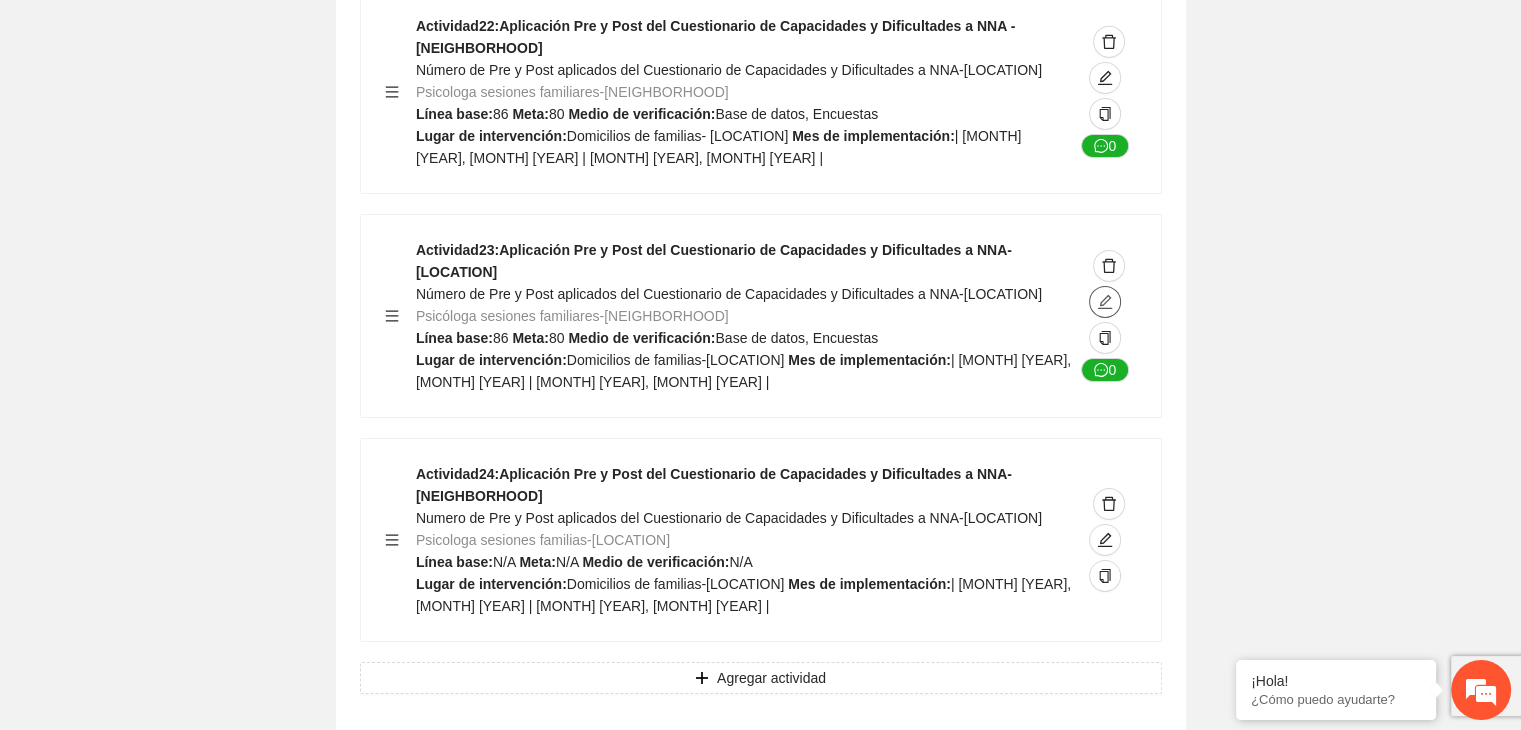 click at bounding box center [1105, 302] 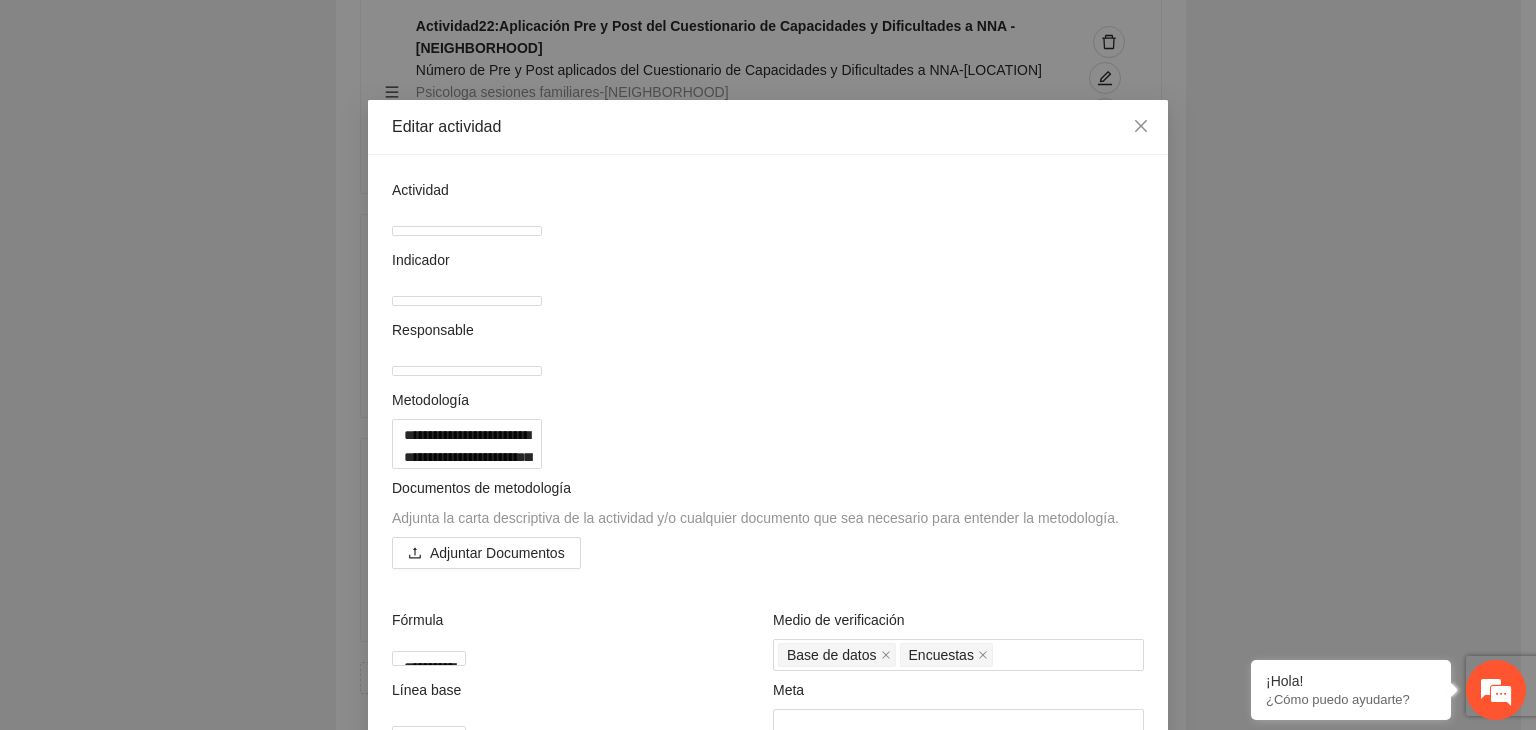 click on "**********" at bounding box center (768, 365) 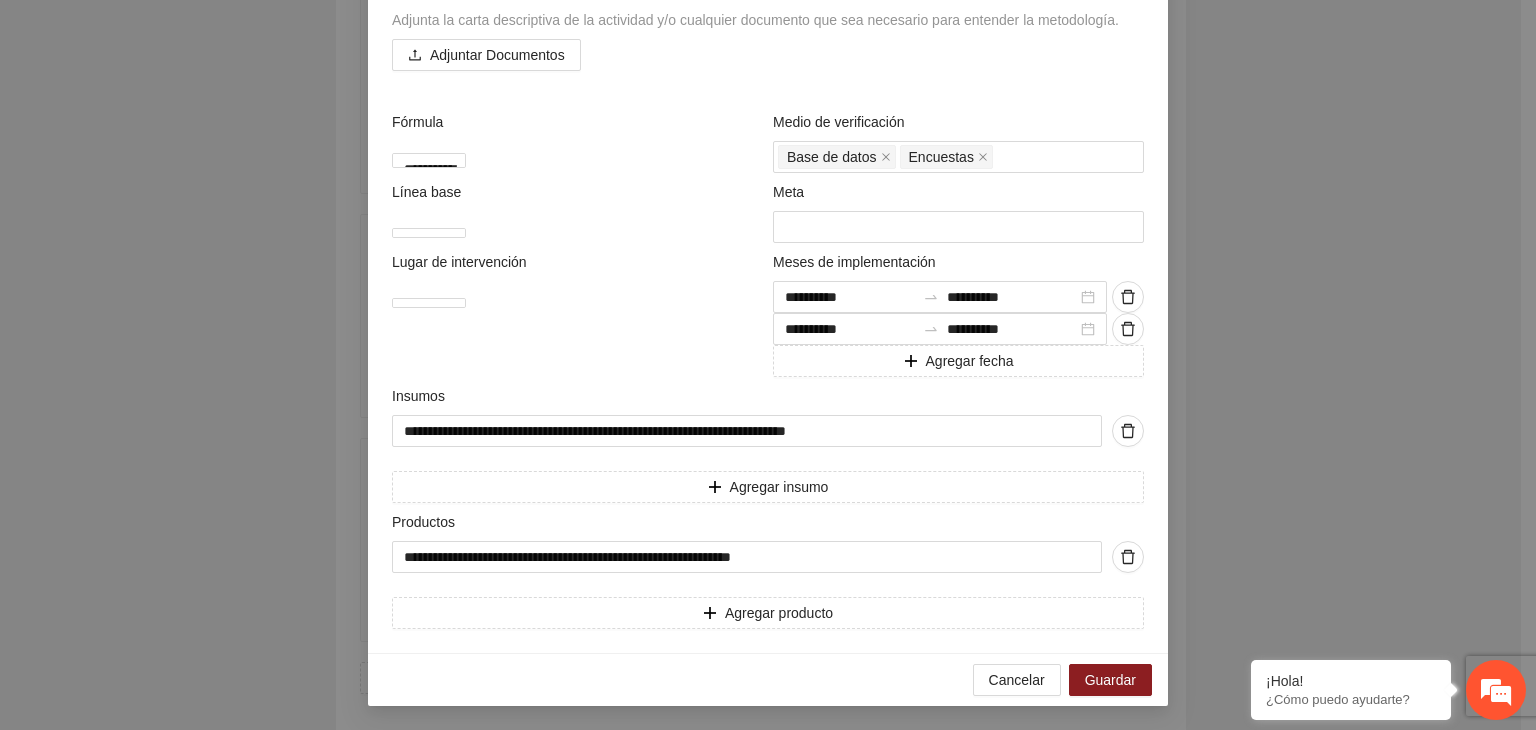 scroll, scrollTop: 743, scrollLeft: 0, axis: vertical 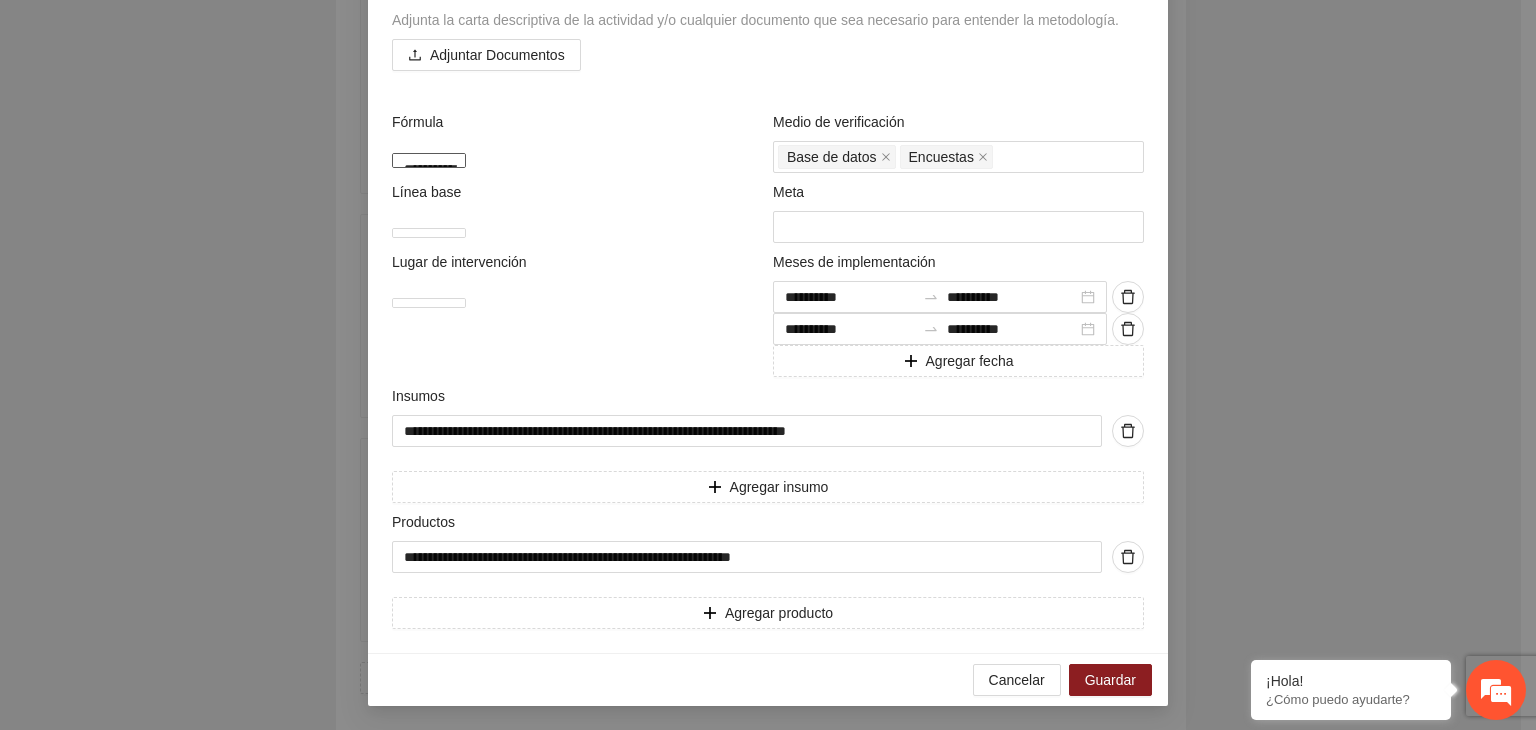 drag, startPoint x: 604, startPoint y: 133, endPoint x: 340, endPoint y: 97, distance: 266.44324 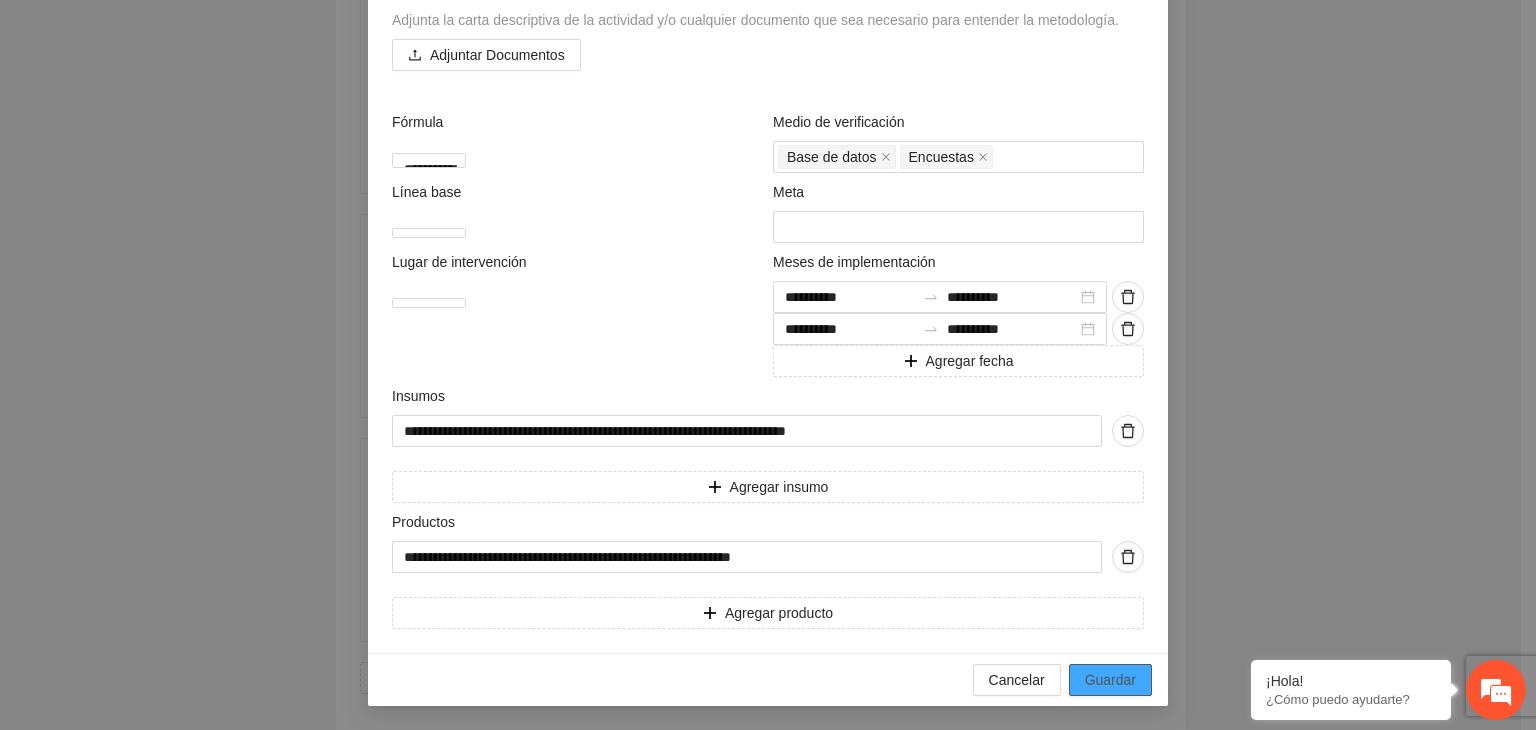 click on "Guardar" at bounding box center (1110, 680) 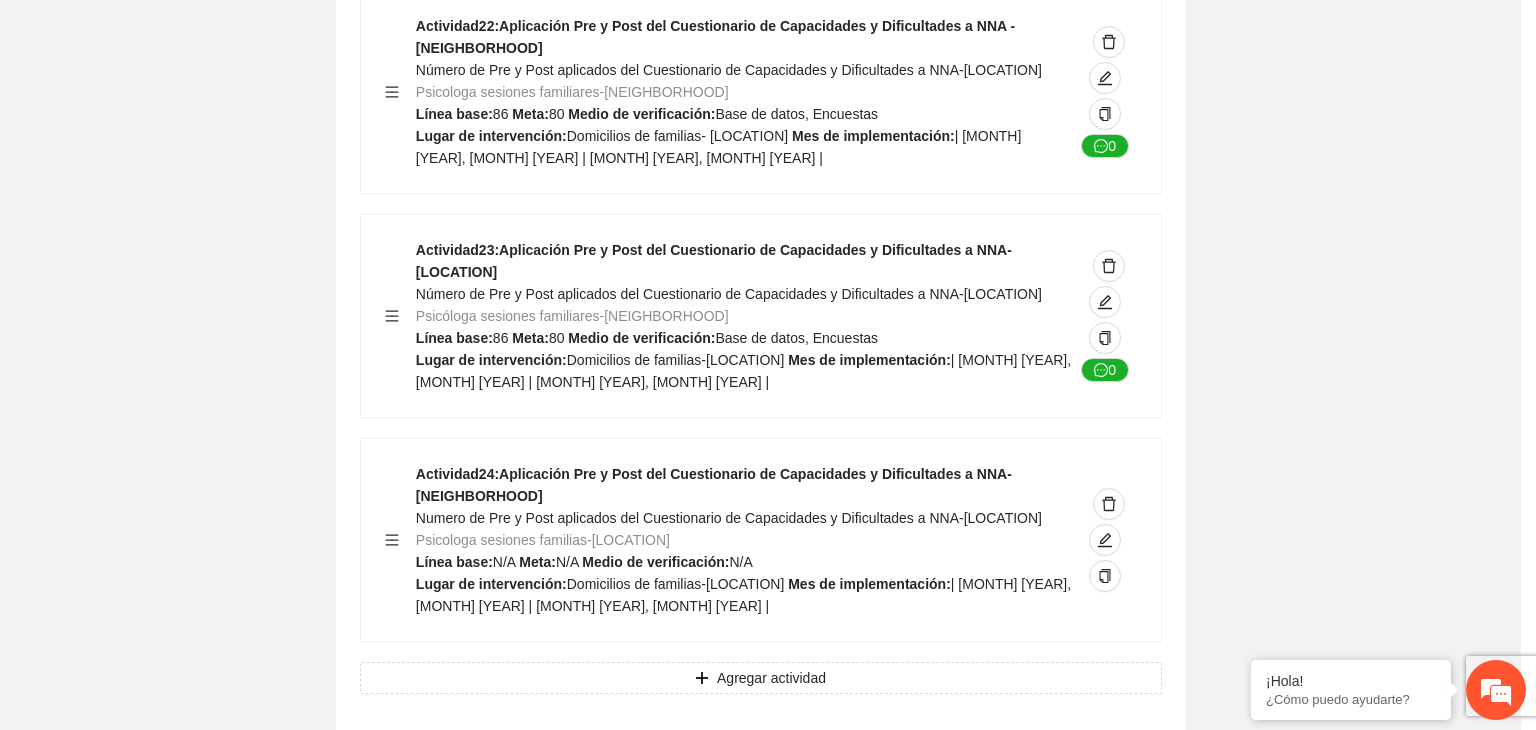 scroll, scrollTop: 204, scrollLeft: 0, axis: vertical 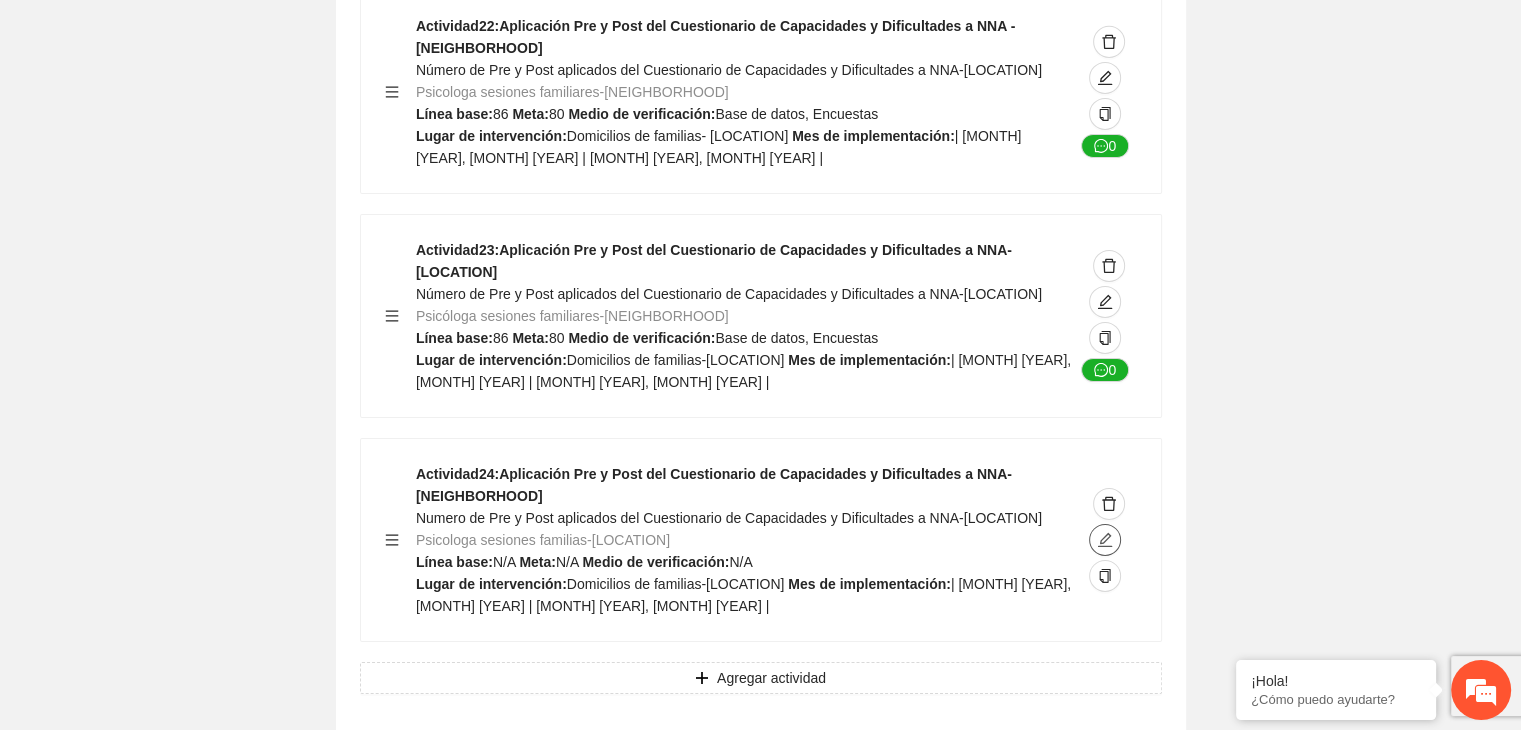click 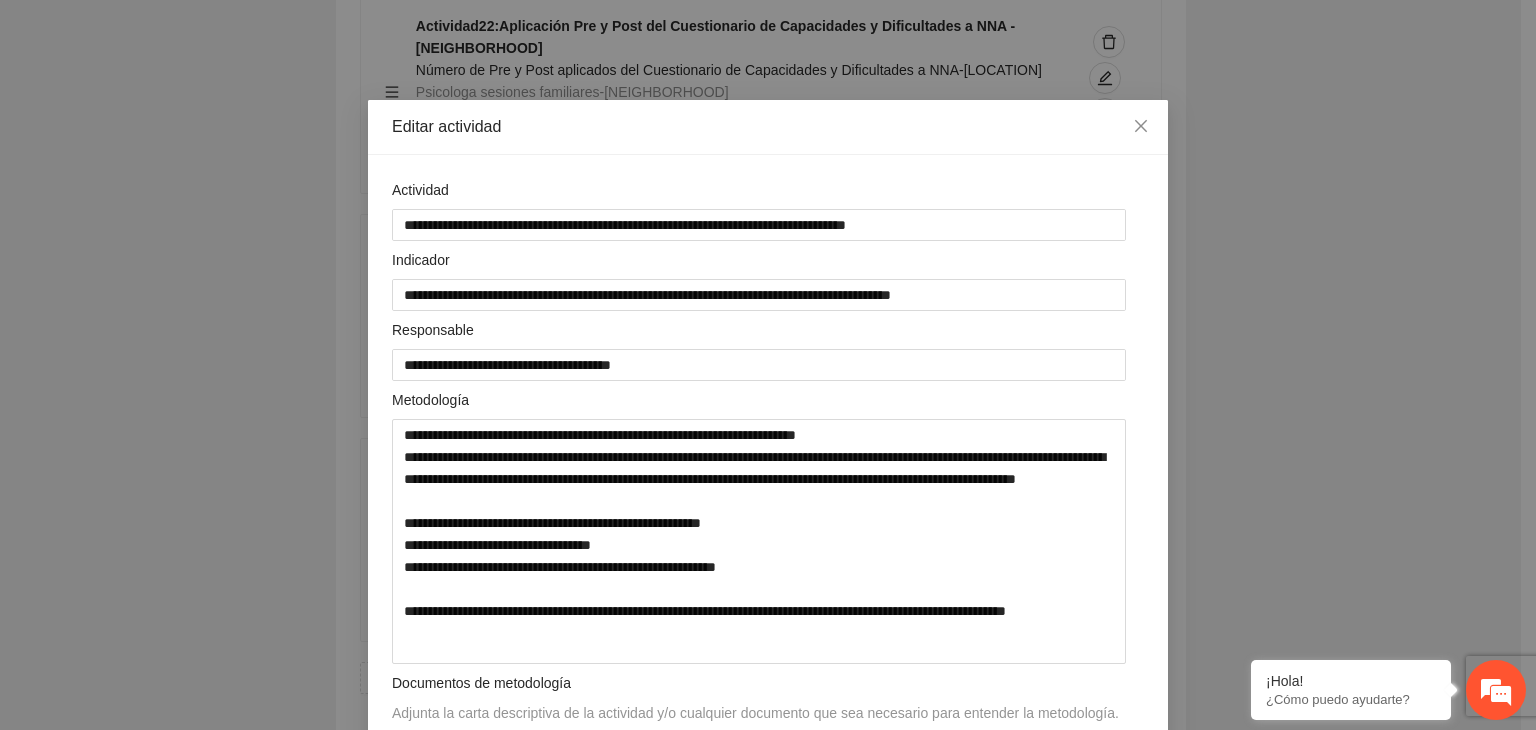 click on "**********" at bounding box center [768, 365] 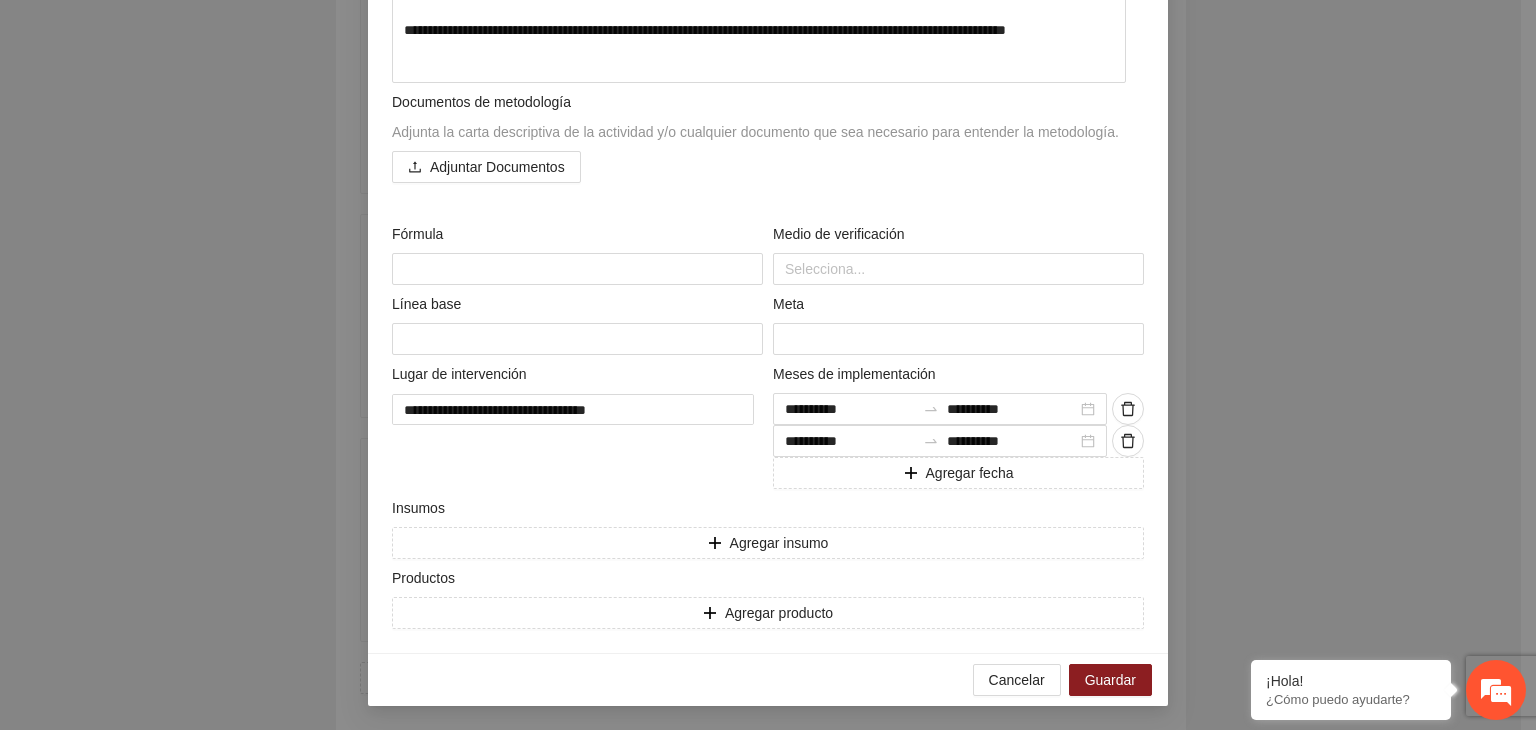 scroll, scrollTop: 588, scrollLeft: 0, axis: vertical 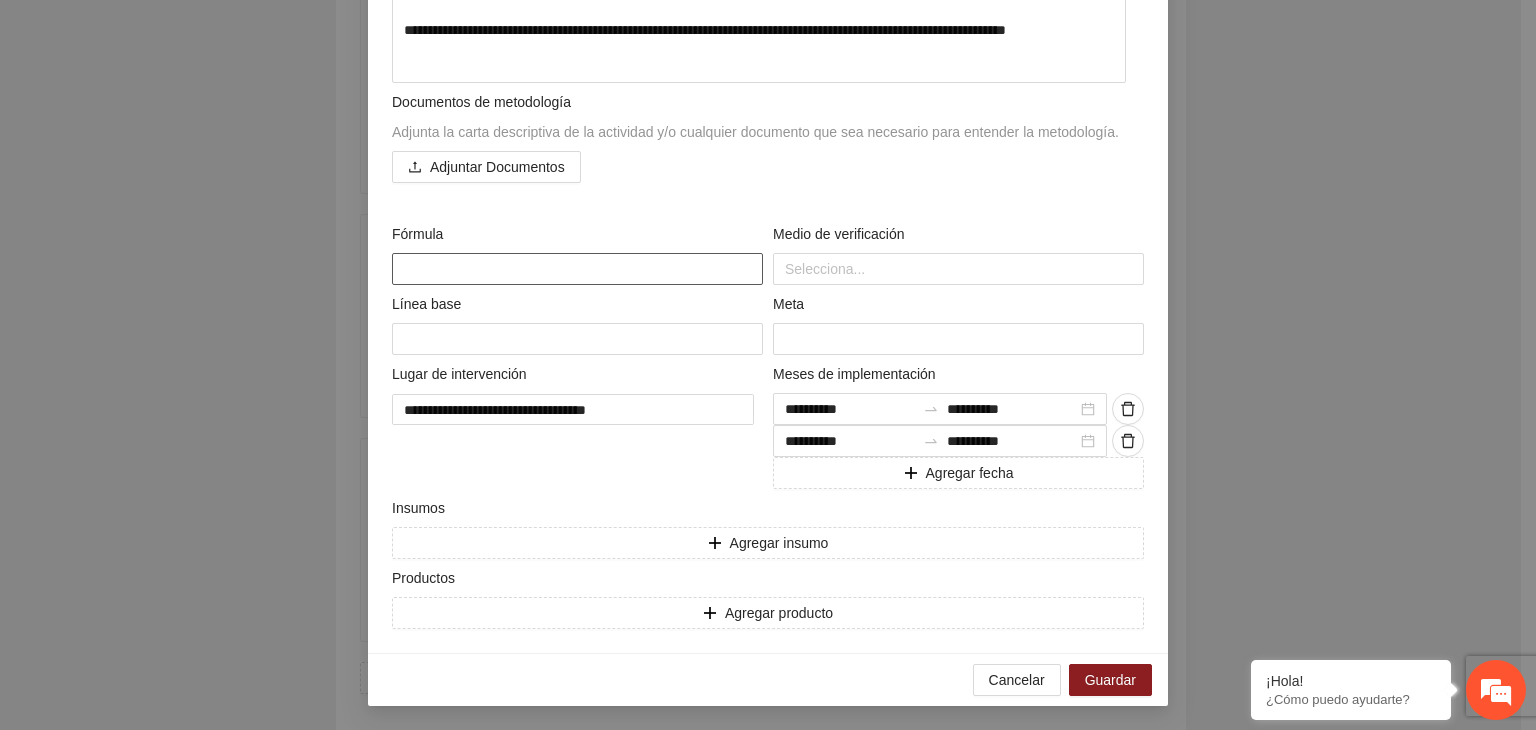 click at bounding box center [577, 269] 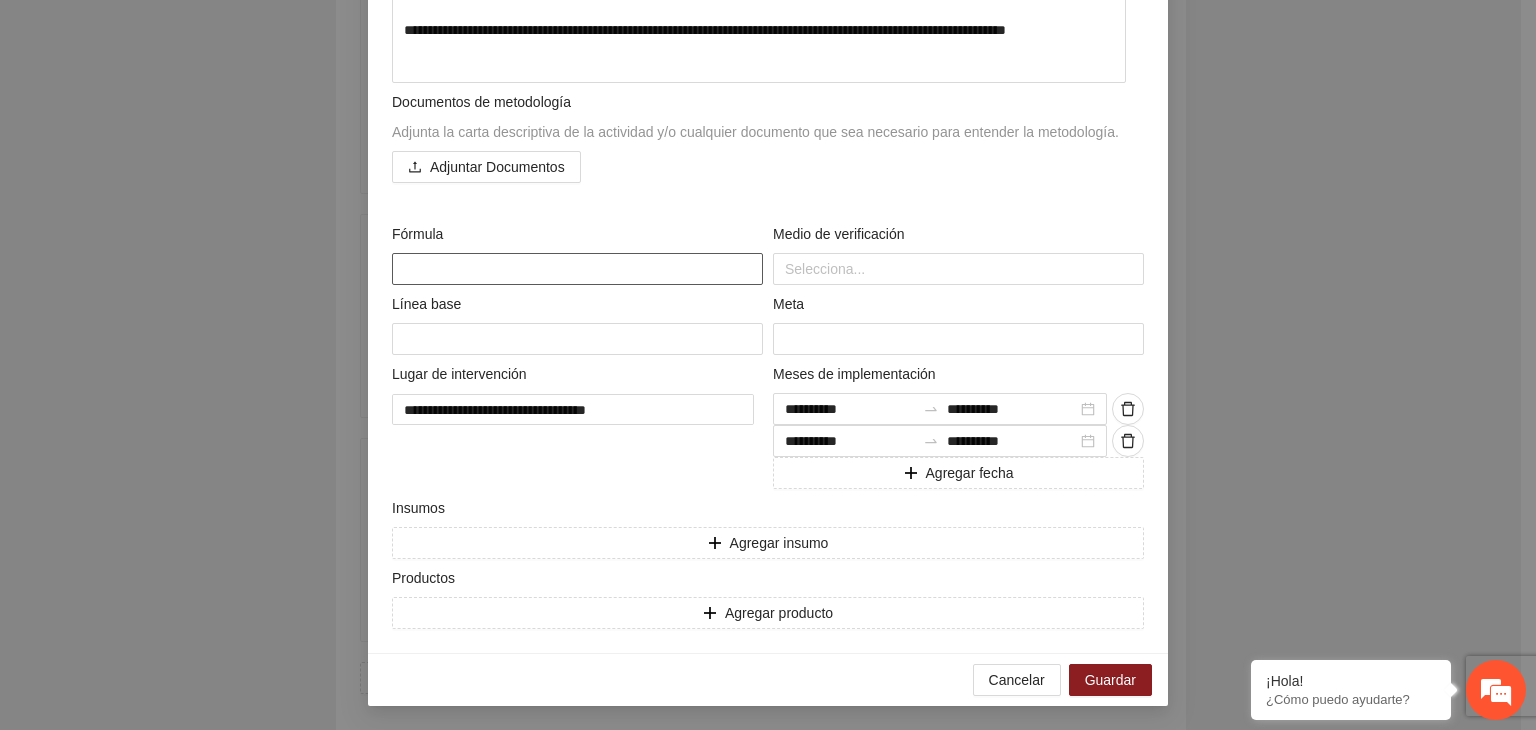 paste on "**********" 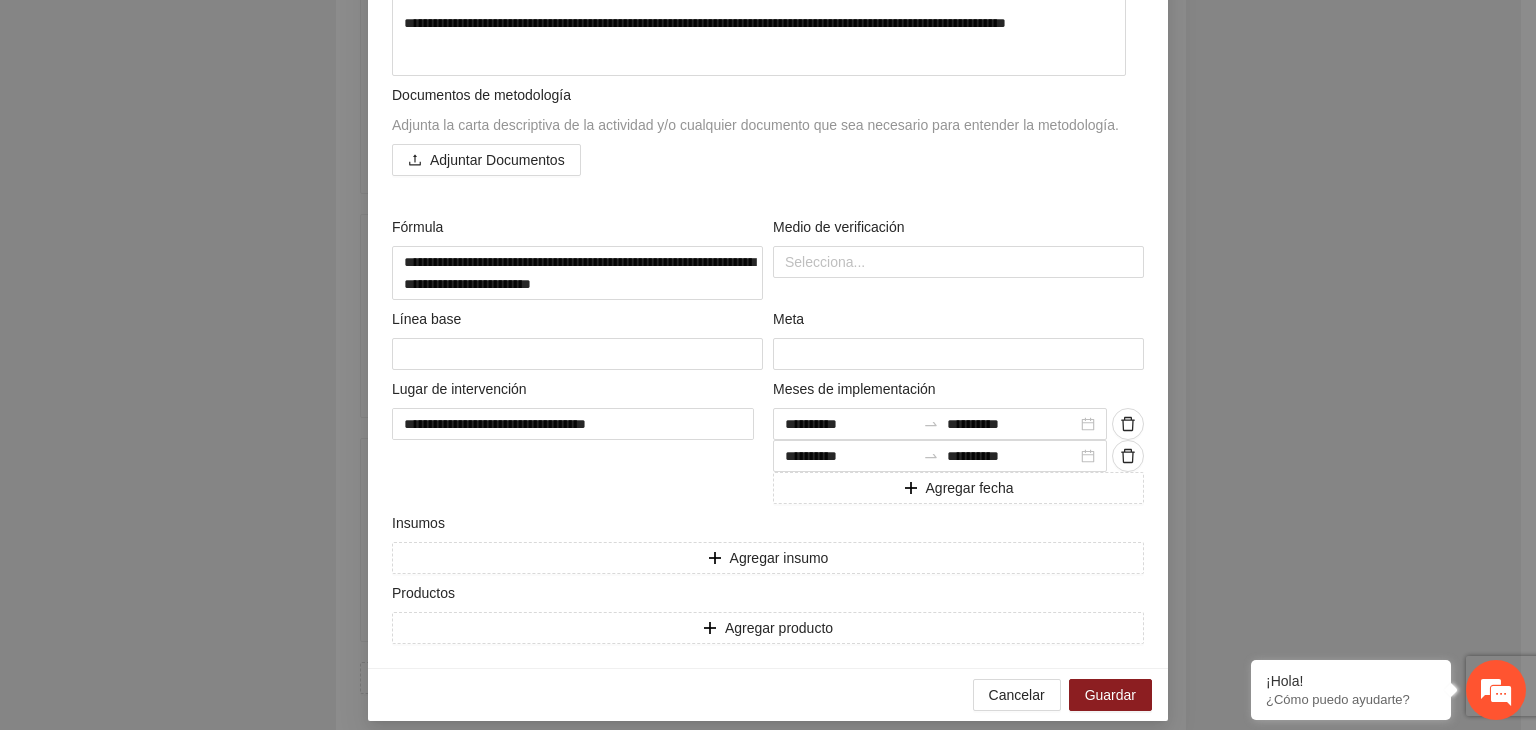 click on "**********" at bounding box center (768, 365) 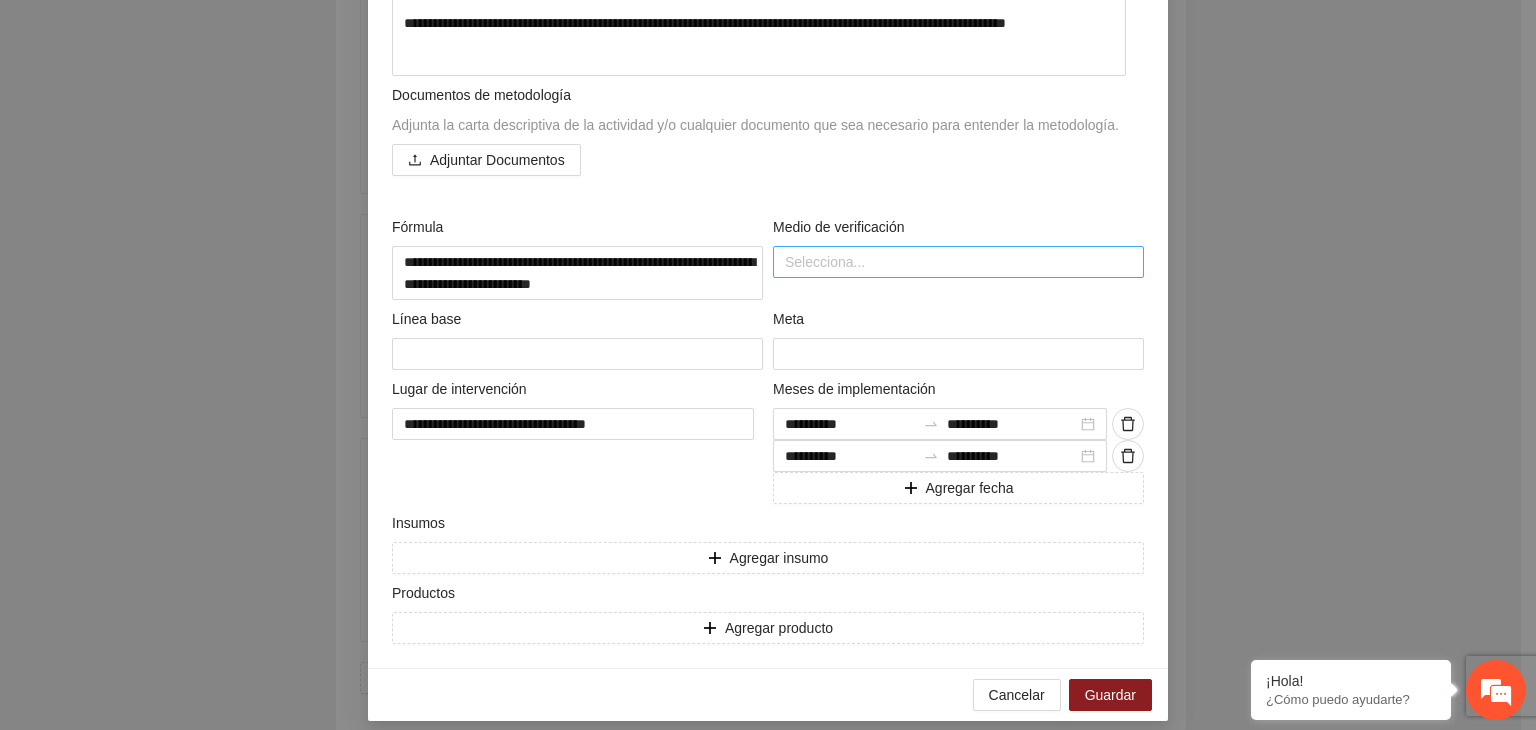 click at bounding box center (958, 262) 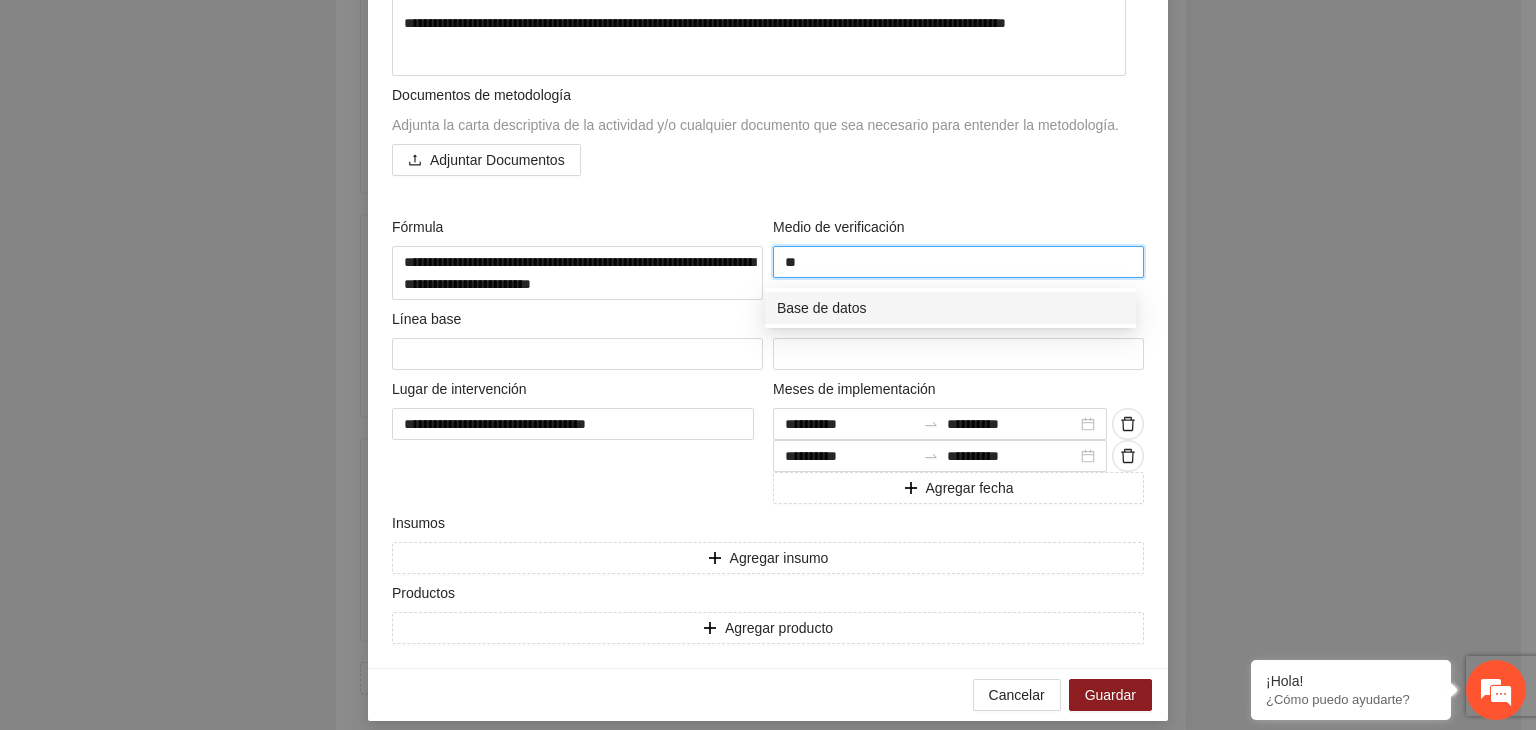 click on "Base de datos" at bounding box center (950, 308) 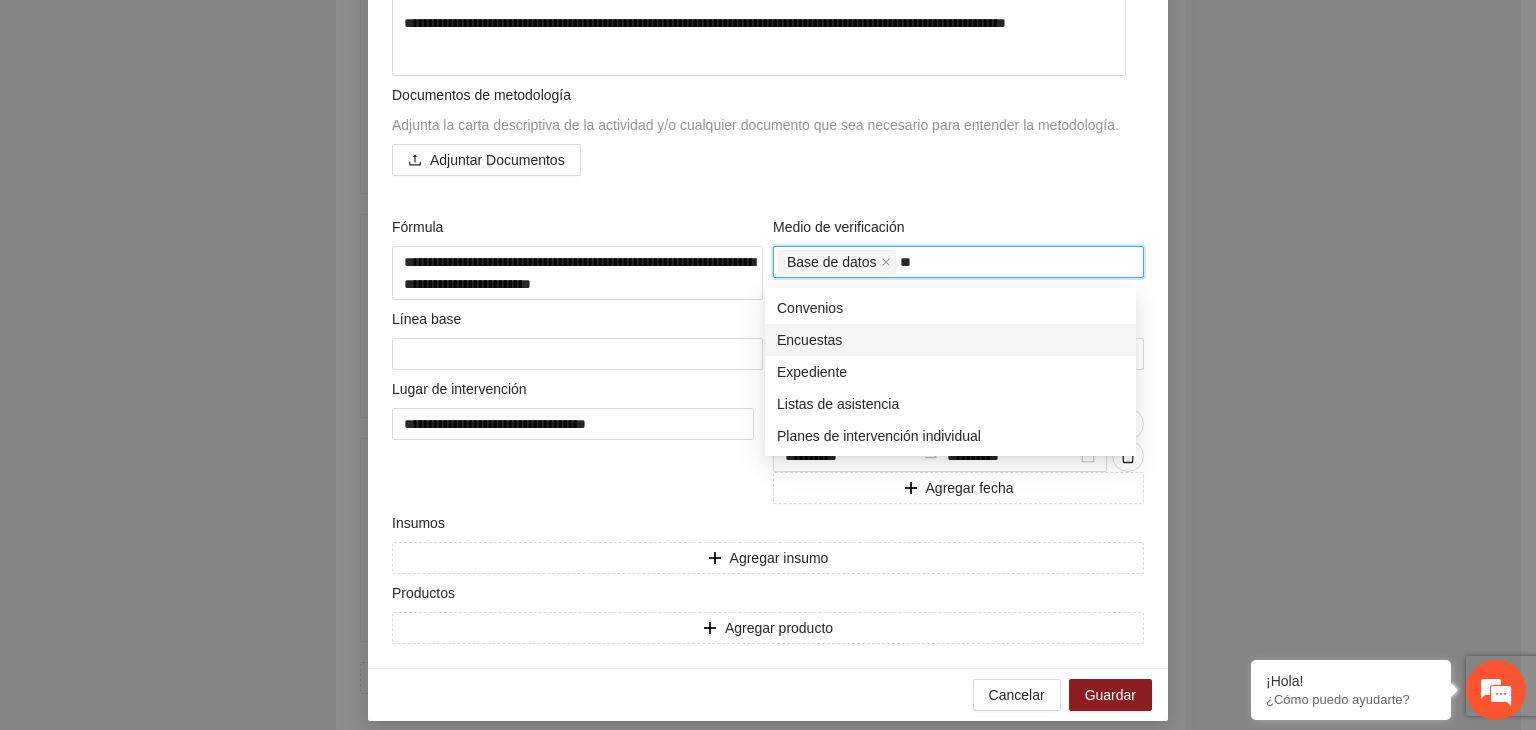 click on "Encuestas" at bounding box center [950, 340] 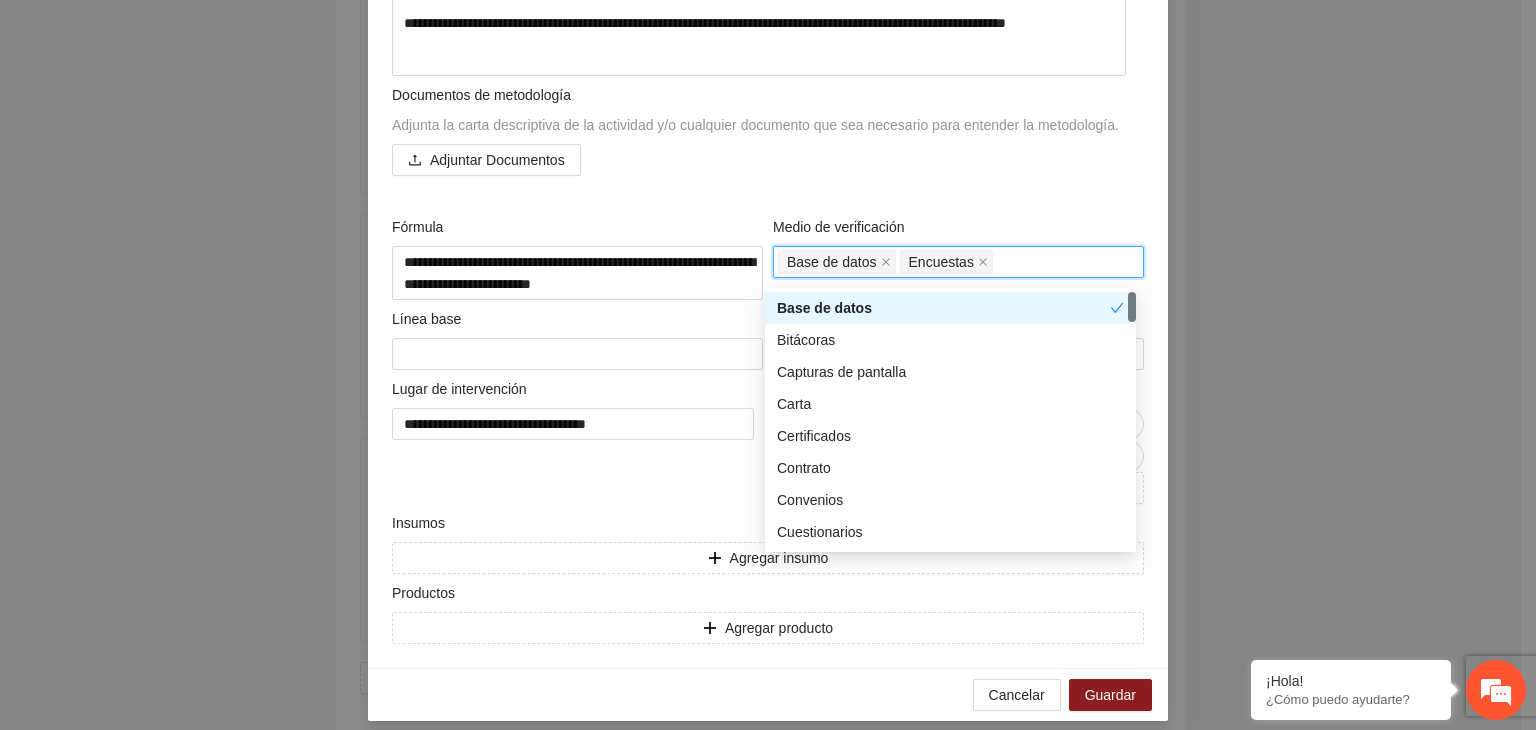click on "**********" at bounding box center (768, 365) 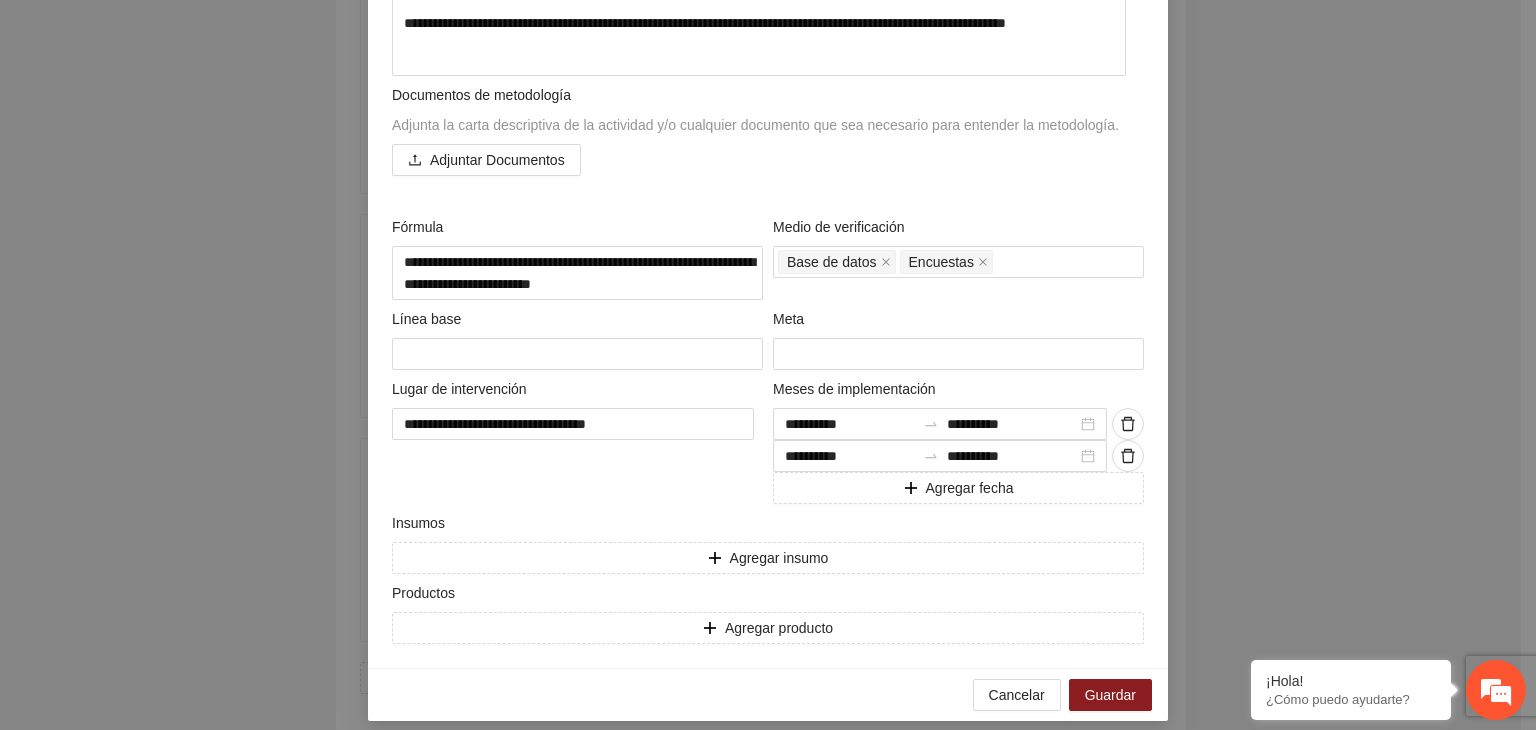 scroll, scrollTop: 609, scrollLeft: 0, axis: vertical 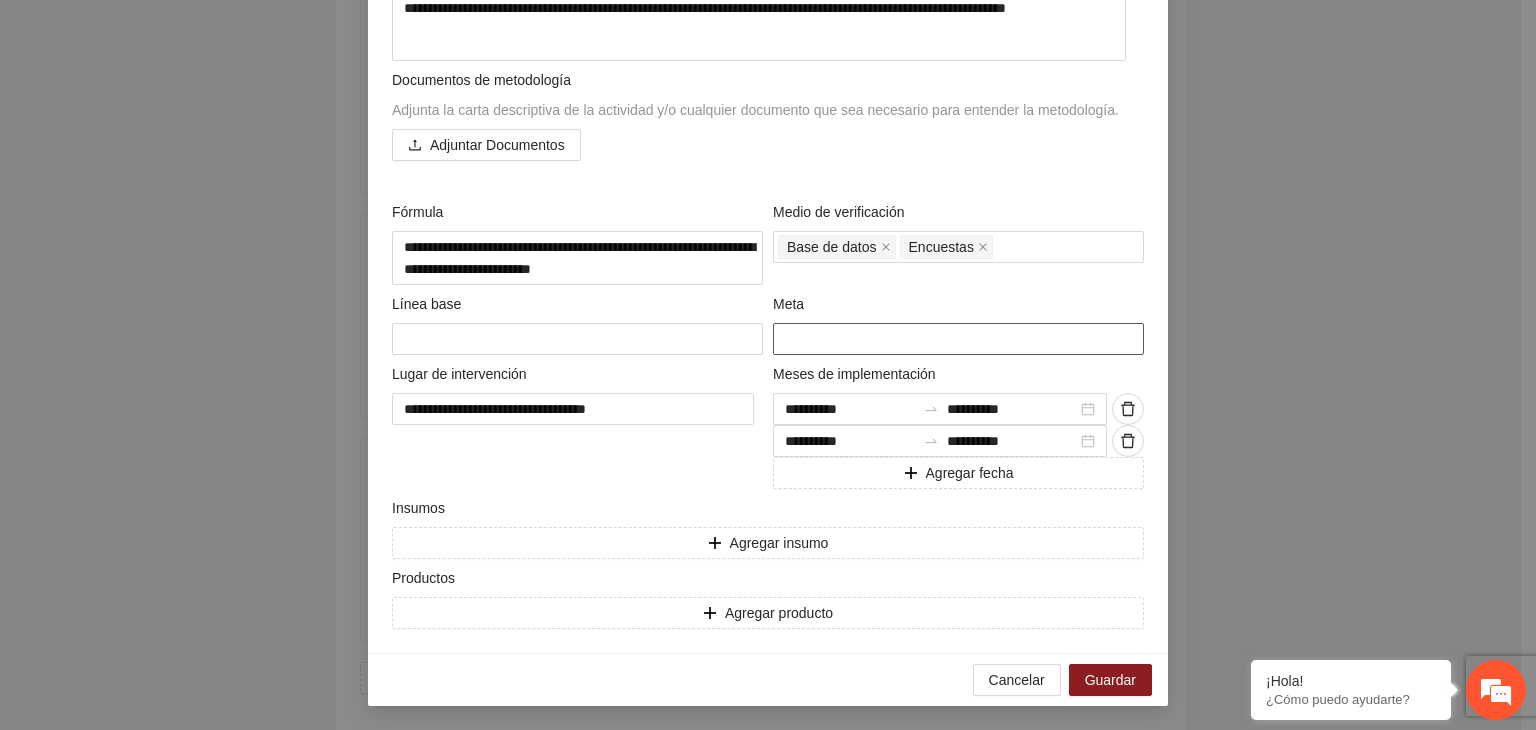 click at bounding box center [958, 339] 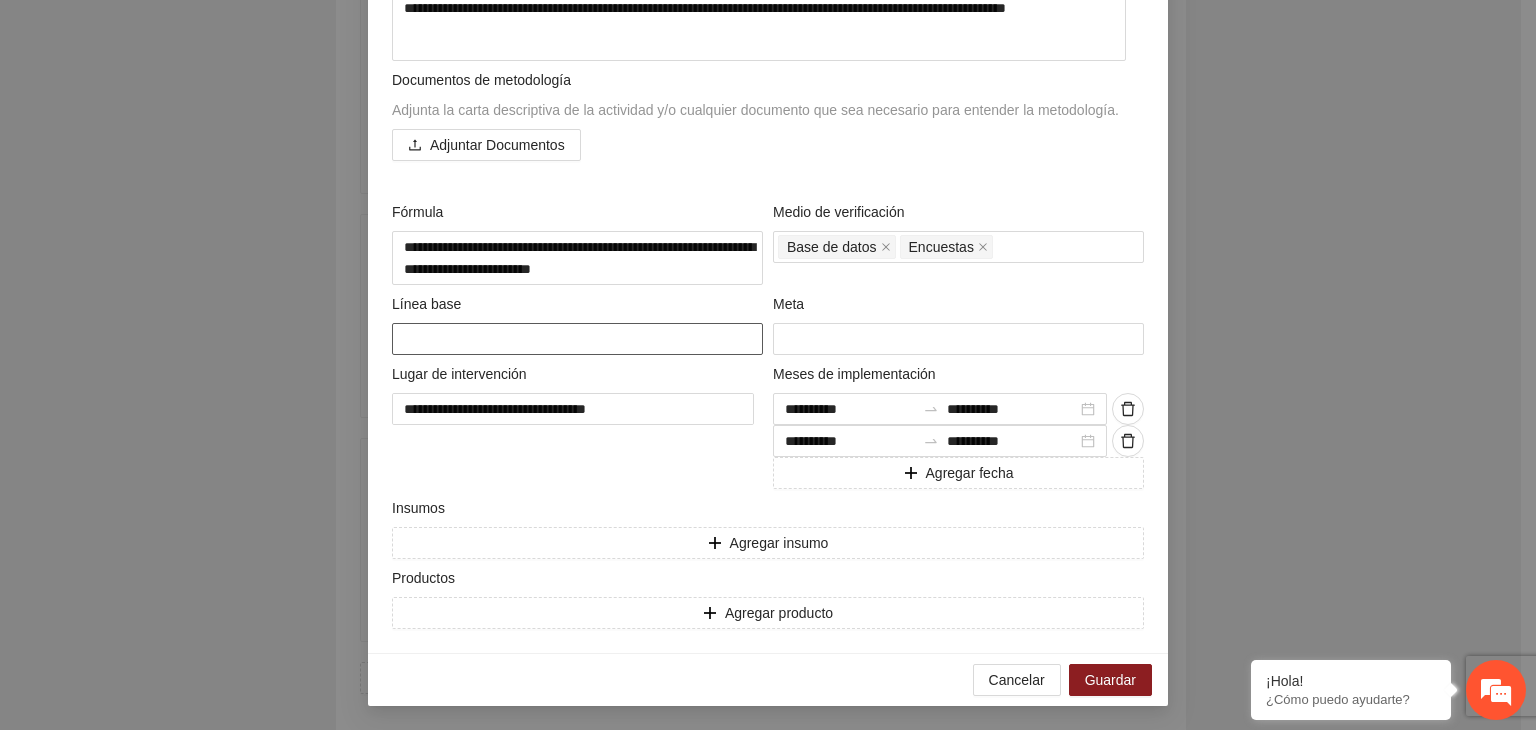 click at bounding box center (577, 339) 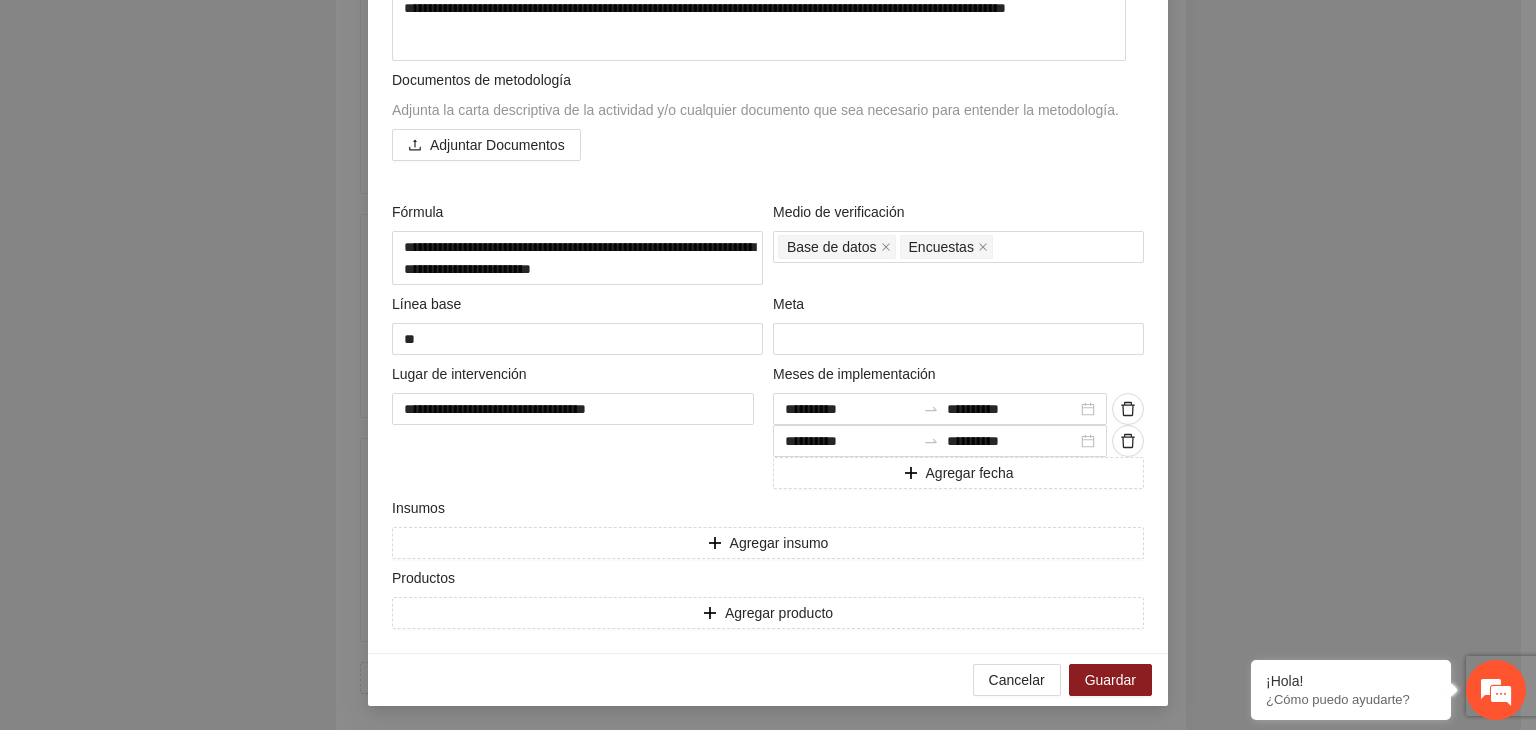 click on "**********" at bounding box center (768, 365) 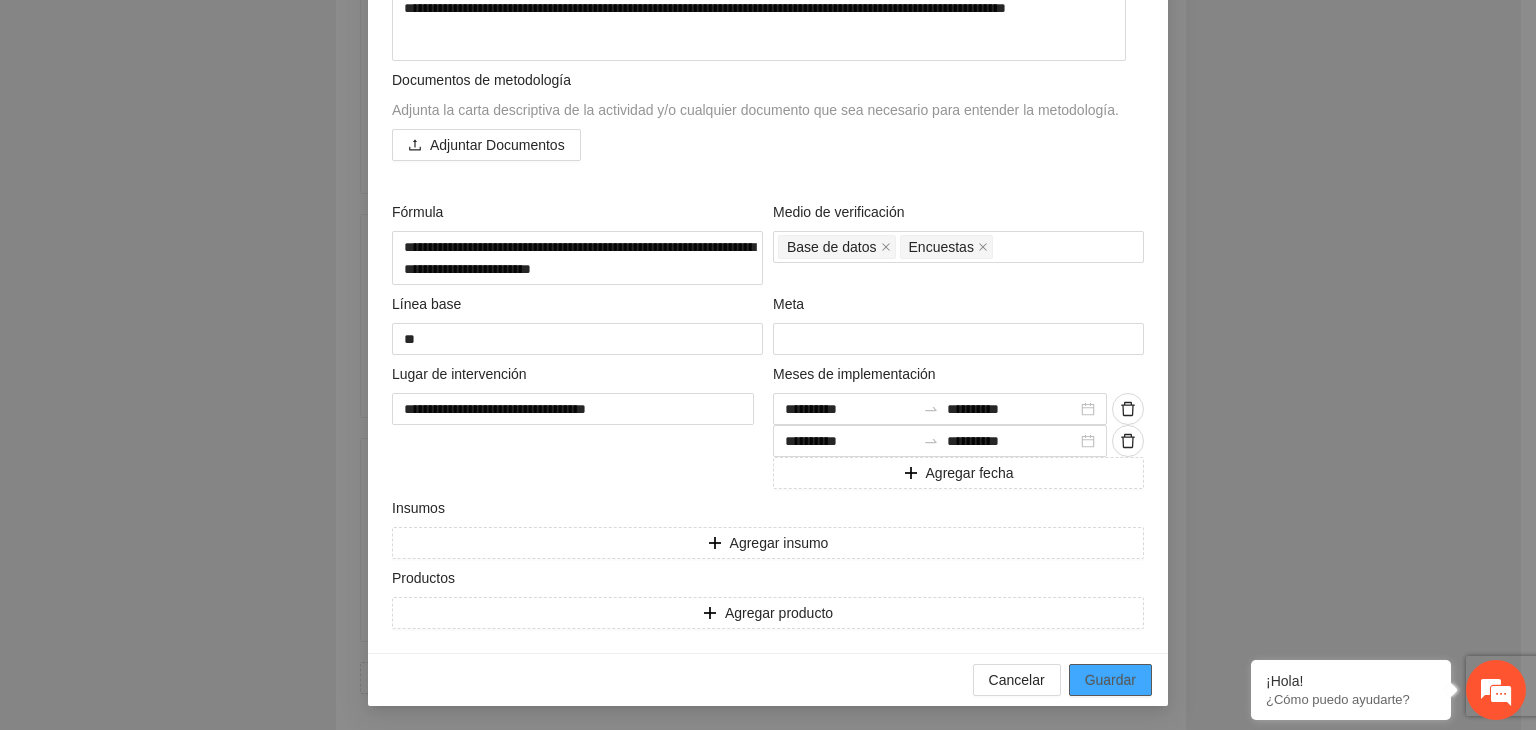 click on "Guardar" at bounding box center [1110, 680] 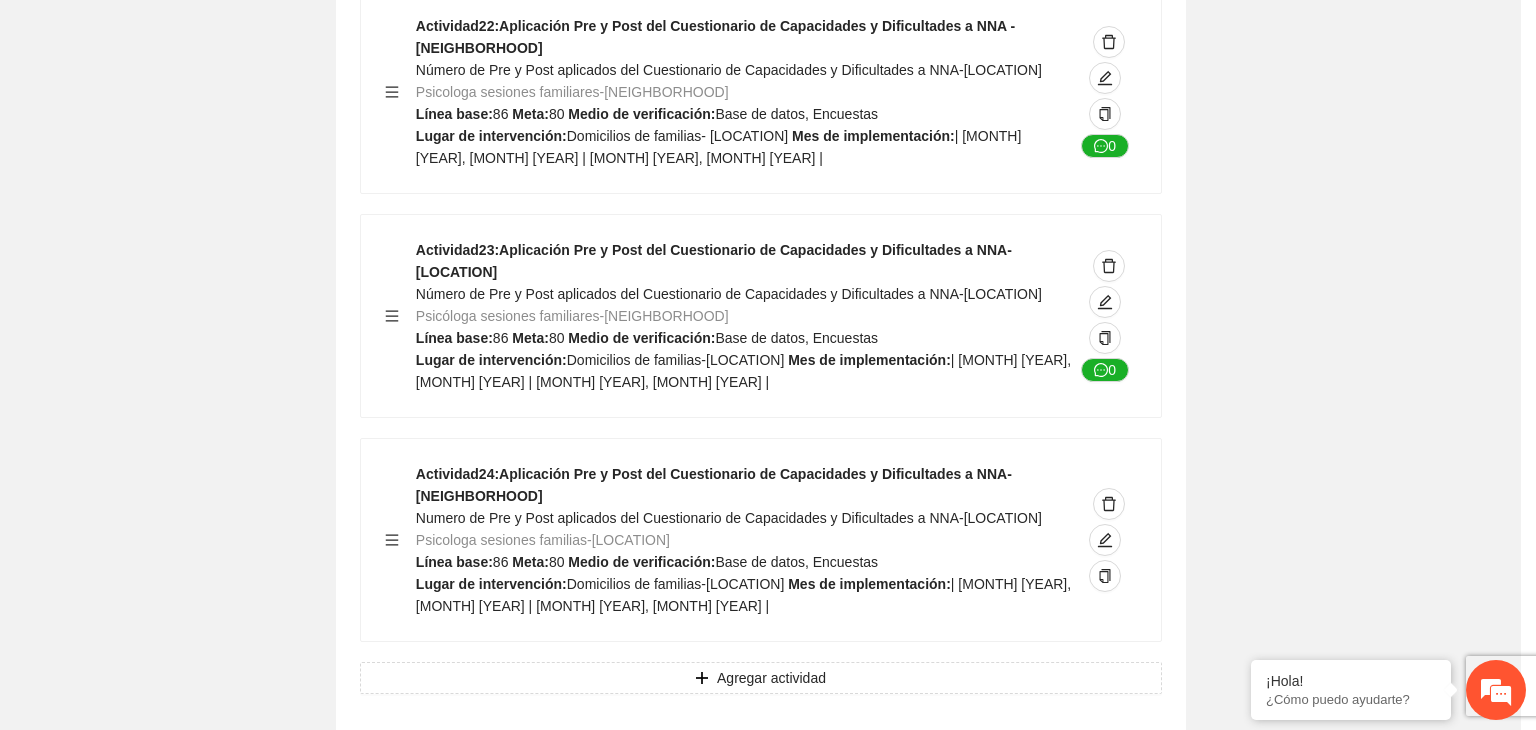 scroll, scrollTop: 204, scrollLeft: 0, axis: vertical 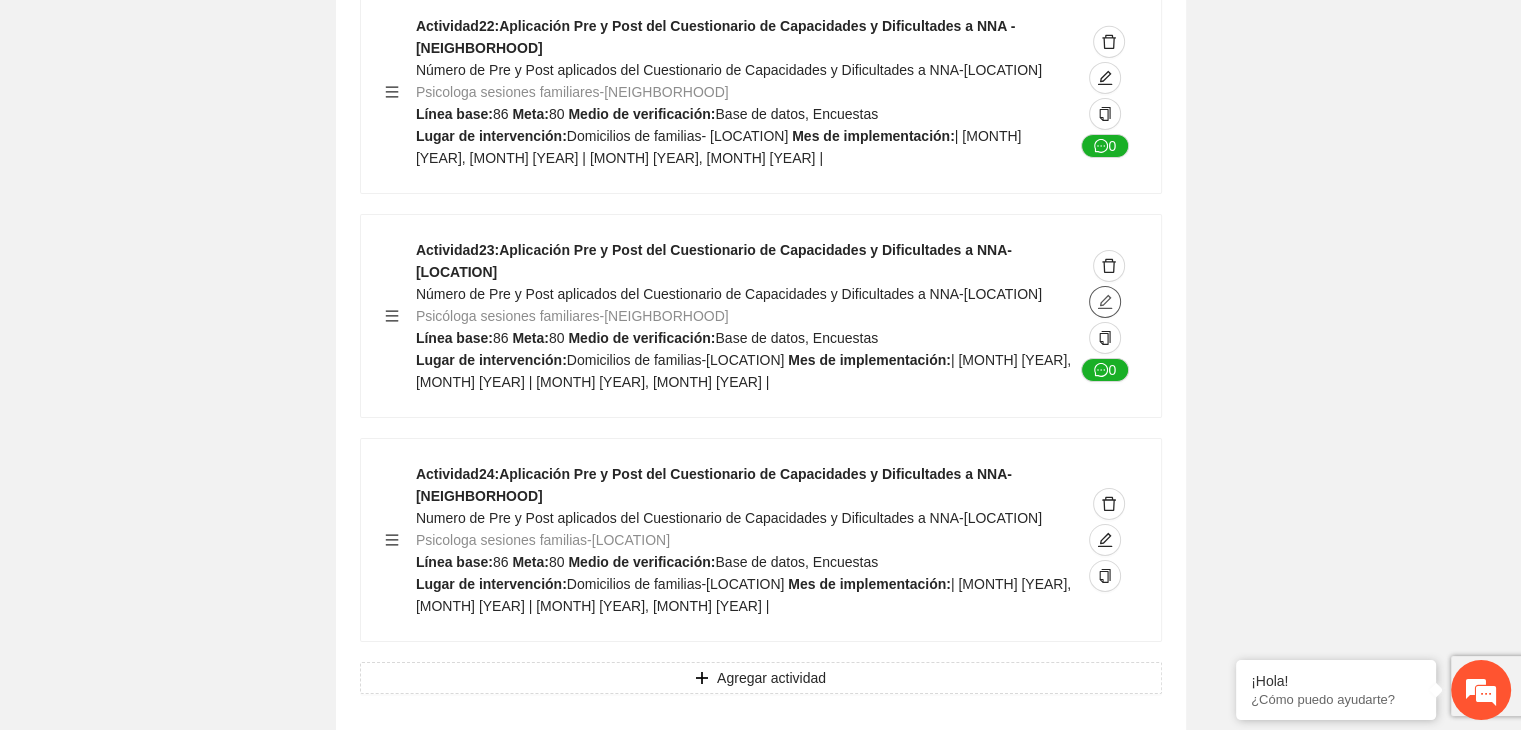 click at bounding box center (1105, 302) 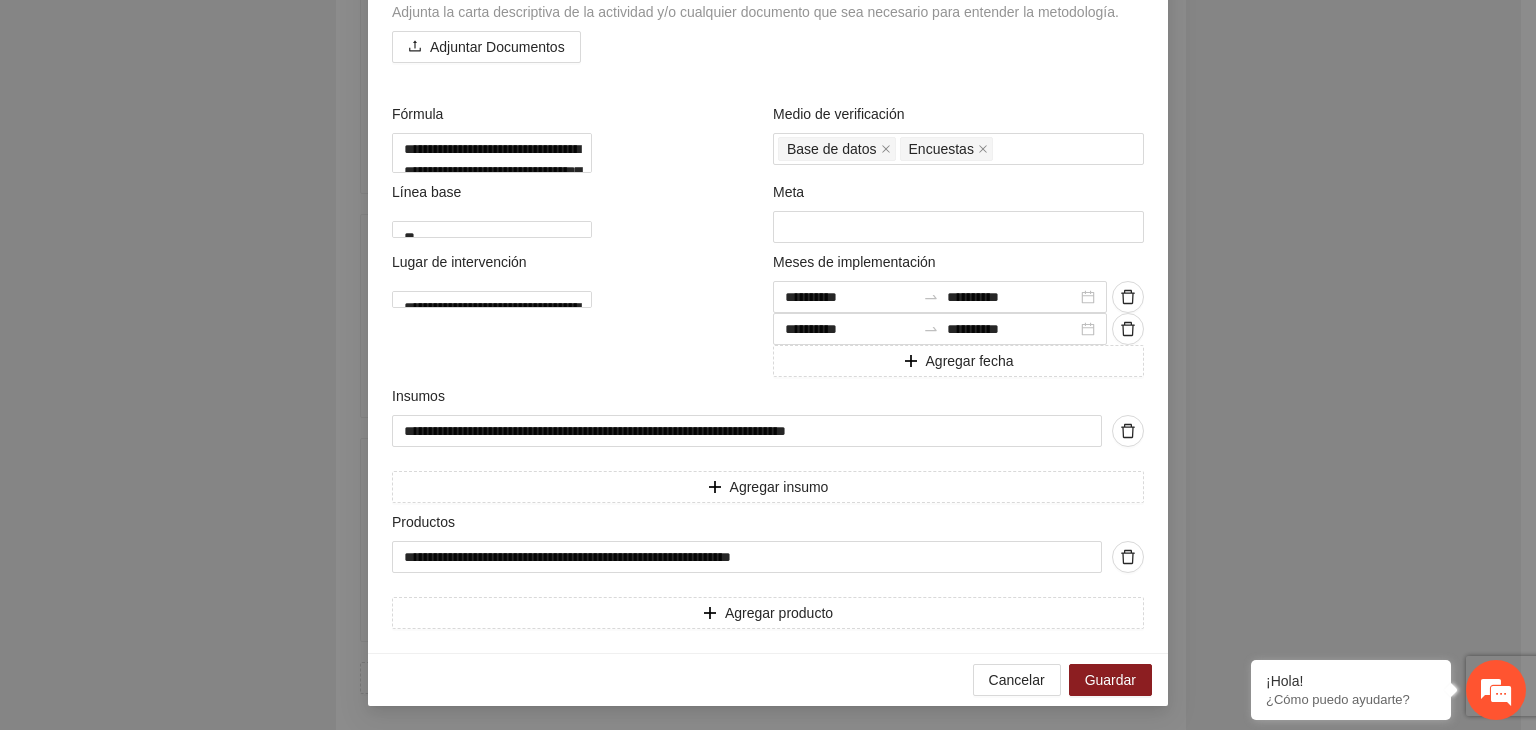 scroll, scrollTop: 743, scrollLeft: 0, axis: vertical 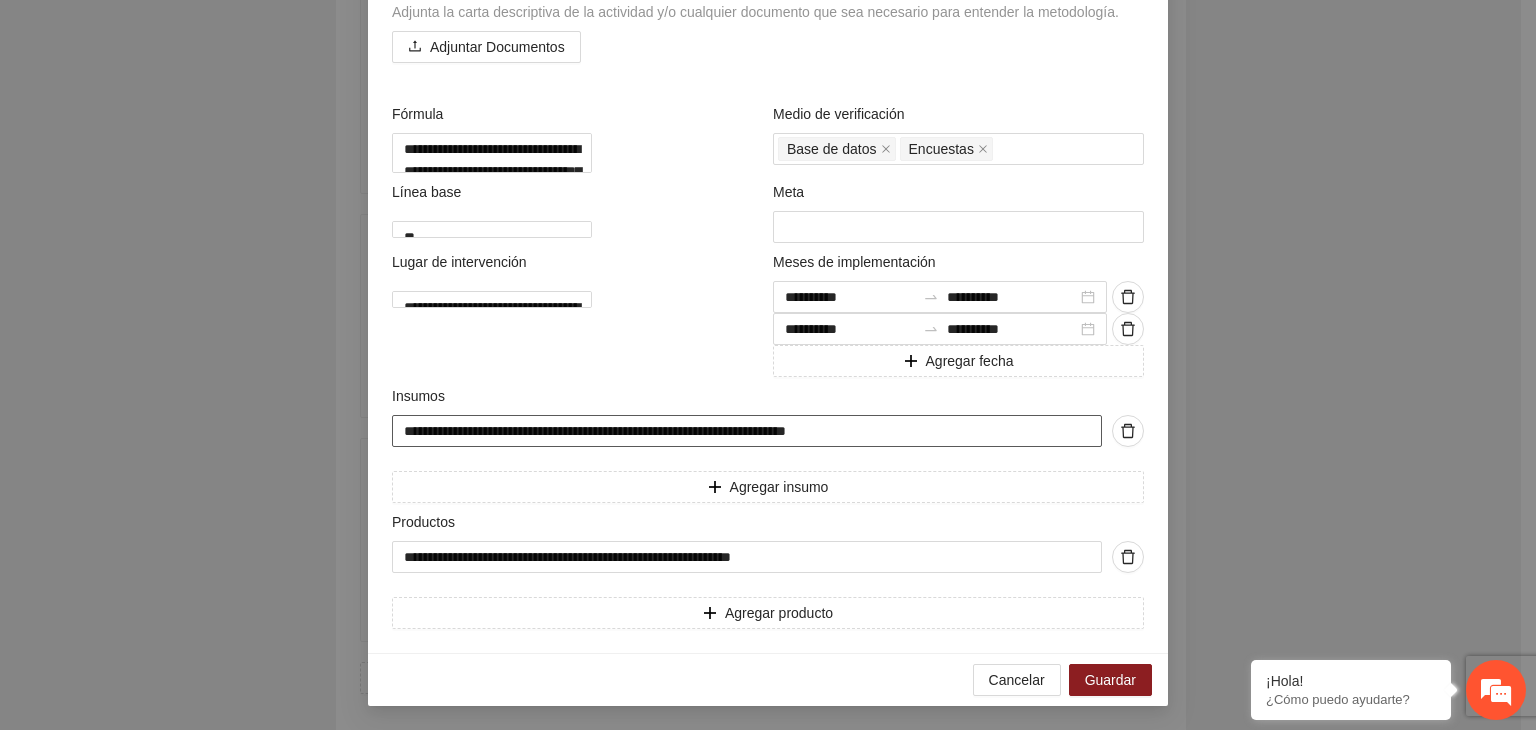 drag, startPoint x: 399, startPoint y: 428, endPoint x: 1056, endPoint y: 425, distance: 657.00684 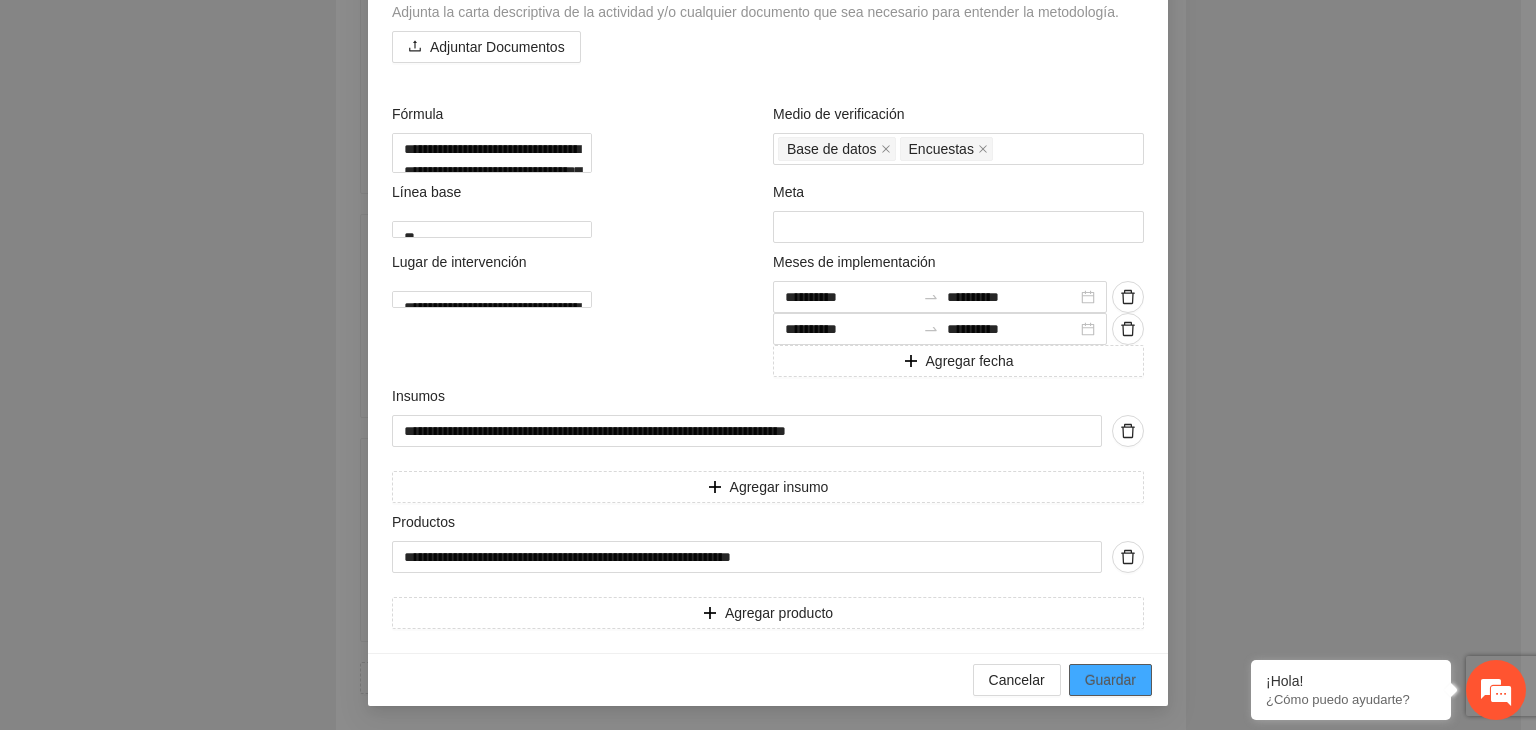 click on "Guardar" at bounding box center (1110, 680) 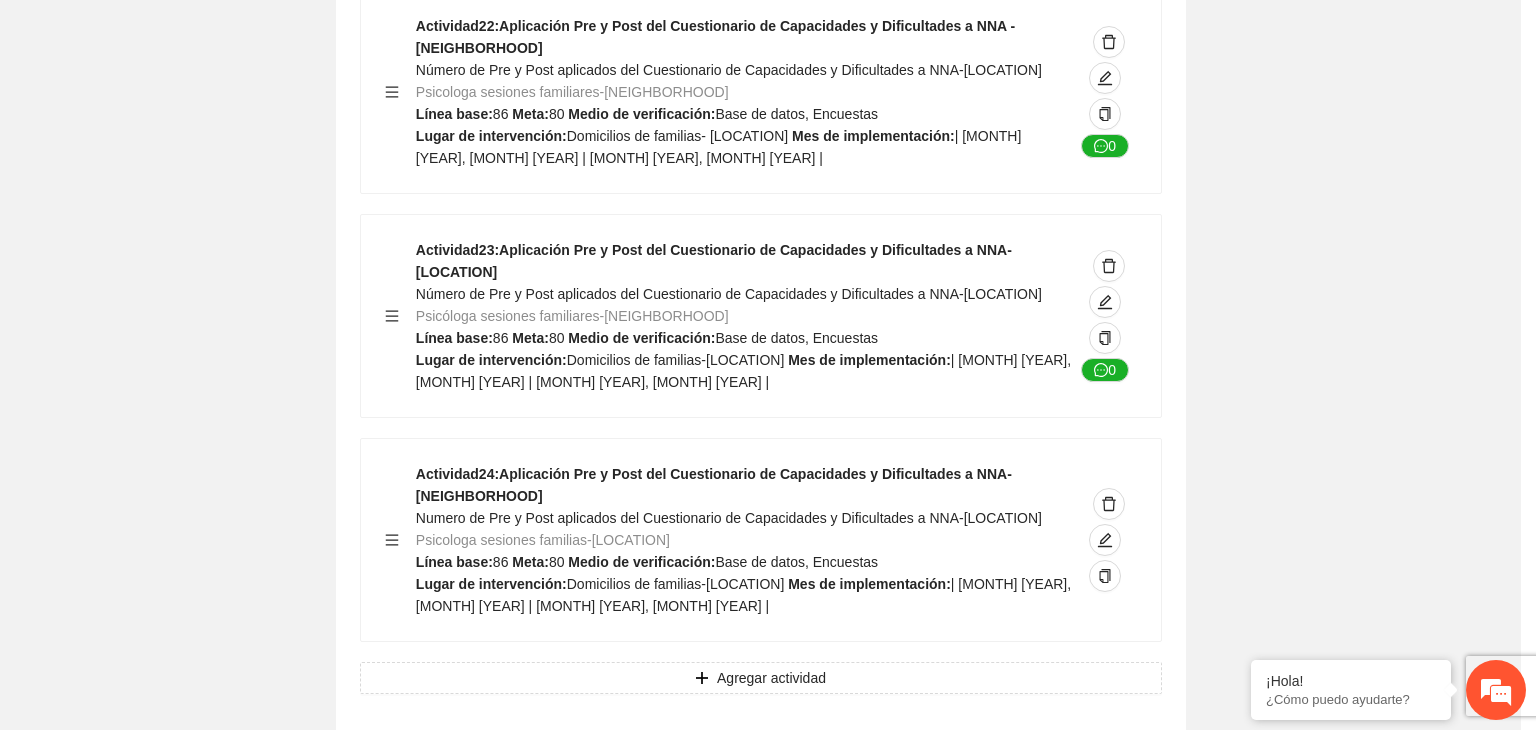 scroll, scrollTop: 204, scrollLeft: 0, axis: vertical 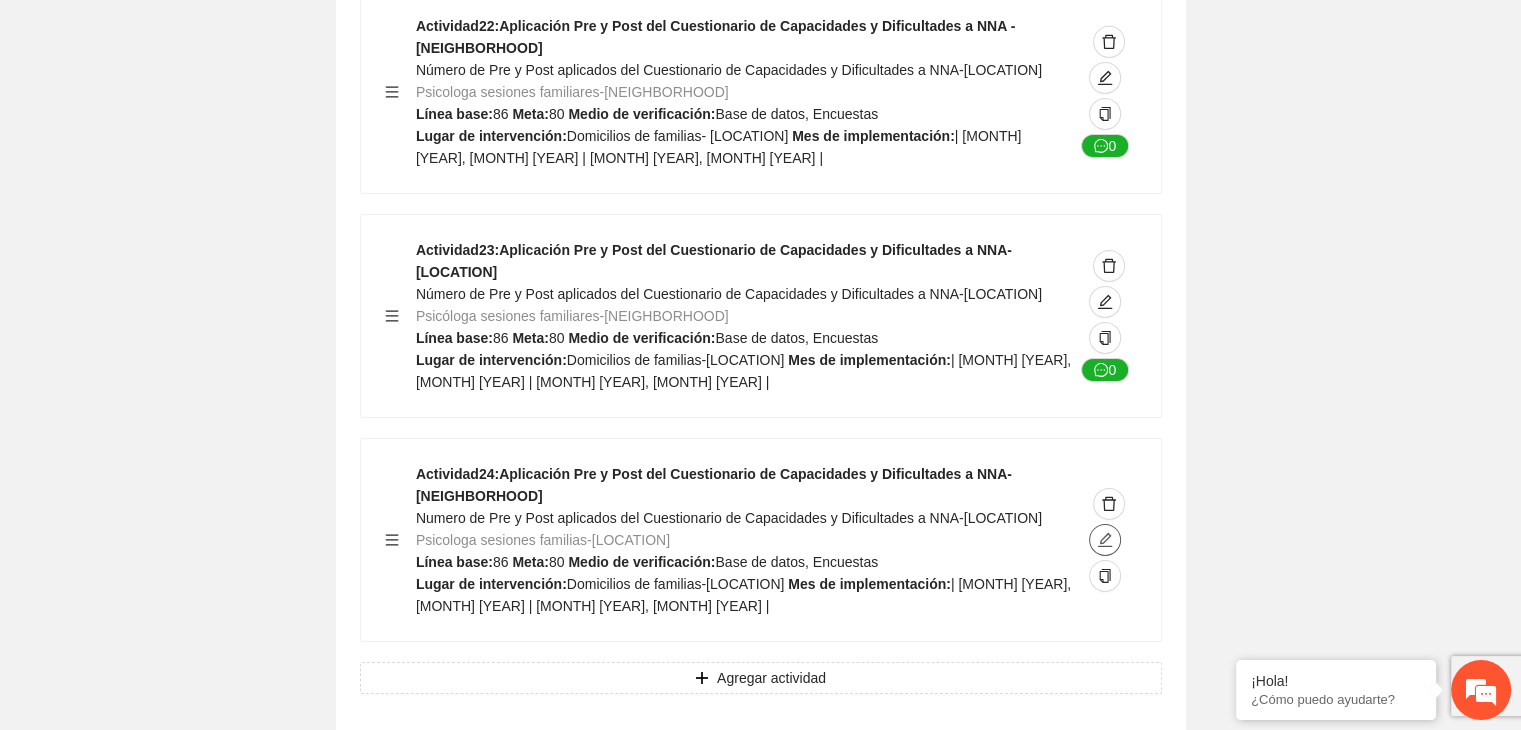 click 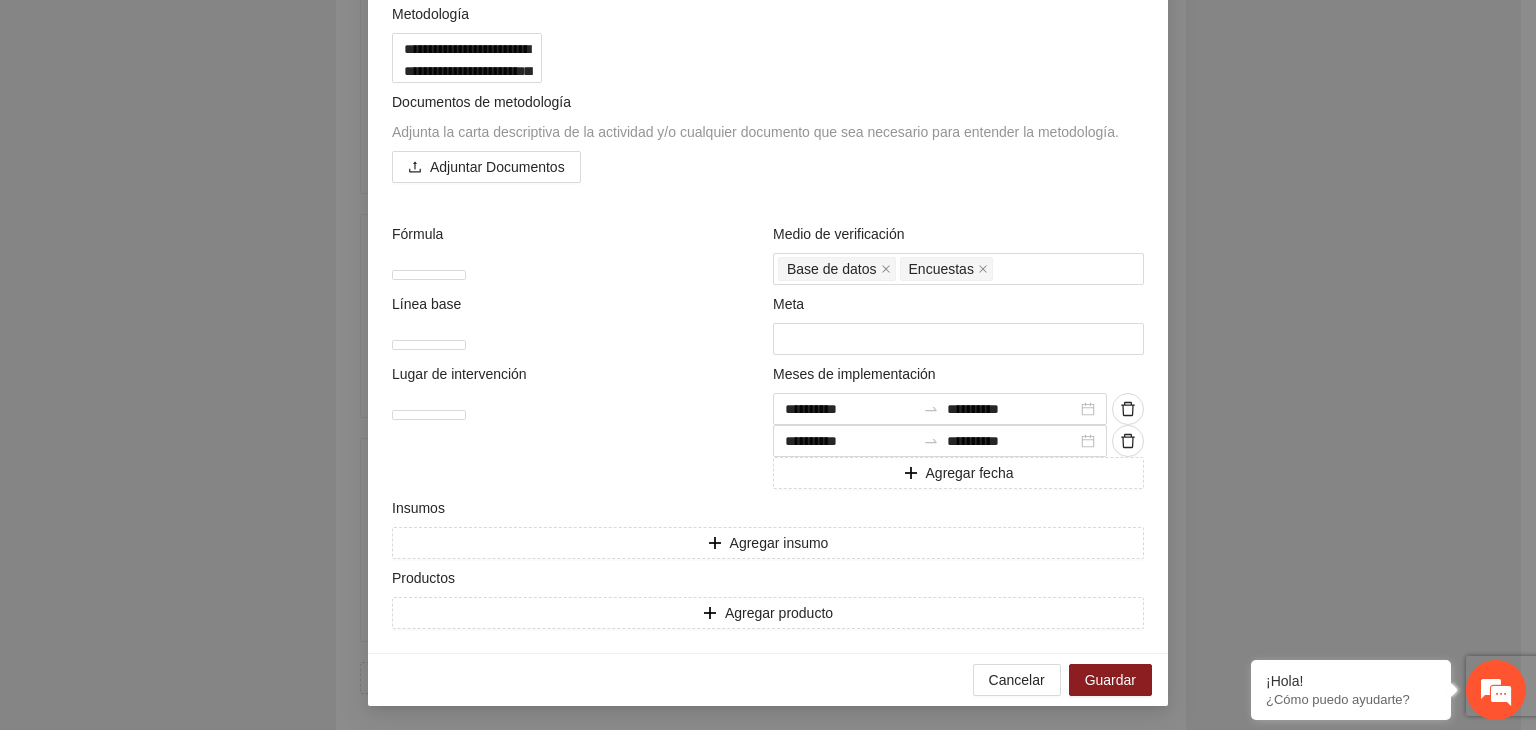 scroll, scrollTop: 609, scrollLeft: 0, axis: vertical 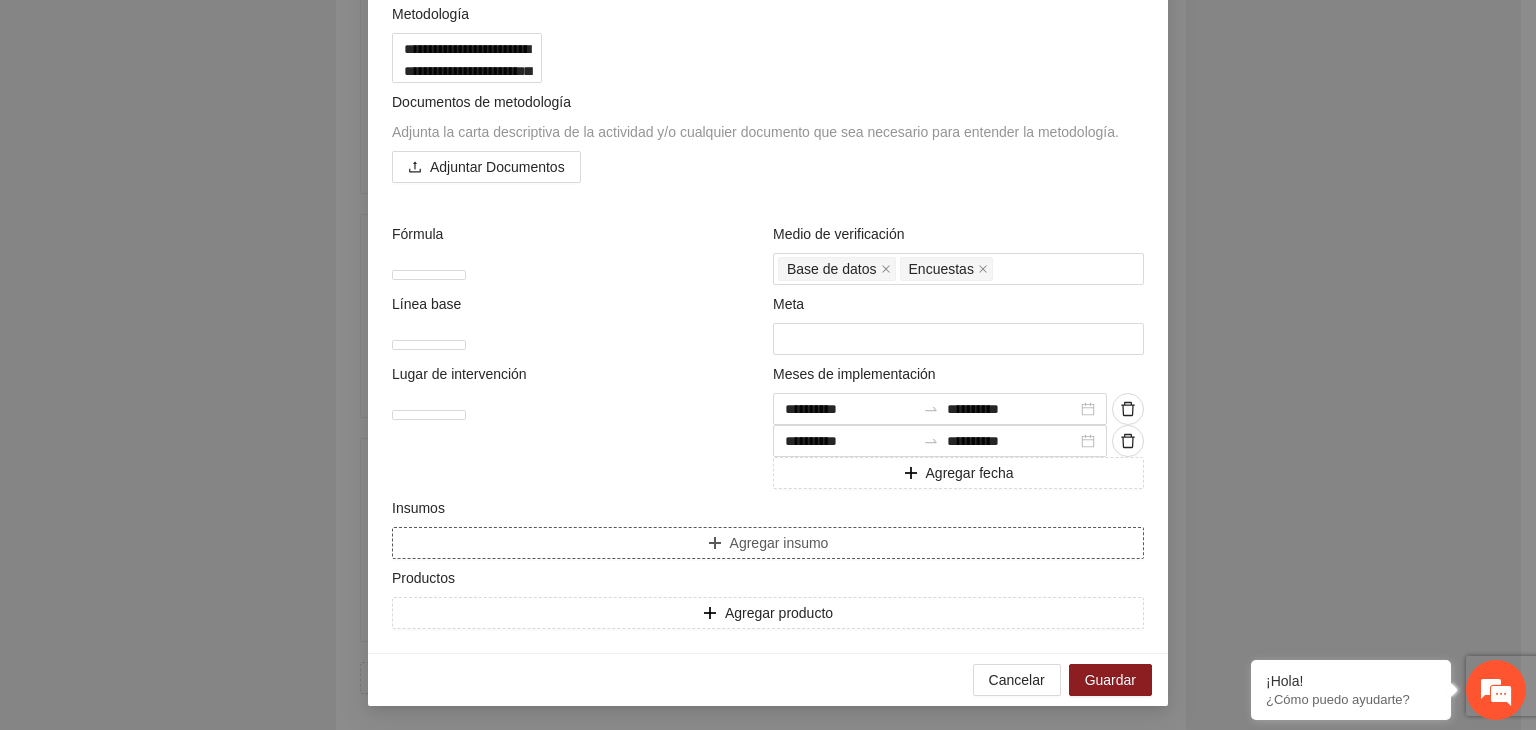 click on "Agregar insumo" at bounding box center [768, 543] 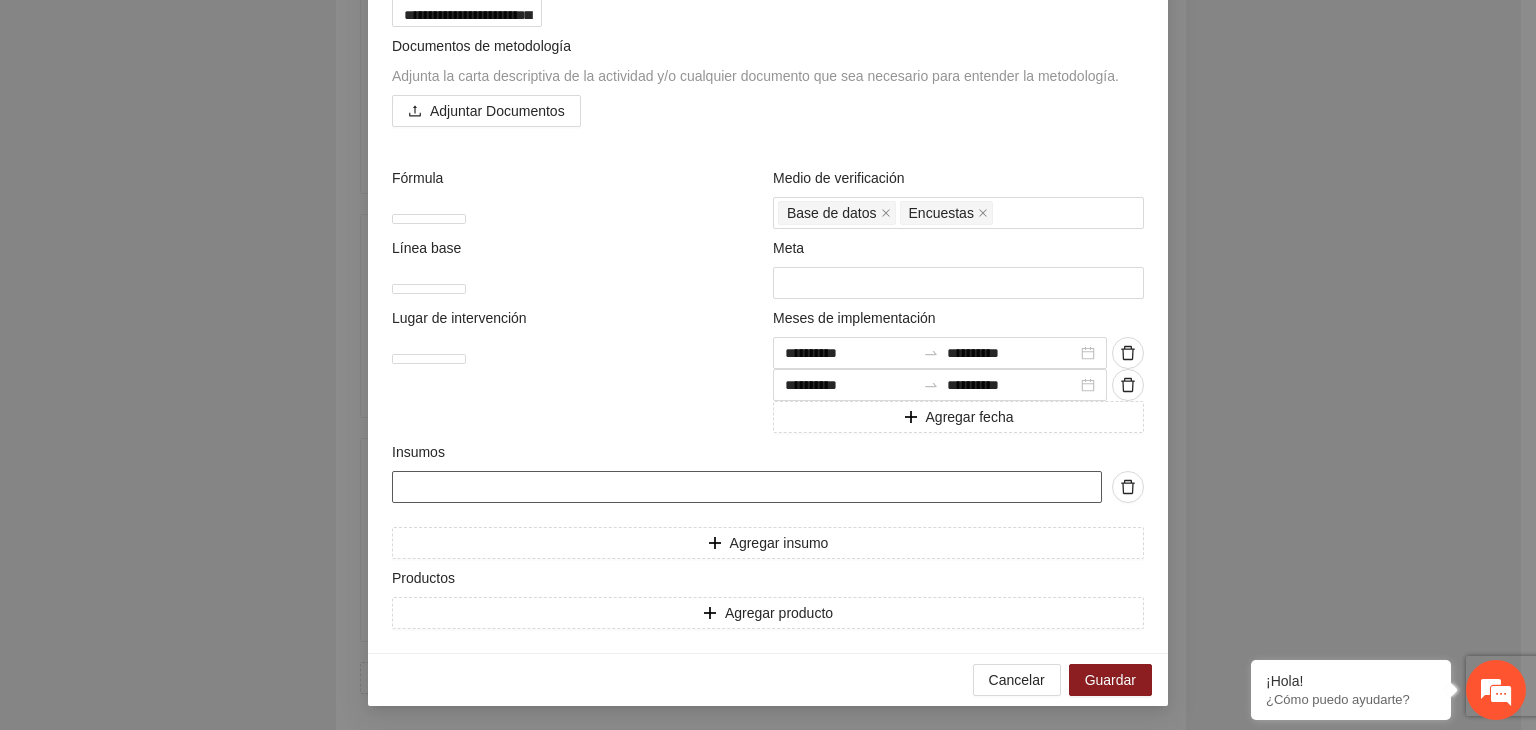 click at bounding box center (747, 487) 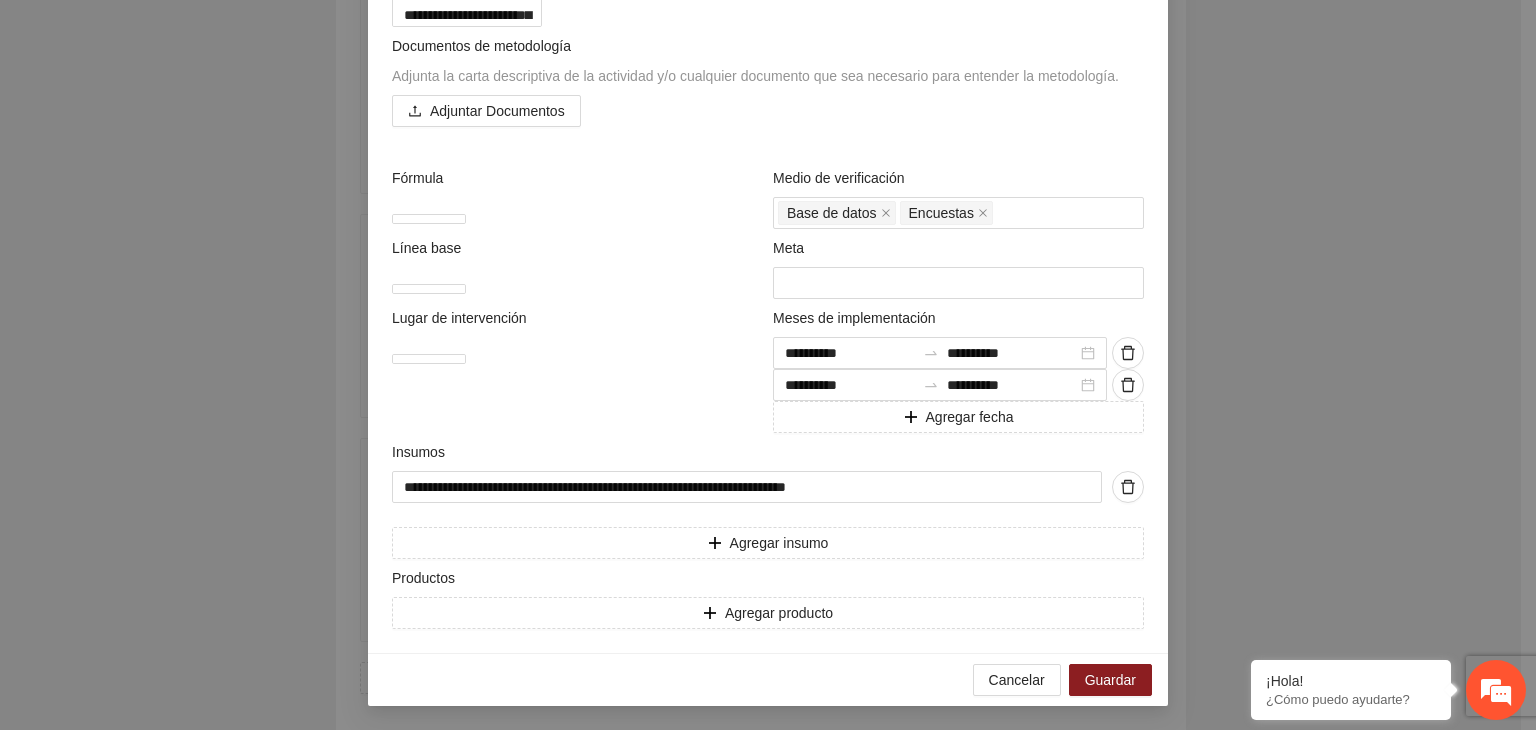 click on "**********" at bounding box center (768, 365) 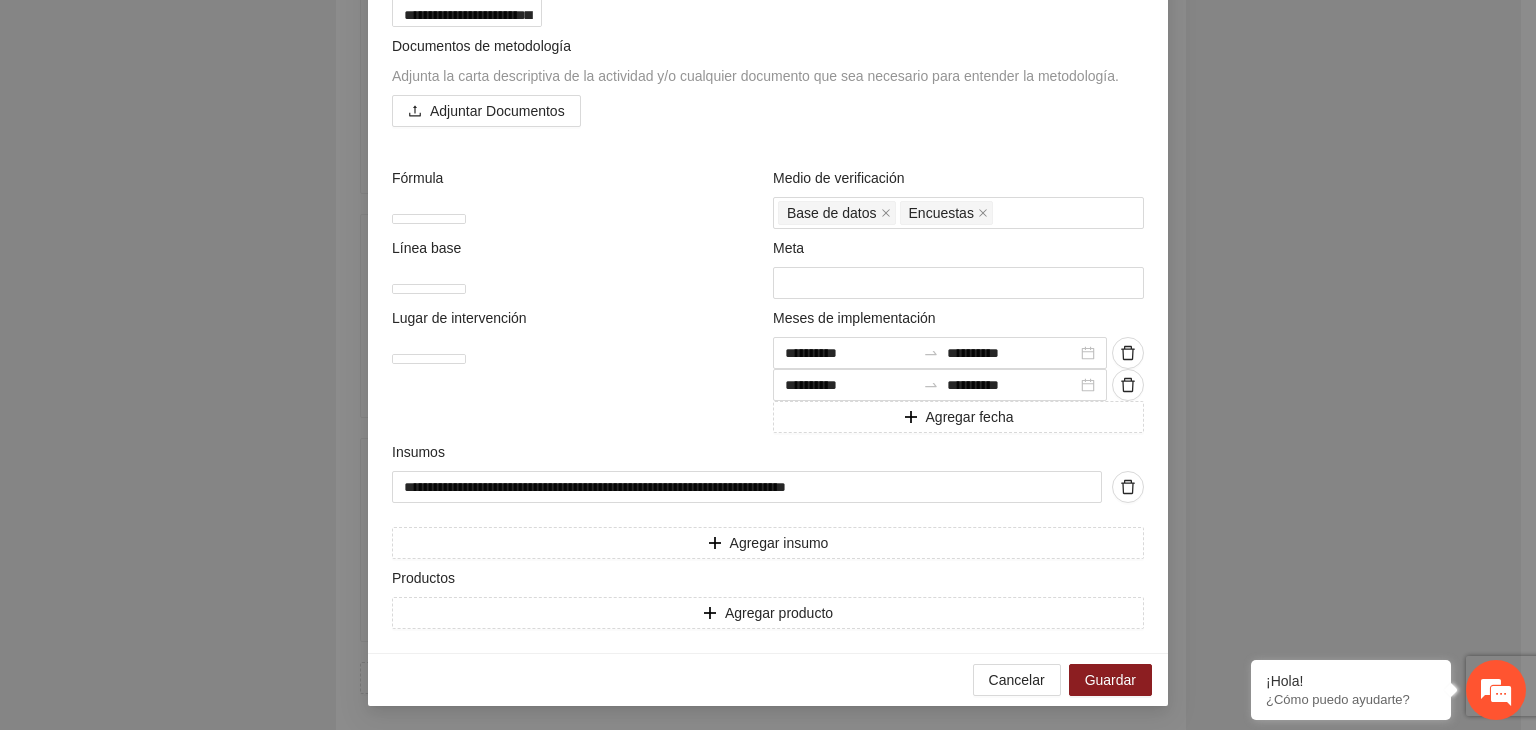 scroll, scrollTop: 665, scrollLeft: 0, axis: vertical 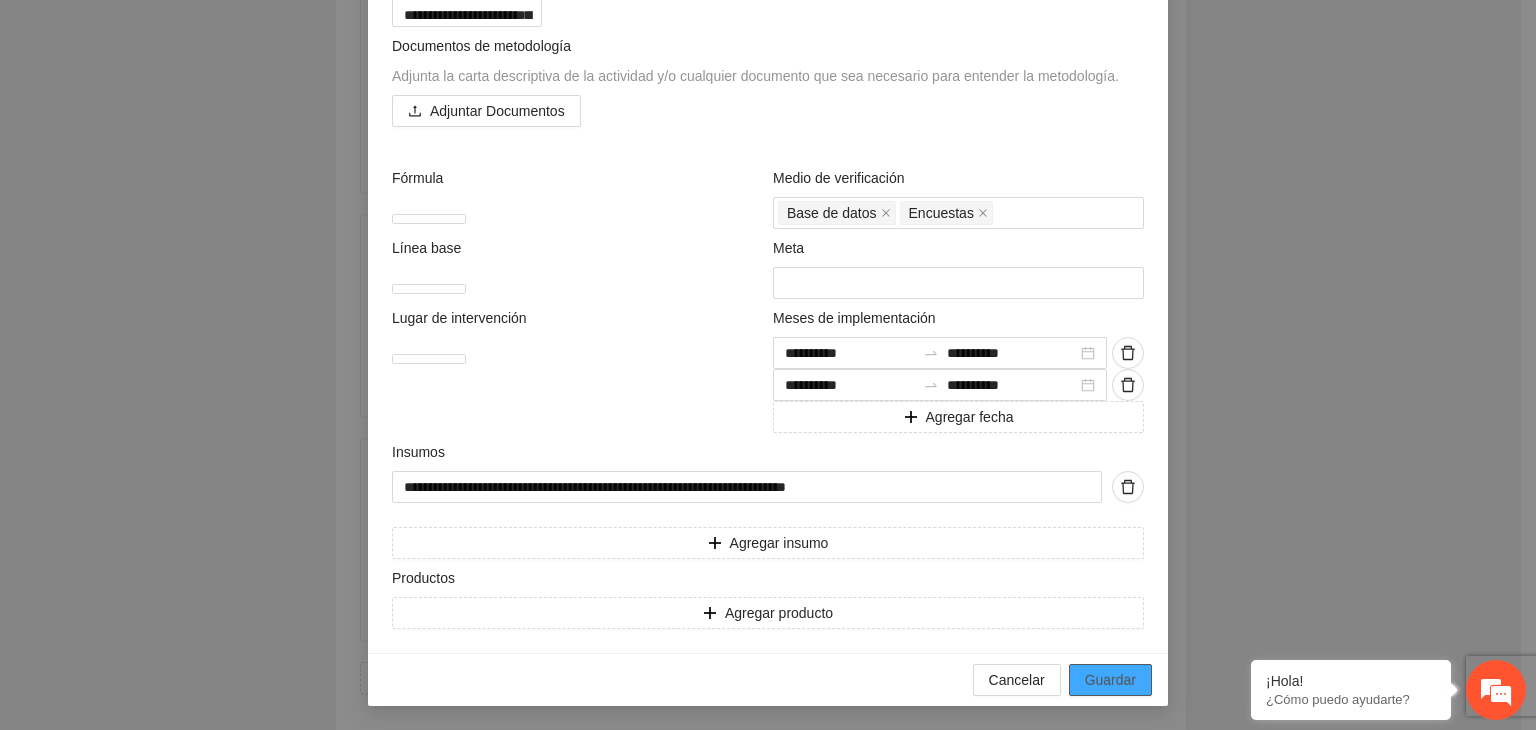 click on "Guardar" at bounding box center (1110, 680) 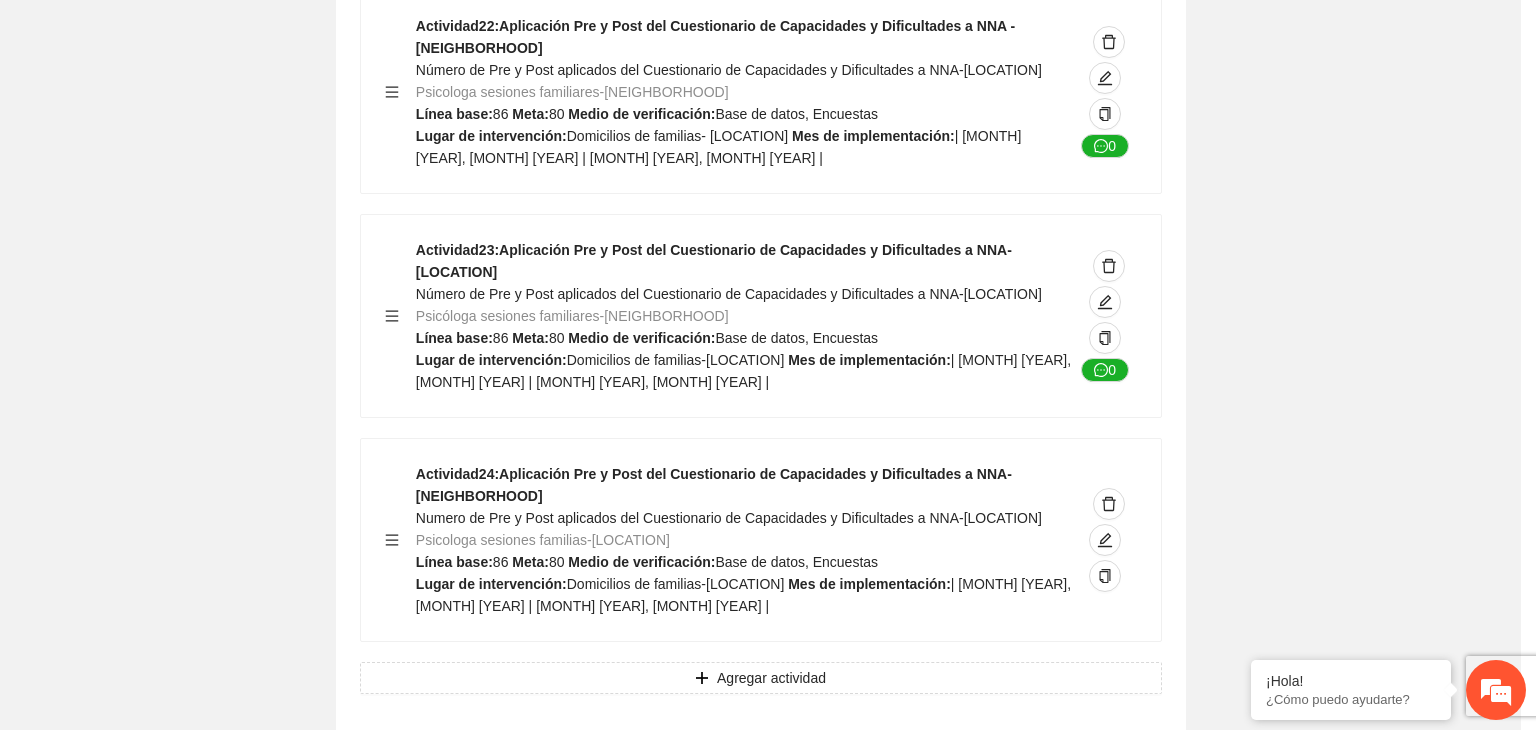 scroll, scrollTop: 204, scrollLeft: 0, axis: vertical 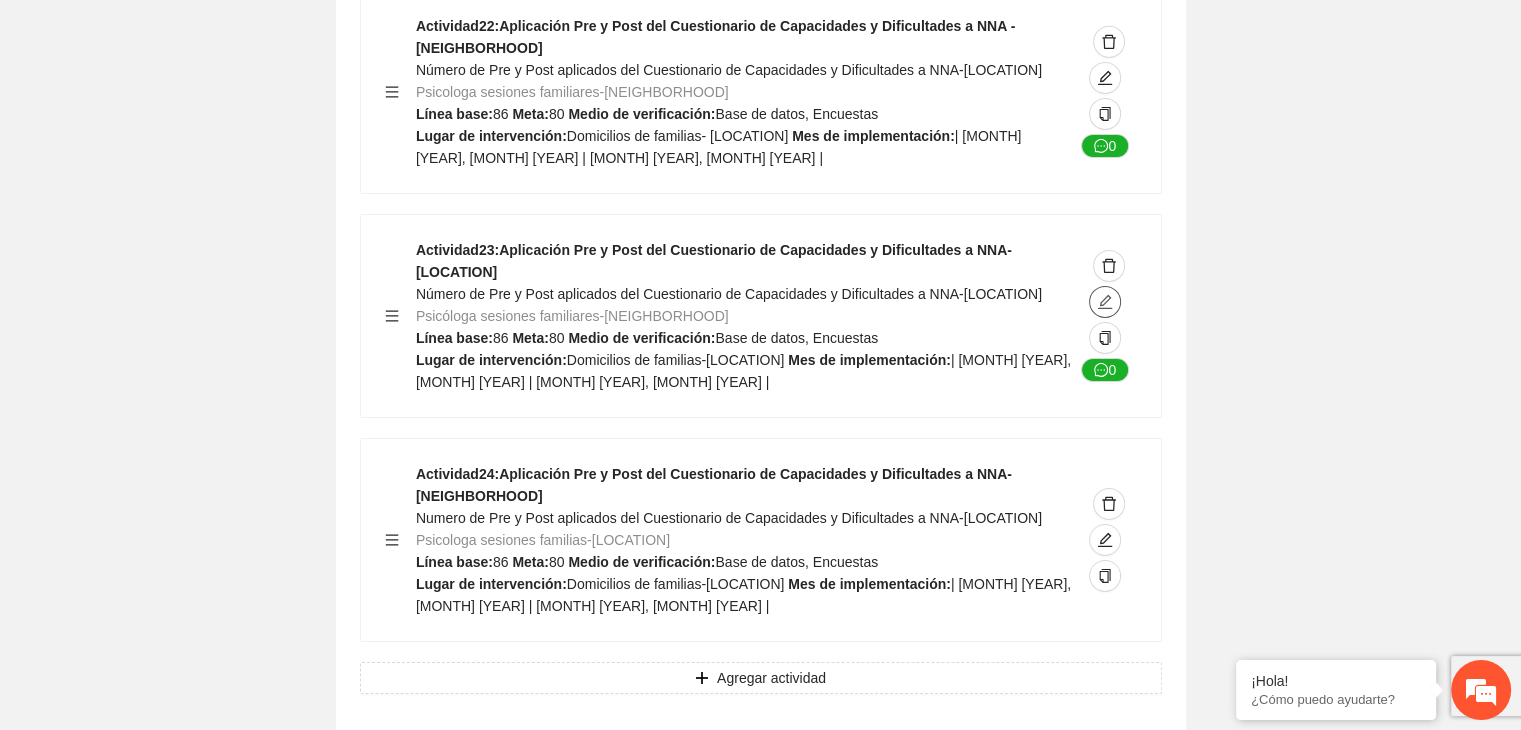 click 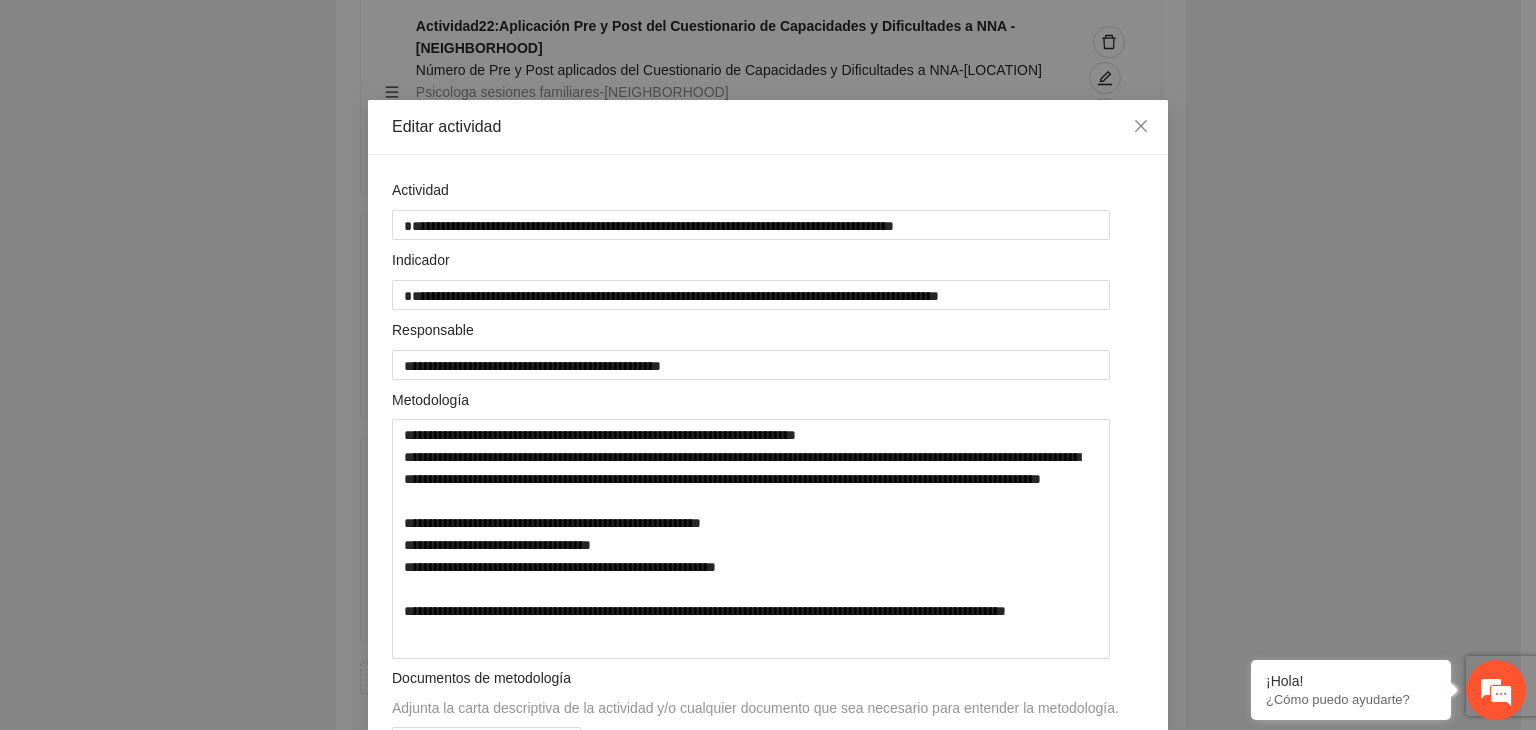 click on "**********" at bounding box center [768, 365] 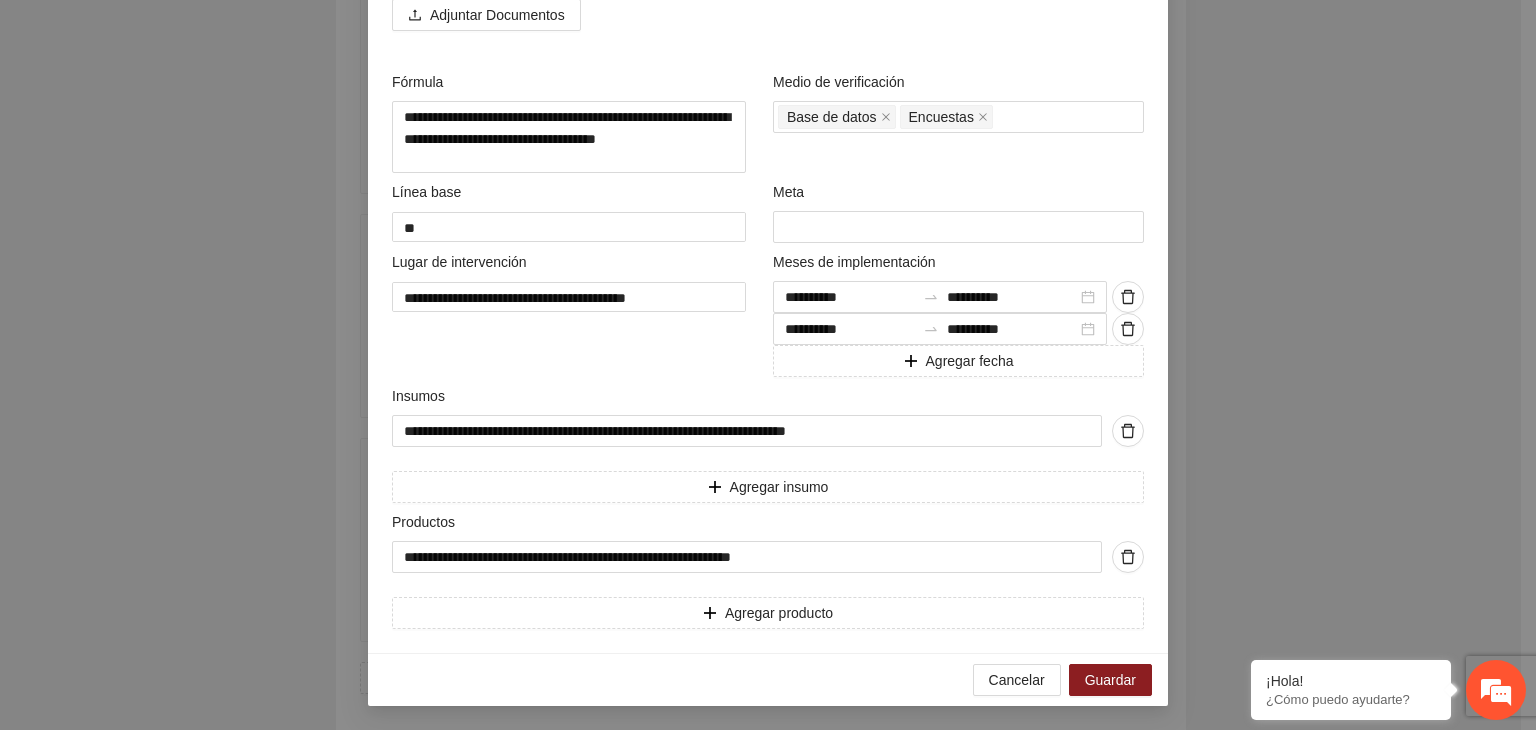scroll, scrollTop: 743, scrollLeft: 0, axis: vertical 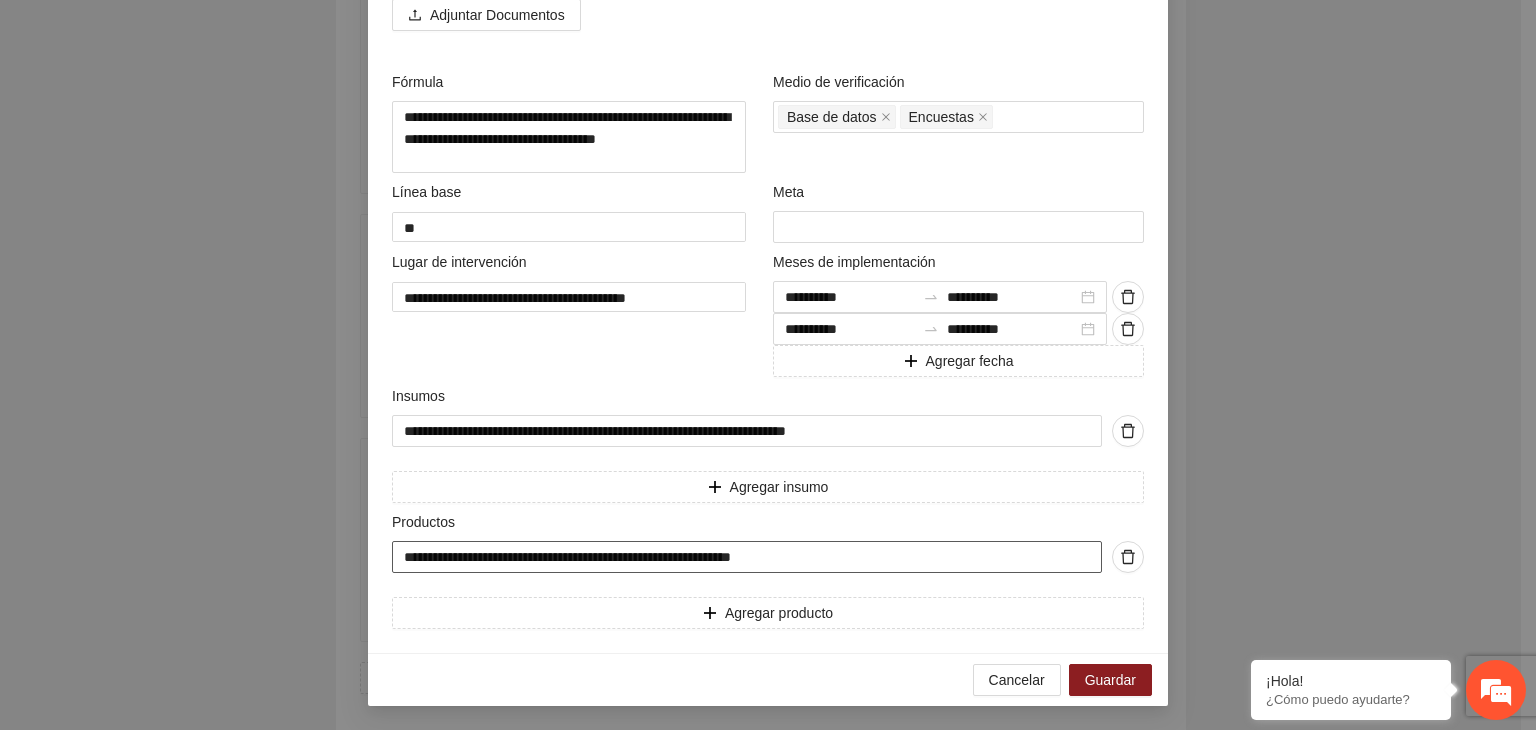 drag, startPoint x: 669, startPoint y: 558, endPoint x: 258, endPoint y: 609, distance: 414.15216 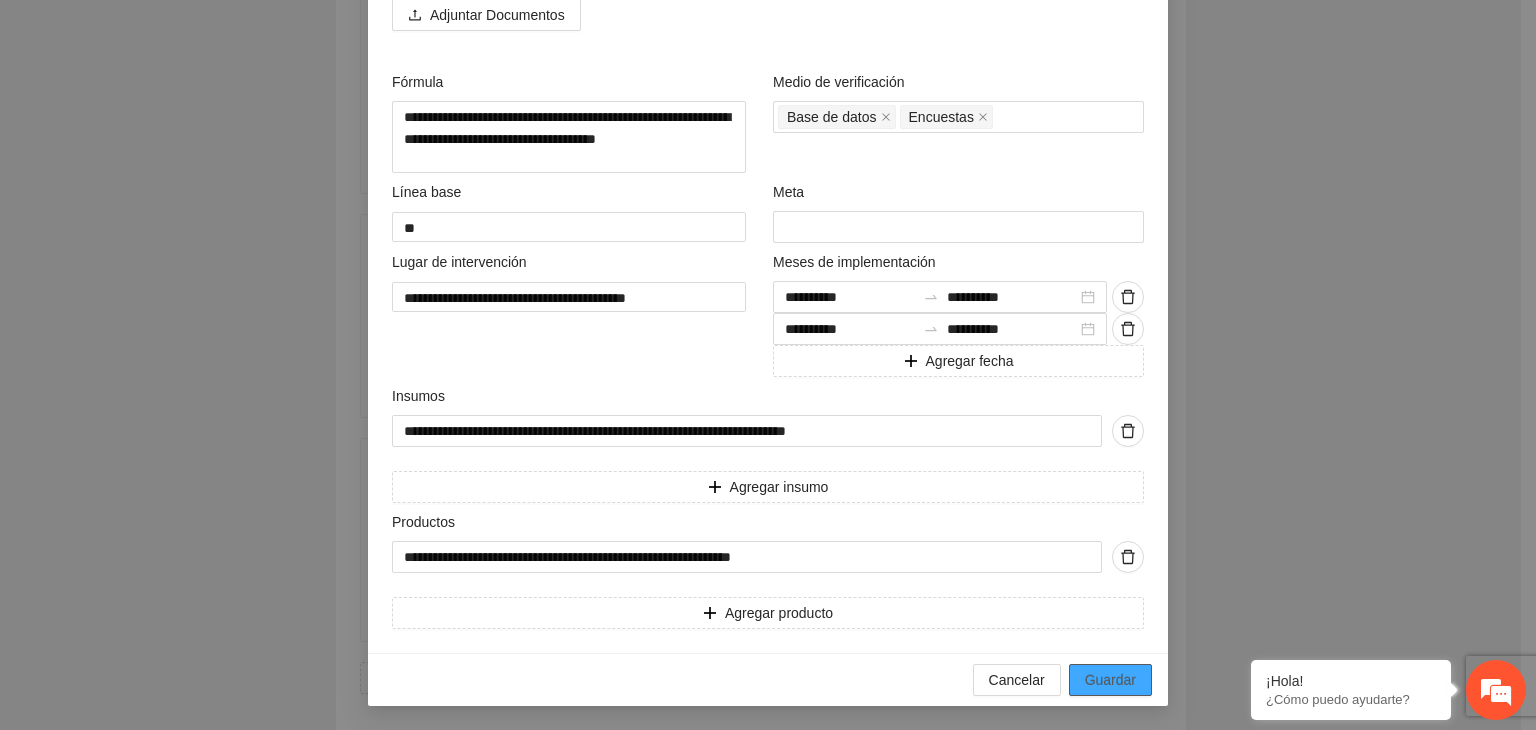 click on "Guardar" at bounding box center [1110, 680] 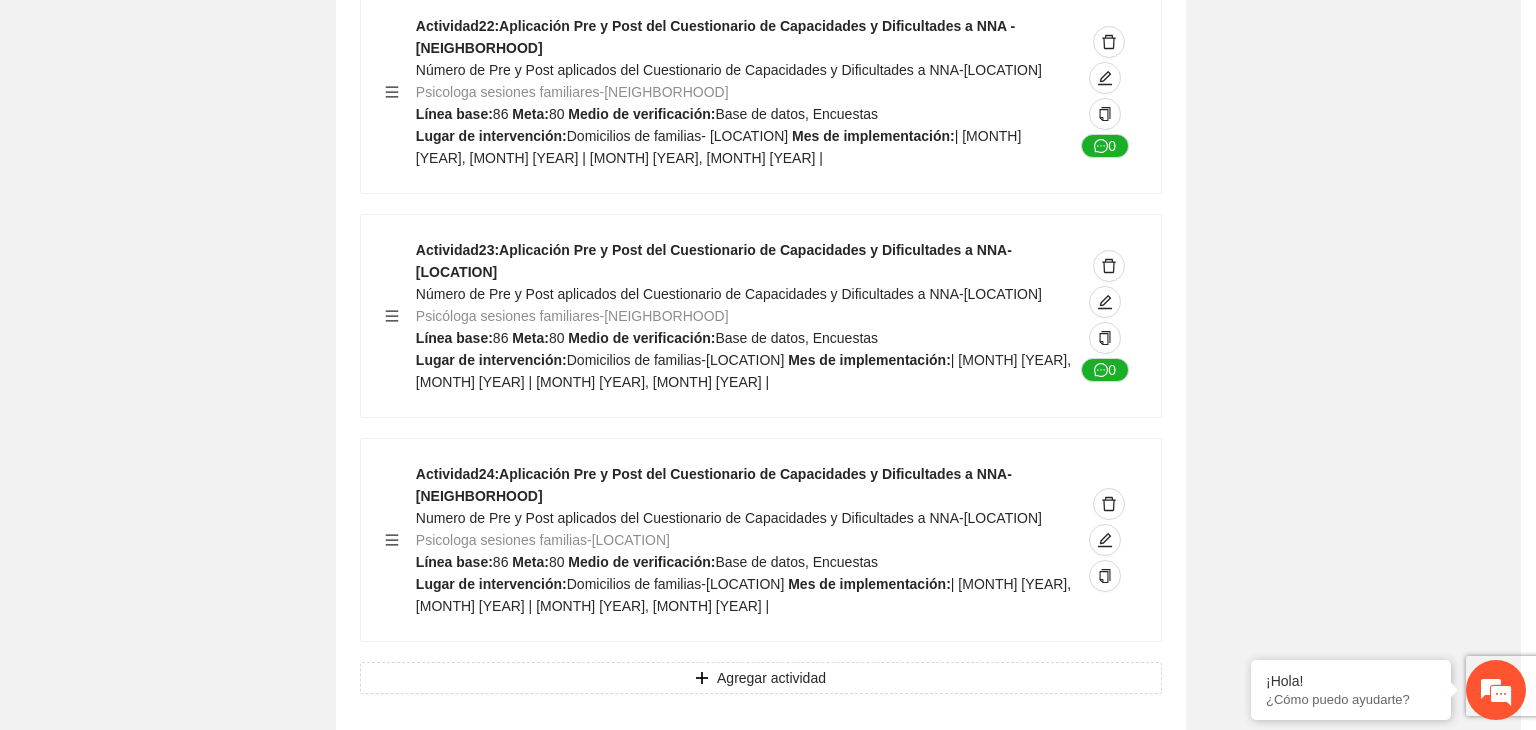 scroll, scrollTop: 204, scrollLeft: 0, axis: vertical 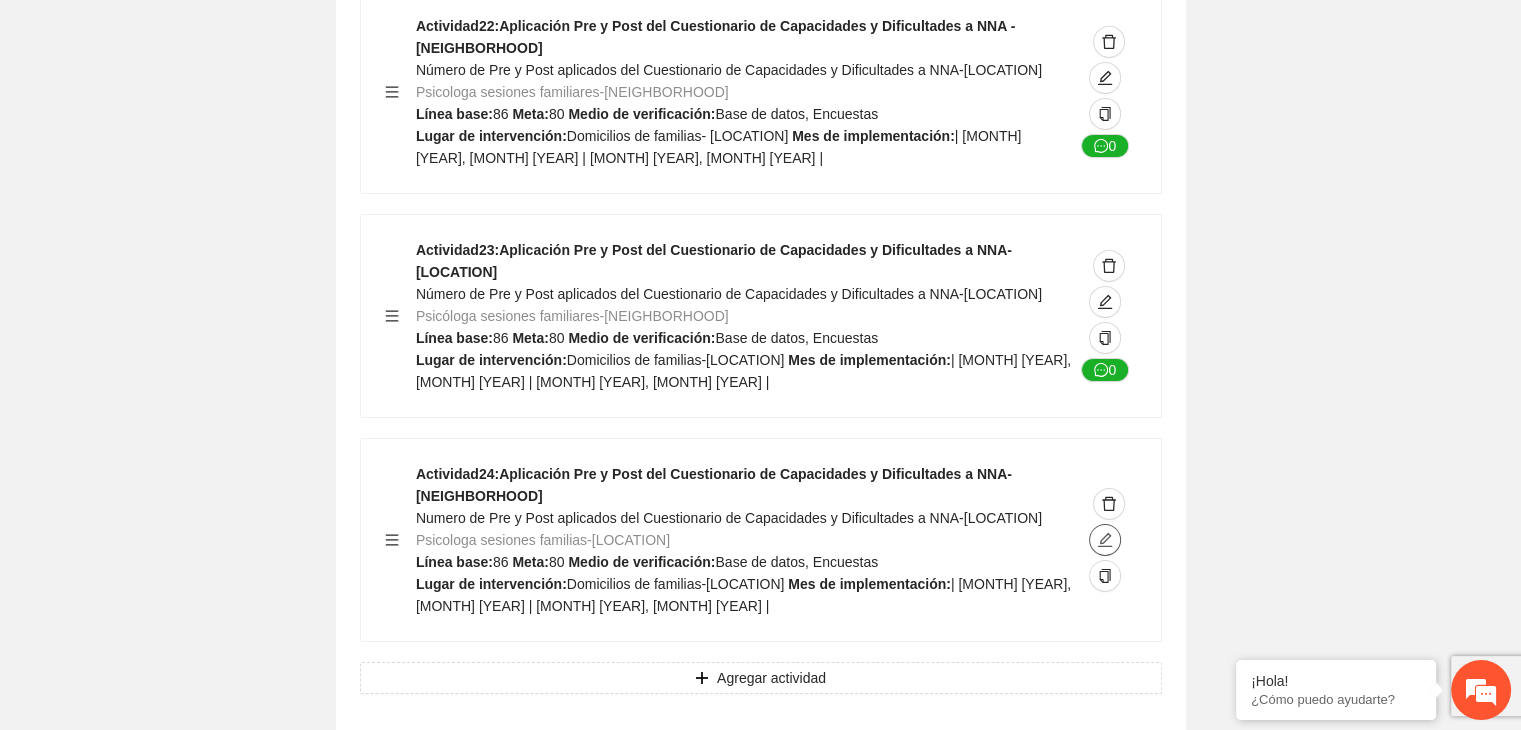 click 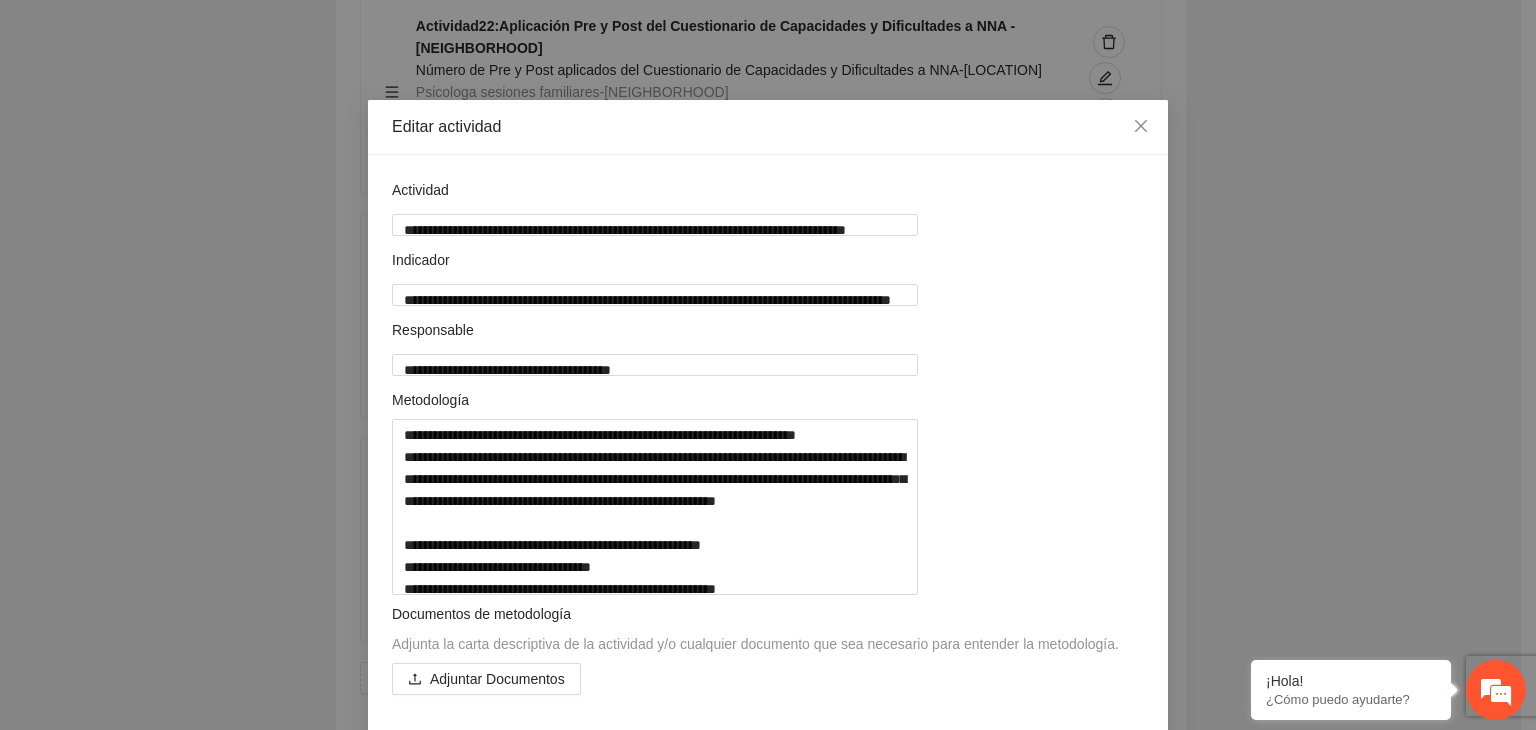 click on "**********" at bounding box center [768, 365] 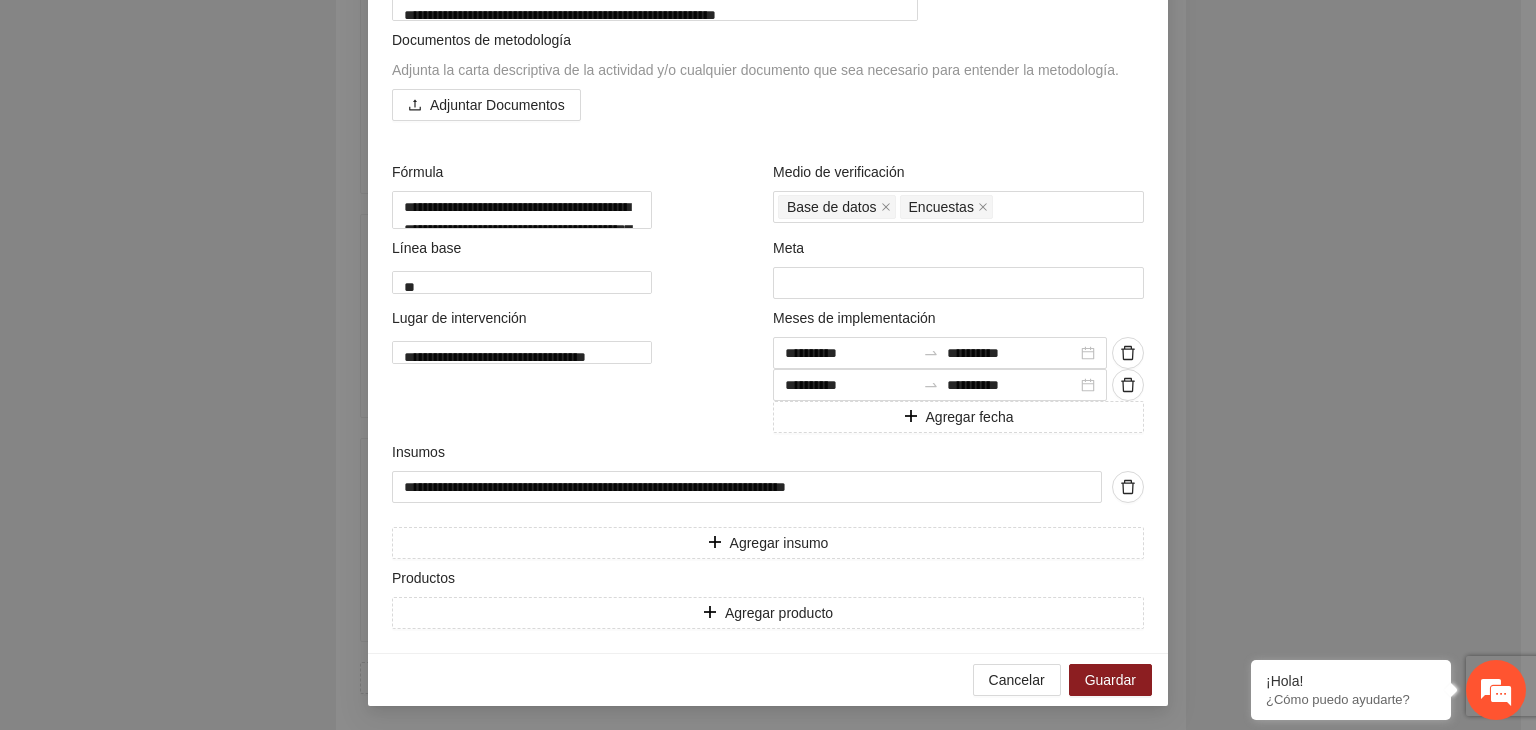 scroll, scrollTop: 640, scrollLeft: 0, axis: vertical 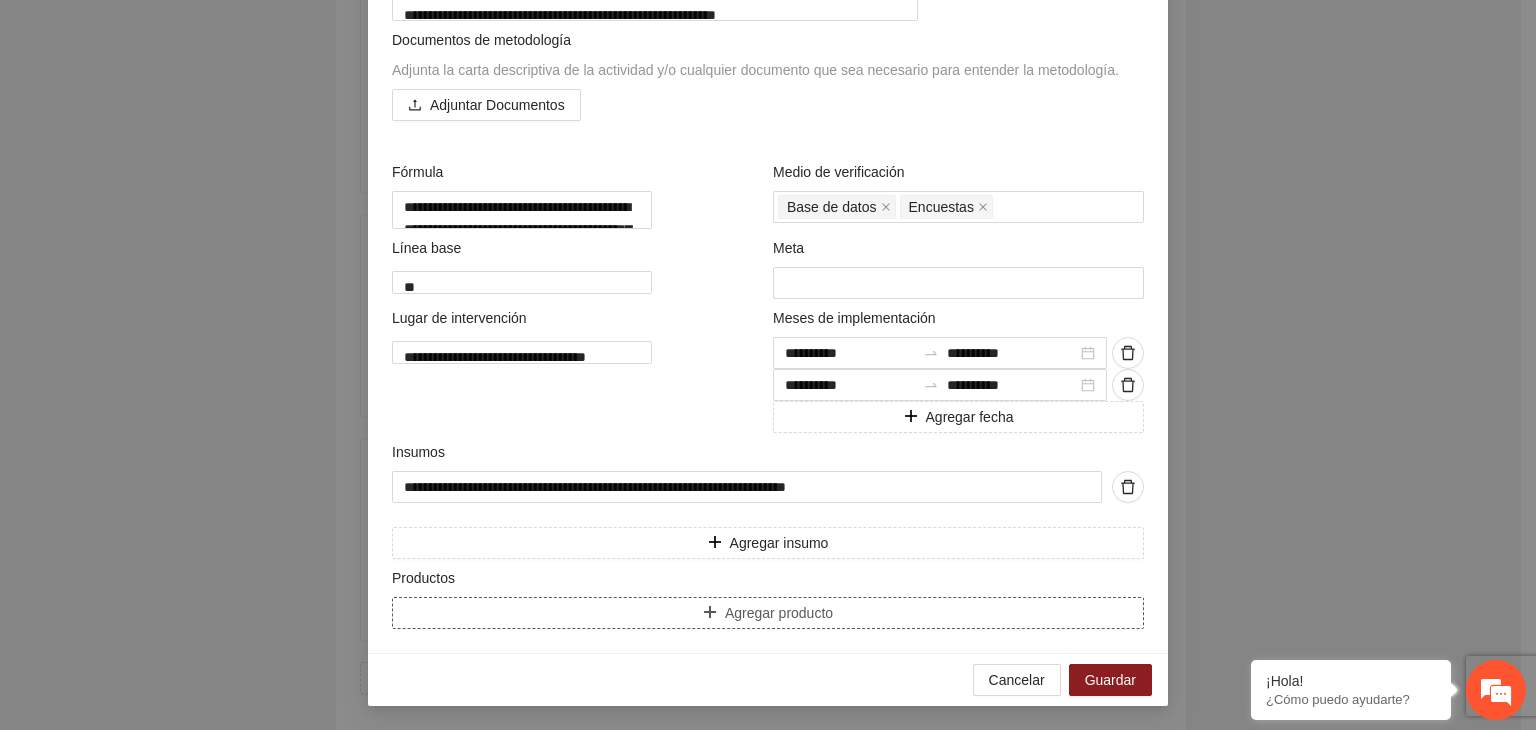 click on "Agregar producto" at bounding box center [768, 613] 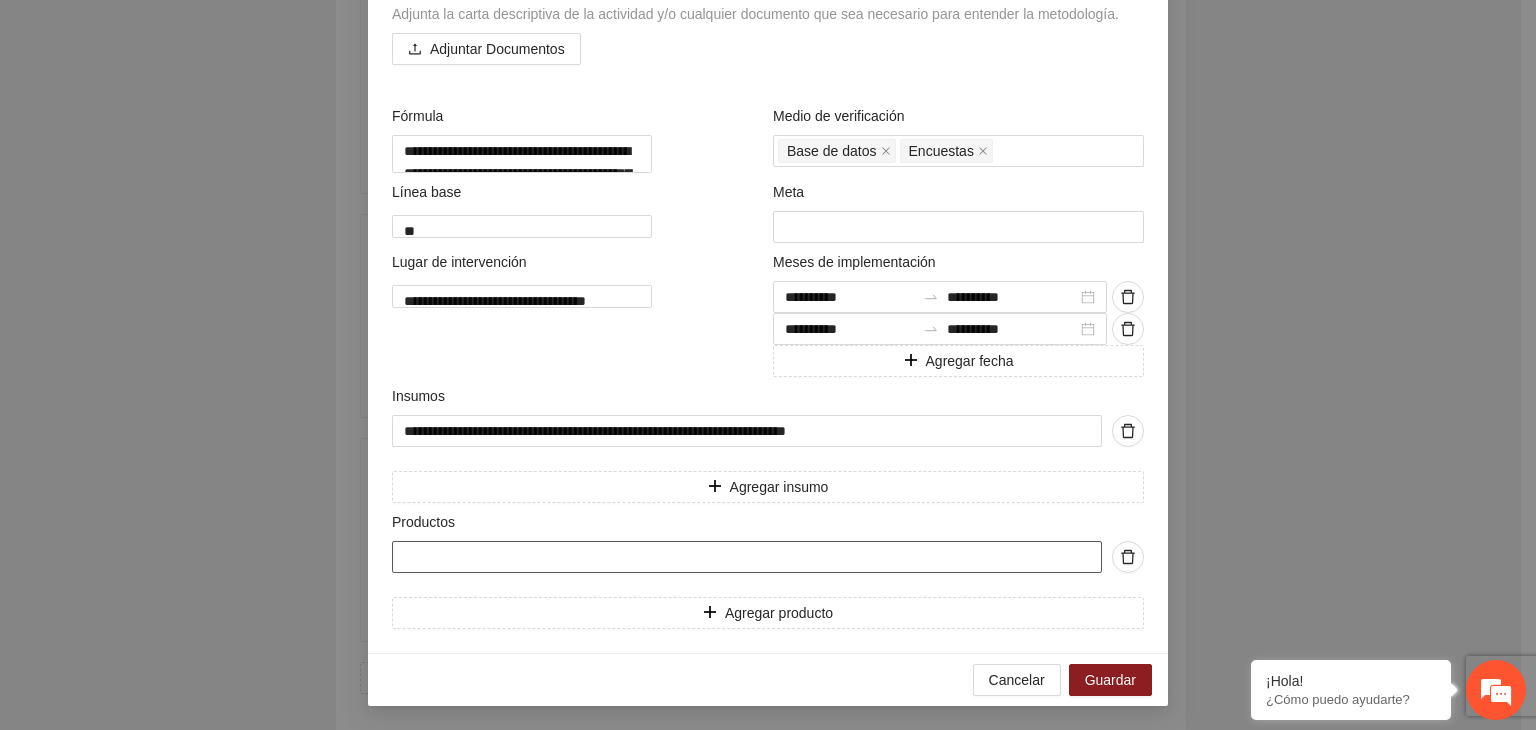 click at bounding box center (747, 557) 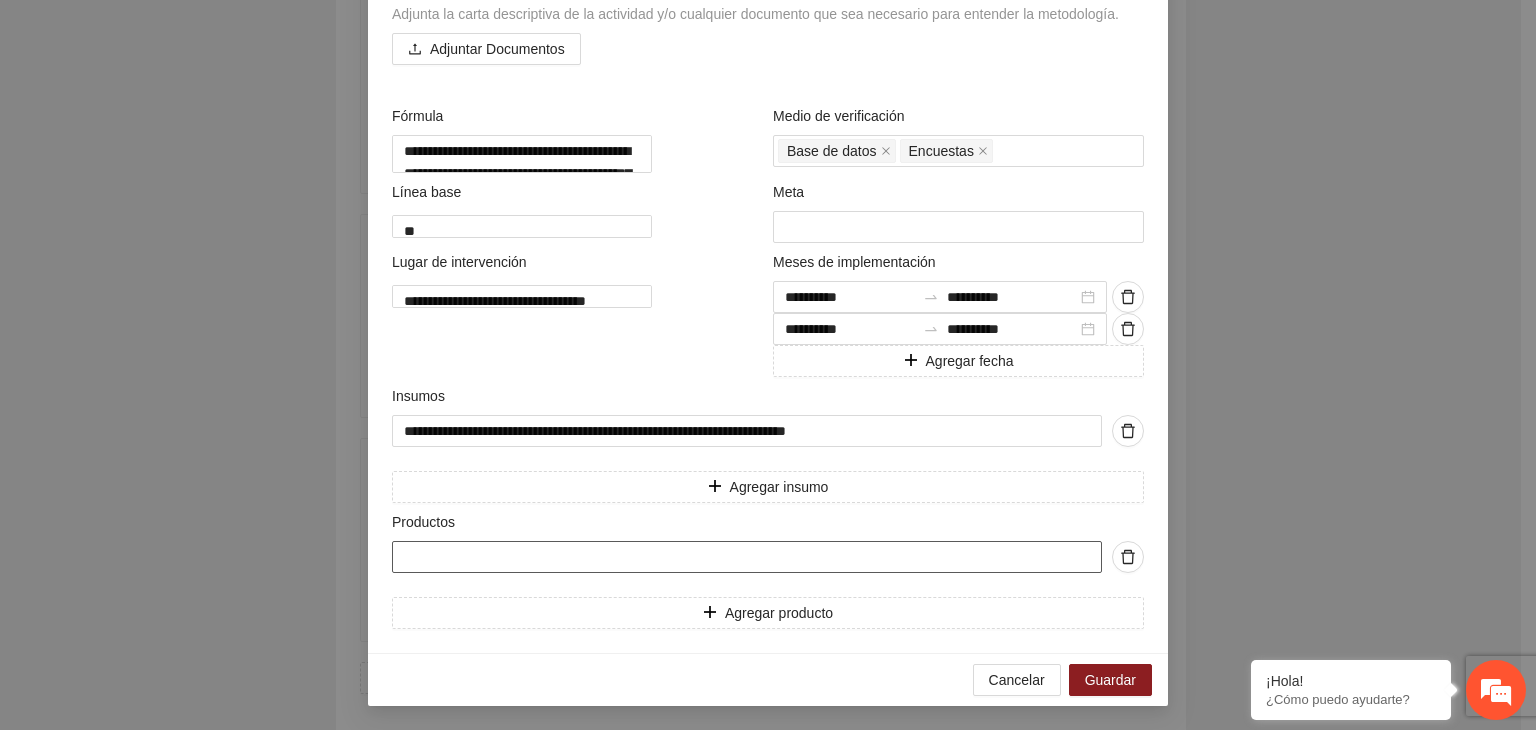 paste on "**********" 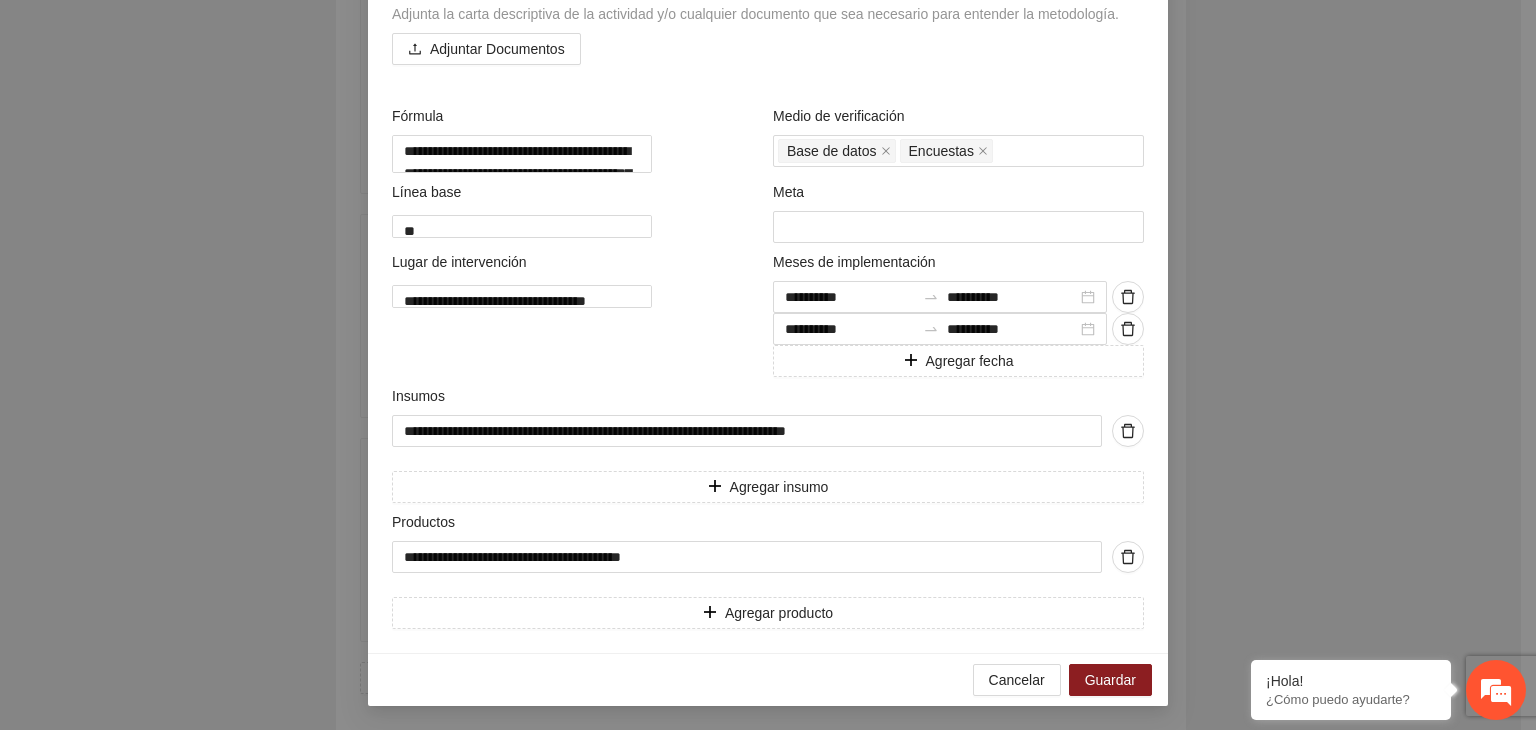 click on "**********" at bounding box center [768, 365] 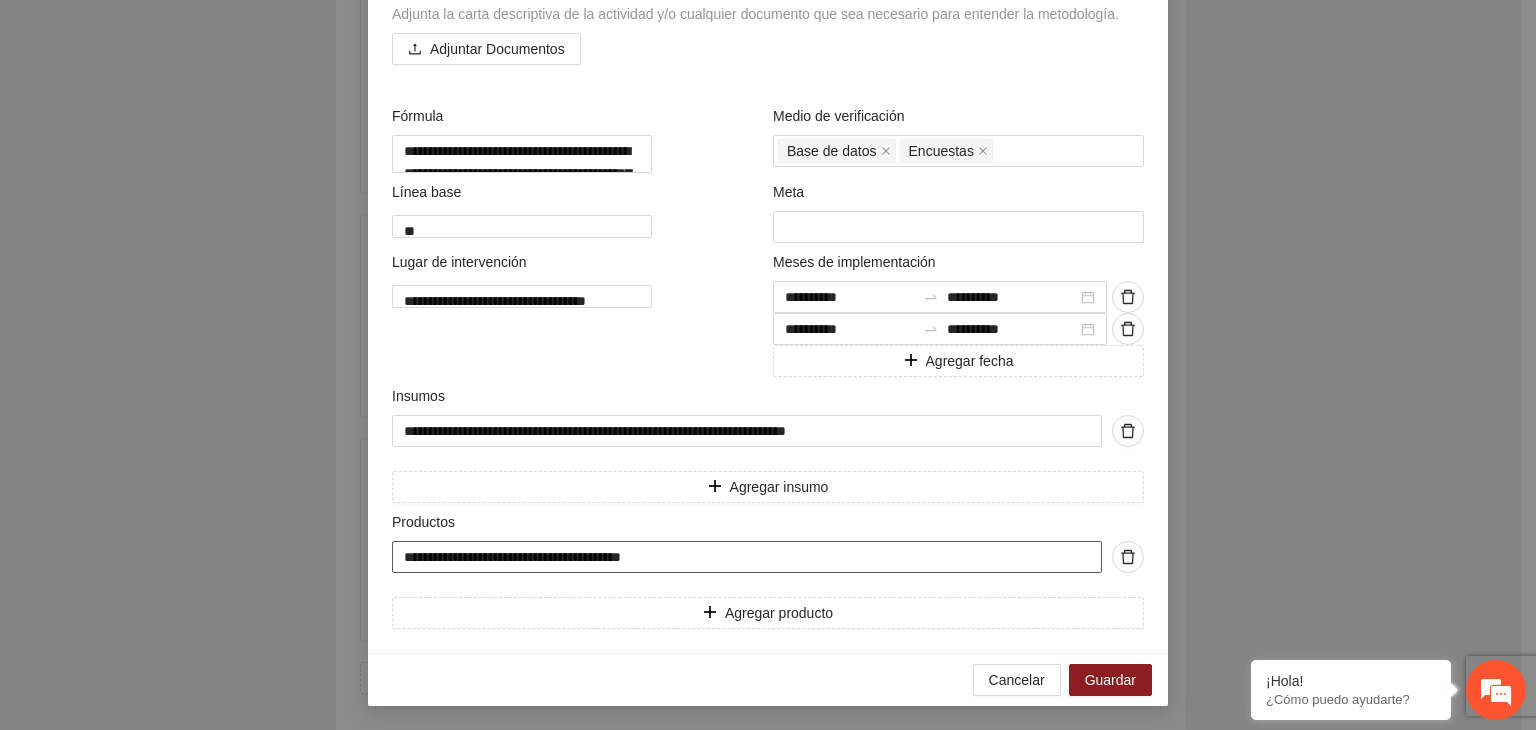 click on "**********" at bounding box center [747, 557] 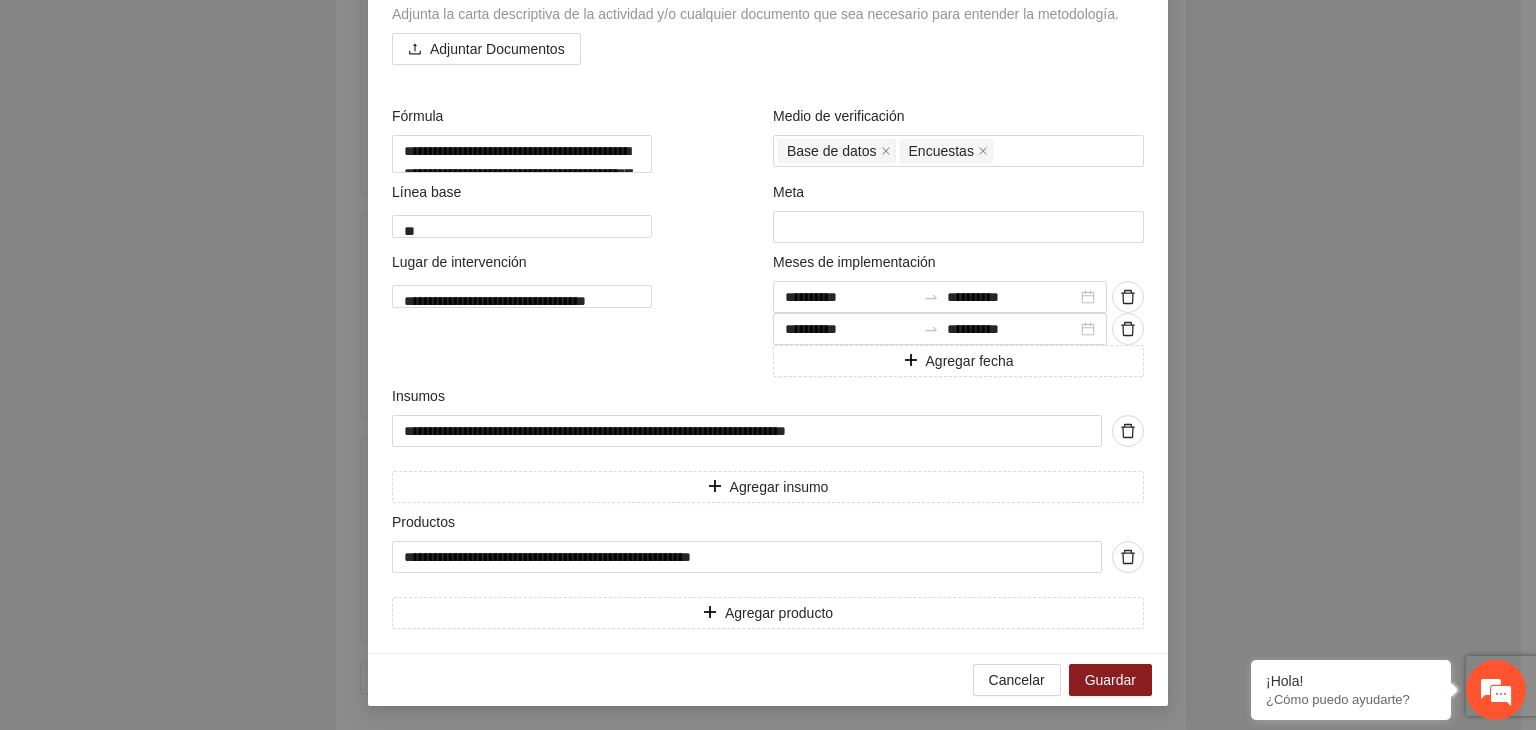 click on "**********" at bounding box center [768, 365] 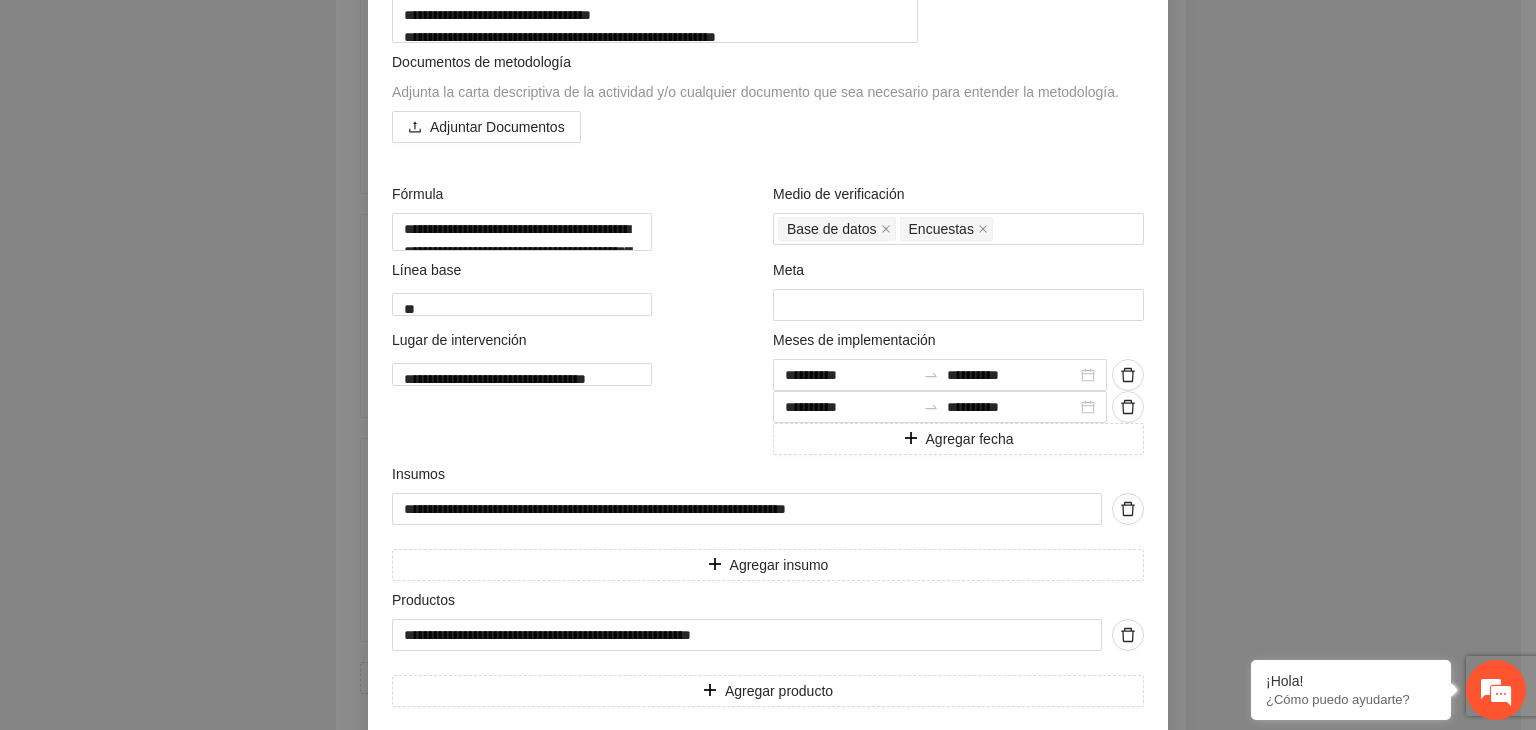scroll, scrollTop: 721, scrollLeft: 0, axis: vertical 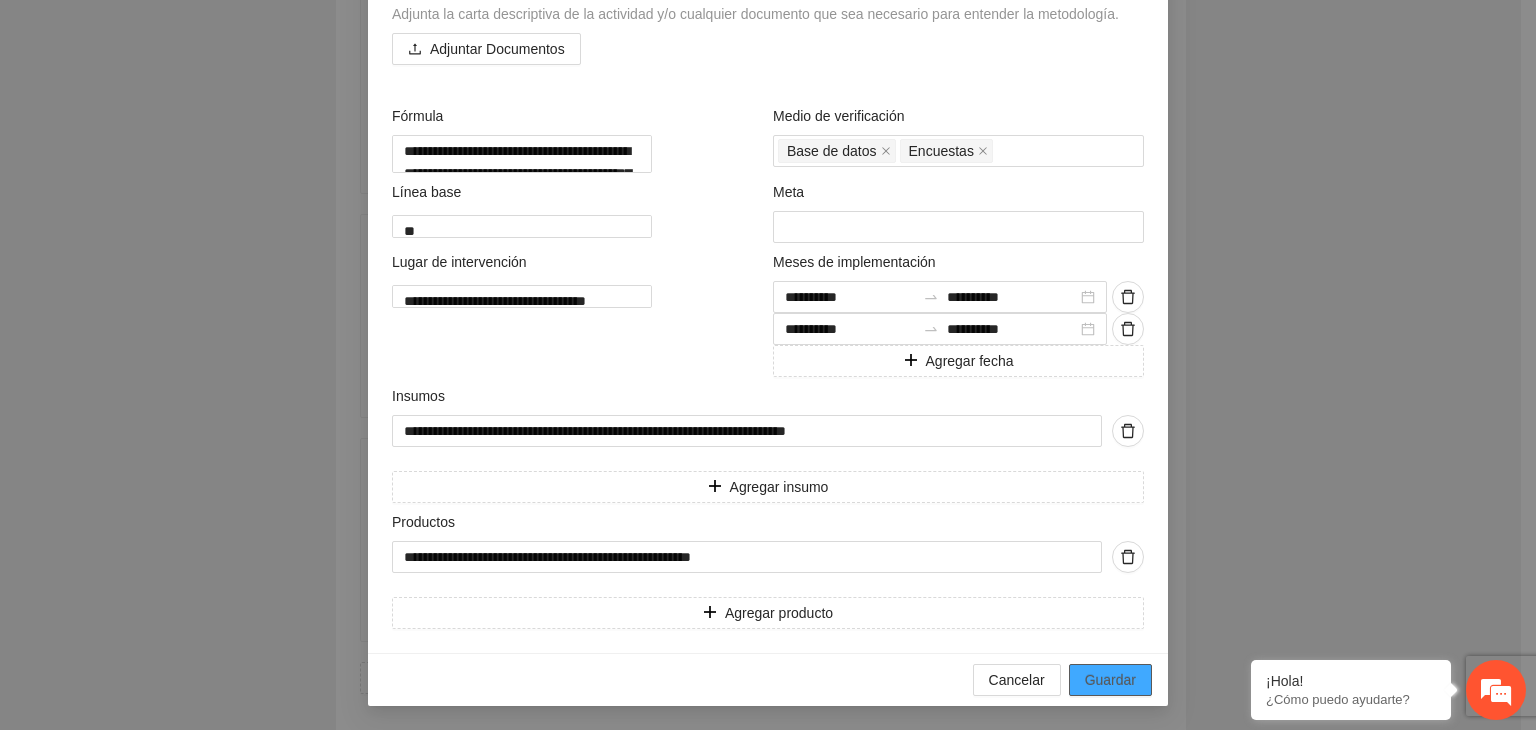 click on "Guardar" at bounding box center (1110, 680) 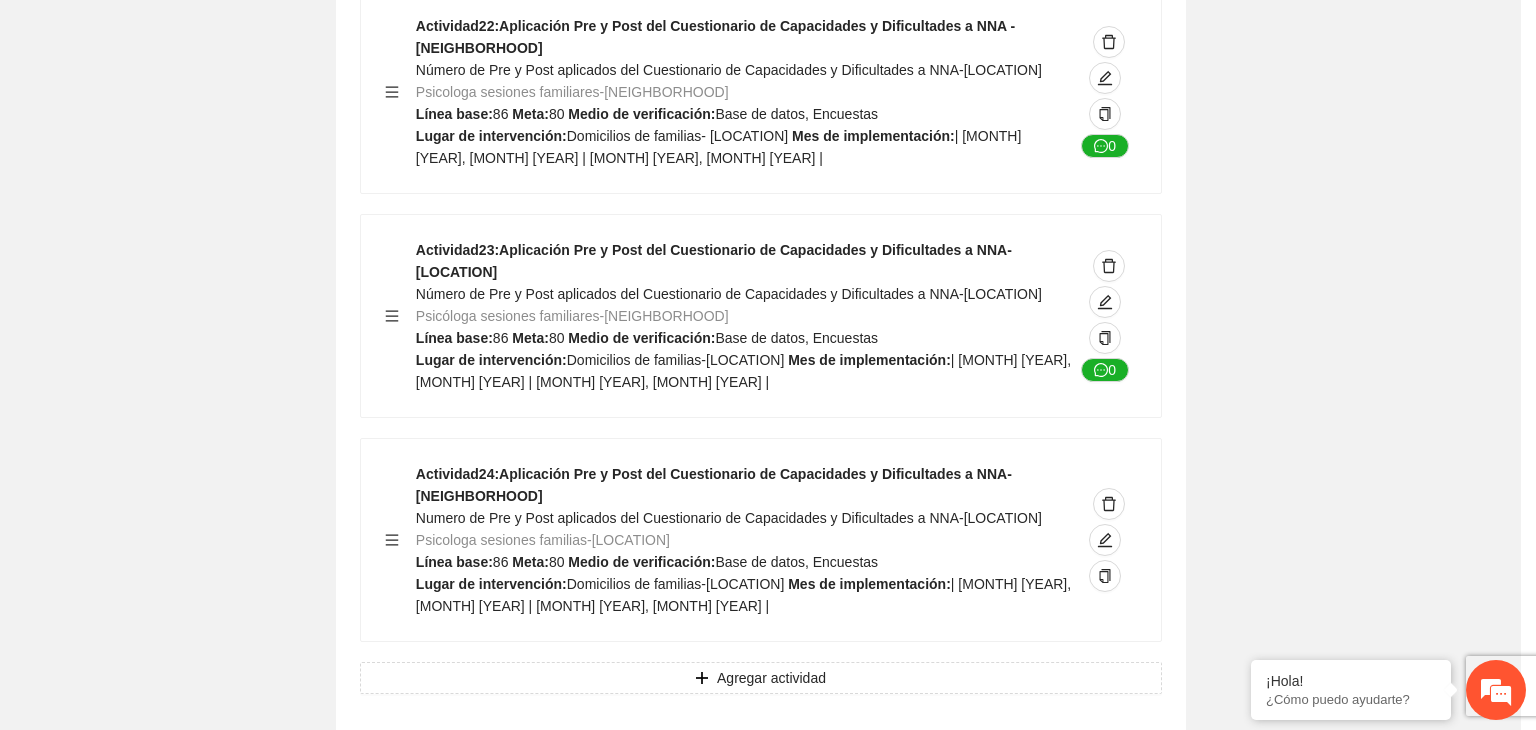 scroll, scrollTop: 204, scrollLeft: 0, axis: vertical 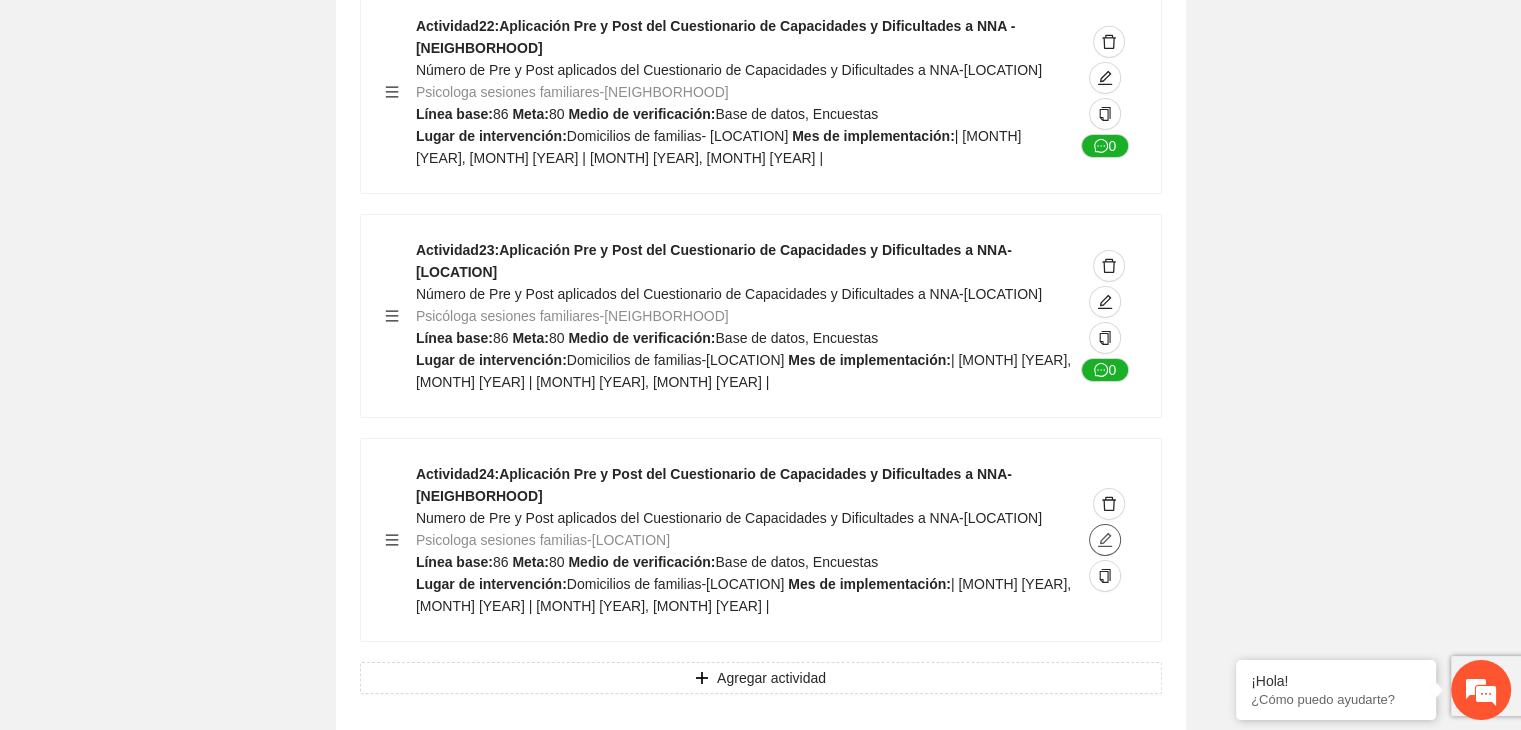 click 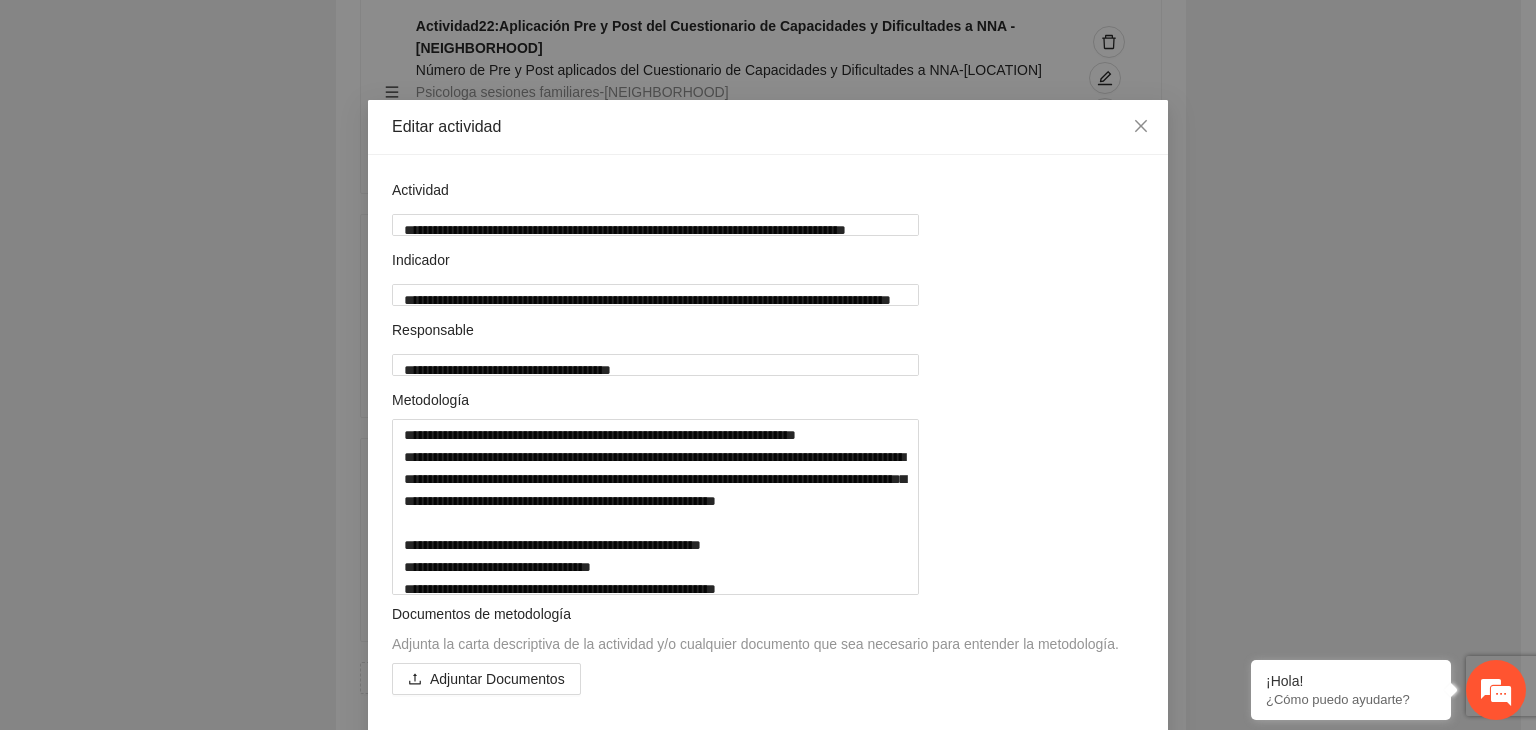 click on "**********" at bounding box center (768, 365) 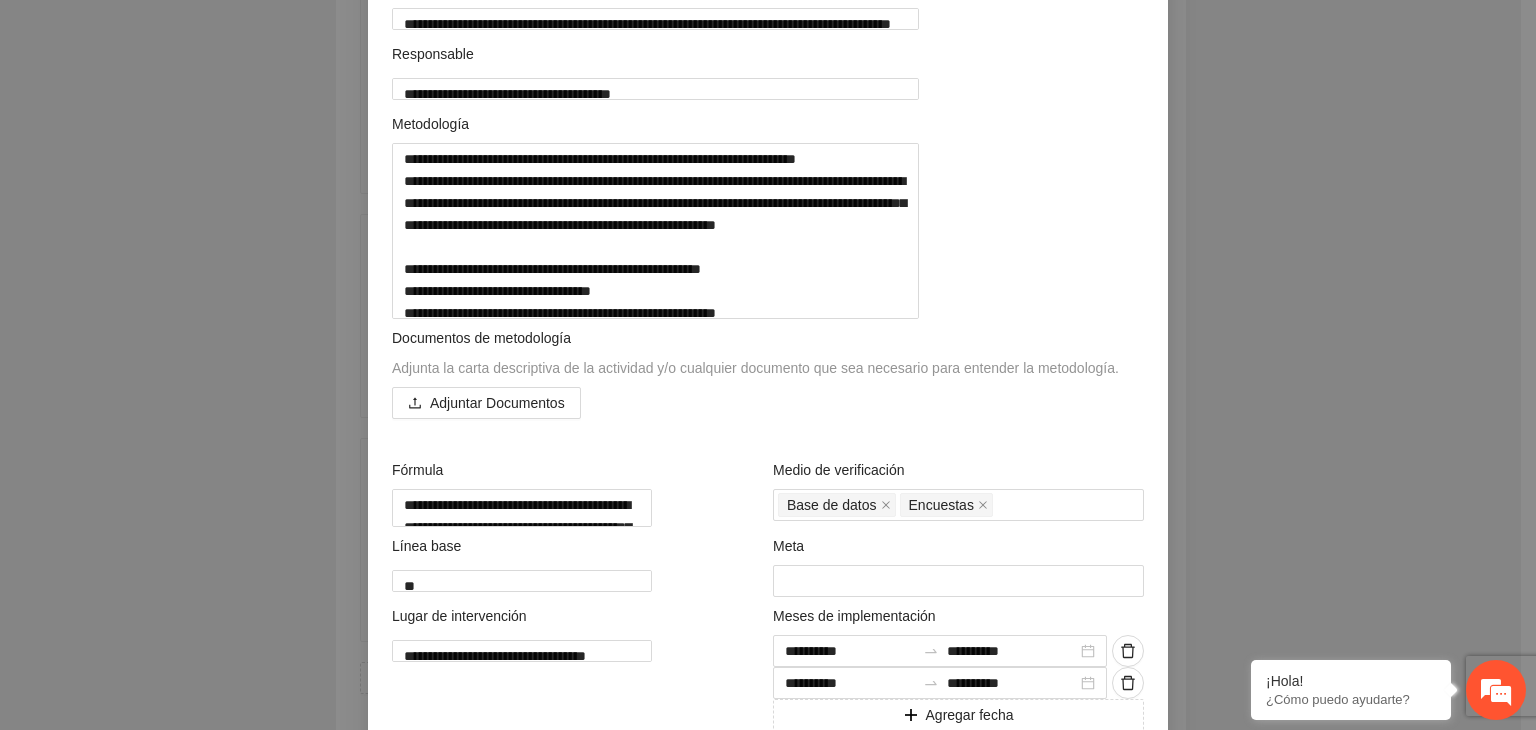 scroll, scrollTop: 320, scrollLeft: 0, axis: vertical 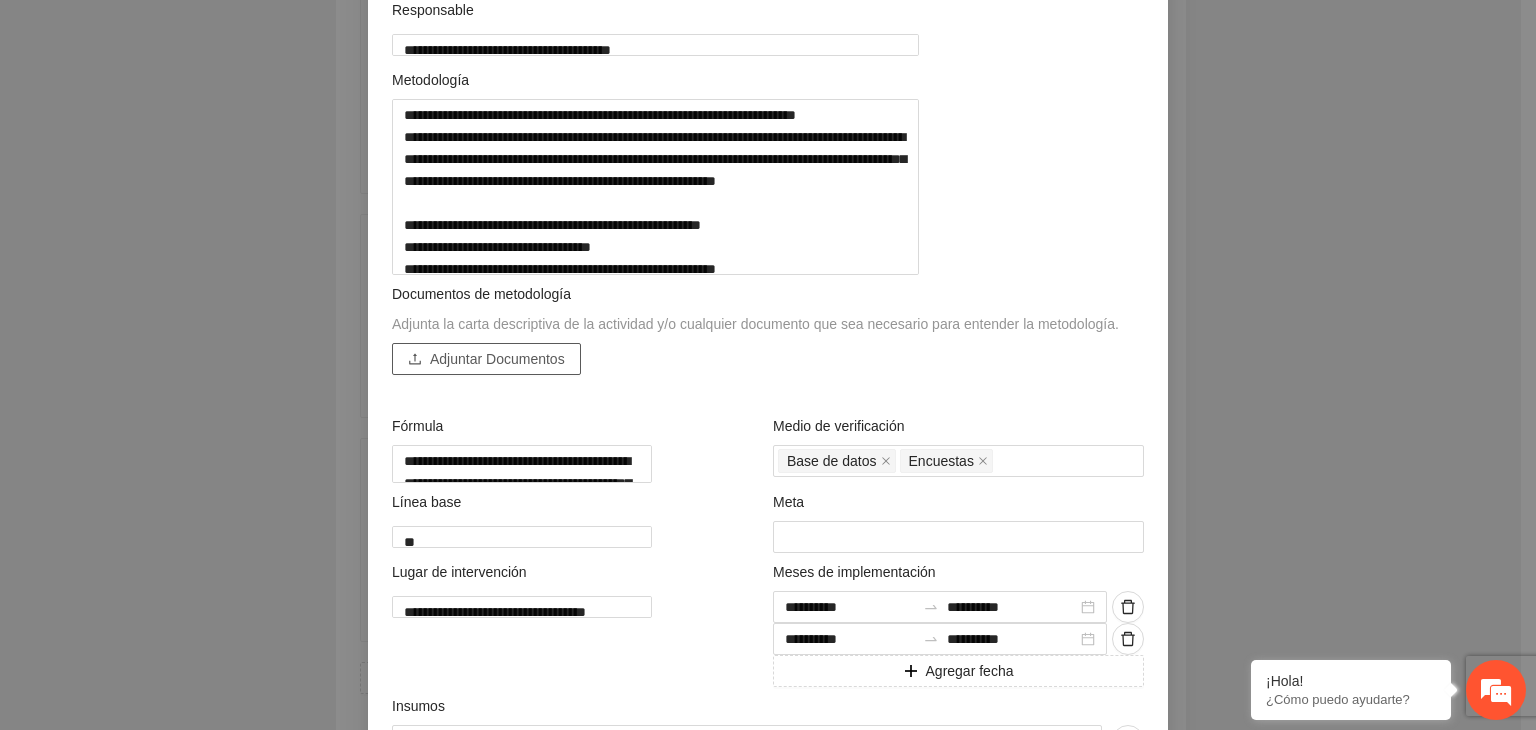 click on "Adjuntar Documentos" at bounding box center (497, 359) 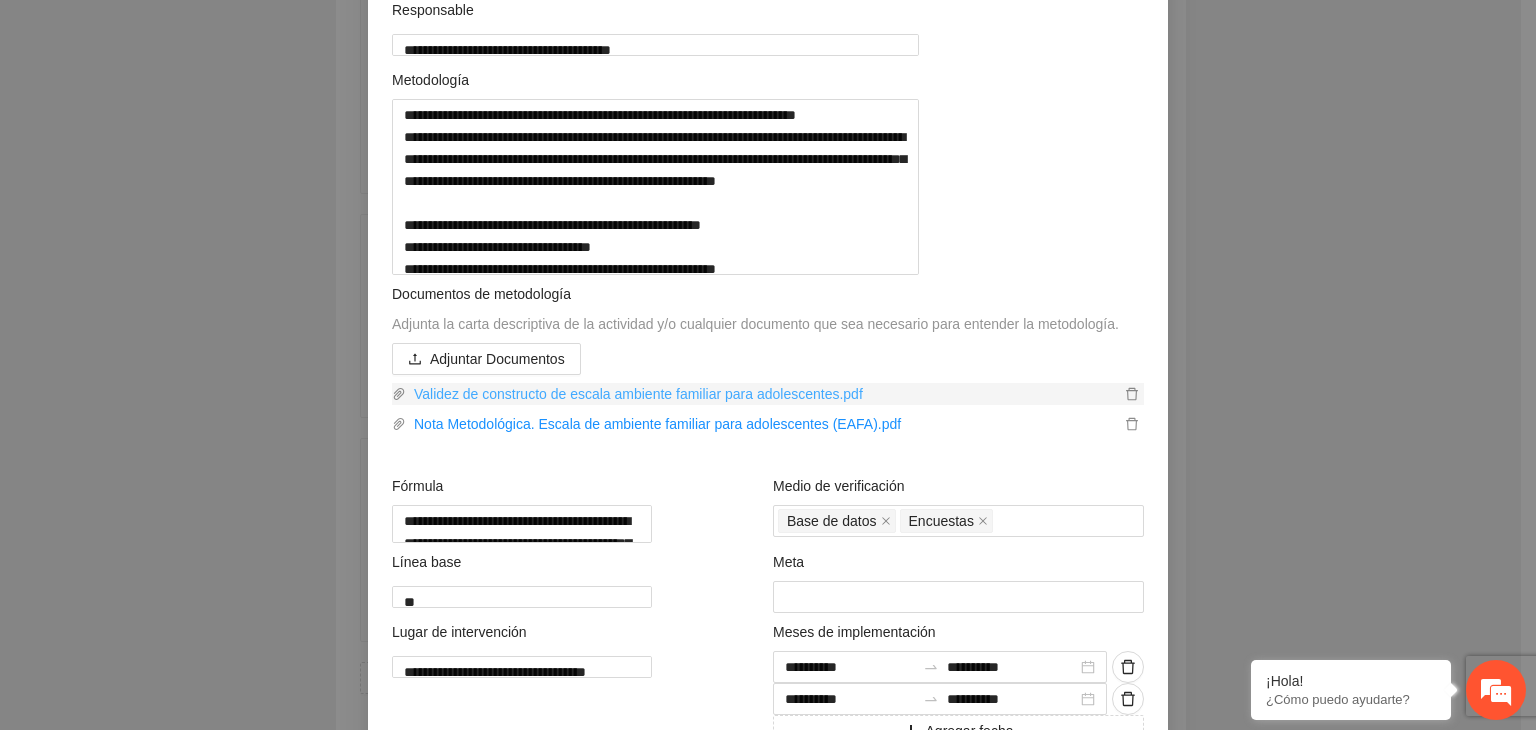 click on "Validez de constructo de escala ambiente familiar para adolescentes.pdf" at bounding box center [763, 394] 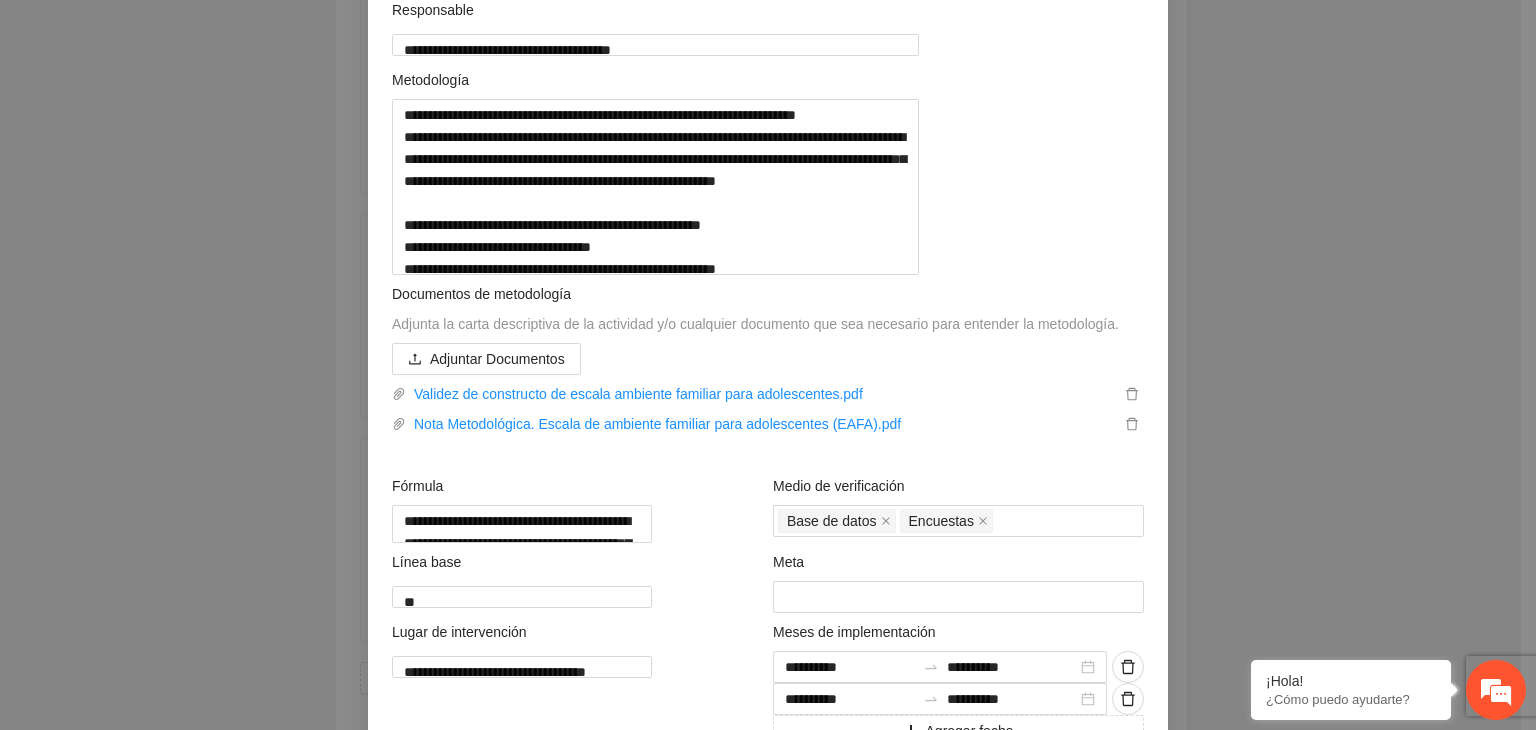 click on "**********" at bounding box center [768, 365] 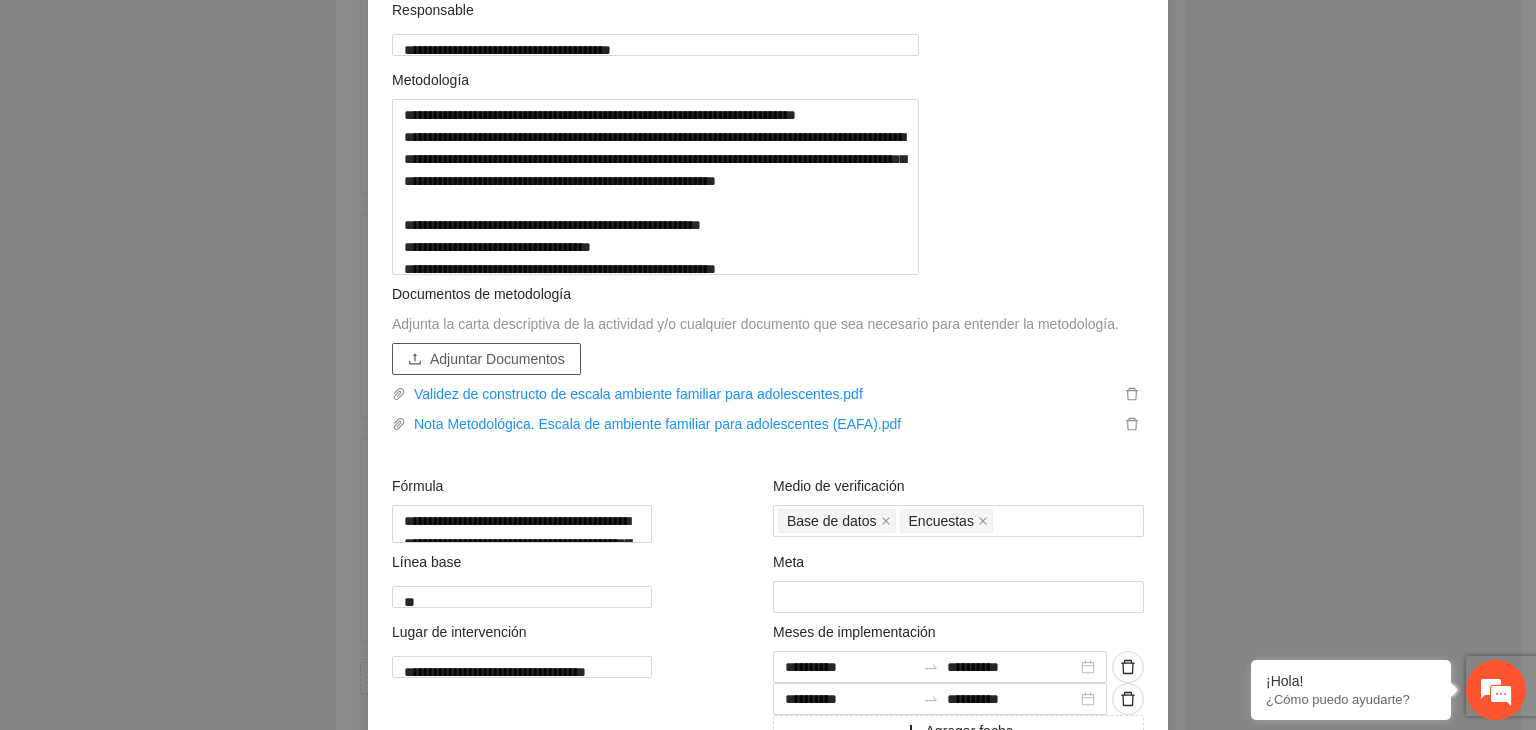 click on "Adjuntar Documentos" at bounding box center (497, 359) 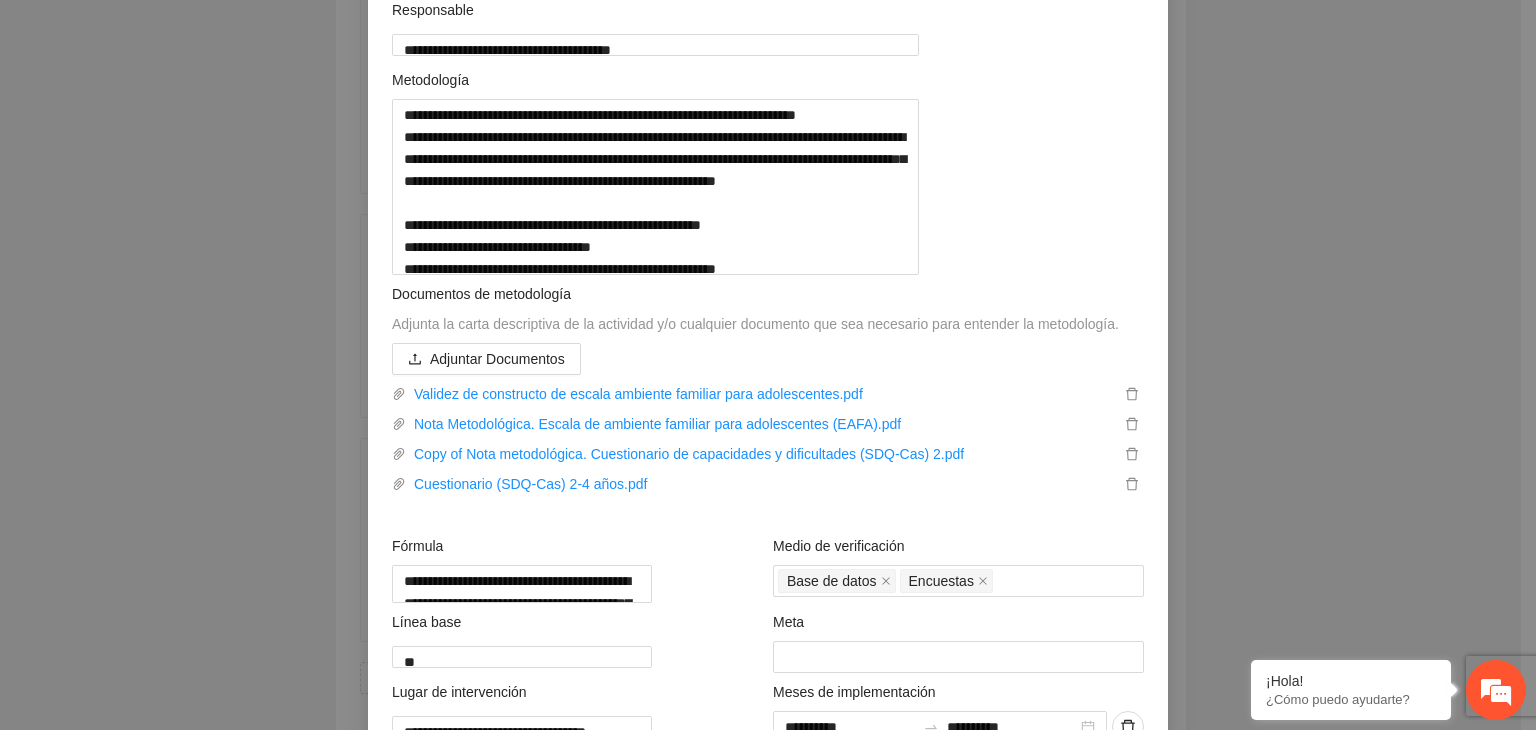 click on "**********" at bounding box center [768, 365] 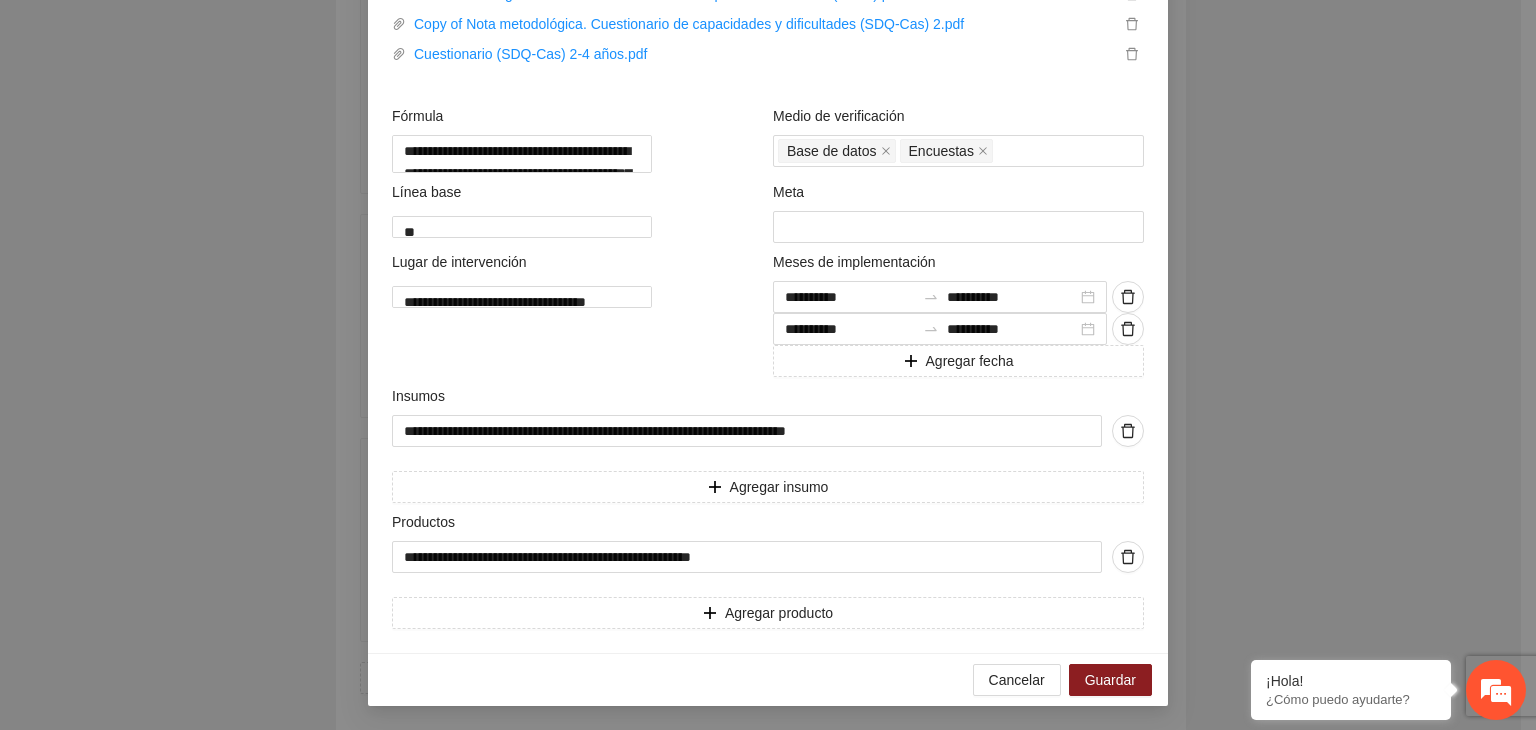 scroll, scrollTop: 841, scrollLeft: 0, axis: vertical 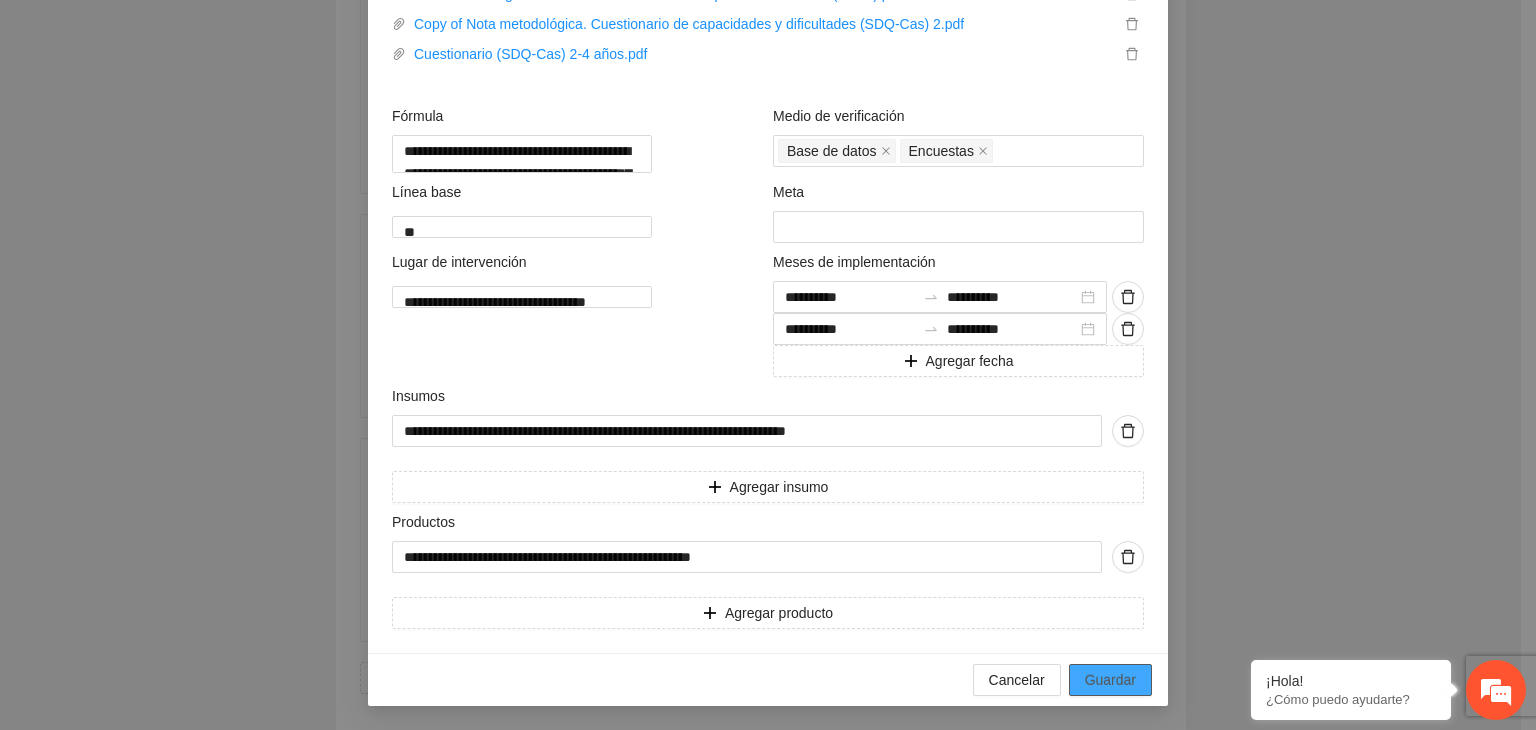 click on "Guardar" at bounding box center [1110, 680] 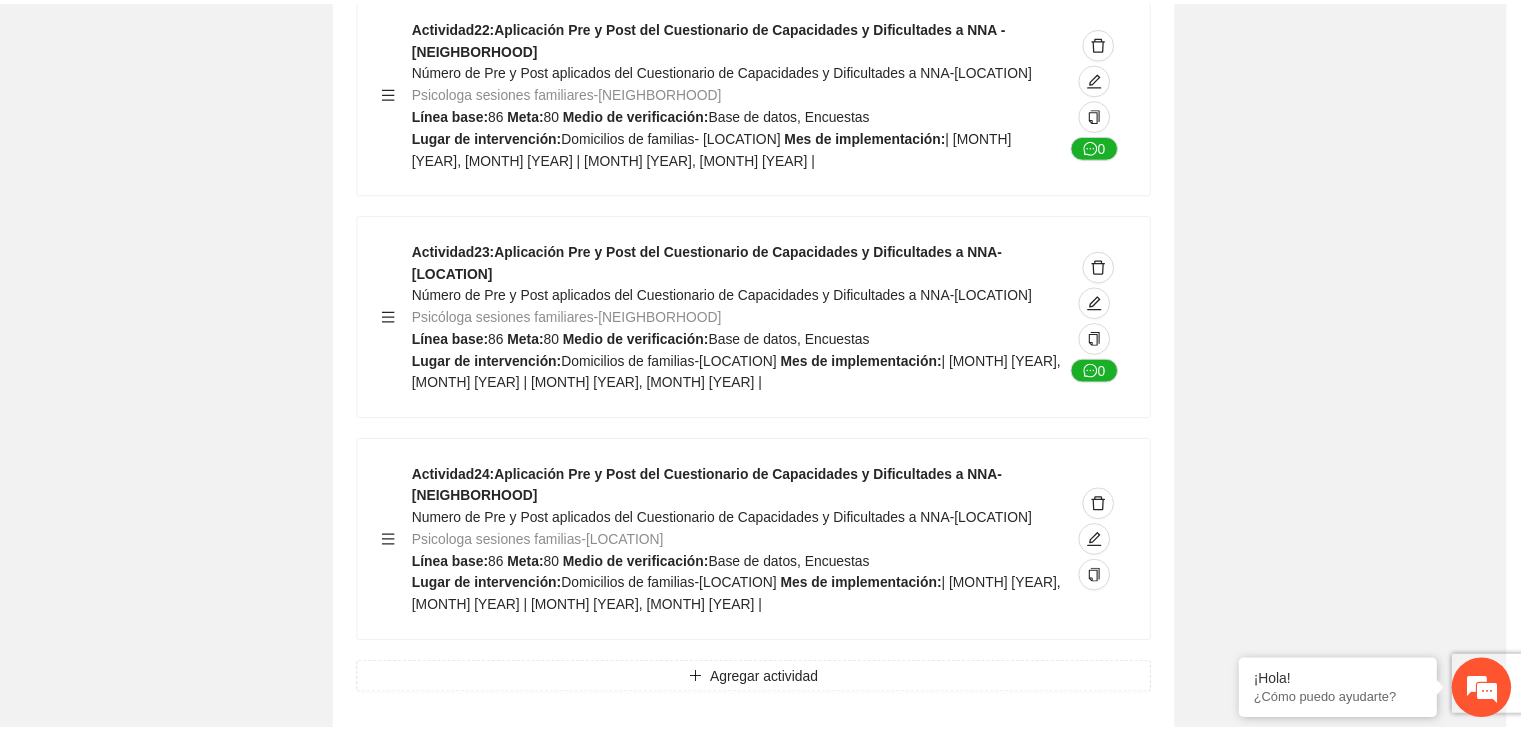 scroll, scrollTop: 204, scrollLeft: 0, axis: vertical 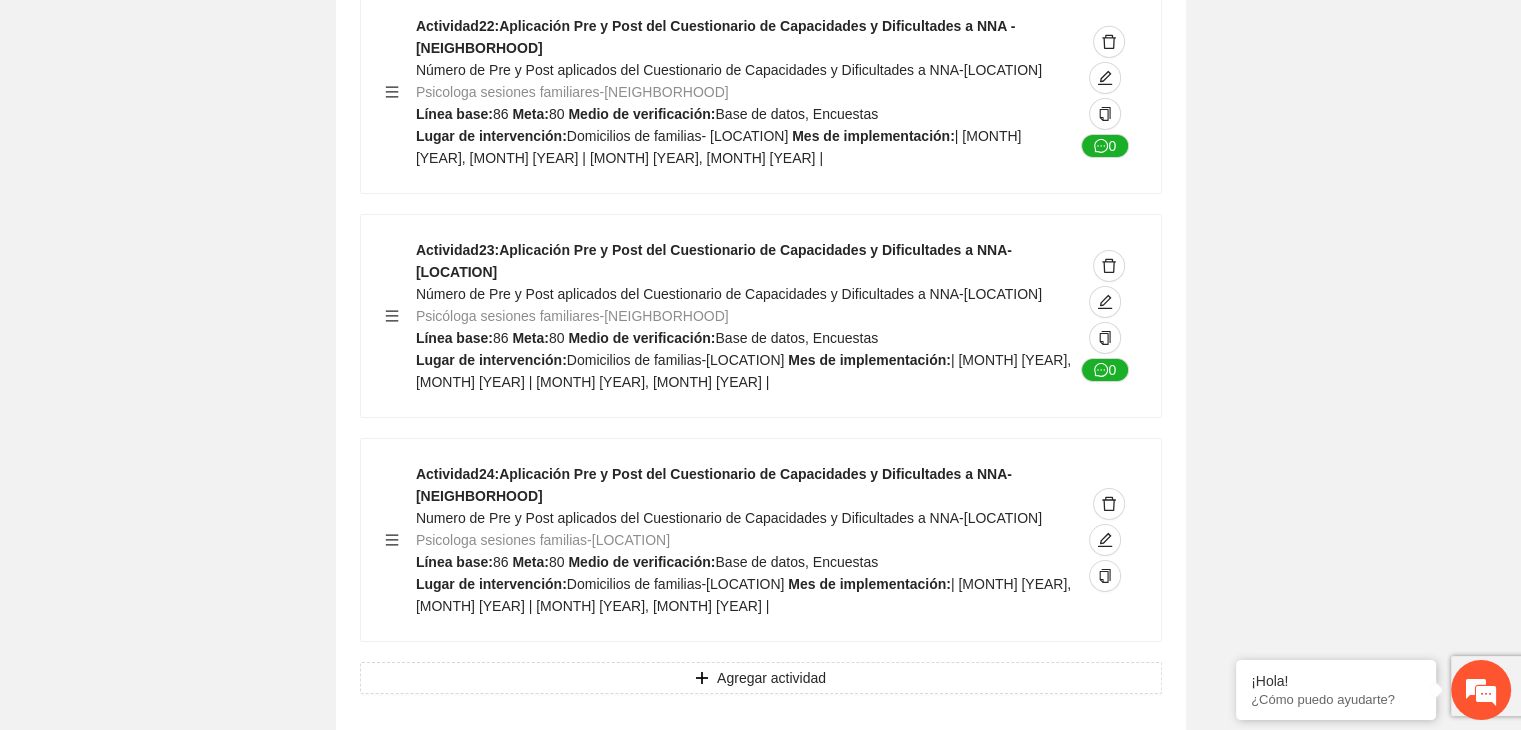 click on "Guardar Objetivo de desarrollo Exportar Contribuir a la disminución de incidencia en violencia familiar en las zonas de [NEIGHBORHOOD], [NEIGHBORHOOD] y [NEIGHBORHOOD] del Municipio de Chihuahua. Indicadores Indicador 1 : Violencia familiar disminuyendo en un 5% en [NEIGHBORHOOD] Número de carpetas de investigación de Violencia familiar disminuyendo en un 5% en [NEIGHBORHOOD] Metodología: Se solicita información al Observatorio Ciudadano de FICOSEC sobre el número de carpetas de violencia familiar en las colonias de intervención Línea base: 29 Meta: 25 Fórmula: Suma de carpetas de investigación de violencia familiar disminuyendo en un 5% en [NEIGHBORHOOD] Medio de verificación: Reporte/Informe 0 Indicador 2 : Violencia familiar disminuyendo en un 5% en [NEIGHBORHOOD] Número de carpetas de investigación de Violencia familiar disminuyendo en un 5% en [NEIGHBORHOOD] Metodología: Línea base: 63 Meta: 56 Fórmula: Medio de verificación: Reporte/Informe 0 3 :" at bounding box center [760, -6288] 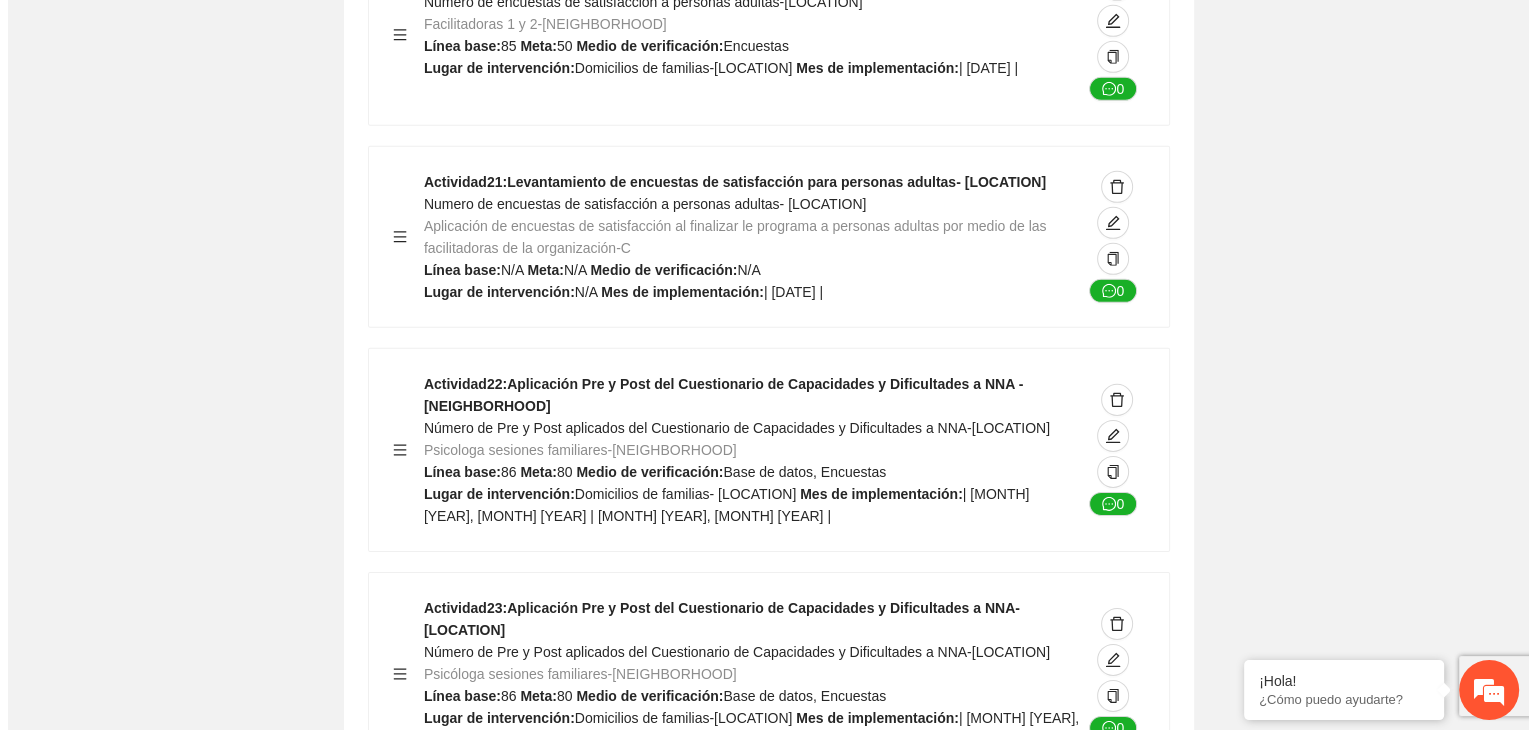 scroll, scrollTop: 13852, scrollLeft: 0, axis: vertical 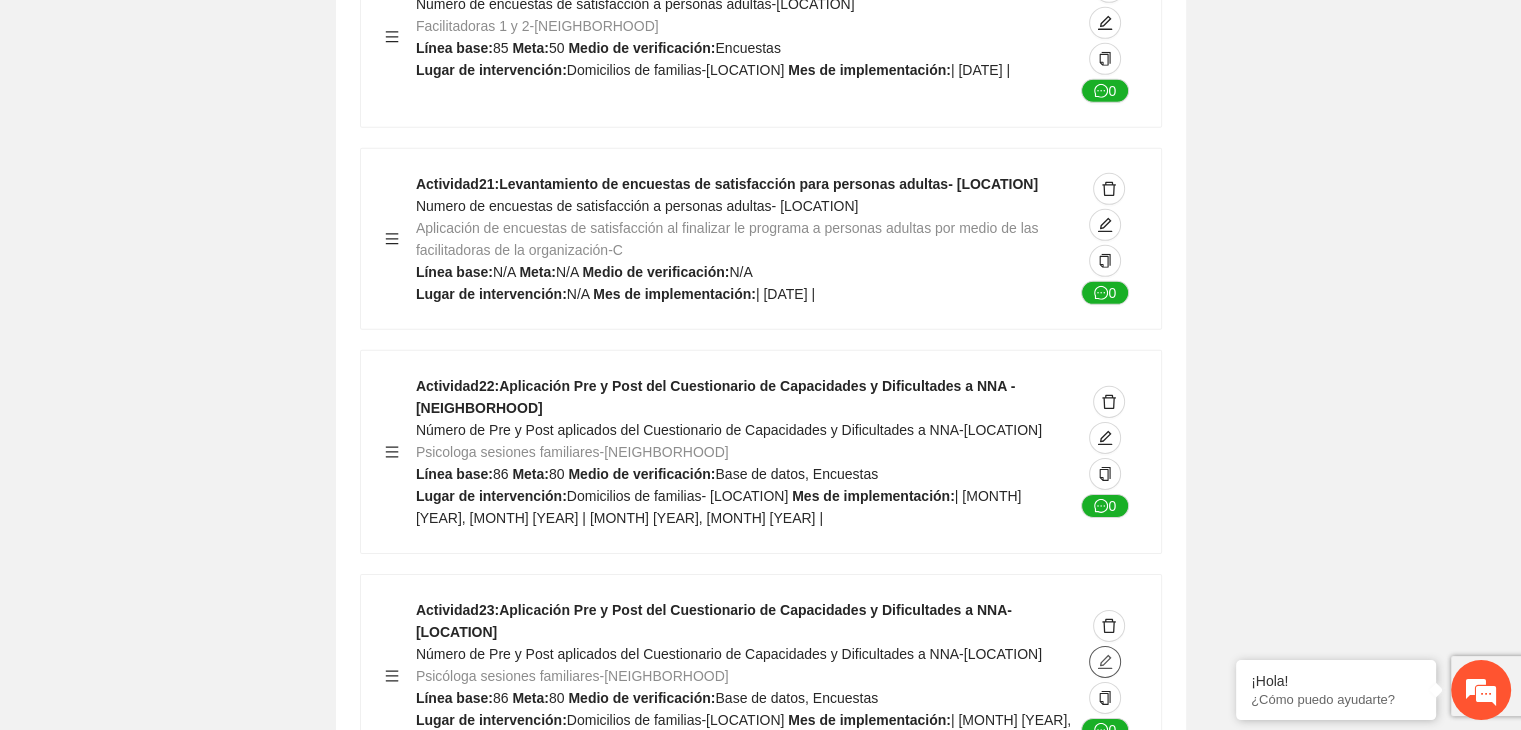 click 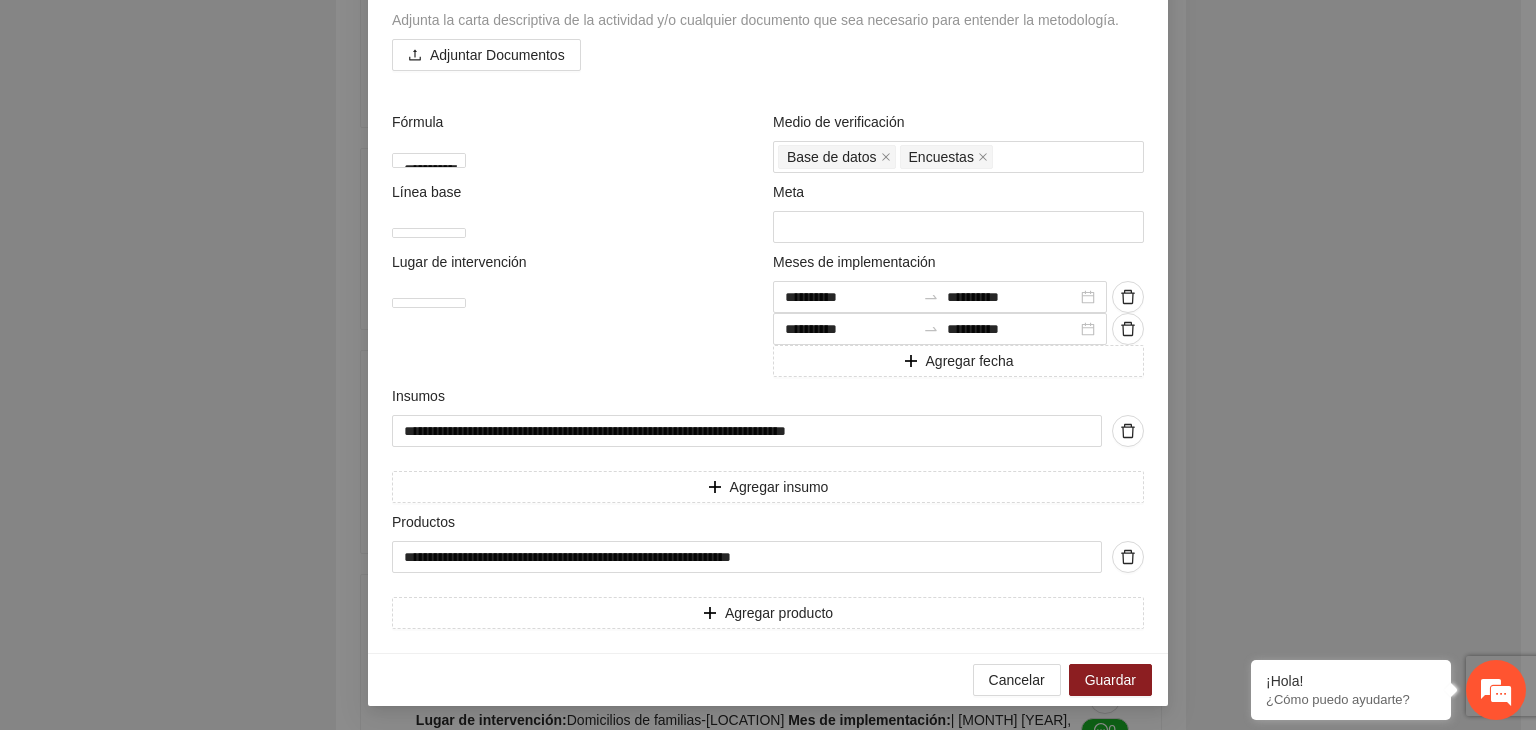 scroll, scrollTop: 520, scrollLeft: 0, axis: vertical 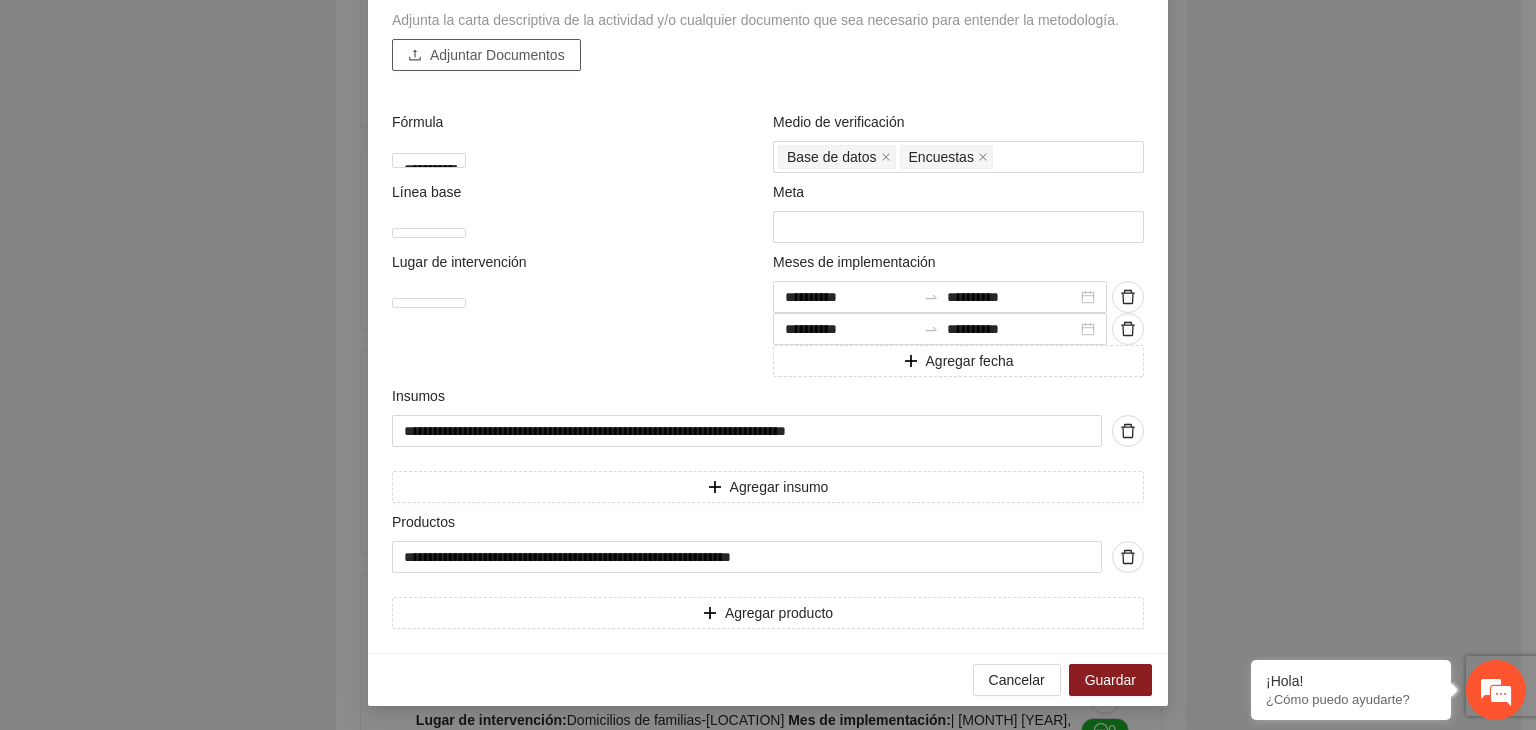 click on "Adjuntar Documentos" at bounding box center (497, 55) 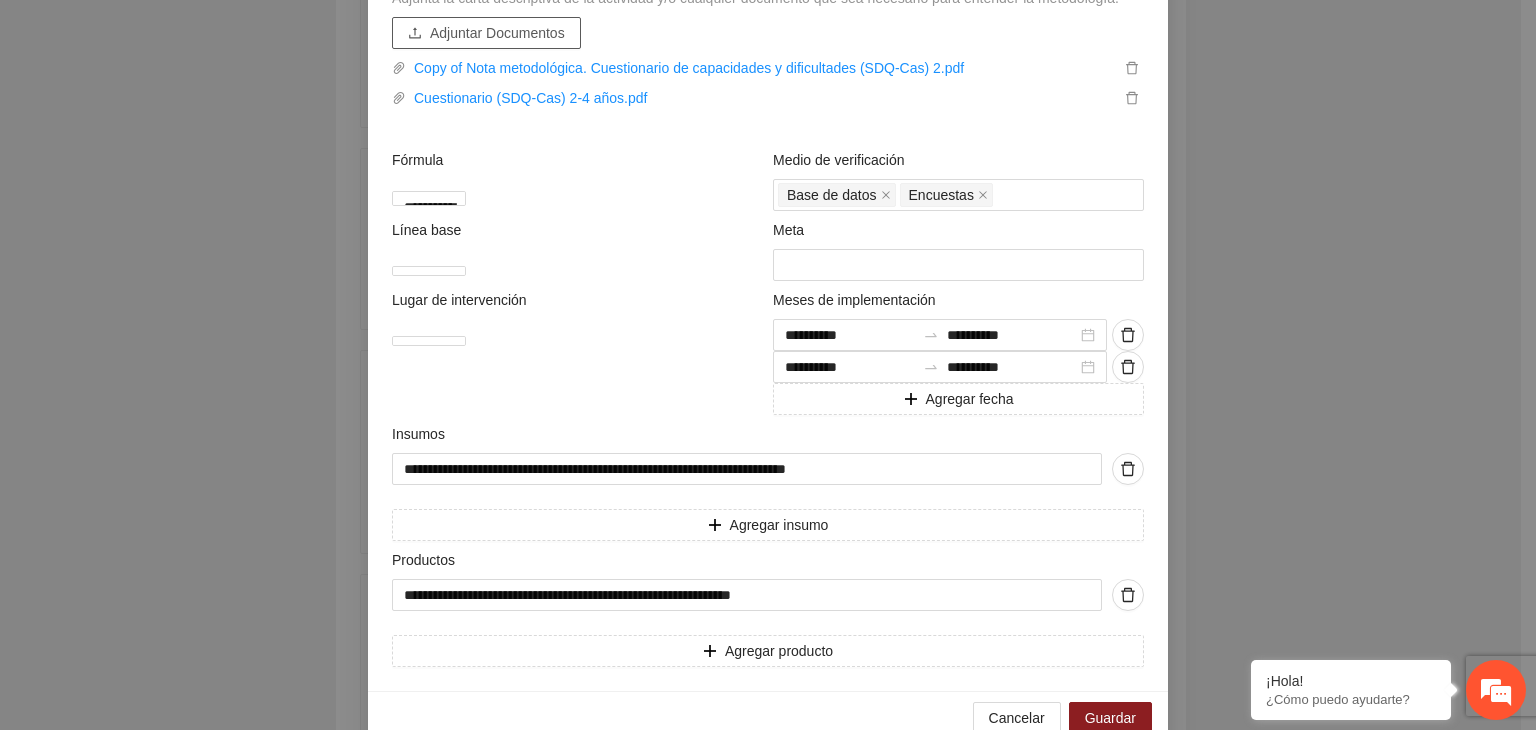 click on "Adjuntar Documentos" at bounding box center [497, 33] 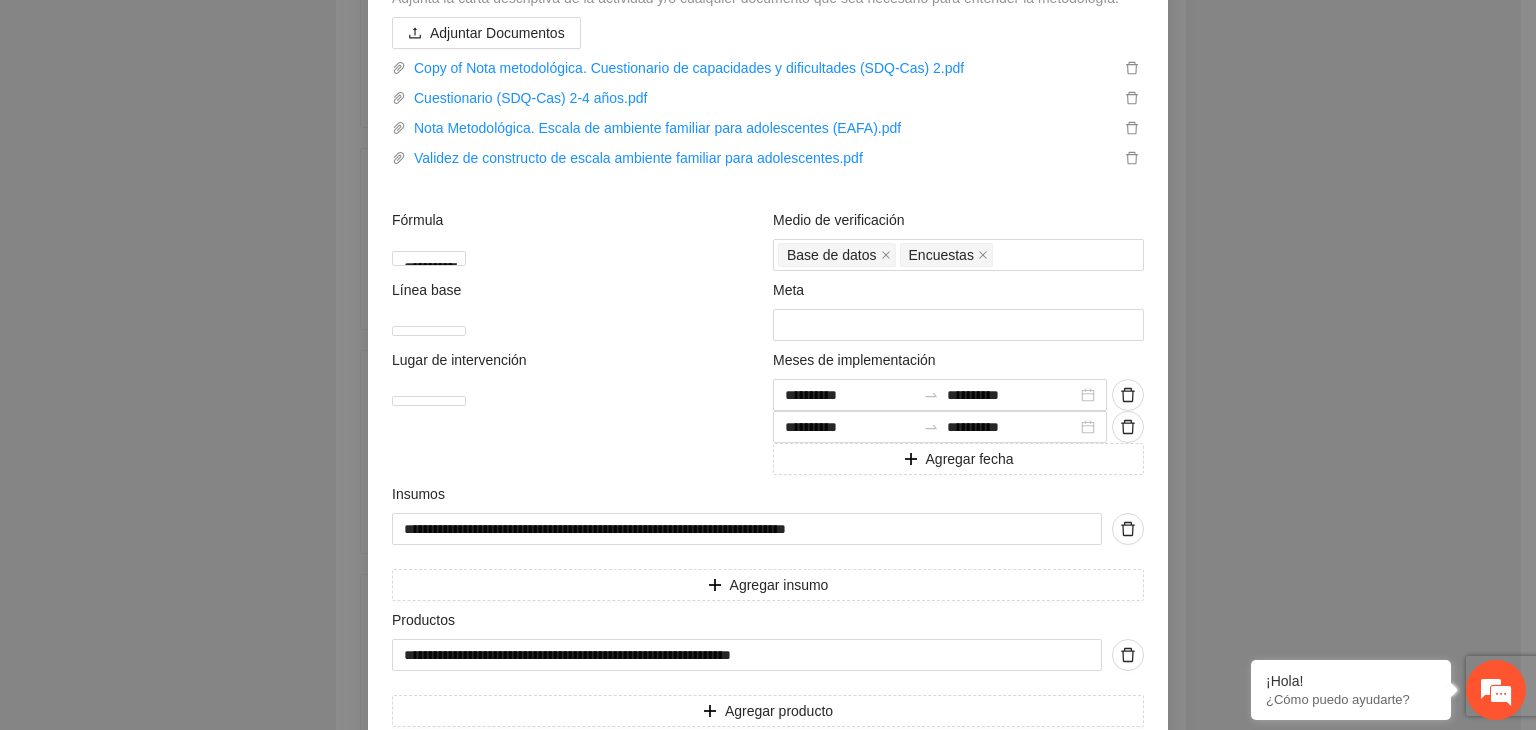 click on "**********" at bounding box center (768, 365) 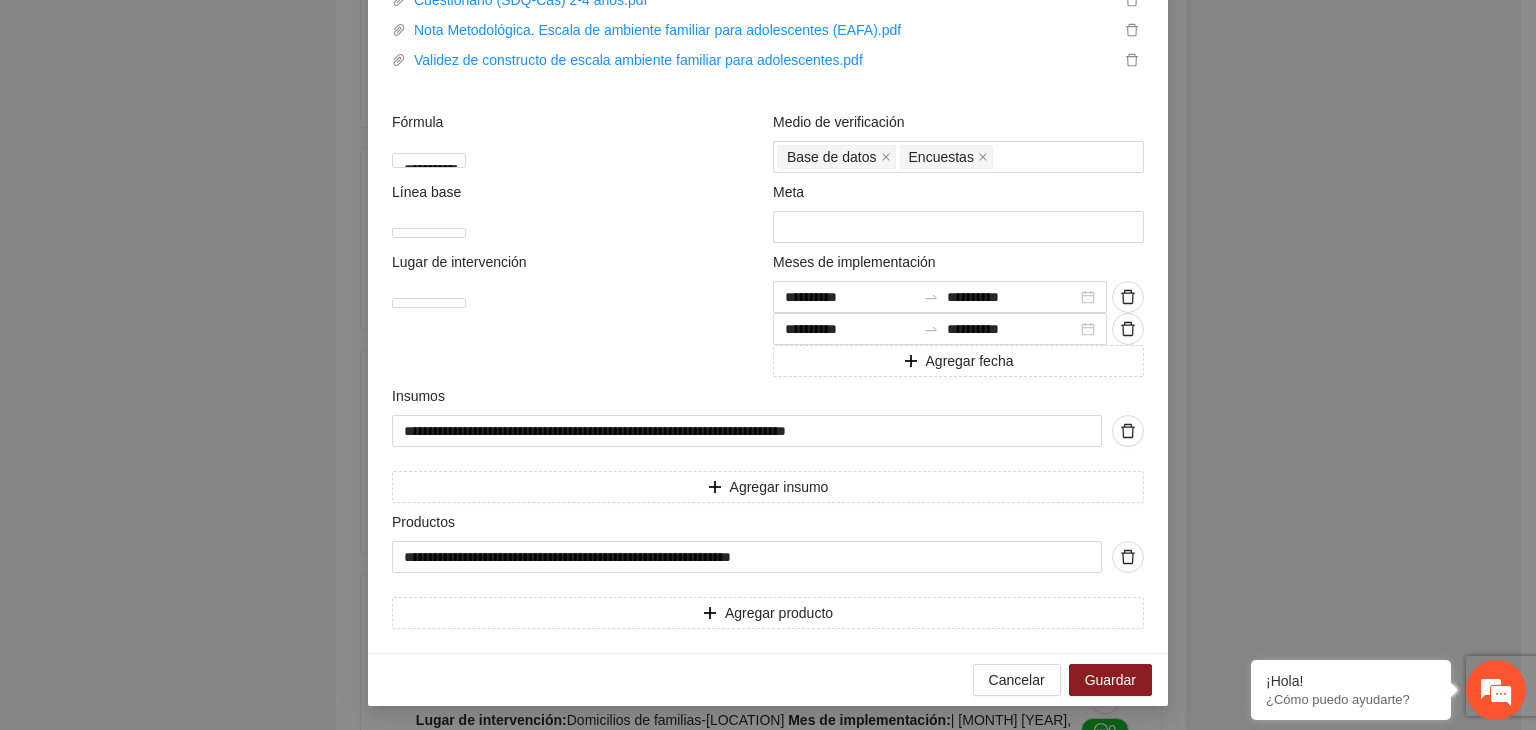 scroll, scrollTop: 863, scrollLeft: 0, axis: vertical 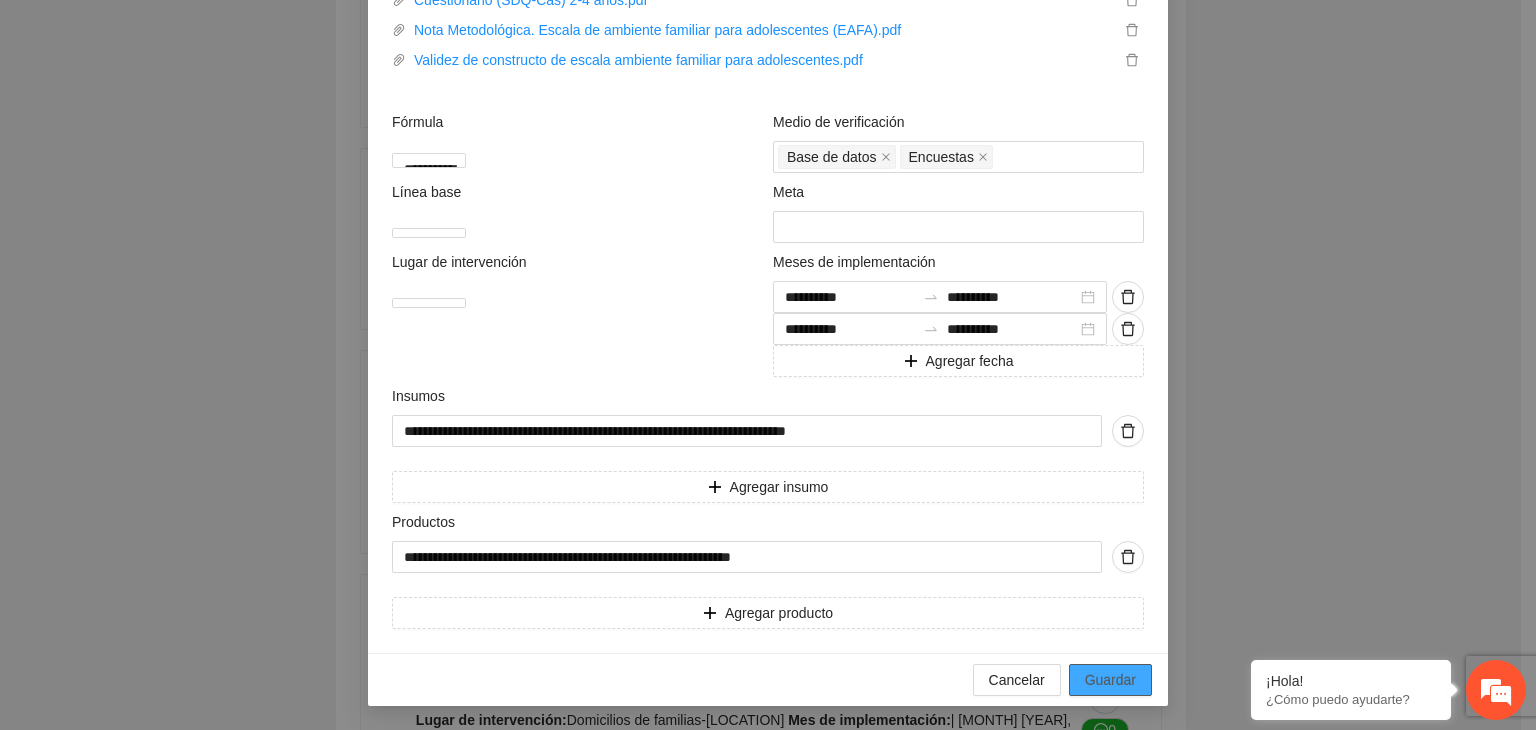 click on "Guardar" at bounding box center [1110, 680] 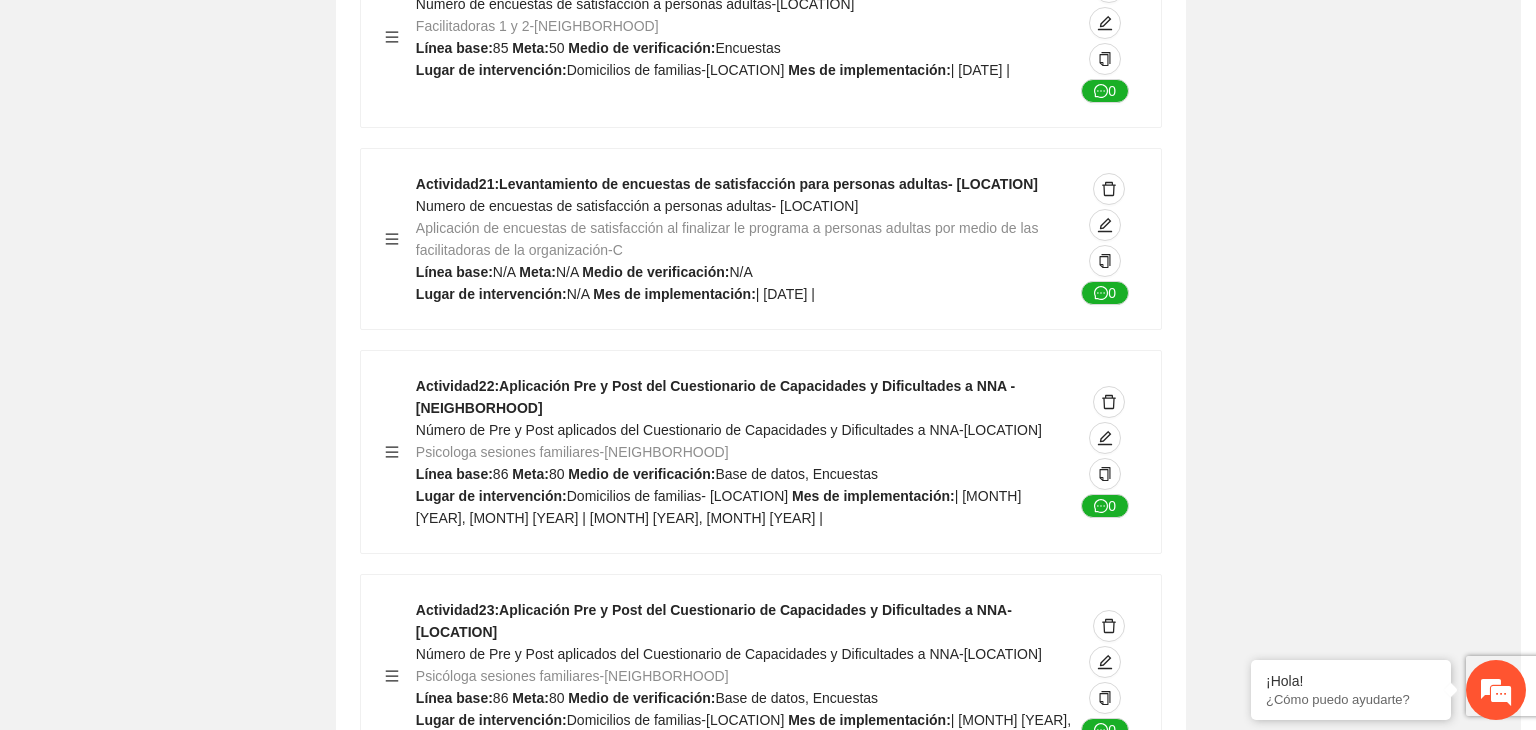 scroll, scrollTop: 204, scrollLeft: 0, axis: vertical 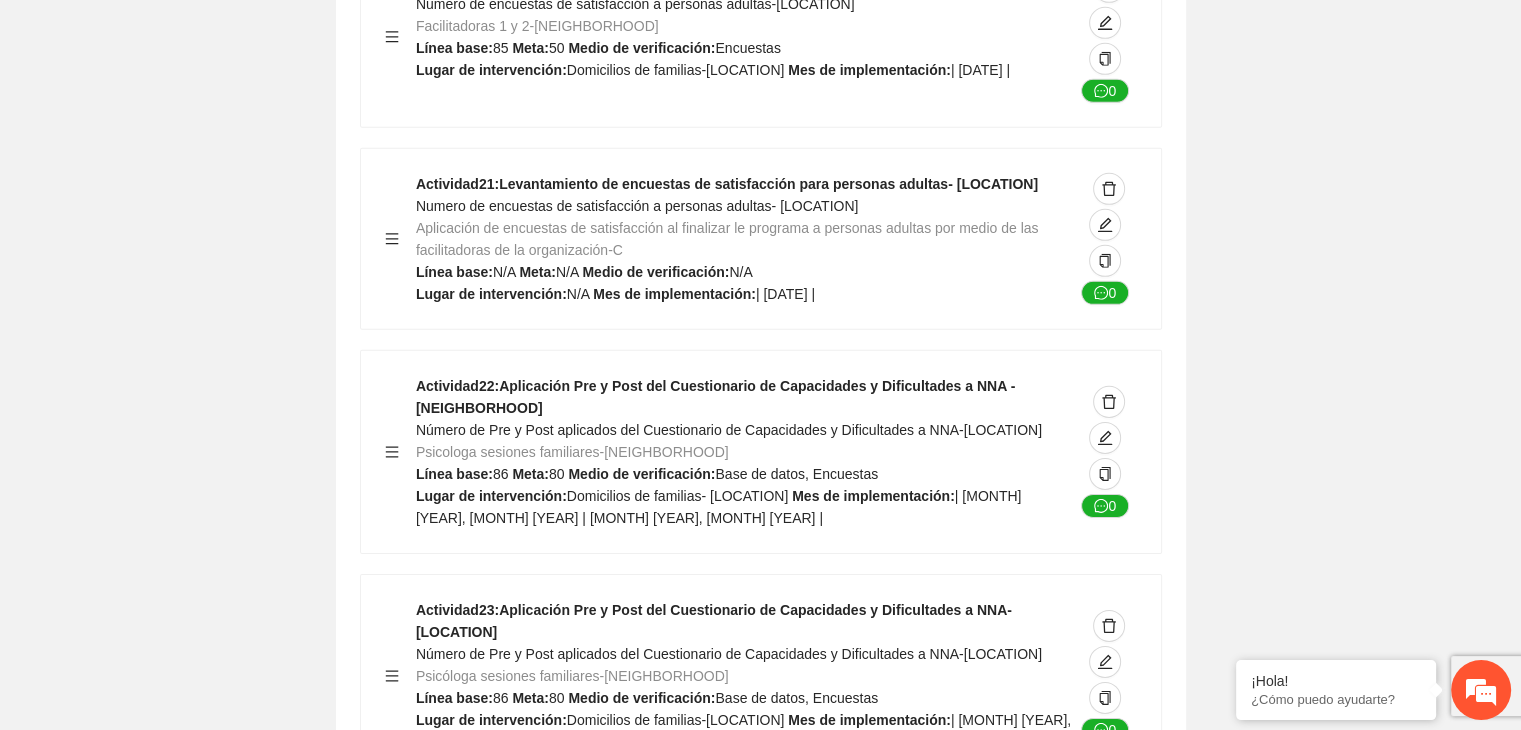 click on "Guardar Objetivo de desarrollo Exportar Contribuir a la disminución de incidencia en violencia familiar en las zonas de [NEIGHBORHOOD], [NEIGHBORHOOD] y [NEIGHBORHOOD] del Municipio de Chihuahua. Indicadores Indicador 1 : Violencia familiar disminuyendo en un 5% en [NEIGHBORHOOD] Número de carpetas de investigación de Violencia familiar disminuyendo en un 5% en [NEIGHBORHOOD] Metodología: Se solicita información al Observatorio Ciudadano de FICOSEC sobre el número de carpetas de violencia familiar en las colonias de intervención Línea base: 29 Meta: 25 Fórmula: Suma de carpetas de investigación de violencia familiar disminuyendo en un 5% en [NEIGHBORHOOD] Medio de verificación: Reporte/Informe 0 Indicador 2 : Violencia familiar disminuyendo en un 5% en [NEIGHBORHOOD] Número de carpetas de investigación de Violencia familiar disminuyendo en un 5% en [NEIGHBORHOOD] Metodología: Línea base: 63 Meta: 56 Fórmula: Medio de verificación: Reporte/Informe 0 3 :" at bounding box center (760, -5928) 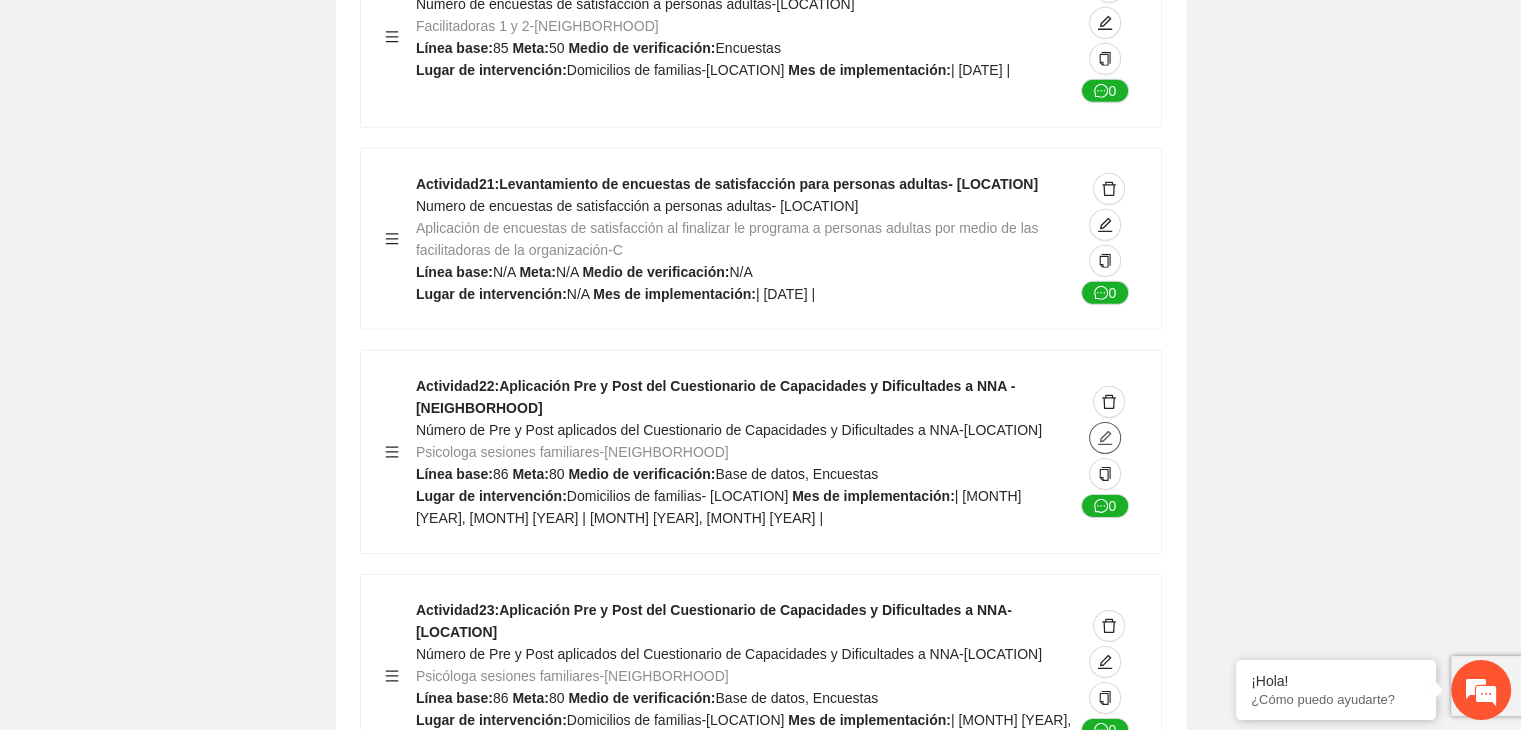 click 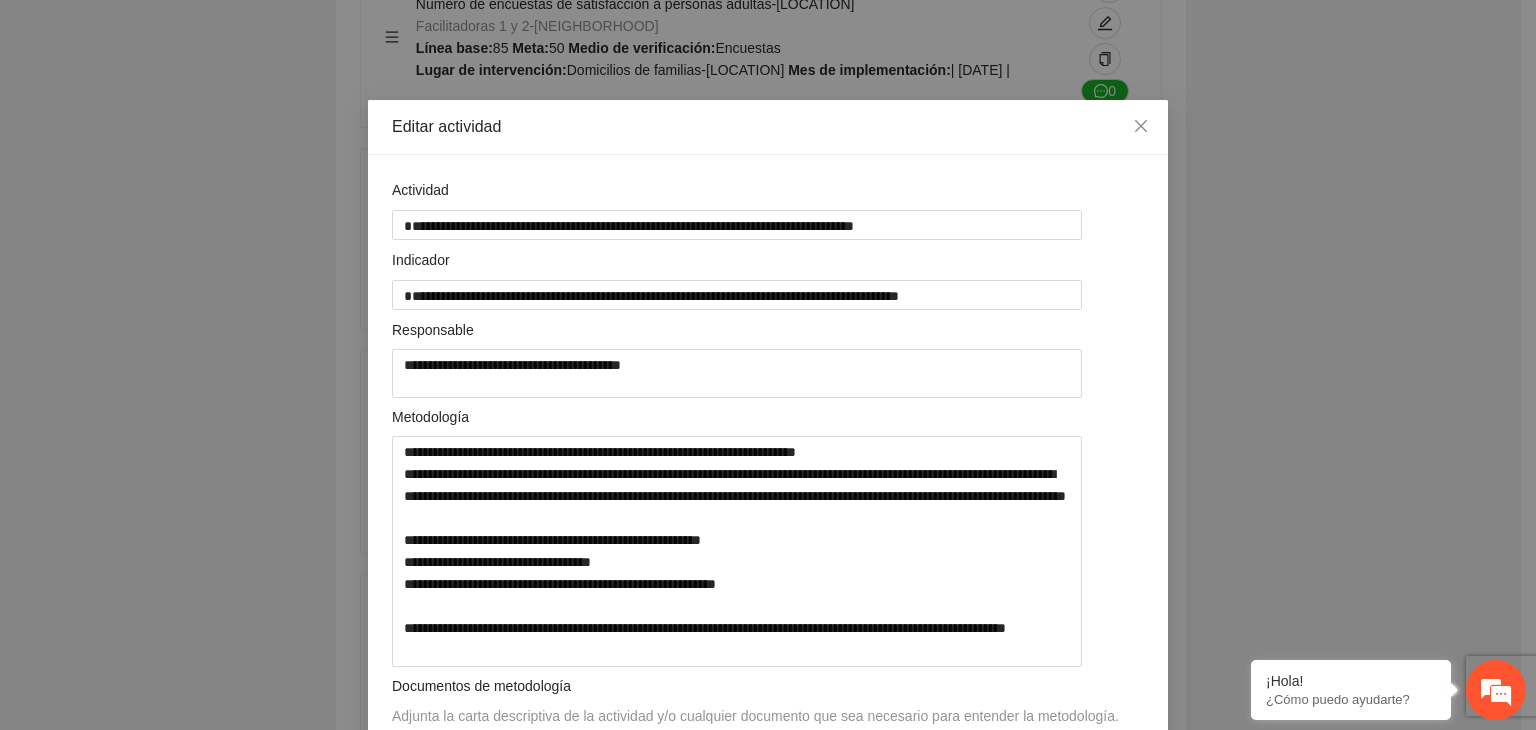 click on "**********" at bounding box center [768, 365] 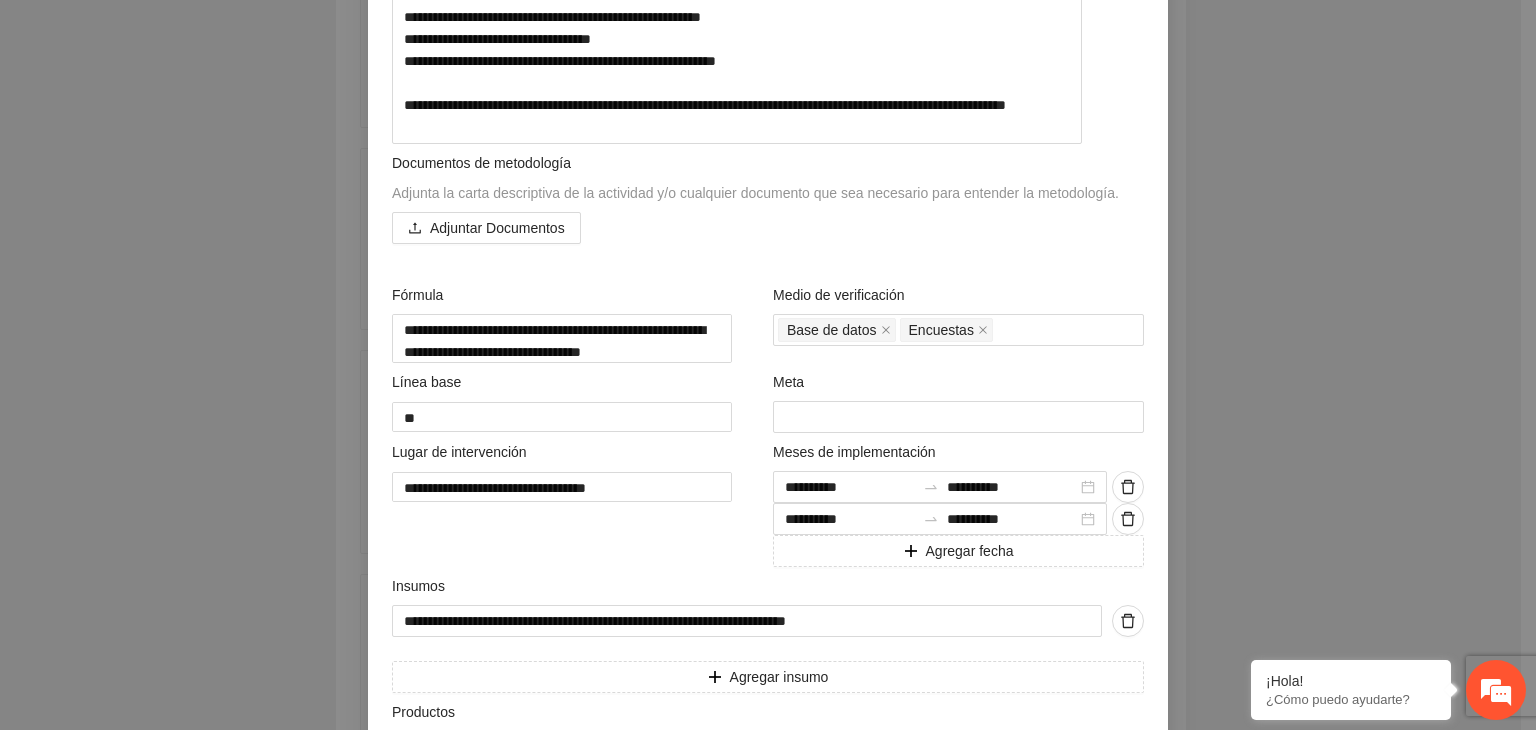 scroll, scrollTop: 680, scrollLeft: 0, axis: vertical 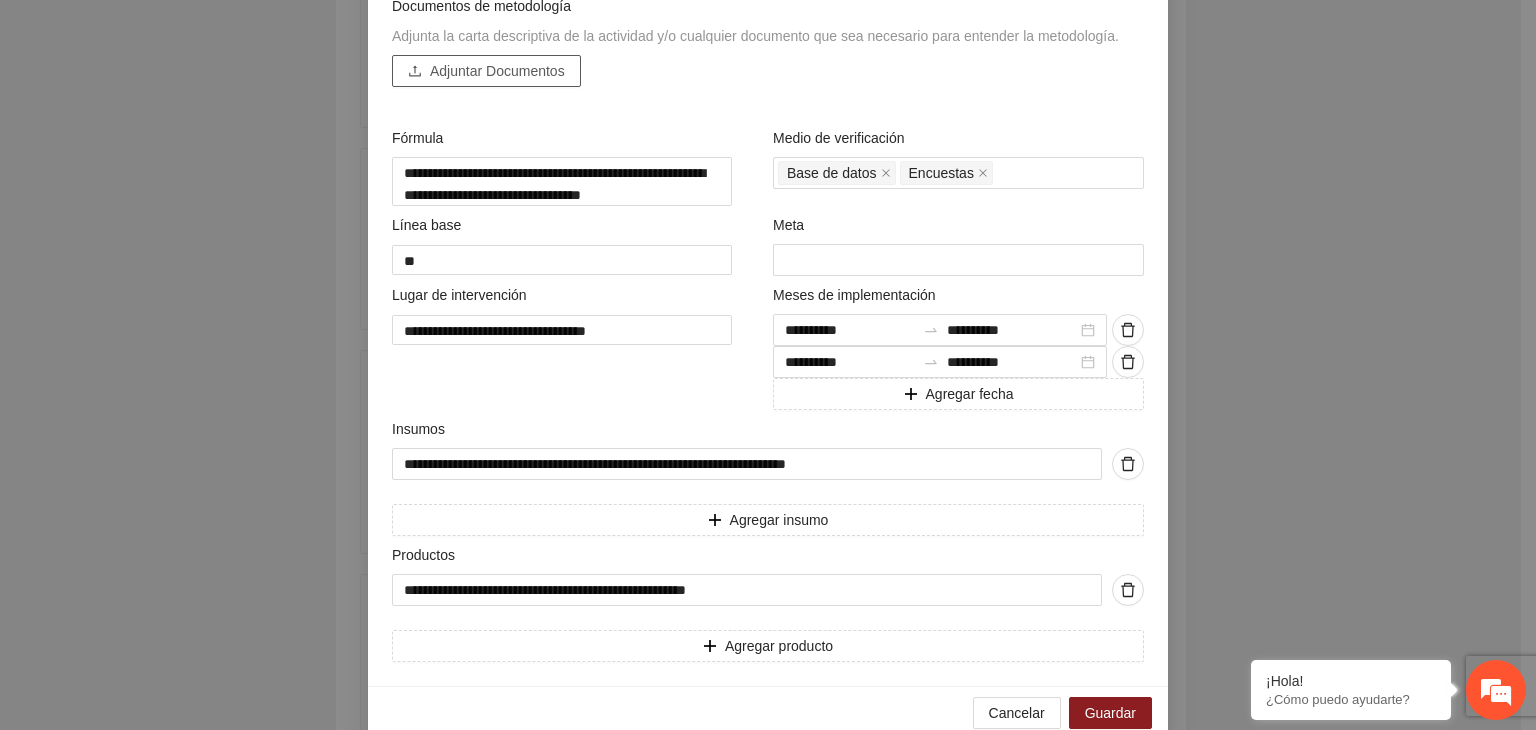 click on "Adjuntar Documentos" at bounding box center (497, 71) 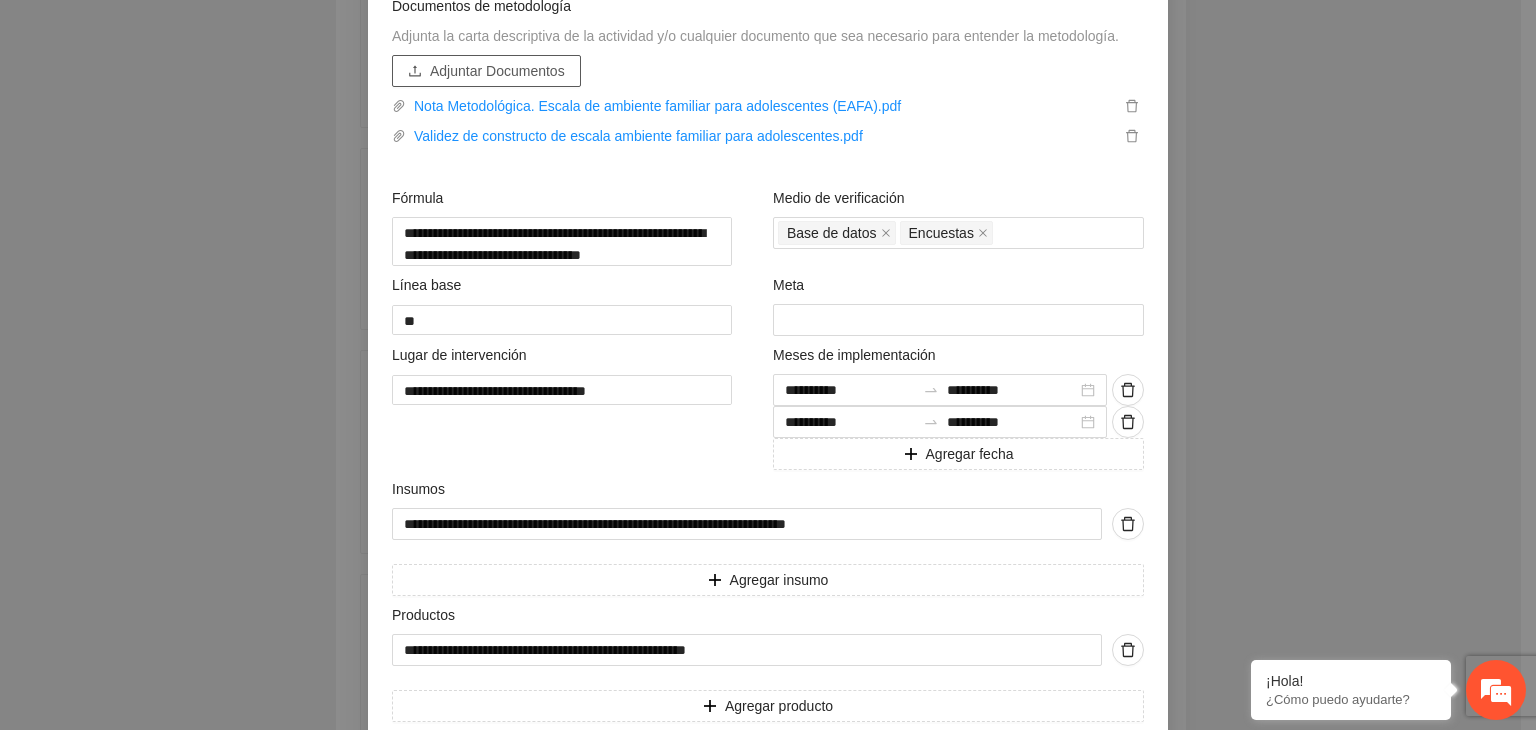 click on "Adjuntar Documentos" at bounding box center (497, 71) 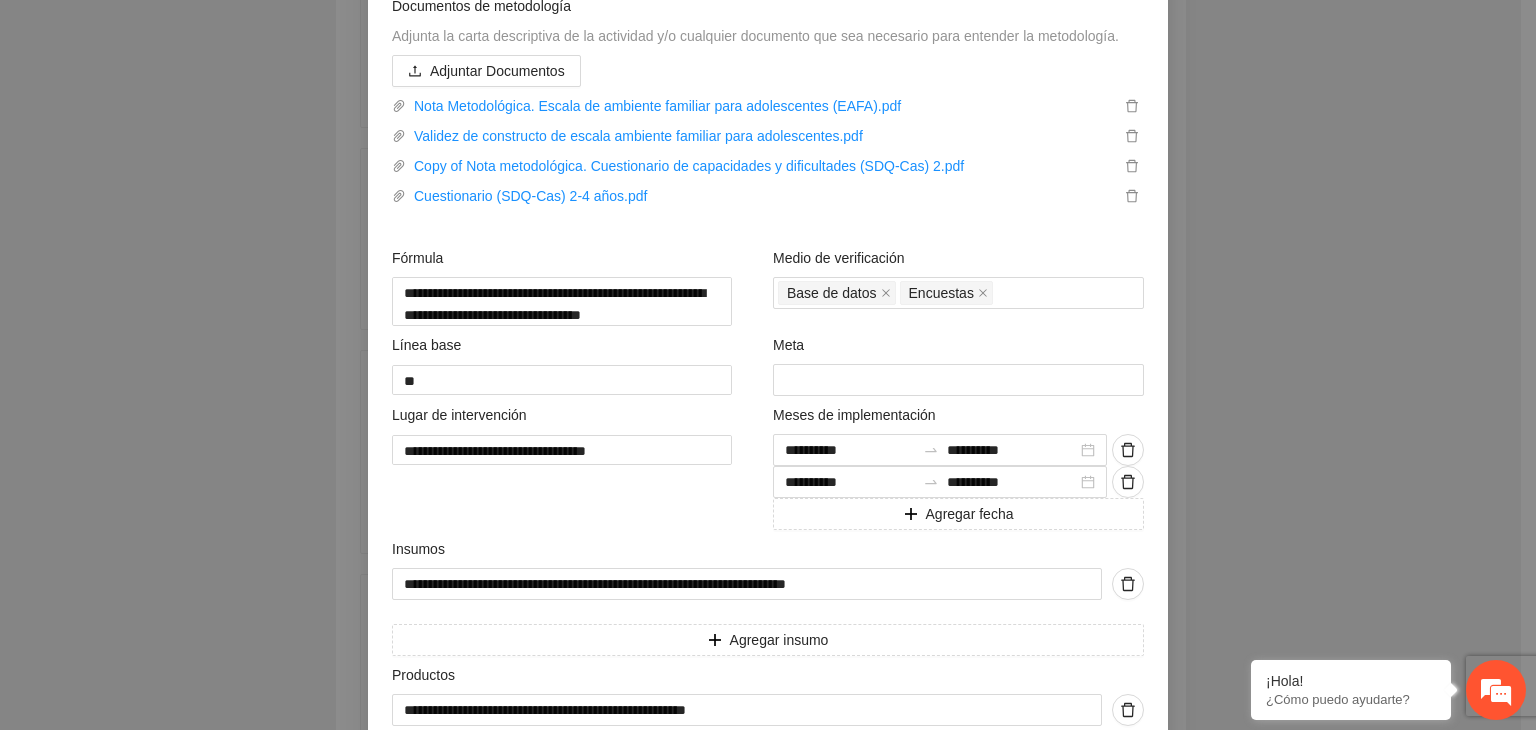 click on "**********" at bounding box center [768, 365] 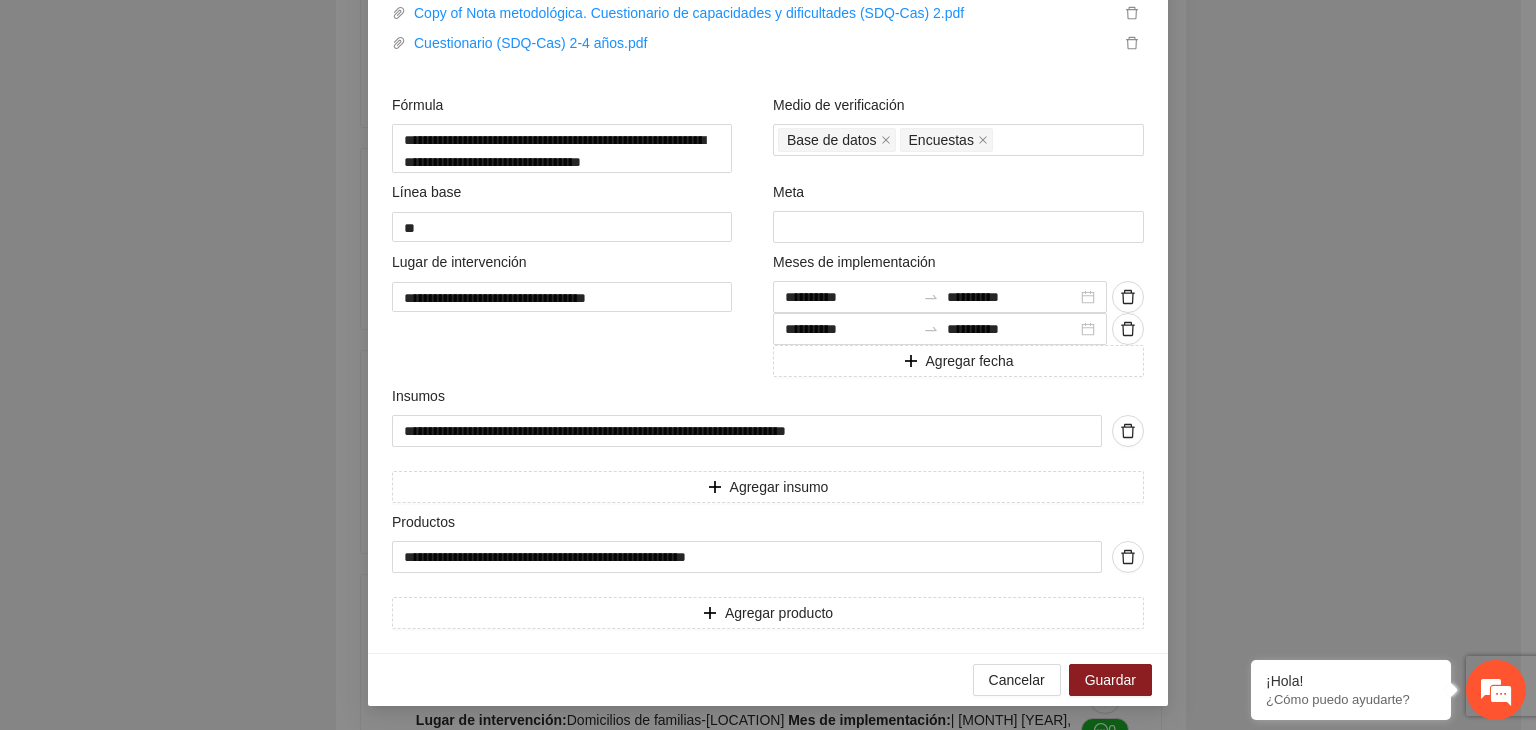 scroll, scrollTop: 863, scrollLeft: 0, axis: vertical 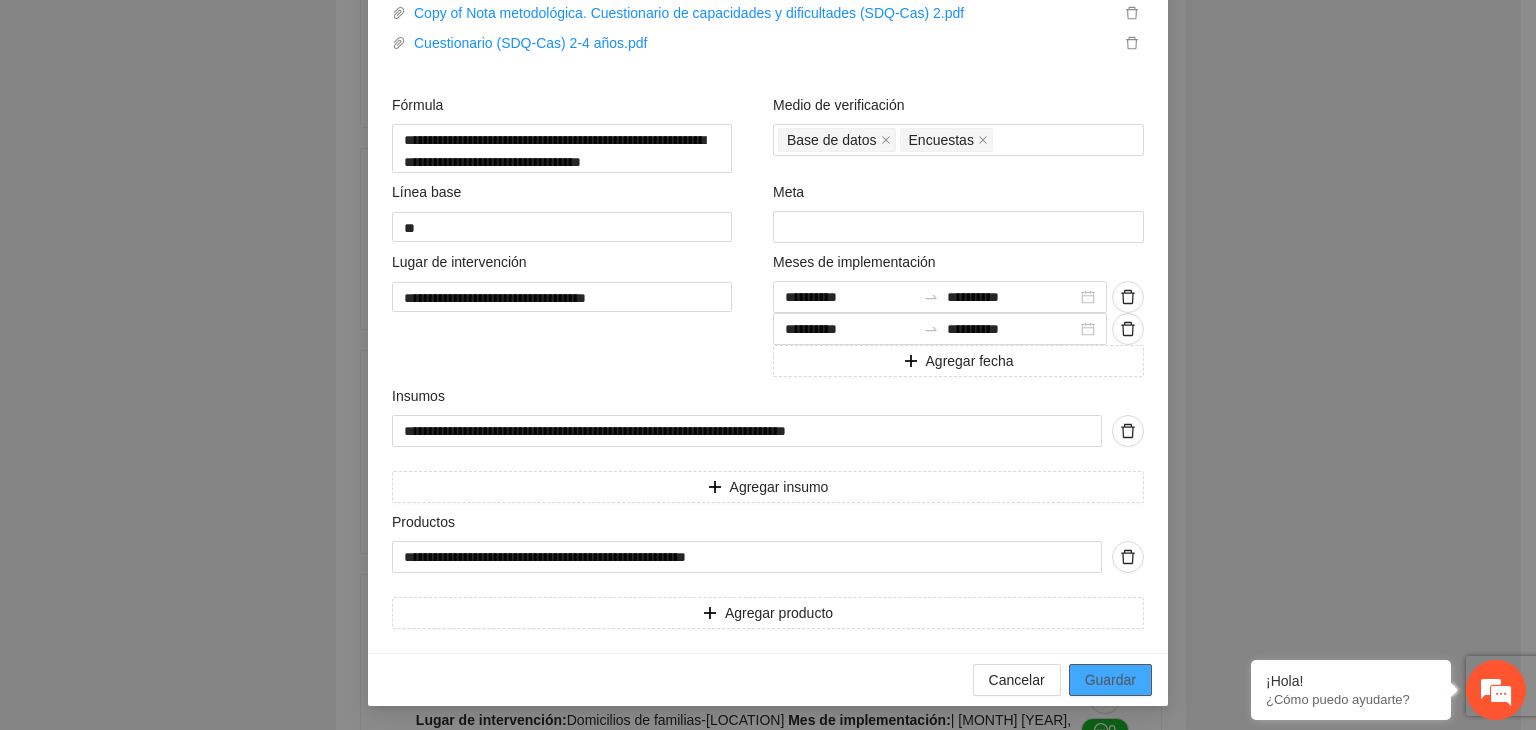 click on "Guardar" at bounding box center [1110, 680] 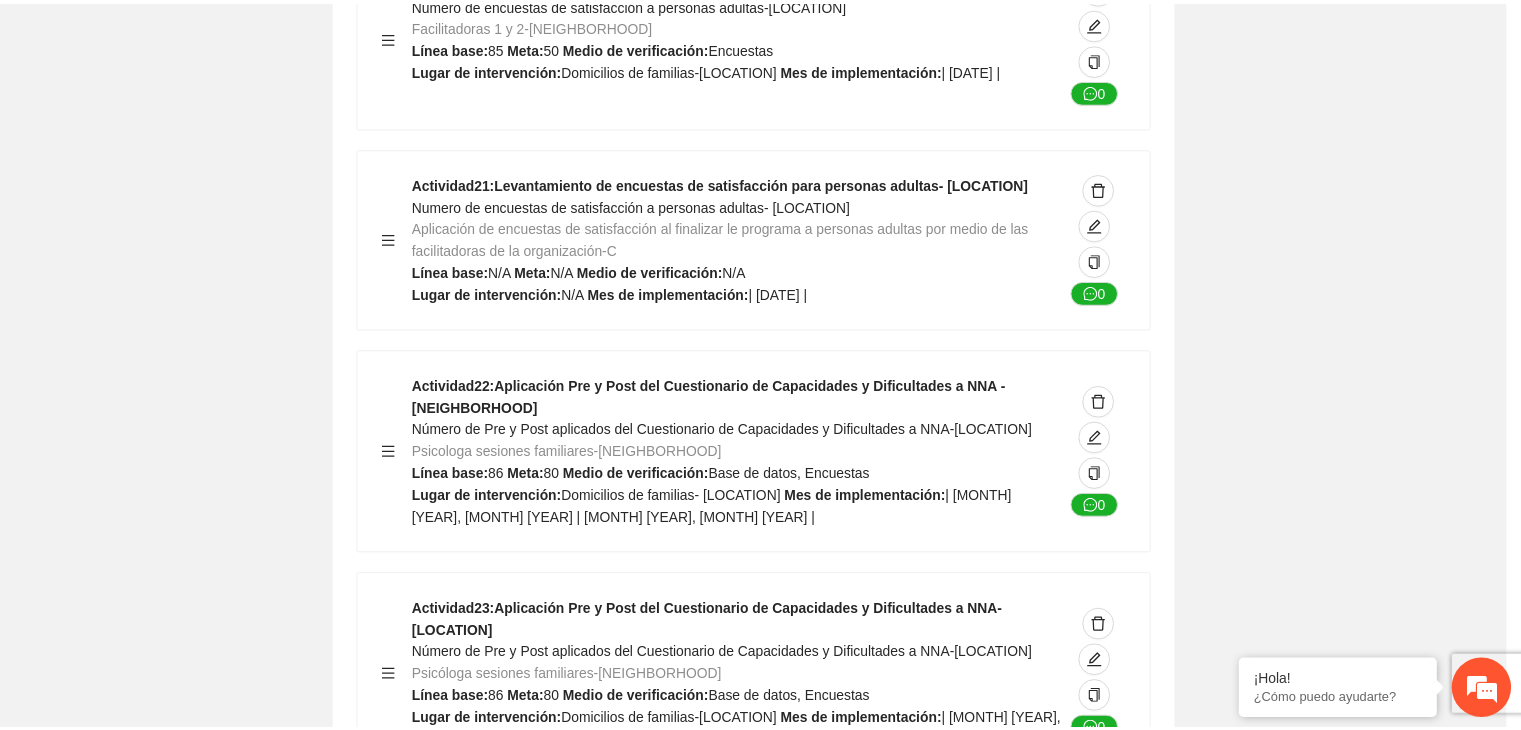 scroll, scrollTop: 204, scrollLeft: 0, axis: vertical 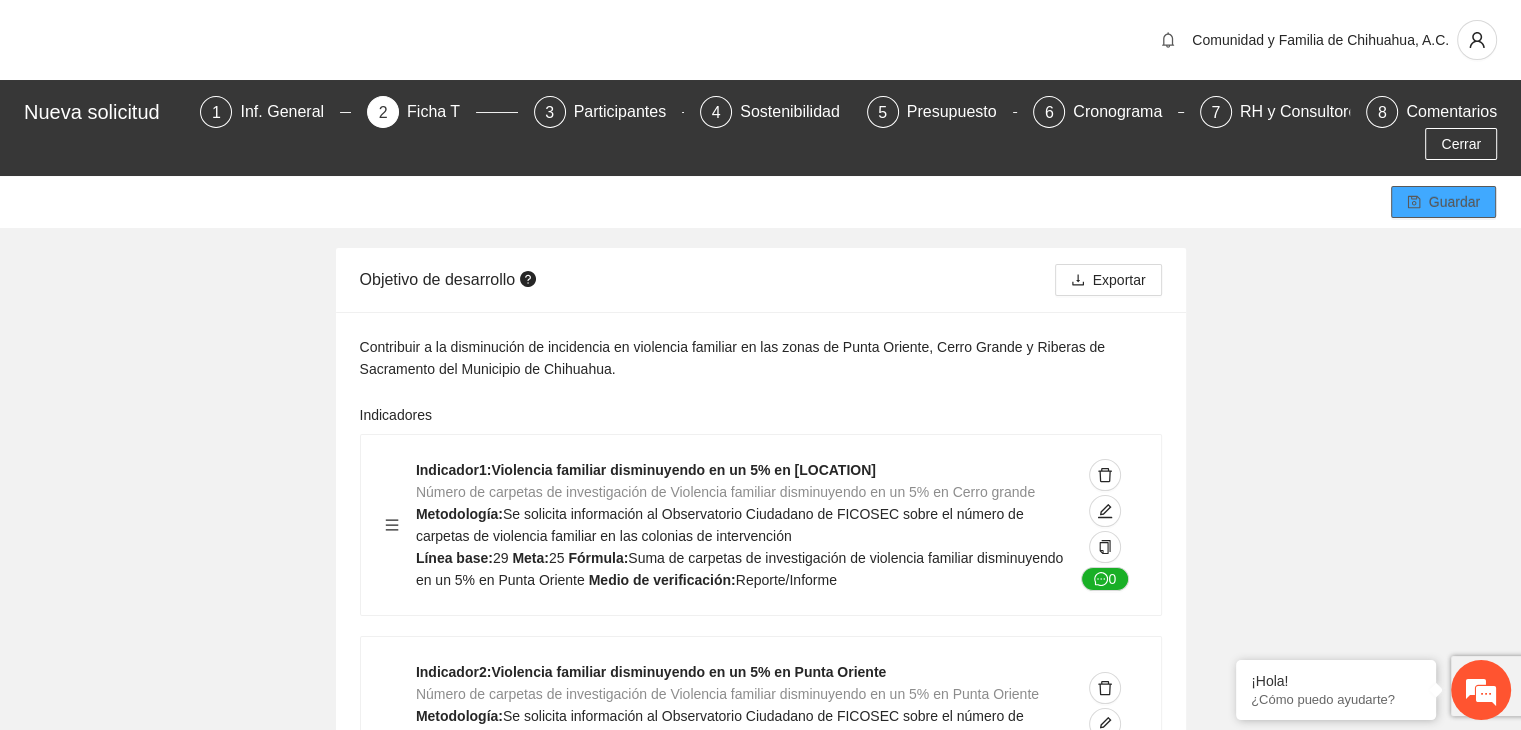 click on "Guardar" at bounding box center [1443, 202] 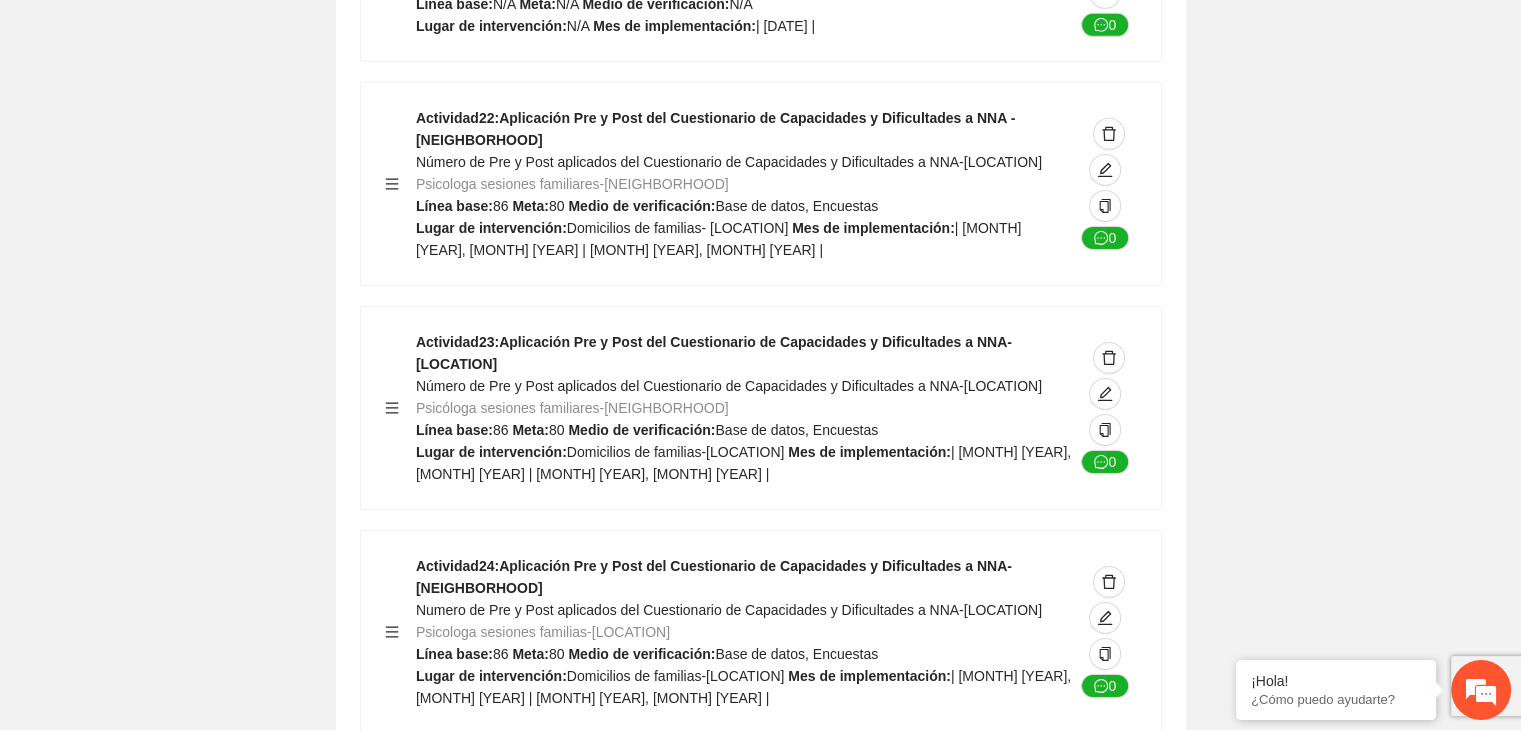 scroll, scrollTop: 14138, scrollLeft: 0, axis: vertical 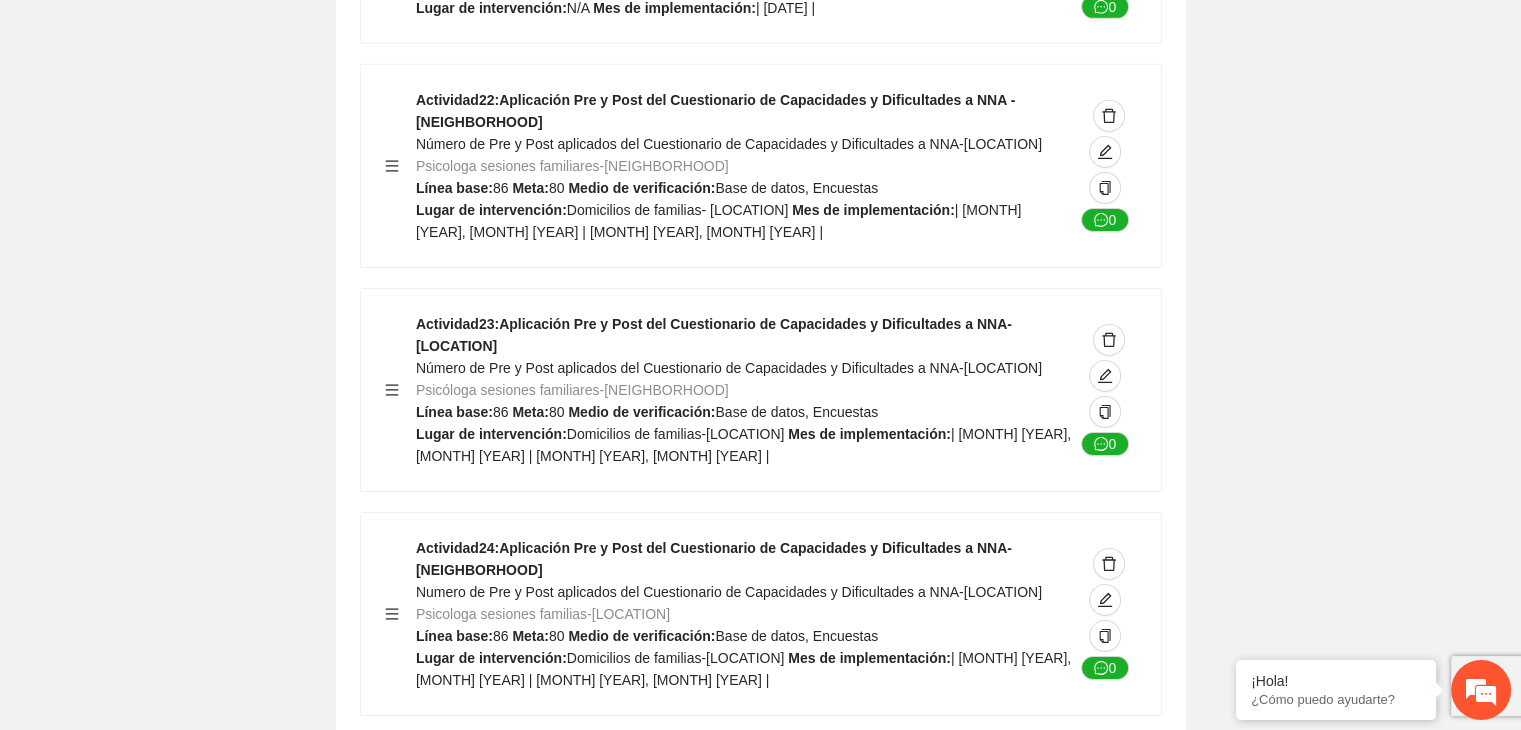 click on "Guardar Objetivo de desarrollo Exportar Contribuir a la disminución de incidencia en violencia familiar en las zonas de [NEIGHBORHOOD], [NEIGHBORHOOD] y [NEIGHBORHOOD] del Municipio de Chihuahua. Indicadores Indicador 1 : Violencia familiar disminuyendo en un 5% en [NEIGHBORHOOD] Número de carpetas de investigación de Violencia familiar disminuyendo en un 5% en [NEIGHBORHOOD] Metodología: Se solicita información al Observatorio Ciudadano de FICOSEC sobre el número de carpetas de violencia familiar en las colonias de intervención Línea base: 29 Meta: 25 Fórmula: Suma de carpetas de investigación de violencia familiar disminuyendo en un 5% en [NEIGHBORHOOD] Medio de verificación: Reporte/Informe 0 Indicador 2 : Violencia familiar disminuyendo en un 5% en [NEIGHBORHOOD] Número de carpetas de investigación de Violencia familiar disminuyendo en un 5% en [NEIGHBORHOOD] Metodología: Línea base: 63 Meta: 56 Fórmula: Medio de verificación: Reporte/Informe 0 3 :" at bounding box center [760, -6214] 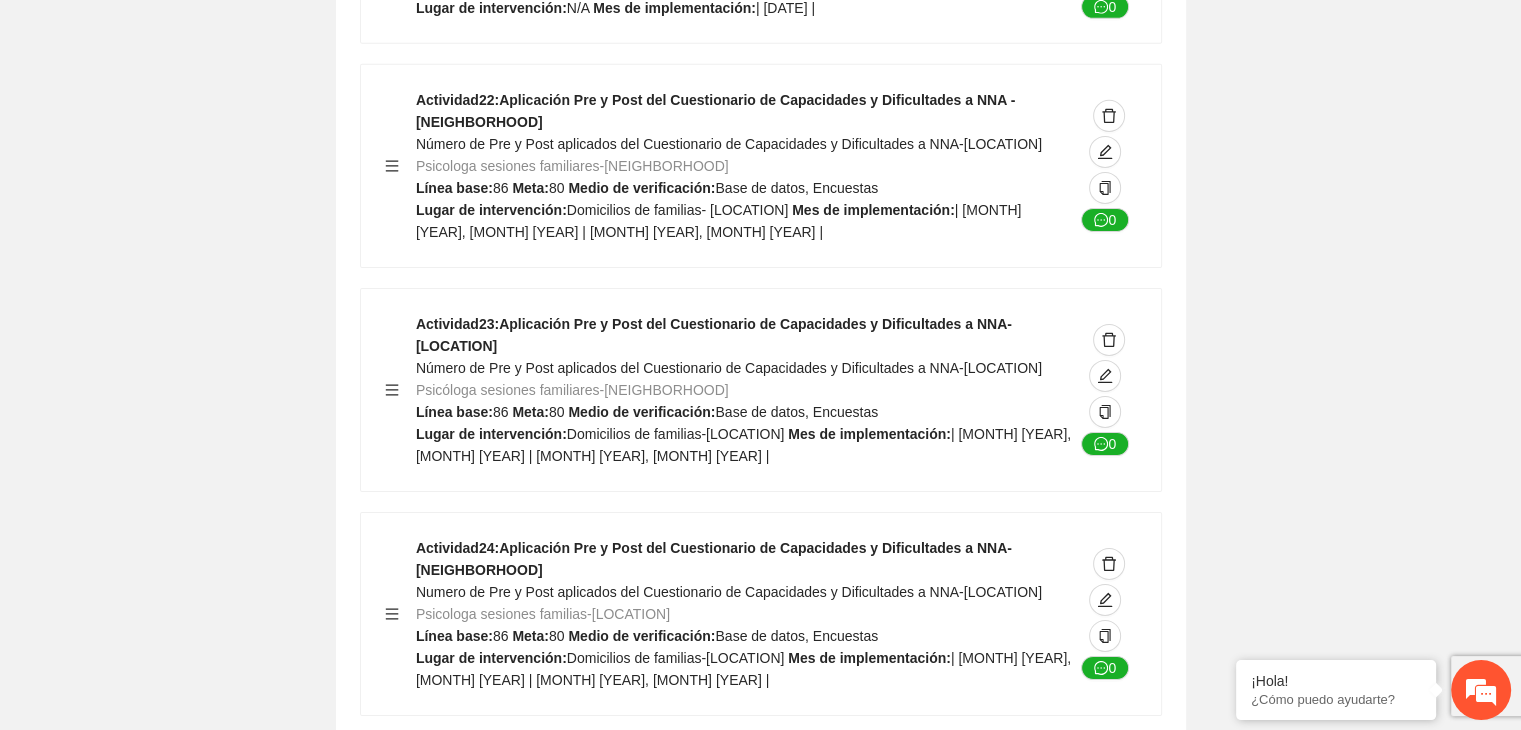 click on "Guardar Objetivo de desarrollo Exportar Contribuir a la disminución de incidencia en violencia familiar en las zonas de [NEIGHBORHOOD], [NEIGHBORHOOD] y [NEIGHBORHOOD] del Municipio de Chihuahua. Indicadores Indicador 1 : Violencia familiar disminuyendo en un 5% en [NEIGHBORHOOD] Número de carpetas de investigación de Violencia familiar disminuyendo en un 5% en [NEIGHBORHOOD] Metodología: Se solicita información al Observatorio Ciudadano de FICOSEC sobre el número de carpetas de violencia familiar en las colonias de intervención Línea base: 29 Meta: 25 Fórmula: Suma de carpetas de investigación de violencia familiar disminuyendo en un 5% en [NEIGHBORHOOD] Medio de verificación: Reporte/Informe 0 Indicador 2 : Violencia familiar disminuyendo en un 5% en [NEIGHBORHOOD] Número de carpetas de investigación de Violencia familiar disminuyendo en un 5% en [NEIGHBORHOOD] Metodología: Línea base: 63 Meta: 56 Fórmula: Medio de verificación: Reporte/Informe 0 3 :" at bounding box center [760, -6214] 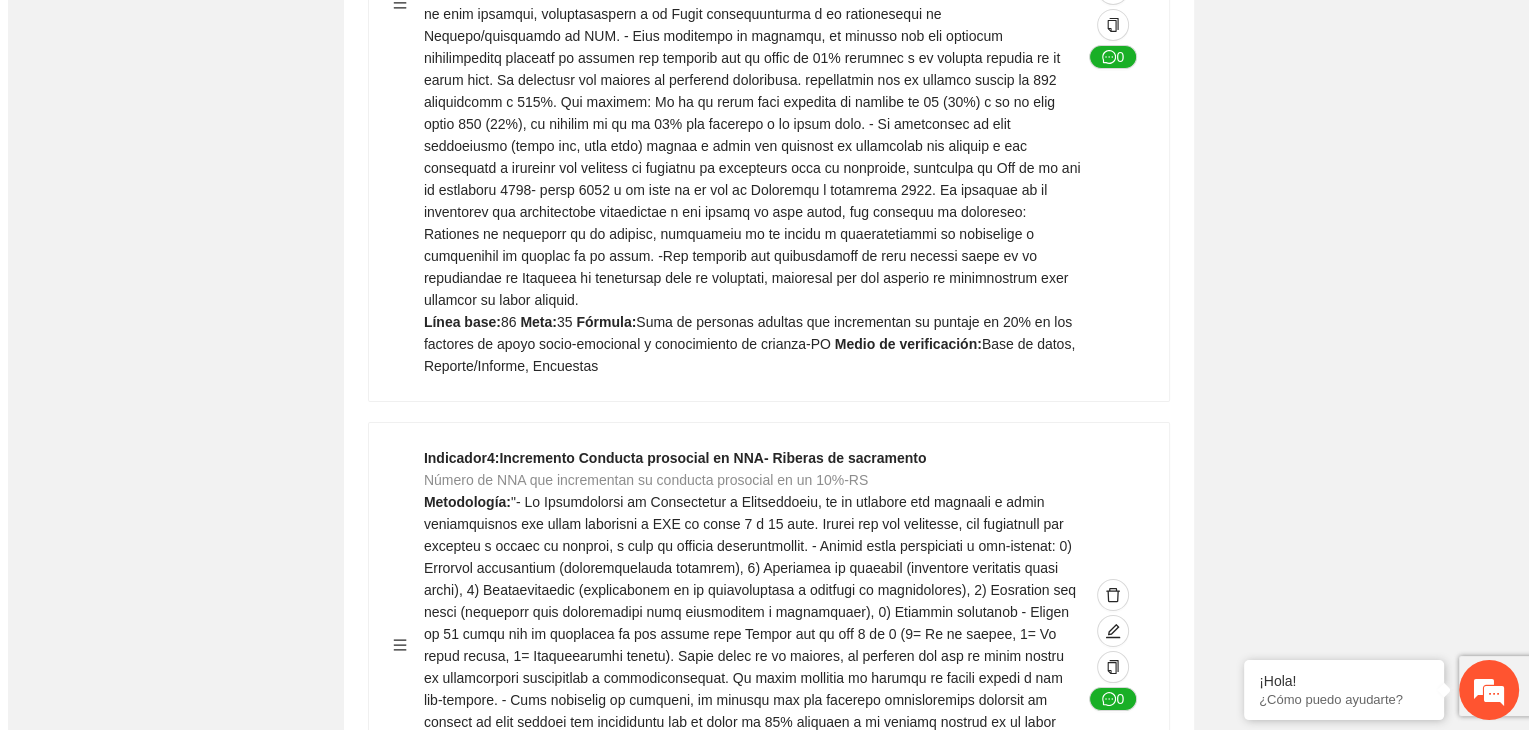 scroll, scrollTop: 7418, scrollLeft: 0, axis: vertical 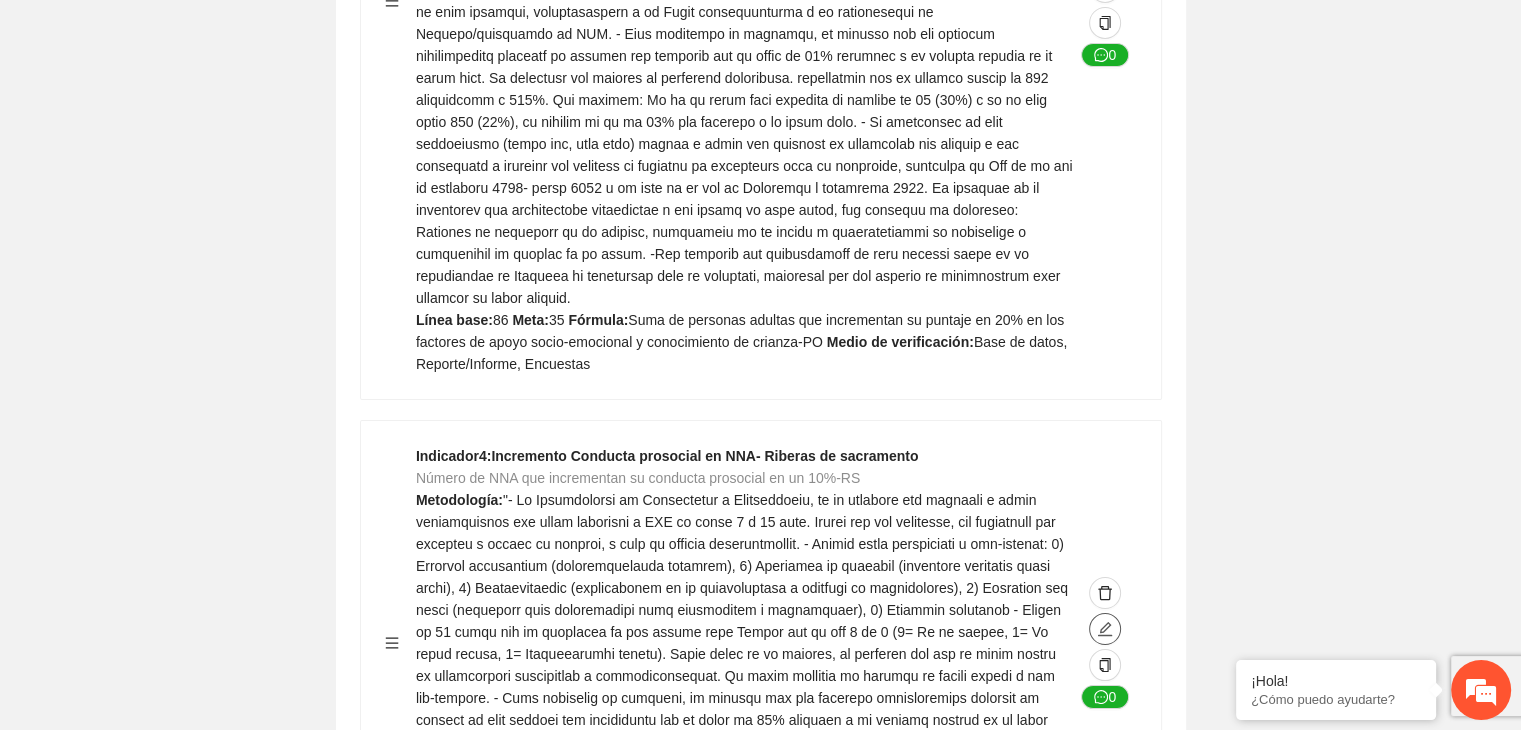 click 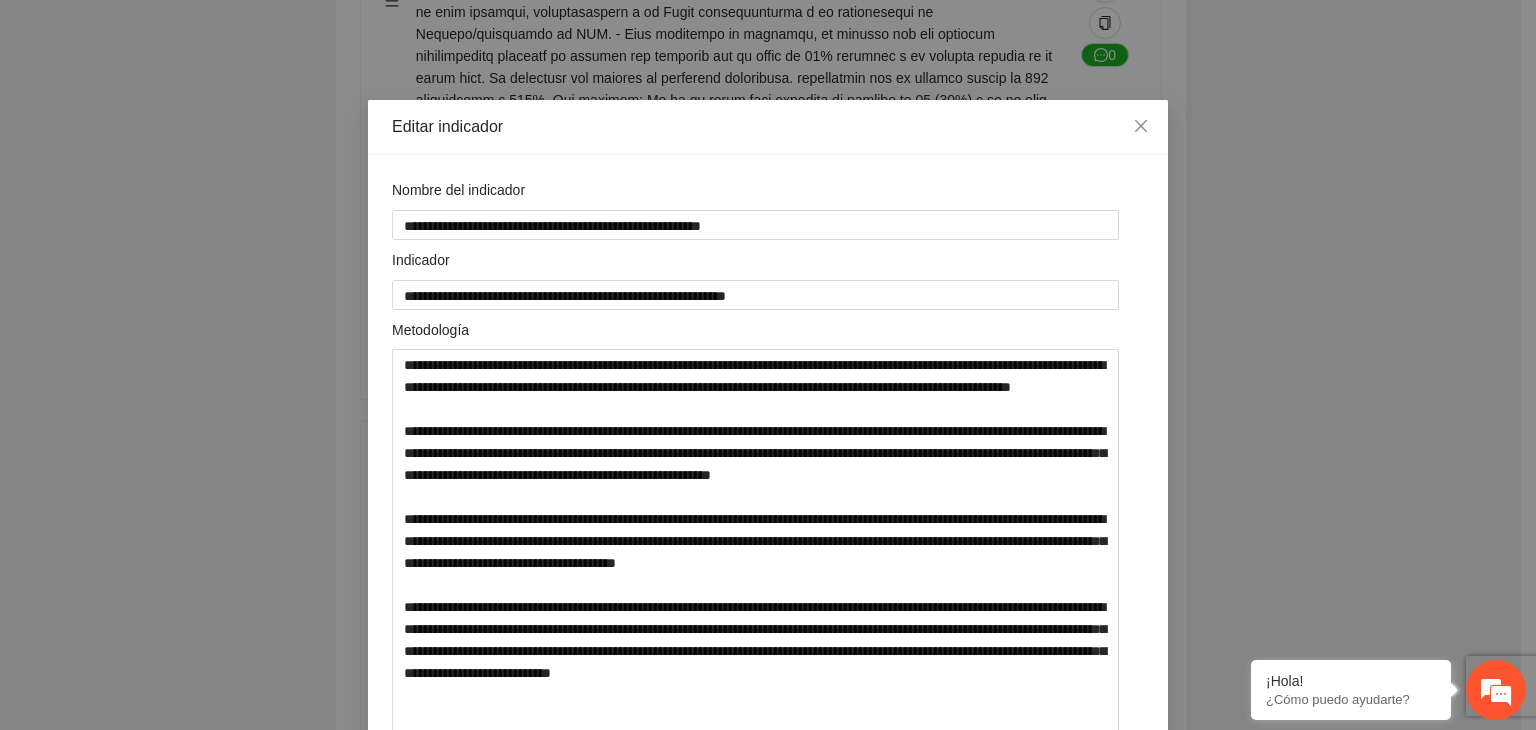click on "**********" at bounding box center (768, 365) 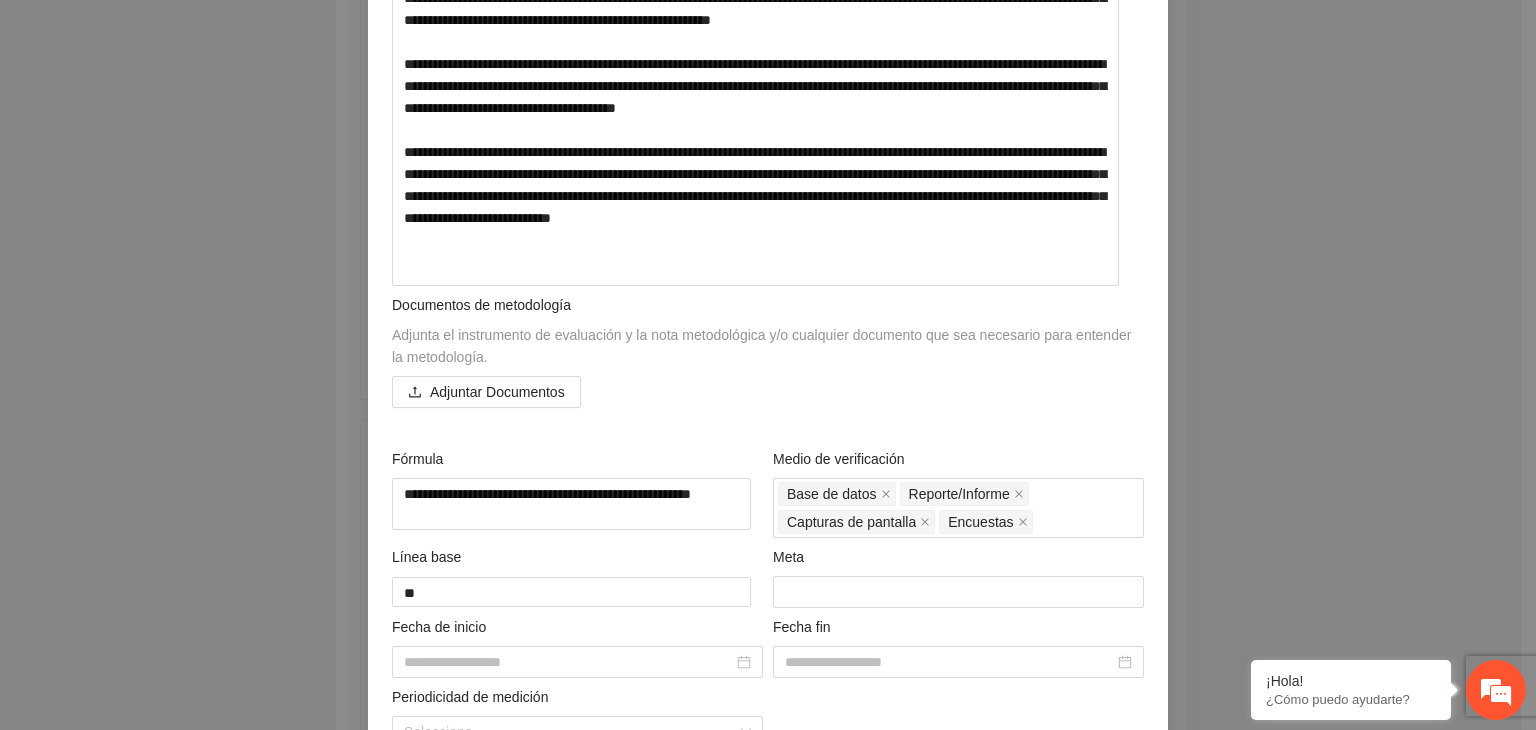 scroll, scrollTop: 657, scrollLeft: 0, axis: vertical 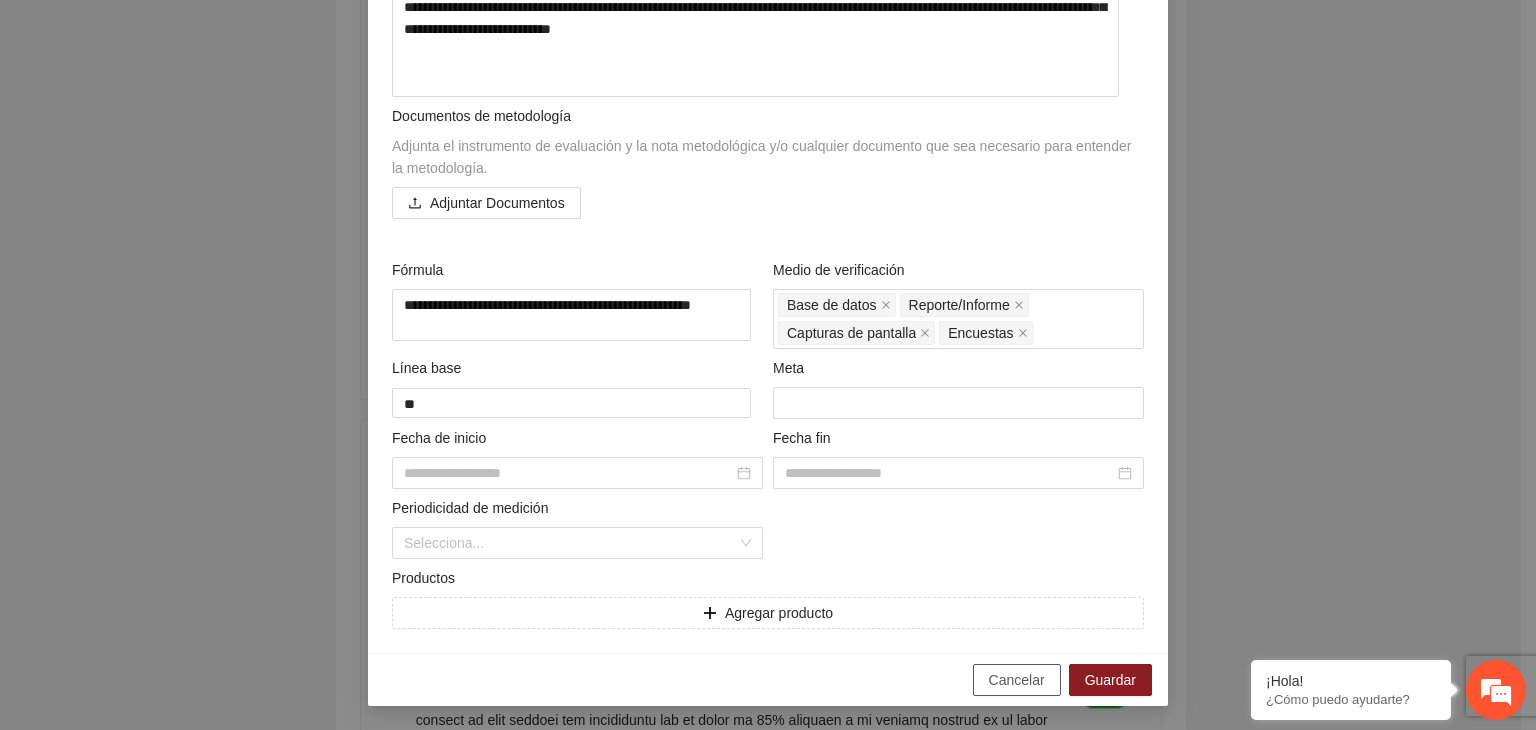click on "Cancelar" at bounding box center [1017, 680] 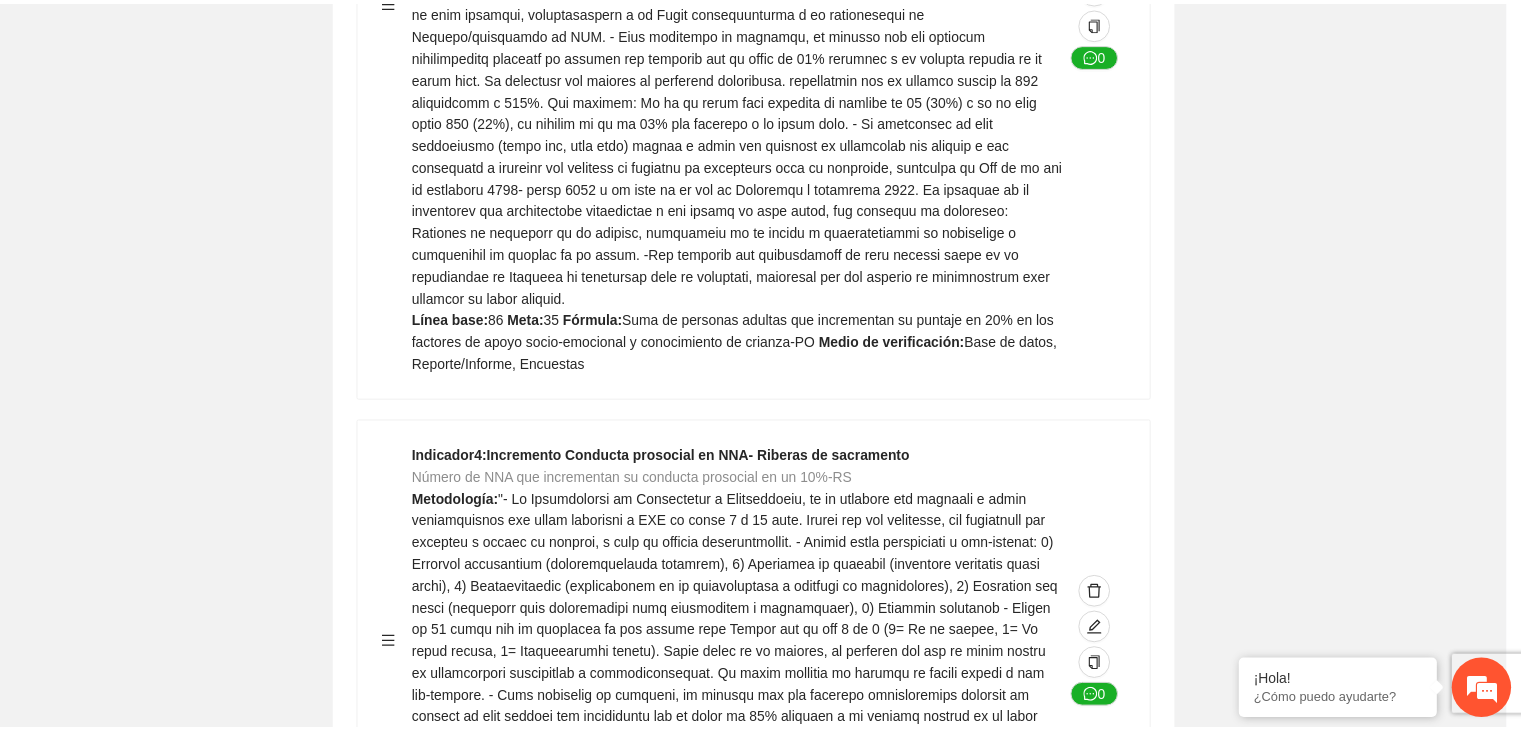 scroll, scrollTop: 156, scrollLeft: 0, axis: vertical 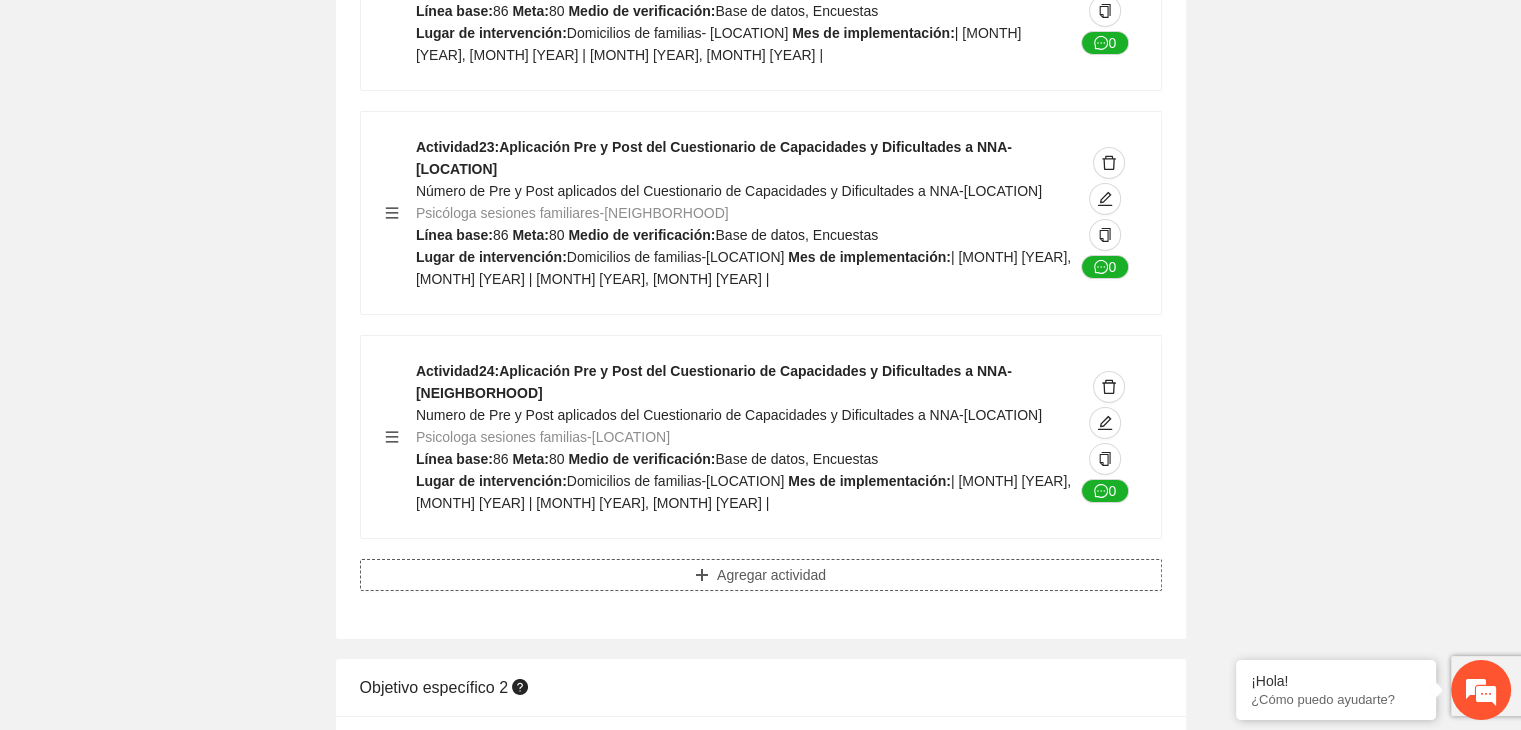 click on "Agregar actividad" at bounding box center [771, 575] 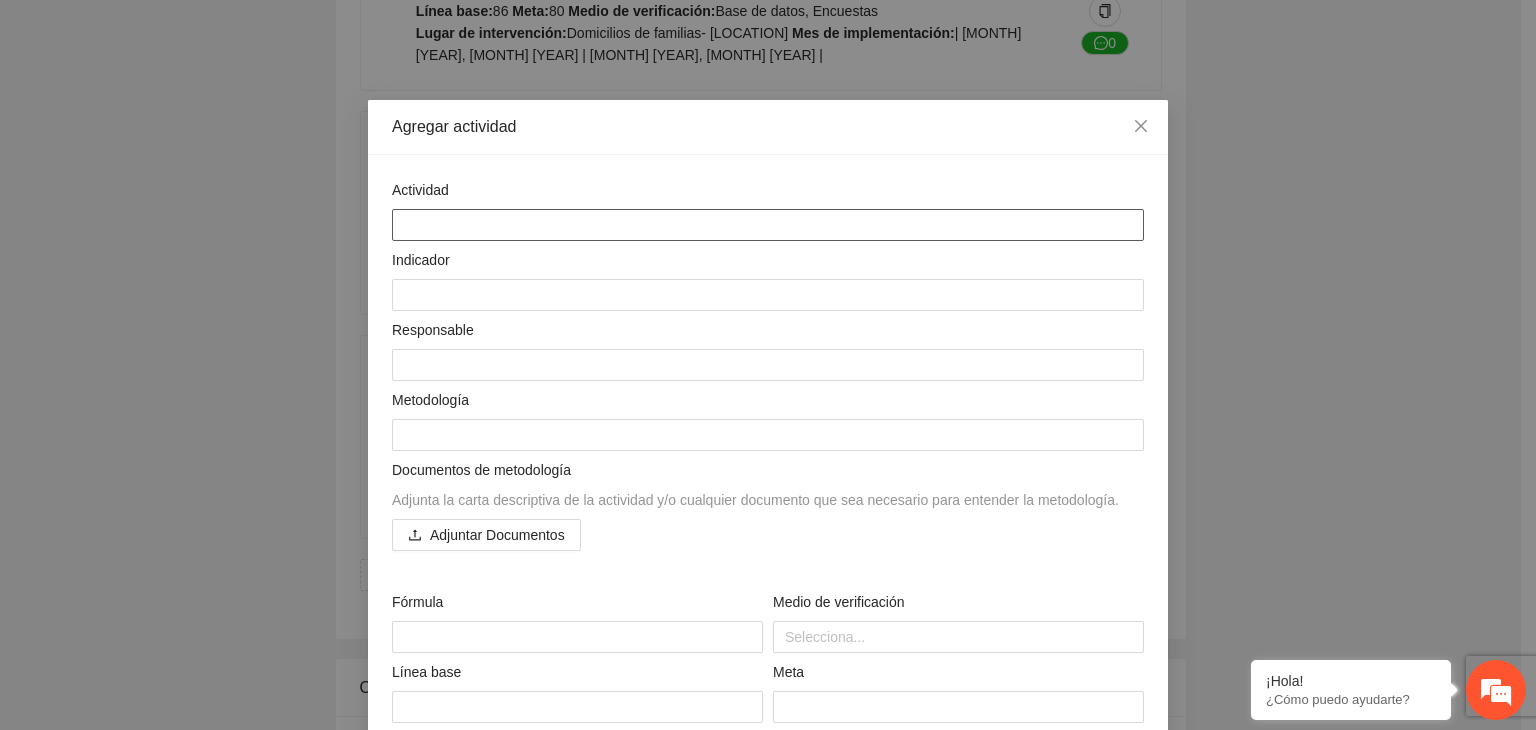 click at bounding box center (768, 225) 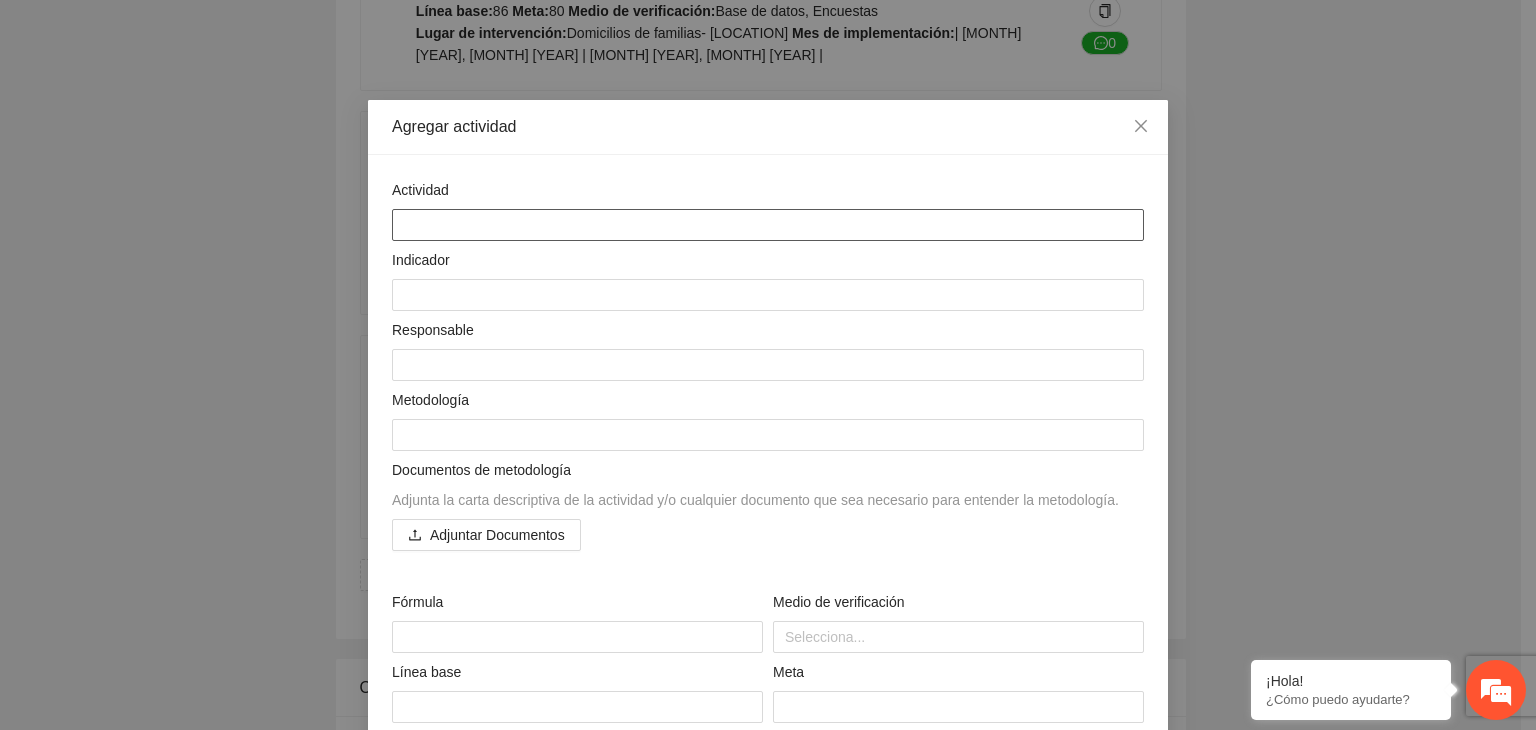 paste on "**********" 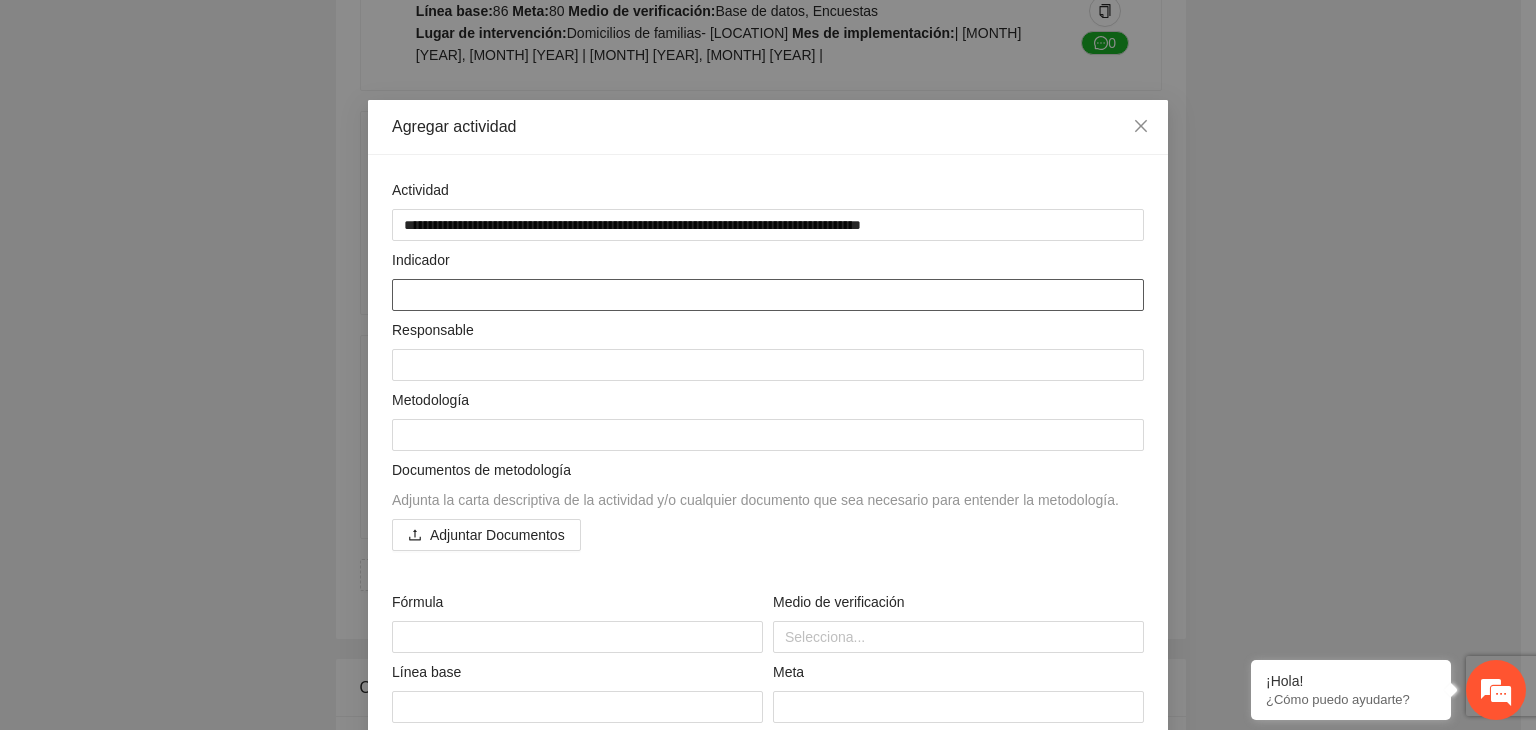 click at bounding box center (768, 295) 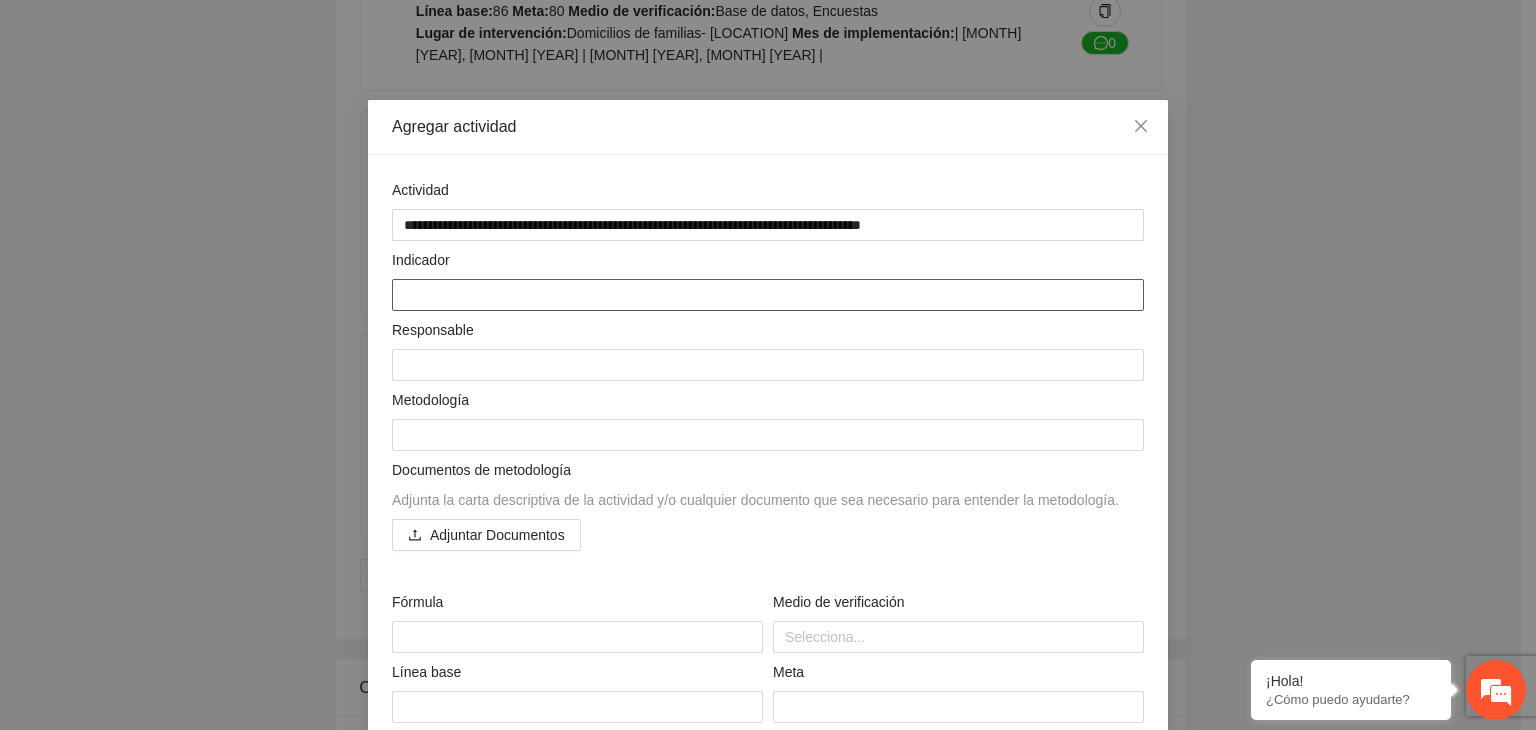 paste on "**********" 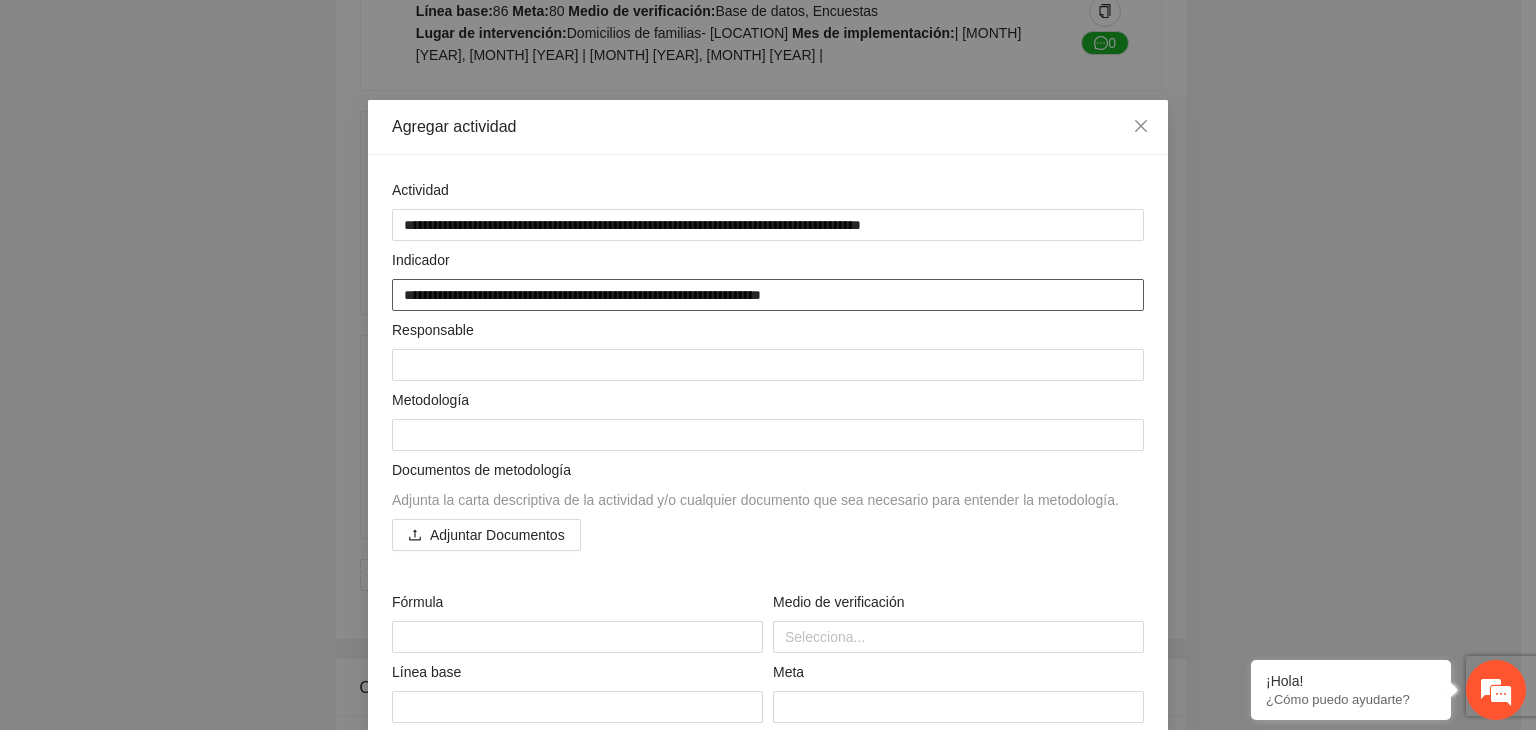 click on "**********" at bounding box center [768, 295] 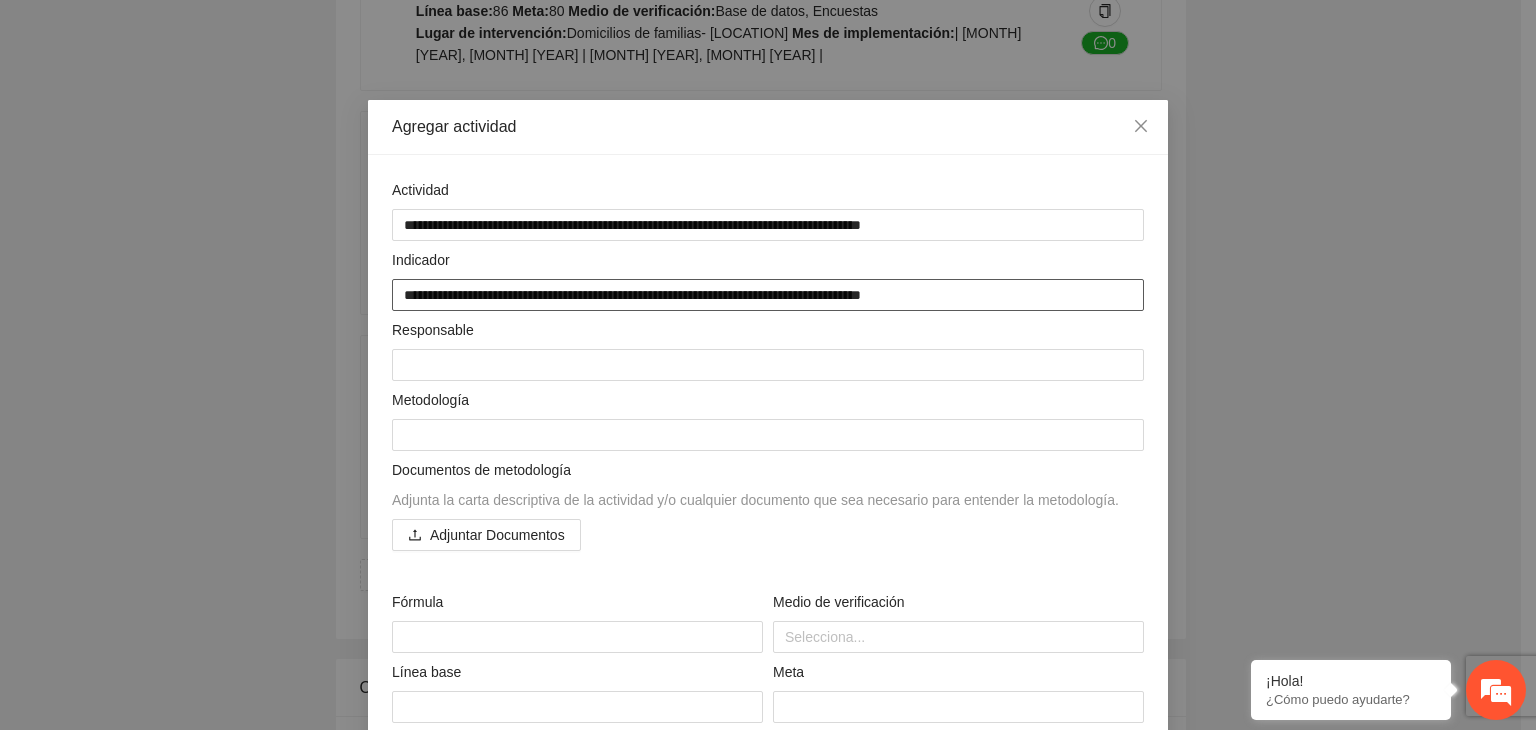 click on "**********" at bounding box center (768, 295) 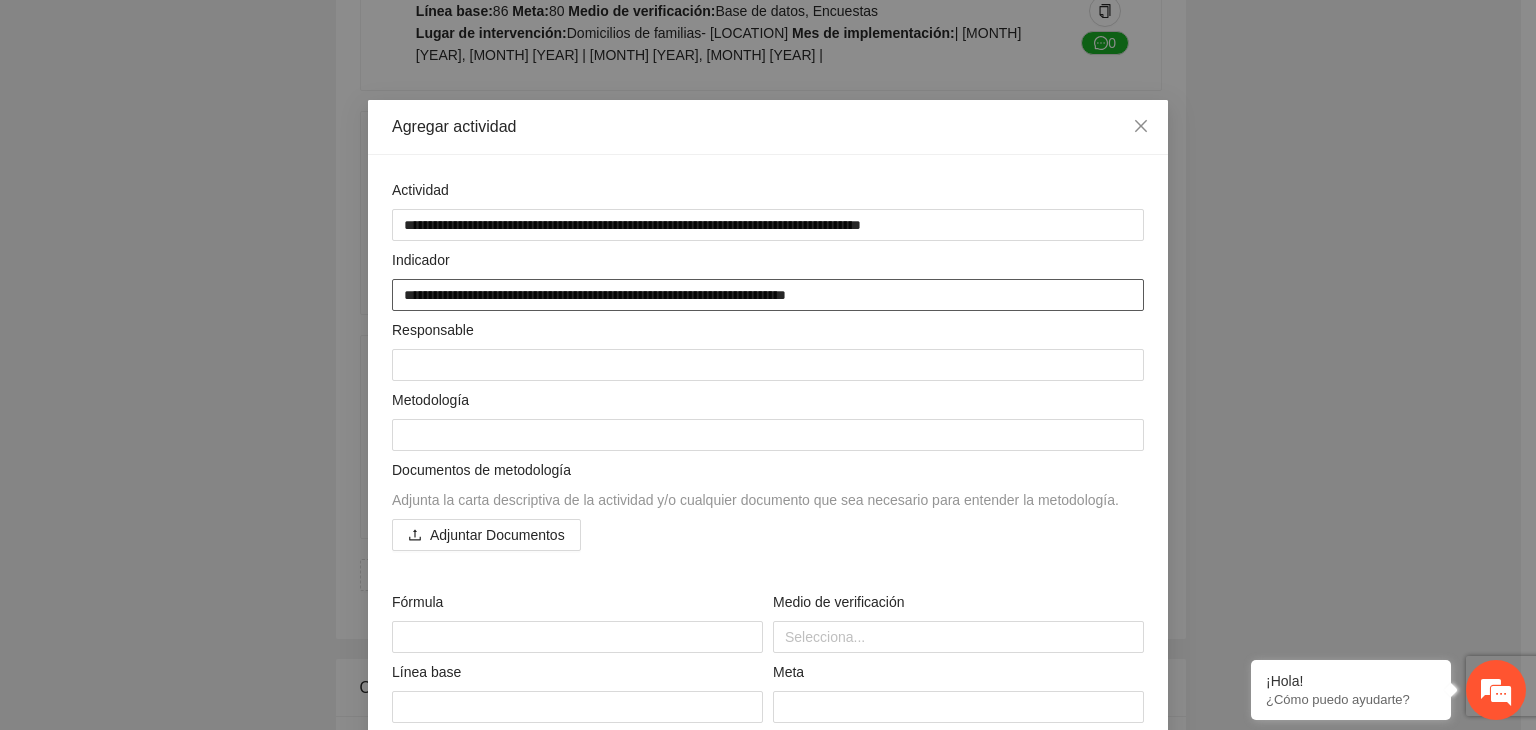 click on "**********" at bounding box center [768, 295] 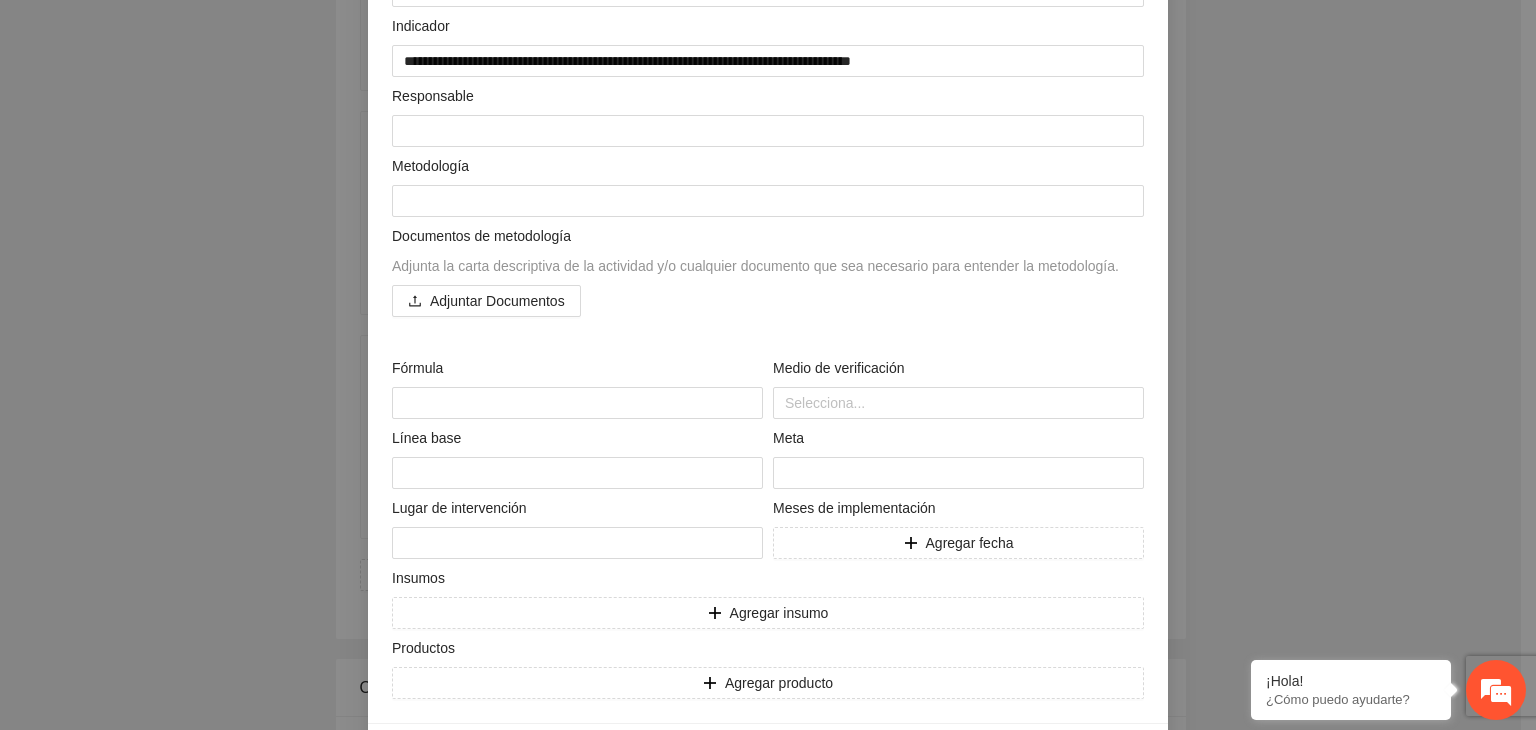 scroll, scrollTop: 304, scrollLeft: 0, axis: vertical 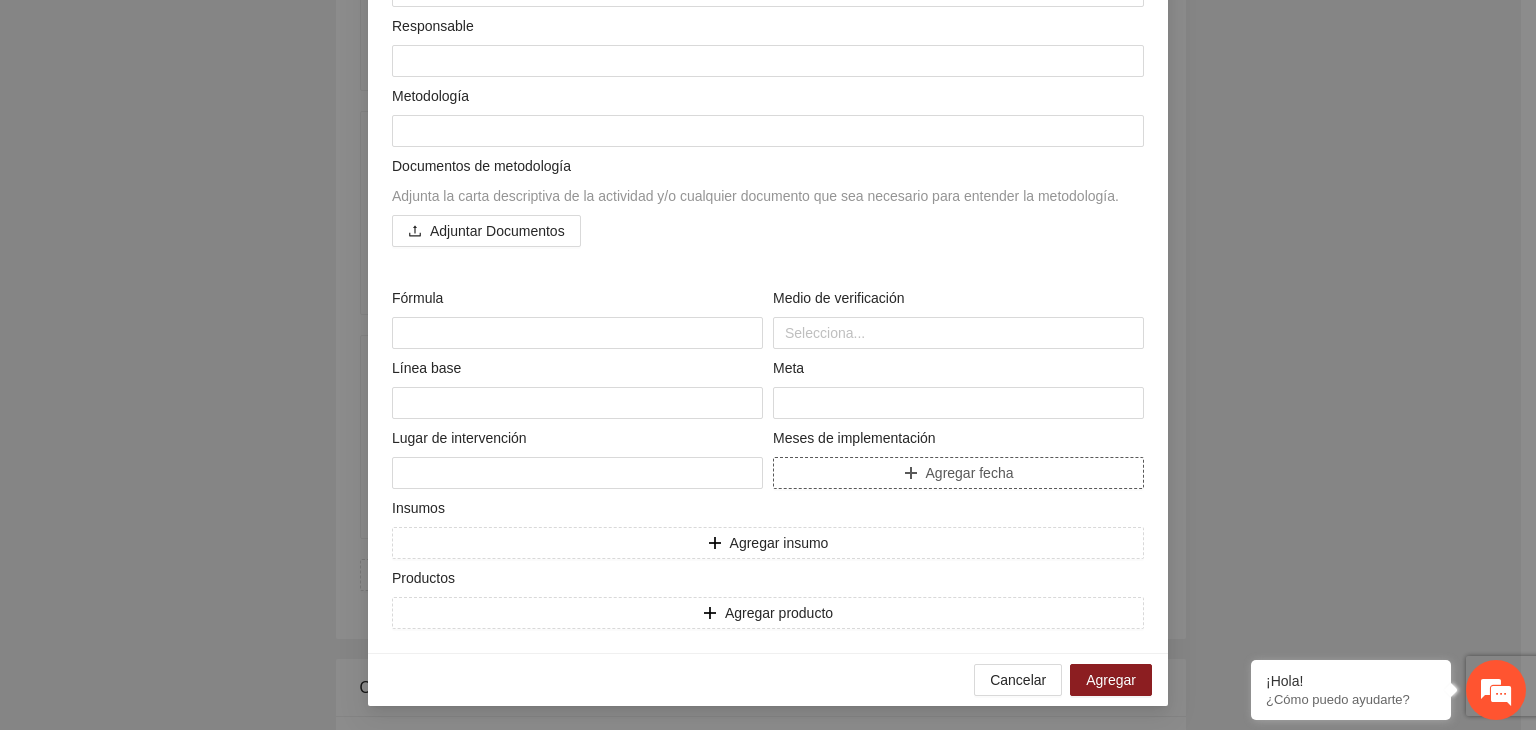 click on "Agregar fecha" at bounding box center [958, 473] 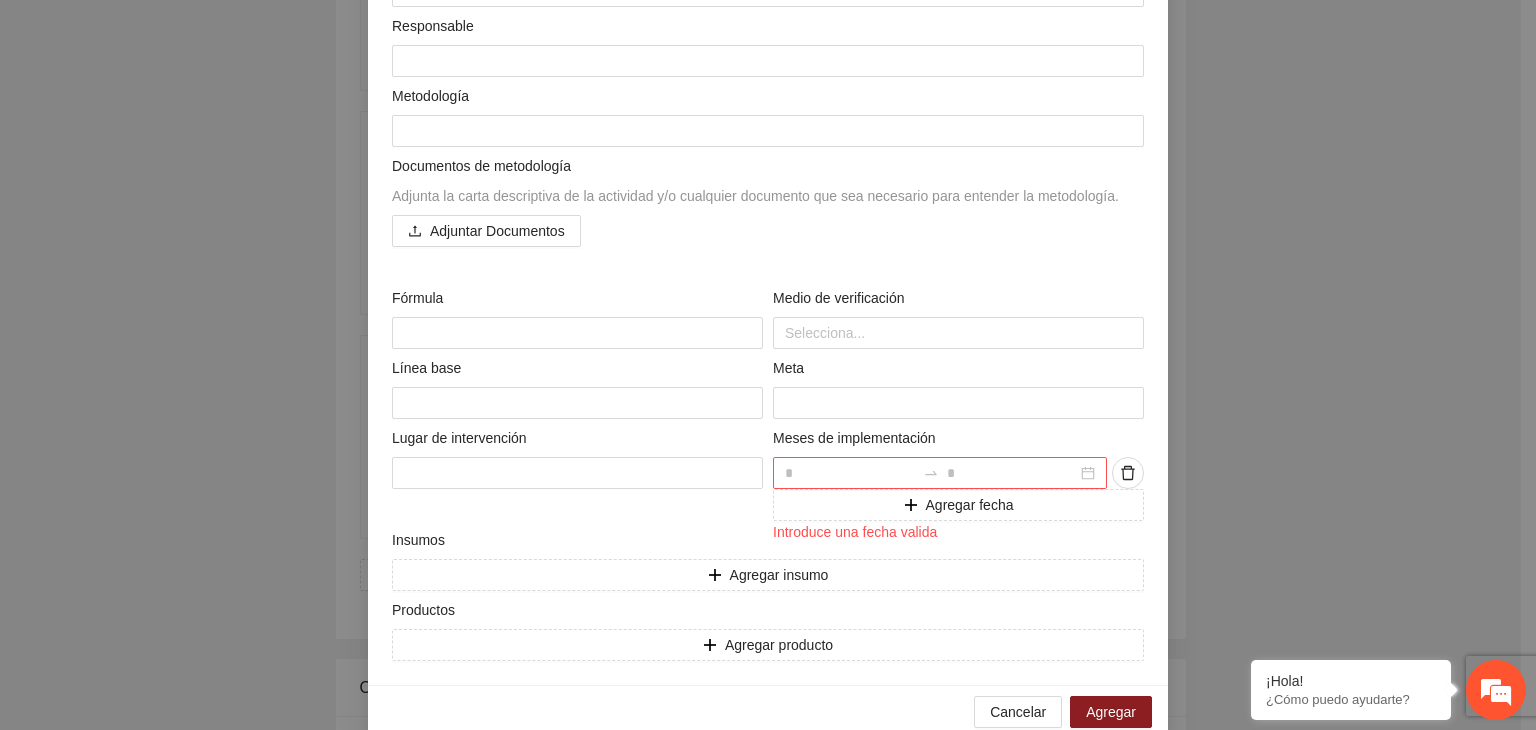 click on "**********" at bounding box center [768, 365] 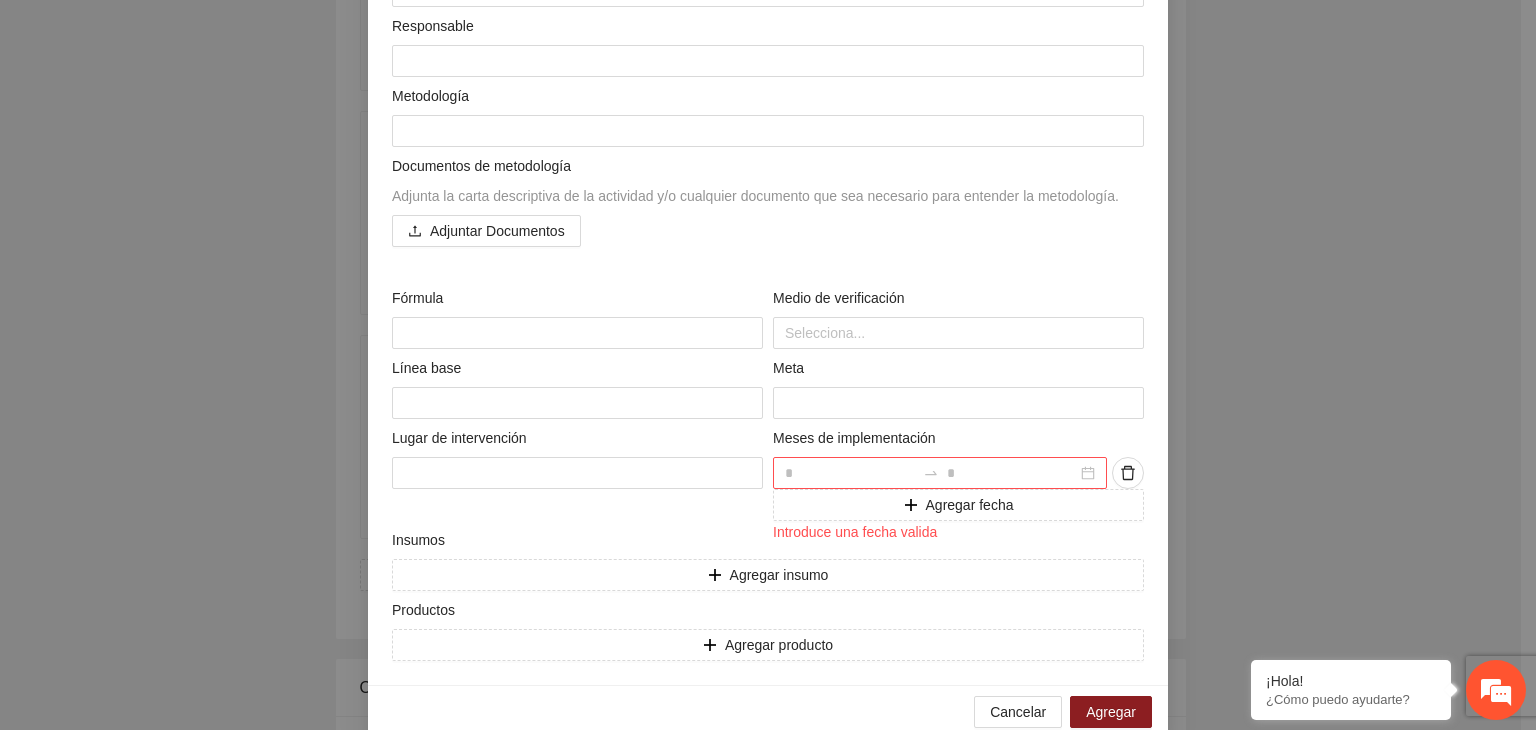 click on "**********" at bounding box center (768, 365) 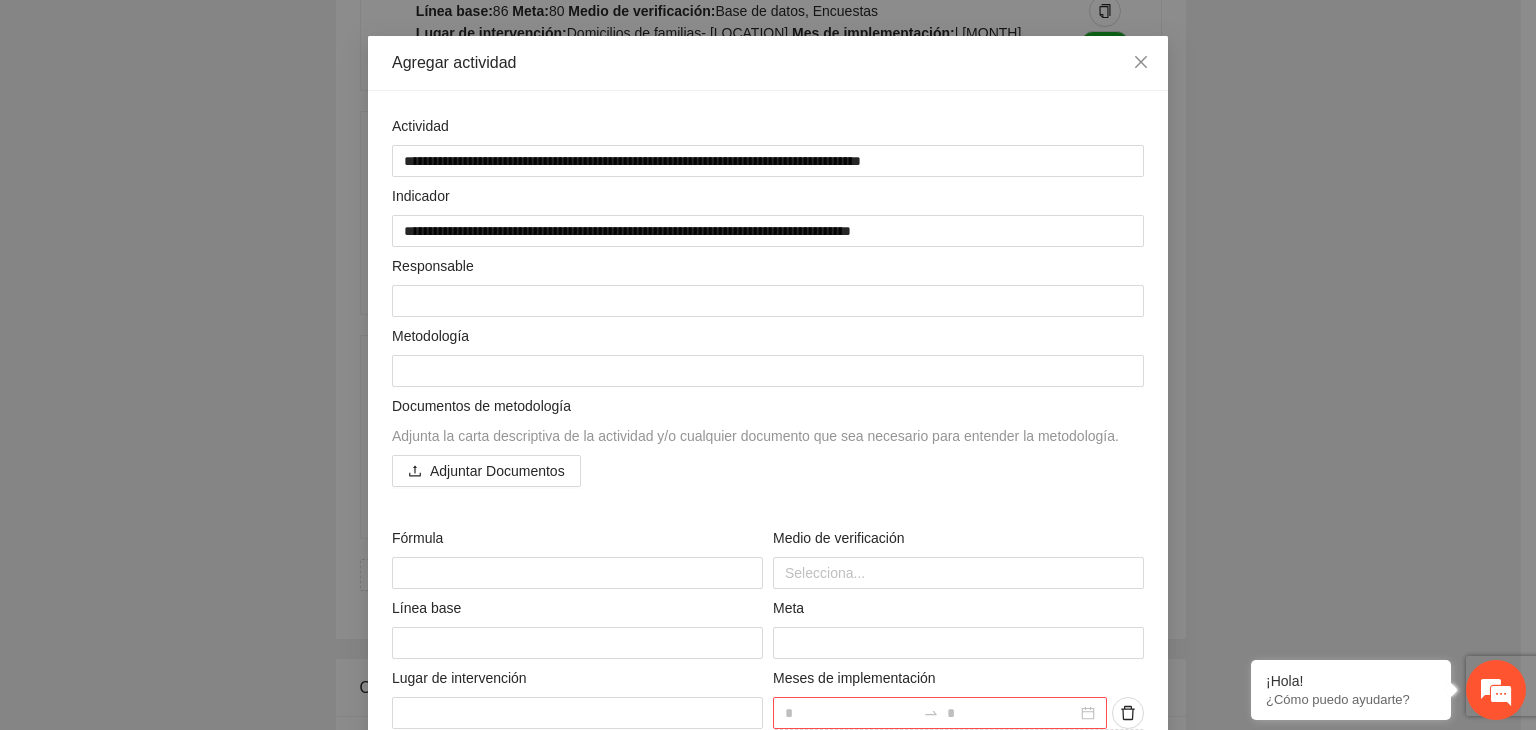 scroll, scrollTop: 104, scrollLeft: 0, axis: vertical 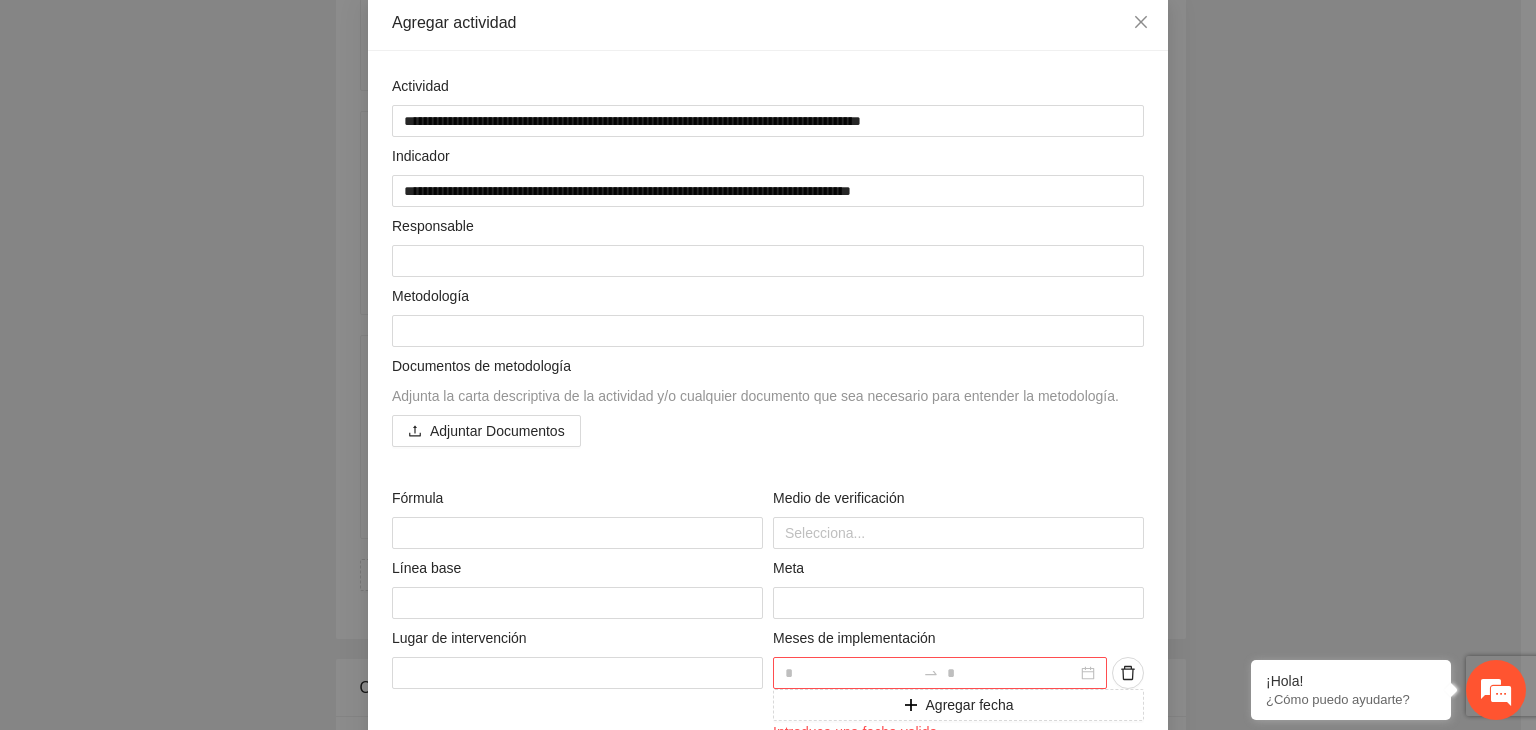 click on "**********" at bounding box center (768, 365) 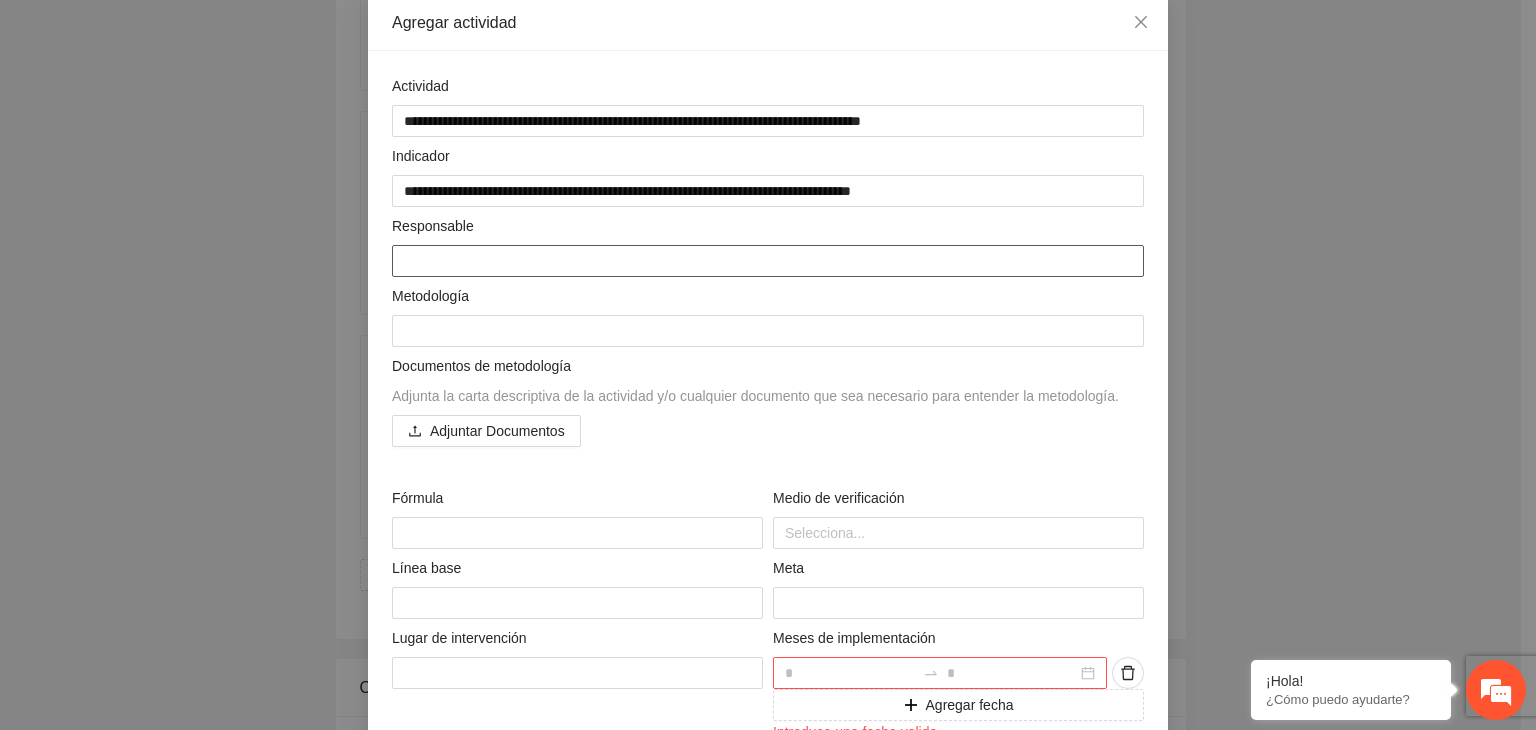 click at bounding box center [768, 261] 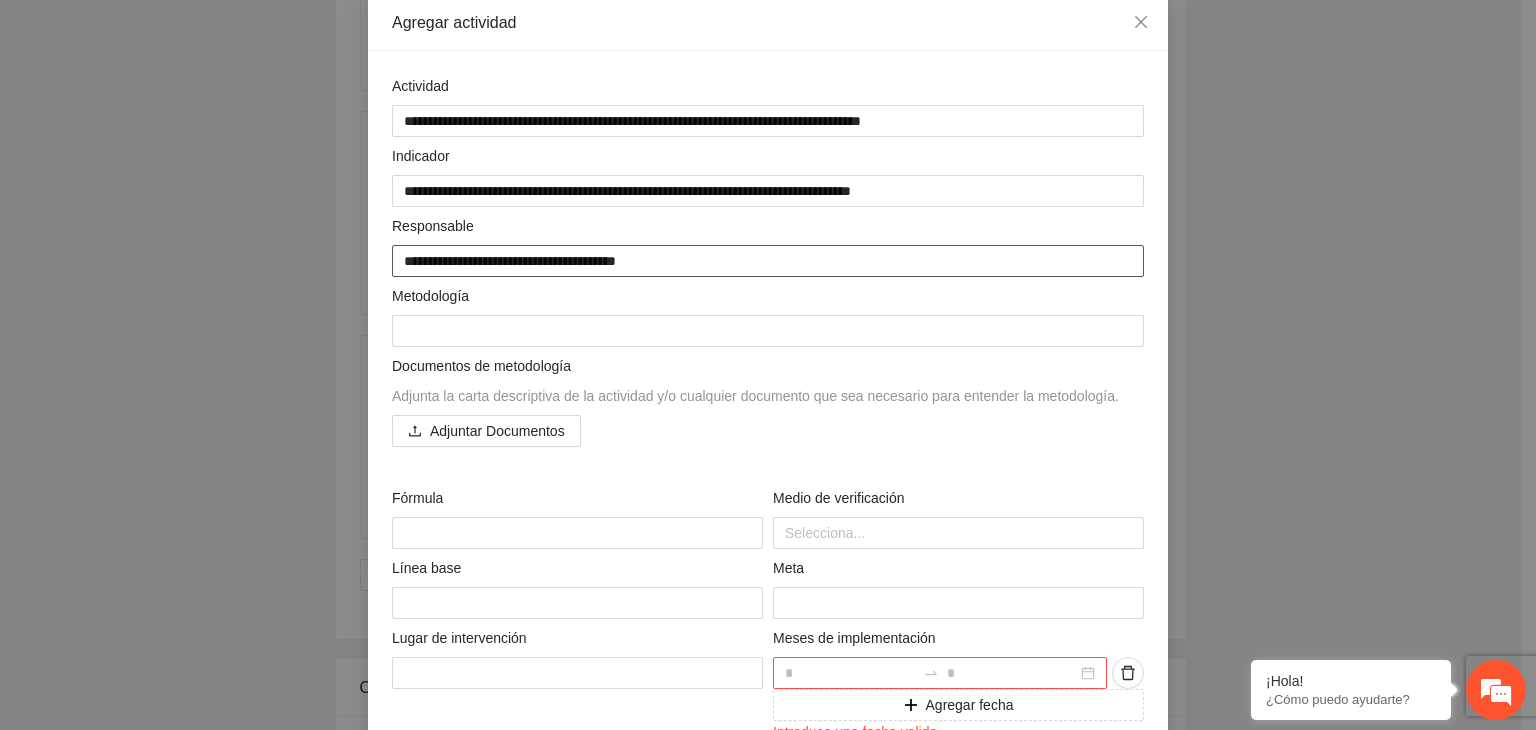 click on "**********" at bounding box center [768, 261] 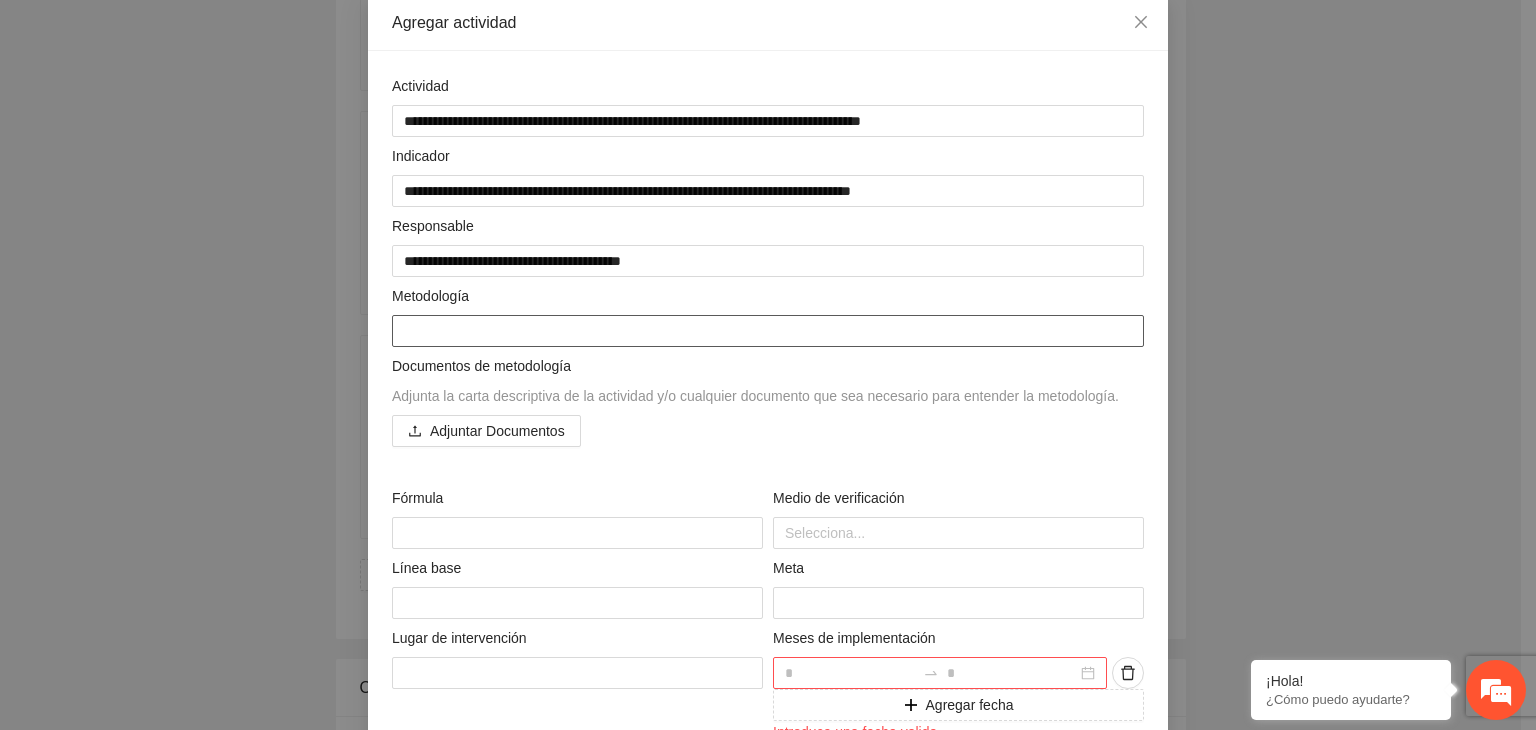 click at bounding box center [768, 331] 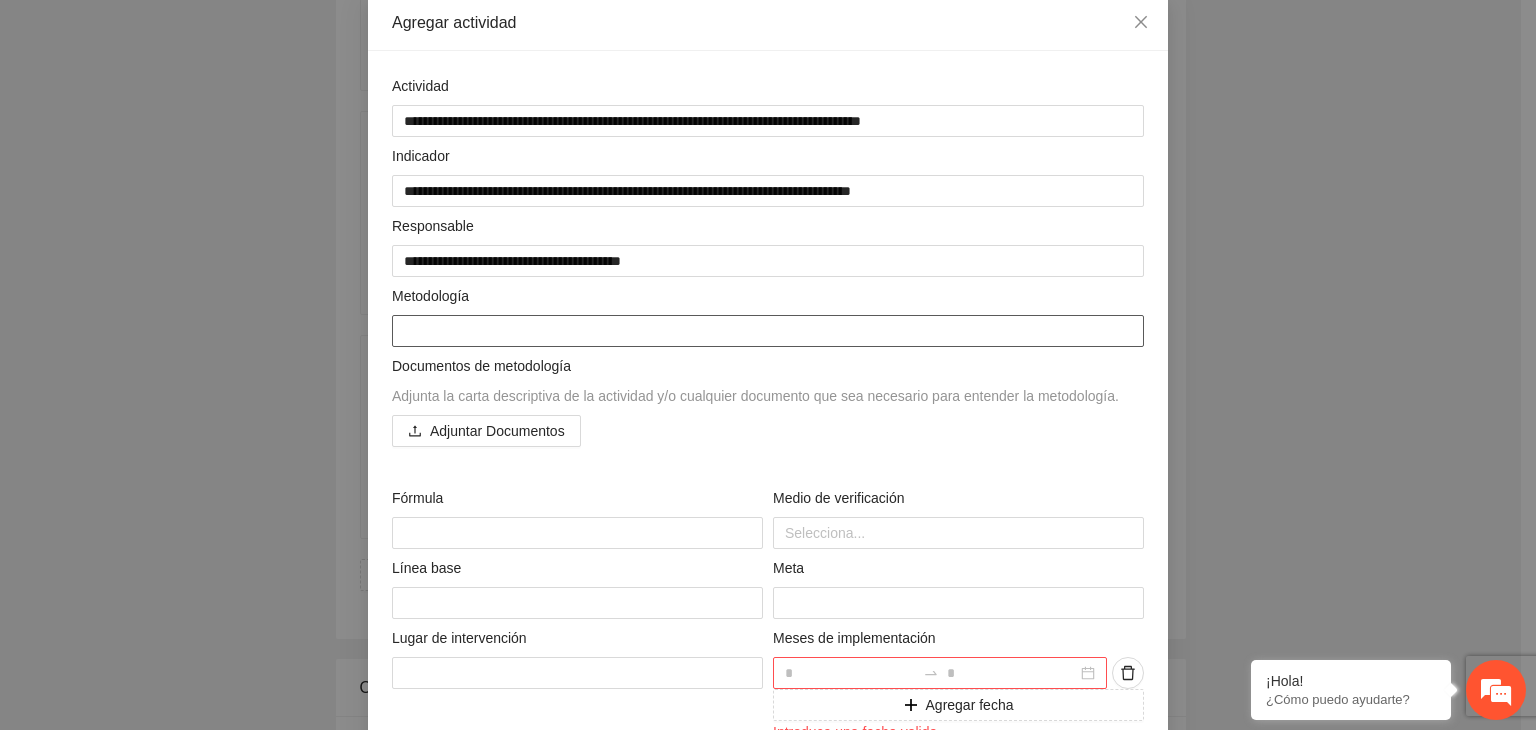 paste on "**********" 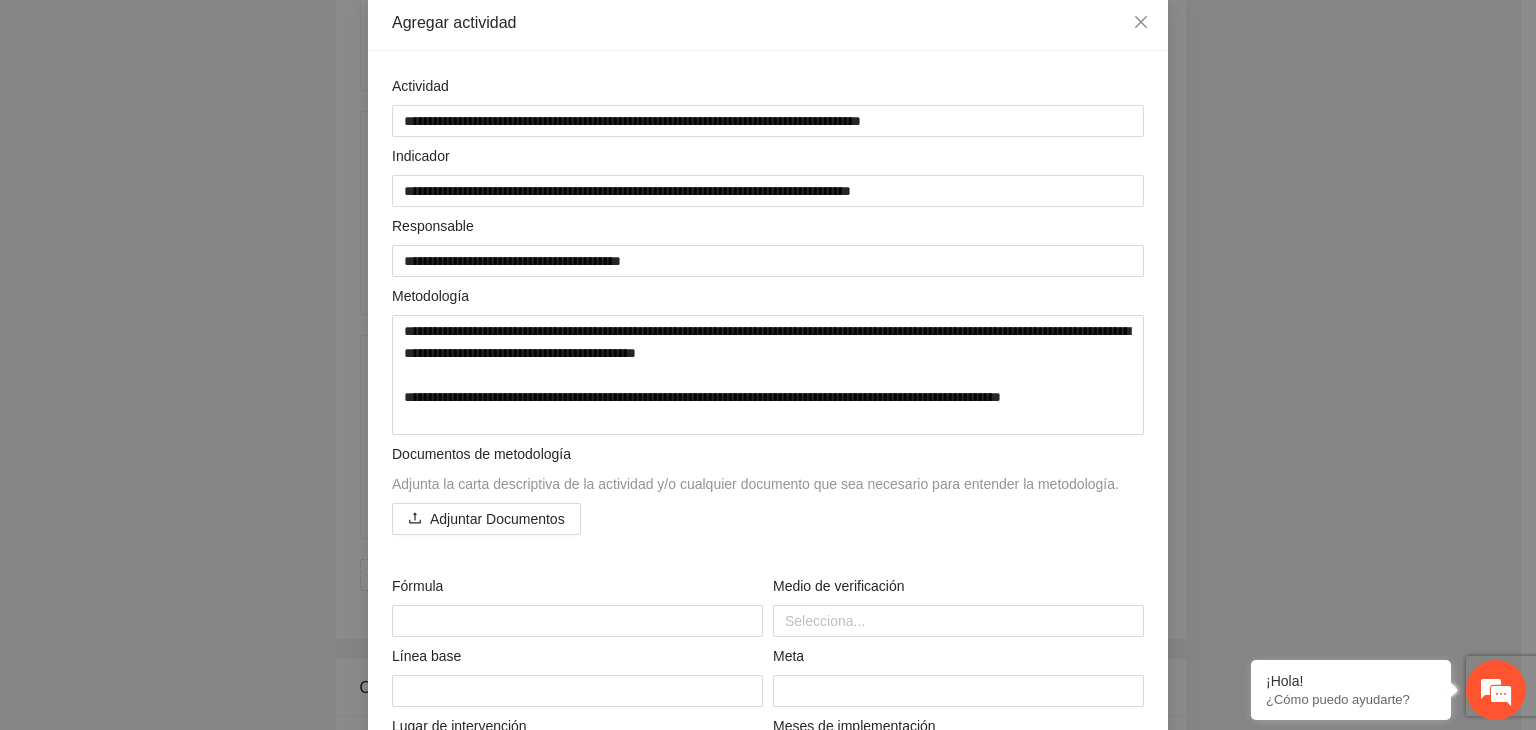 click on "Agregar actividad Actividad Indicador Responsable Metodología Documentos de metodología Adjunta la carta descriptiva de la actividad y/o cualquier documento que sea necesario para entender la metodología. Adjuntar Documentos Fórmula Medio de verificación Selecciona... Línea base Meta Lugar de intervención Meses de implementación Agregar fecha Introduce una fecha valida Insumos Agregar insumo Productos" at bounding box center [768, 365] 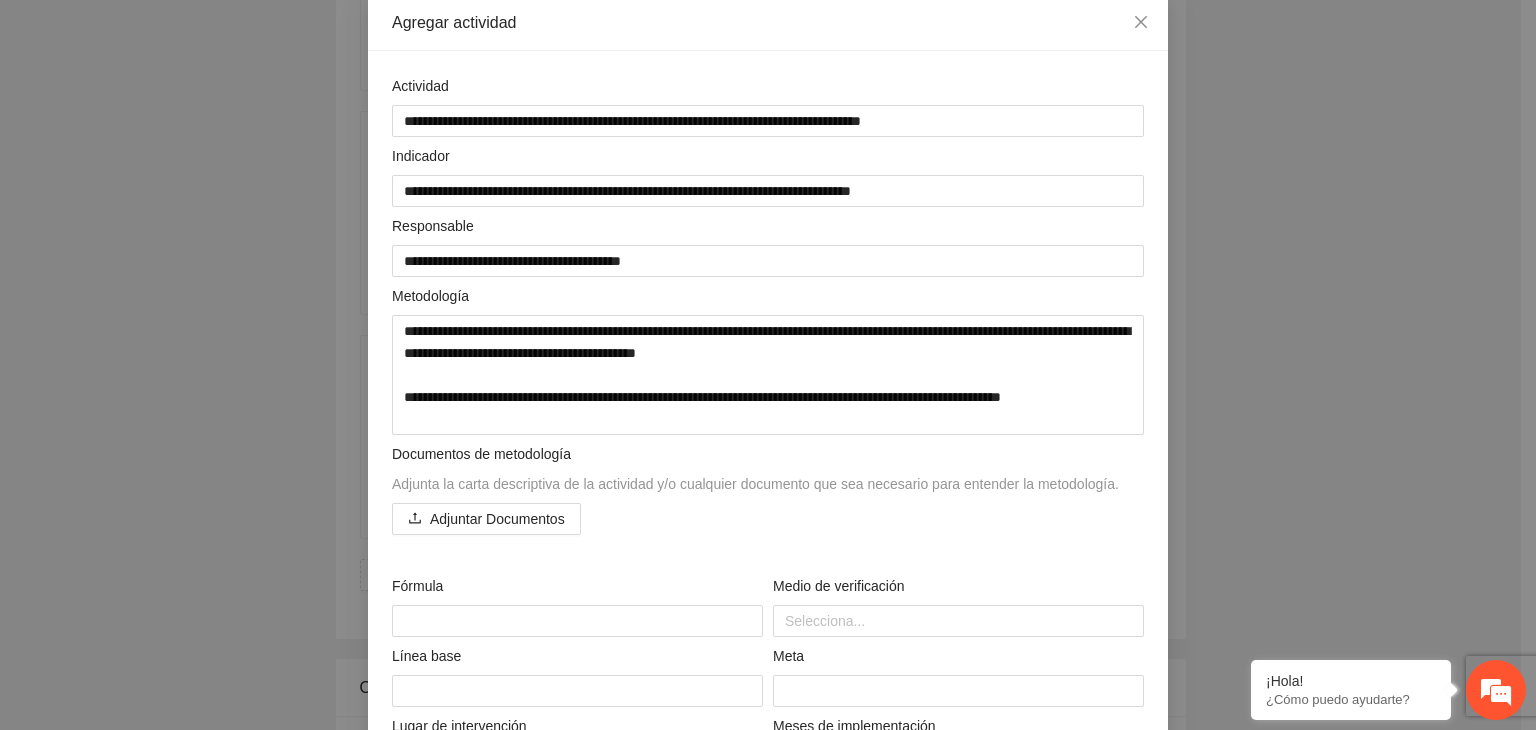 click on "Agregar actividad Actividad Indicador Responsable Metodología Documentos de metodología Adjunta la carta descriptiva de la actividad y/o cualquier documento que sea necesario para entender la metodología. Adjuntar Documentos Fórmula Medio de verificación Selecciona... Línea base Meta Lugar de intervención Meses de implementación Agregar fecha Introduce una fecha valida Insumos Agregar insumo Productos" at bounding box center (768, 365) 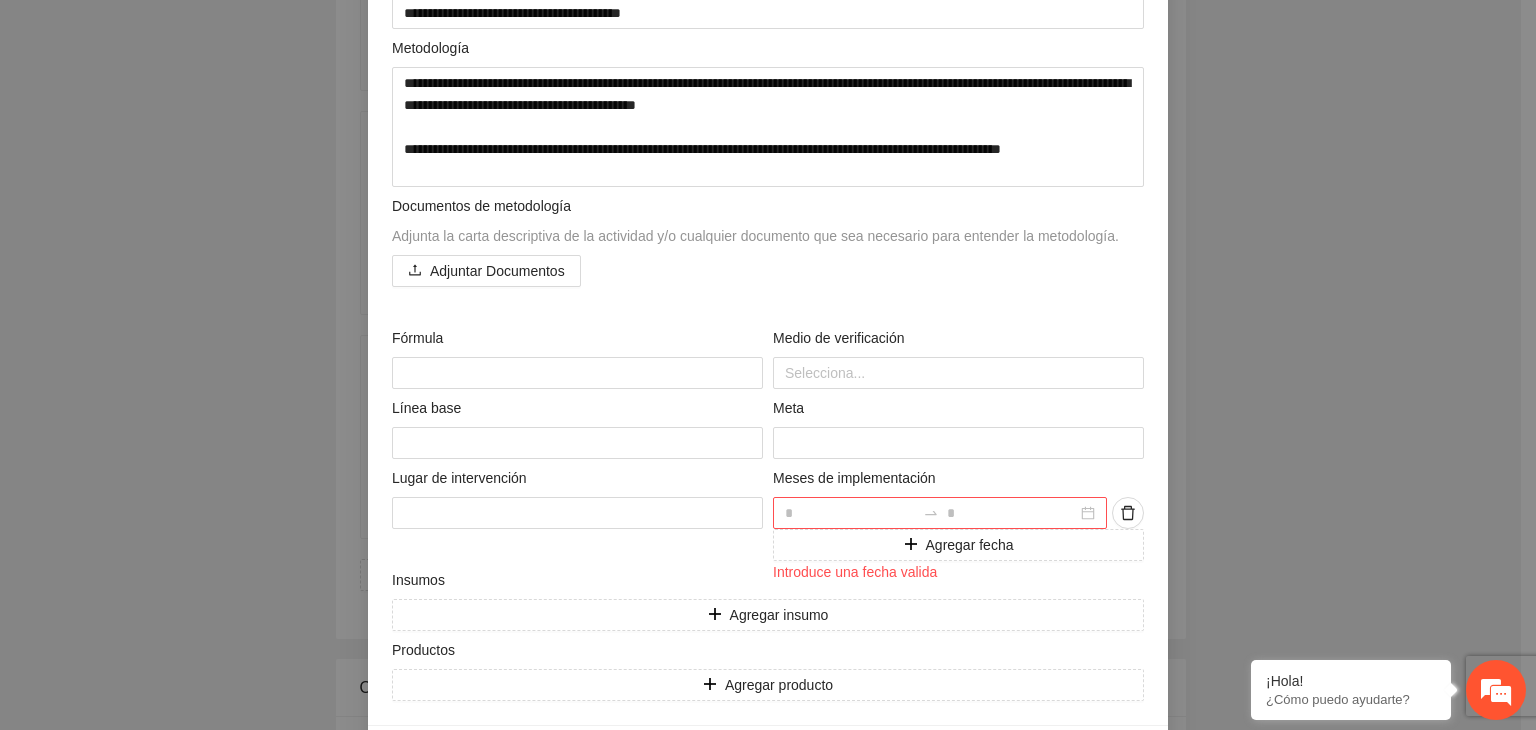 scroll, scrollTop: 424, scrollLeft: 0, axis: vertical 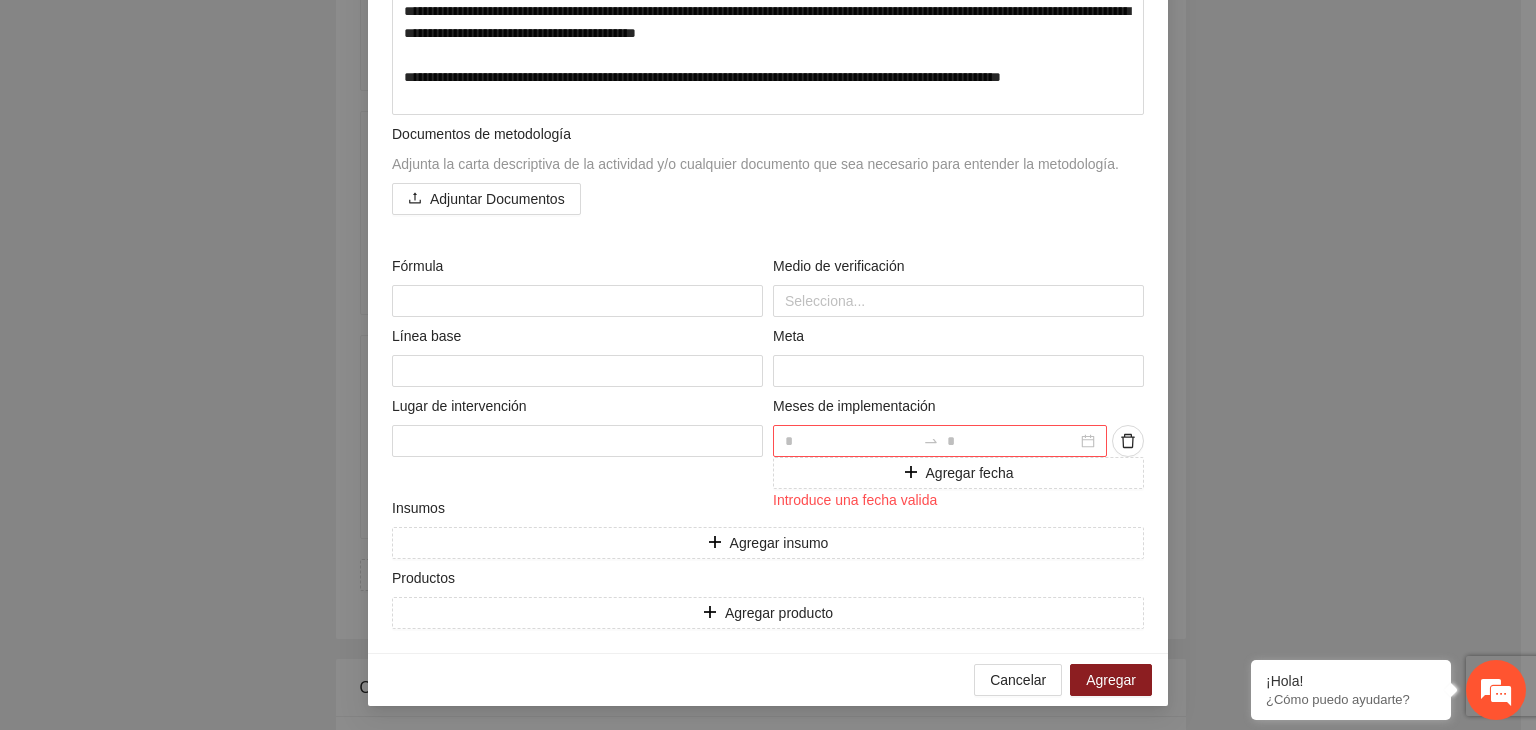 click on "Agregar actividad Actividad Indicador Responsable Metodología Documentos de metodología Adjunta la carta descriptiva de la actividad y/o cualquier documento que sea necesario para entender la metodología. Adjuntar Documentos Fórmula Medio de verificación Selecciona... Línea base Meta Lugar de intervención Meses de implementación Agregar fecha Introduce una fecha valida Insumos Agregar insumo Productos" at bounding box center [768, 365] 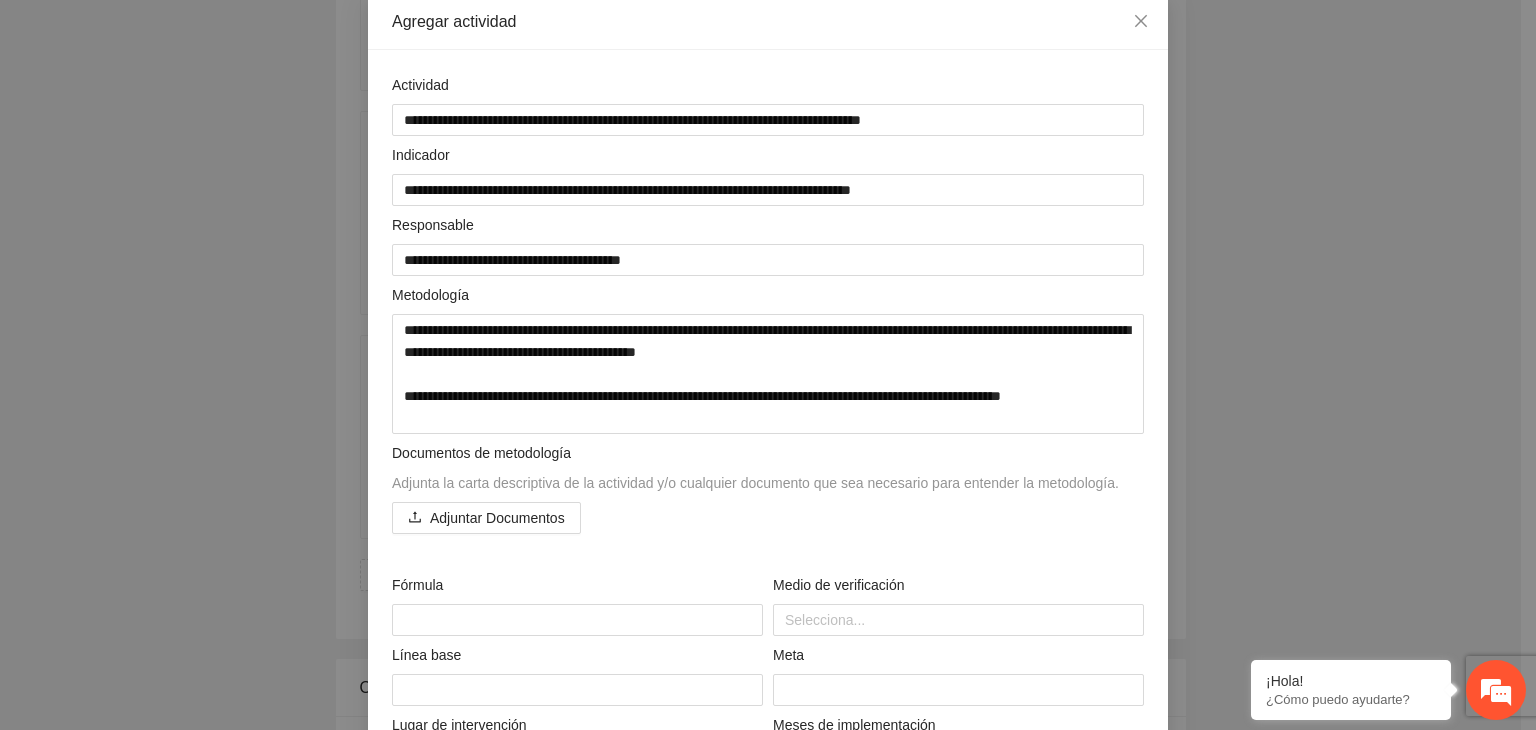 scroll, scrollTop: 104, scrollLeft: 0, axis: vertical 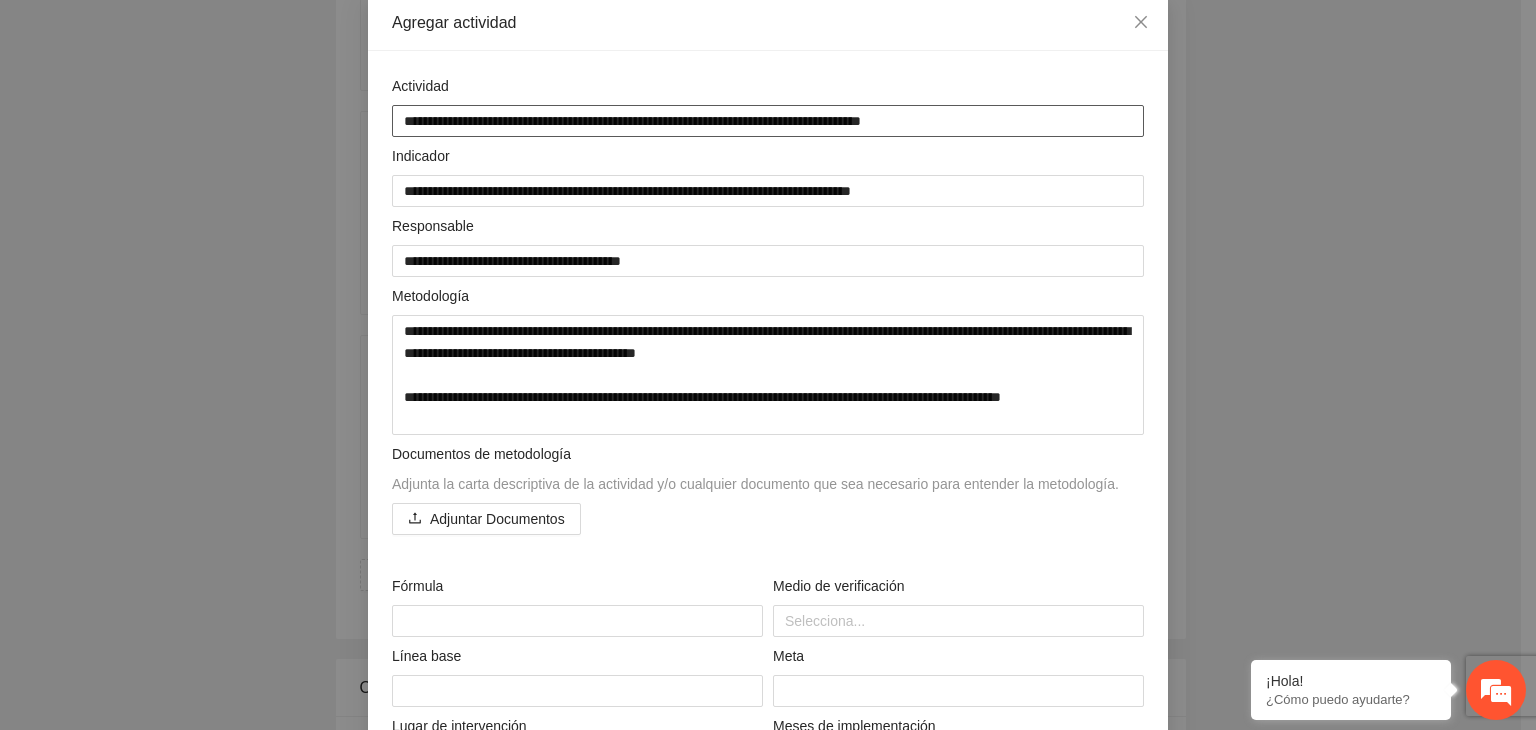 drag, startPoint x: 836, startPoint y: 119, endPoint x: 388, endPoint y: 95, distance: 448.6424 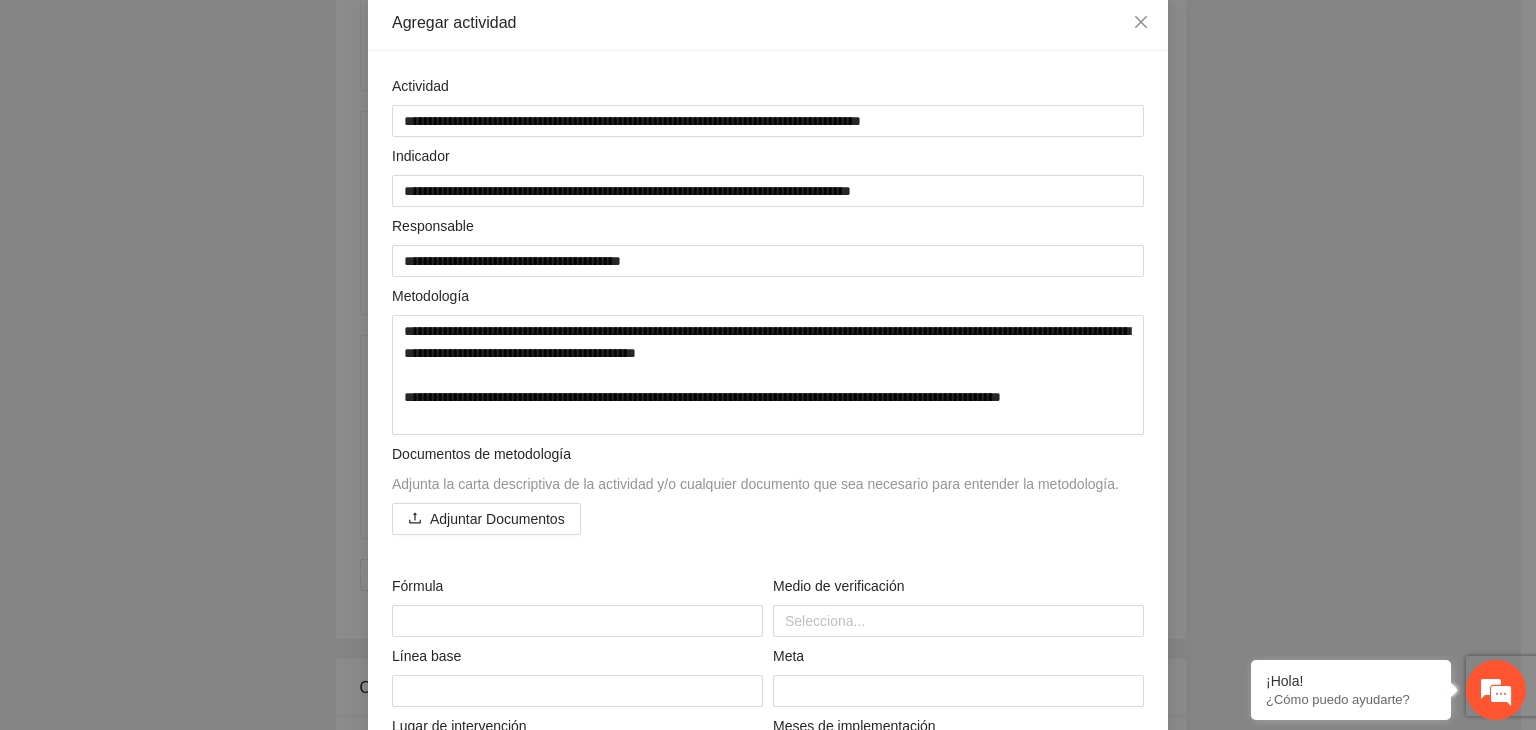 click on "Agregar actividad Actividad Indicador Responsable Metodología Documentos de metodología Adjunta la carta descriptiva de la actividad y/o cualquier documento que sea necesario para entender la metodología. Adjuntar Documentos Fórmula Medio de verificación Selecciona... Línea base Meta Lugar de intervención Meses de implementación Agregar fecha Introduce una fecha valida Insumos Agregar insumo Productos" at bounding box center [768, 365] 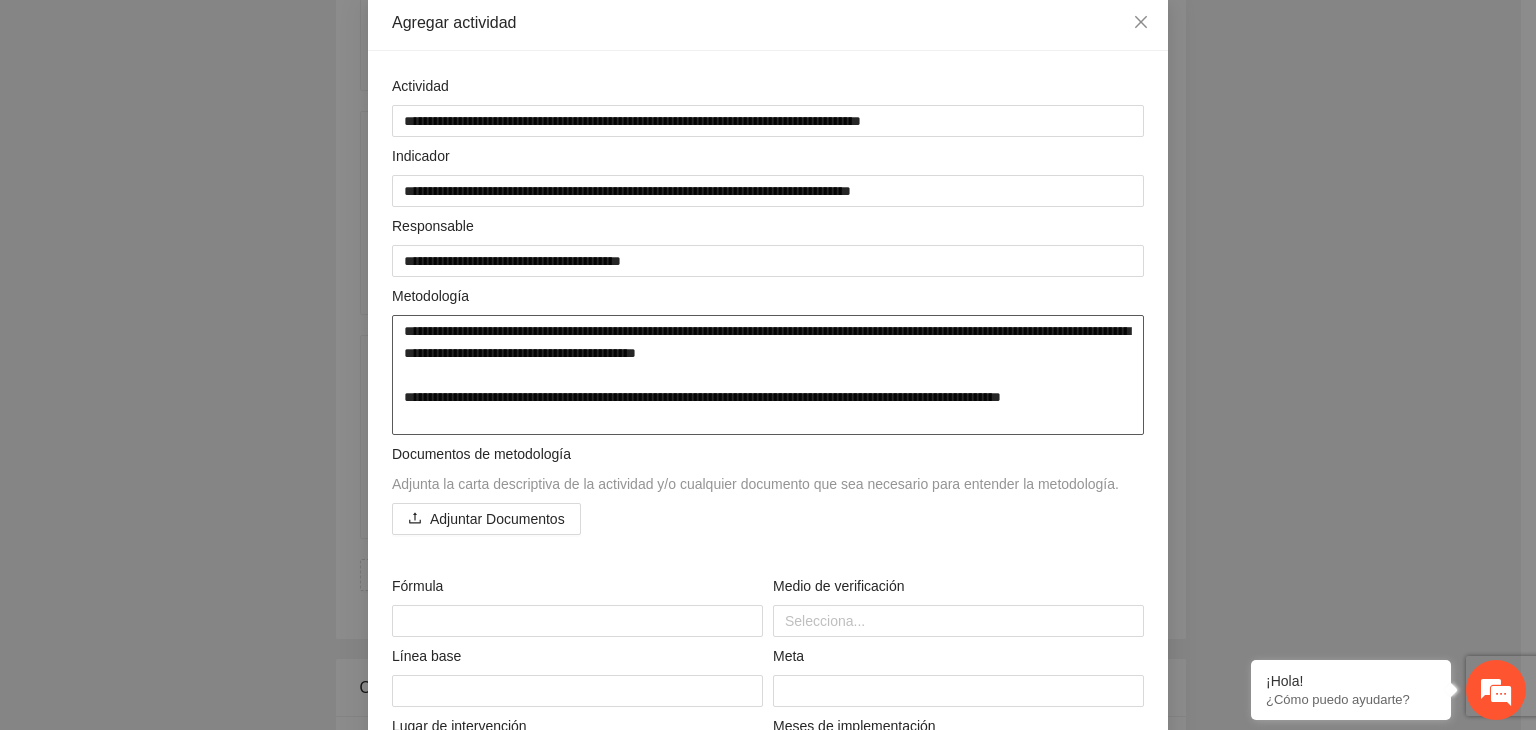 click on "**********" at bounding box center (768, 375) 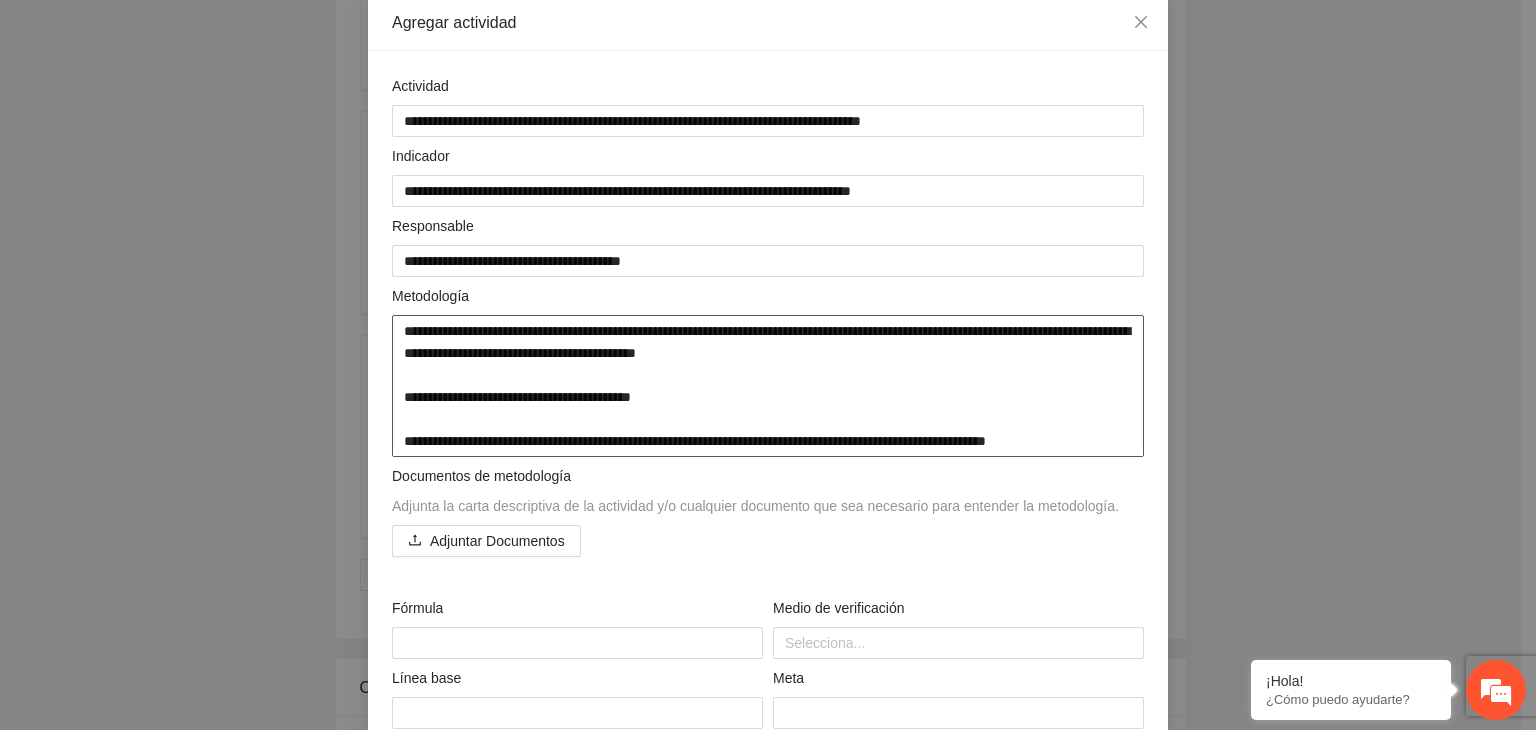 click on "**********" at bounding box center (768, 386) 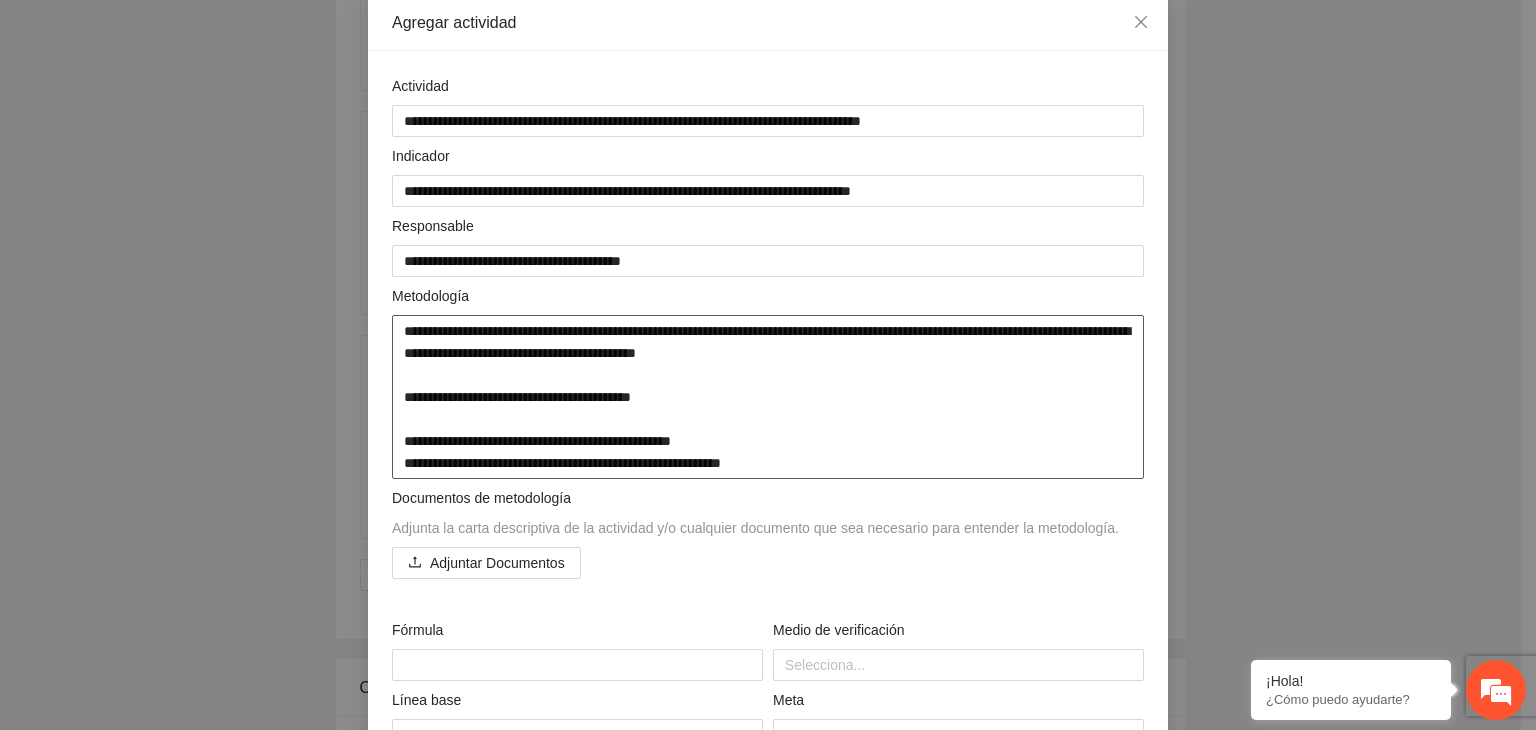 click on "**********" at bounding box center (768, 397) 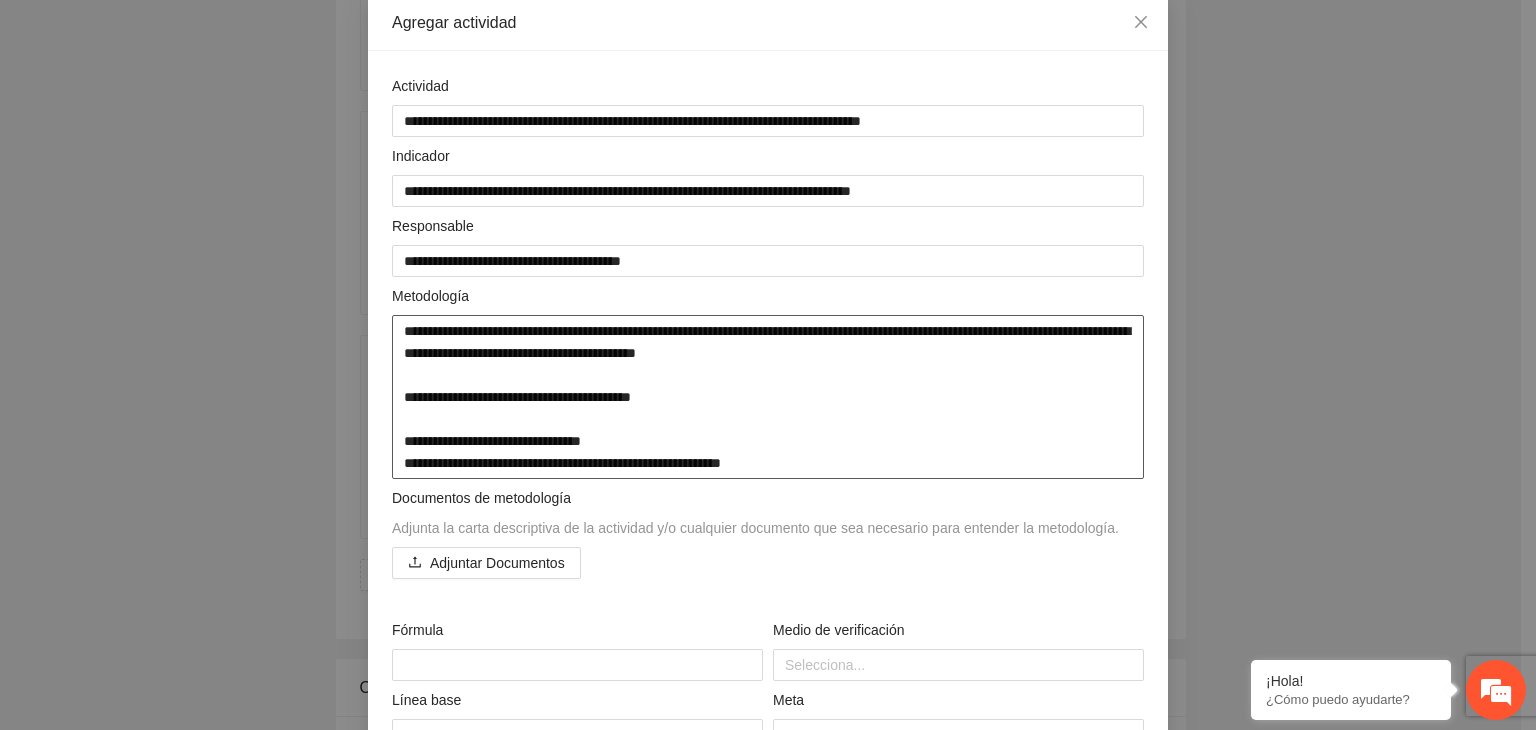 click on "**********" at bounding box center [768, 397] 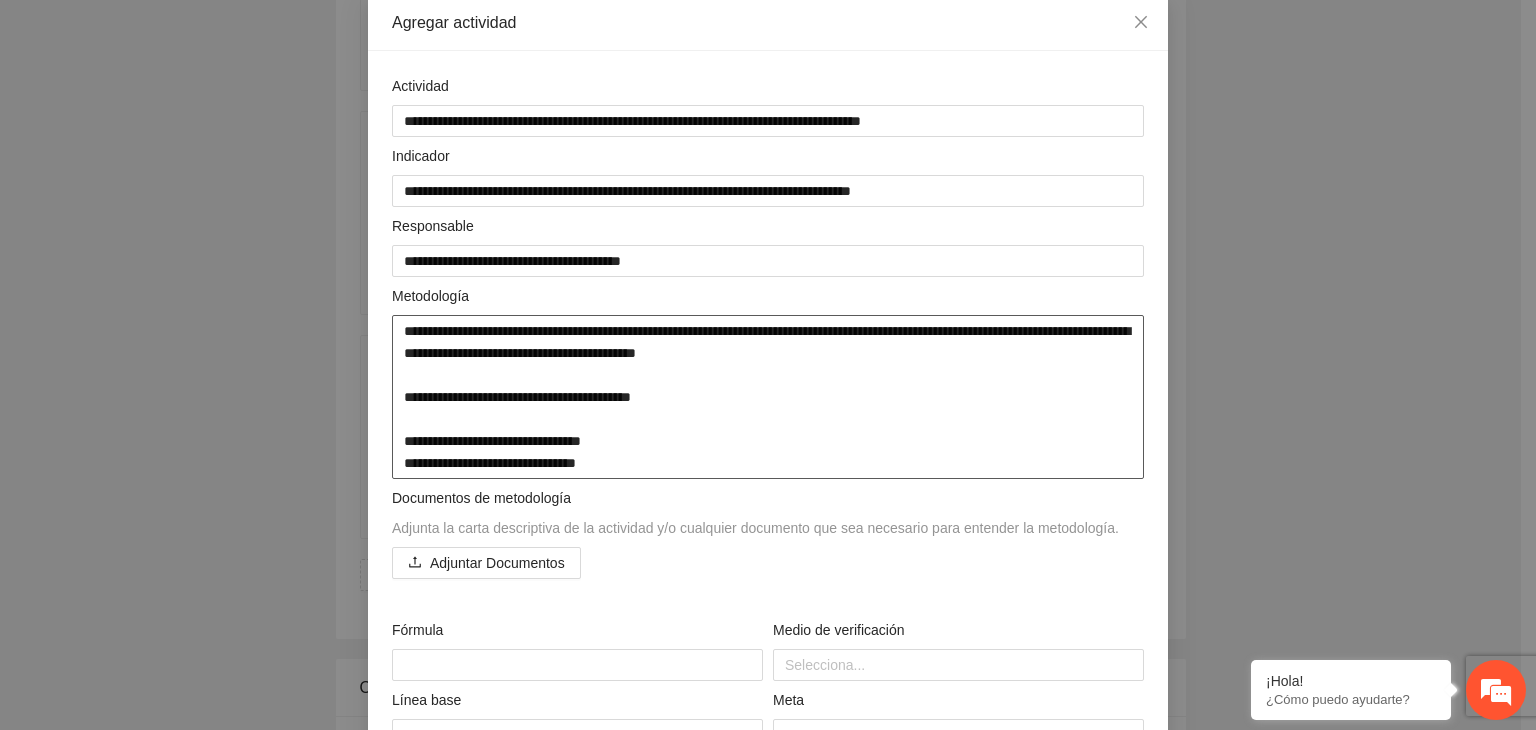 click on "**********" at bounding box center (768, 397) 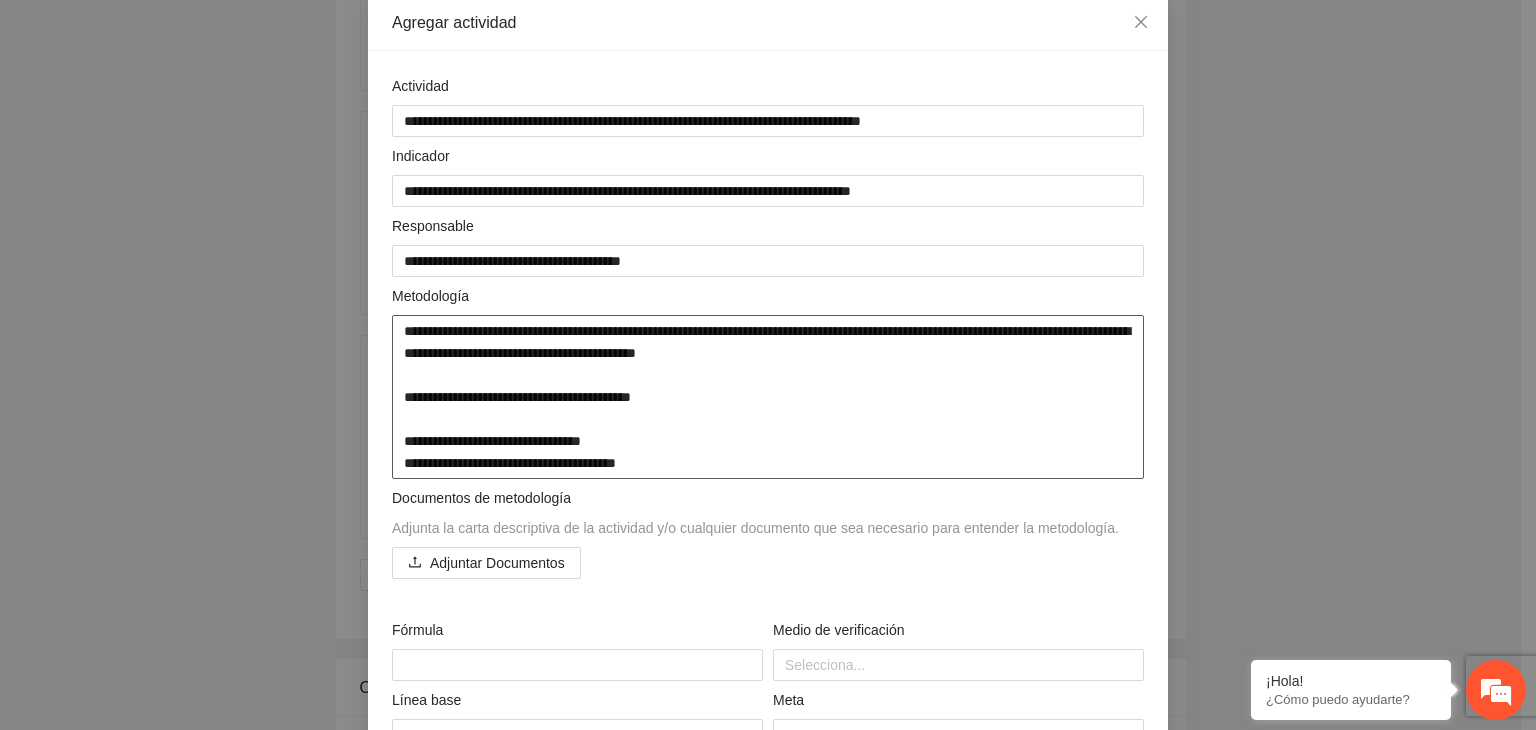 click on "**********" at bounding box center (768, 397) 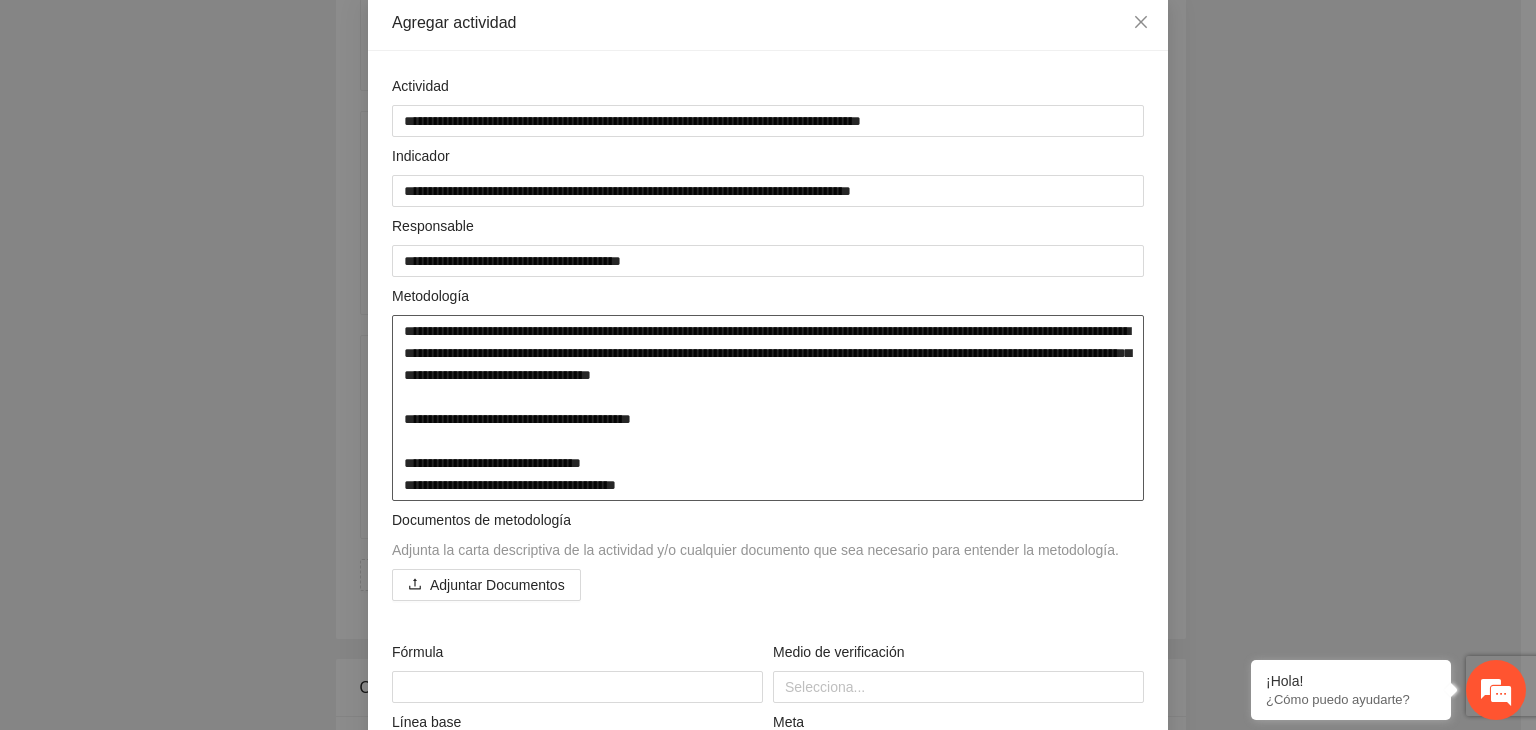 click on "**********" at bounding box center [768, 408] 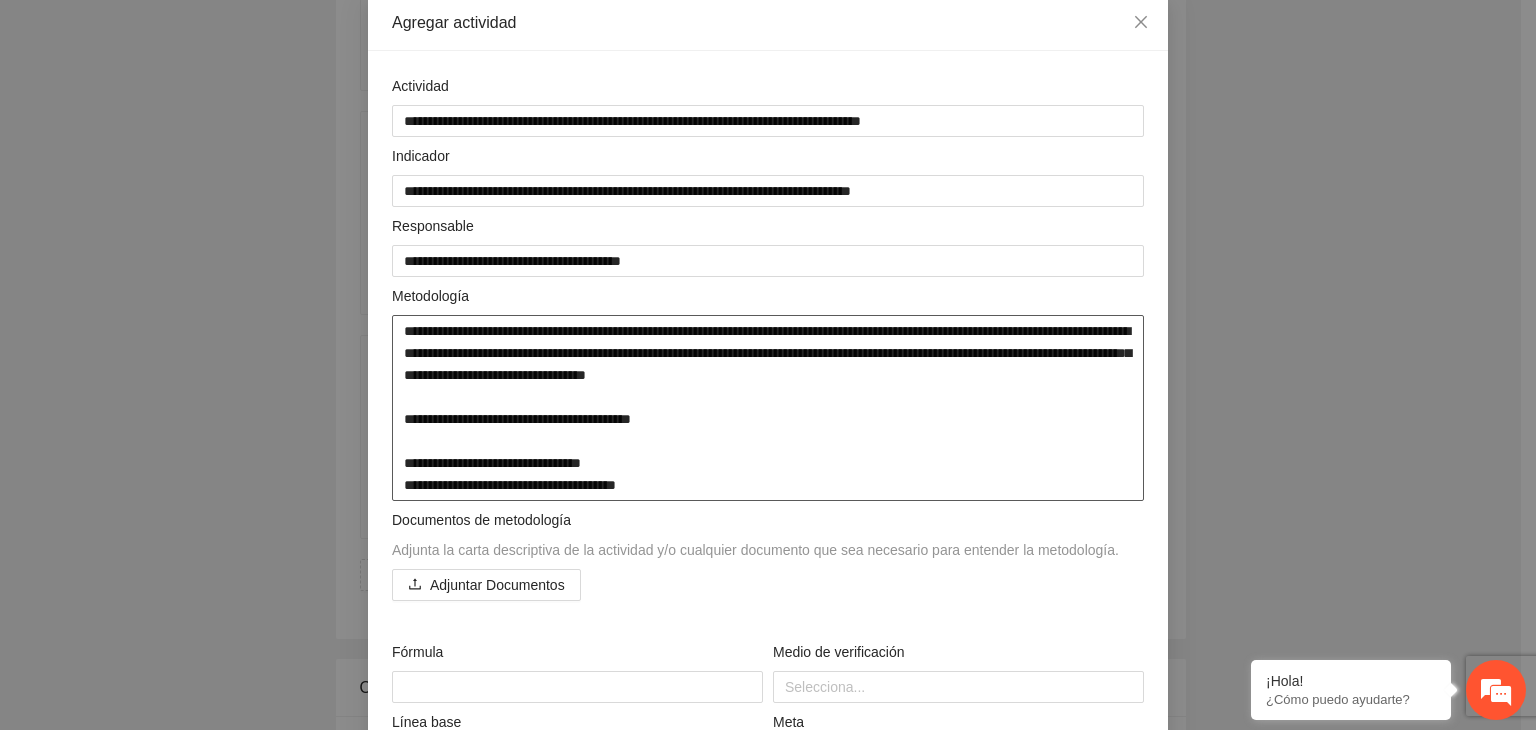 click on "**********" at bounding box center (768, 408) 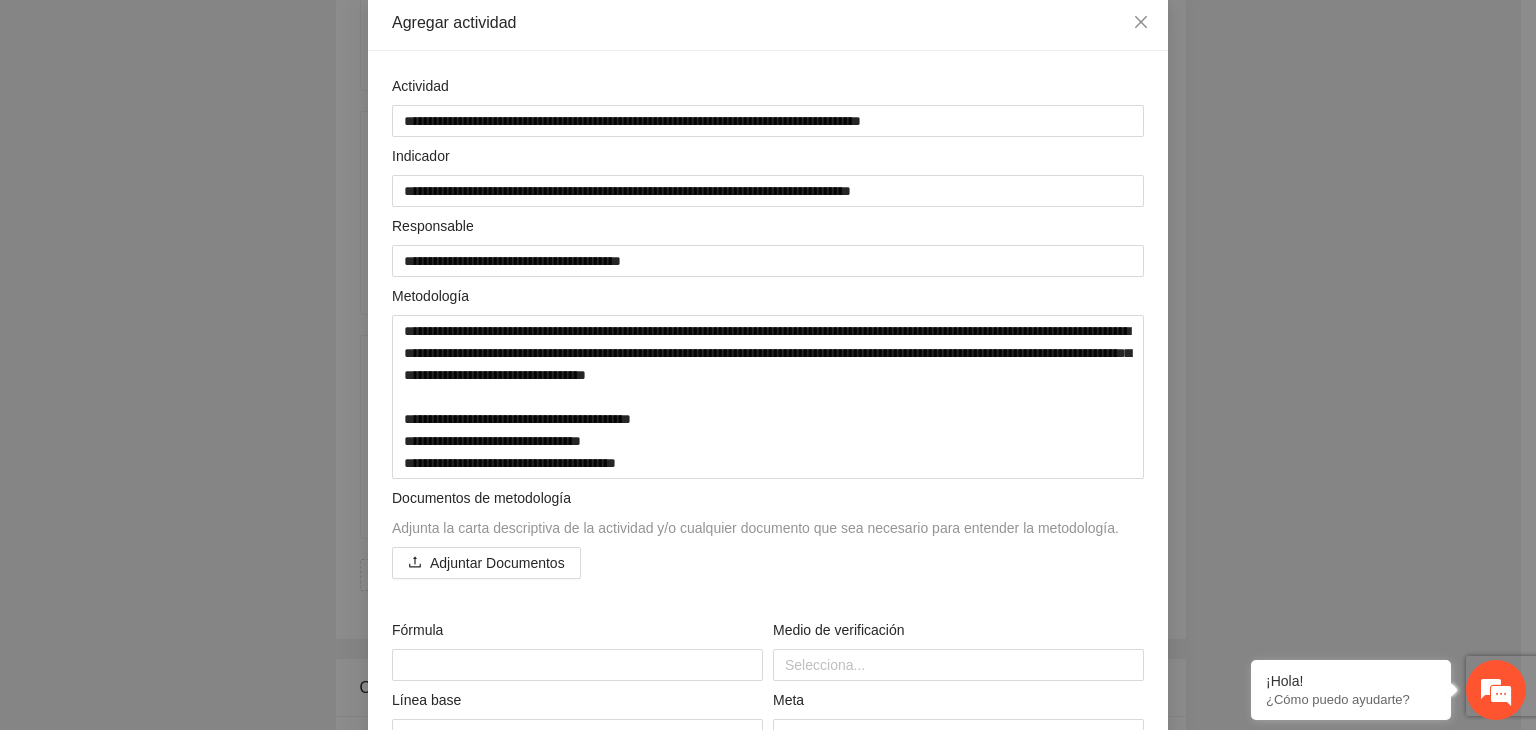 click on "**********" at bounding box center (768, 365) 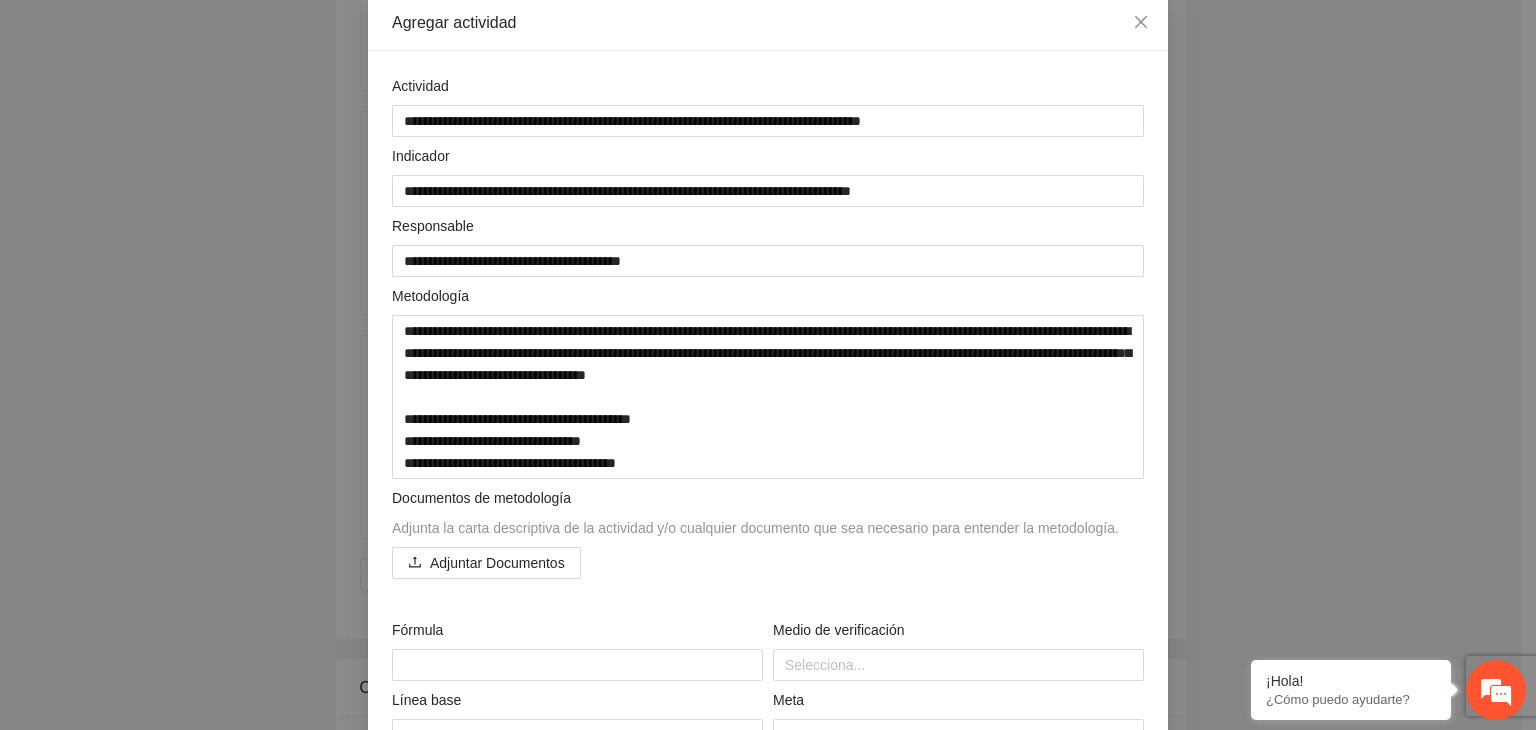 click on "**********" at bounding box center (768, 365) 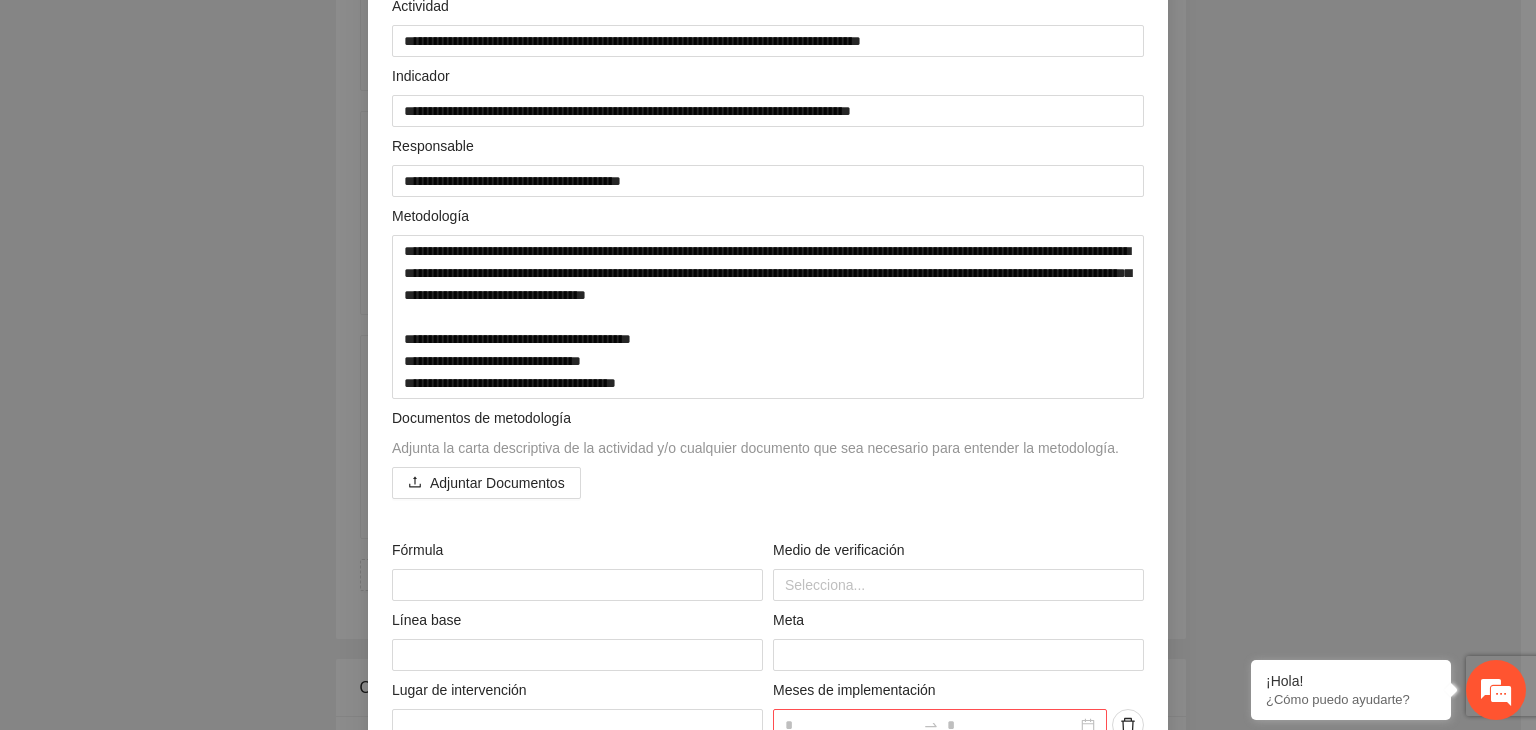 scroll, scrollTop: 224, scrollLeft: 0, axis: vertical 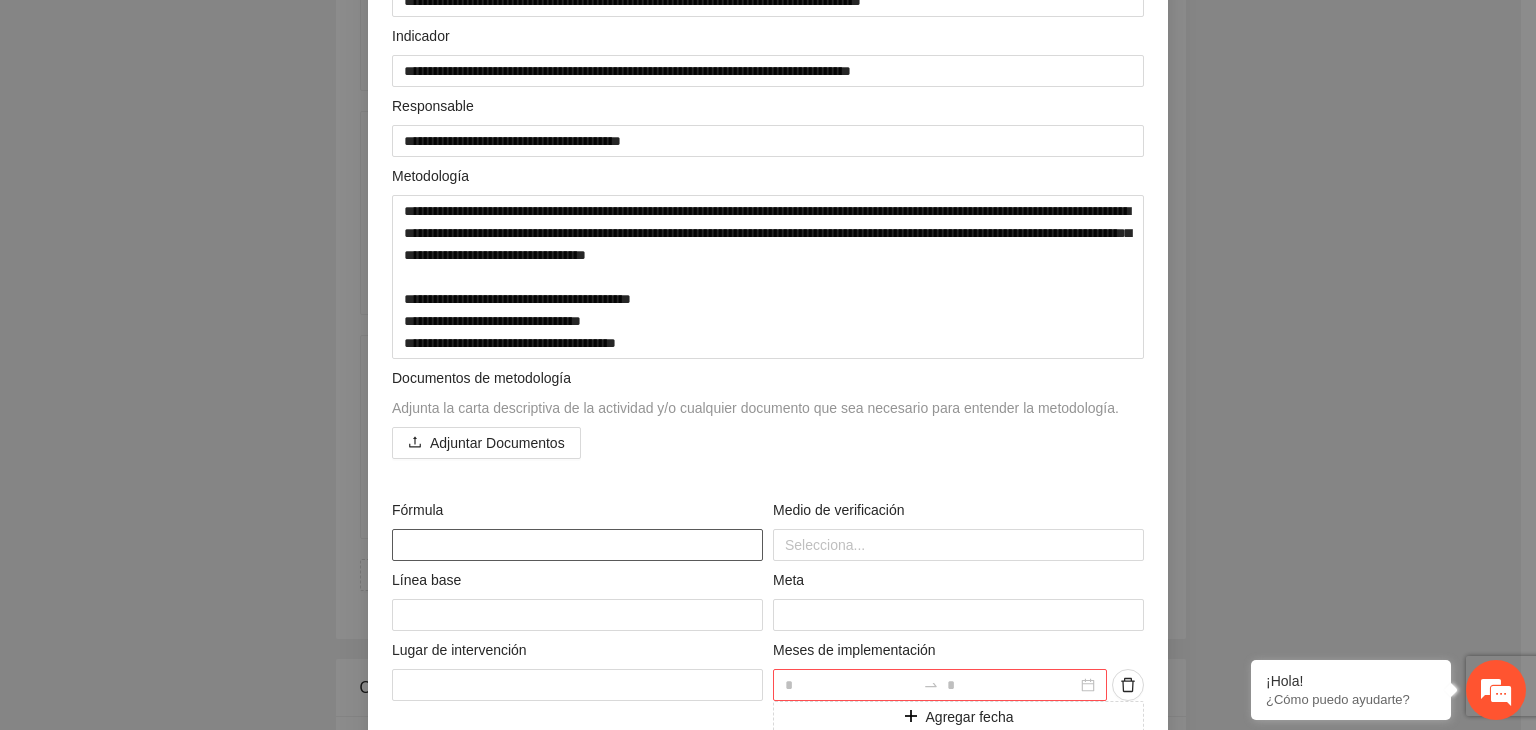 click at bounding box center (577, 545) 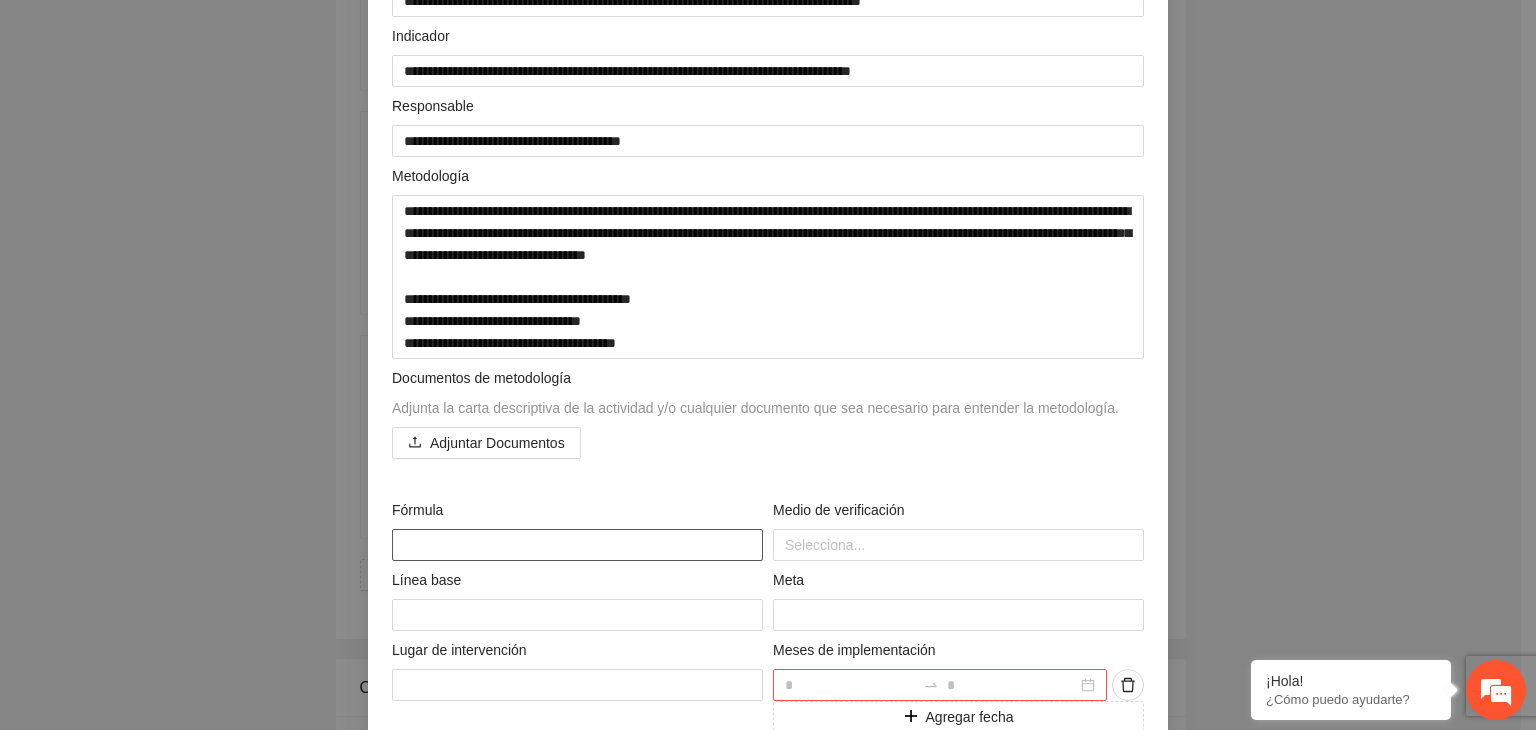 paste on "**********" 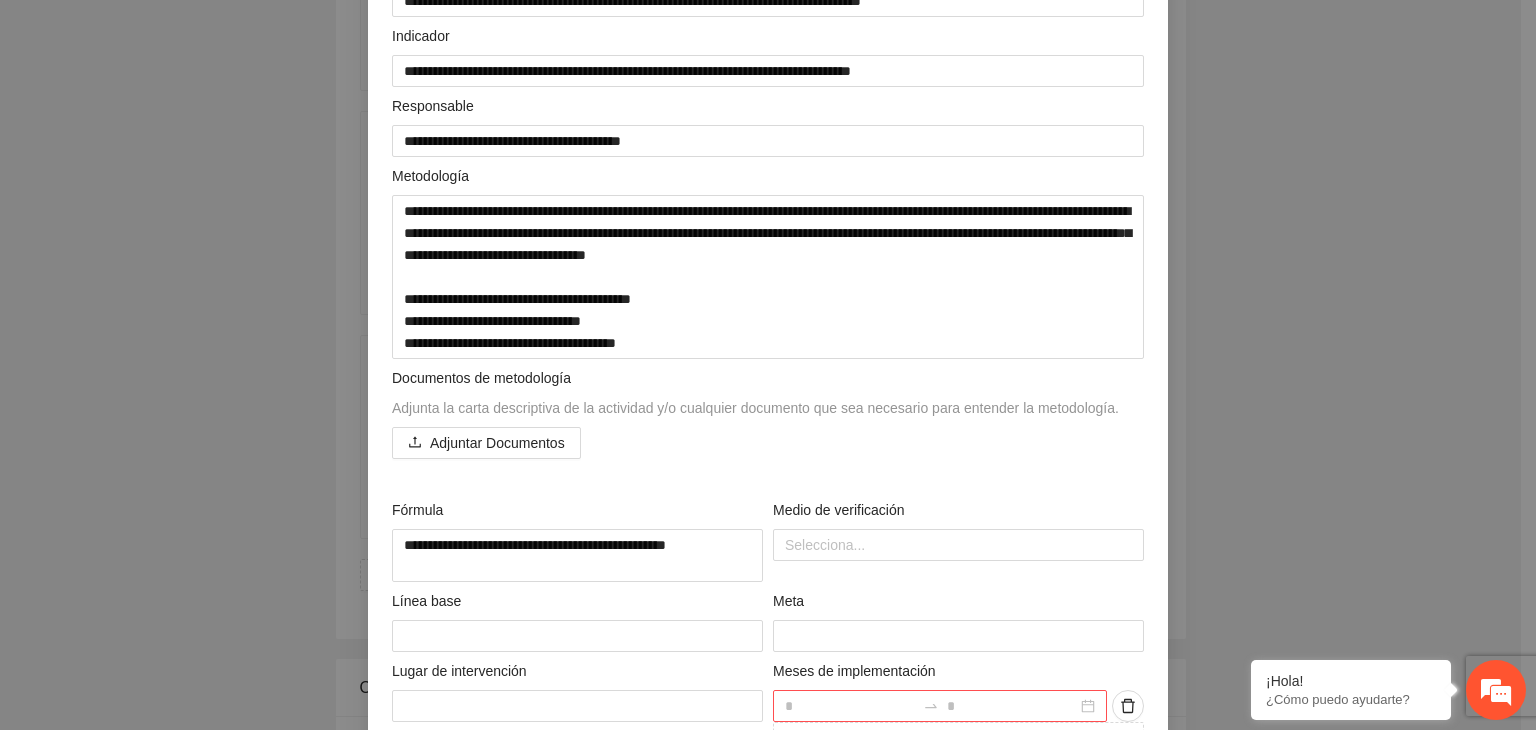 click on "**********" at bounding box center [768, 365] 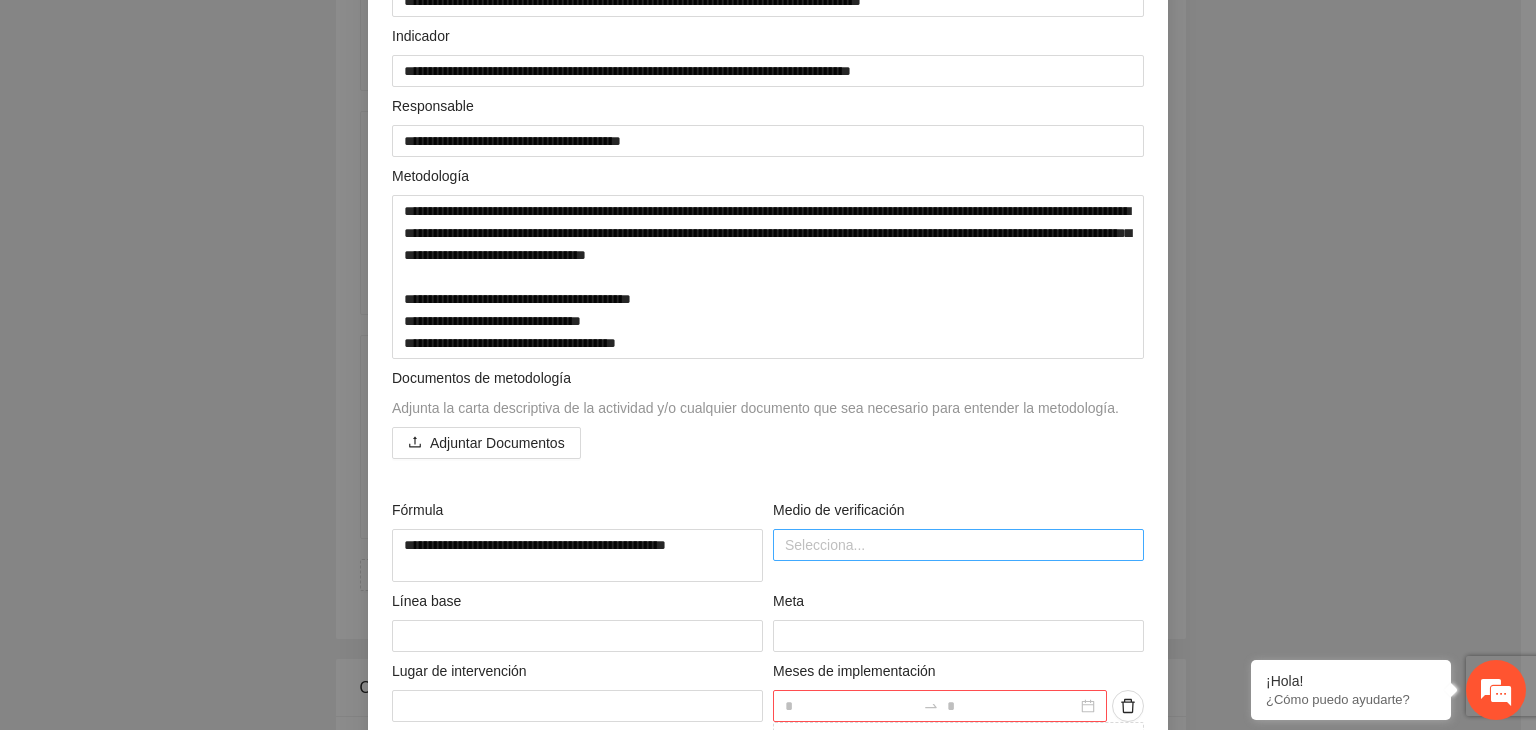 click at bounding box center [958, 545] 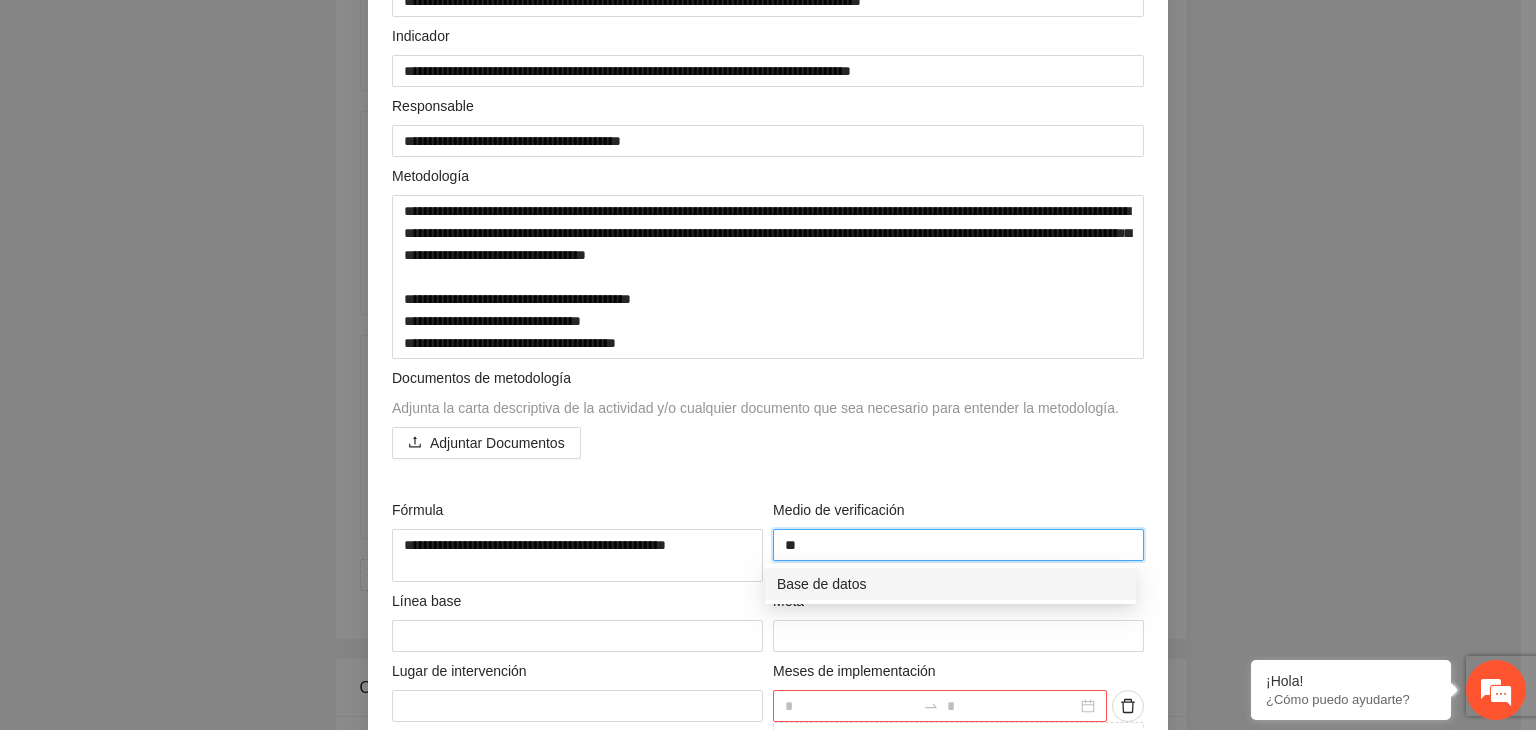 click on "Base de datos" at bounding box center [950, 584] 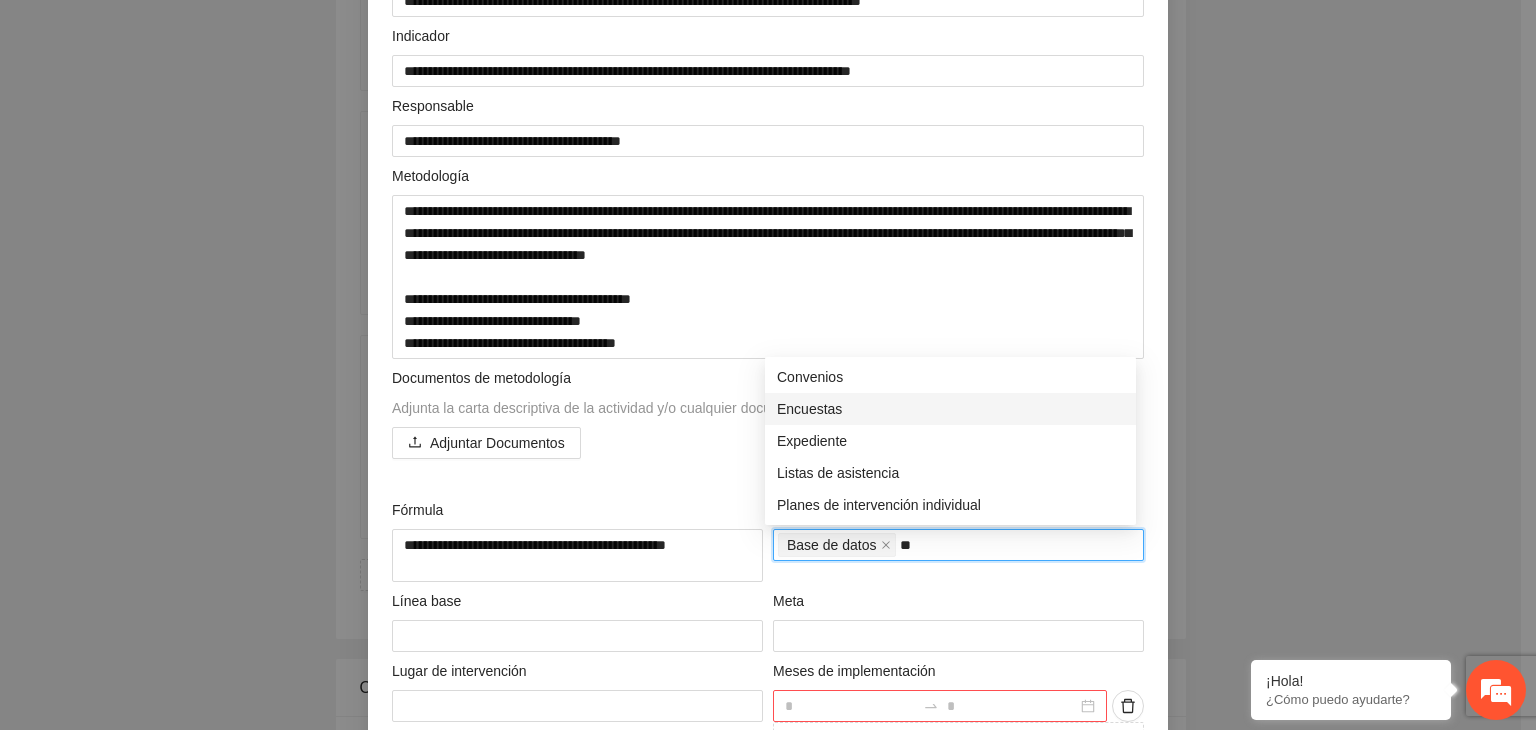 click on "Encuestas" at bounding box center (950, 409) 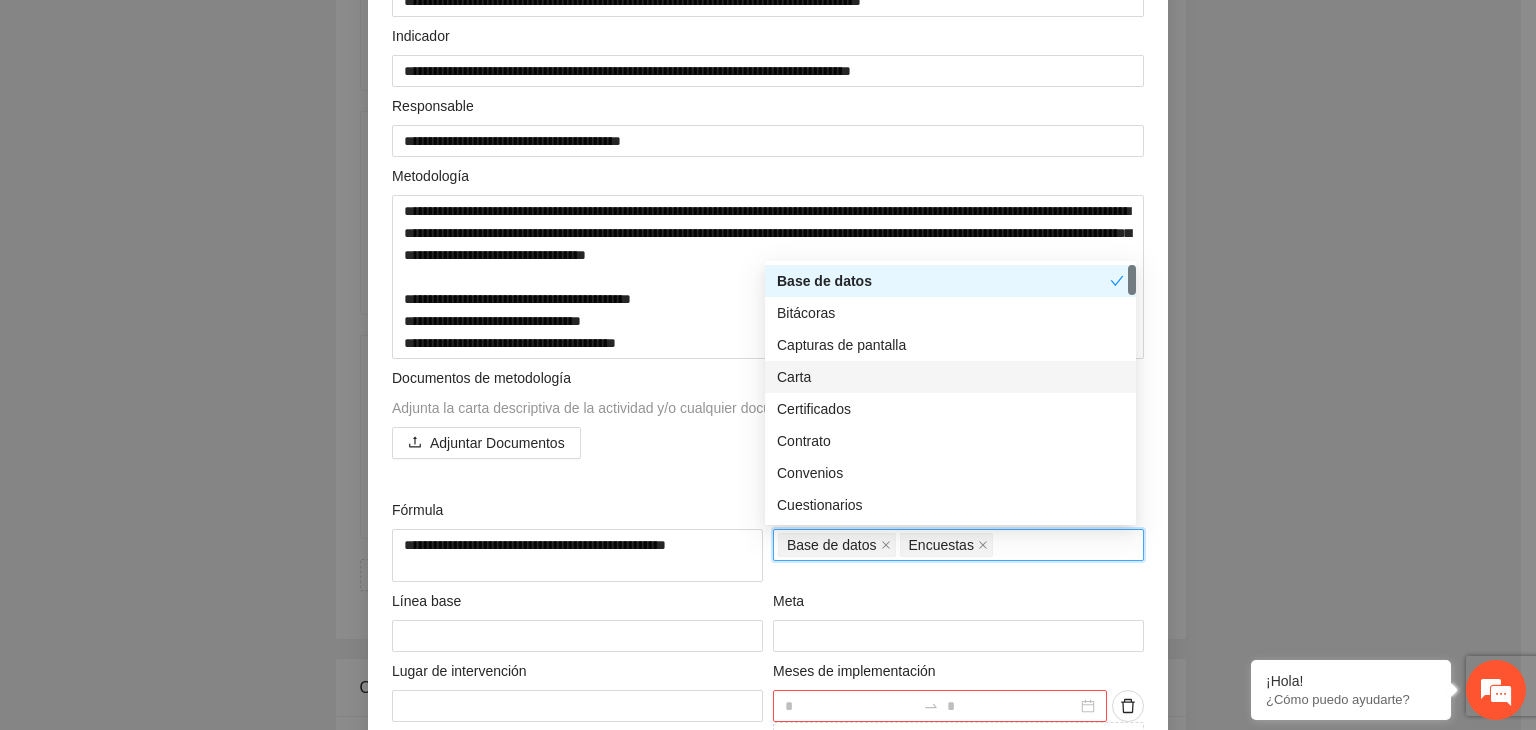 click on "**********" at bounding box center (768, 365) 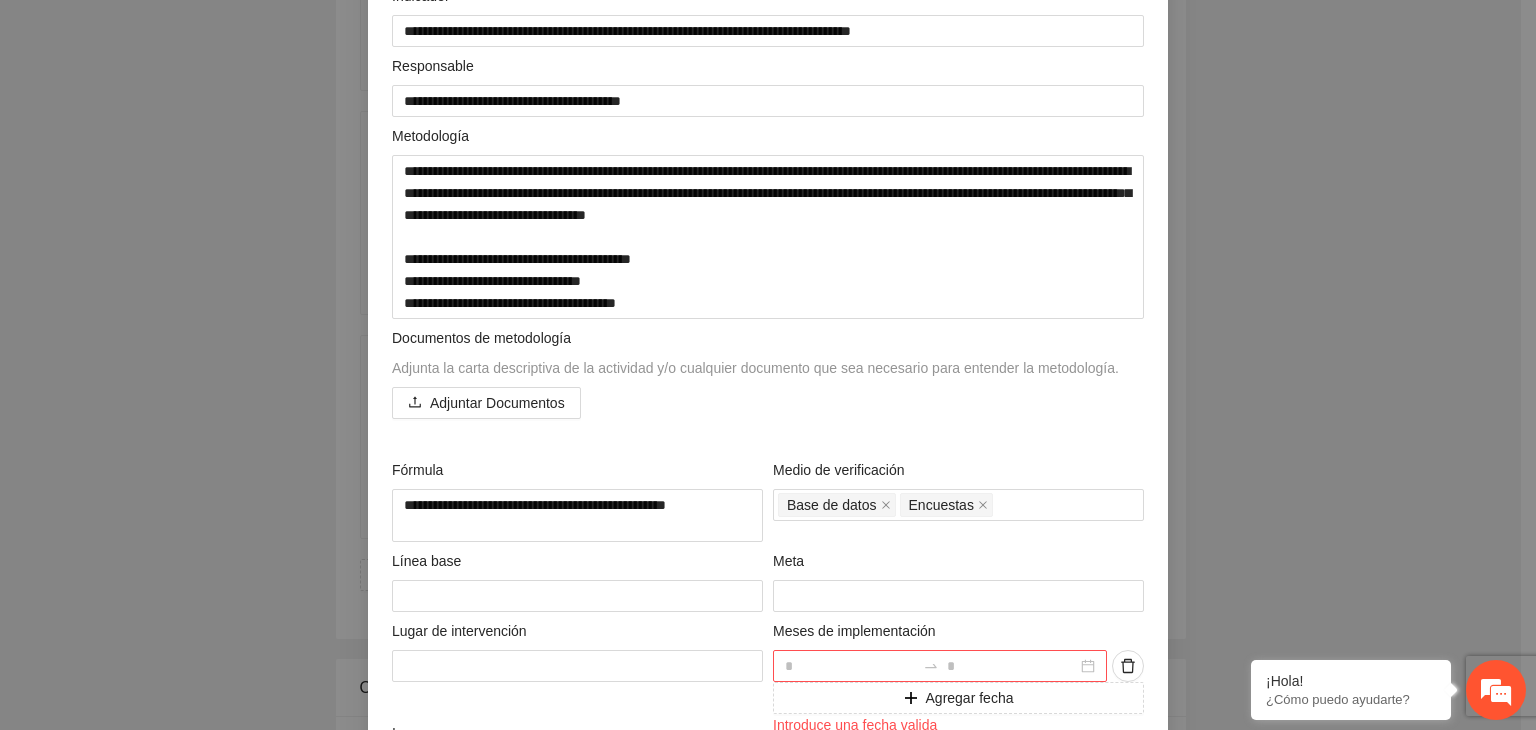scroll, scrollTop: 304, scrollLeft: 0, axis: vertical 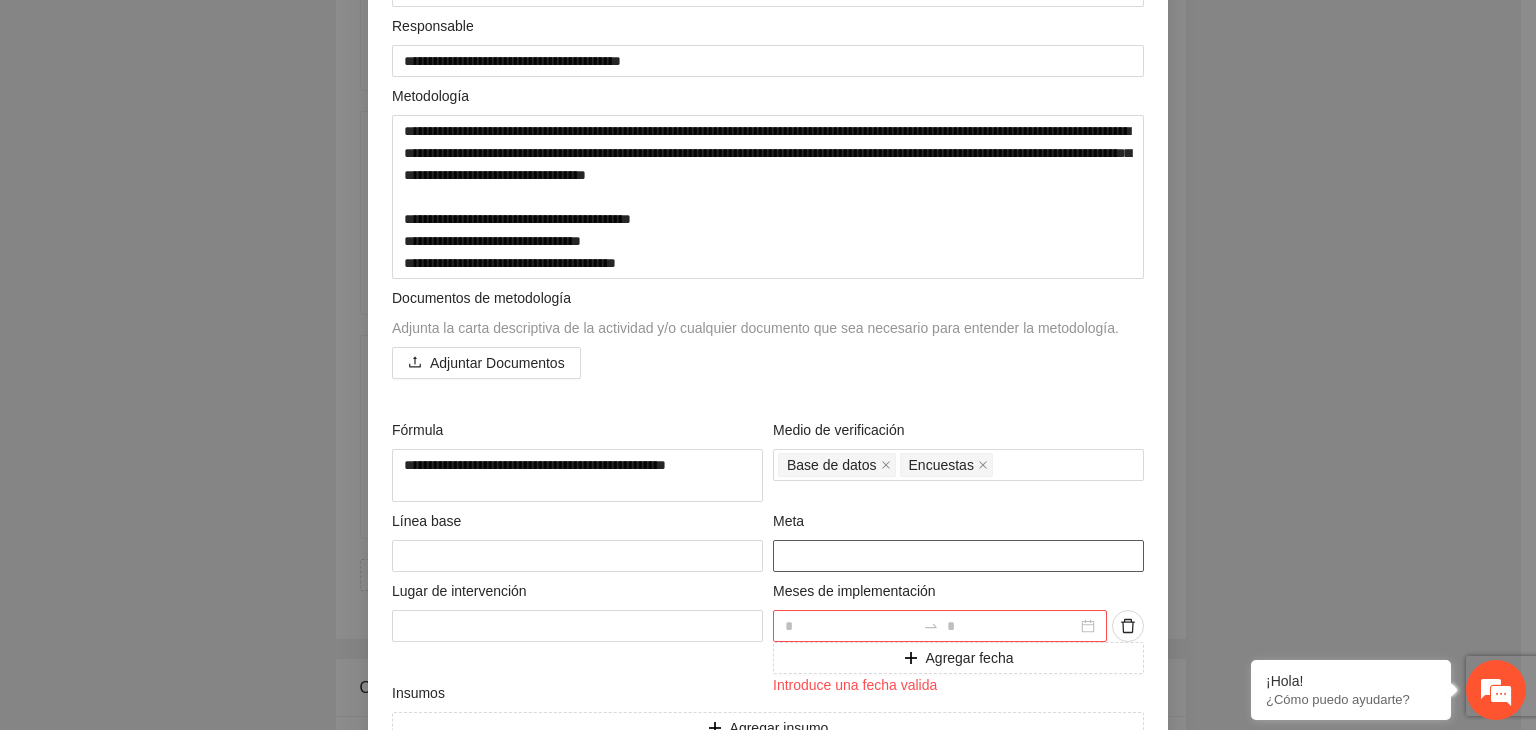 click at bounding box center [958, 556] 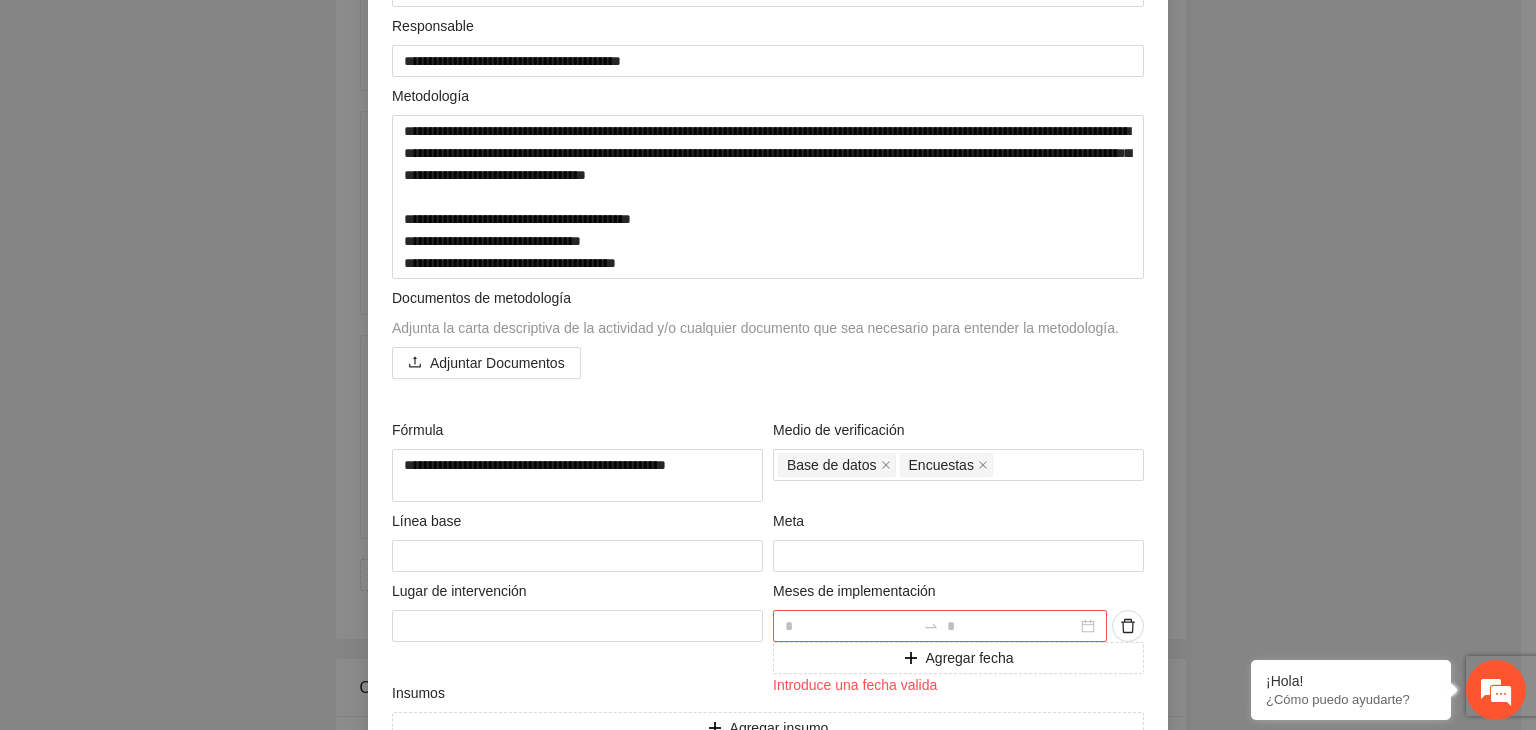 click on "**********" at bounding box center [768, 365] 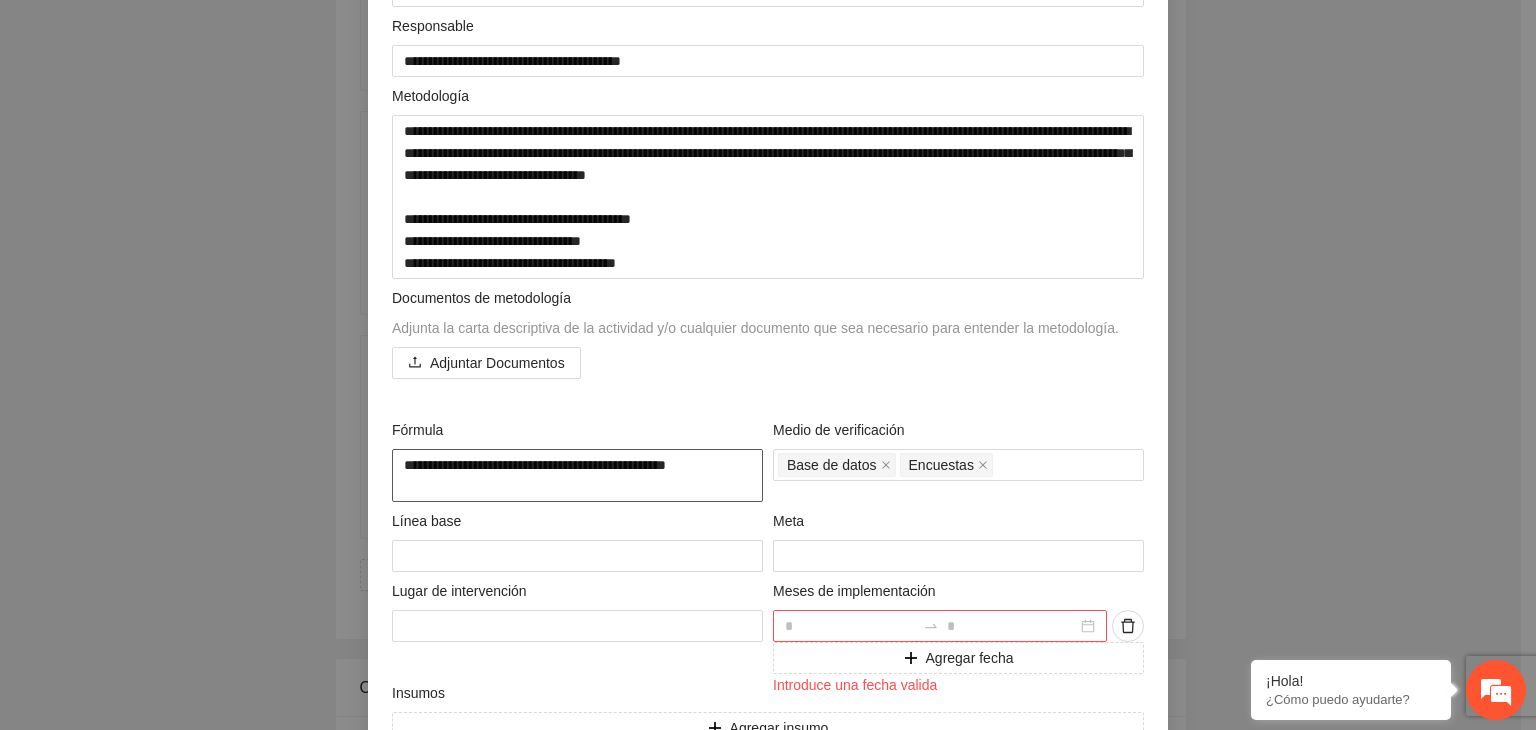 drag, startPoint x: 655, startPoint y: 463, endPoint x: 249, endPoint y: 448, distance: 406.277 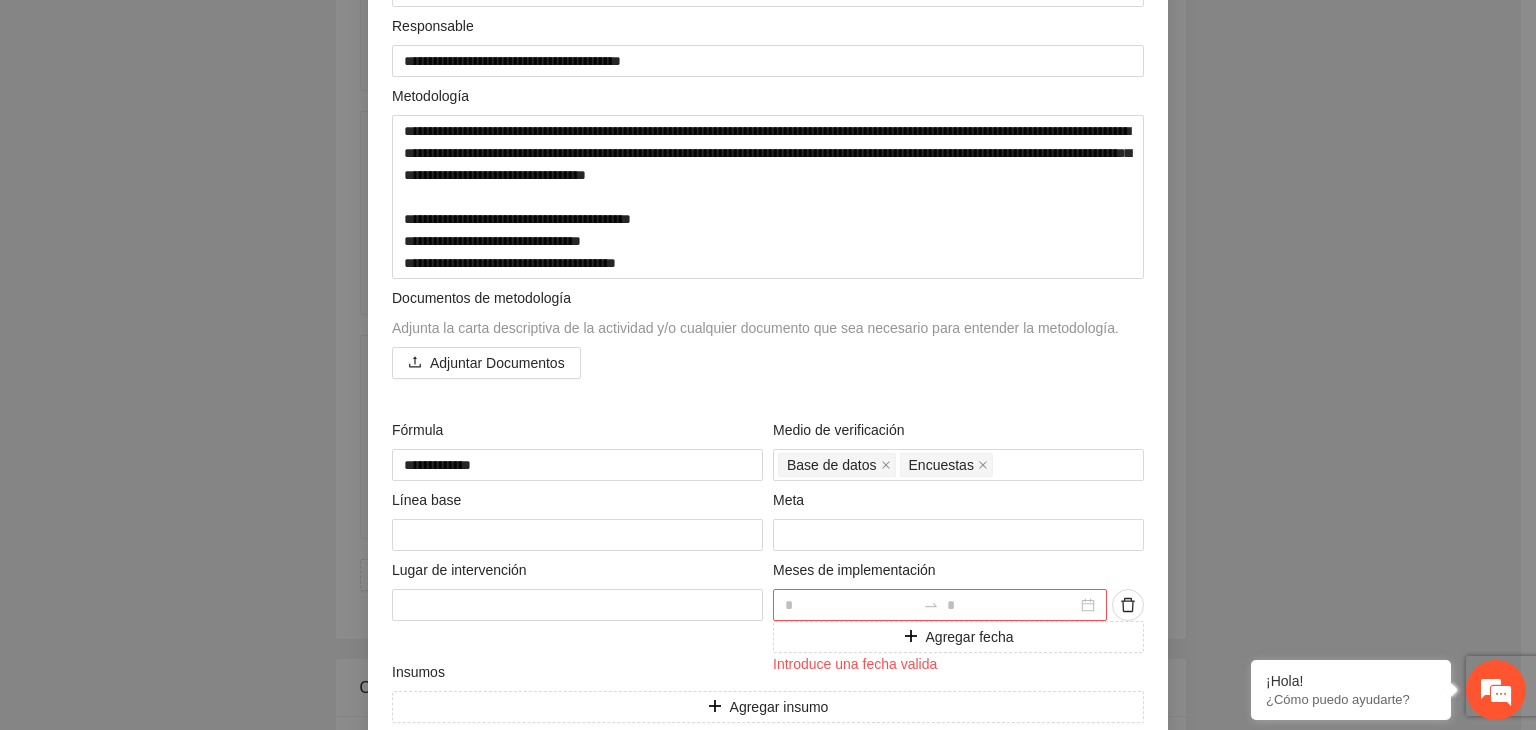 click on "**********" at bounding box center [768, 365] 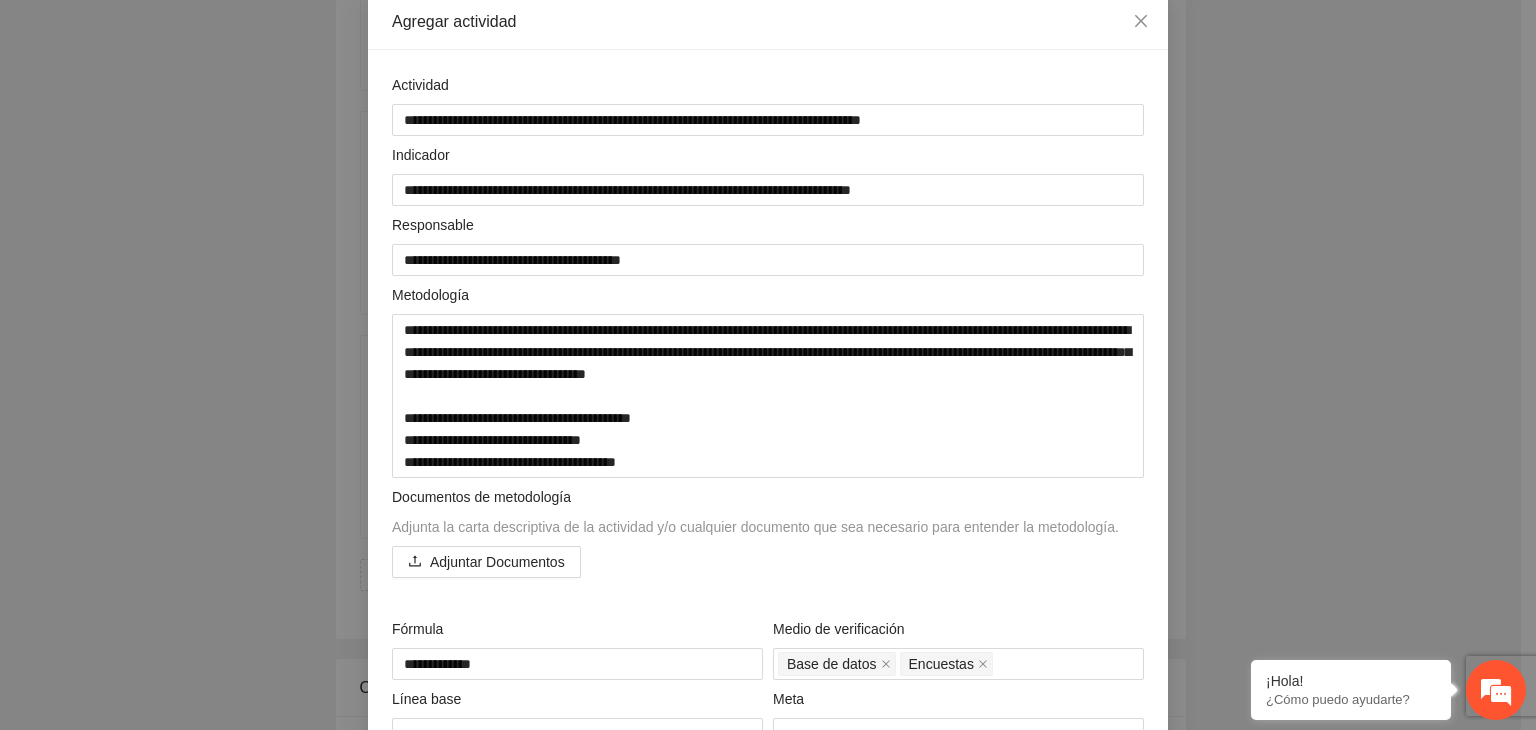 scroll, scrollTop: 104, scrollLeft: 0, axis: vertical 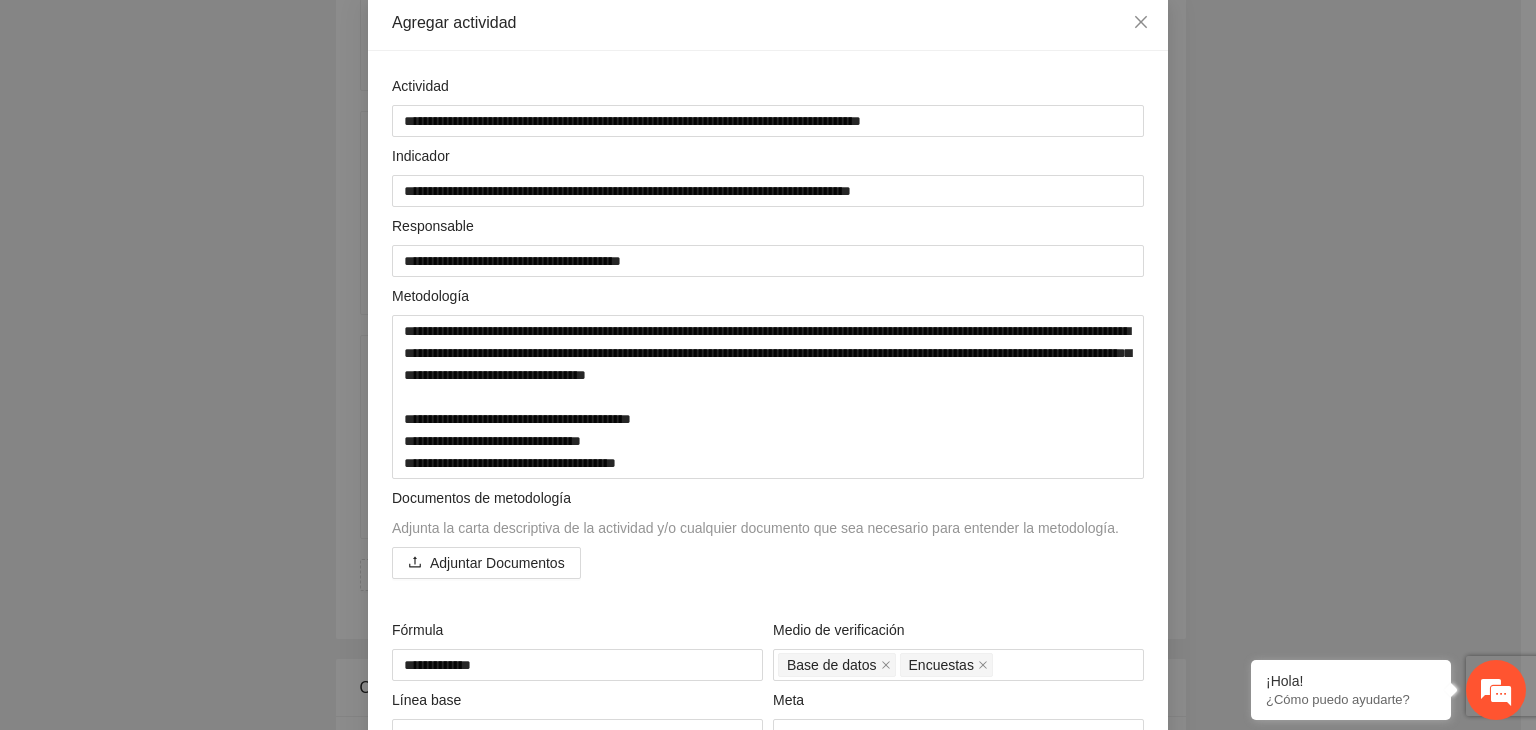 click on "**********" at bounding box center [768, 365] 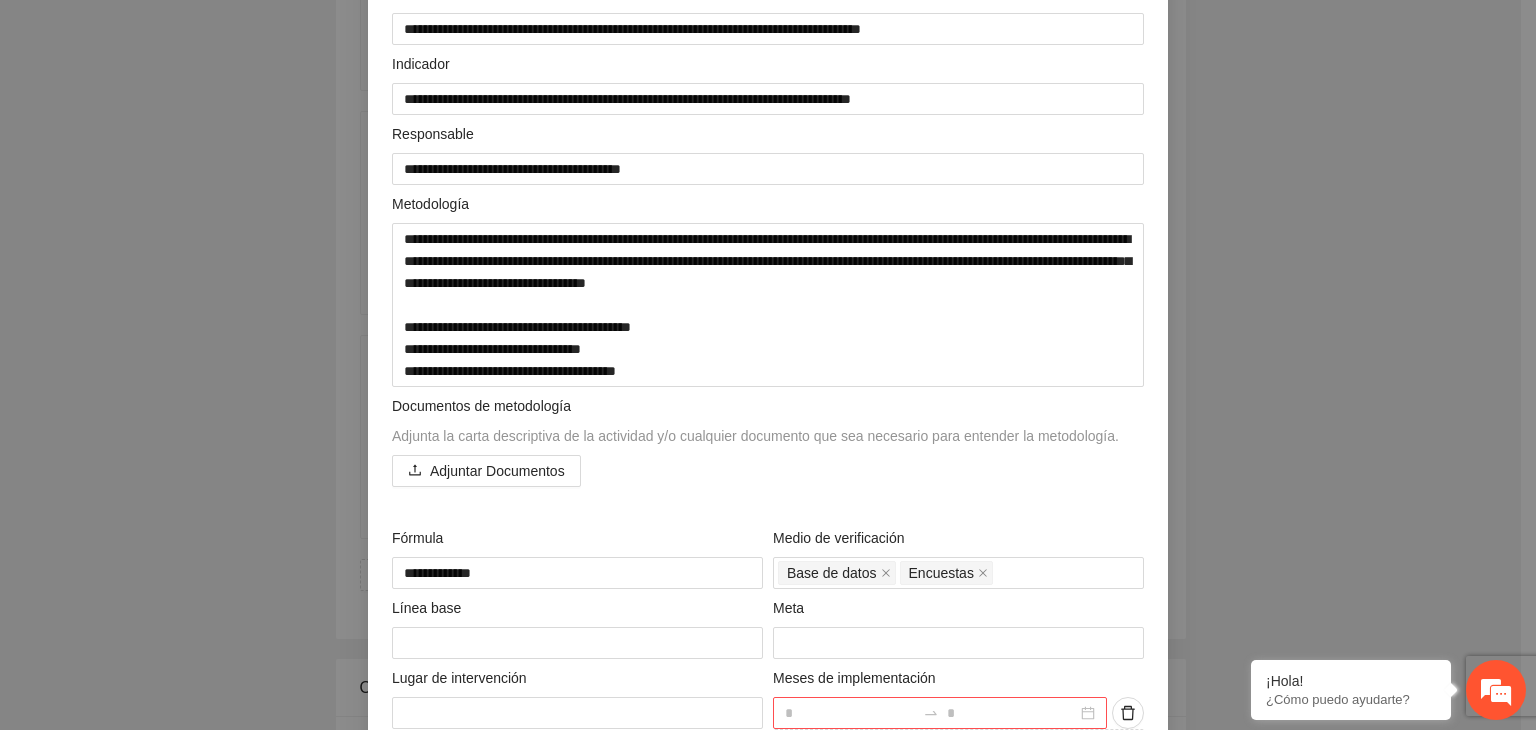 scroll, scrollTop: 224, scrollLeft: 0, axis: vertical 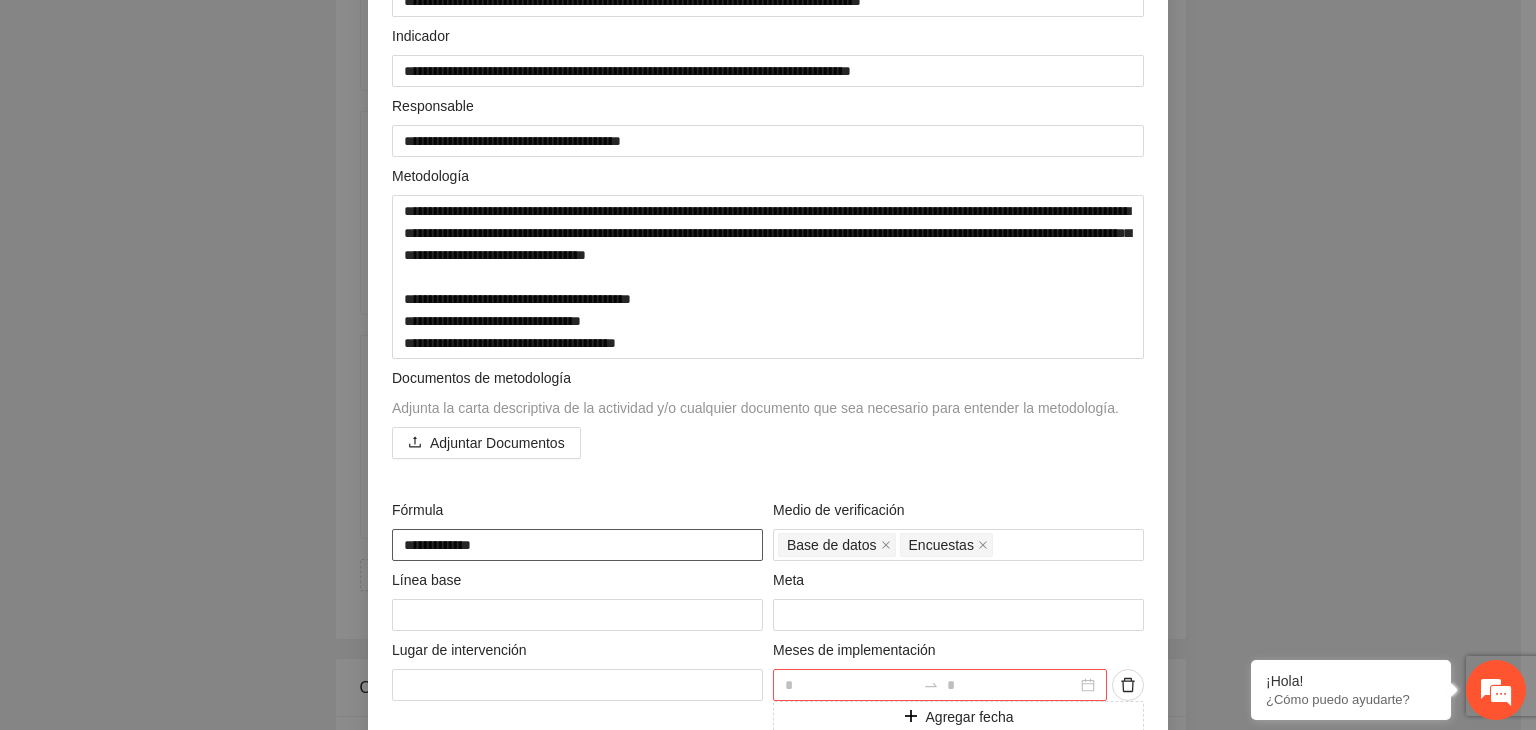 click on "**********" at bounding box center [577, 545] 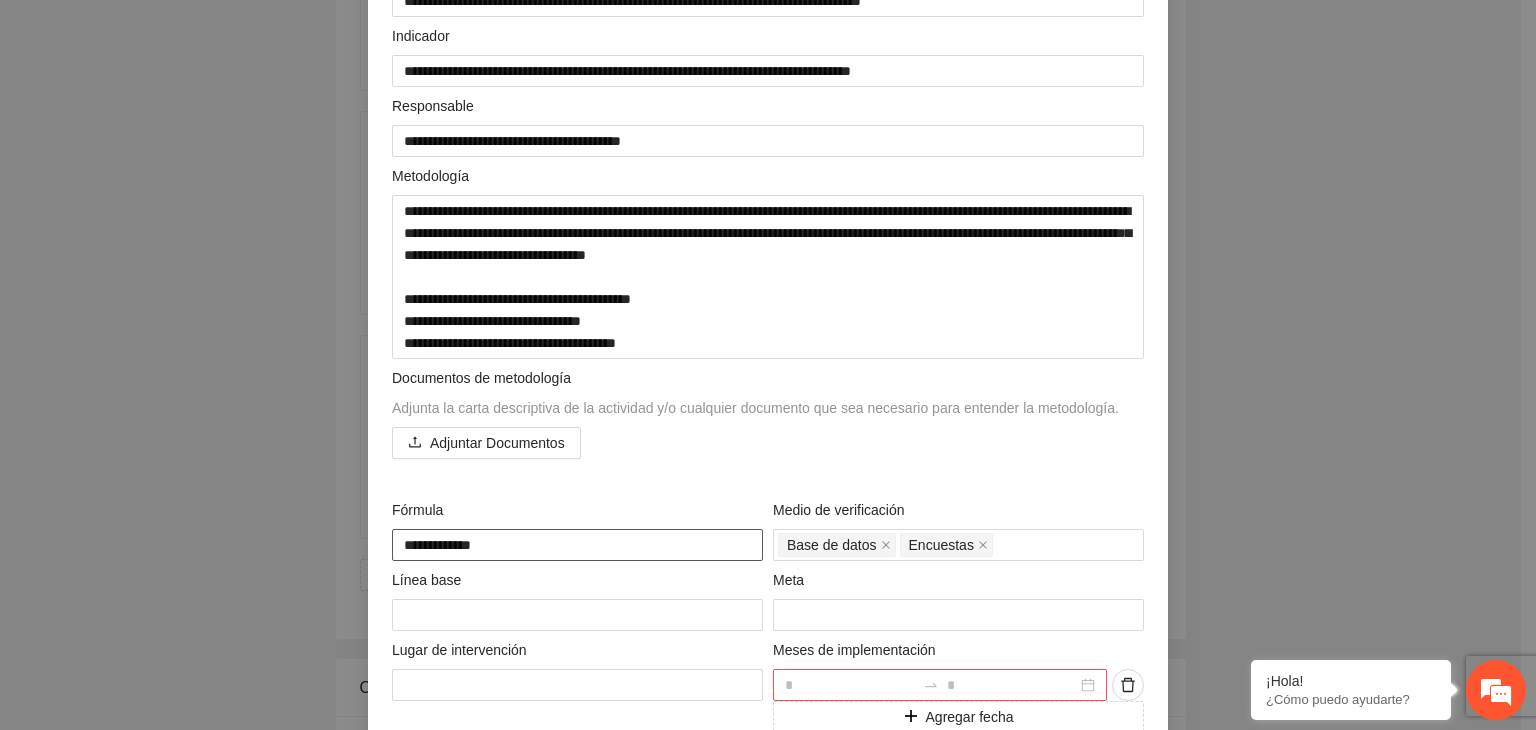 paste on "**********" 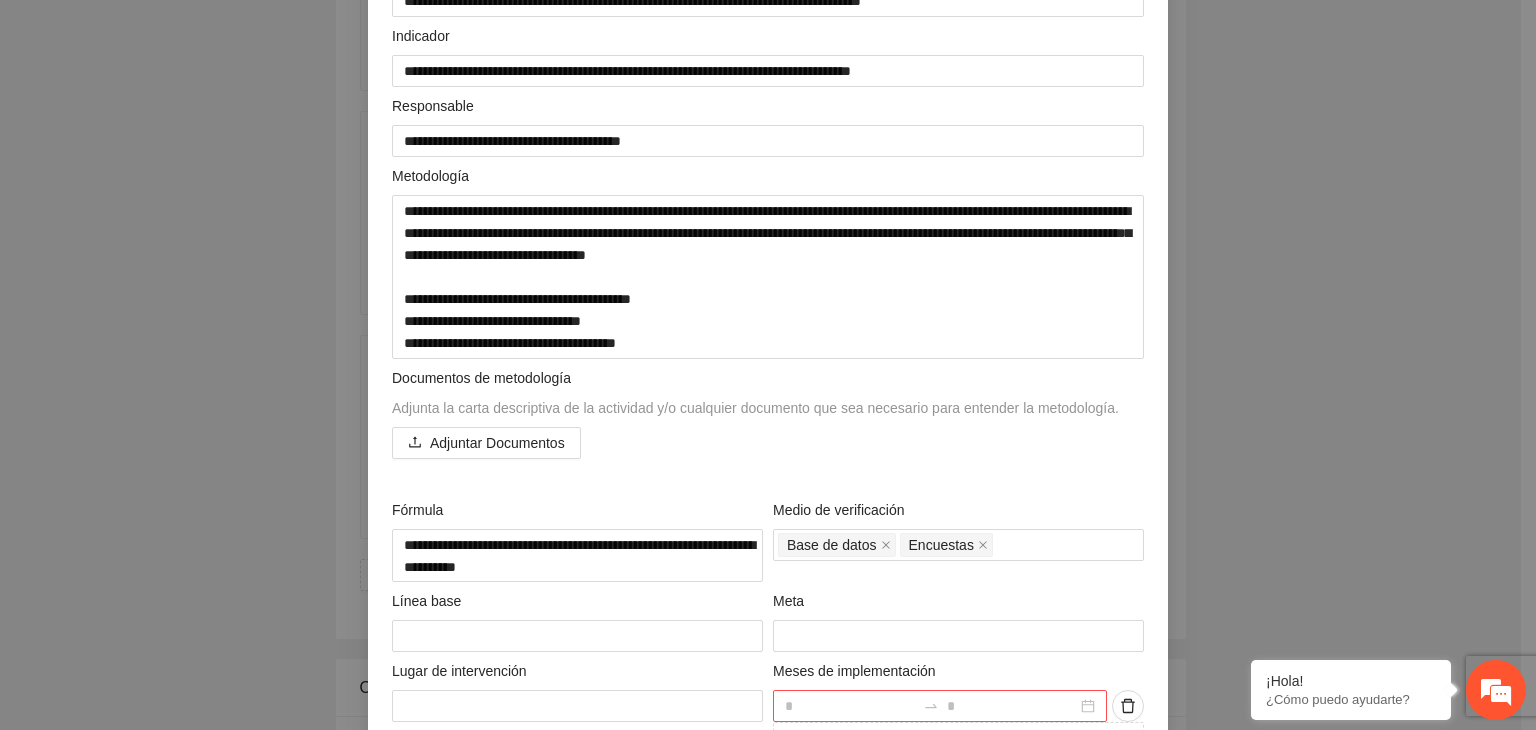 click on "**********" at bounding box center [768, 365] 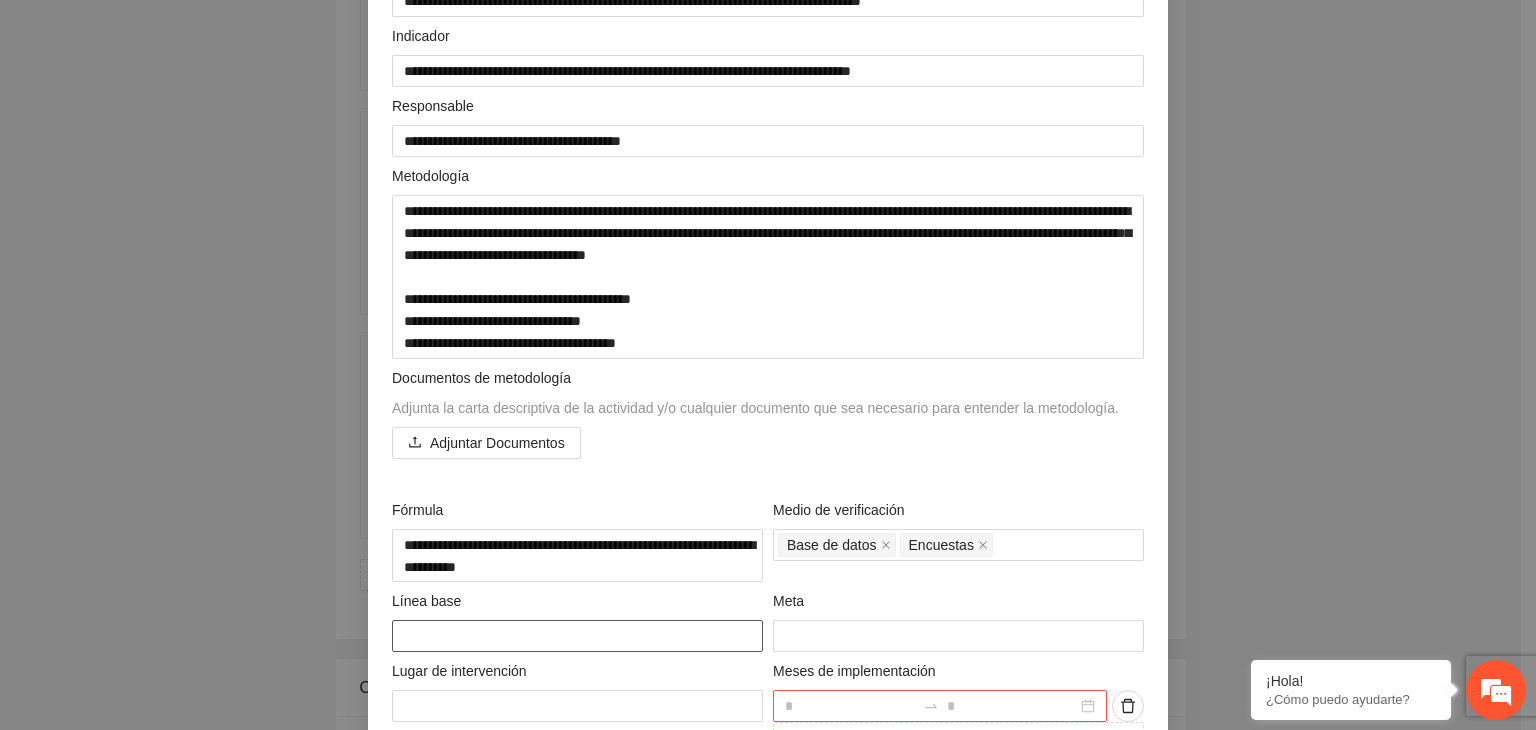 click at bounding box center [577, 636] 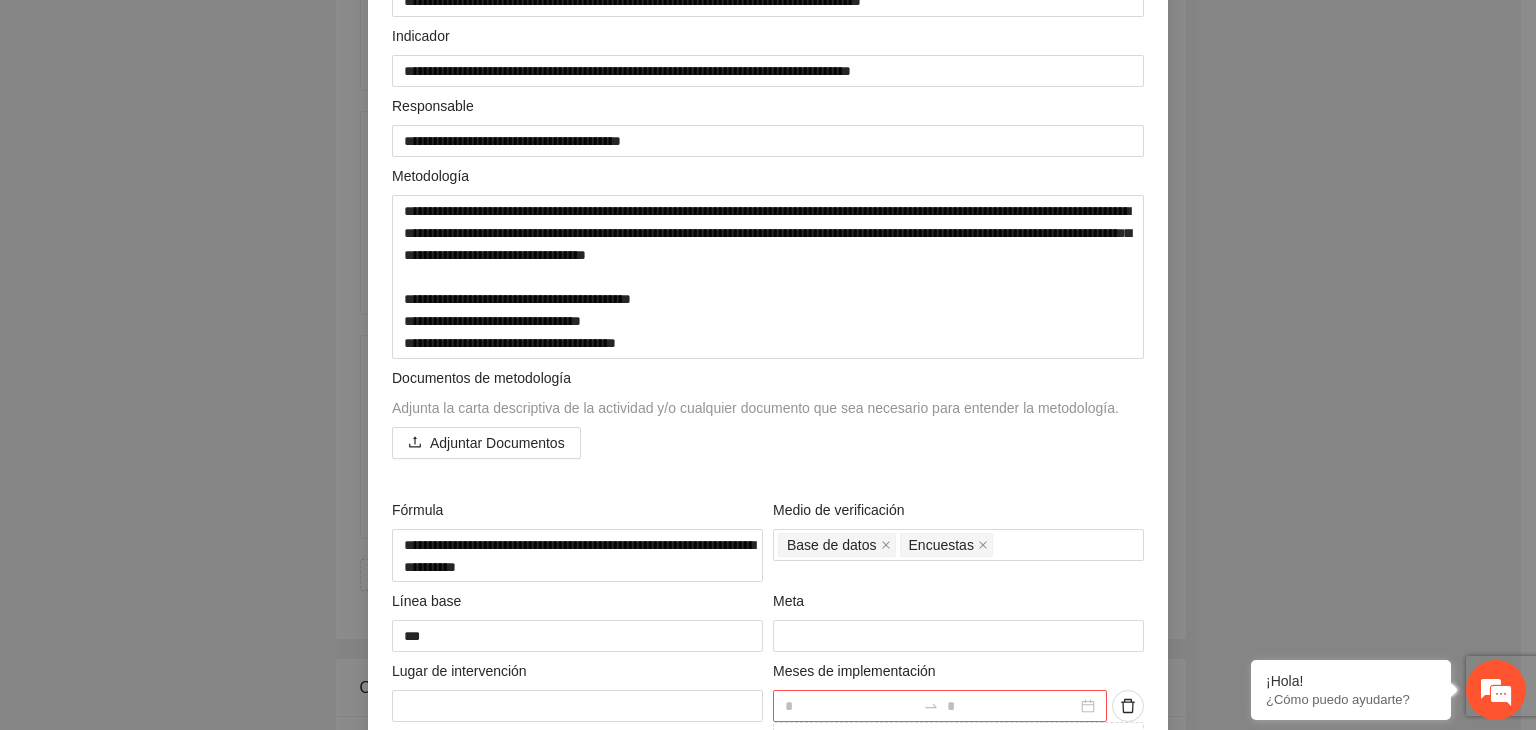 click on "**********" at bounding box center (768, 365) 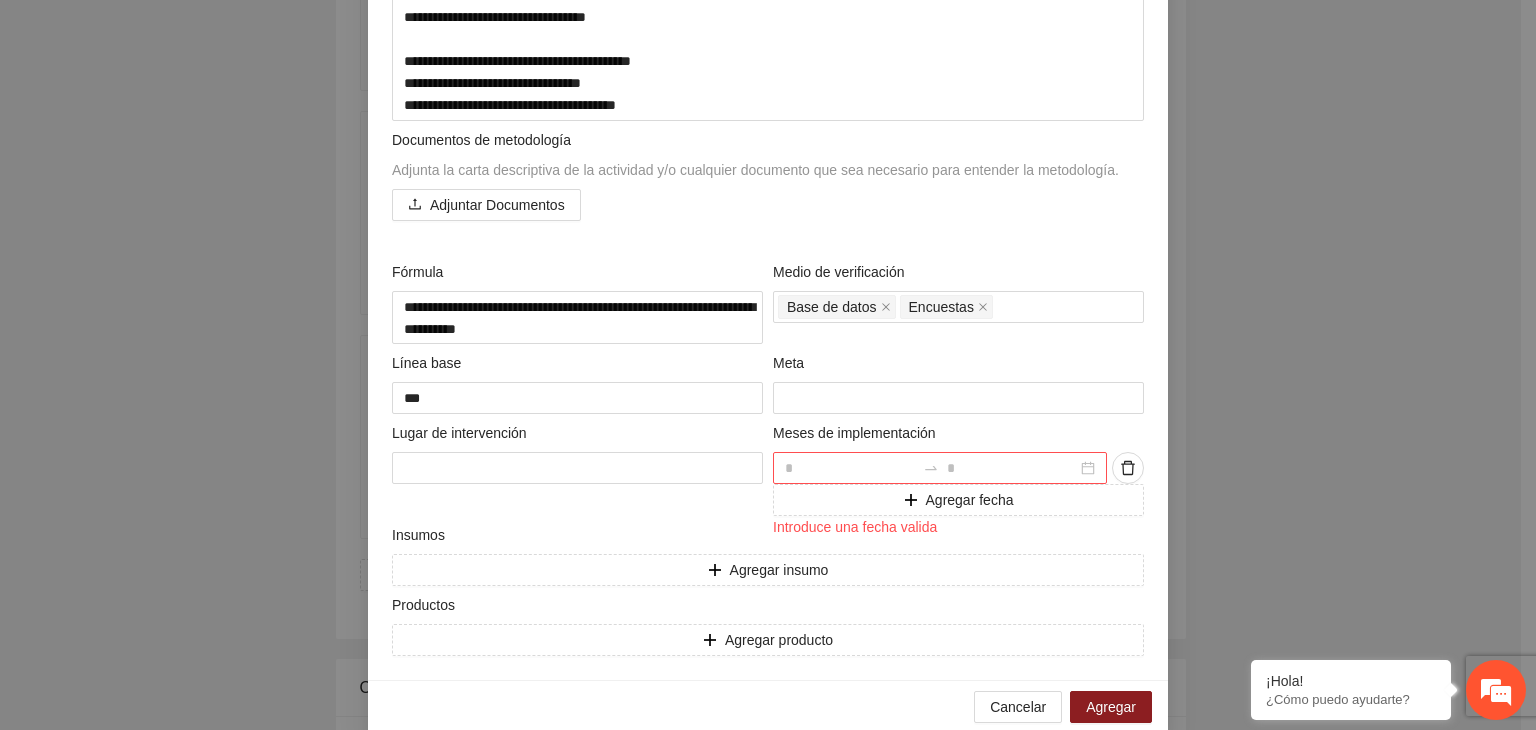 scroll, scrollTop: 464, scrollLeft: 0, axis: vertical 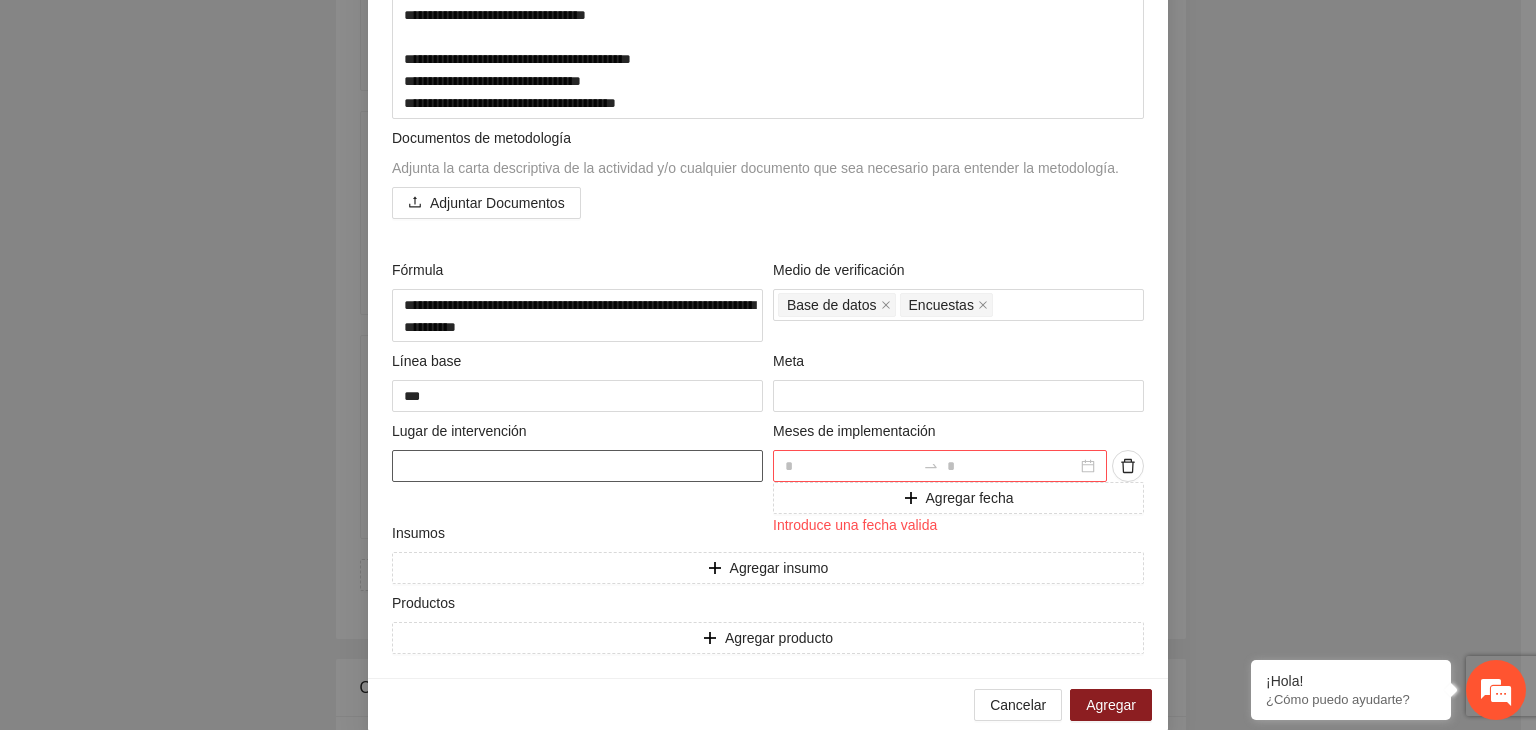 click at bounding box center (577, 466) 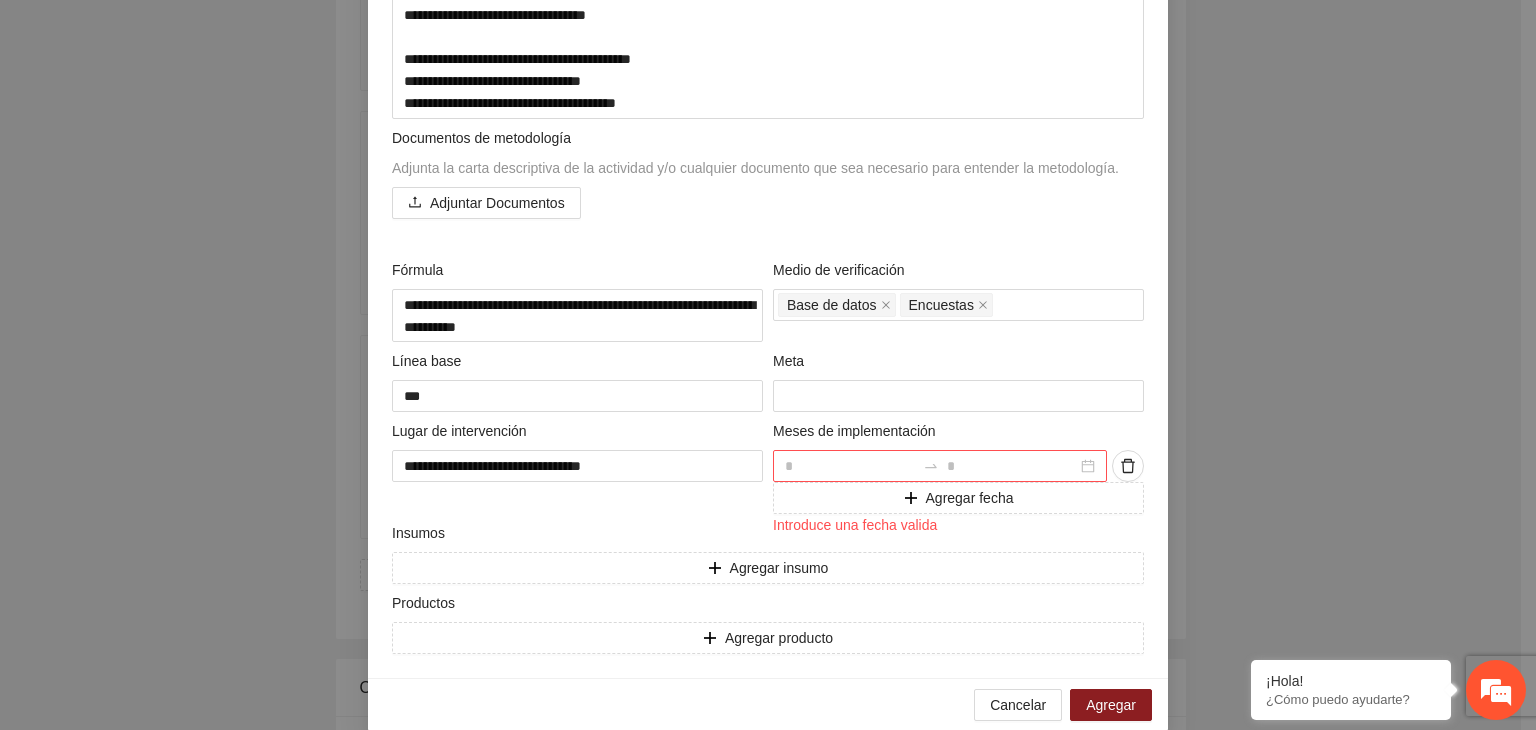 click on "**********" at bounding box center (768, 365) 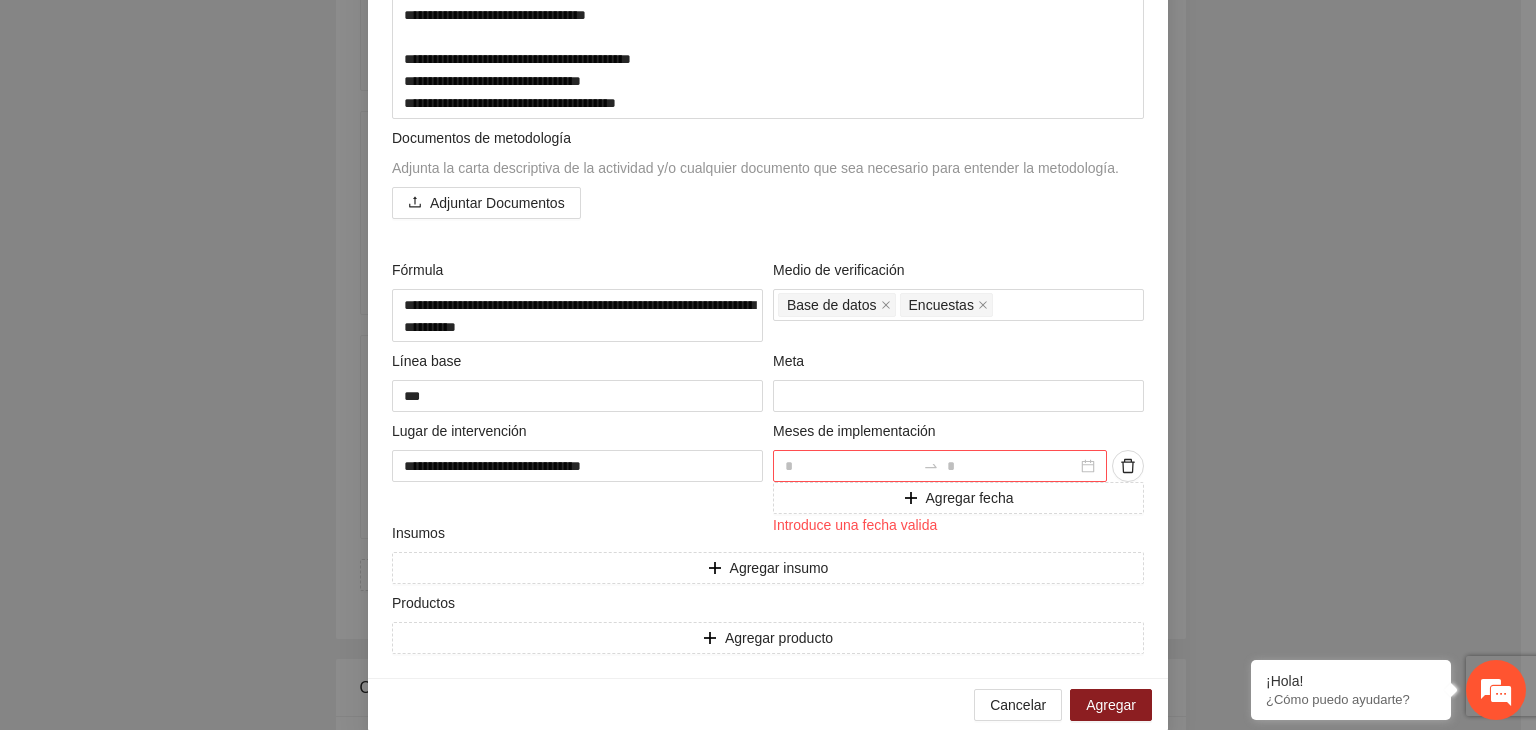 click on "**********" at bounding box center [768, 365] 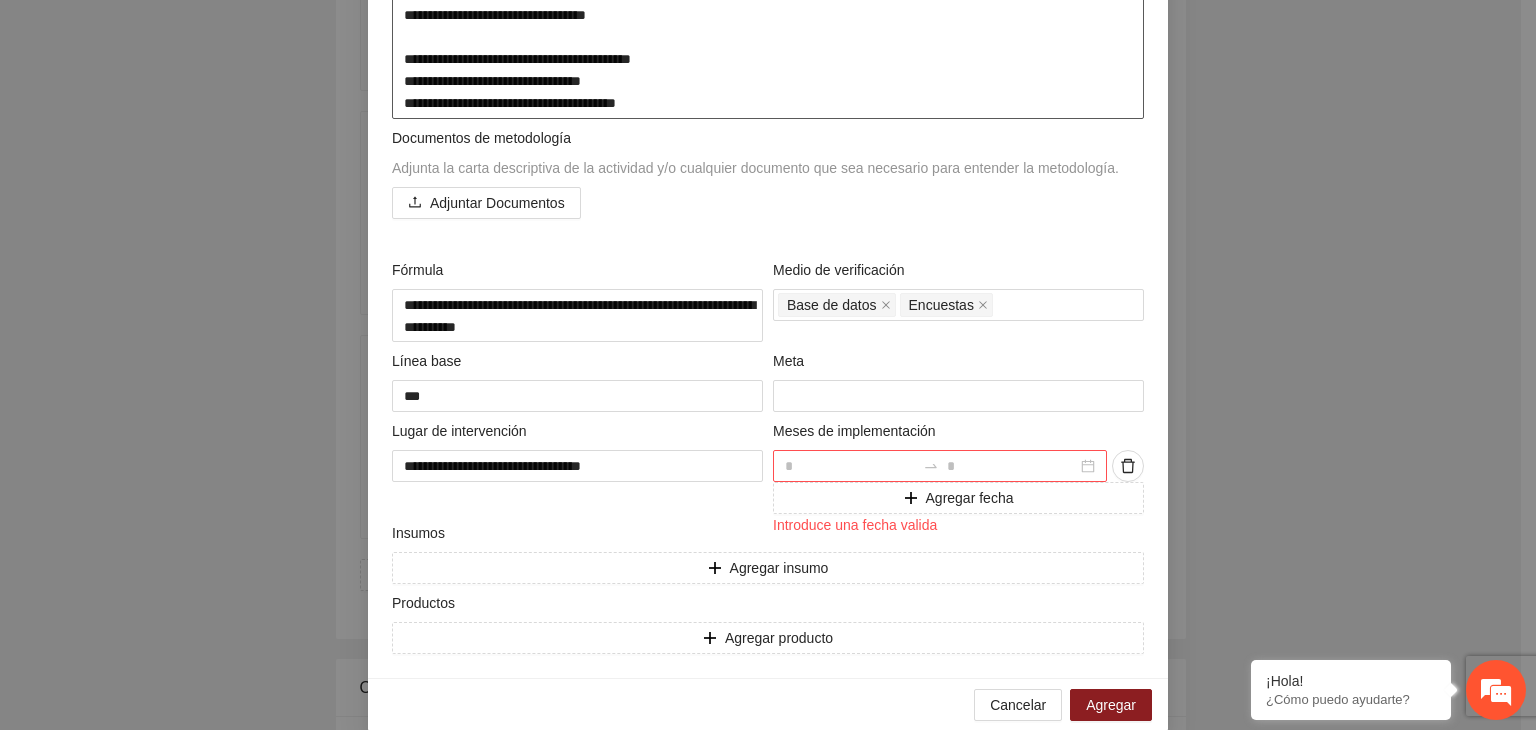 click on "**********" at bounding box center (768, 37) 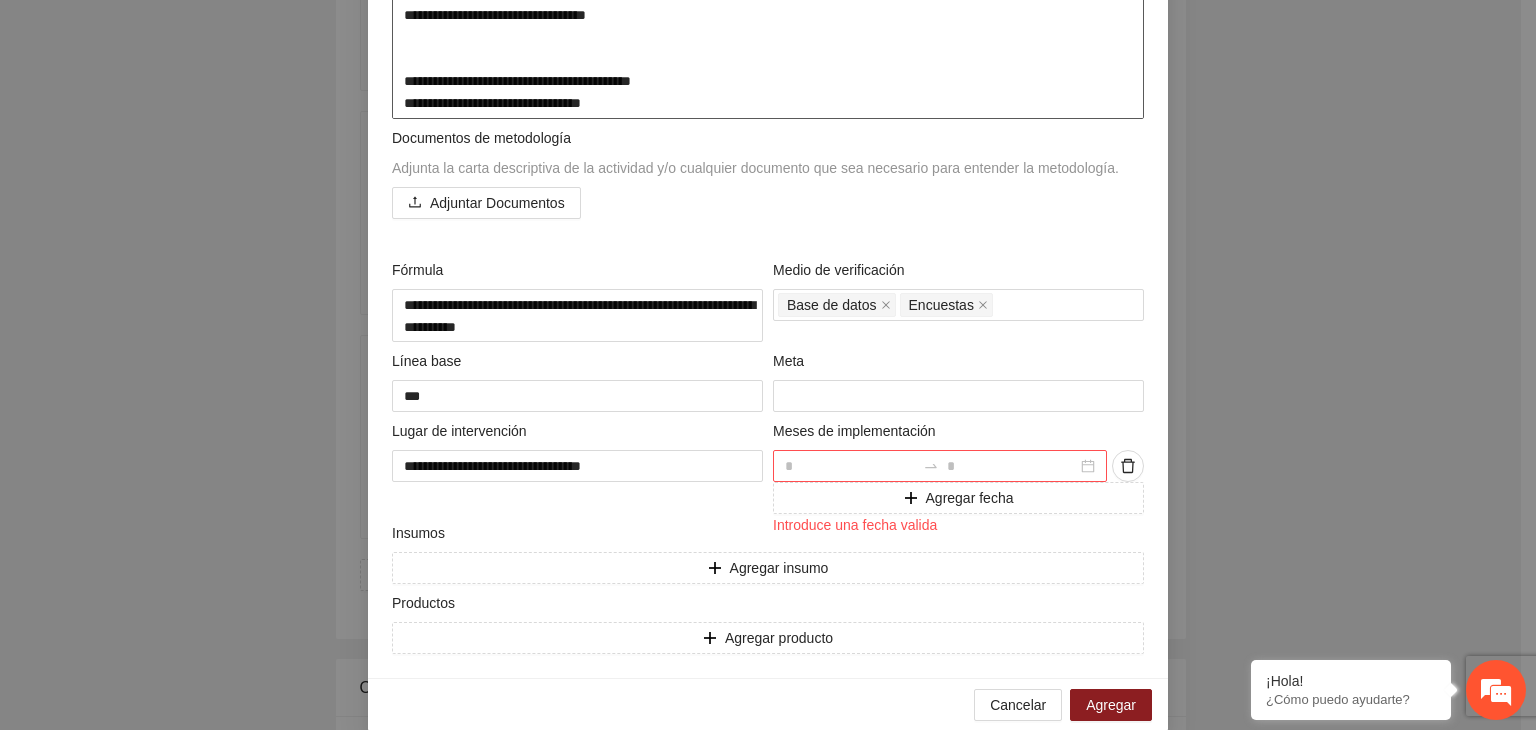 scroll, scrollTop: 485, scrollLeft: 0, axis: vertical 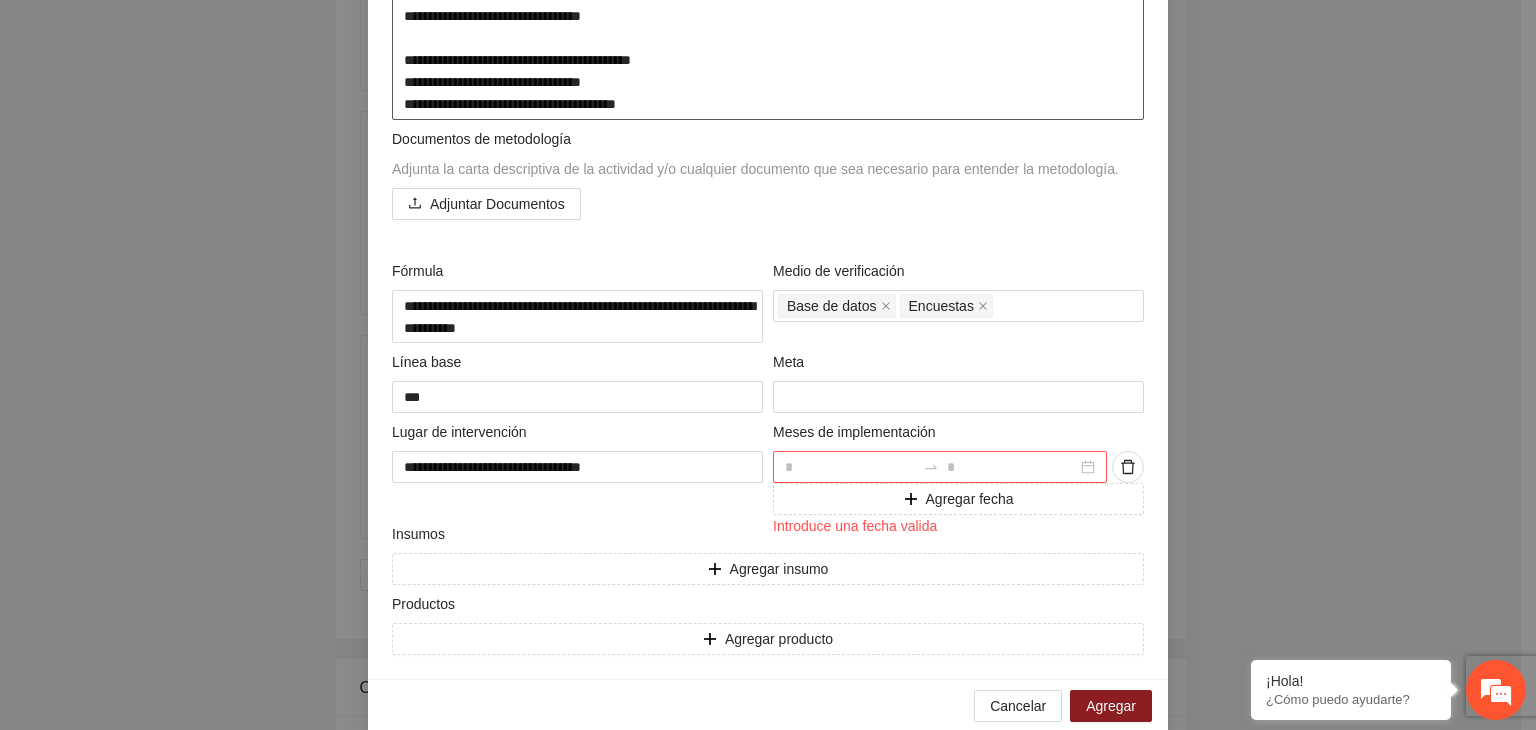 click on "**********" at bounding box center [768, 27] 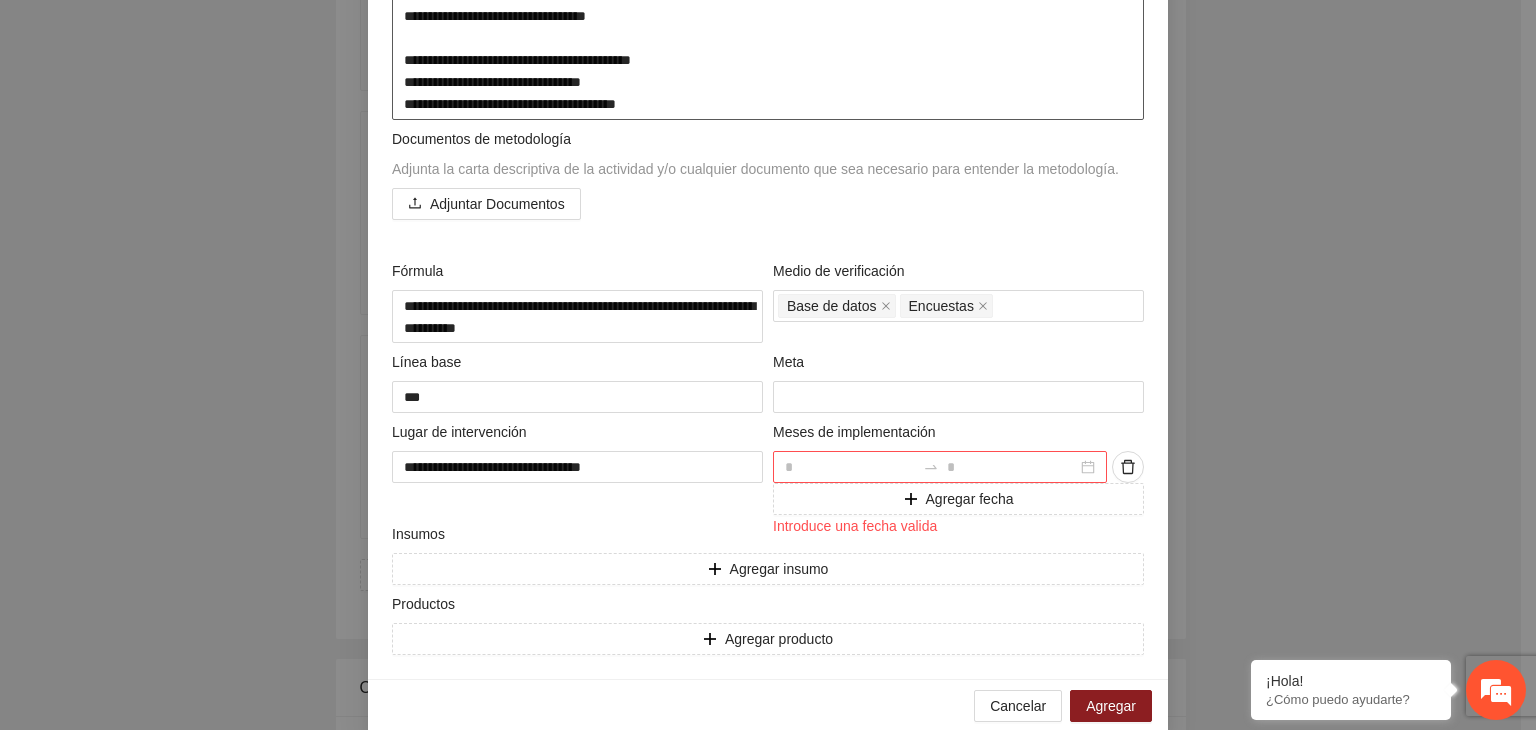 click on "**********" at bounding box center (768, 27) 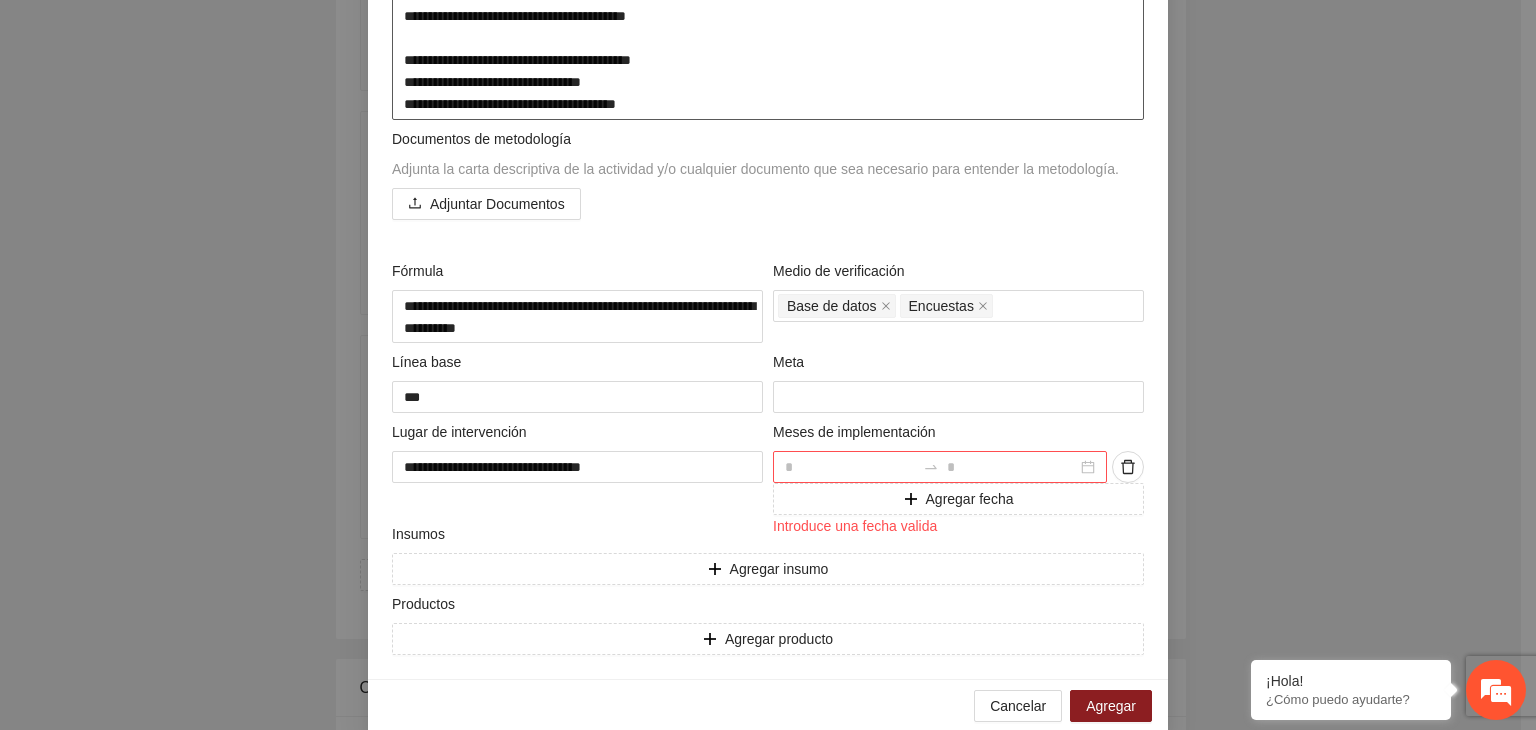 click on "**********" at bounding box center (768, 27) 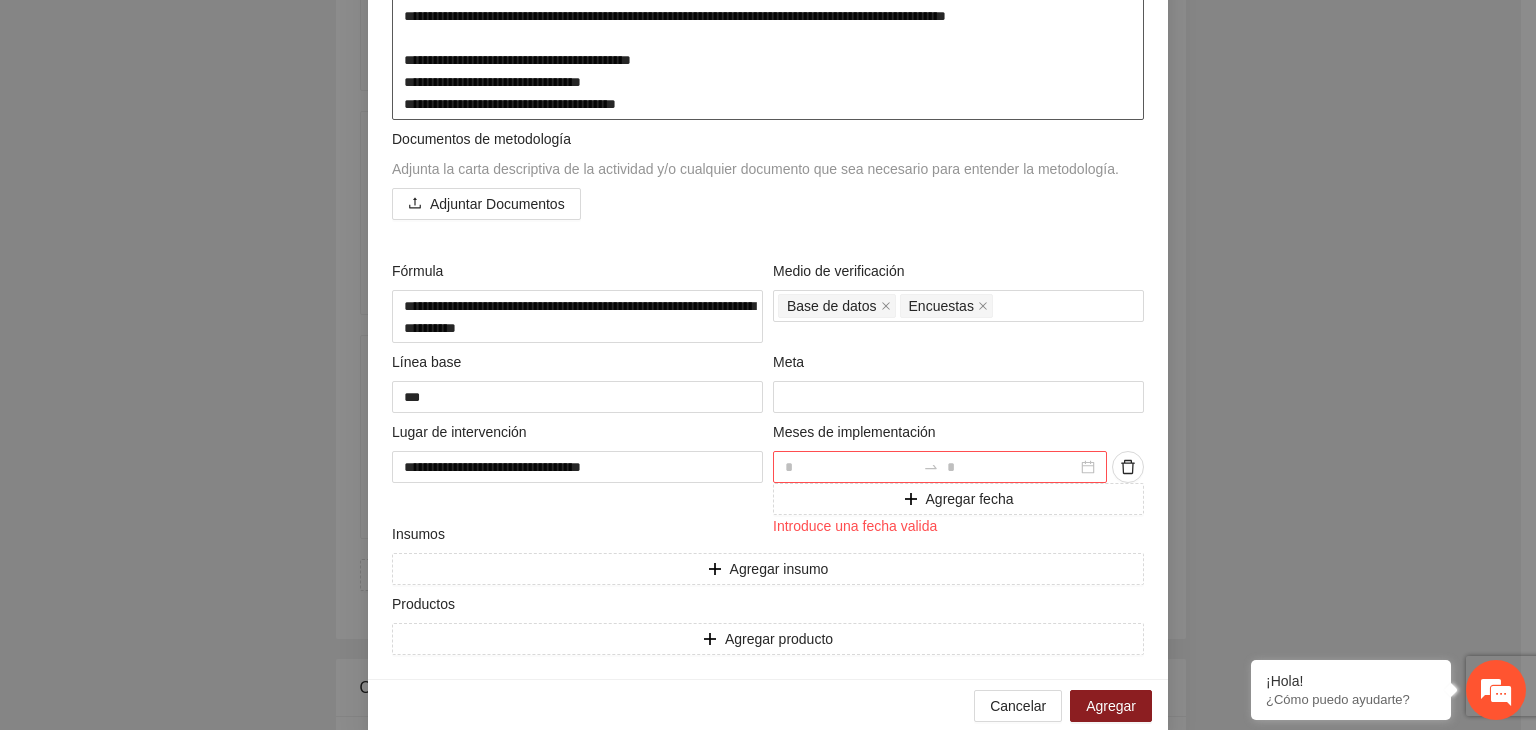 click on "**********" at bounding box center [768, 27] 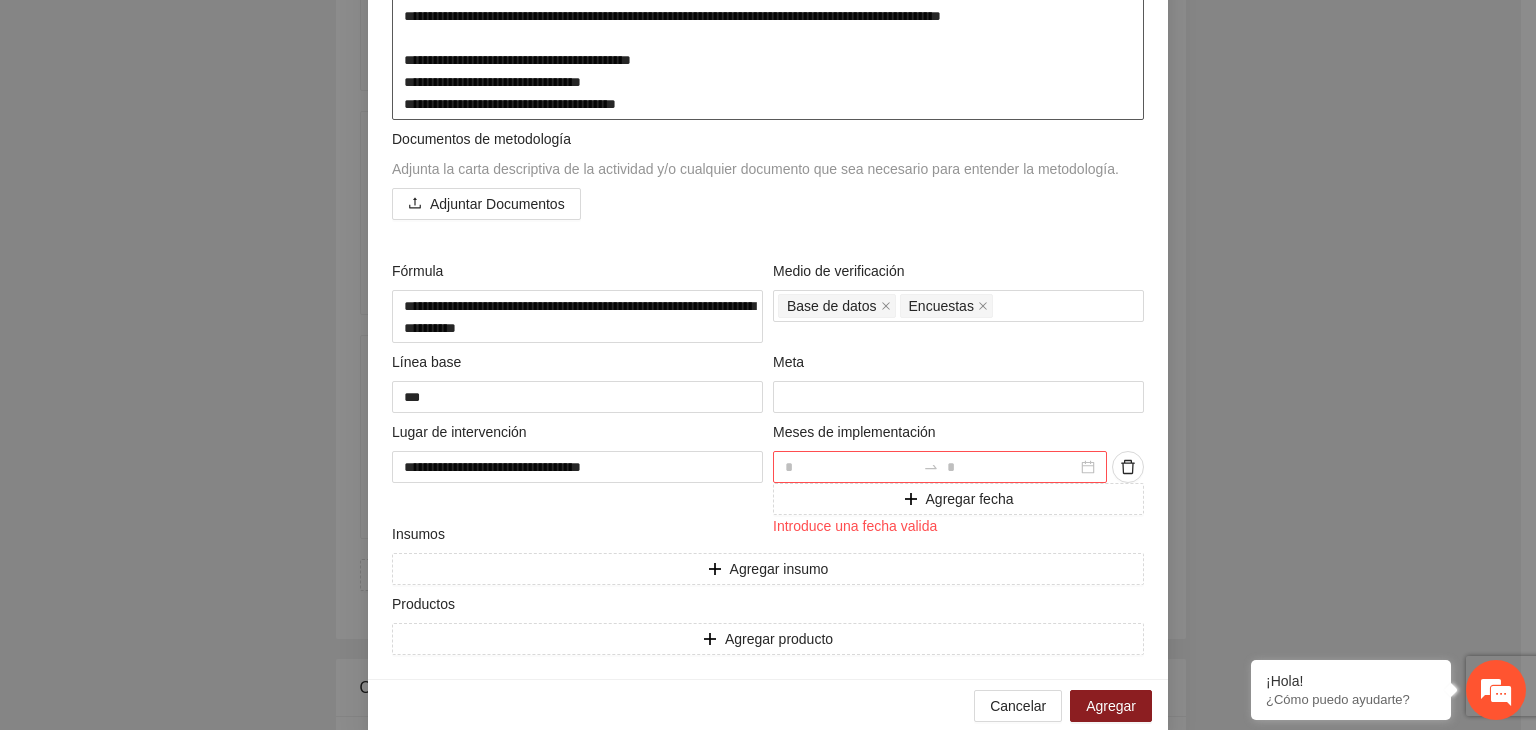 click on "**********" at bounding box center [768, 27] 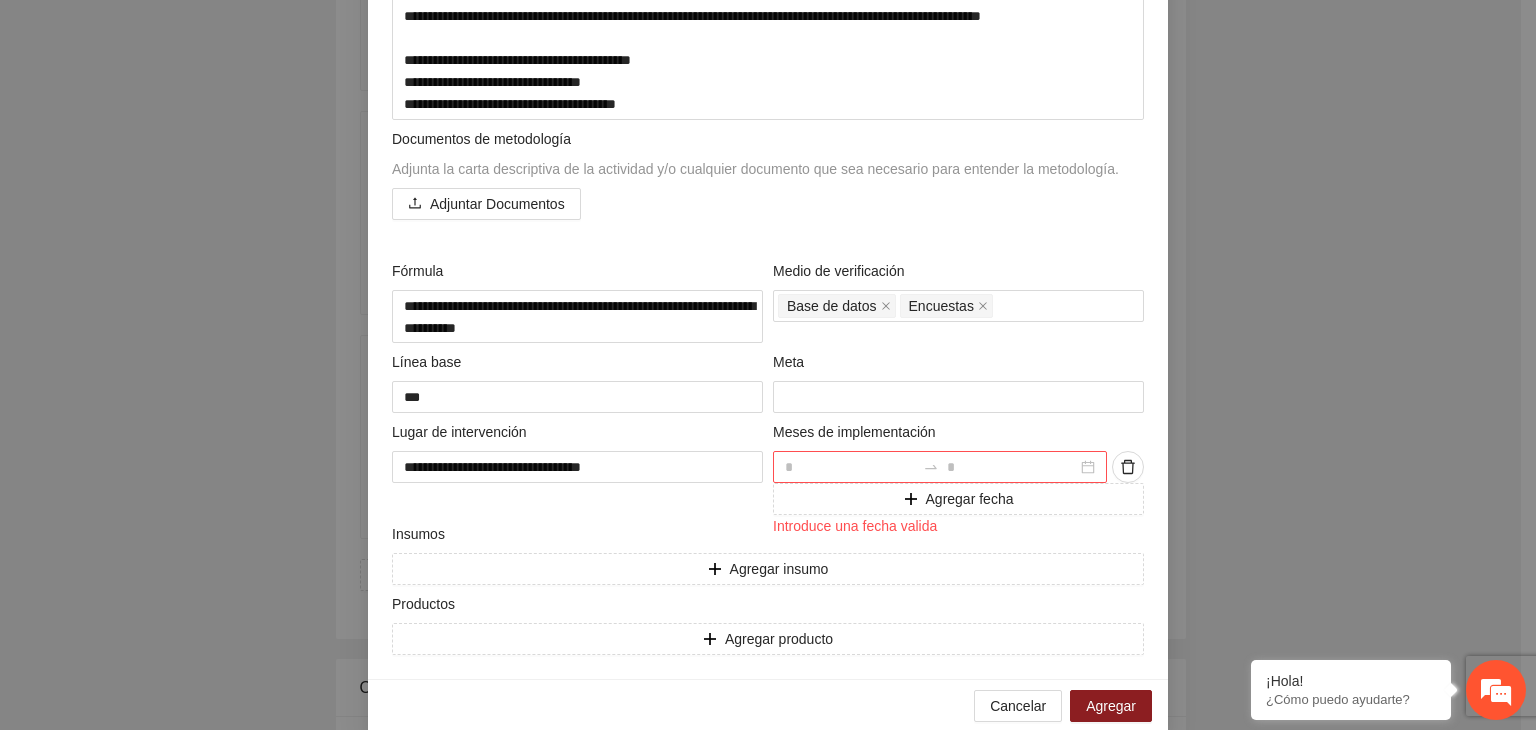 click on "Agregar actividad Actividad Indicador Responsable Metodología Documentos de metodología Adjunta la carta descriptiva de la actividad y/o cualquier Adjuntar Documentos Fórmula Encuestas" at bounding box center [768, 365] 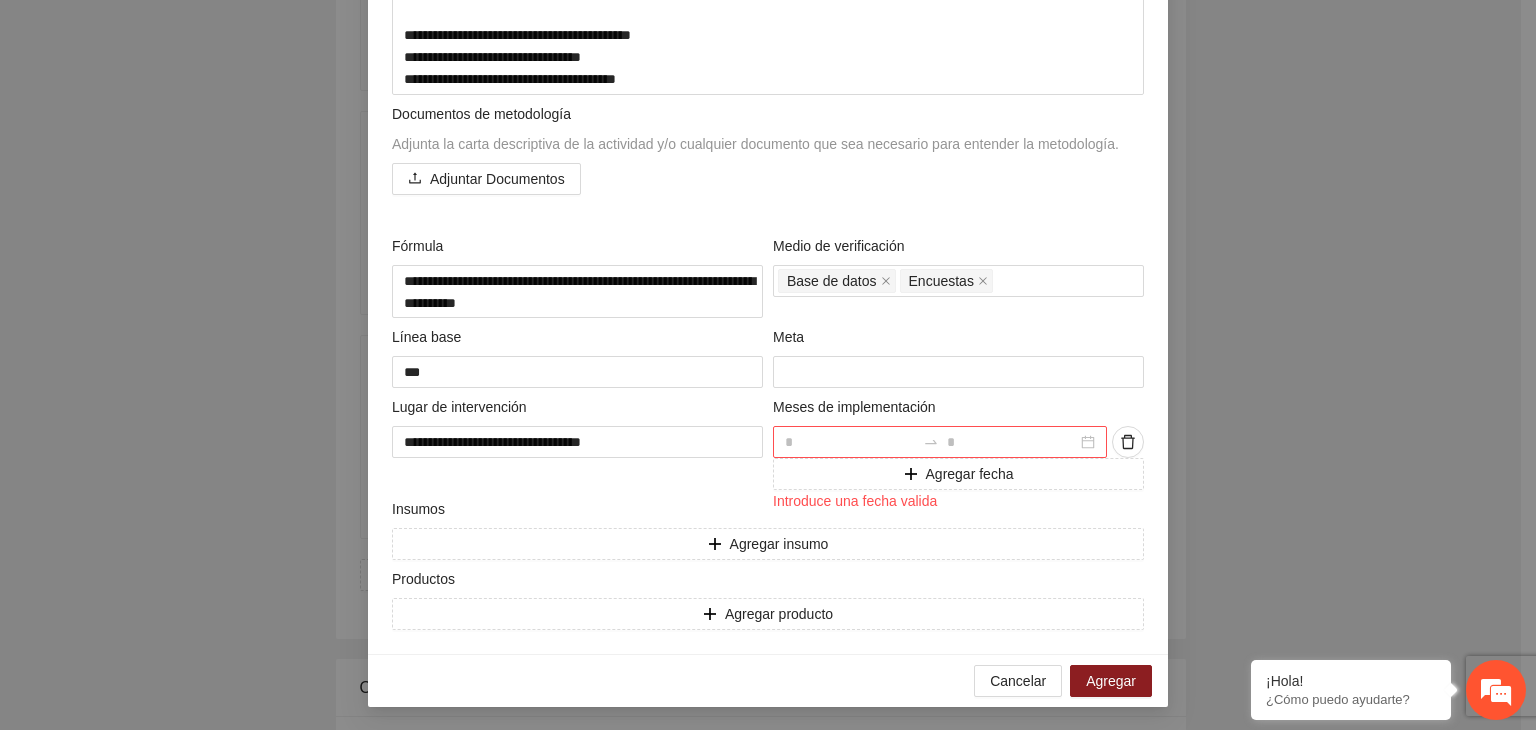 scroll, scrollTop: 511, scrollLeft: 0, axis: vertical 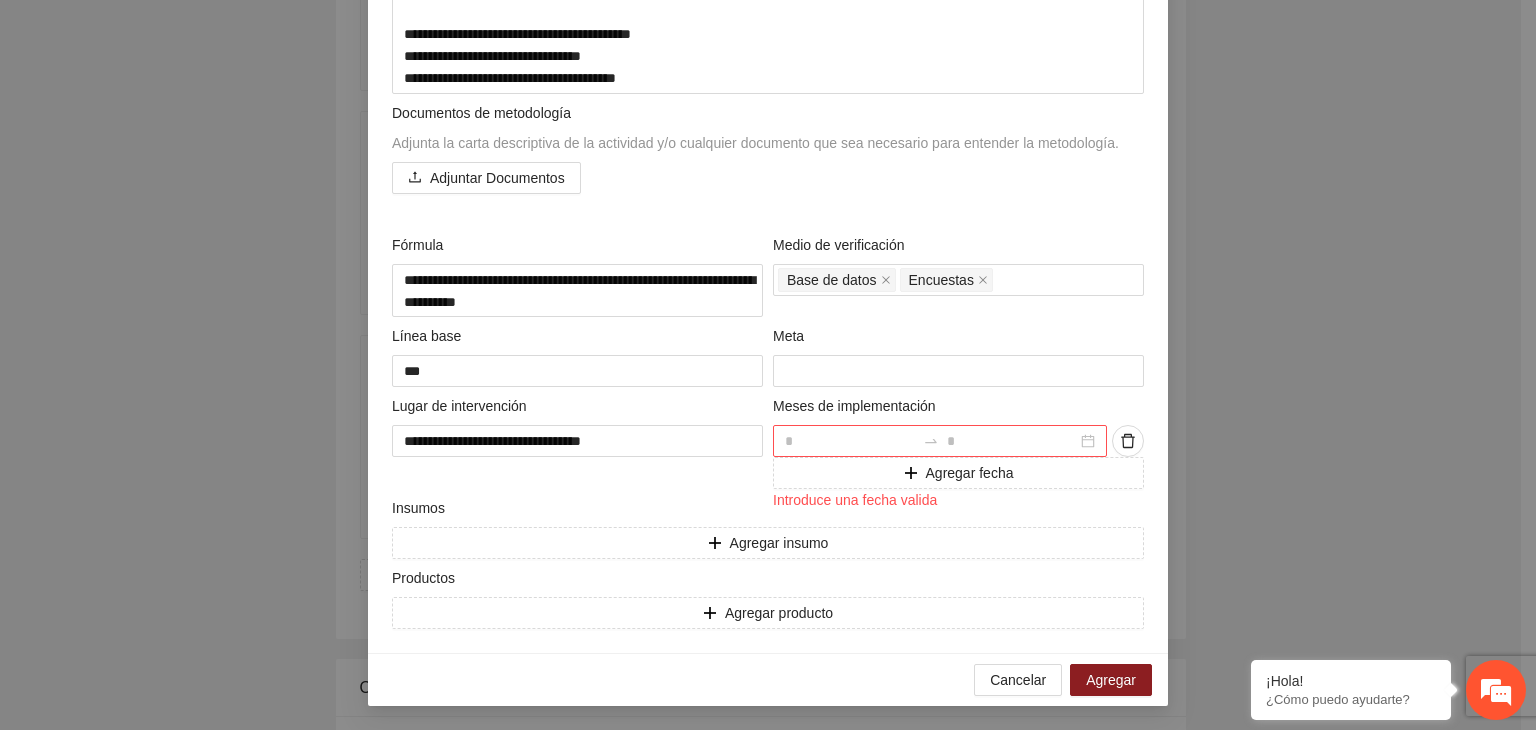 click at bounding box center (850, 441) 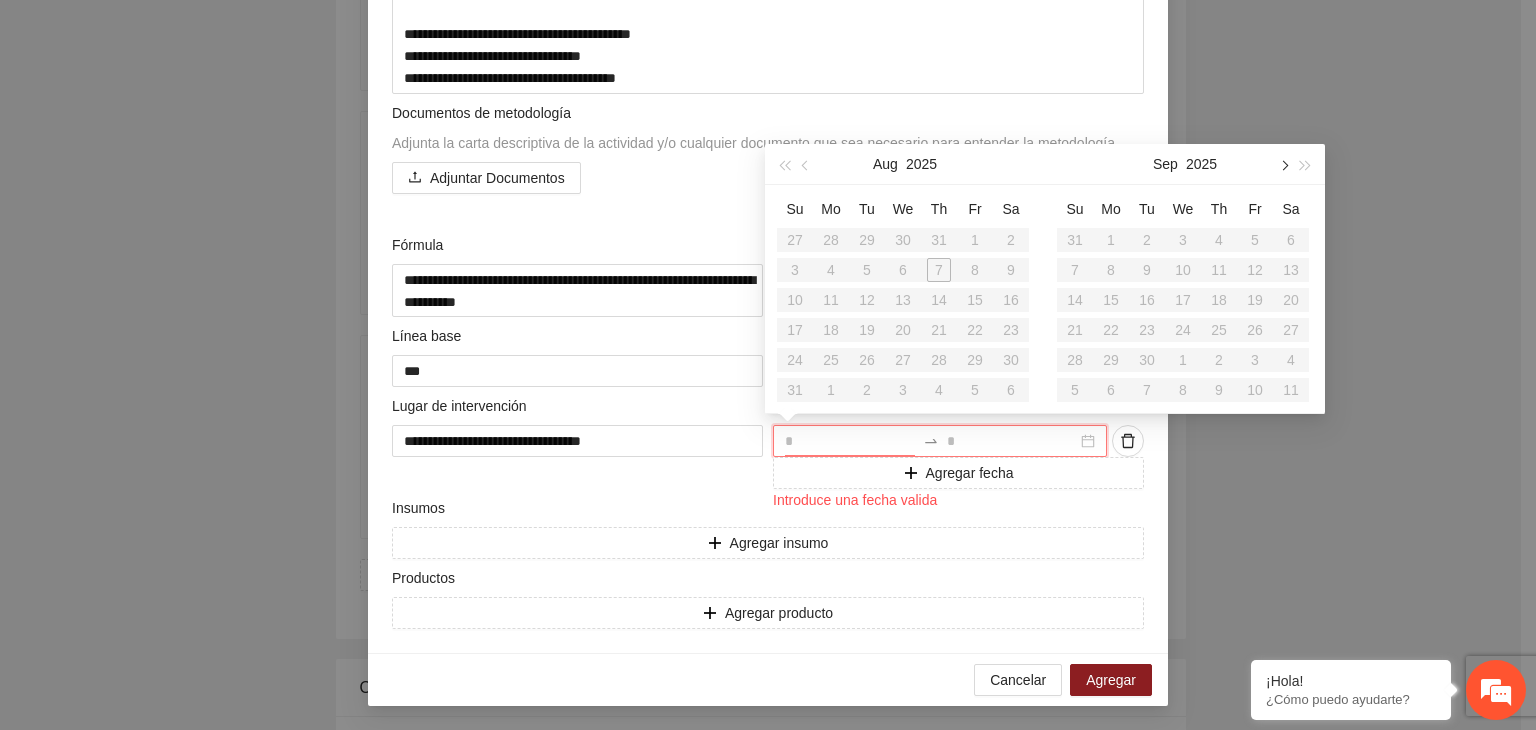 click at bounding box center (1283, 166) 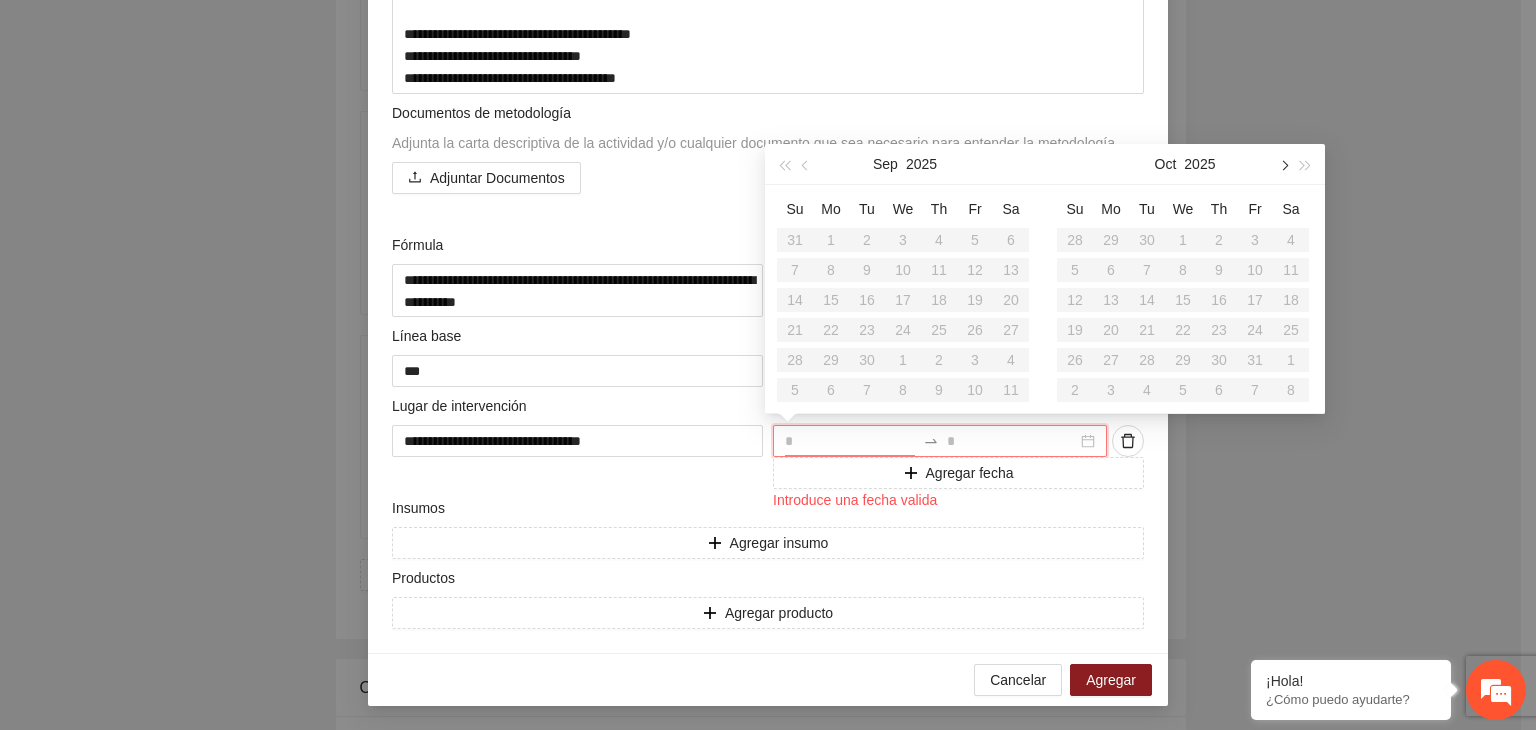 click at bounding box center (1283, 166) 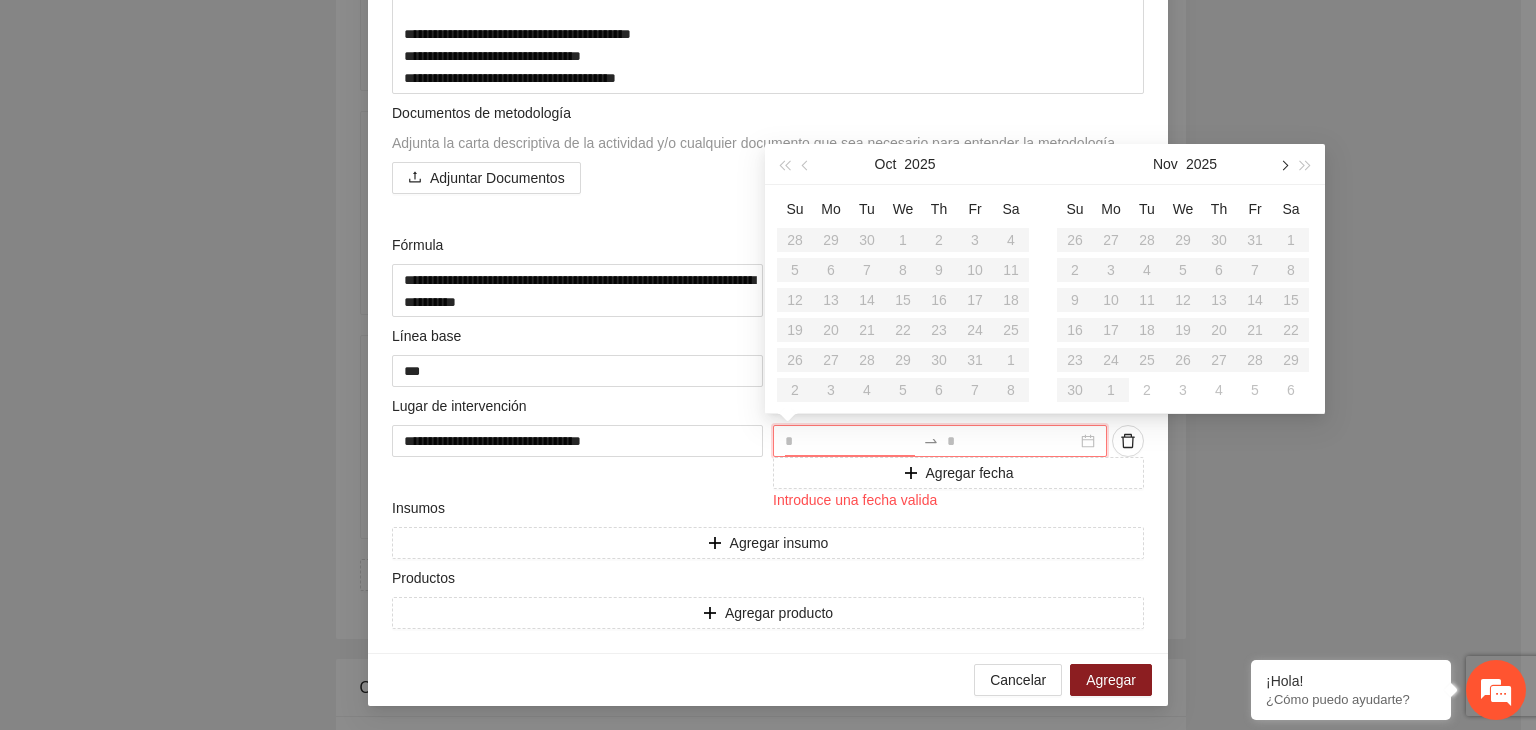click at bounding box center (1283, 166) 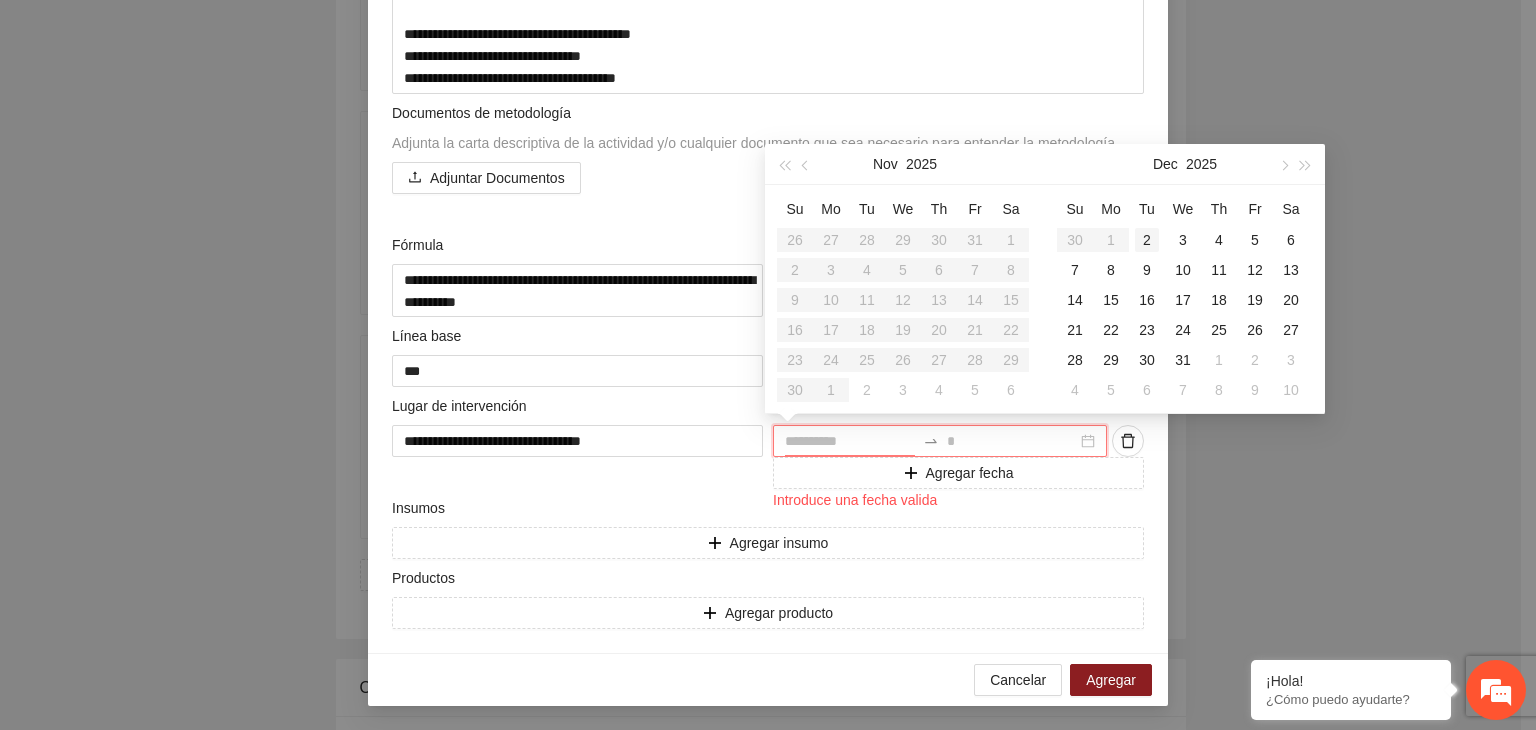 click on "2" at bounding box center (1147, 240) 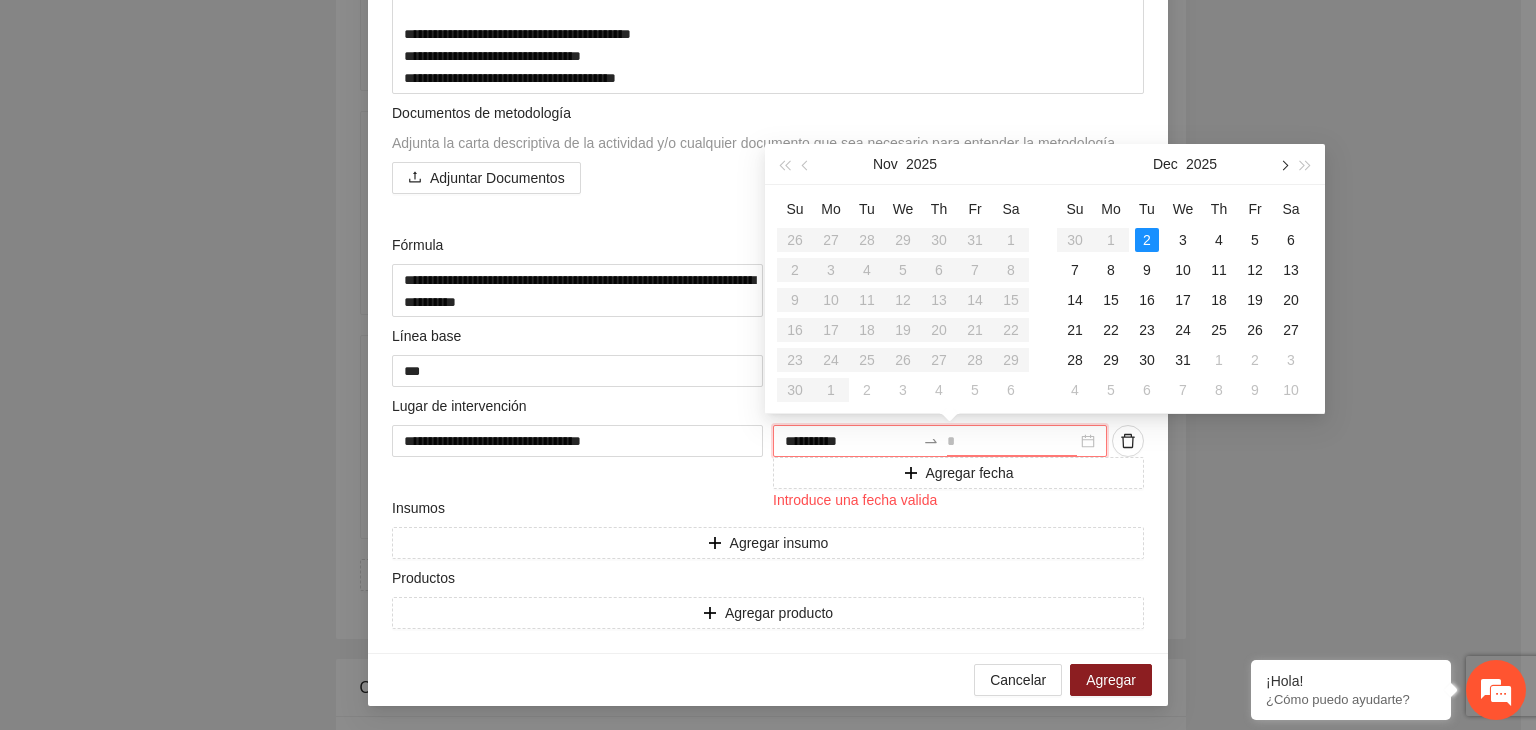 click at bounding box center [1283, 166] 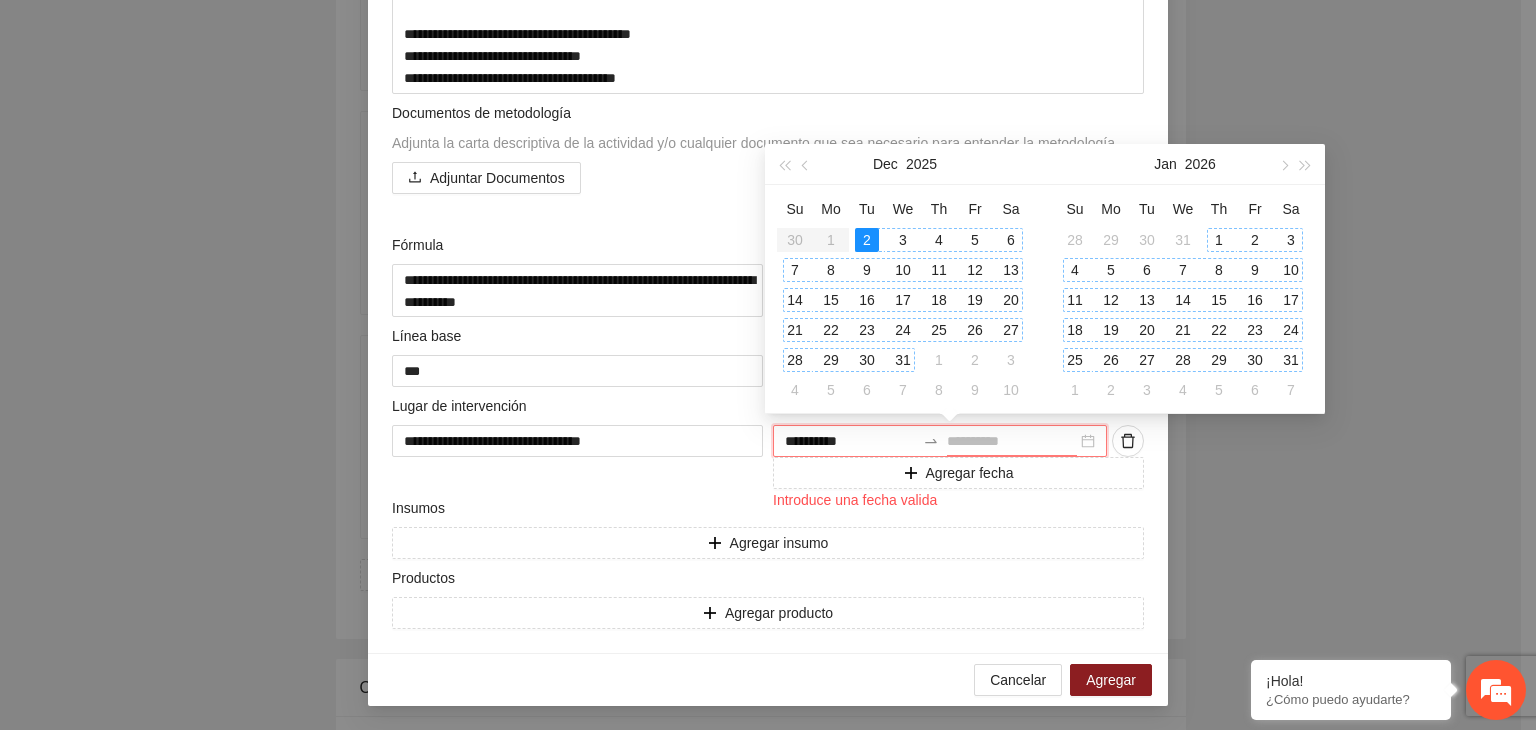 click on "31" at bounding box center [1291, 360] 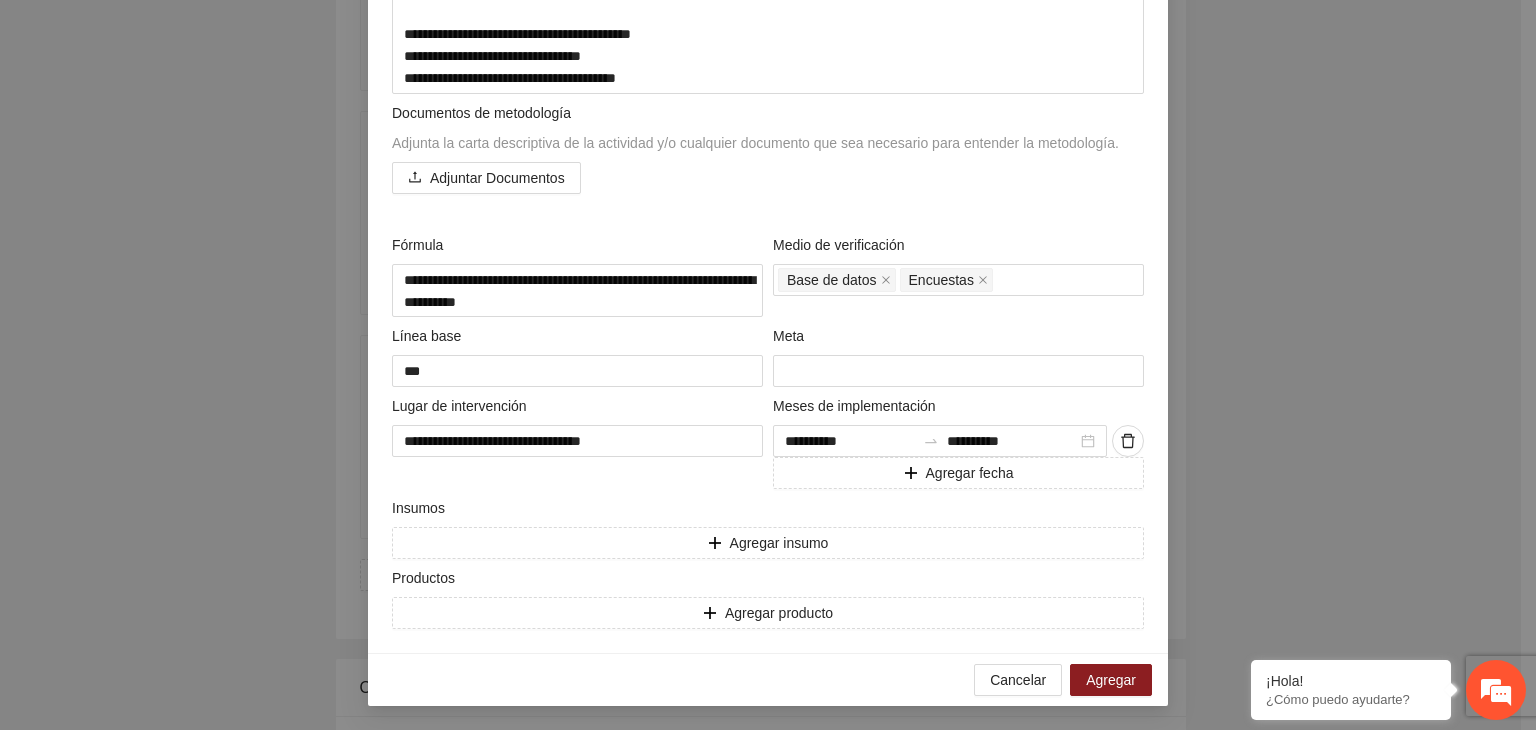 click on "Agregar actividad Actividad Indicador Responsable Metodología Documentos de metodología Adjunta la carta descriptiva de la actividad y/o cualquier Adjuntar Documentos Fórmula Encuestas" at bounding box center [768, 365] 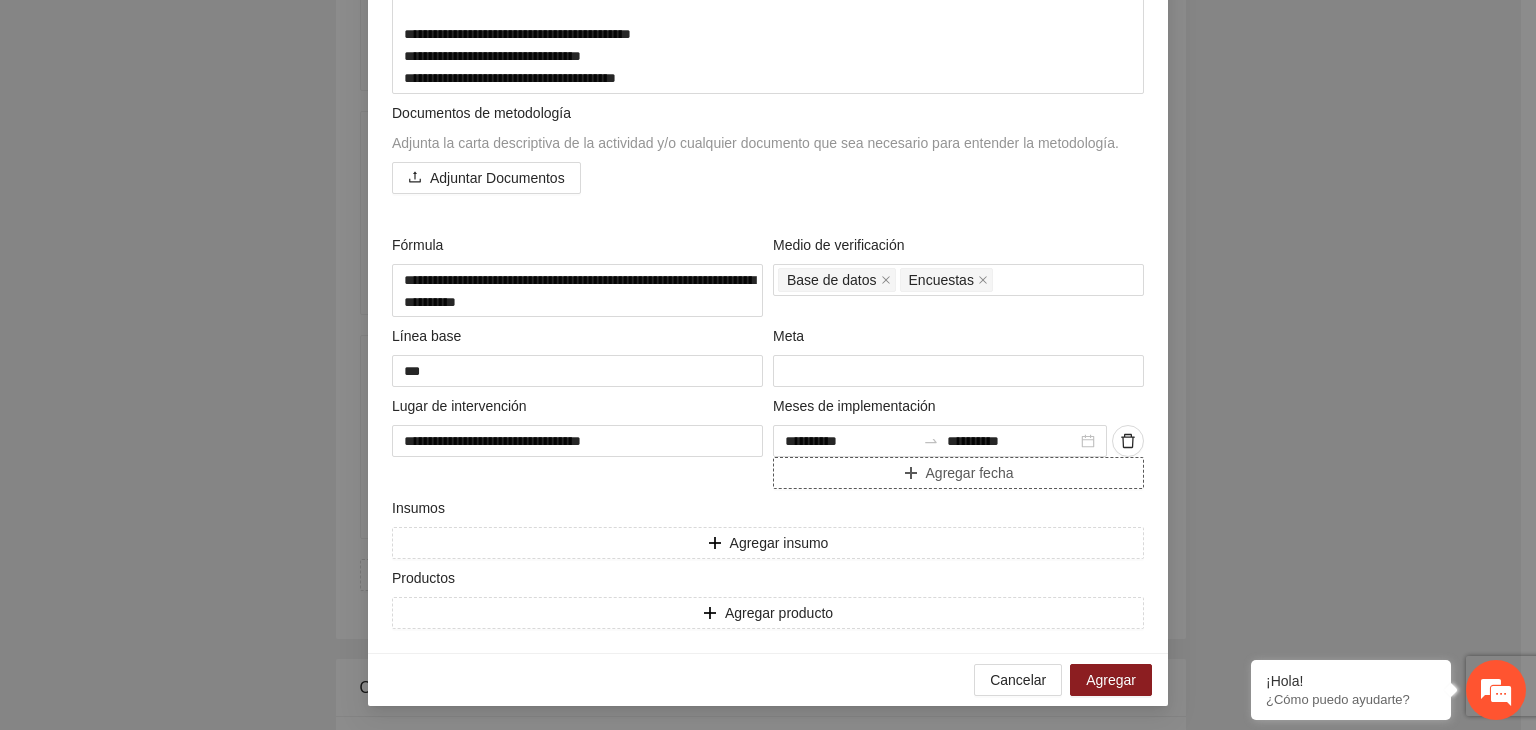 click on "Agregar fecha" at bounding box center [958, 473] 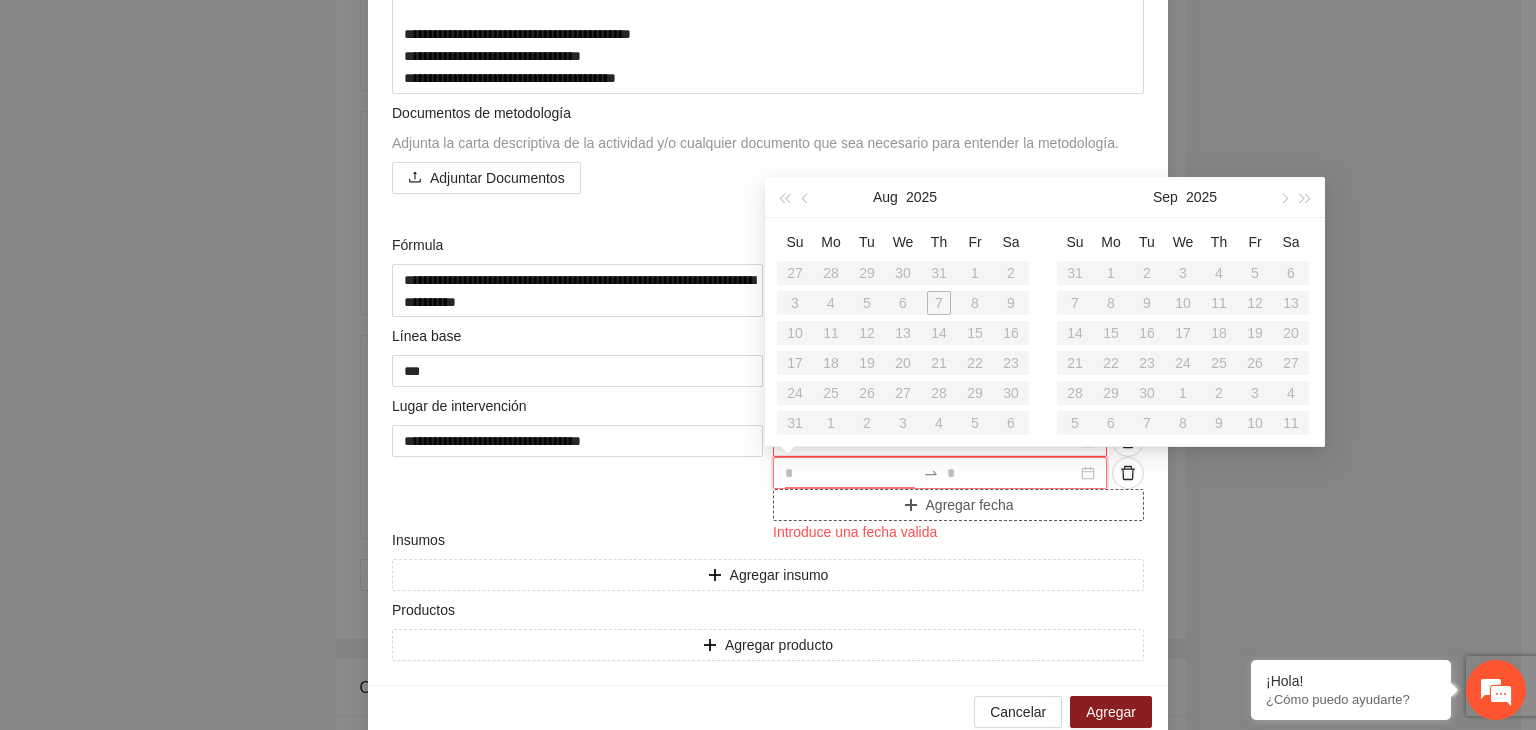 click at bounding box center [850, 473] 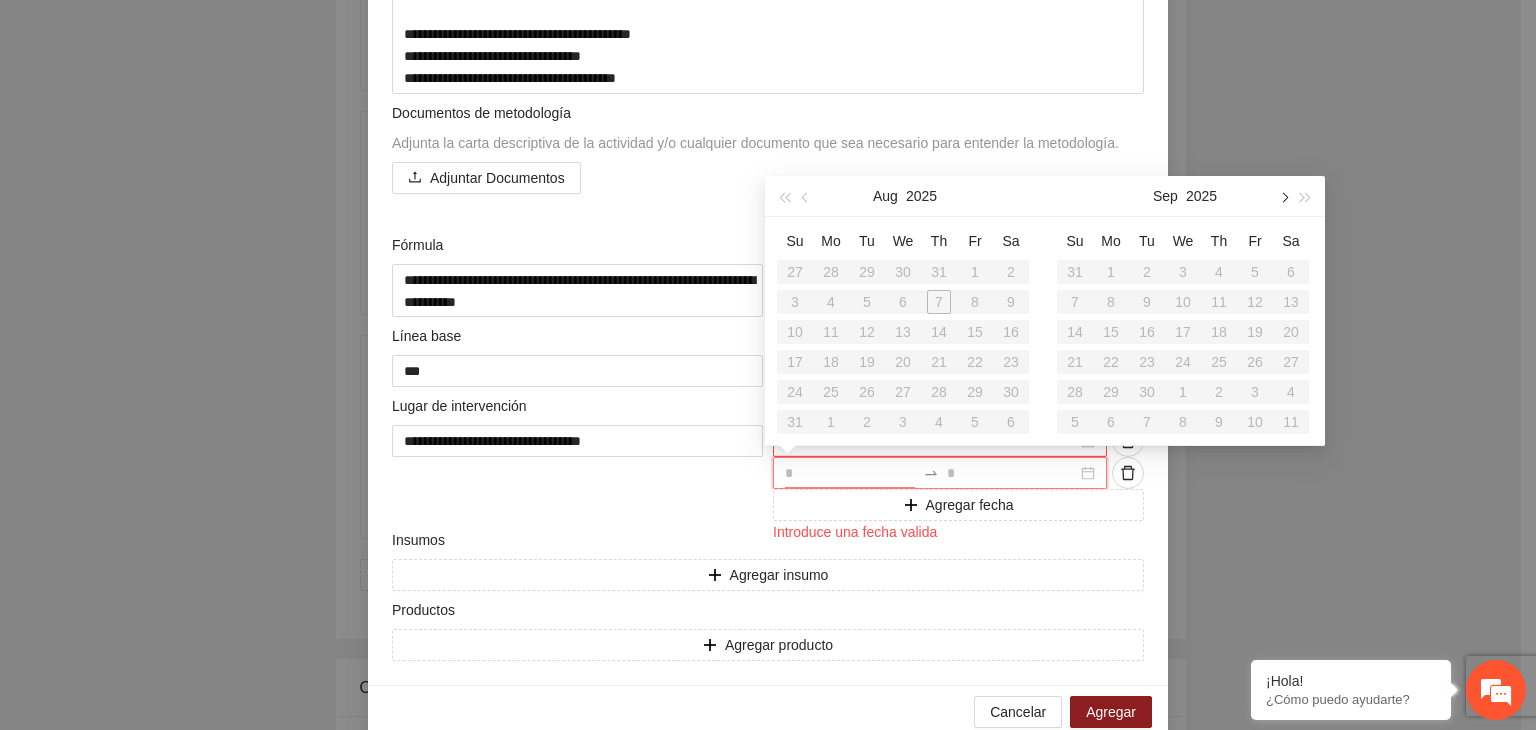 click at bounding box center [1283, 198] 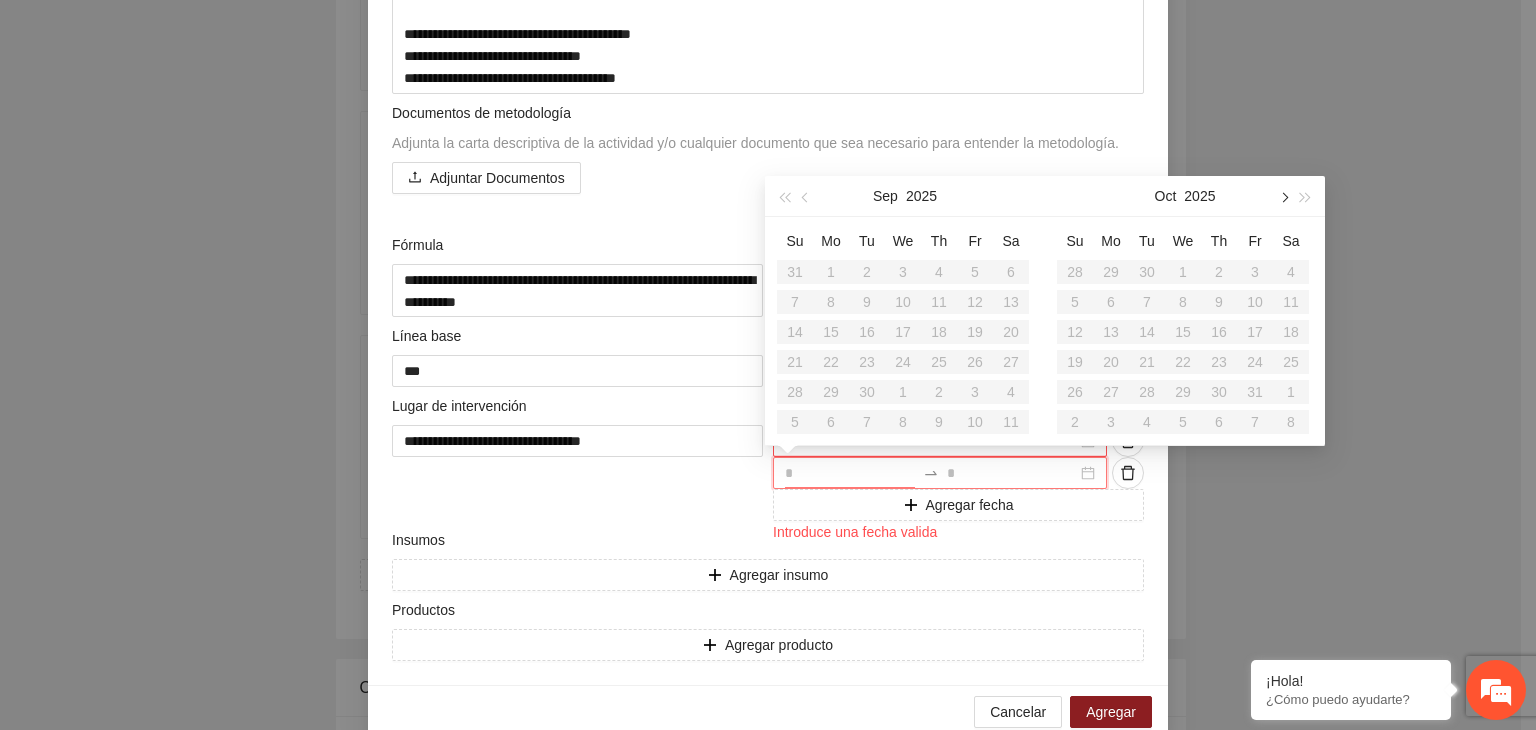 click at bounding box center [1283, 198] 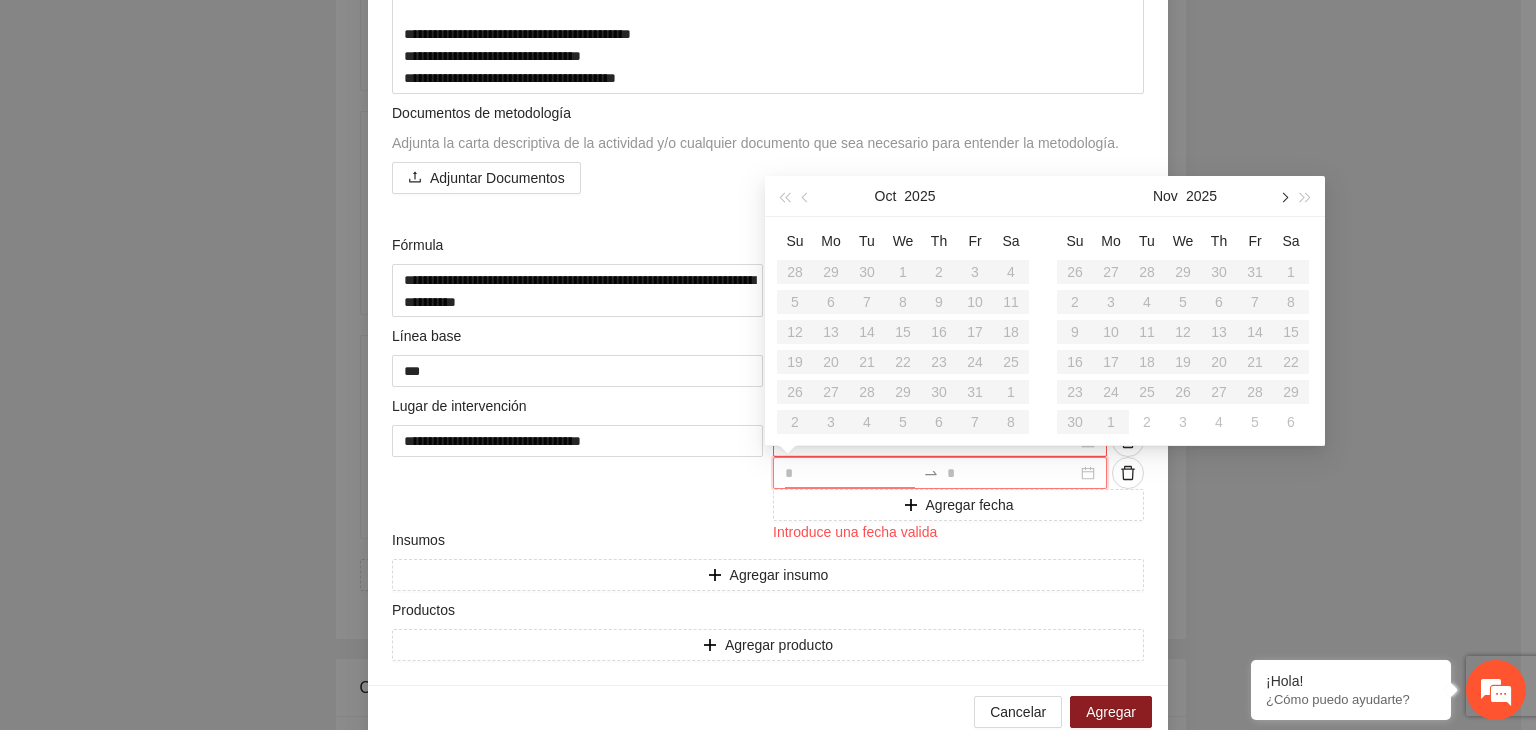 click at bounding box center (1283, 198) 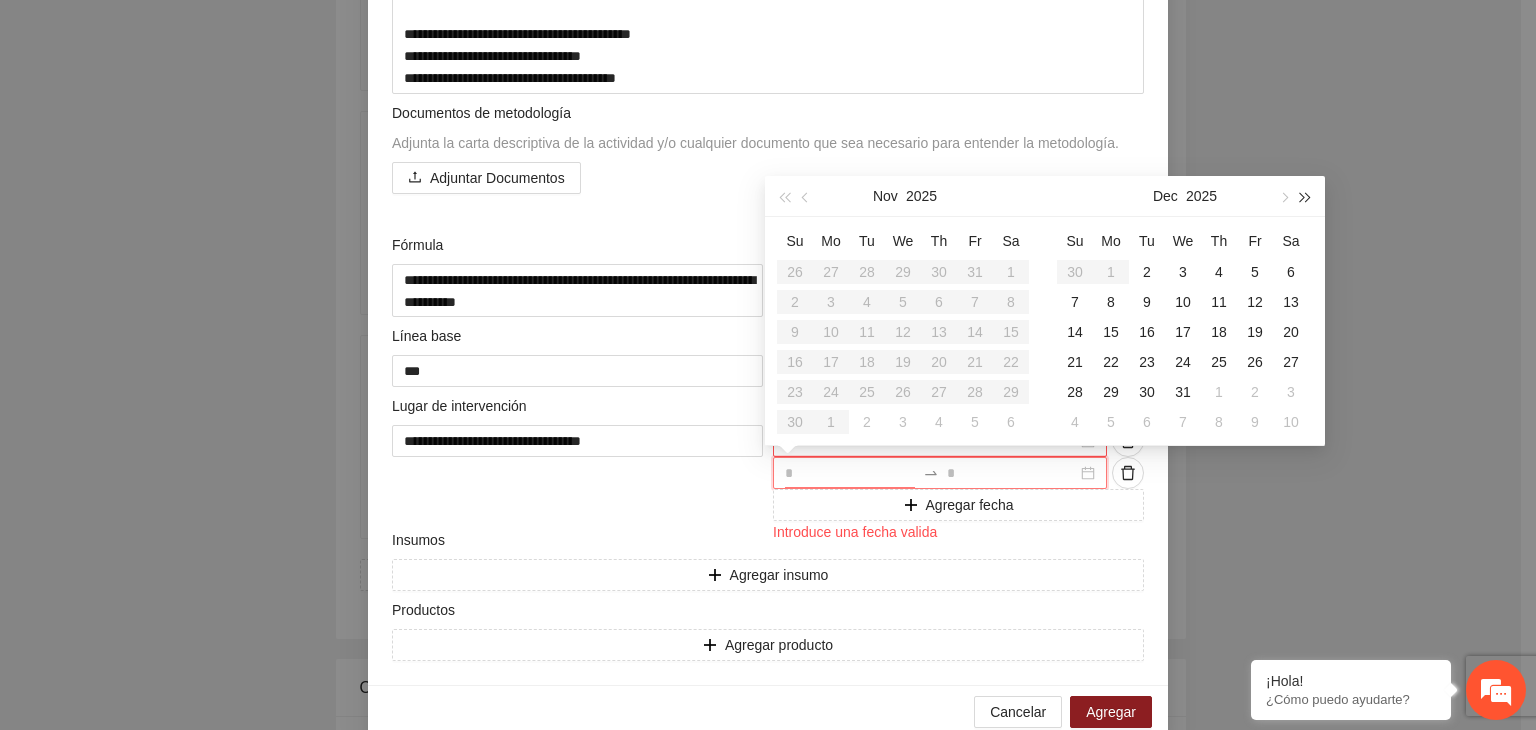 click at bounding box center [1306, 198] 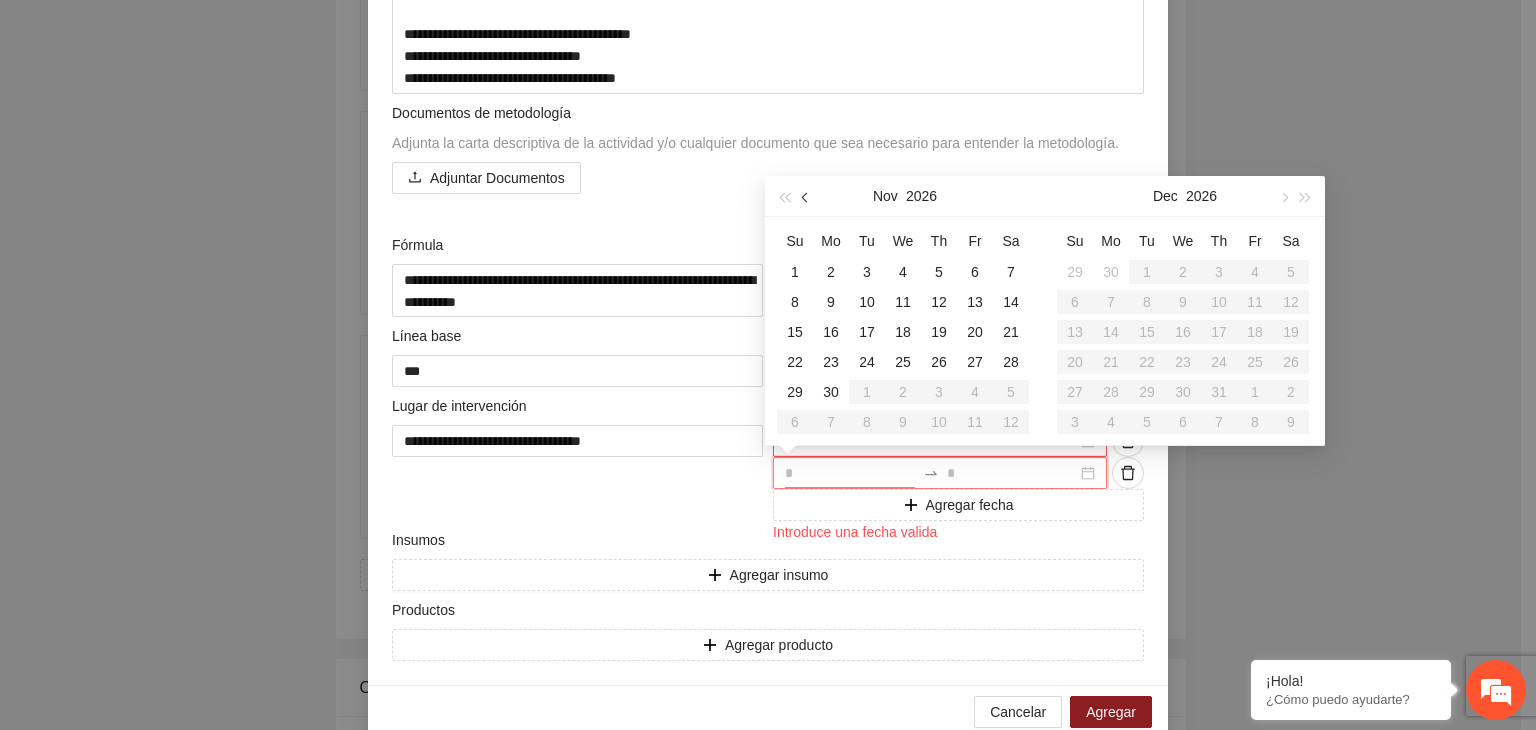 click at bounding box center [807, 198] 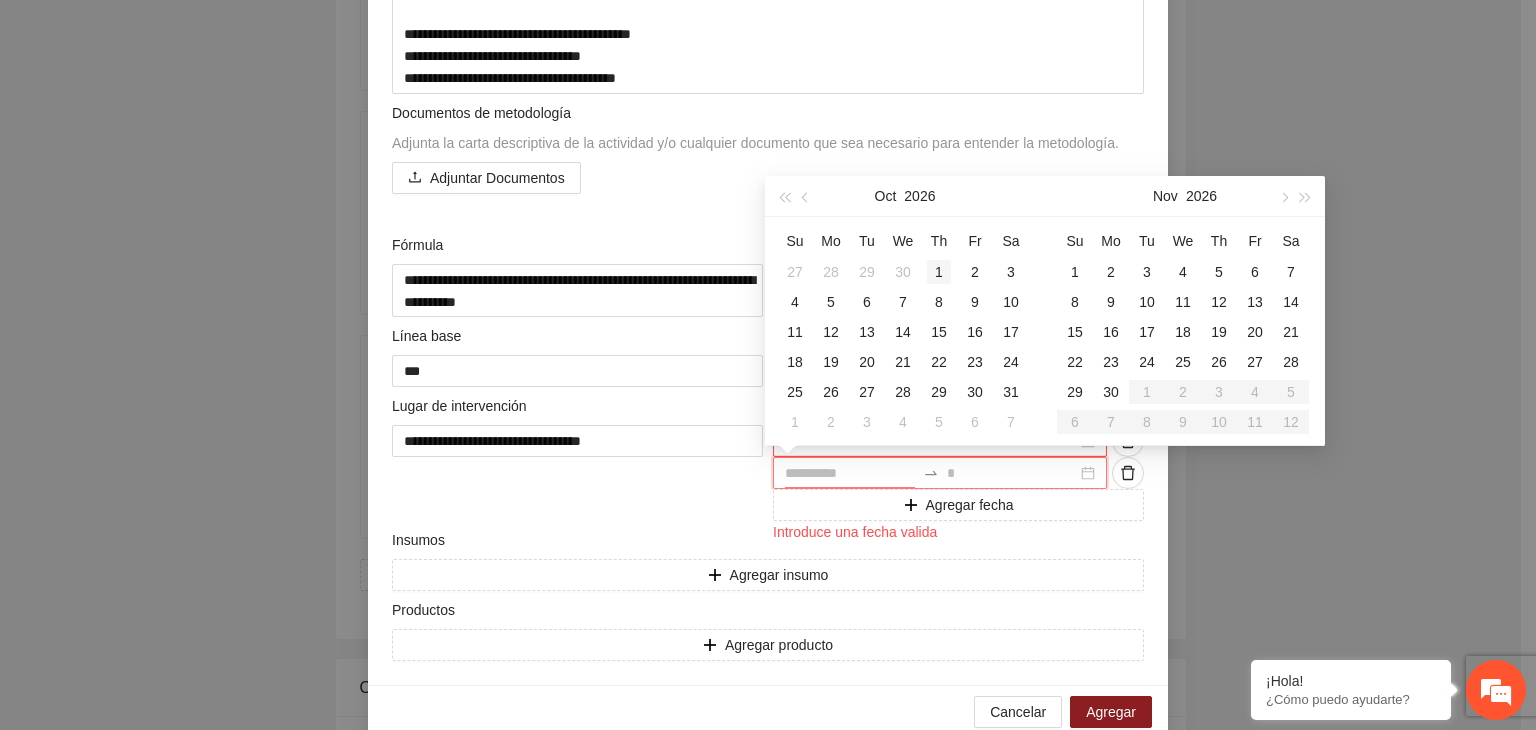 click on "1" at bounding box center [939, 272] 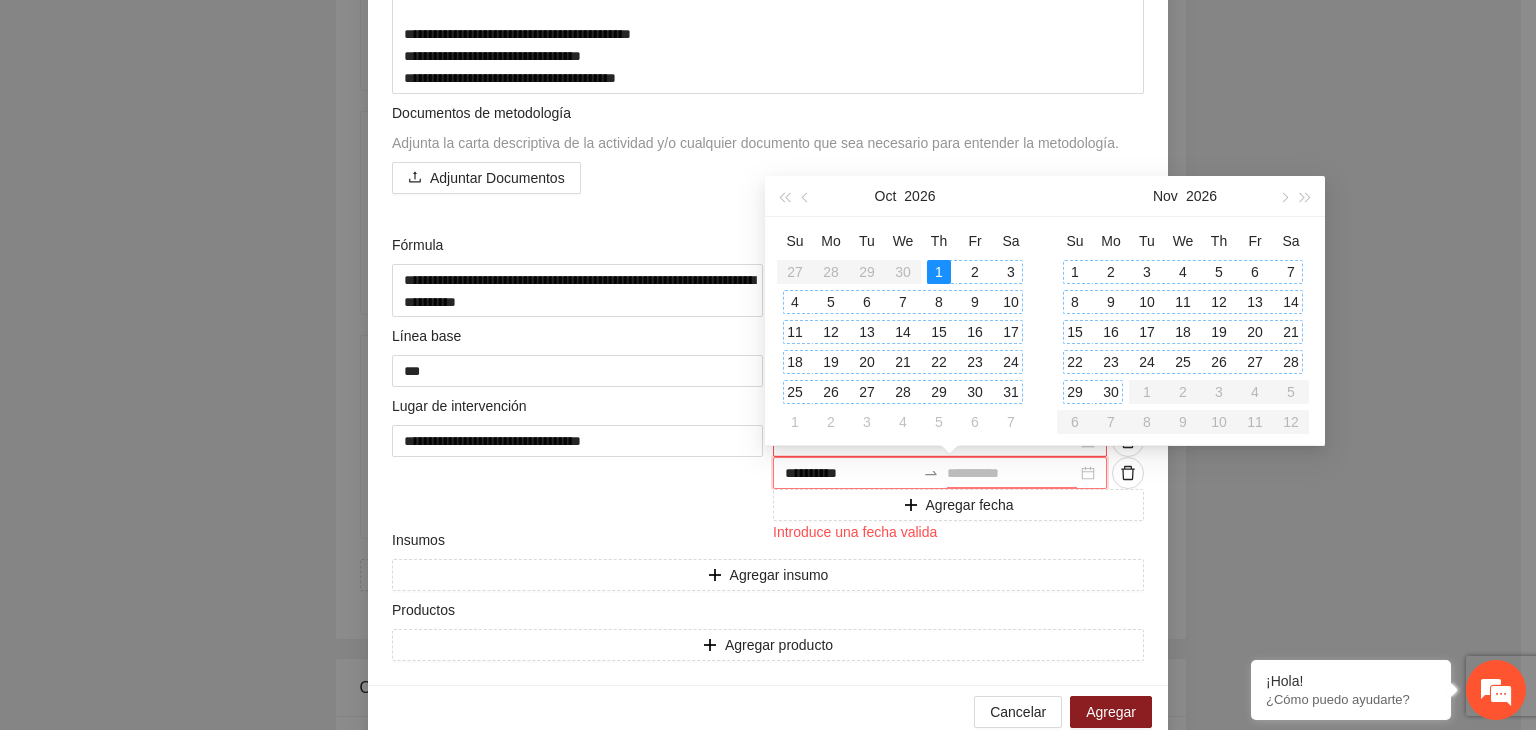 click on "30" at bounding box center [1111, 392] 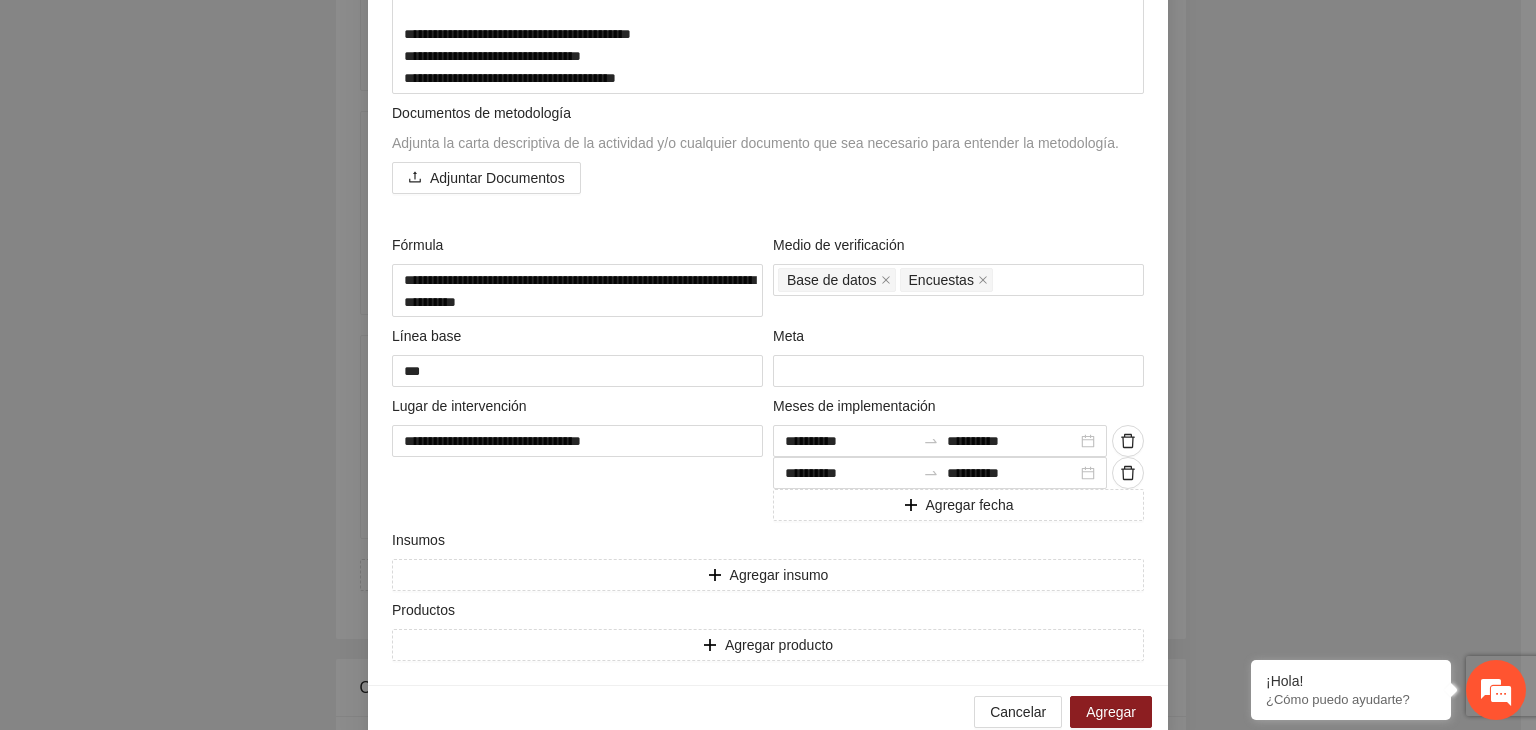 click on "Agregar actividad Actividad Indicador Responsable Metodología Documentos de metodología Adjunta la carta descriptiva de la actividad y/o cualquier Adjuntar Documentos Fórmula Encuestas" at bounding box center [768, 365] 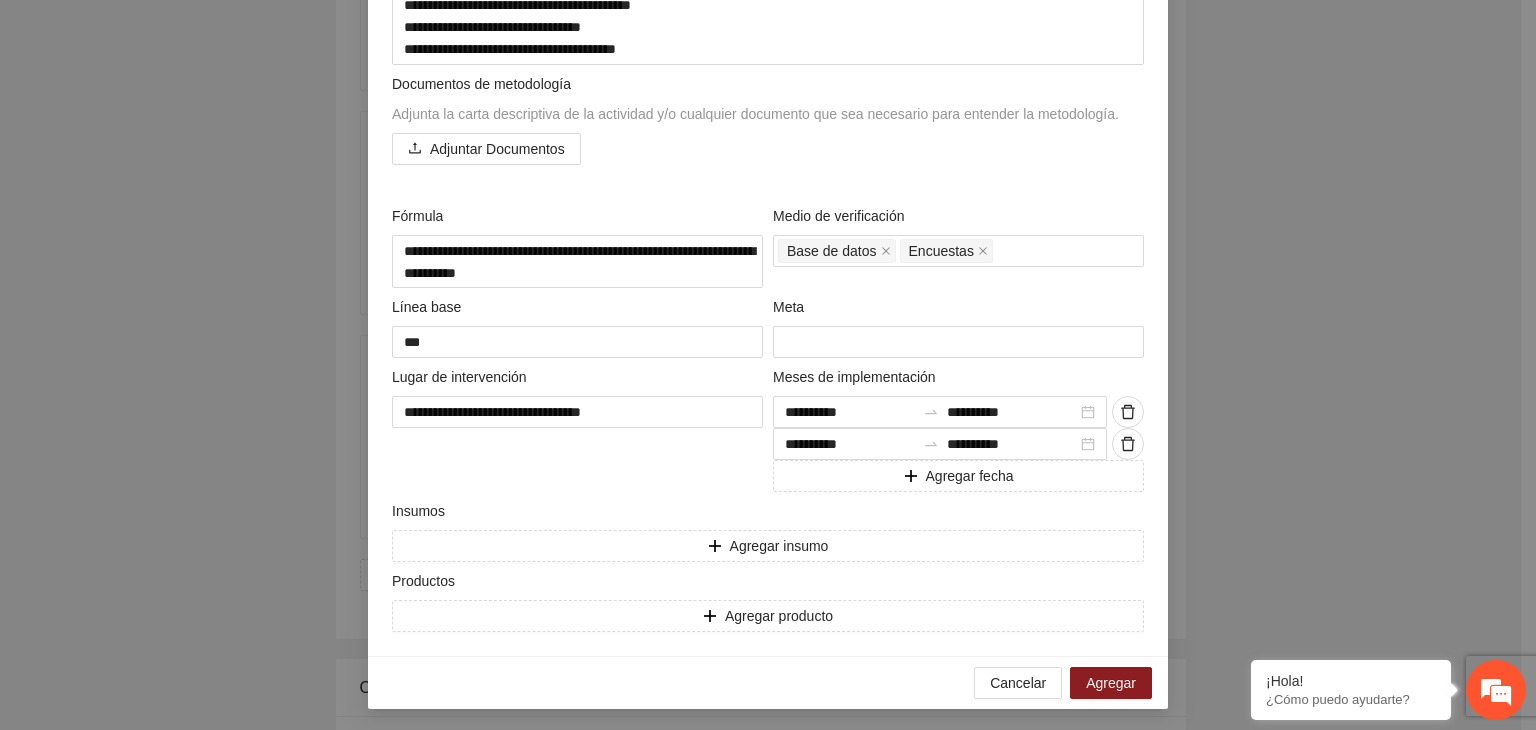 scroll, scrollTop: 543, scrollLeft: 0, axis: vertical 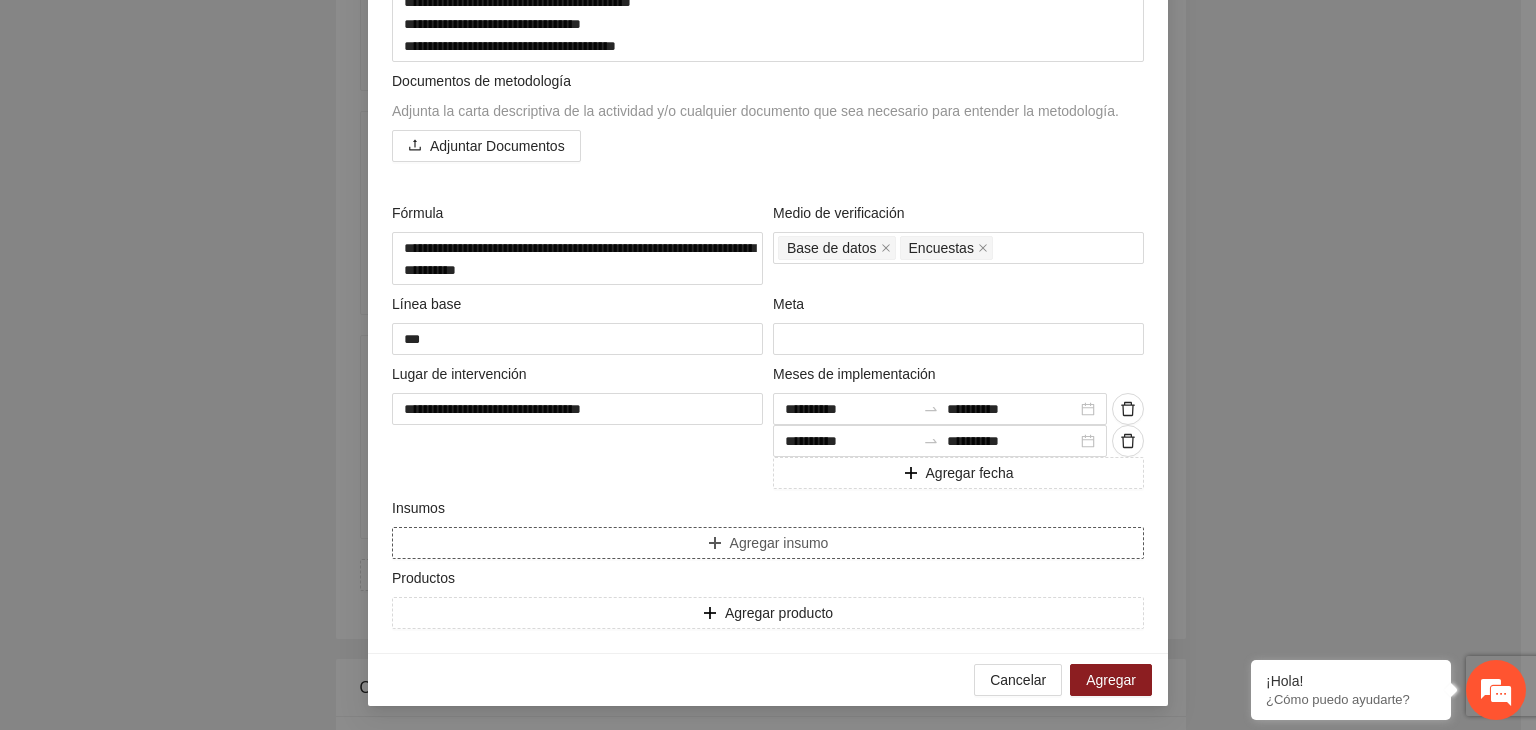 click on "Agregar insumo" at bounding box center (768, 543) 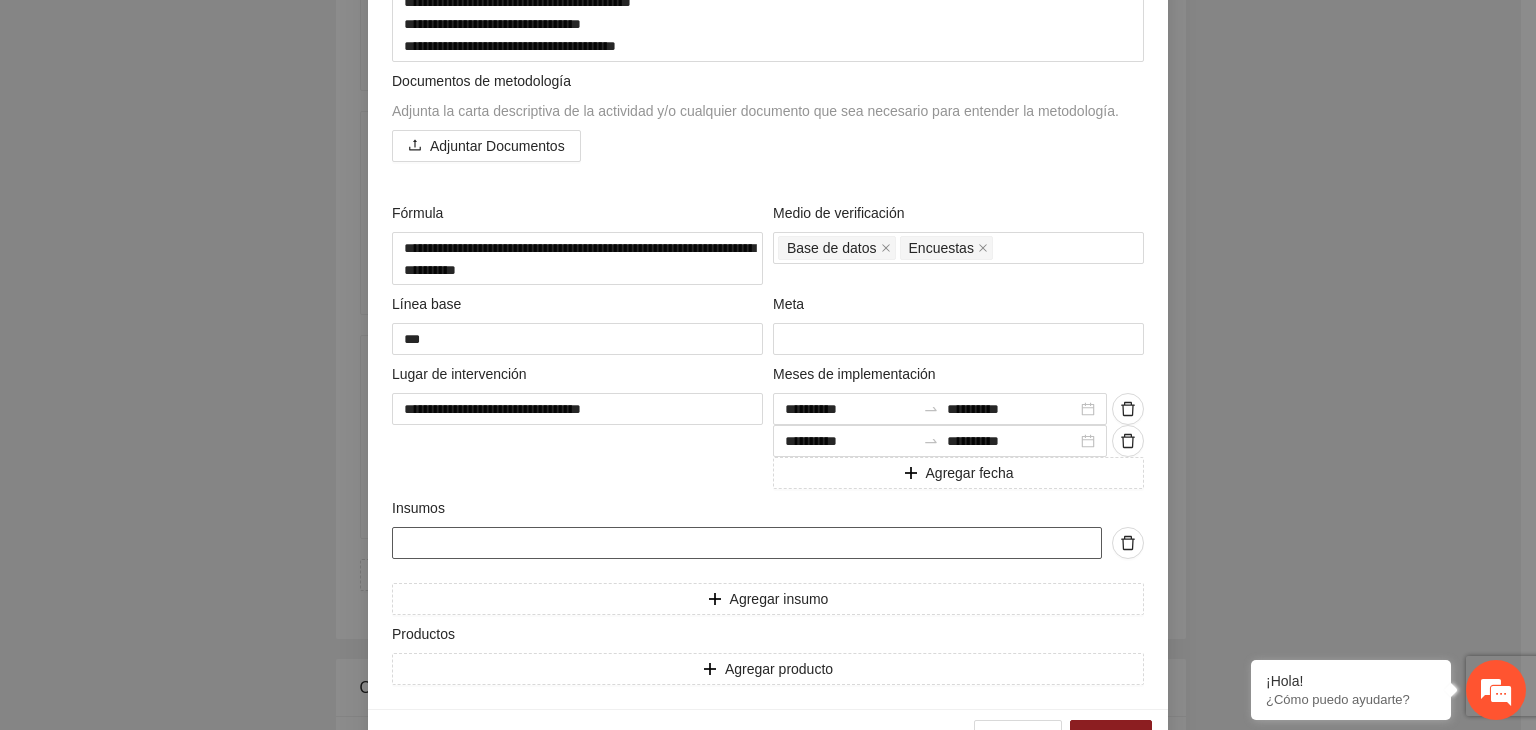 click at bounding box center [747, 543] 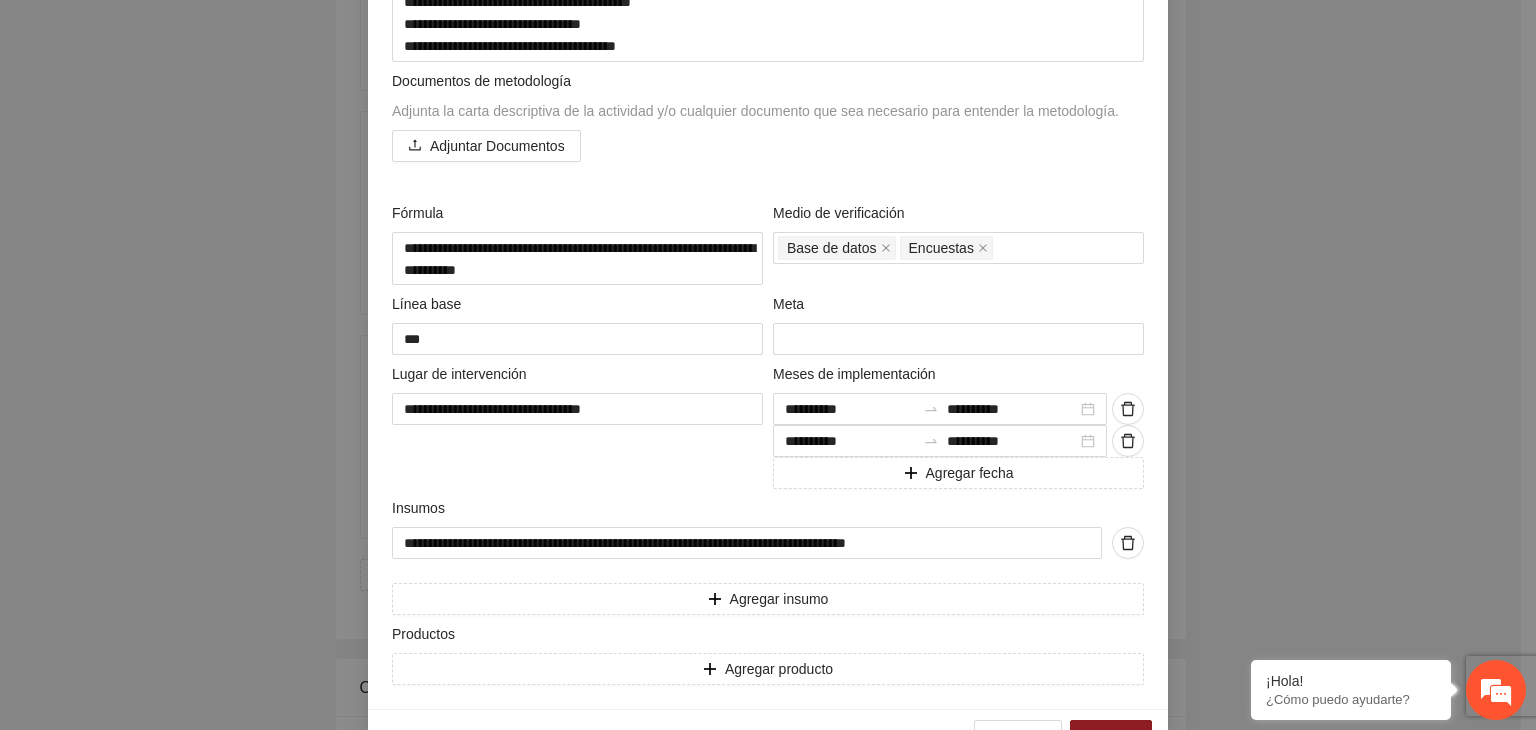 click on "Agregar actividad Actividad Indicador Responsable Metodología Documentos de metodología Adjunta la carta descriptiva de la actividad y/o cualquier Adjuntar Documentos Fórmula Encuestas" at bounding box center (768, 365) 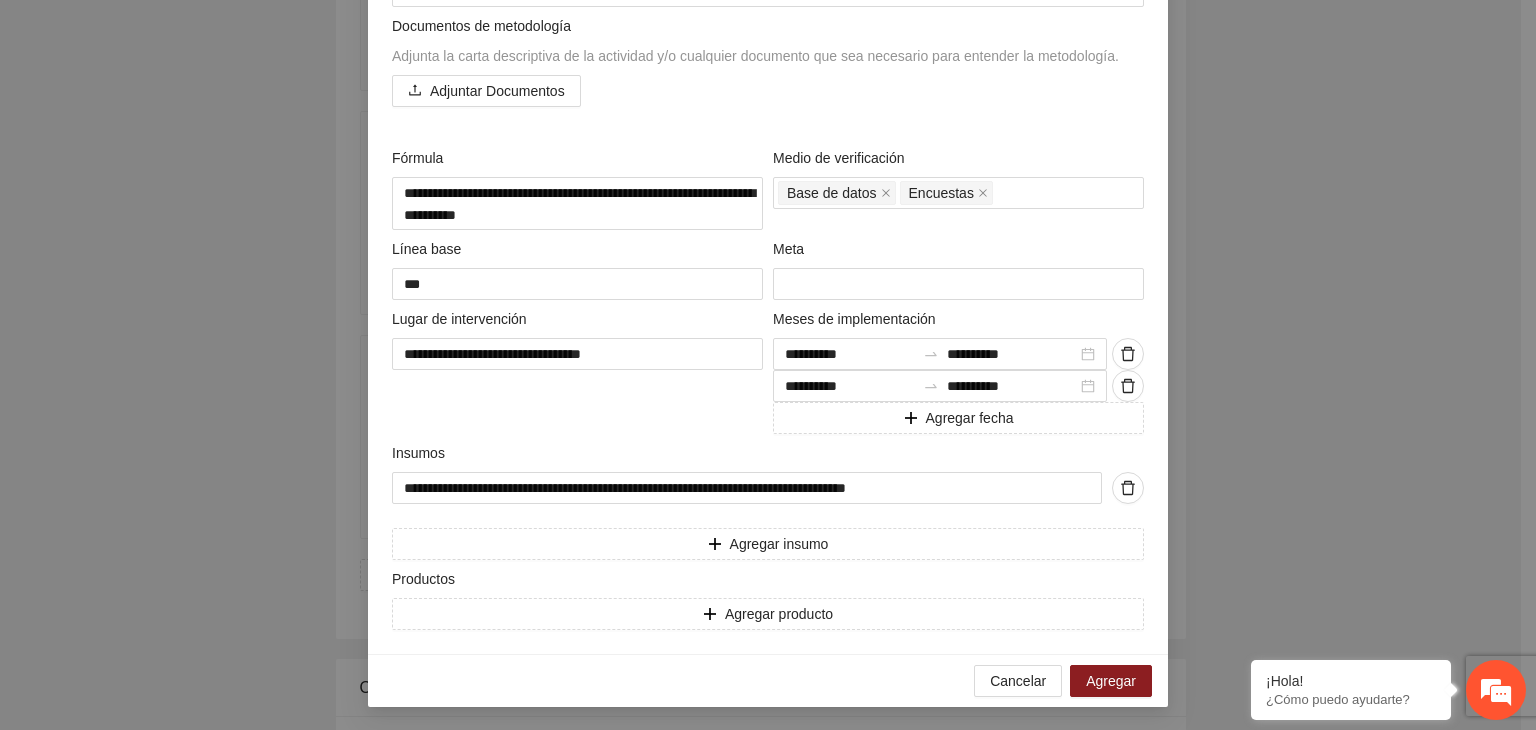 scroll, scrollTop: 599, scrollLeft: 0, axis: vertical 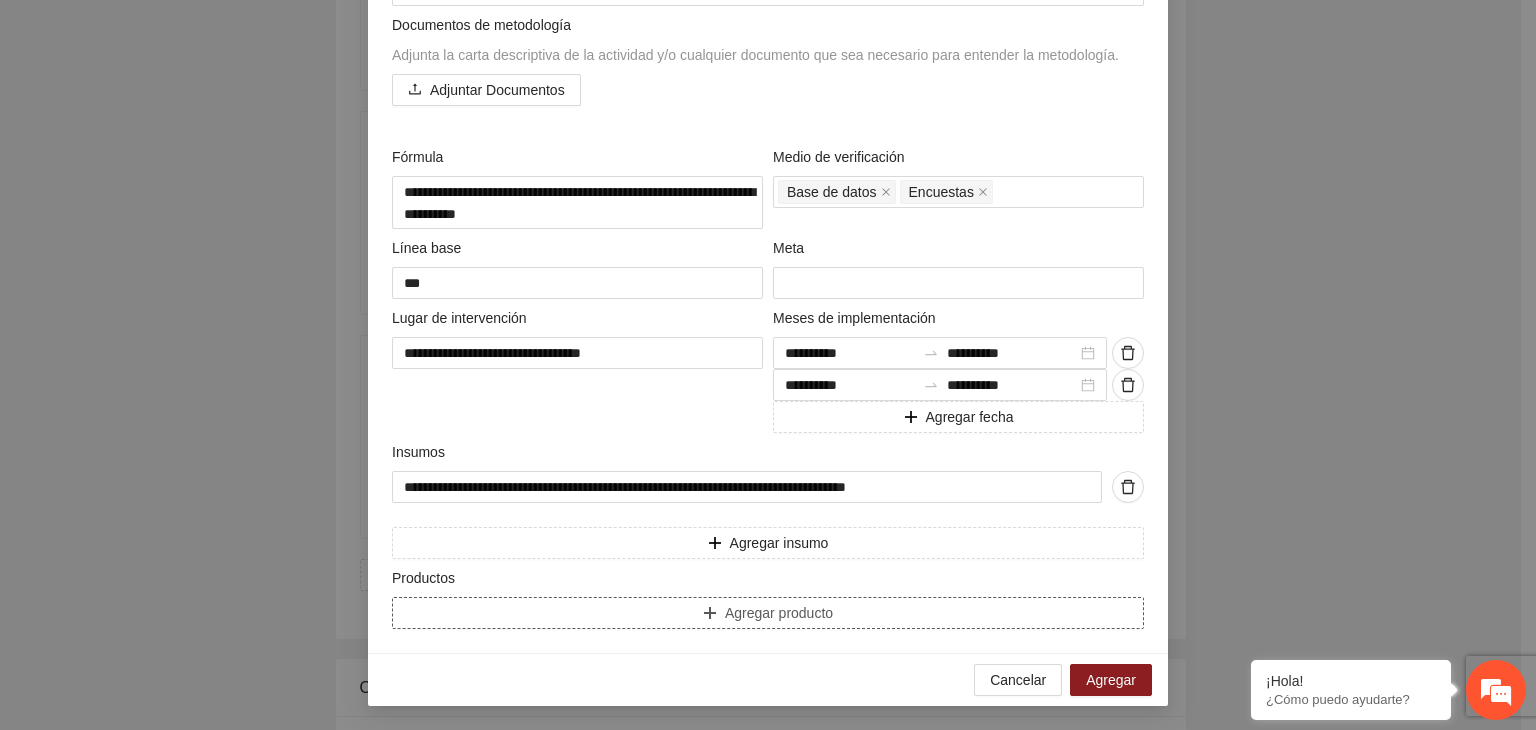 click on "Agregar producto" at bounding box center (768, 613) 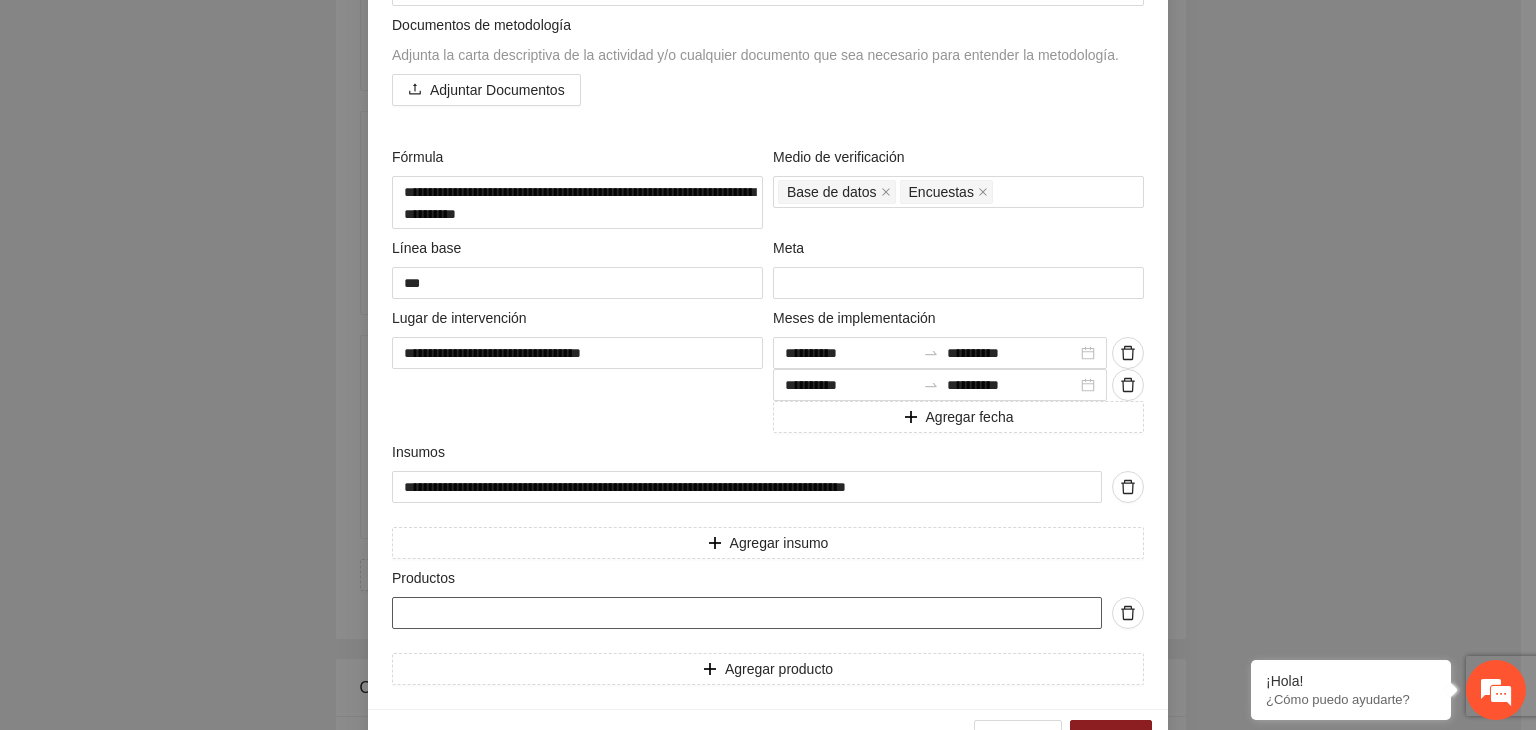 click at bounding box center (747, 613) 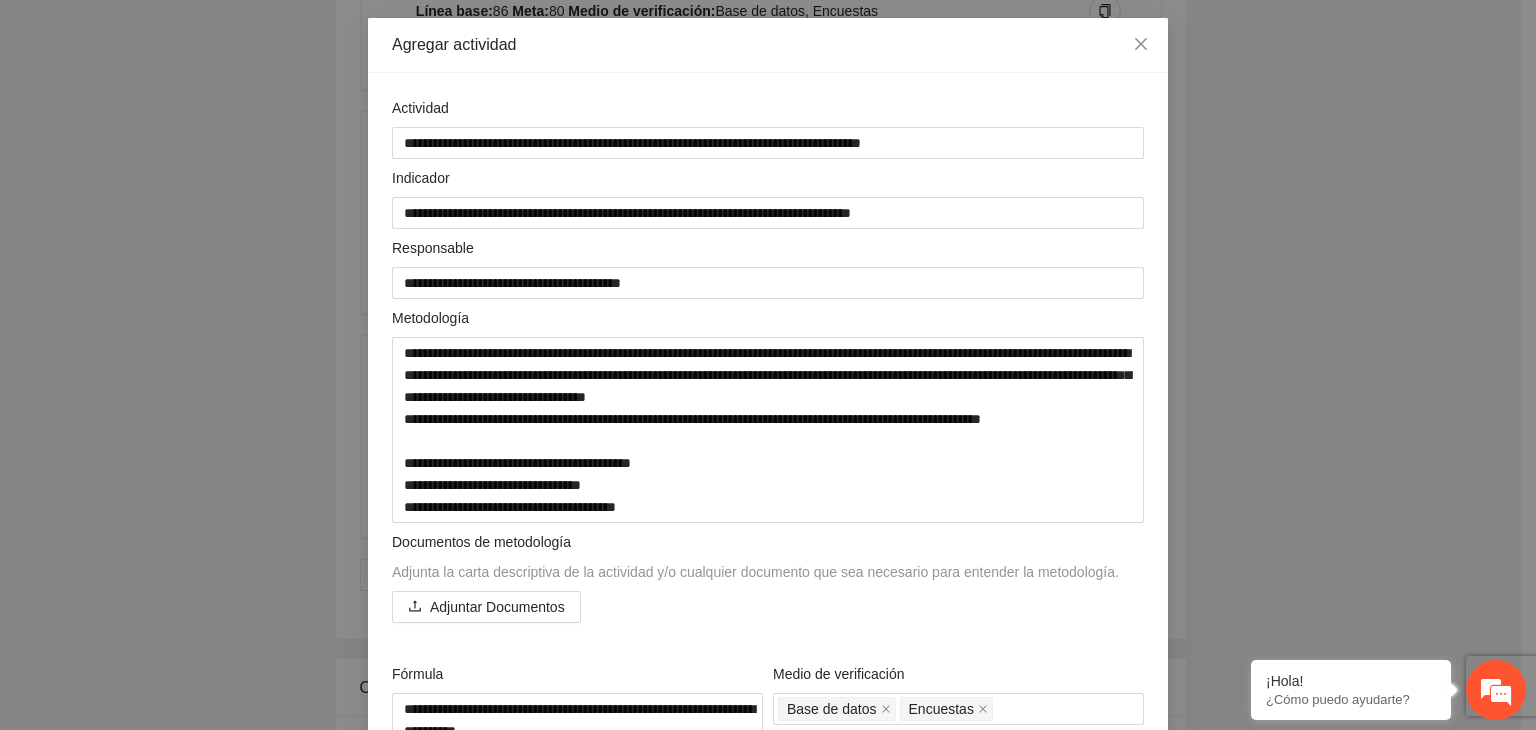 scroll, scrollTop: 96, scrollLeft: 0, axis: vertical 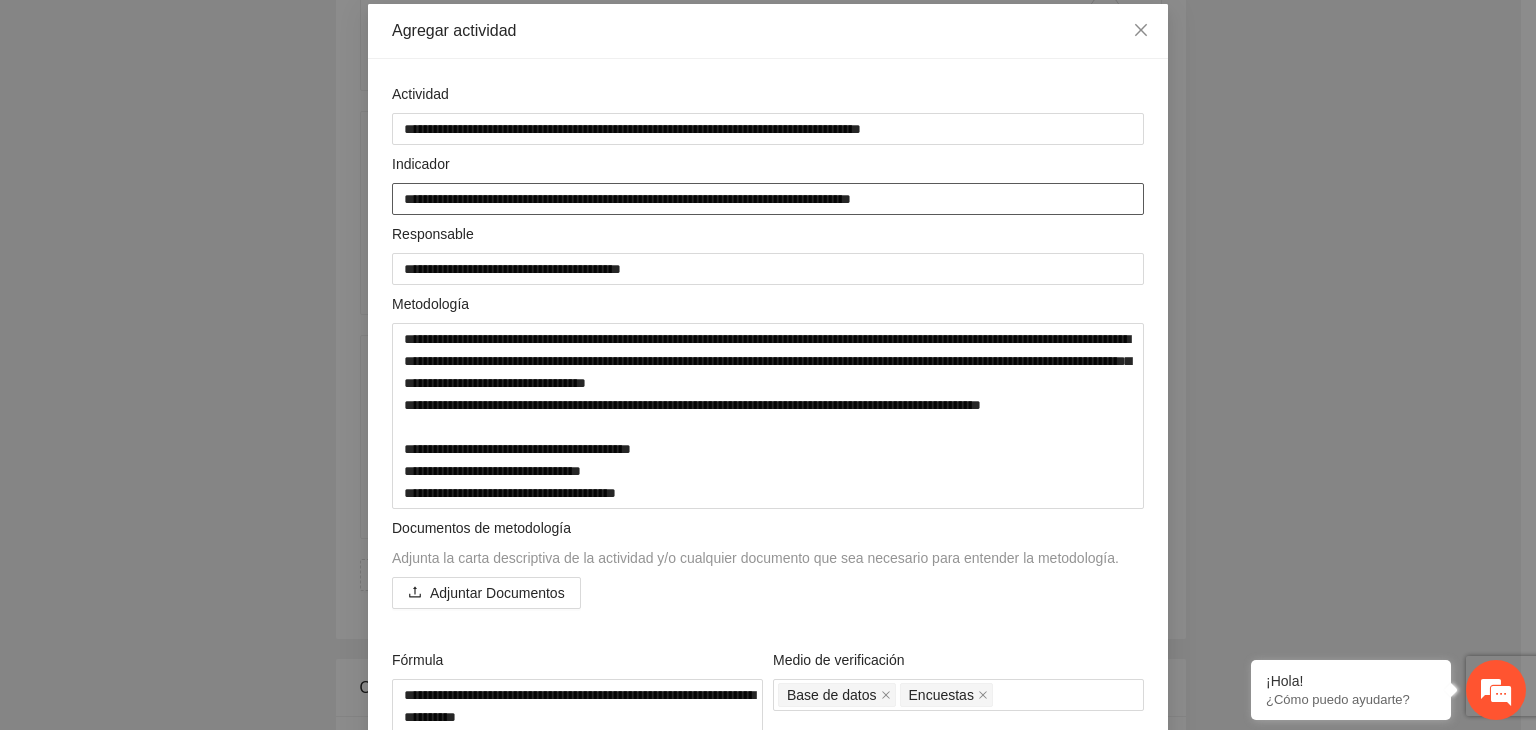 click on "**********" at bounding box center (768, 199) 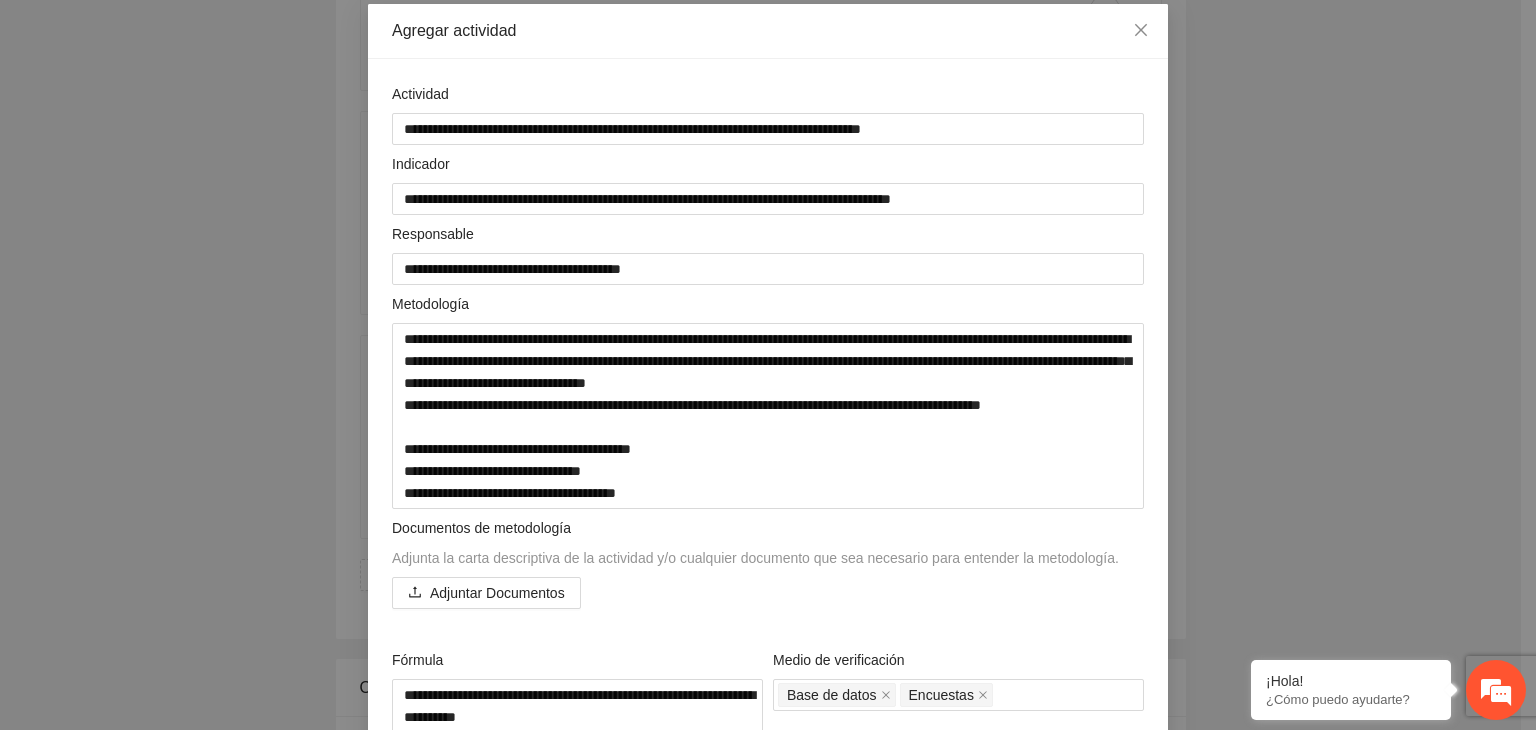 click on "Actividad Indicador Responsable Metodología Documentos de metodología Adjunta la carta descriptiva de la actividad y/o cualquier documento que sea necesario para entender la metodología." at bounding box center (768, 635) 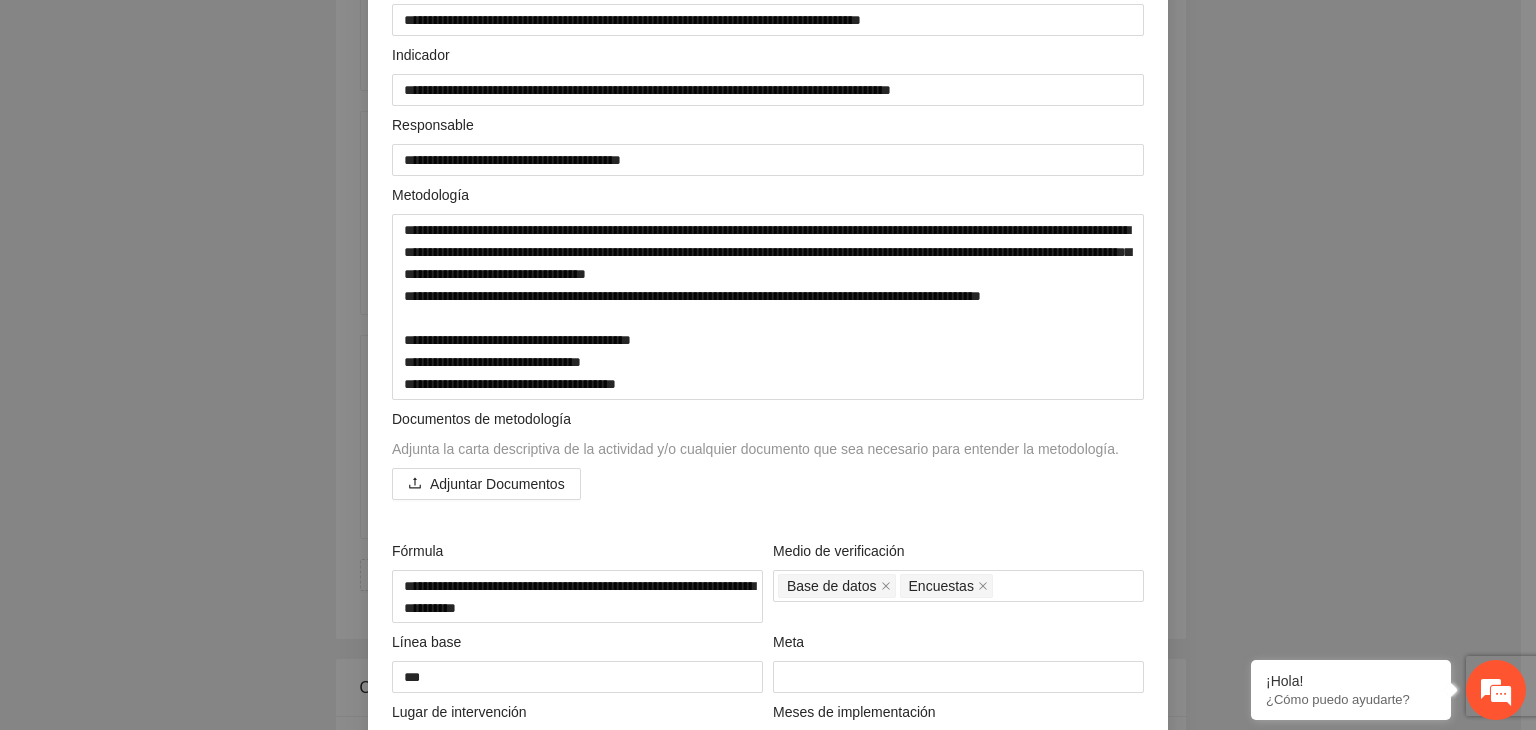 scroll, scrollTop: 256, scrollLeft: 0, axis: vertical 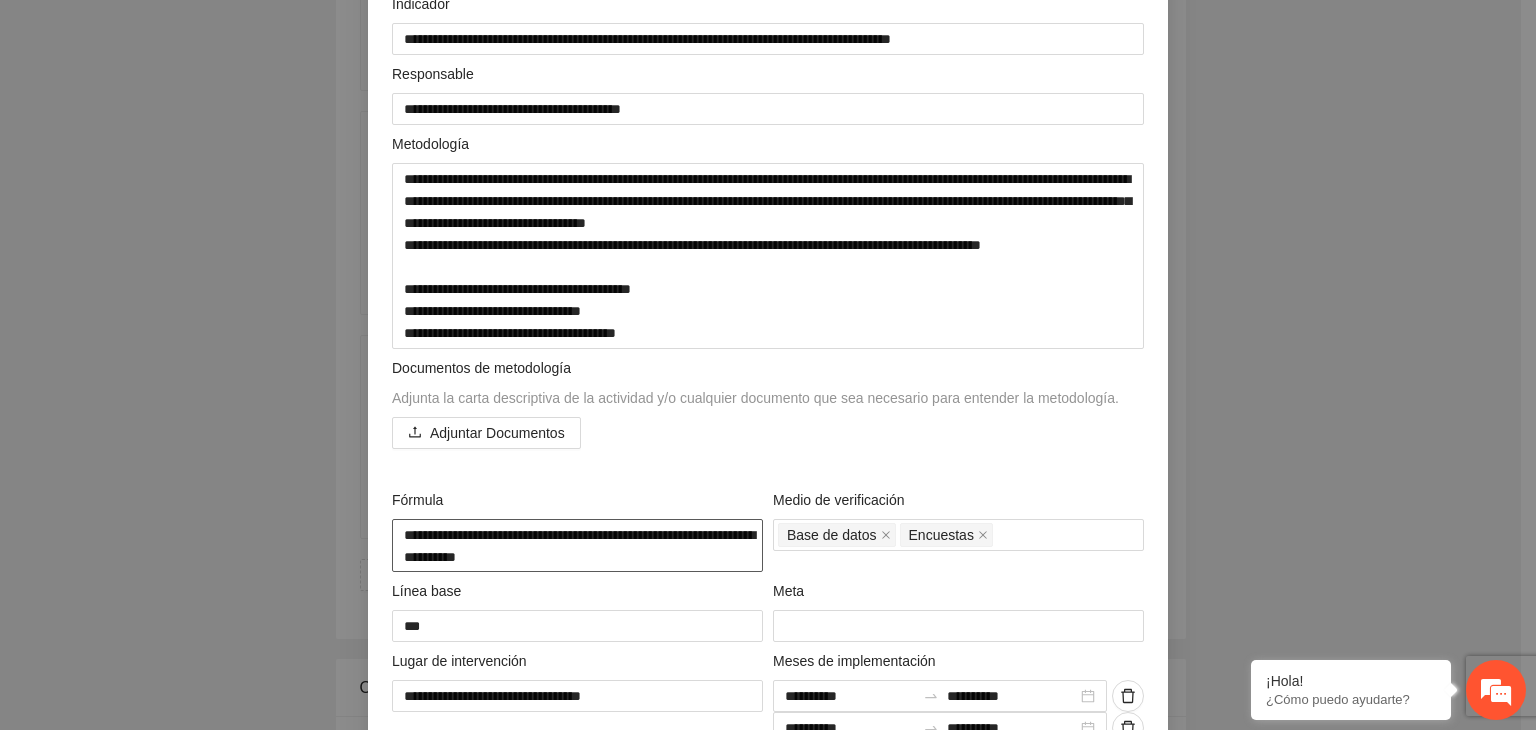 click on "**********" at bounding box center [577, 546] 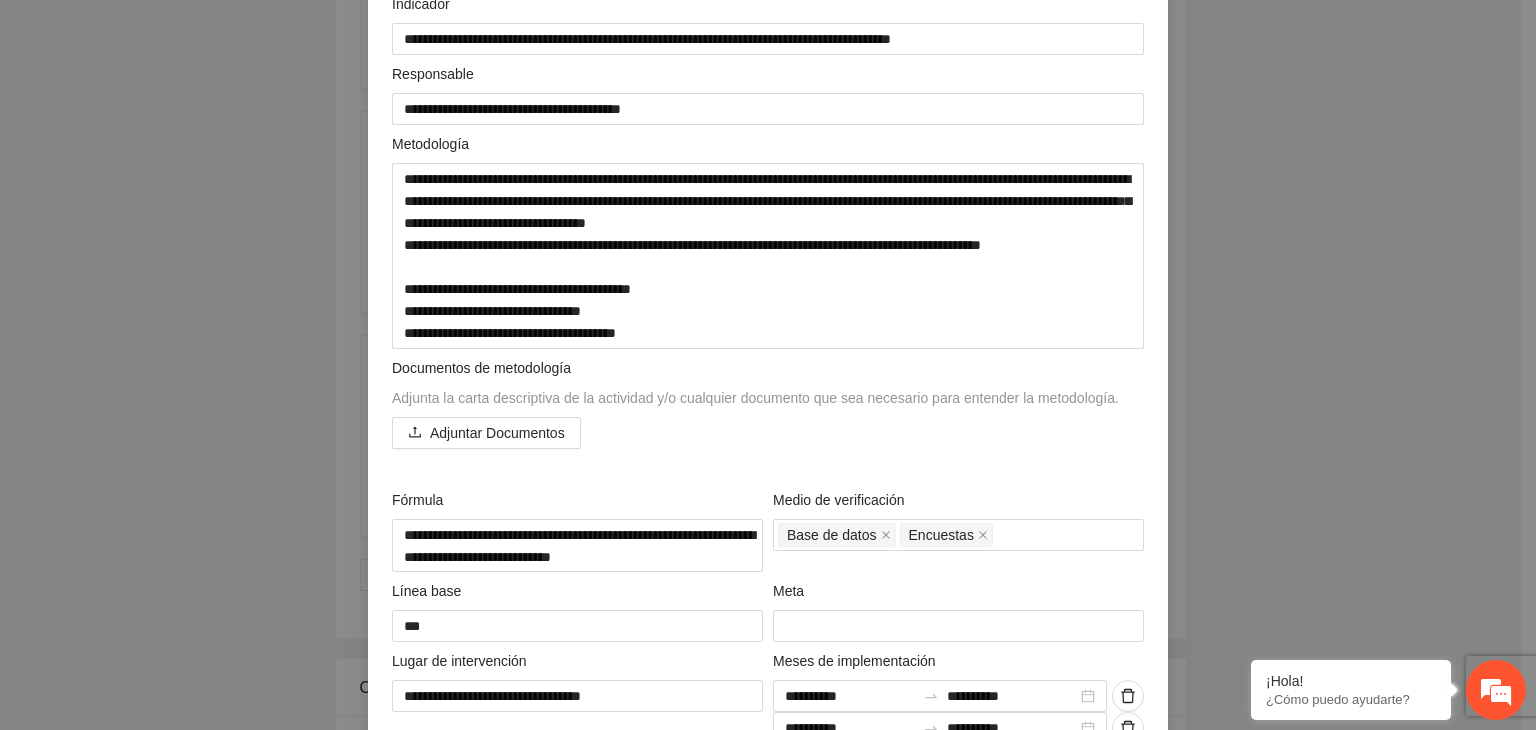 click on "**********" at bounding box center [768, 365] 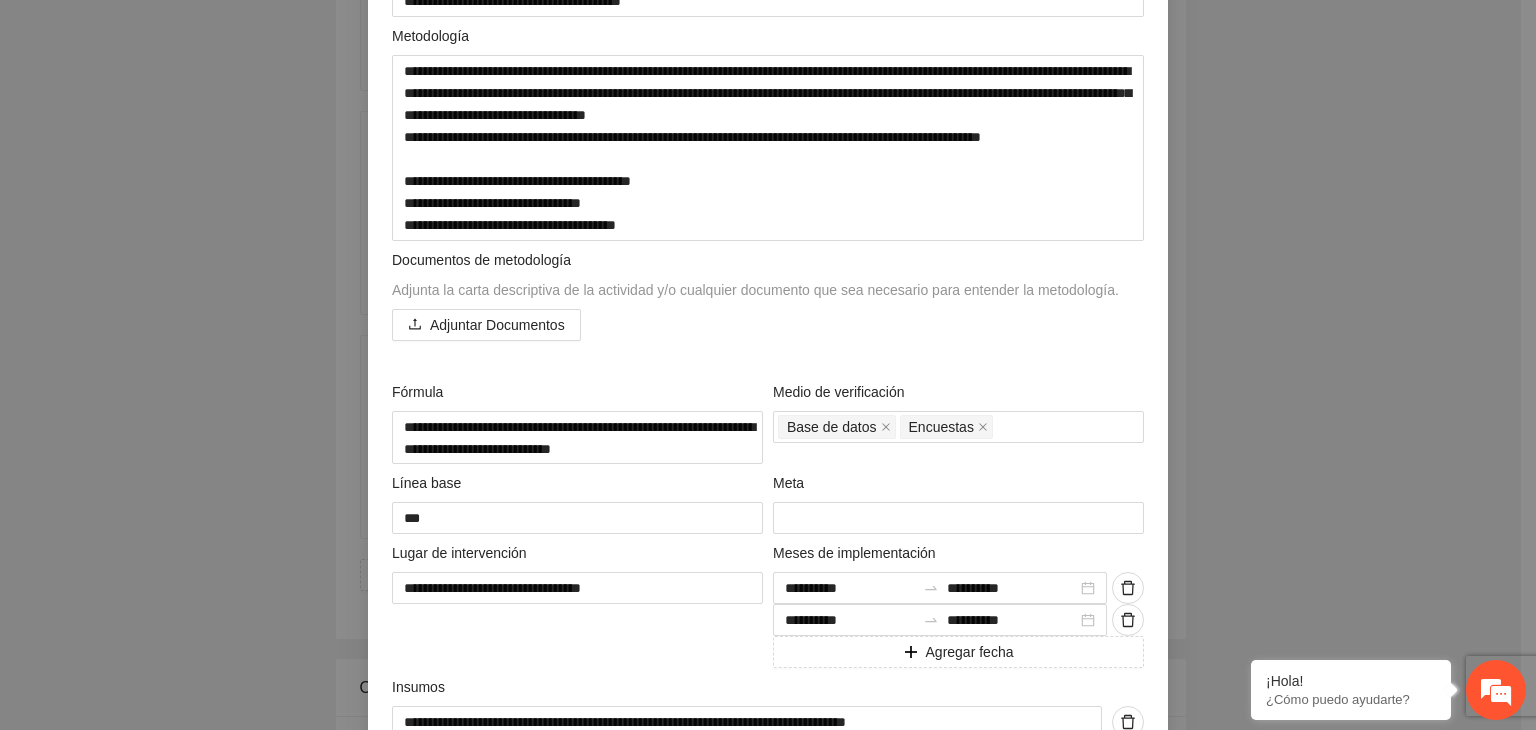 scroll, scrollTop: 456, scrollLeft: 0, axis: vertical 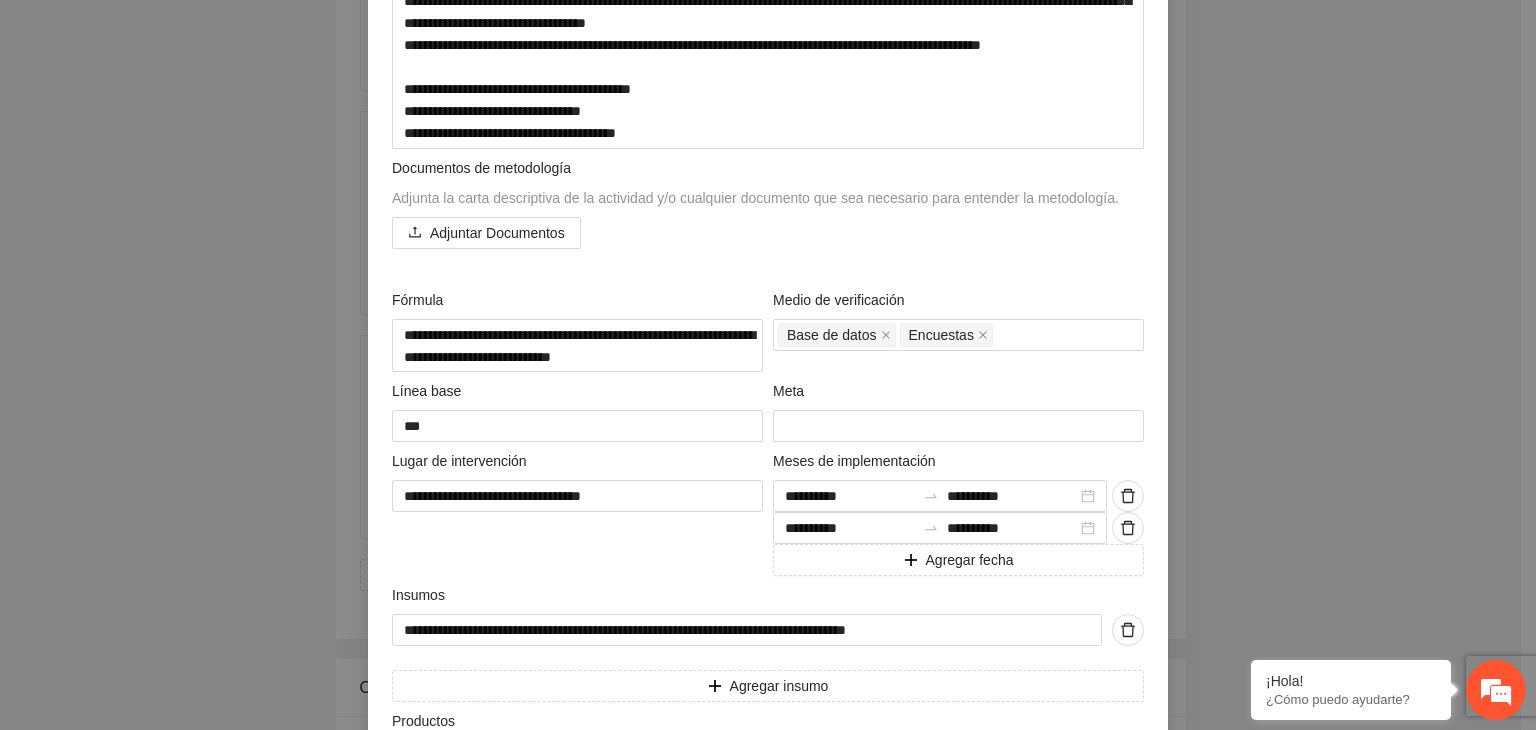 click on "**********" at bounding box center (768, 365) 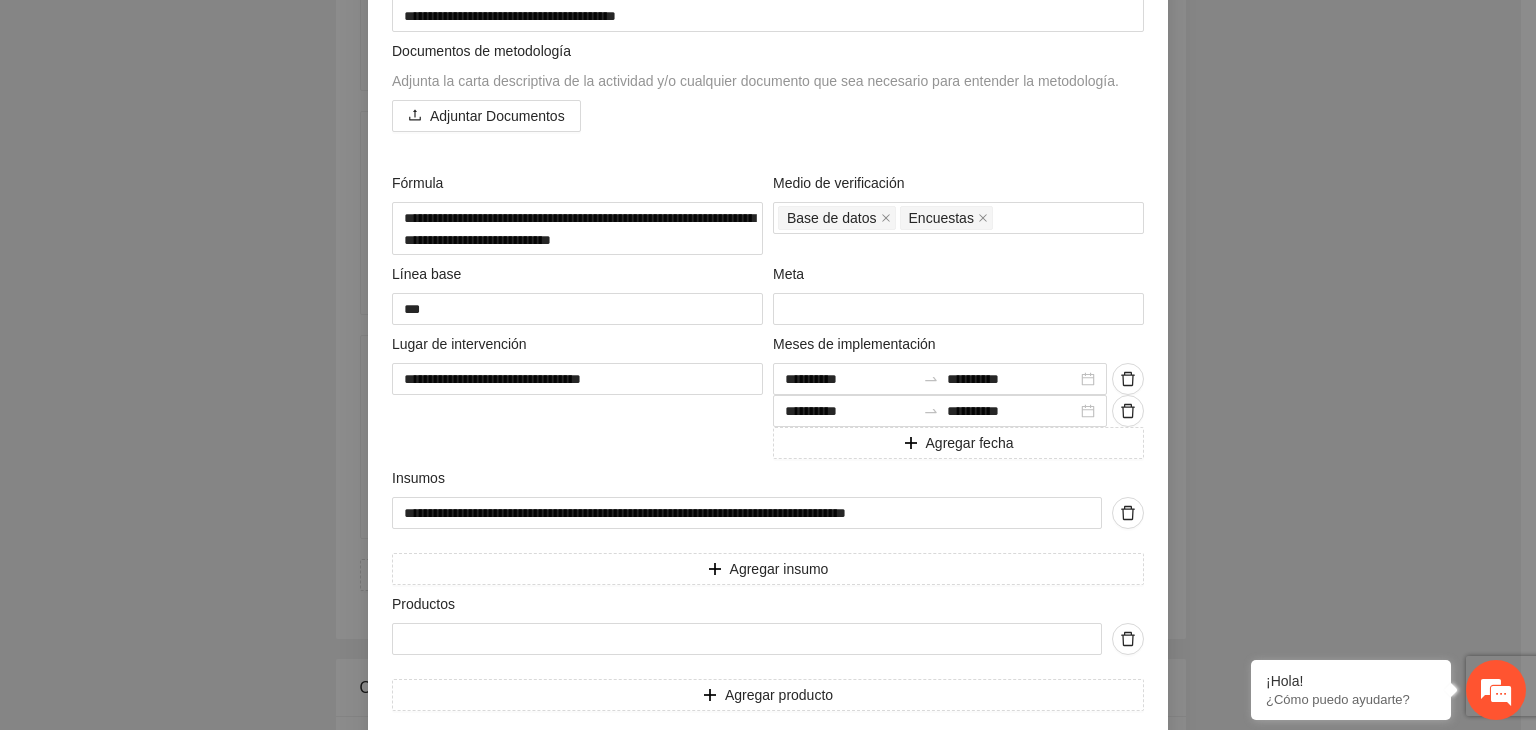 scroll, scrollTop: 576, scrollLeft: 0, axis: vertical 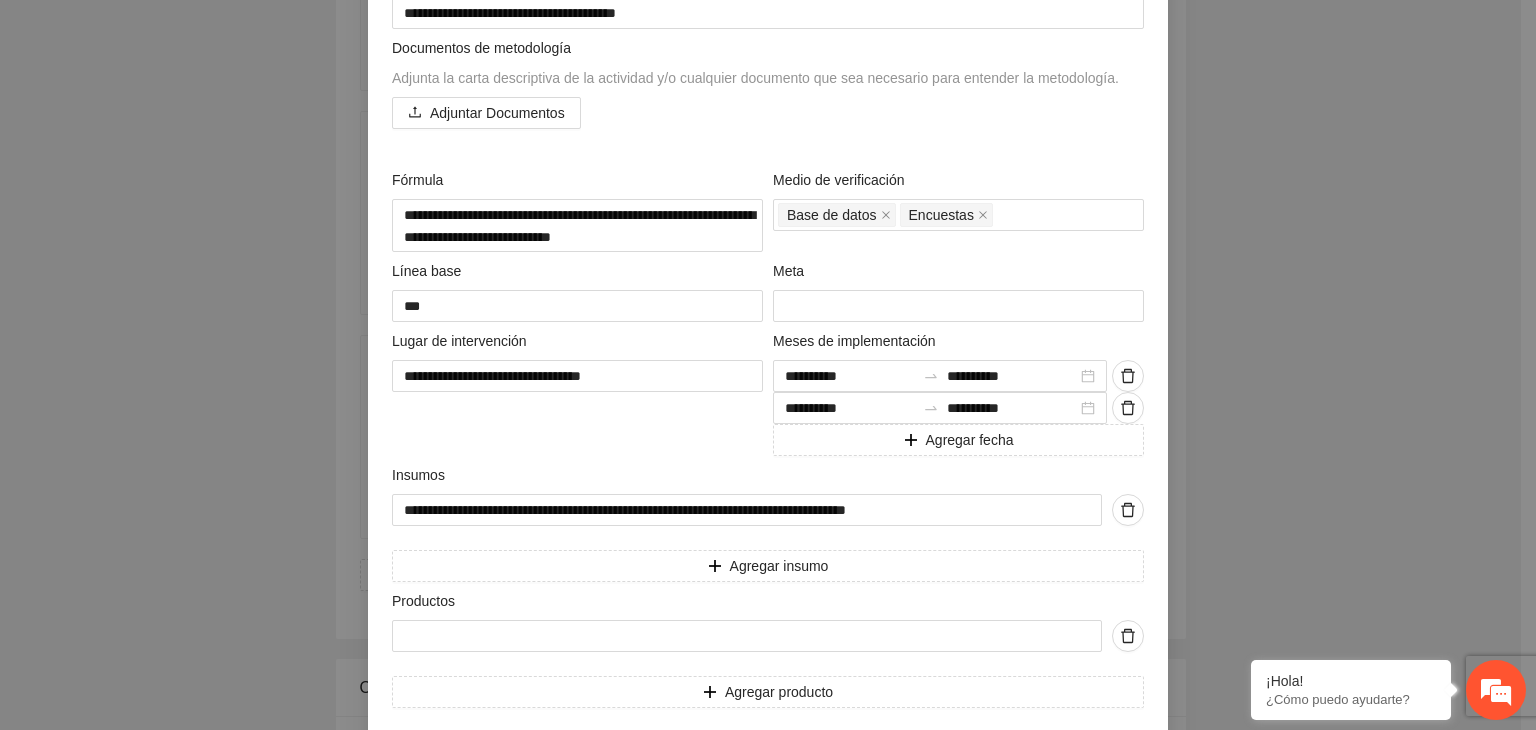 click on "**********" at bounding box center (768, 365) 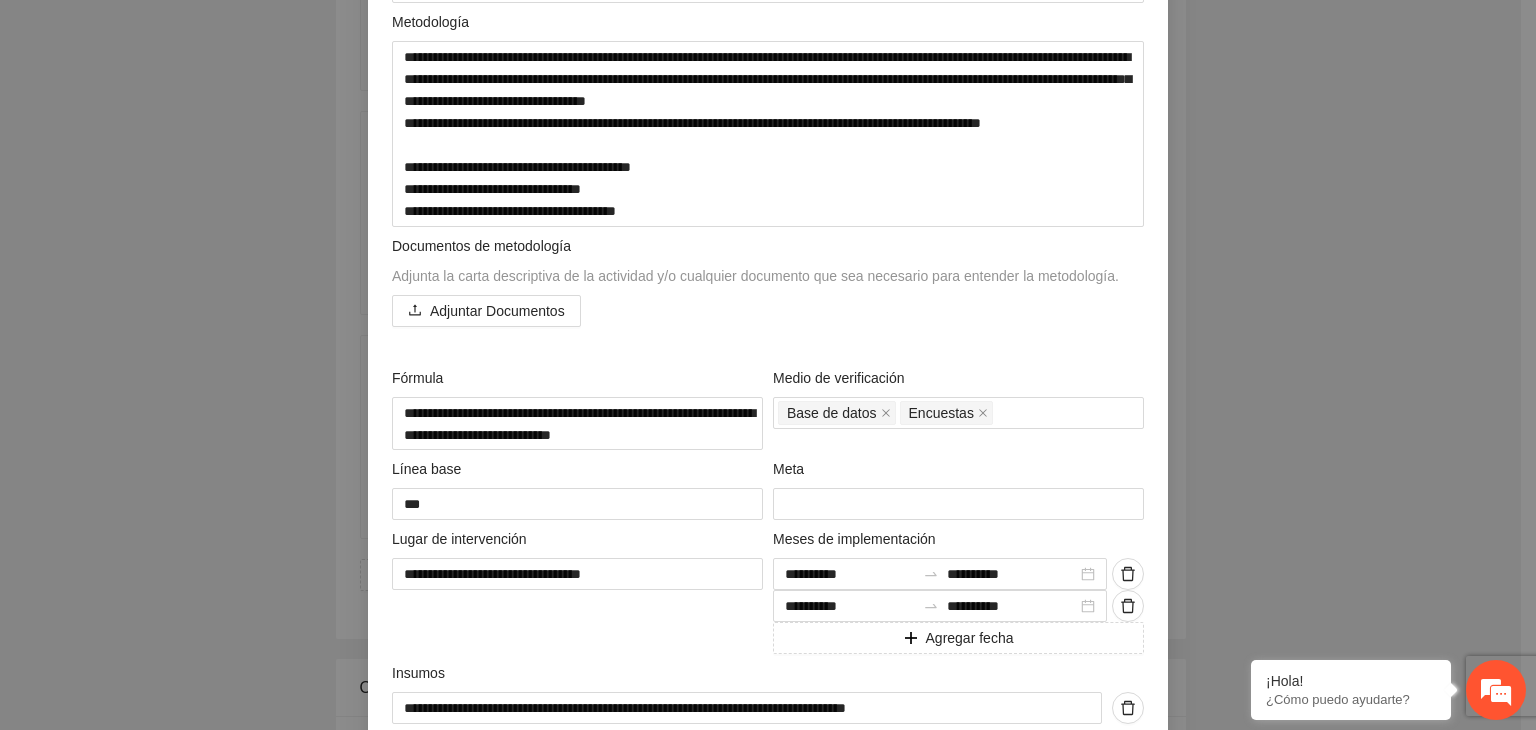 scroll, scrollTop: 376, scrollLeft: 0, axis: vertical 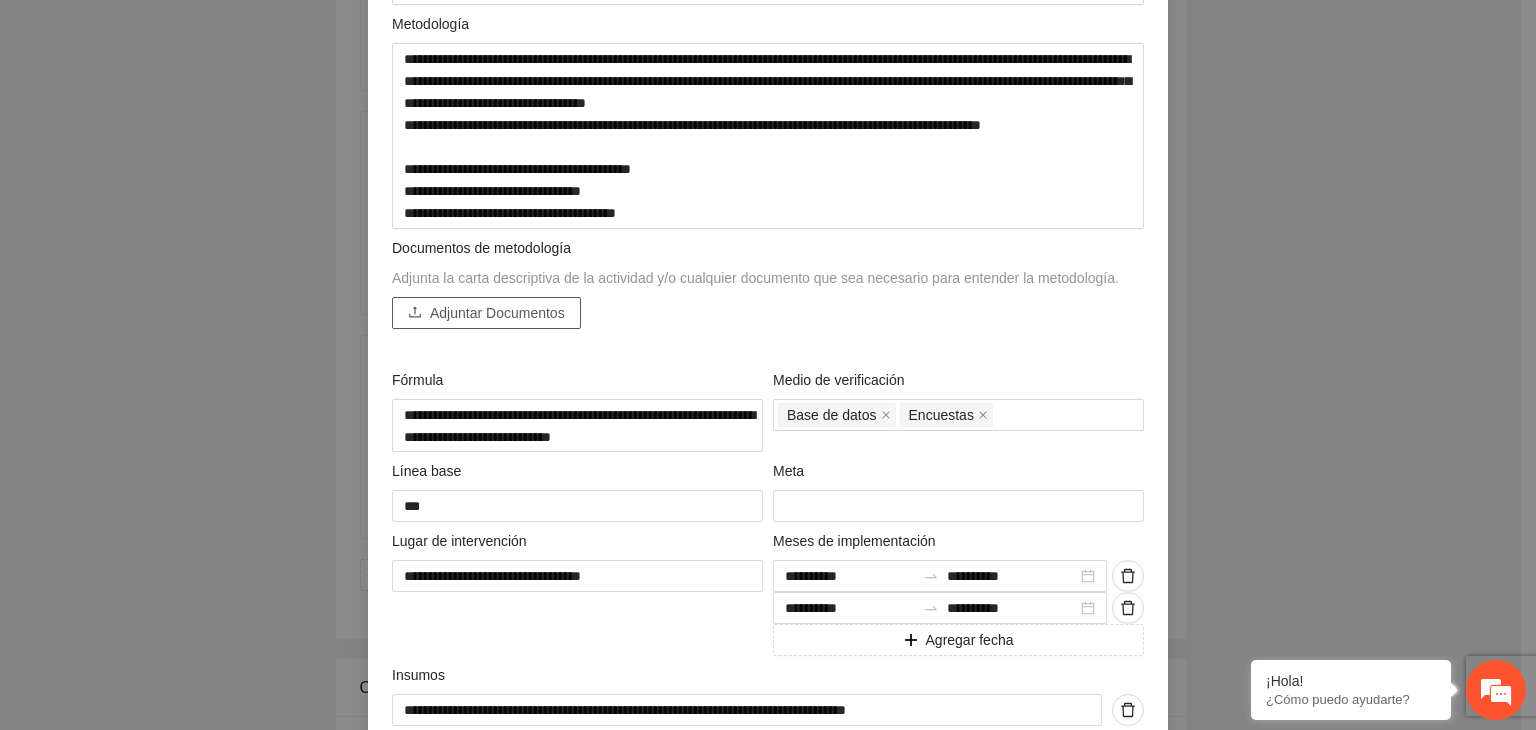 click on "Adjuntar Documentos" at bounding box center (497, 313) 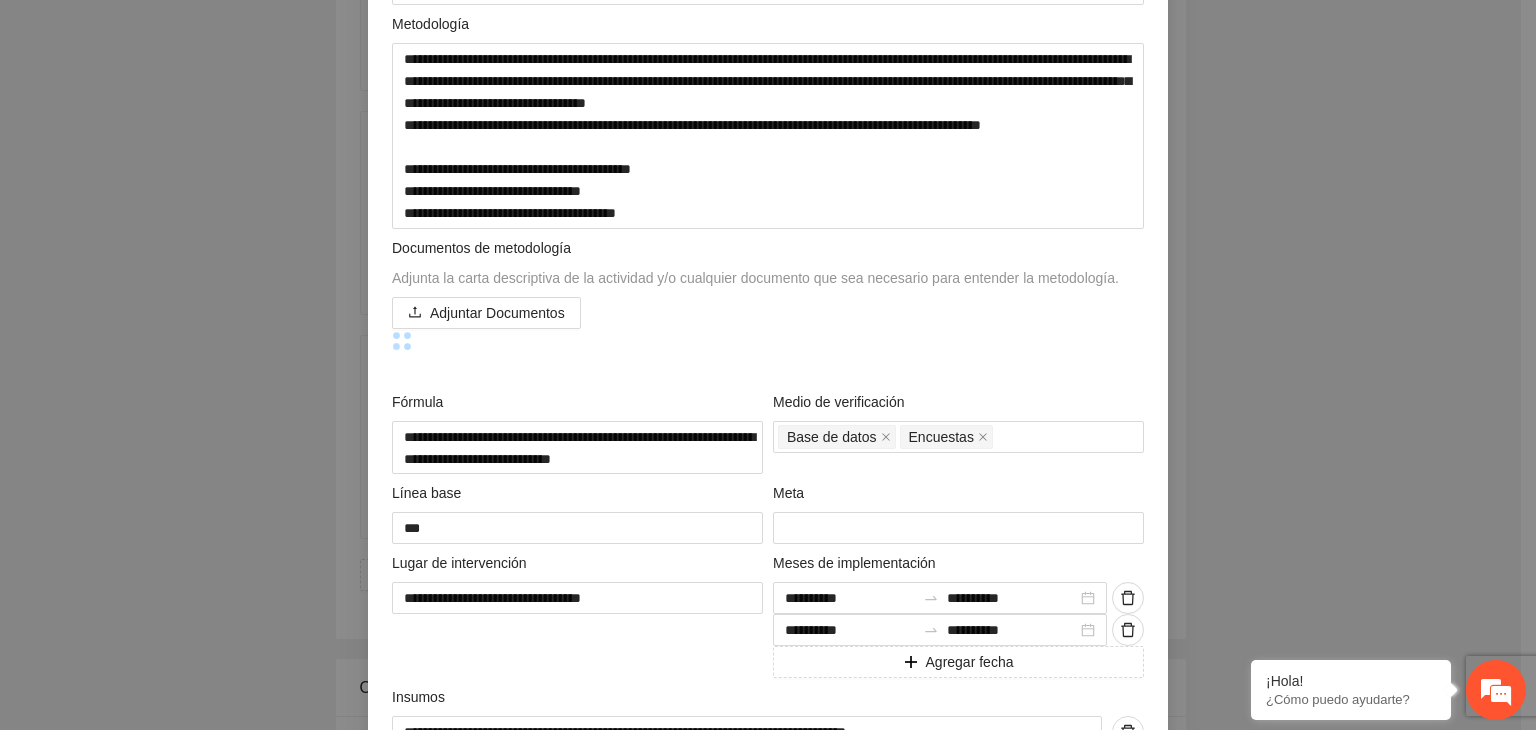 click on "**********" at bounding box center (768, 365) 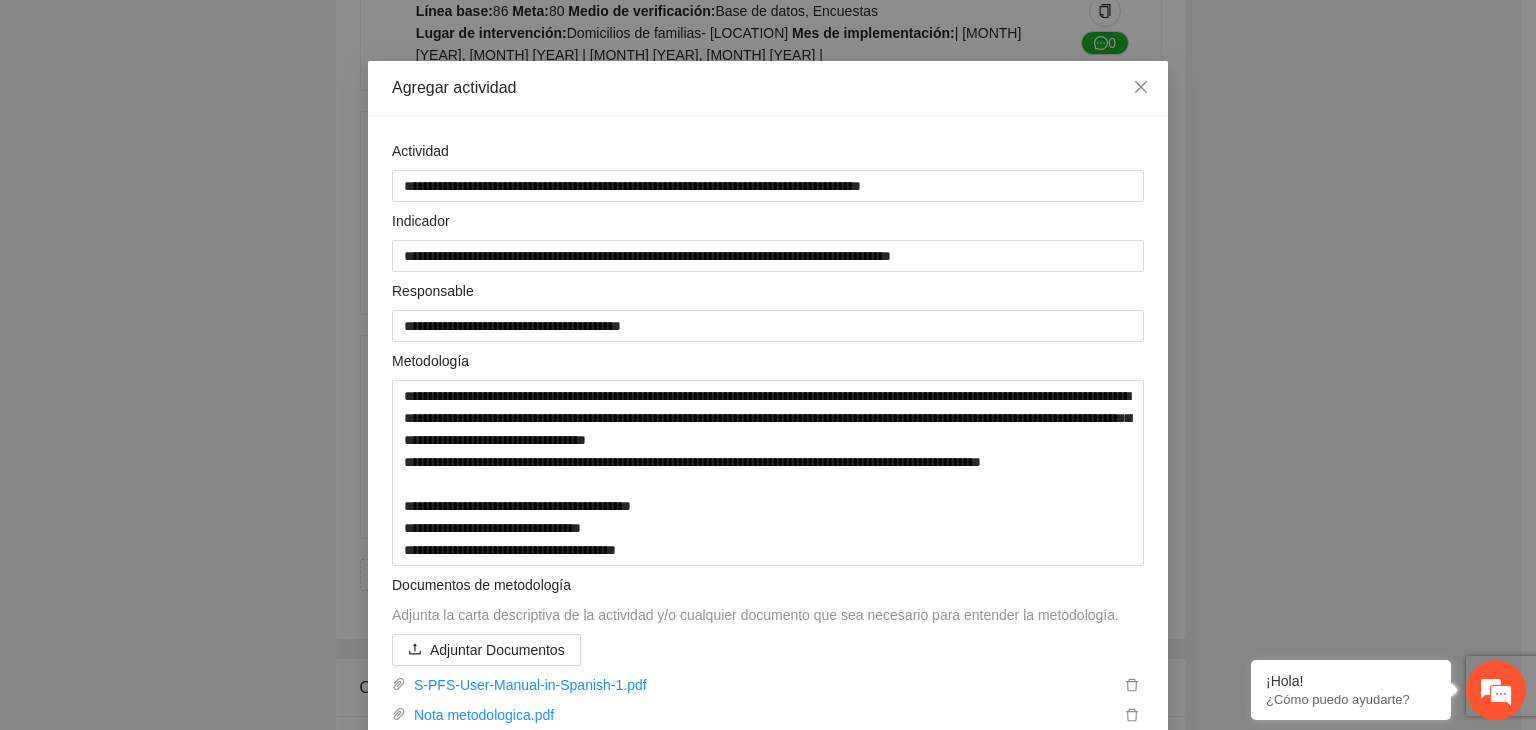 scroll, scrollTop: 0, scrollLeft: 0, axis: both 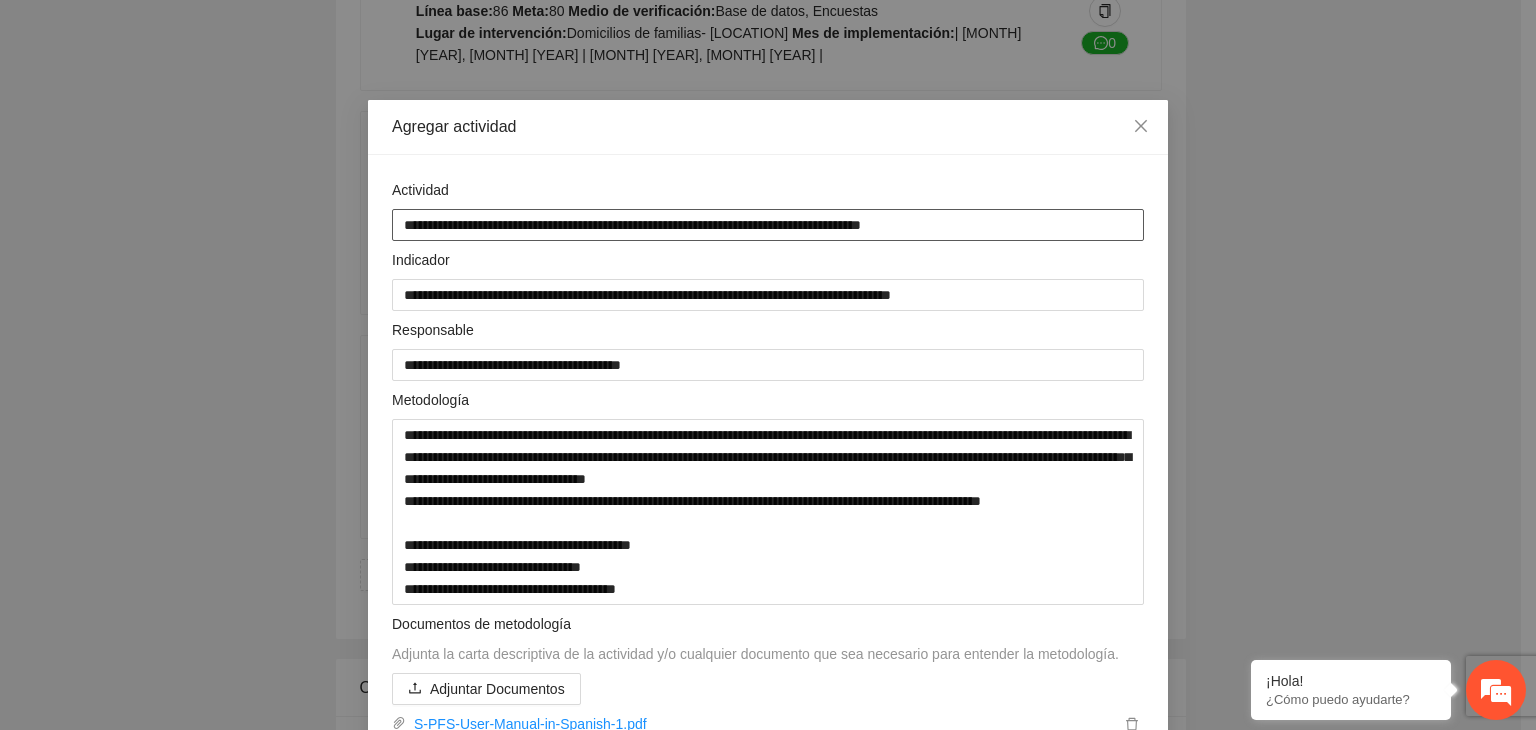 drag, startPoint x: 833, startPoint y: 222, endPoint x: 255, endPoint y: 197, distance: 578.5404 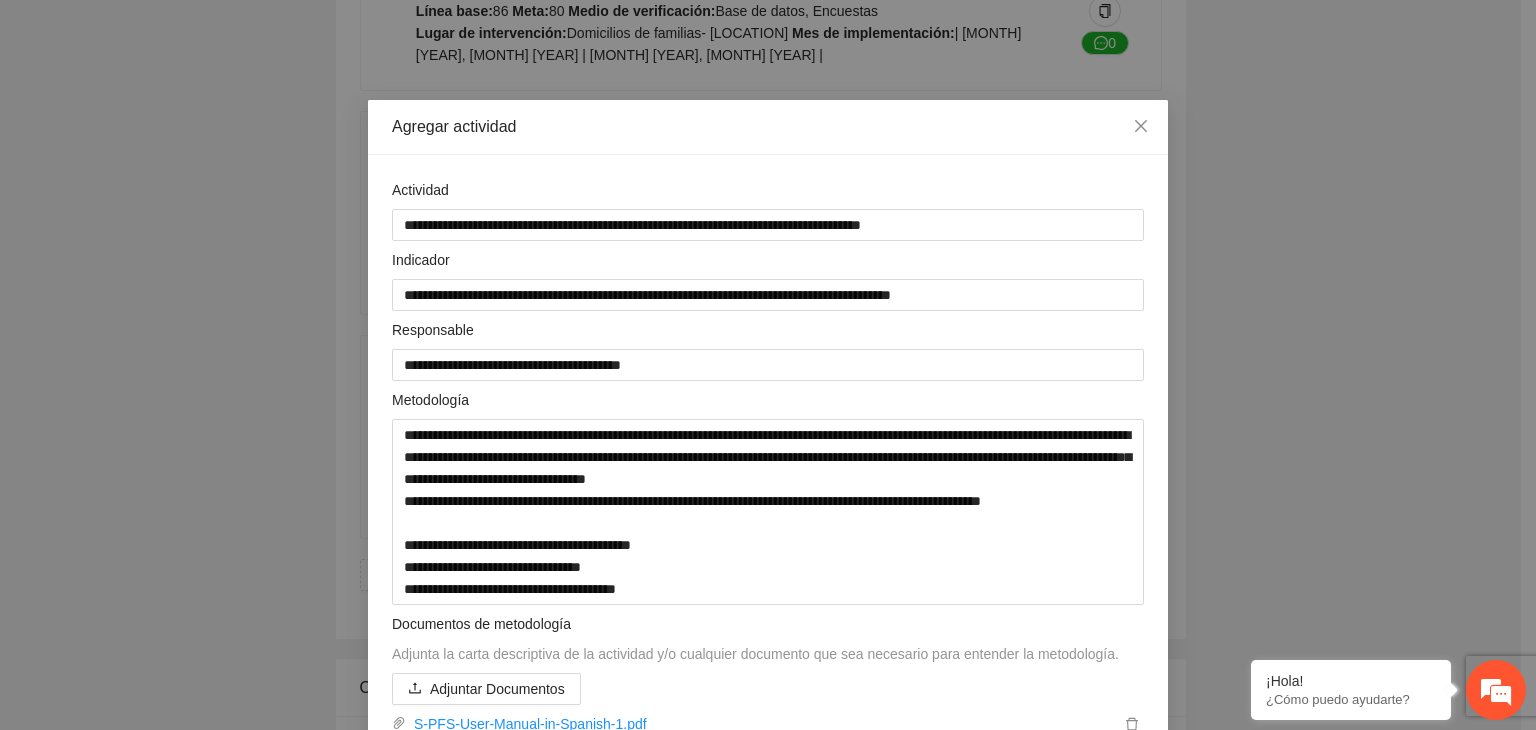 click on "**********" at bounding box center [768, 365] 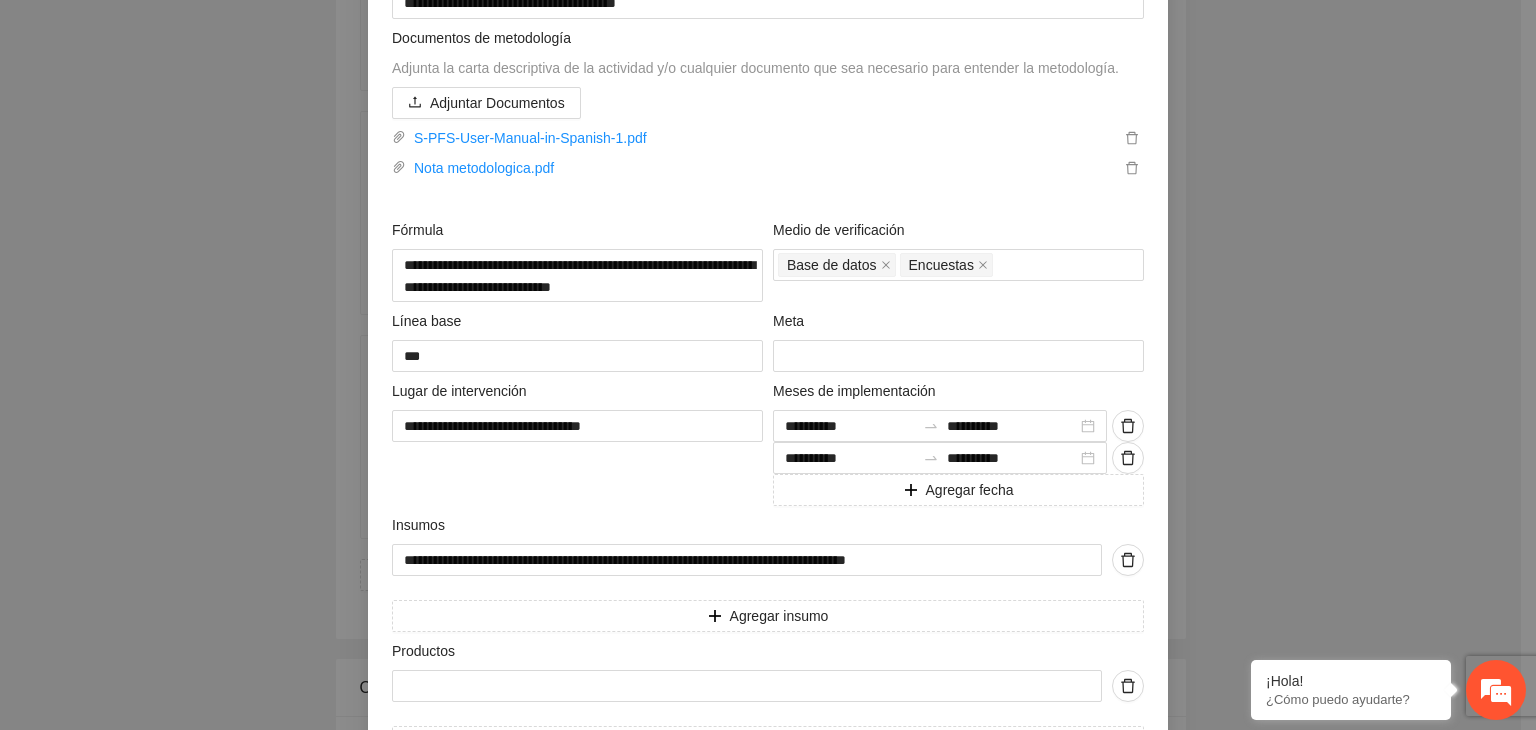 scroll, scrollTop: 715, scrollLeft: 0, axis: vertical 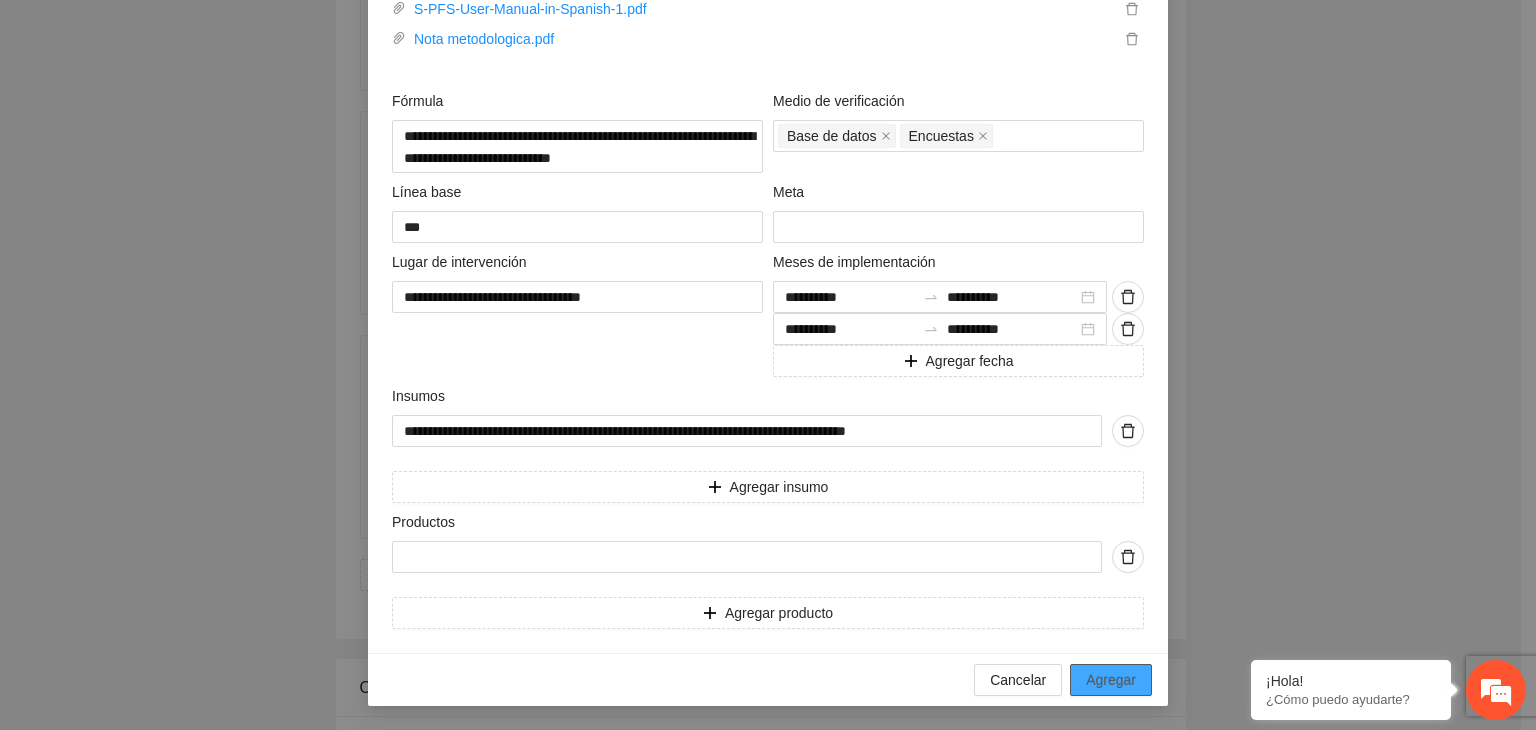click on "Agregar" at bounding box center [1111, 680] 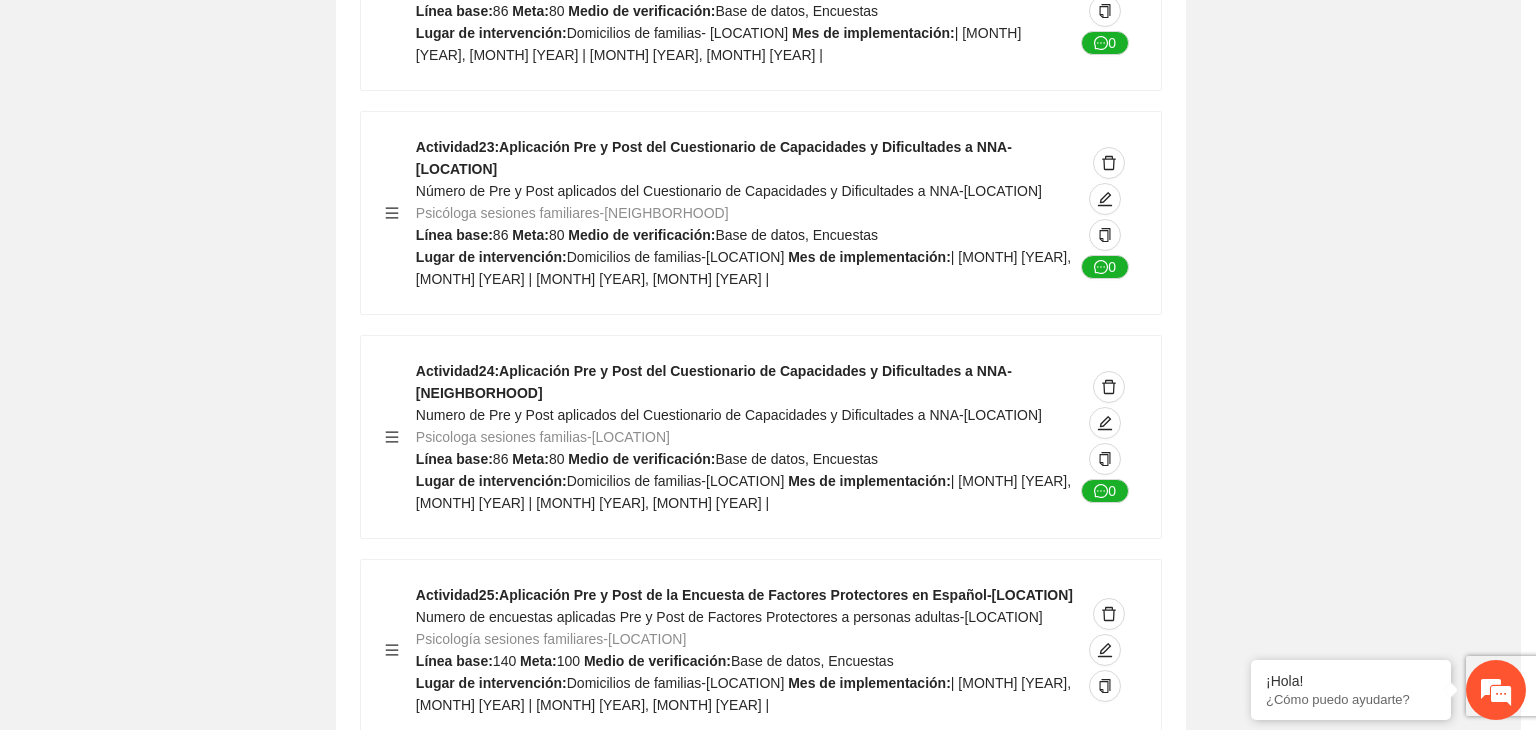 scroll, scrollTop: 14538, scrollLeft: 0, axis: vertical 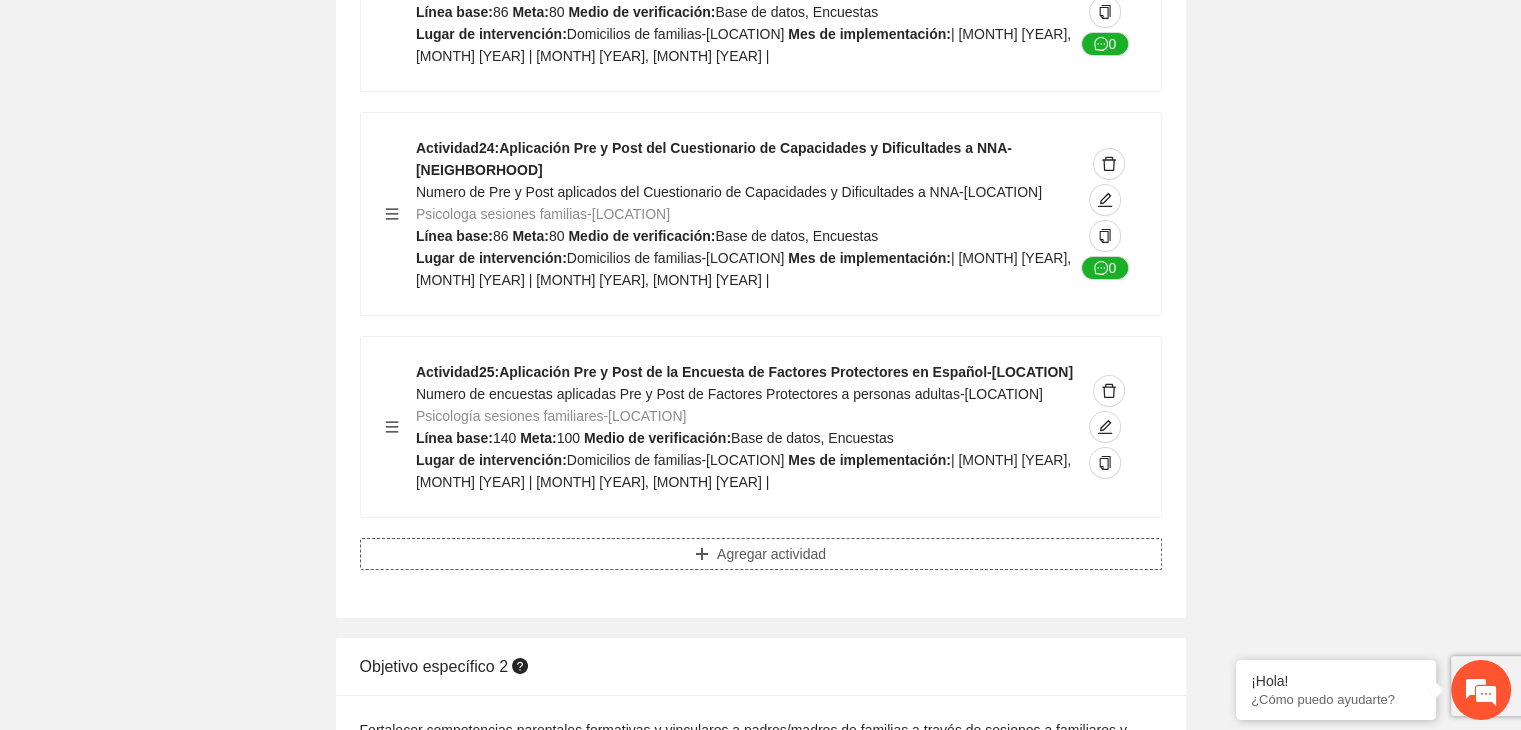 click on "Agregar actividad" at bounding box center [761, 554] 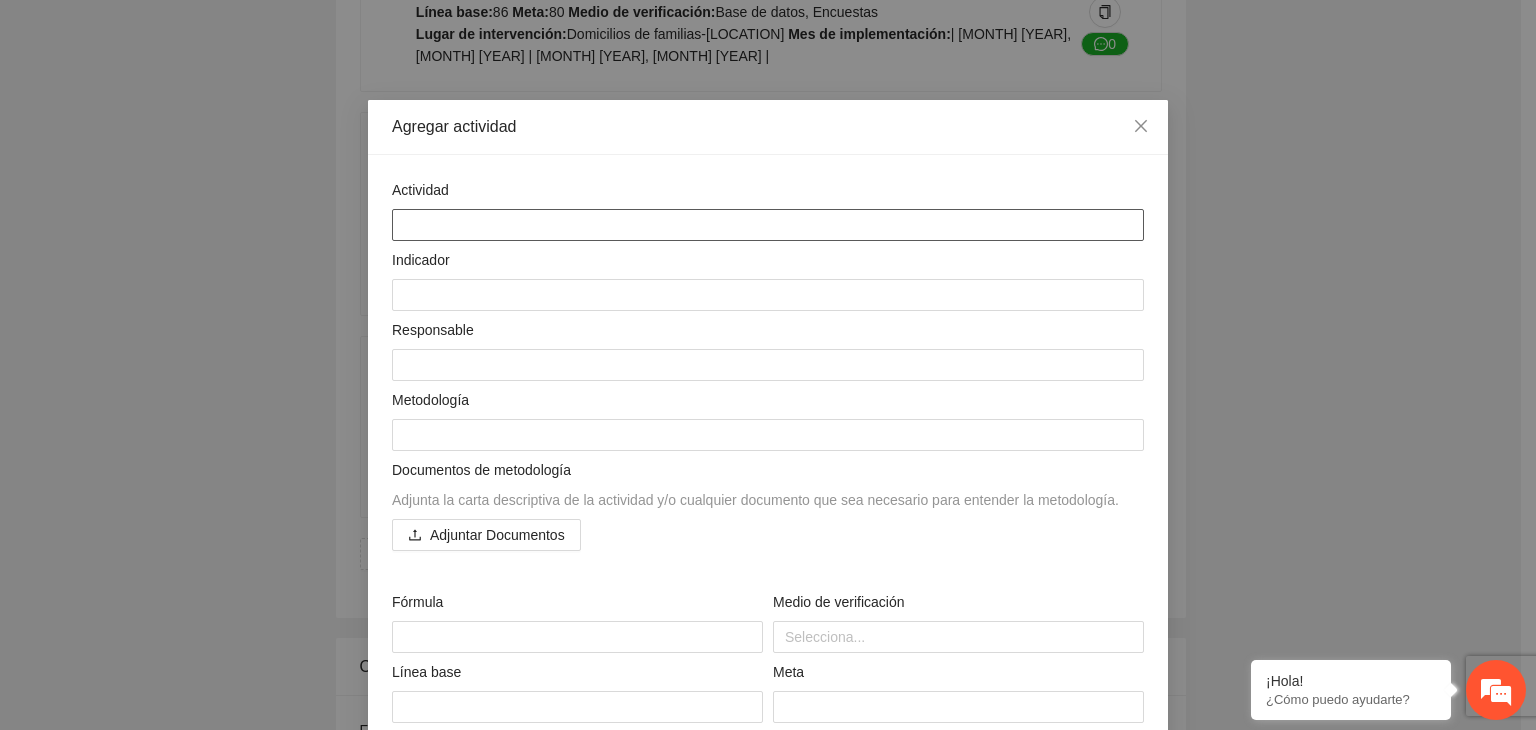 click at bounding box center [768, 225] 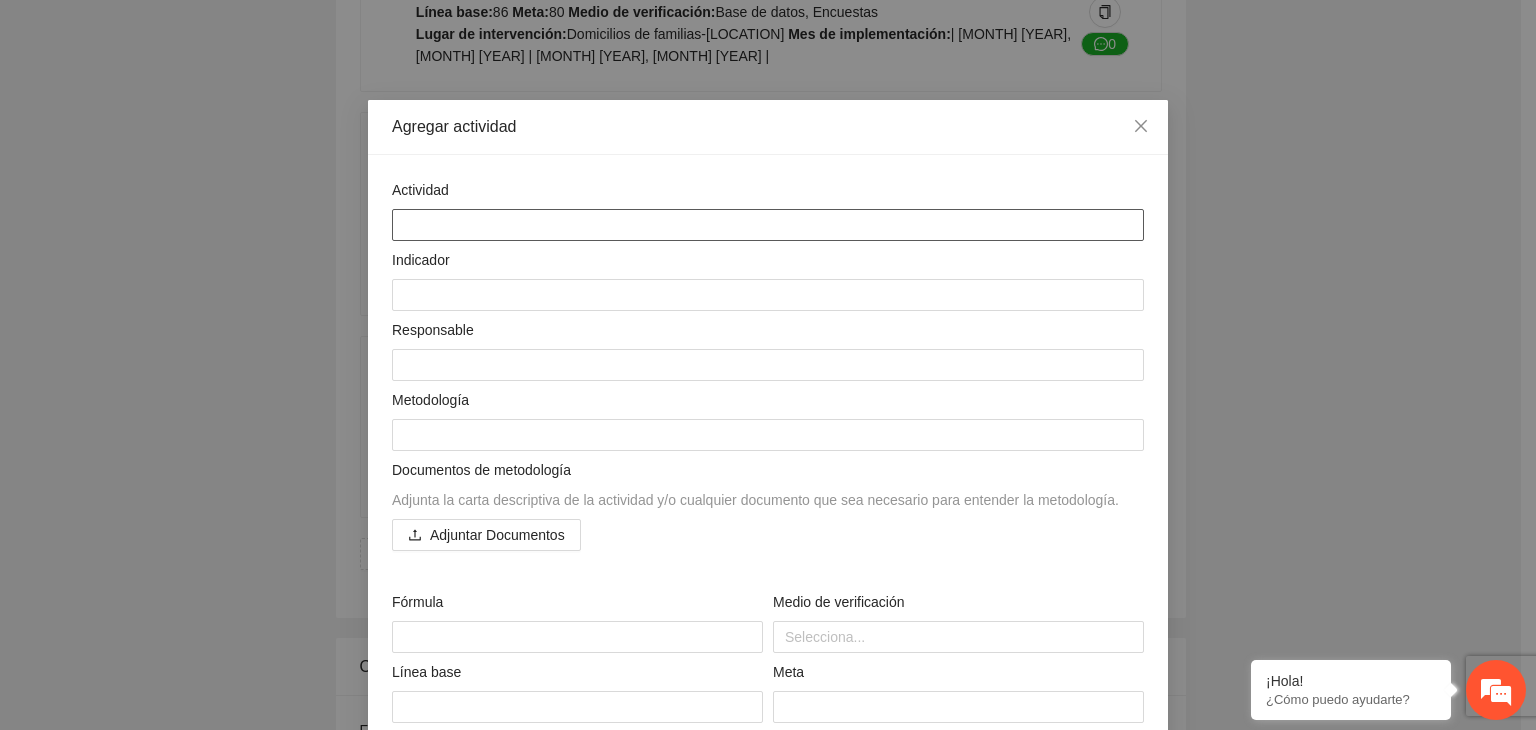 paste on "**********" 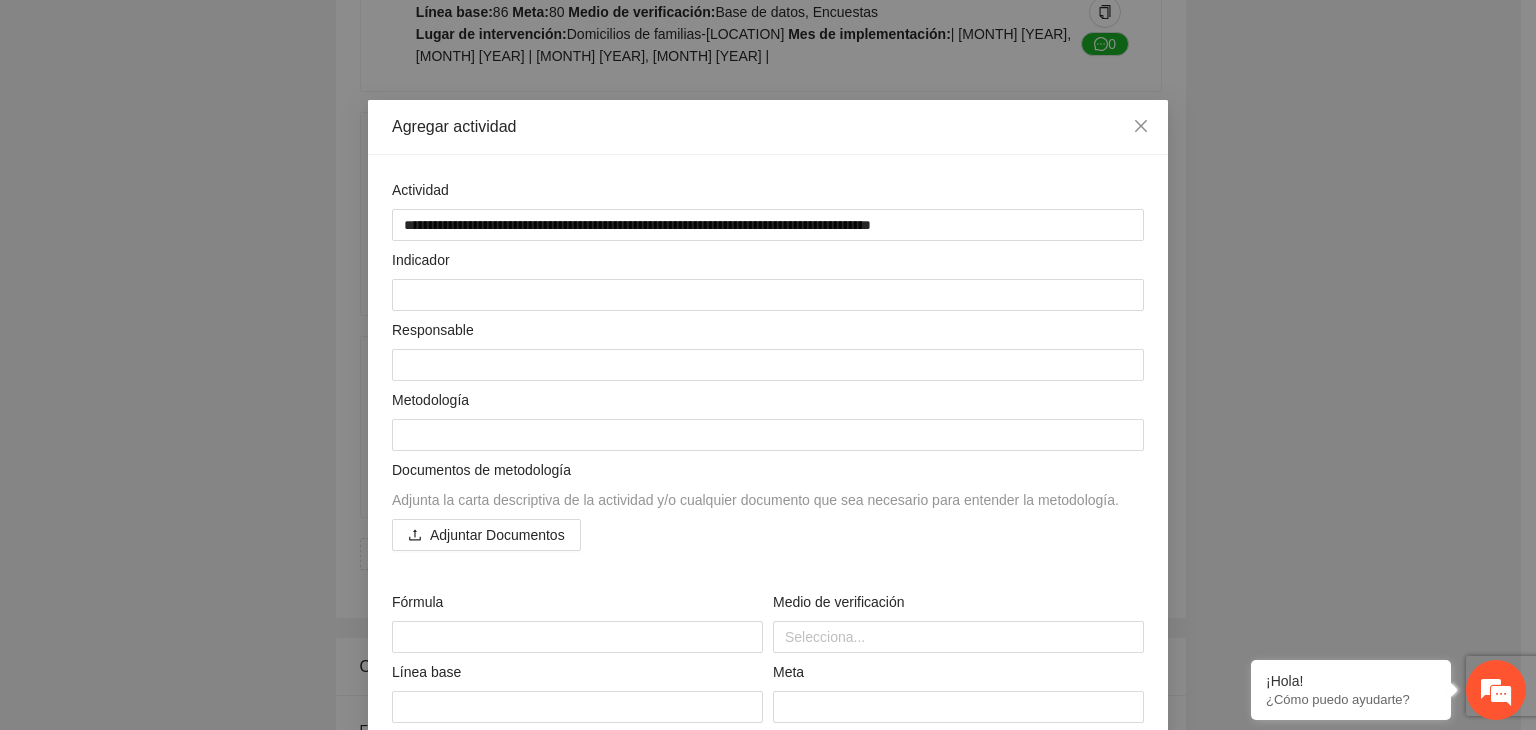 click on "**********" at bounding box center [768, 365] 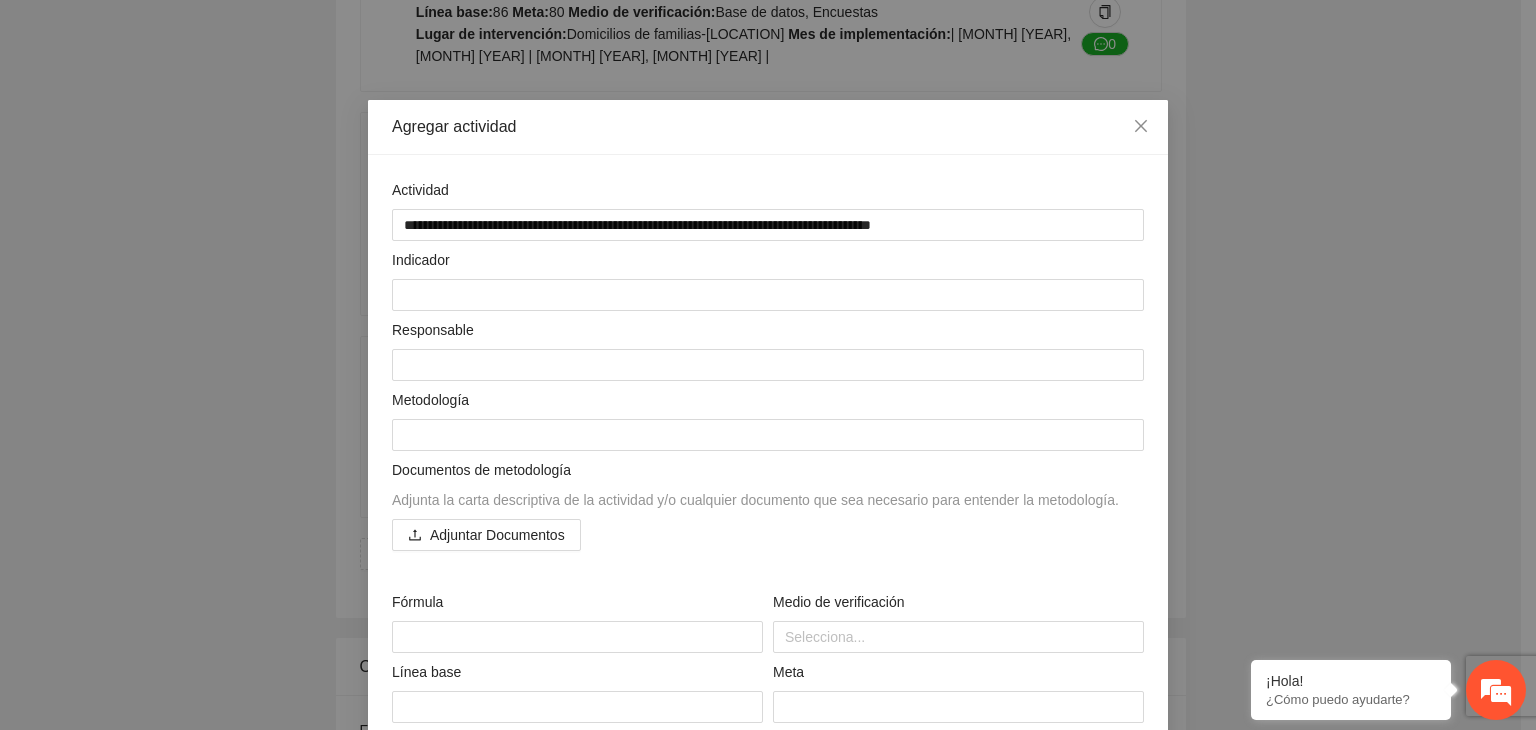 click on "**********" at bounding box center [768, 365] 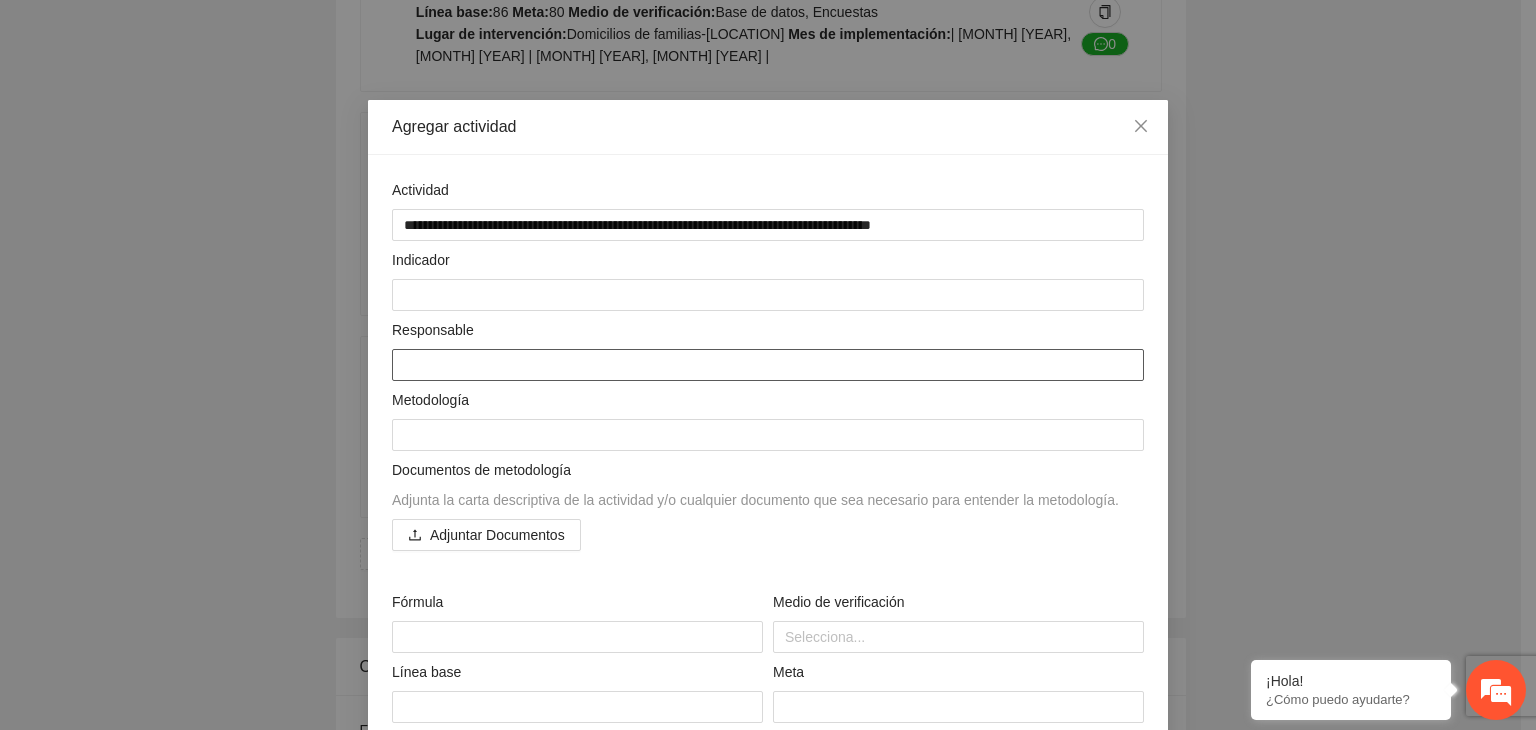 click at bounding box center (768, 365) 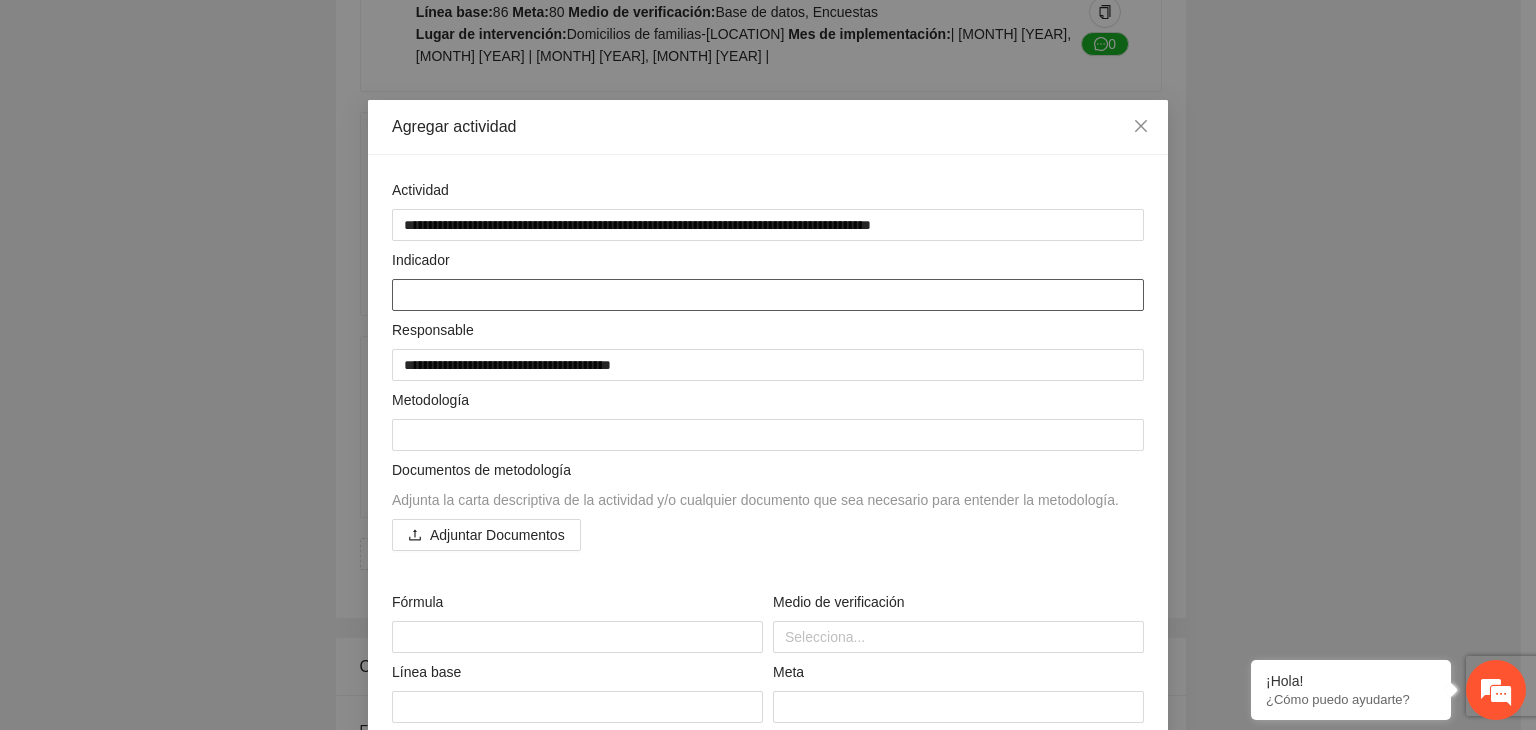 click at bounding box center [768, 295] 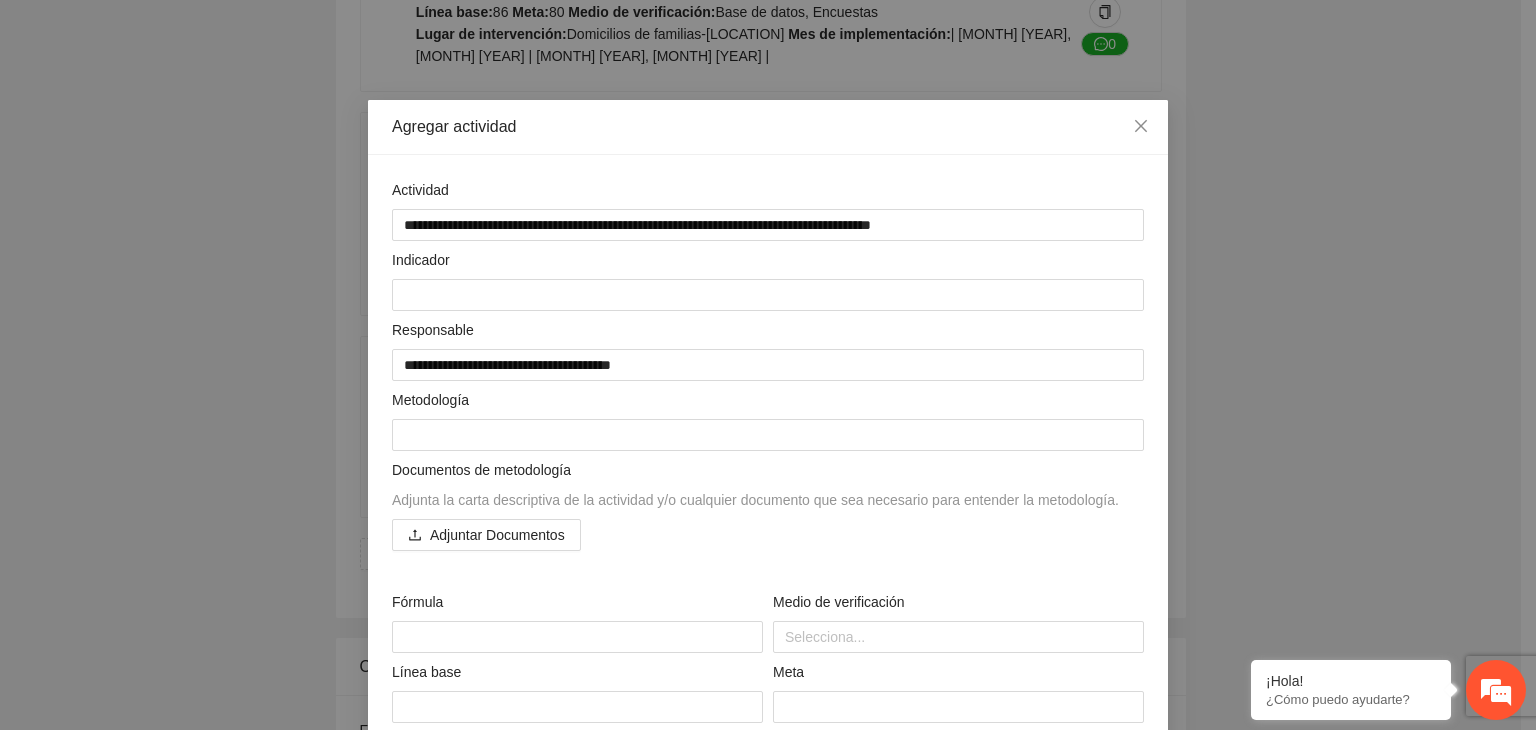 scroll, scrollTop: 304, scrollLeft: 0, axis: vertical 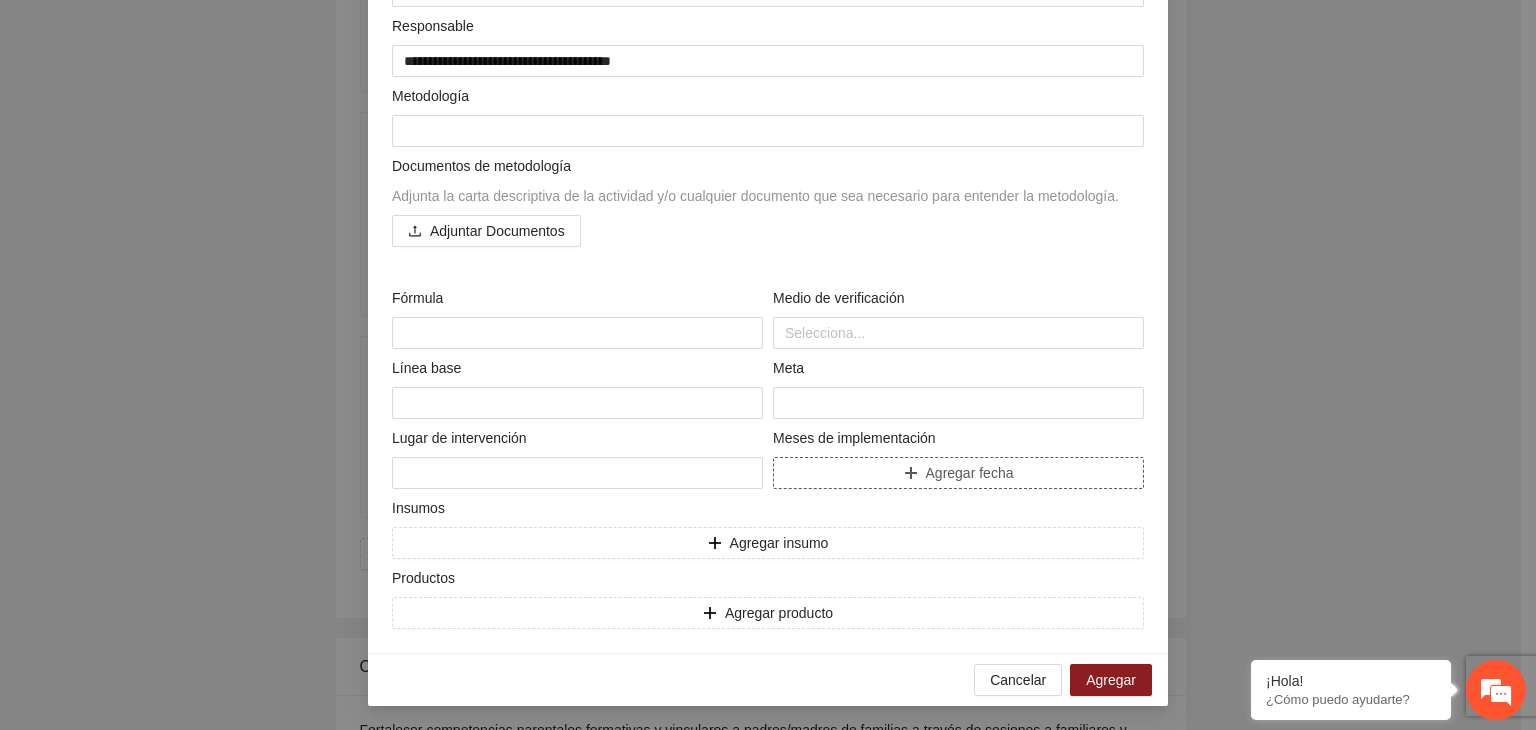 click on "Agregar fecha" at bounding box center [958, 473] 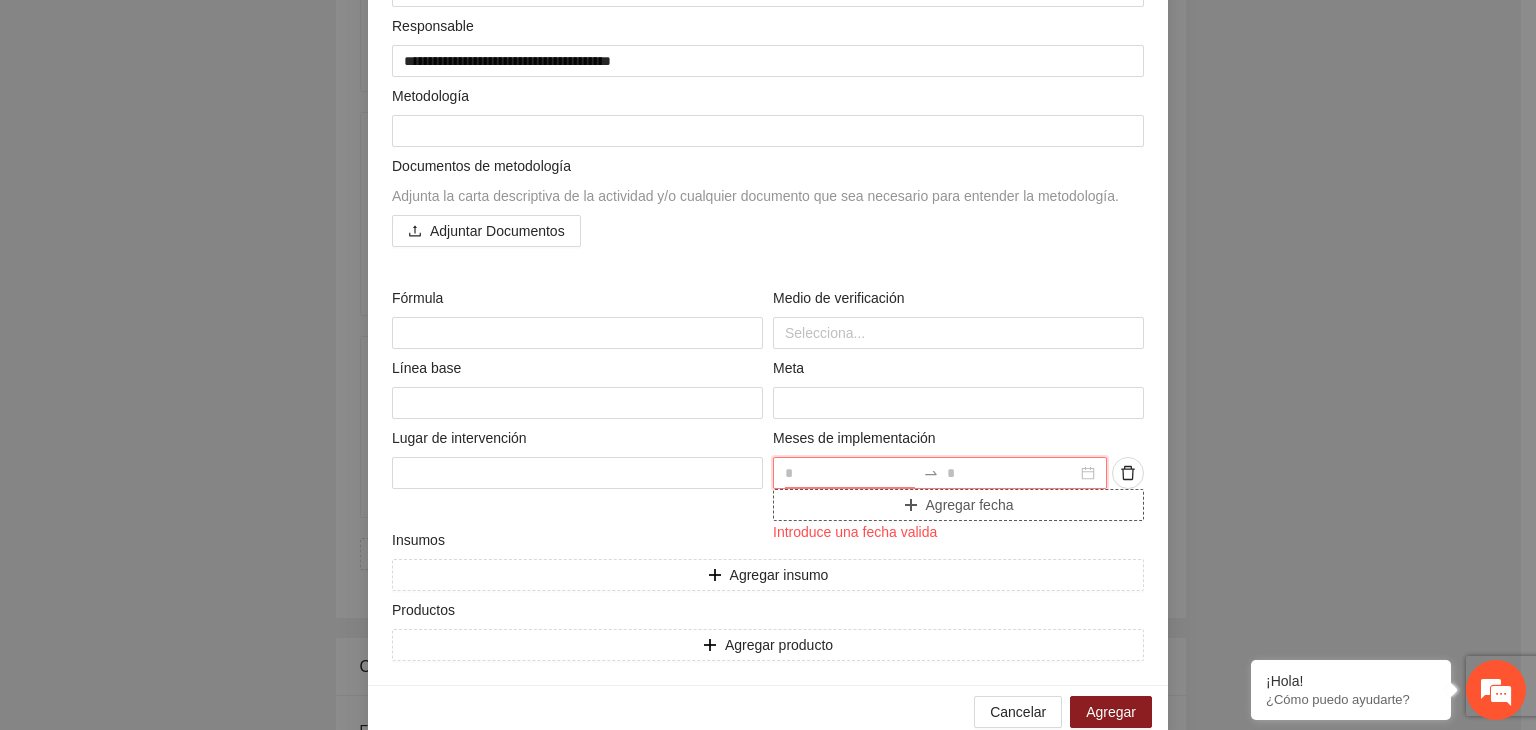 click at bounding box center (850, 473) 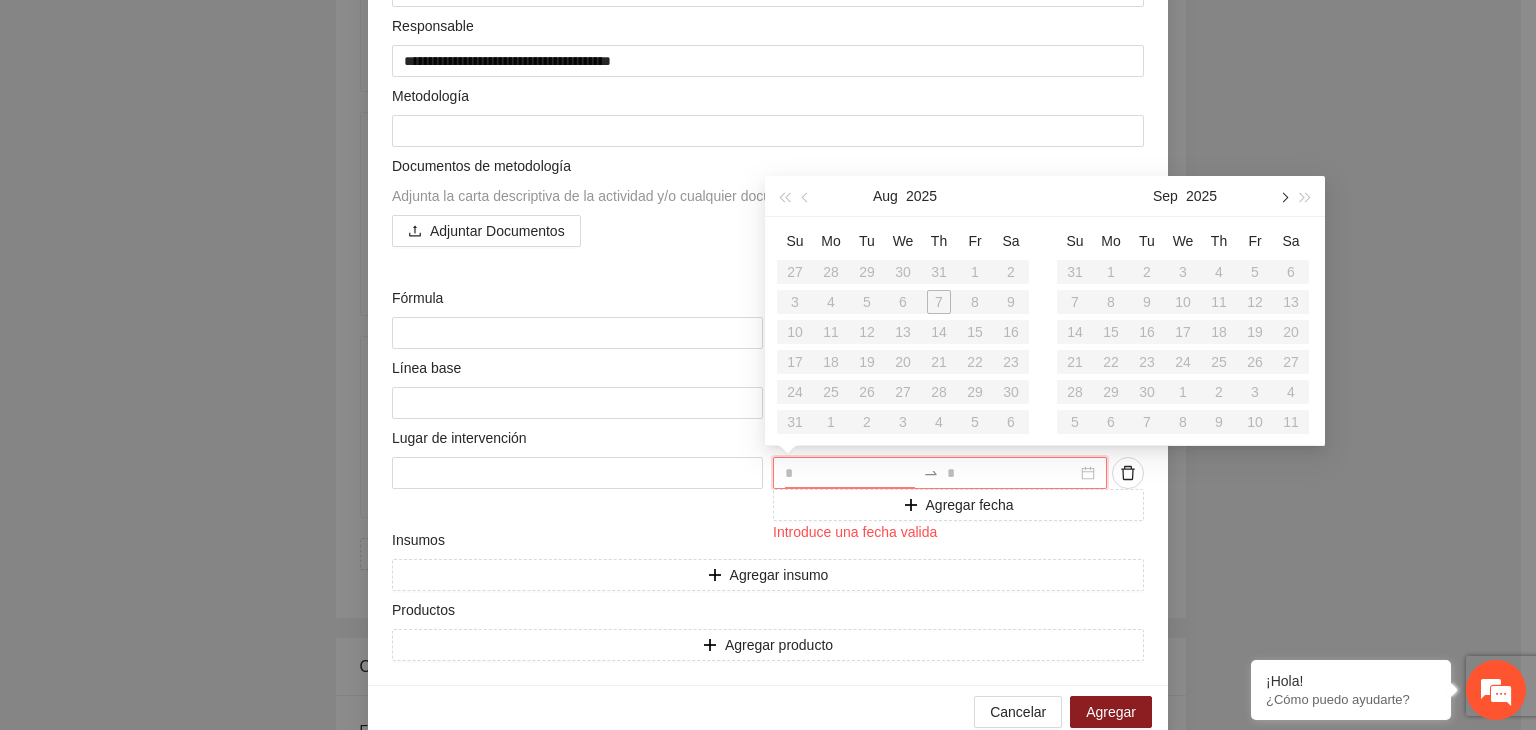 click at bounding box center (1283, 198) 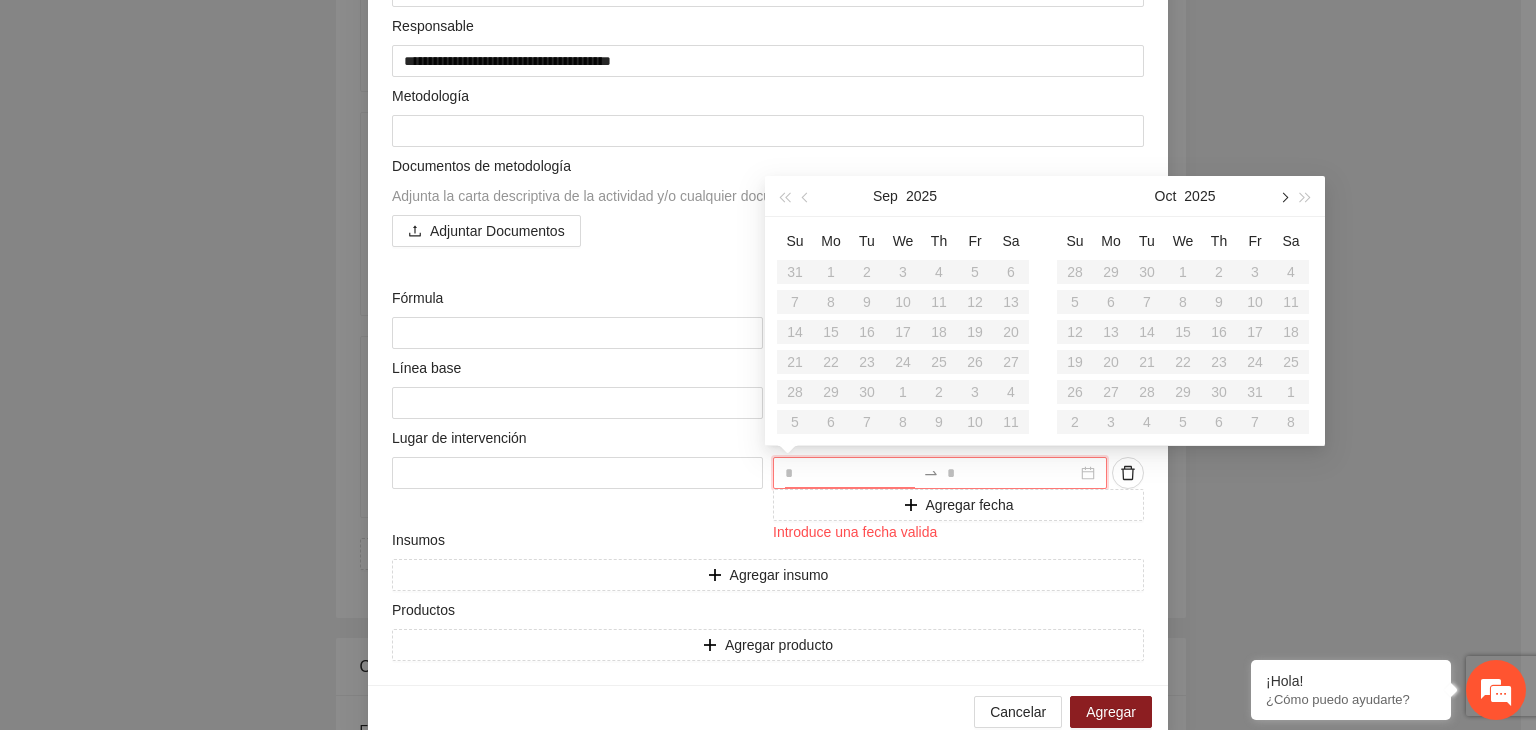 click at bounding box center [1283, 198] 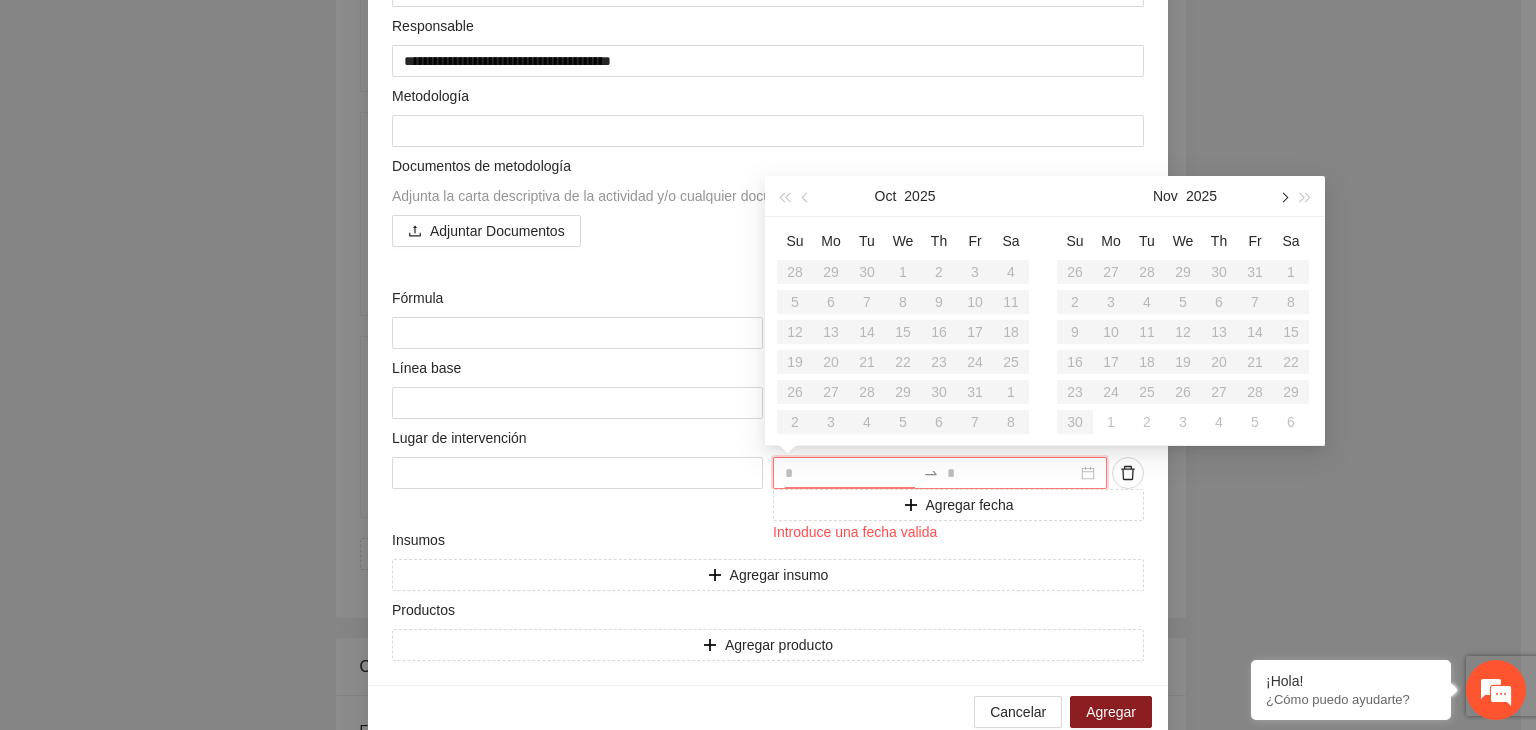 click at bounding box center (1283, 198) 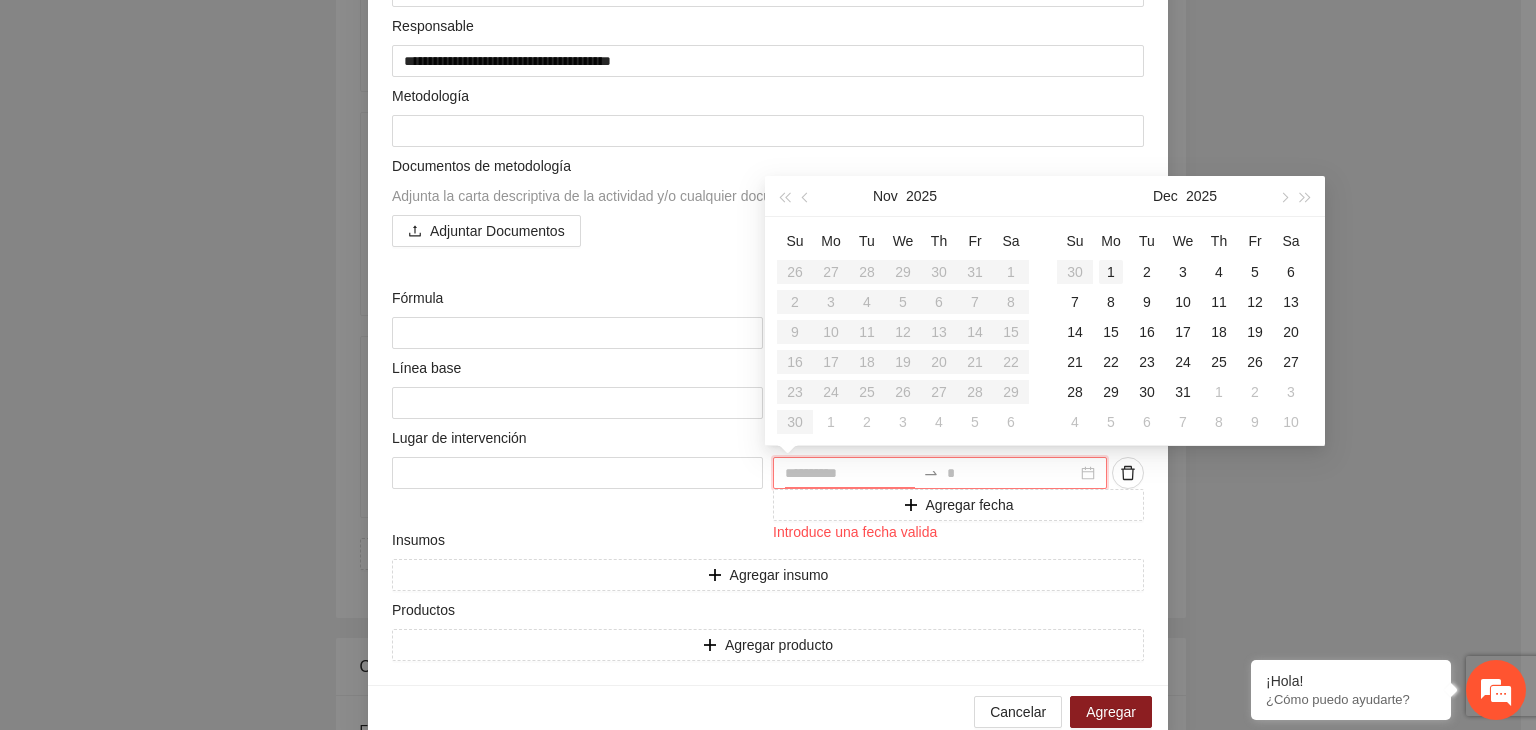 click on "1" at bounding box center [1111, 272] 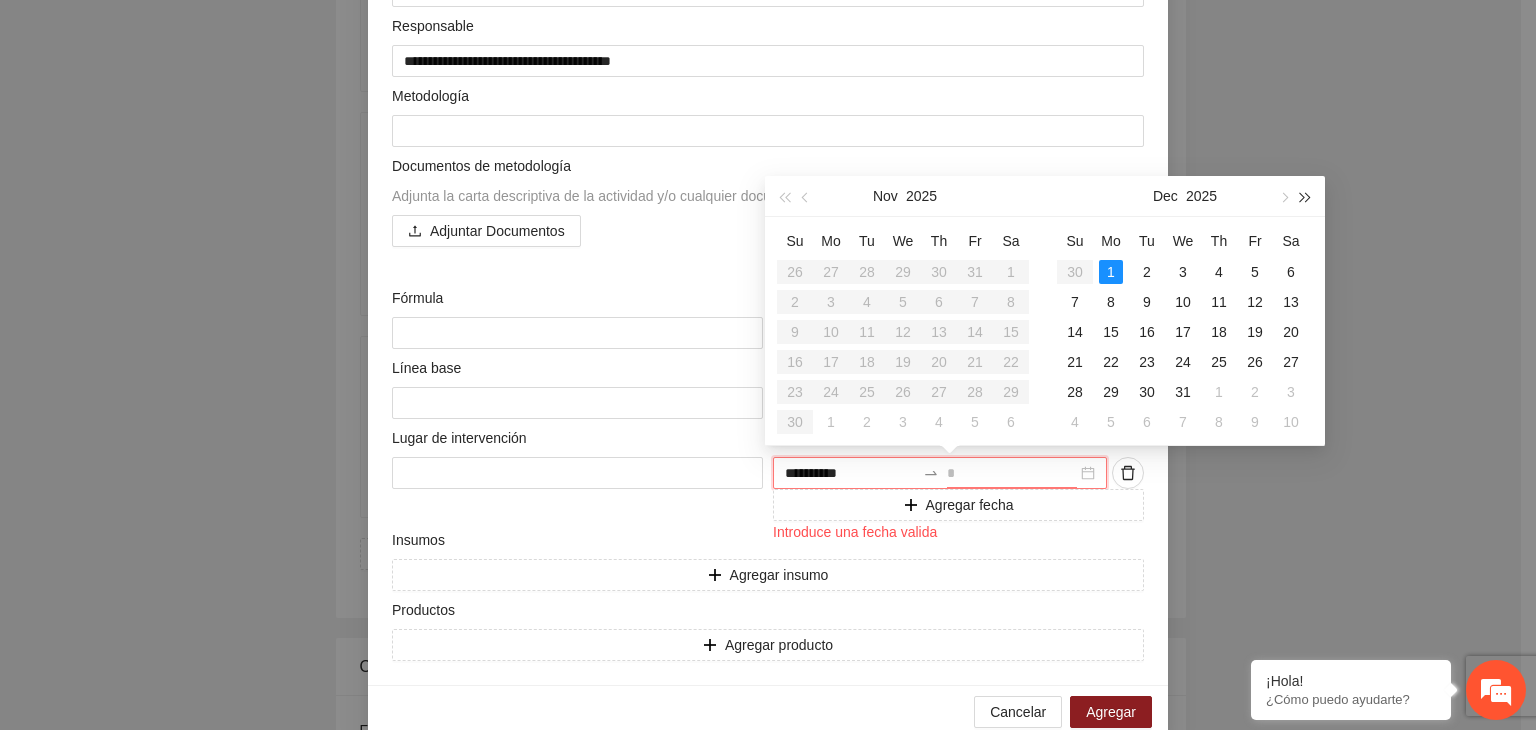 click at bounding box center [1306, 198] 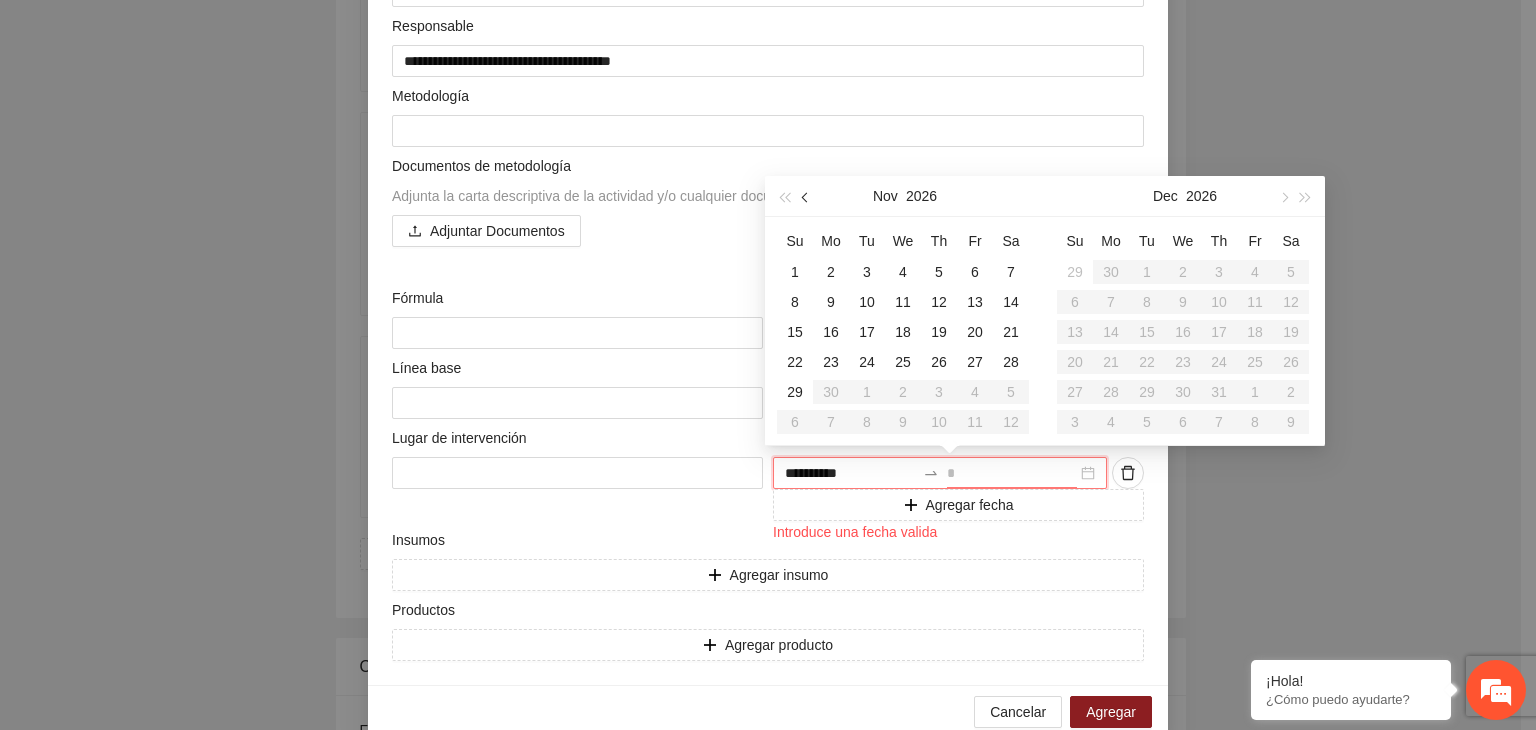 click at bounding box center [806, 196] 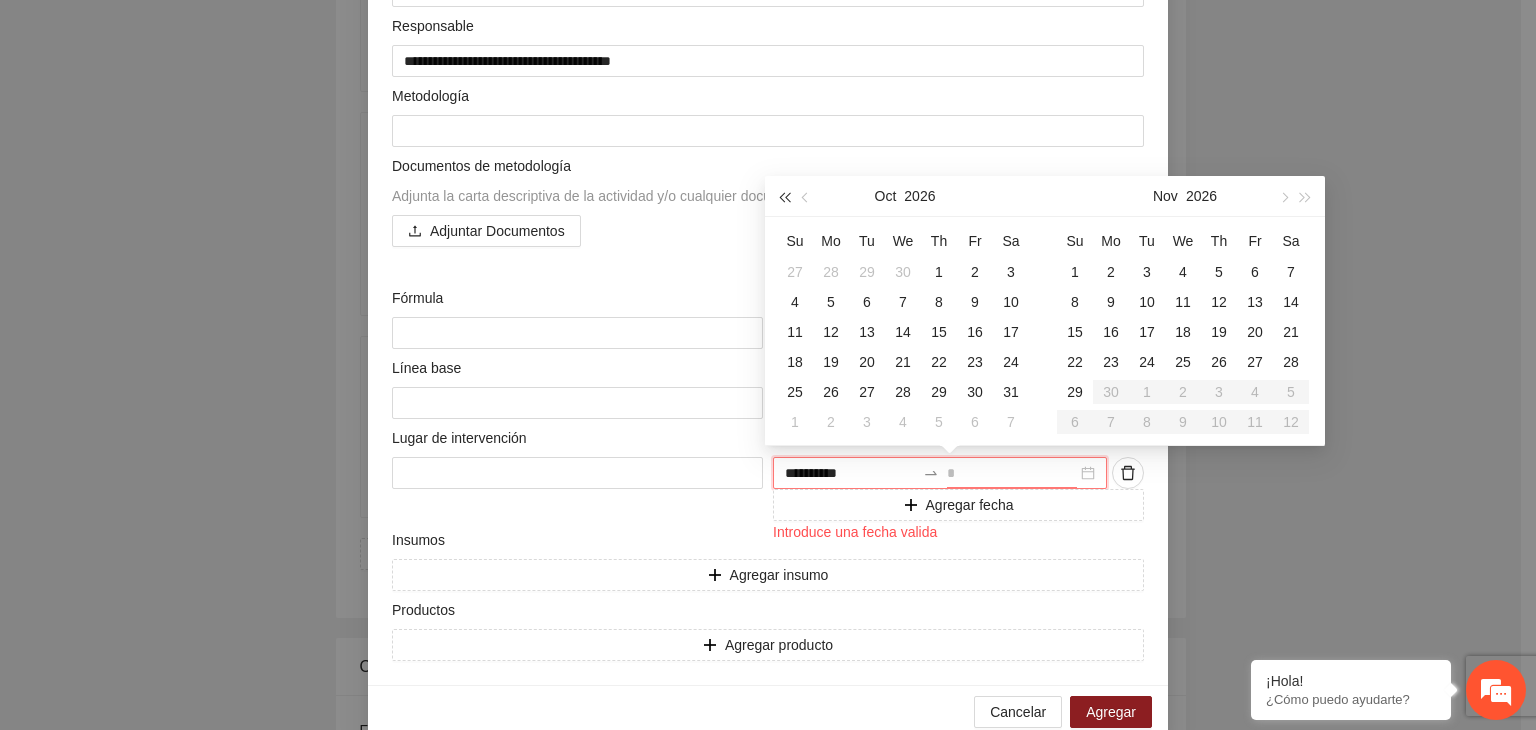 click at bounding box center (784, 198) 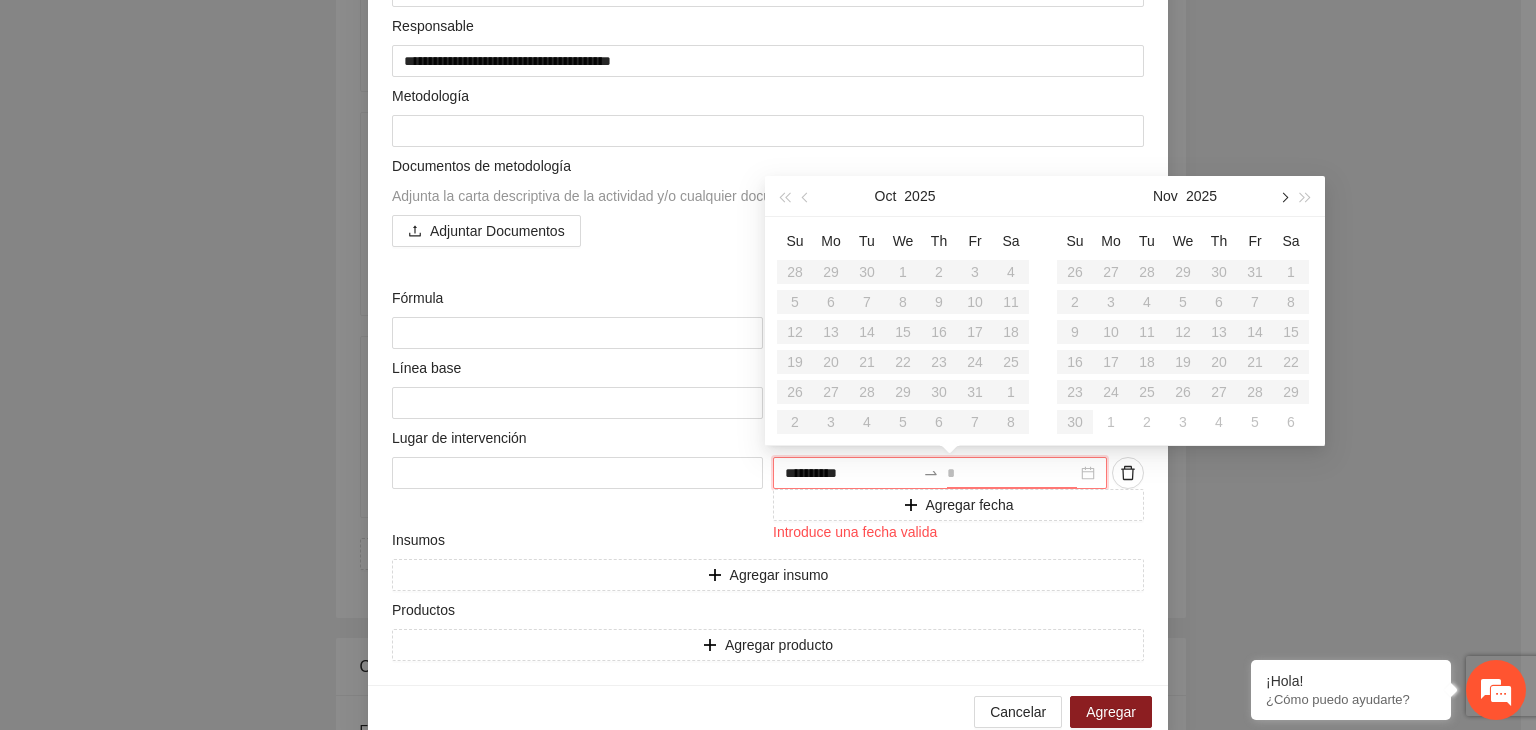 click at bounding box center (1283, 198) 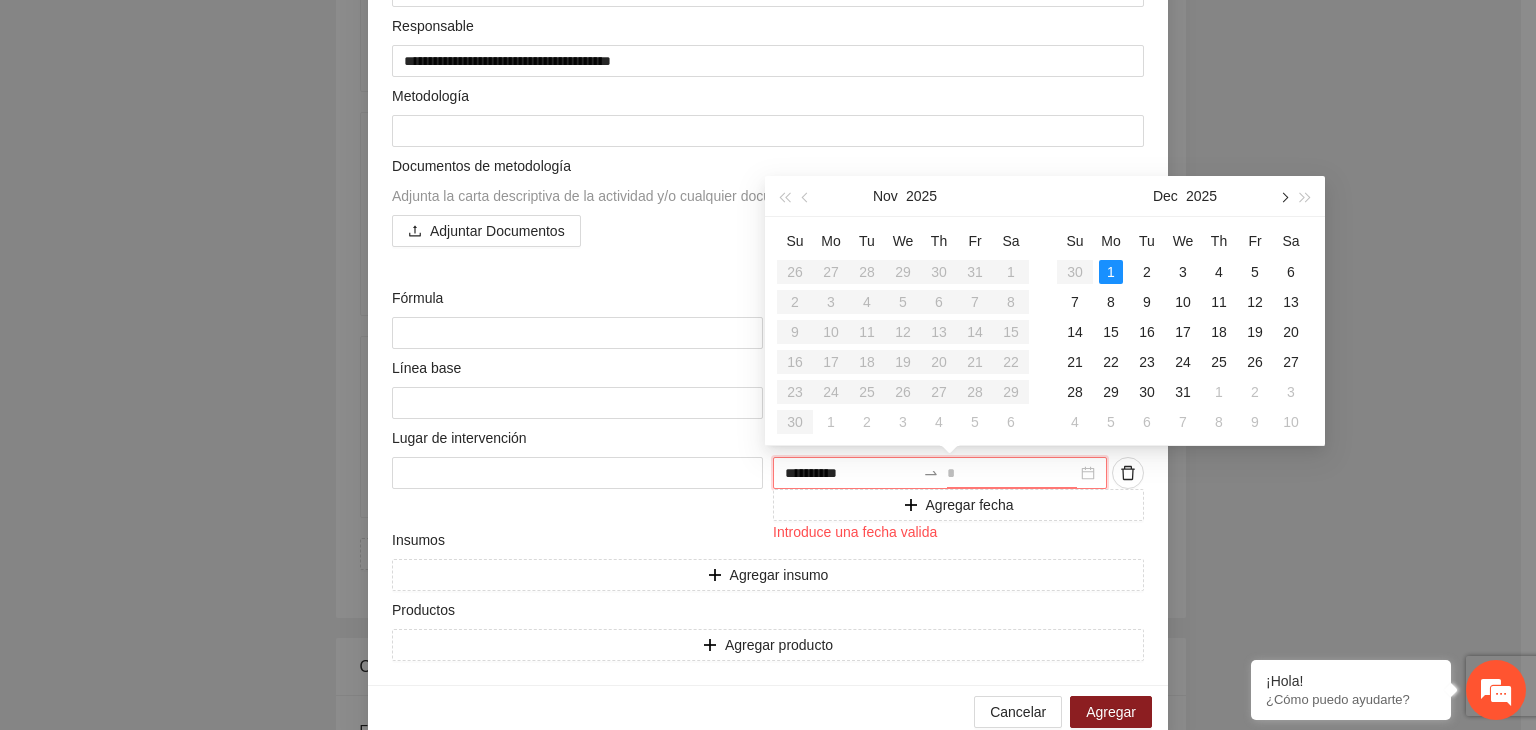 click at bounding box center (1283, 198) 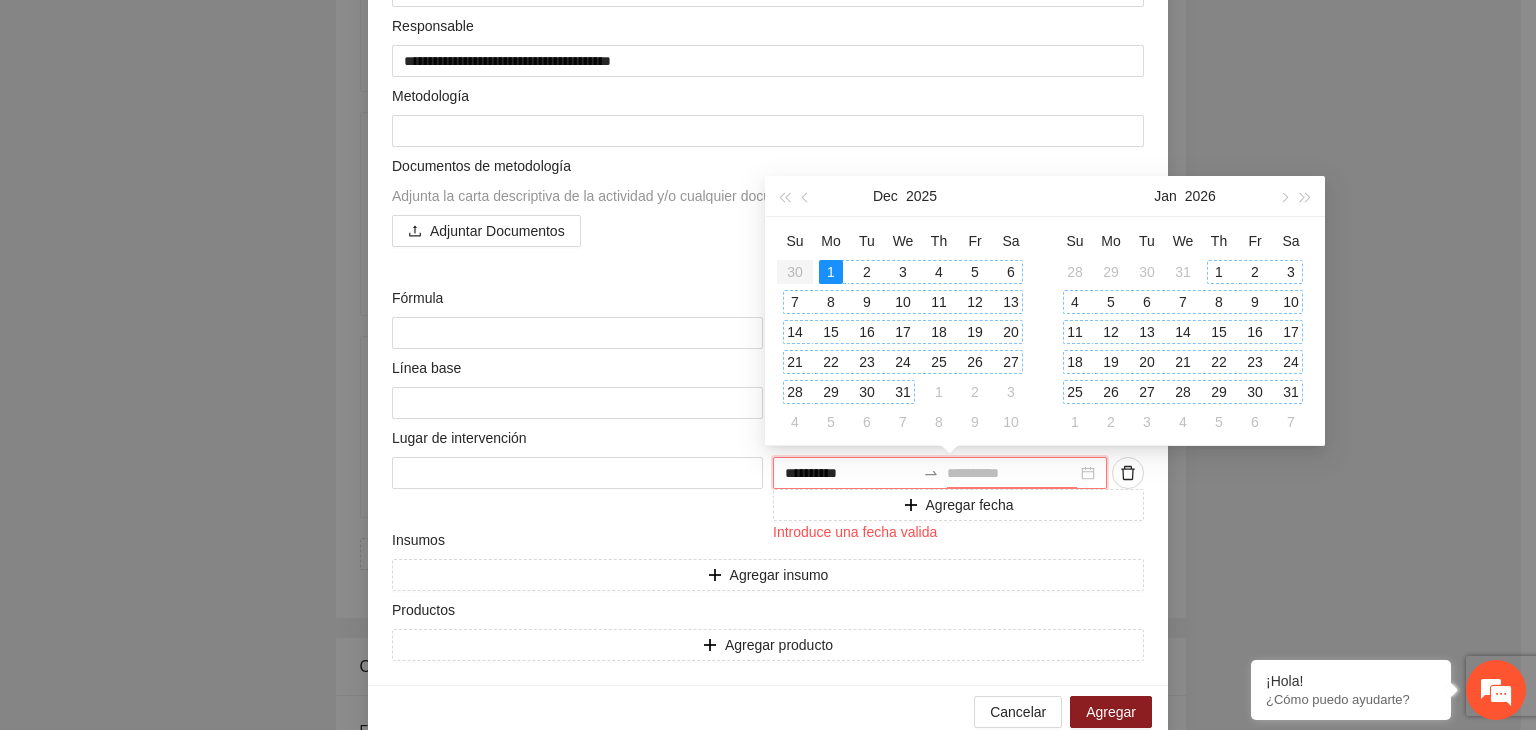 click on "31" at bounding box center (1291, 392) 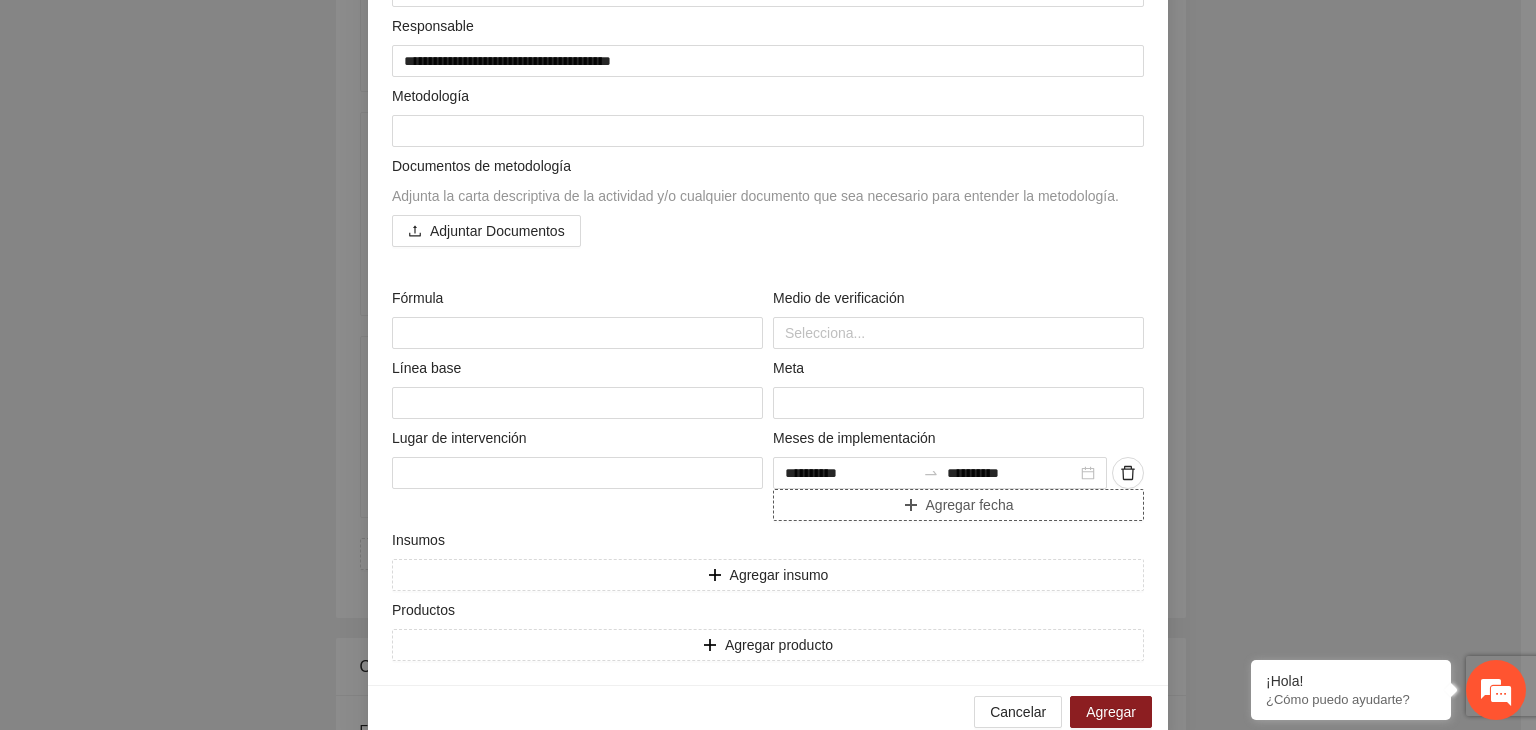 click on "Agregar fecha" at bounding box center (958, 505) 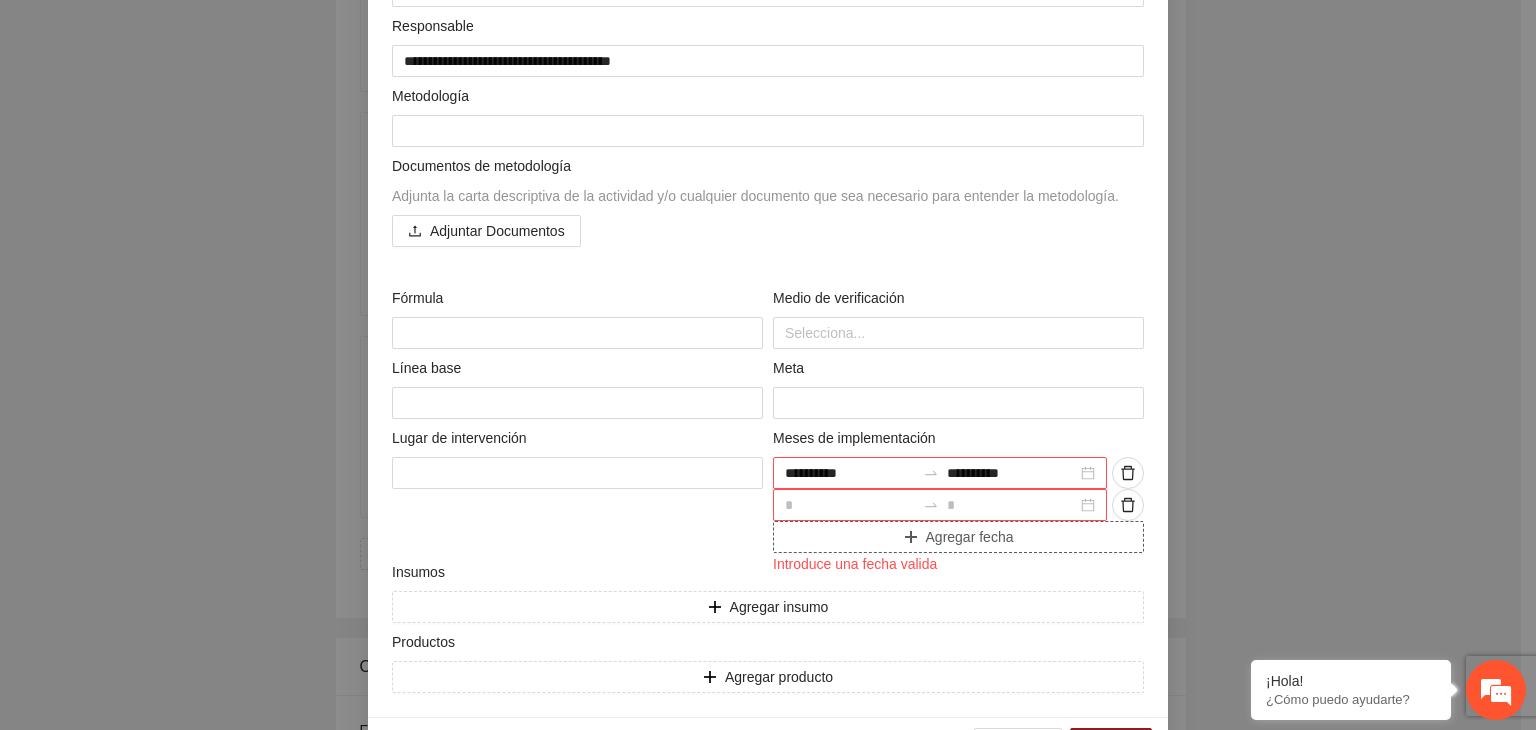 click at bounding box center (850, 473) 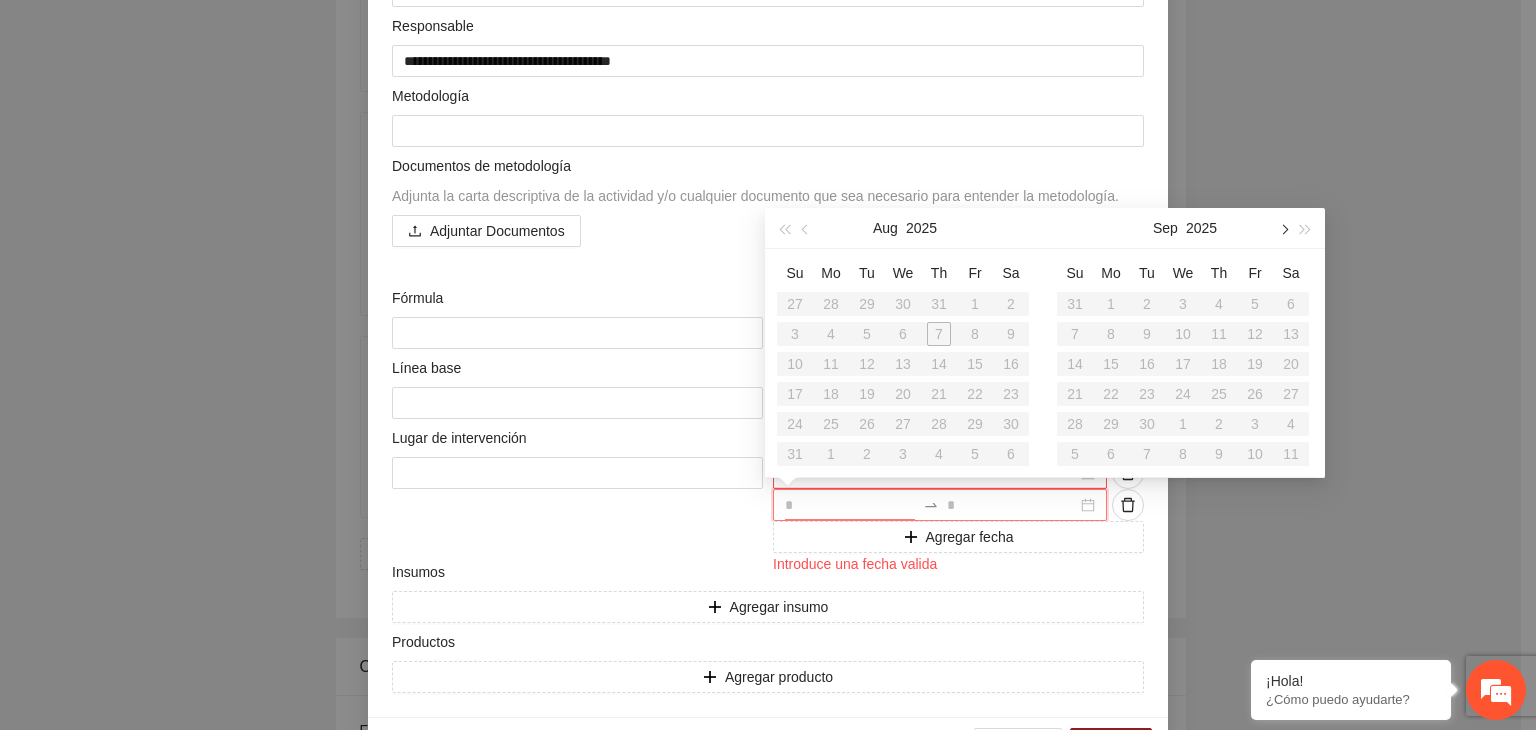 click at bounding box center [1283, 230] 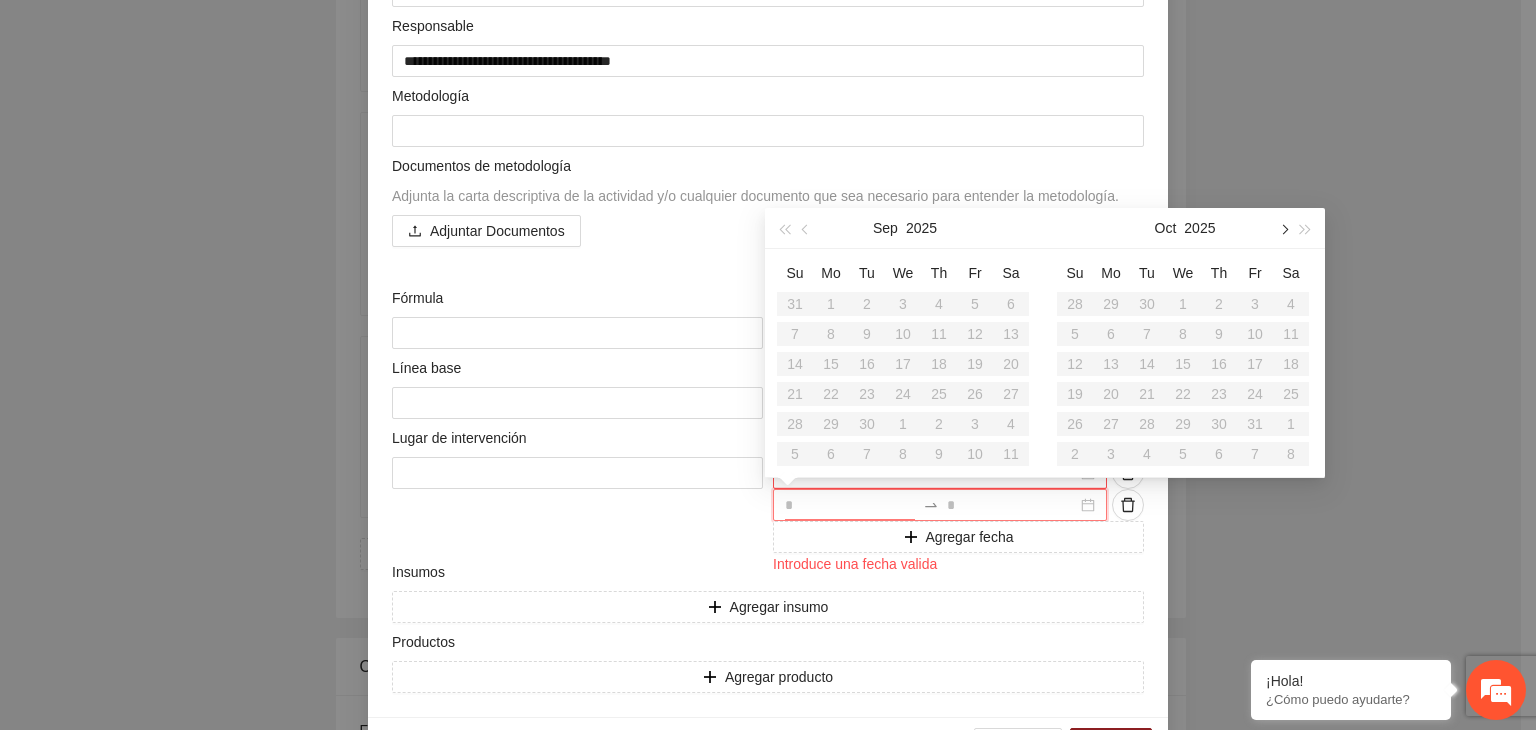click at bounding box center (1283, 230) 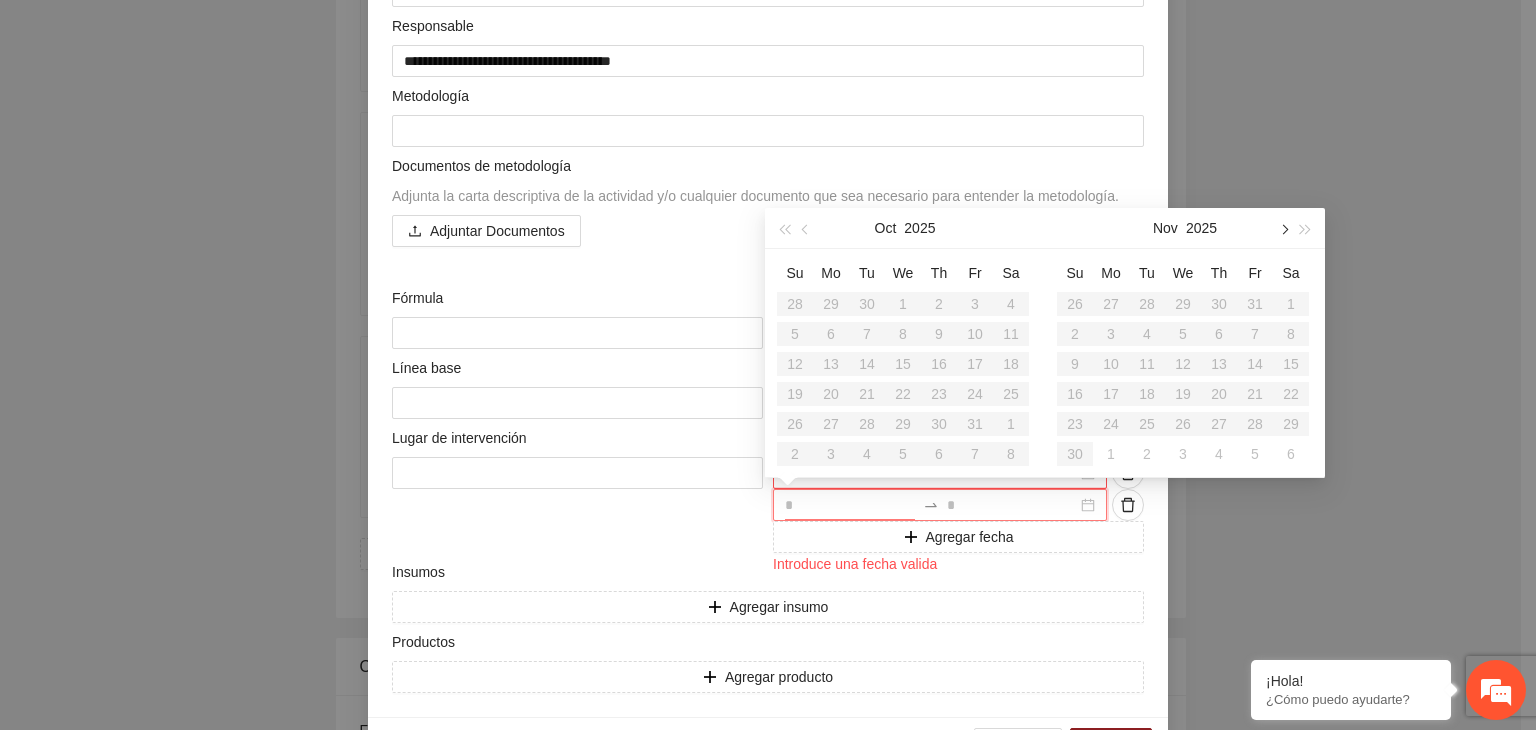 click at bounding box center (1283, 230) 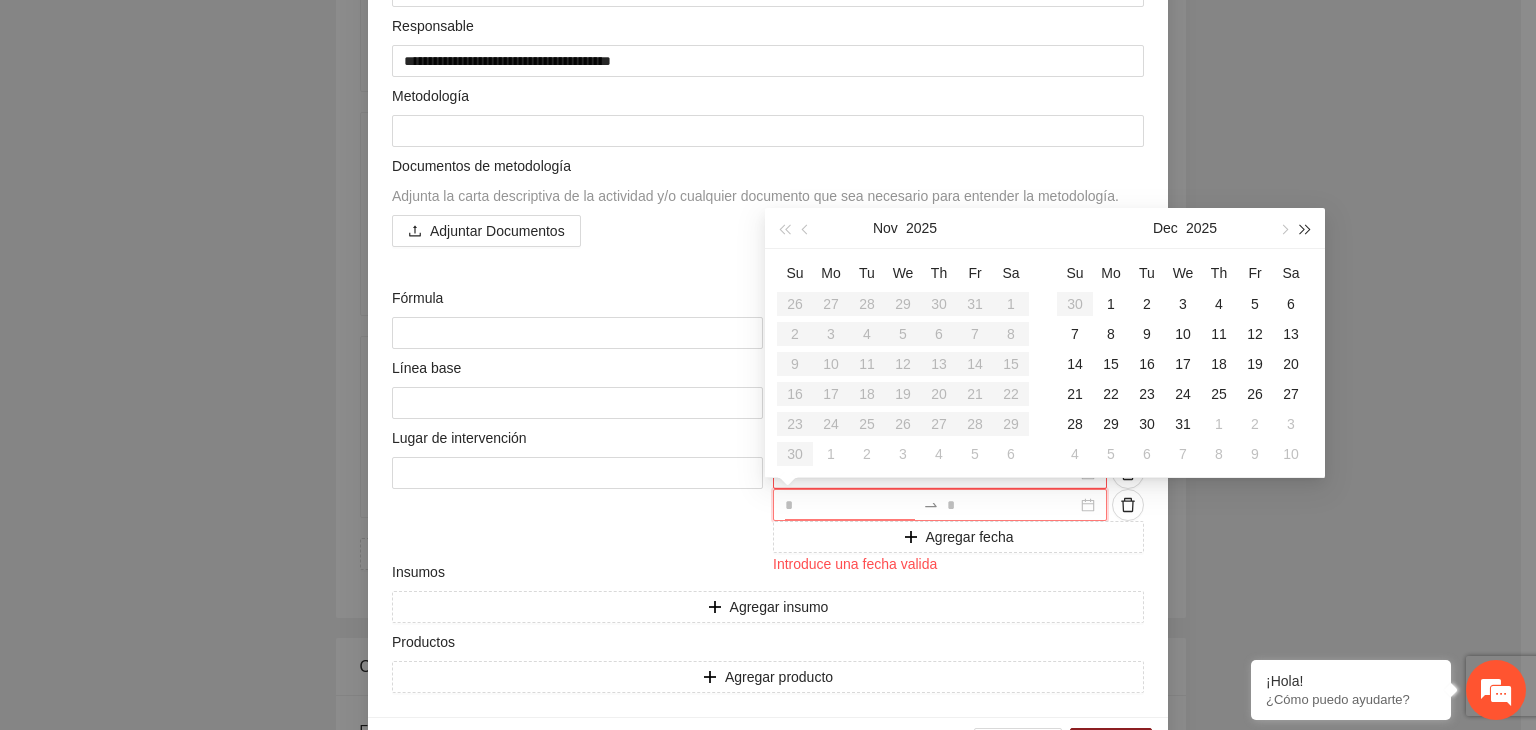 click at bounding box center [1306, 230] 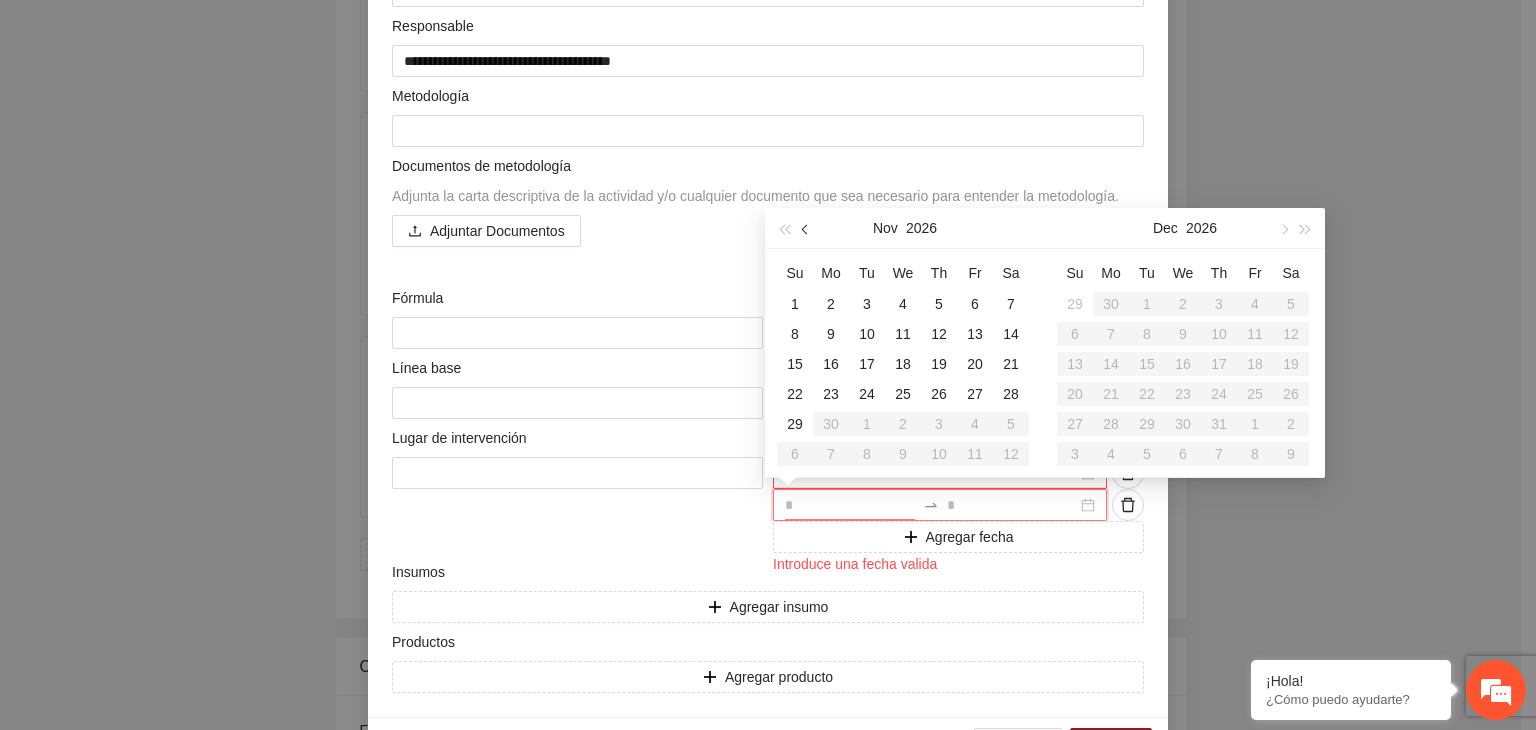 click at bounding box center (807, 230) 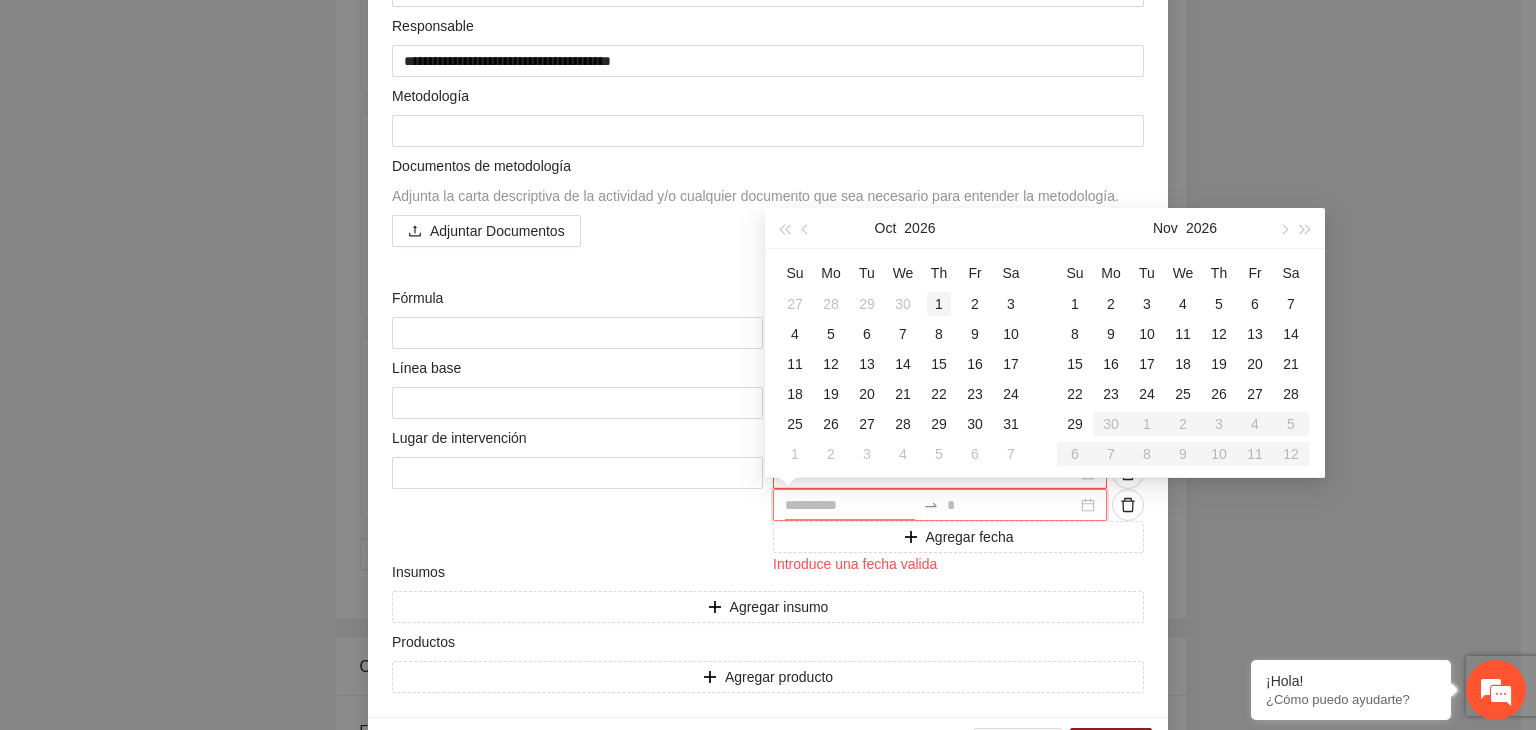 click on "1" at bounding box center (939, 304) 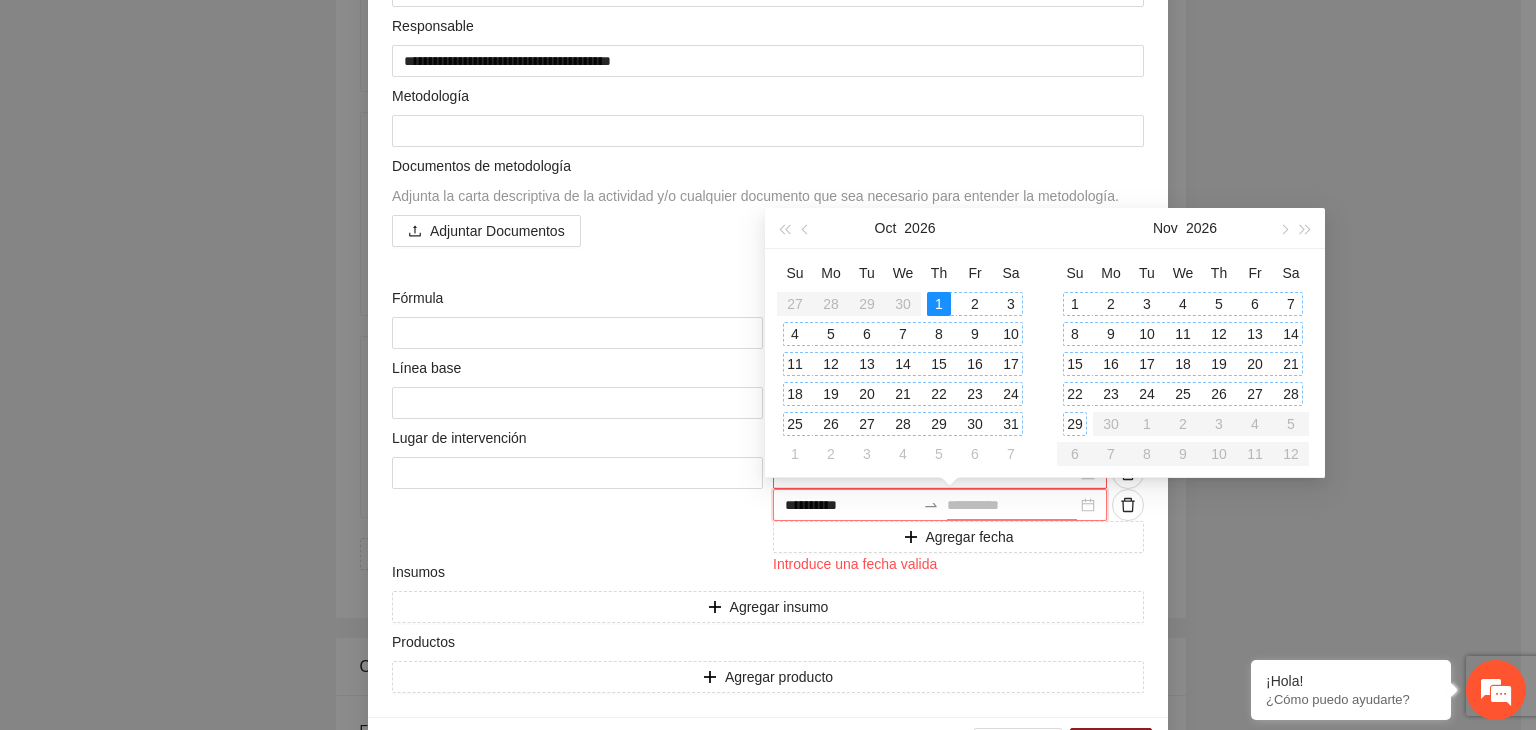 click on "29" at bounding box center (1075, 424) 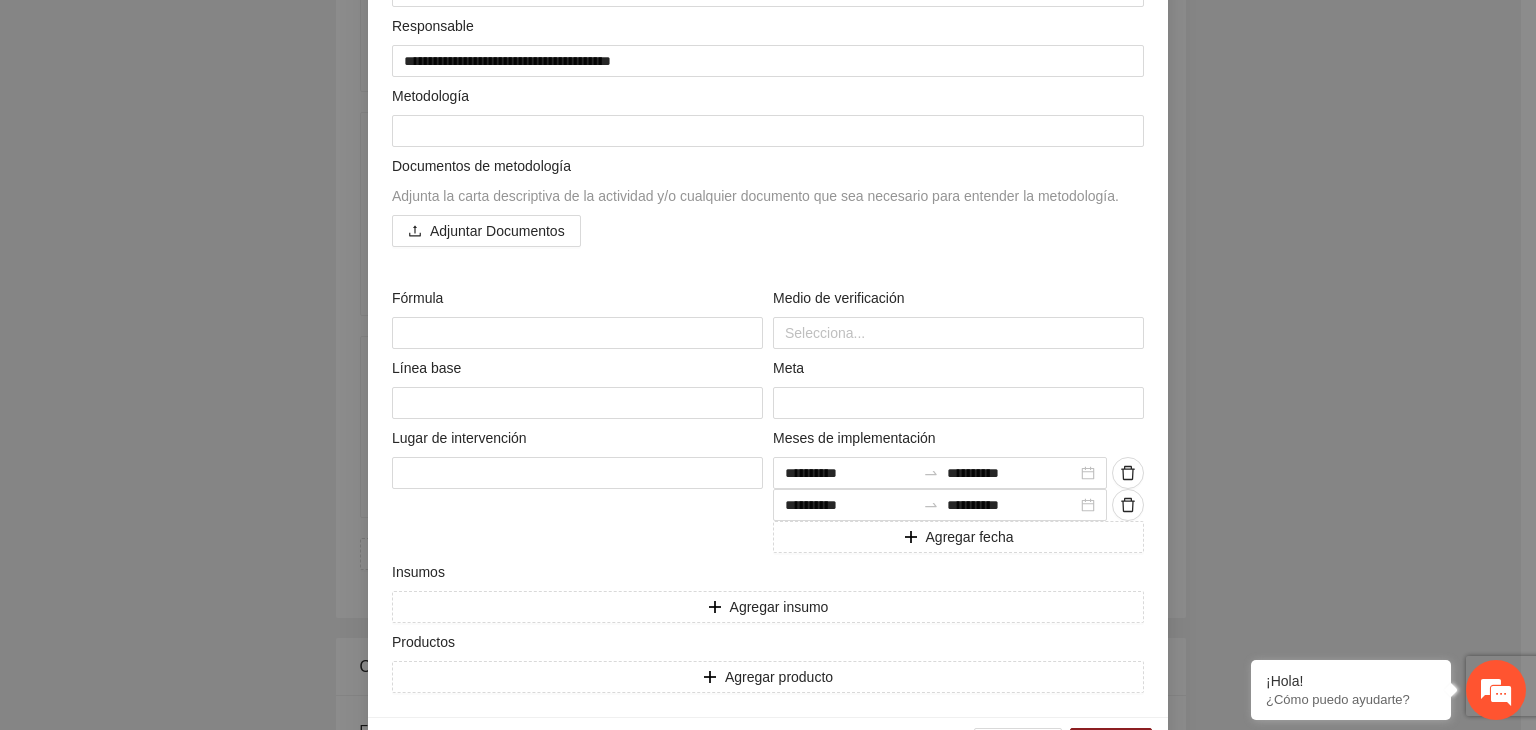 click on "**********" at bounding box center [768, 365] 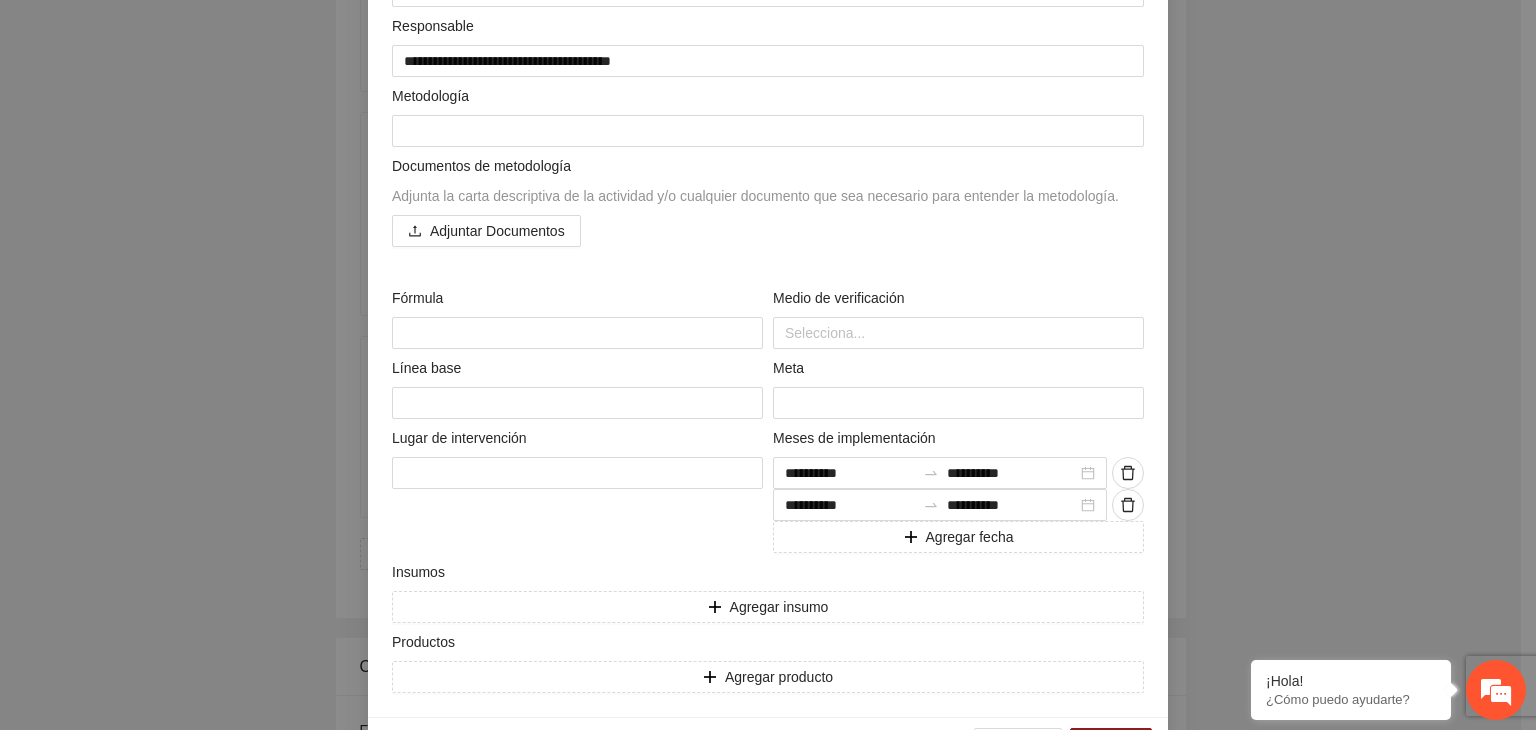 click on "**********" at bounding box center (768, 365) 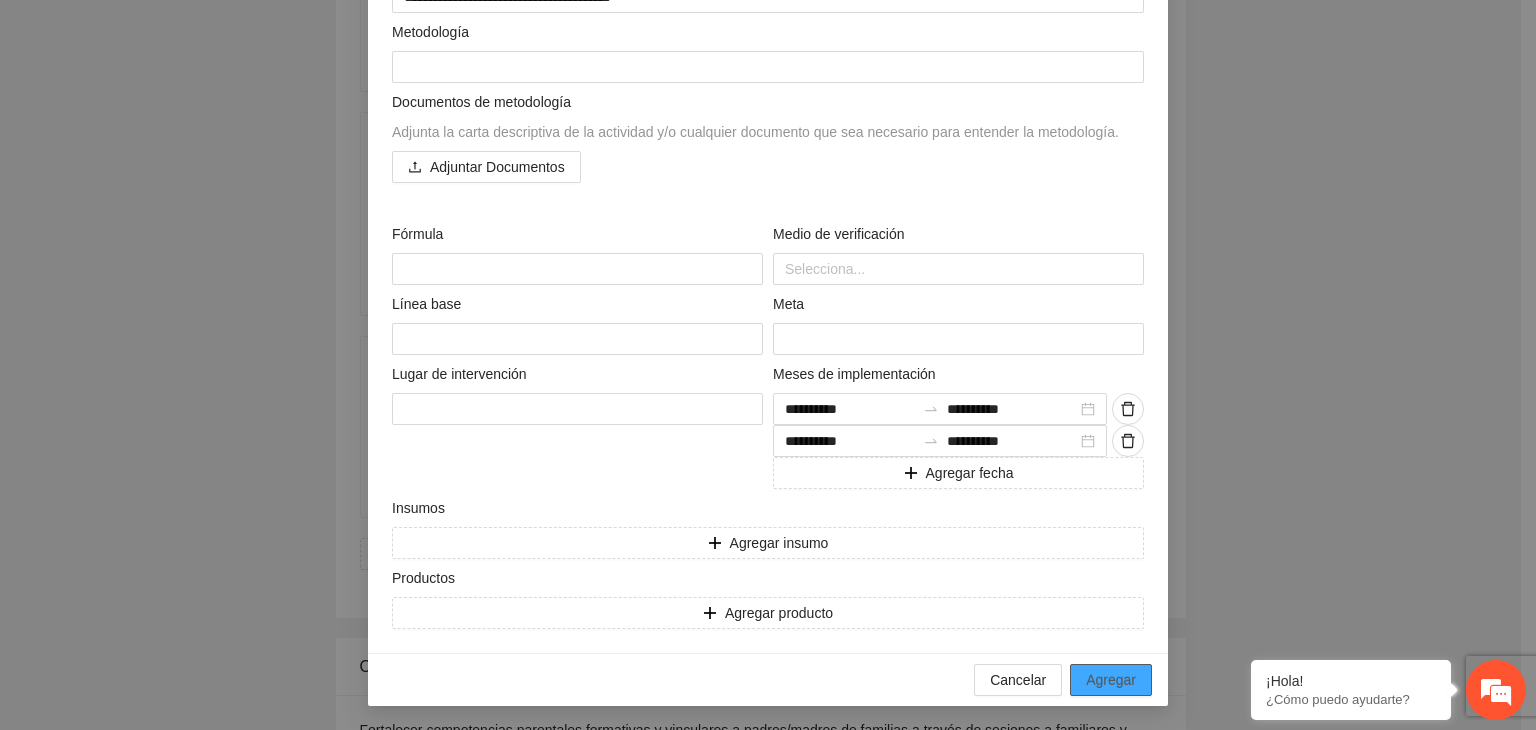 click on "Agregar" at bounding box center [1111, 680] 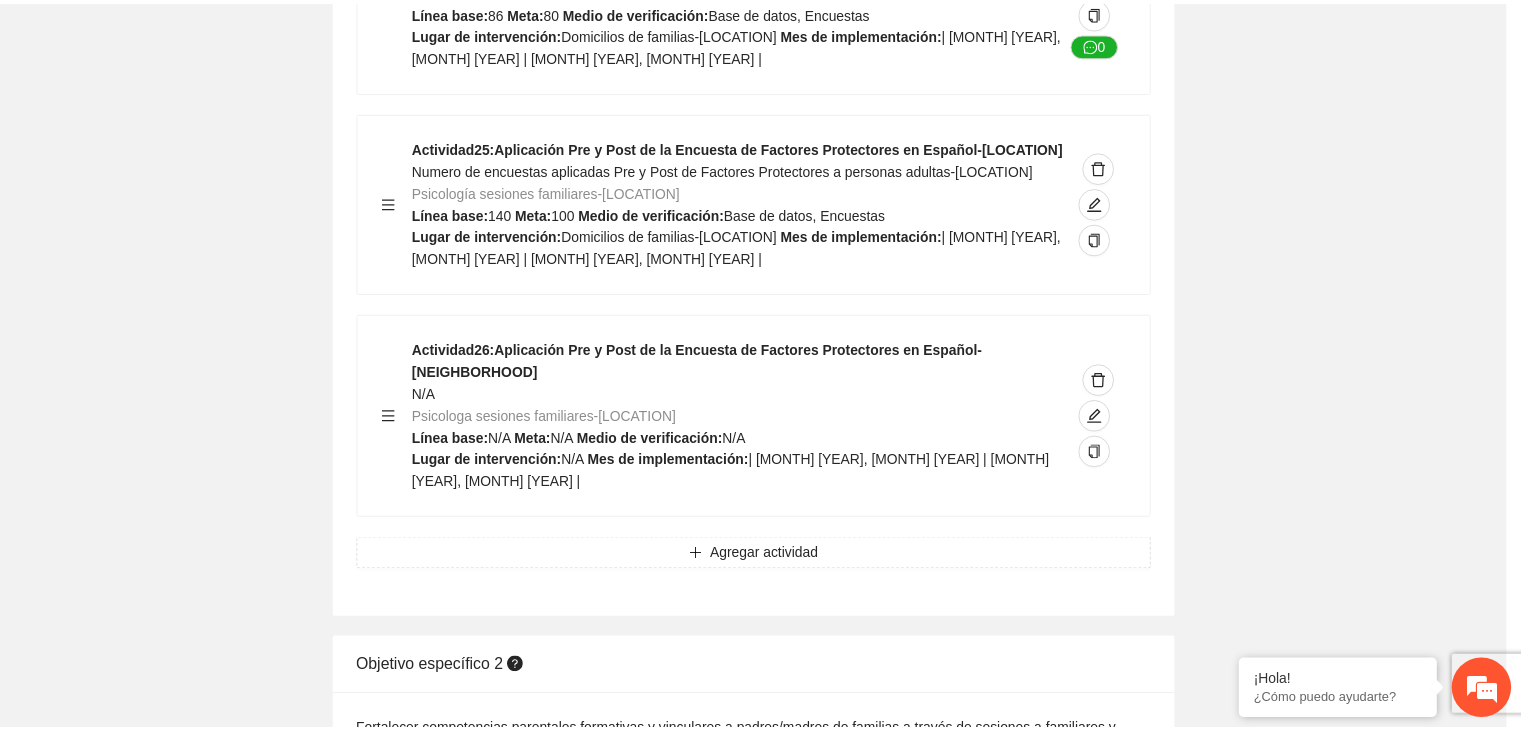 scroll, scrollTop: 204, scrollLeft: 0, axis: vertical 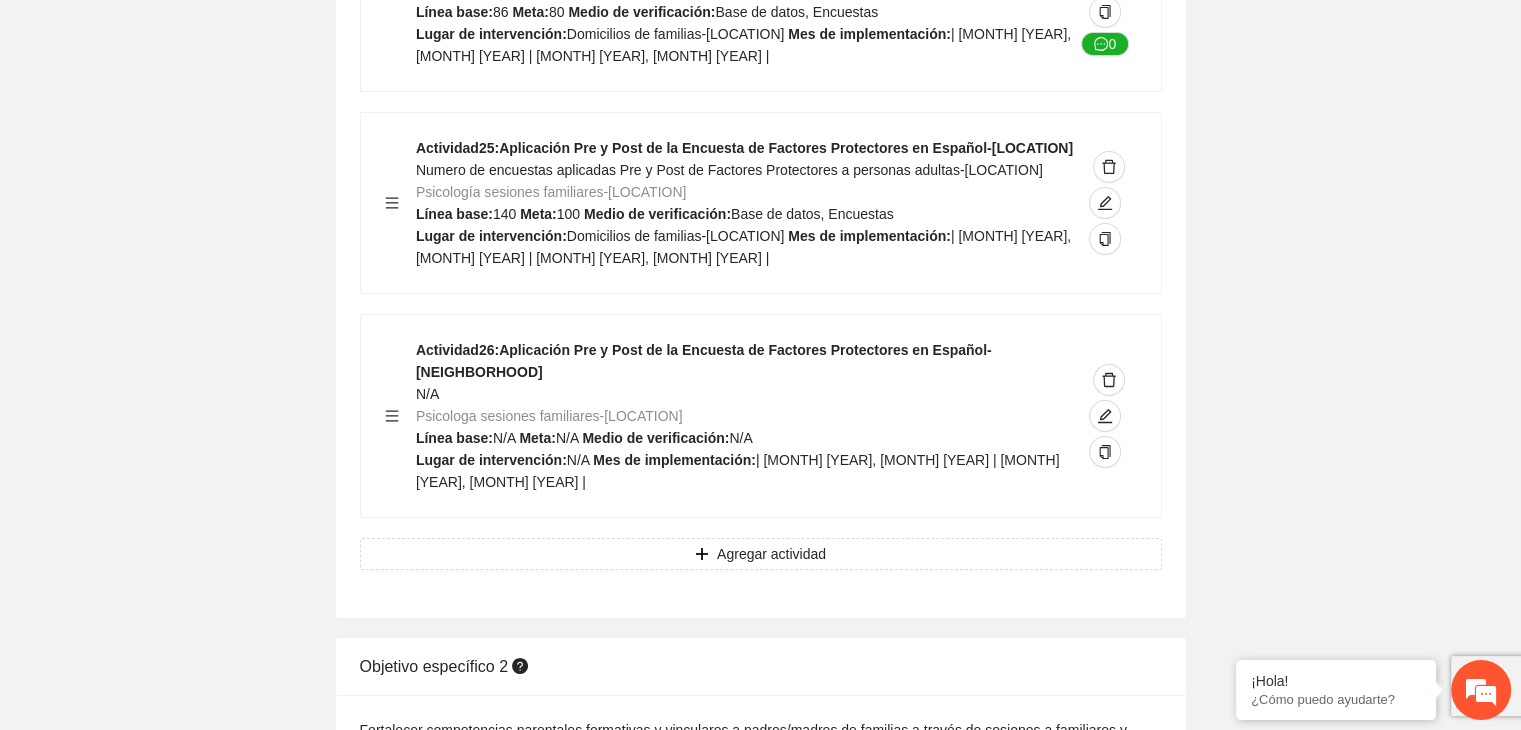 click on "Guardar Objetivo de desarrollo Exportar Contribuir a la disminución de incidencia en violencia familiar en las zonas de [NEIGHBORHOOD], [NEIGHBORHOOD] y [NEIGHBORHOOD] del Municipio de Chihuahua. Indicadores Indicador 1 : Violencia familiar disminuyendo en un 5% en [NEIGHBORHOOD] Número de carpetas de investigación de Violencia familiar disminuyendo en un 5% en [NEIGHBORHOOD] Metodología: Se solicita información al Observatorio Ciudadano de FICOSEC sobre el número de carpetas de violencia familiar en las colonias de intervención Línea base: 29 Meta: 25 Fórmula: Suma de carpetas de investigación de violencia familiar disminuyendo en un 5% en [NEIGHBORHOOD] Medio de verificación: Reporte/Informe 0 Indicador 2 : Violencia familiar disminuyendo en un 5% en [NEIGHBORHOOD] Número de carpetas de investigación de Violencia familiar disminuyendo en un 5% en [NEIGHBORHOOD] Metodología: Línea base: 63 Meta: 56 Fórmula: Medio de verificación: Reporte/Informe 0 3 :" at bounding box center (760, -6625) 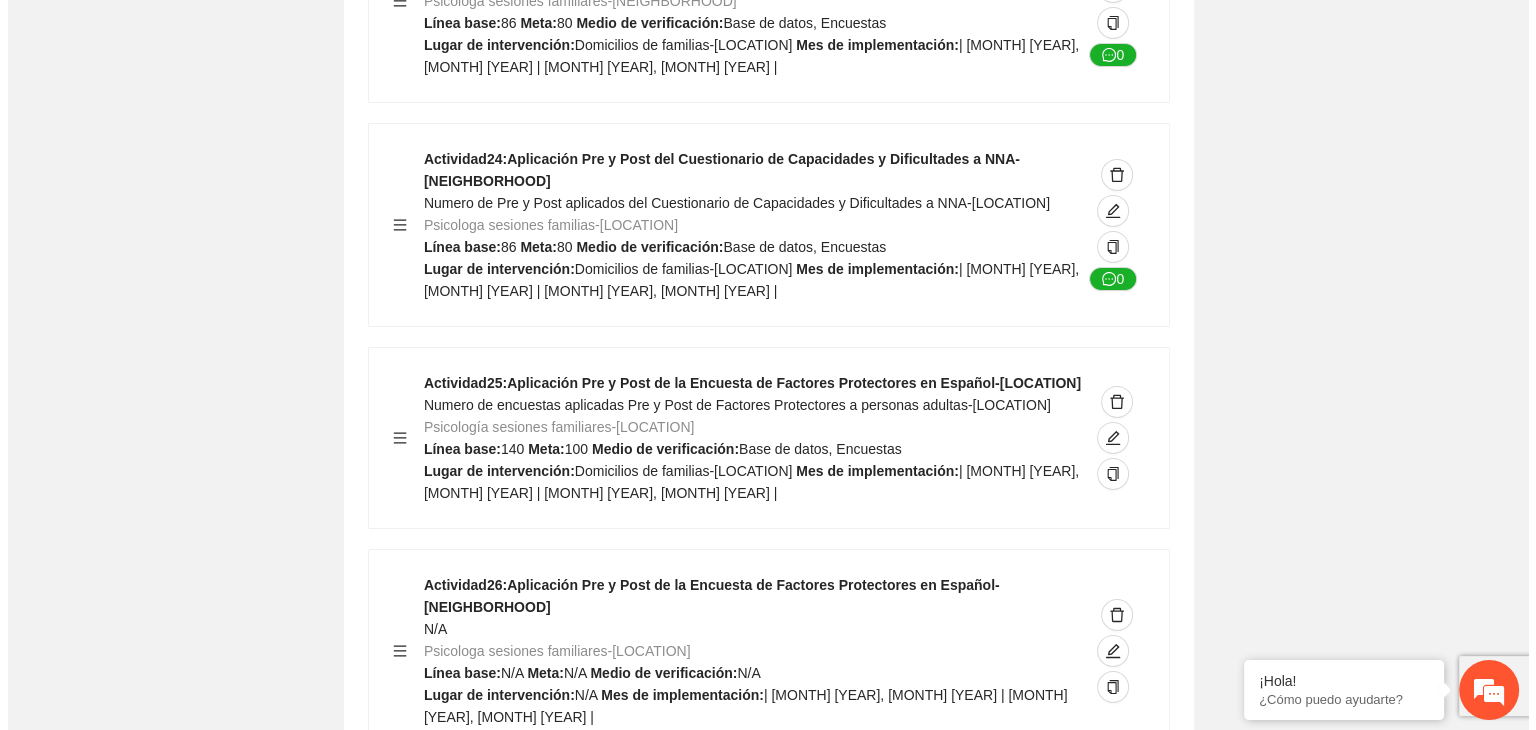 scroll, scrollTop: 14522, scrollLeft: 0, axis: vertical 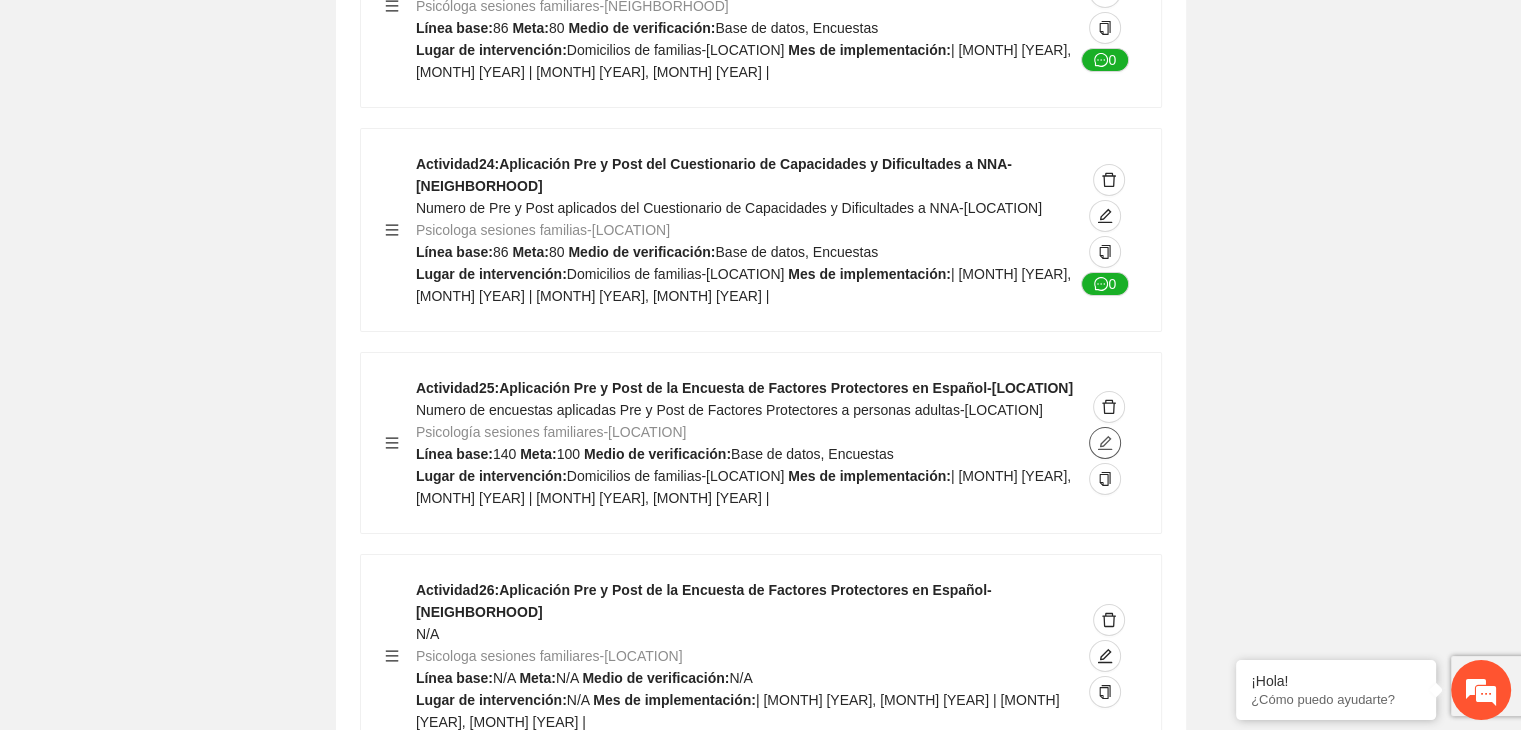 click 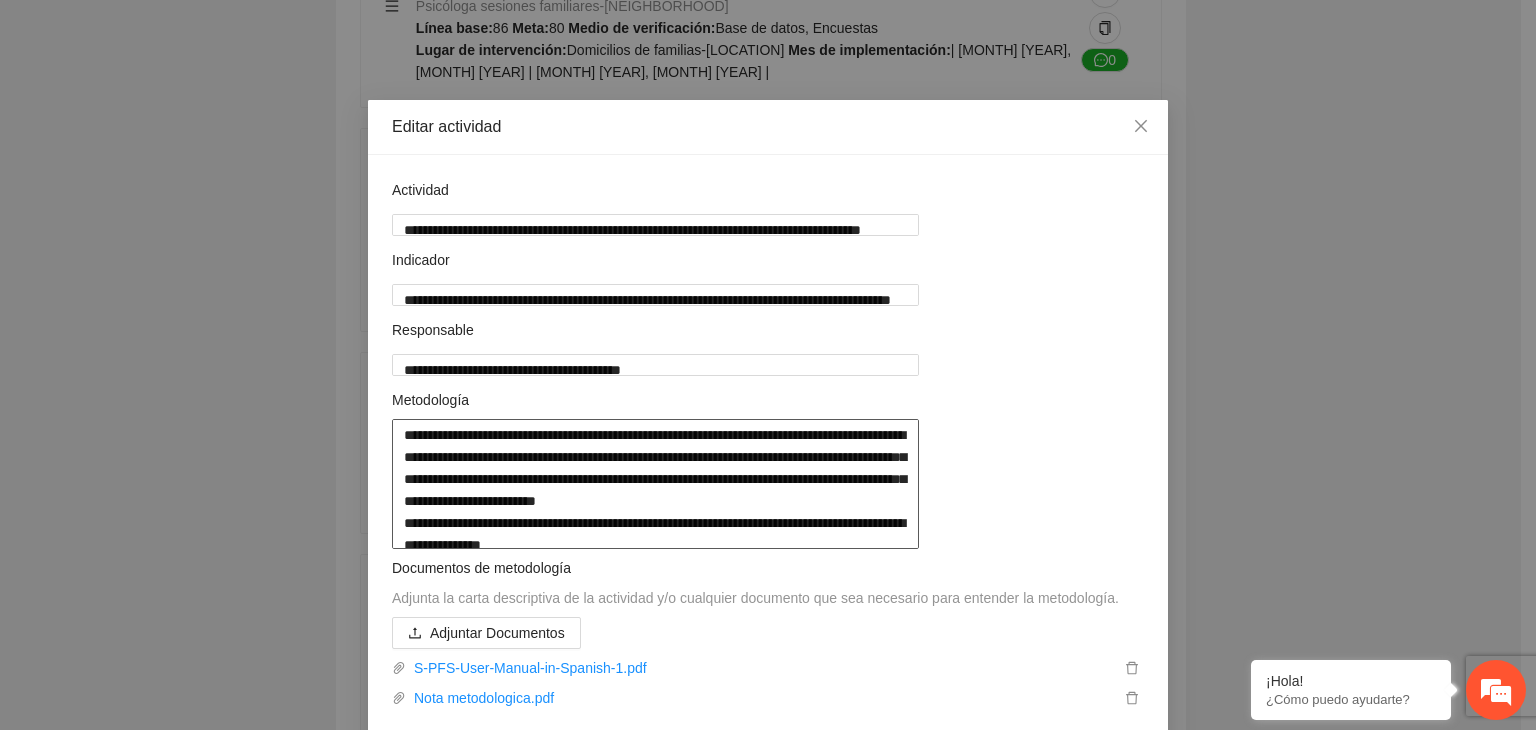 drag, startPoint x: 394, startPoint y: 427, endPoint x: 687, endPoint y: 594, distance: 337.25064 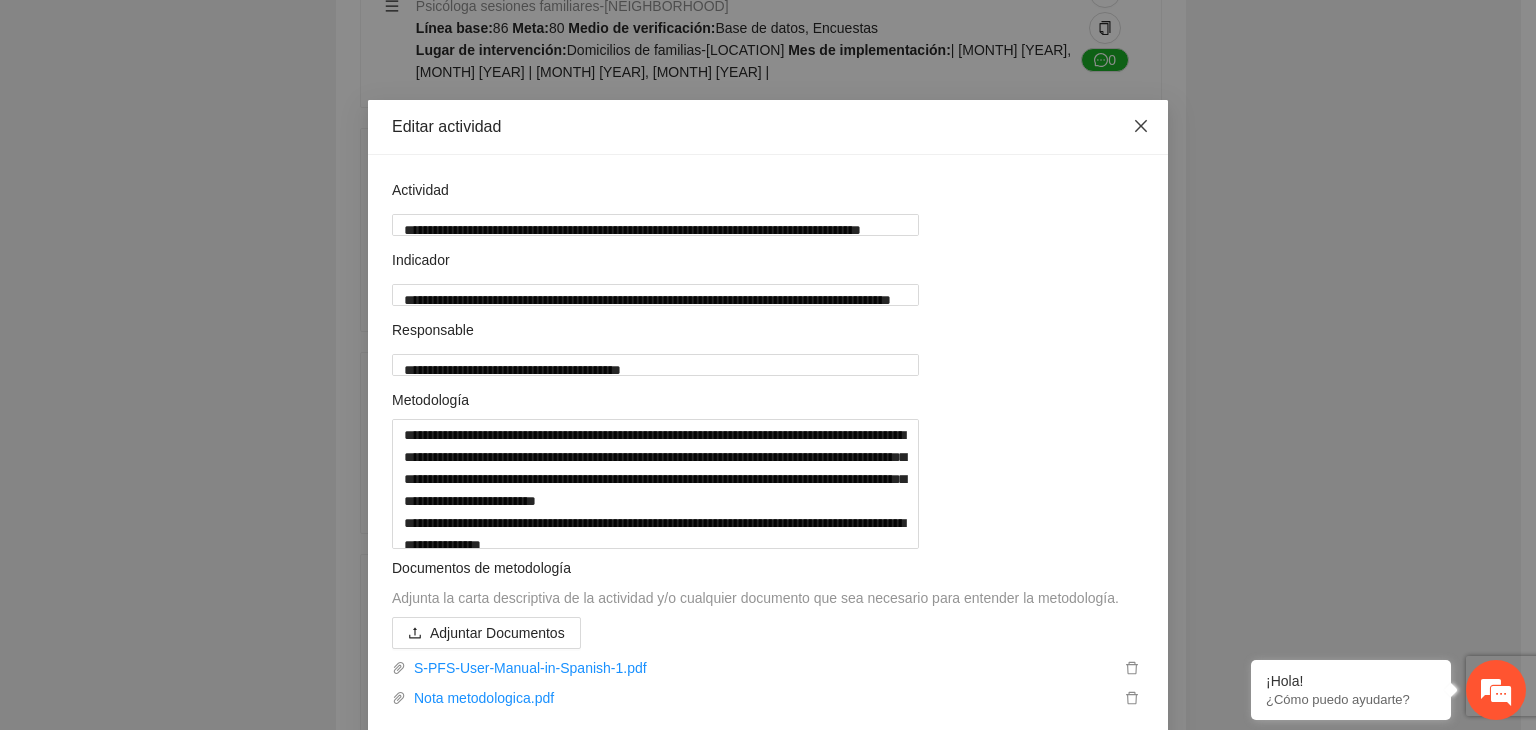 click 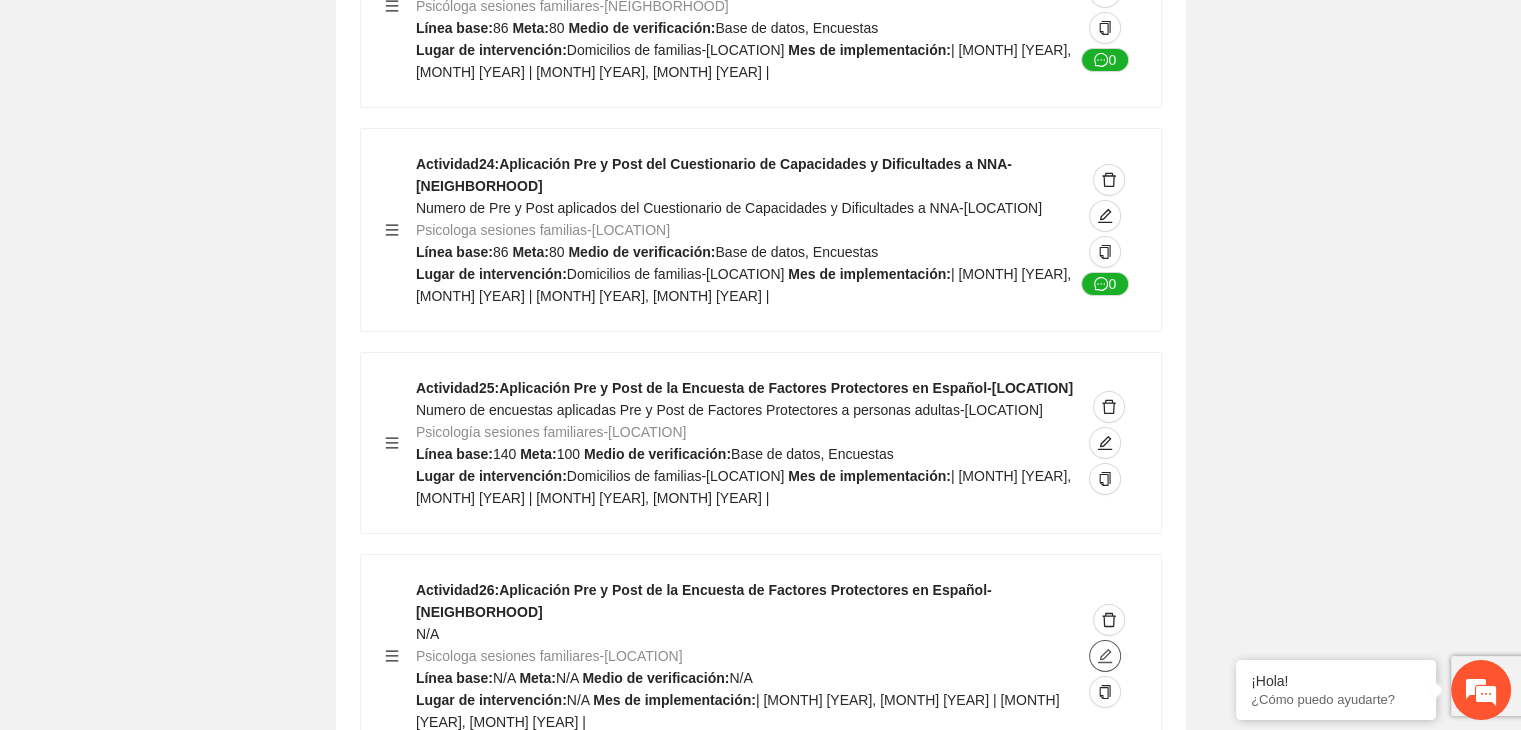 click 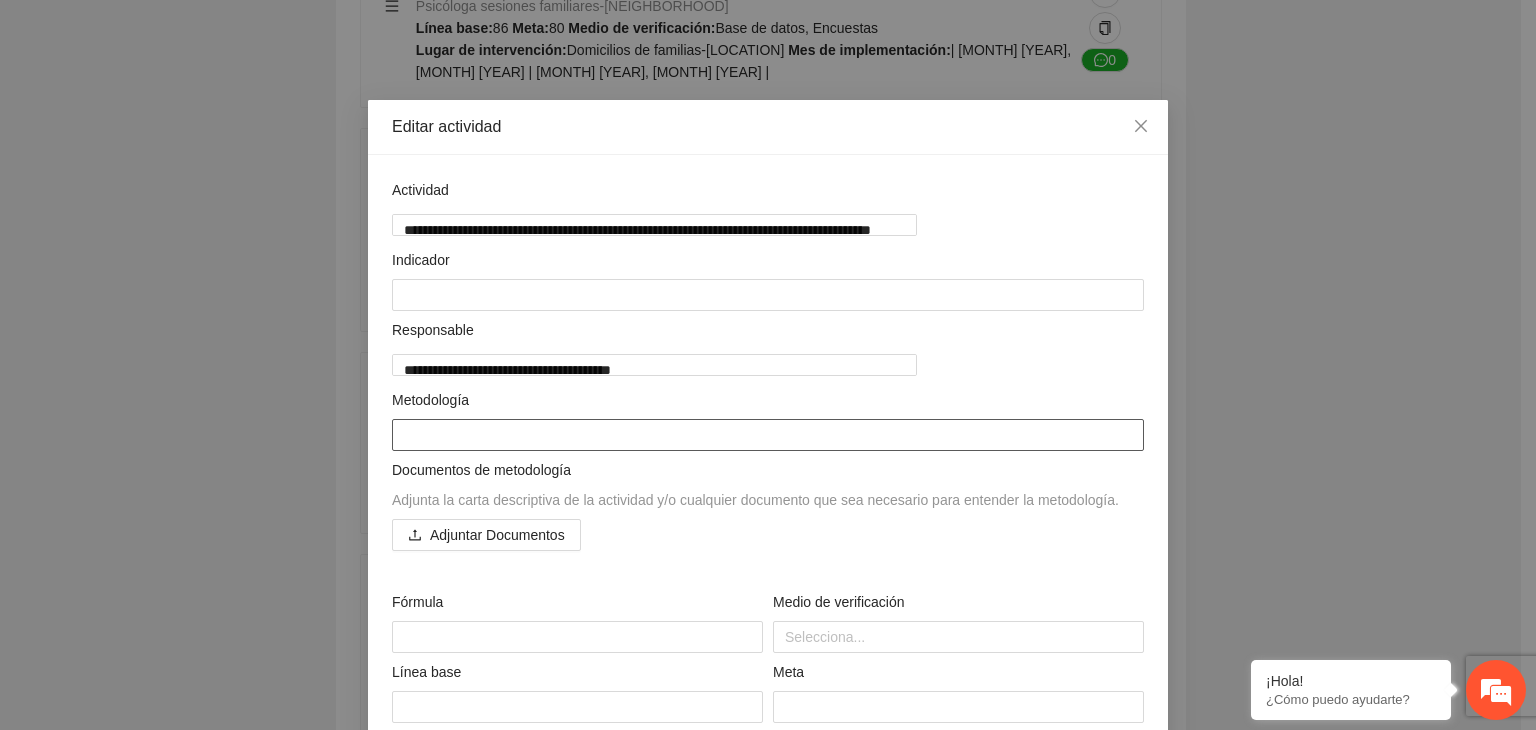 click at bounding box center (768, 435) 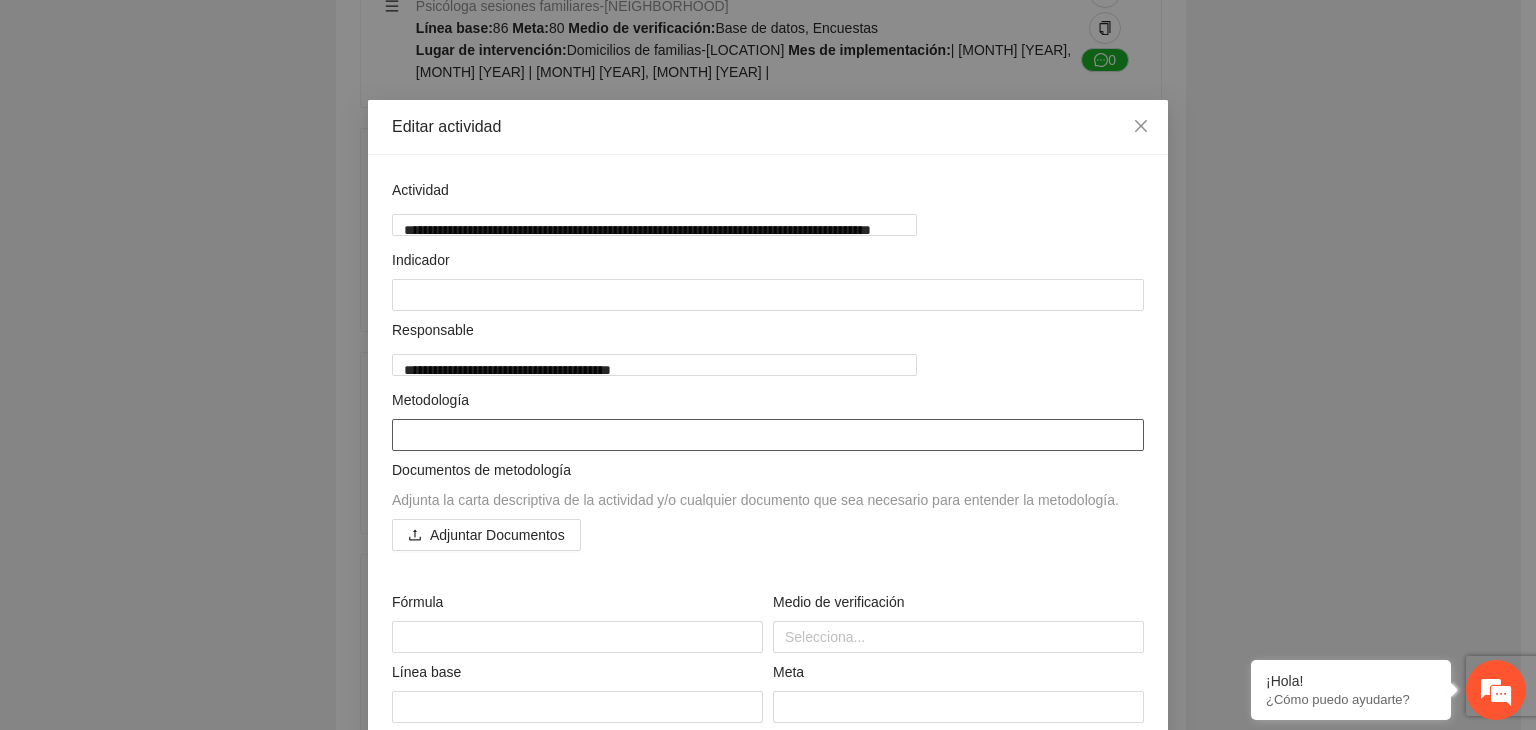 paste on "**********" 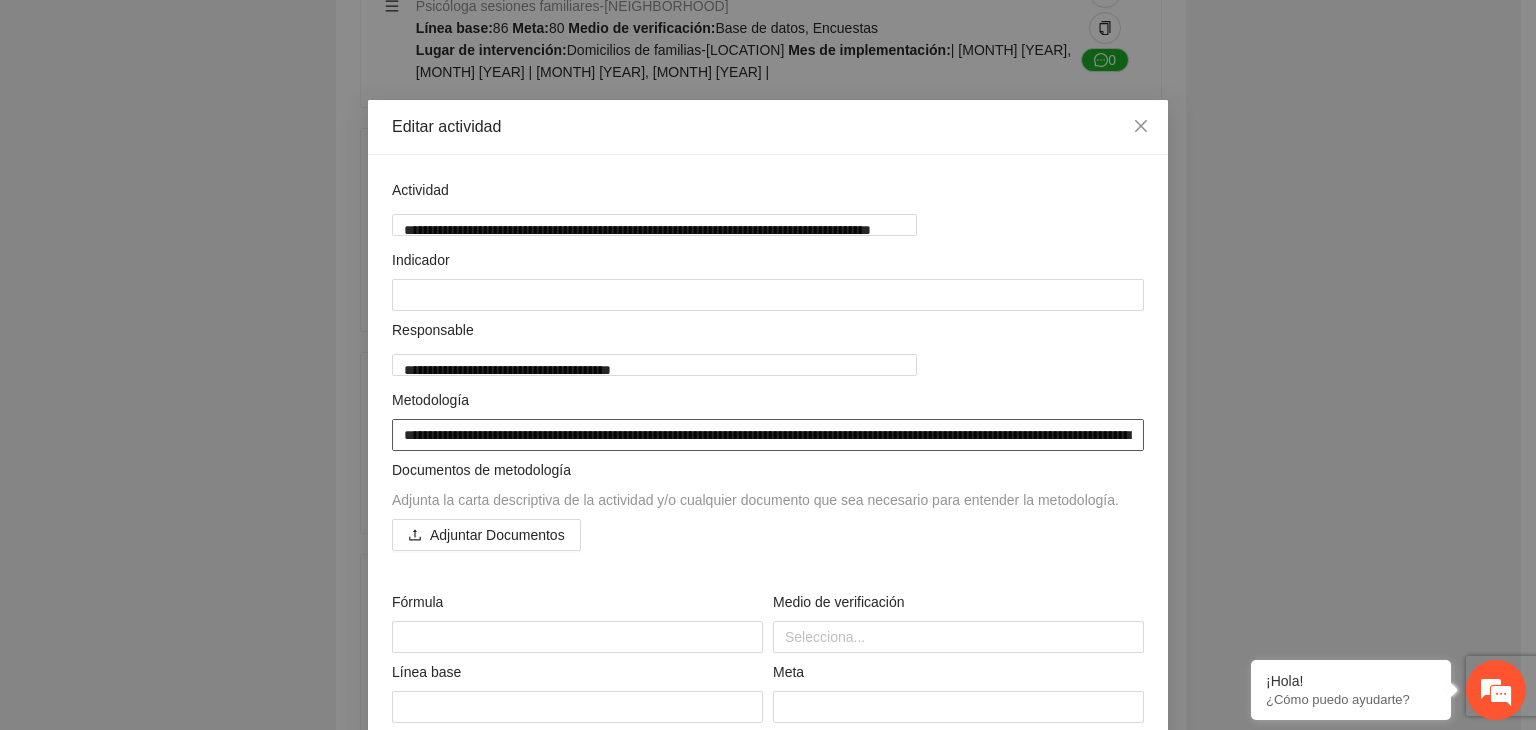 scroll, scrollTop: 0, scrollLeft: 0, axis: both 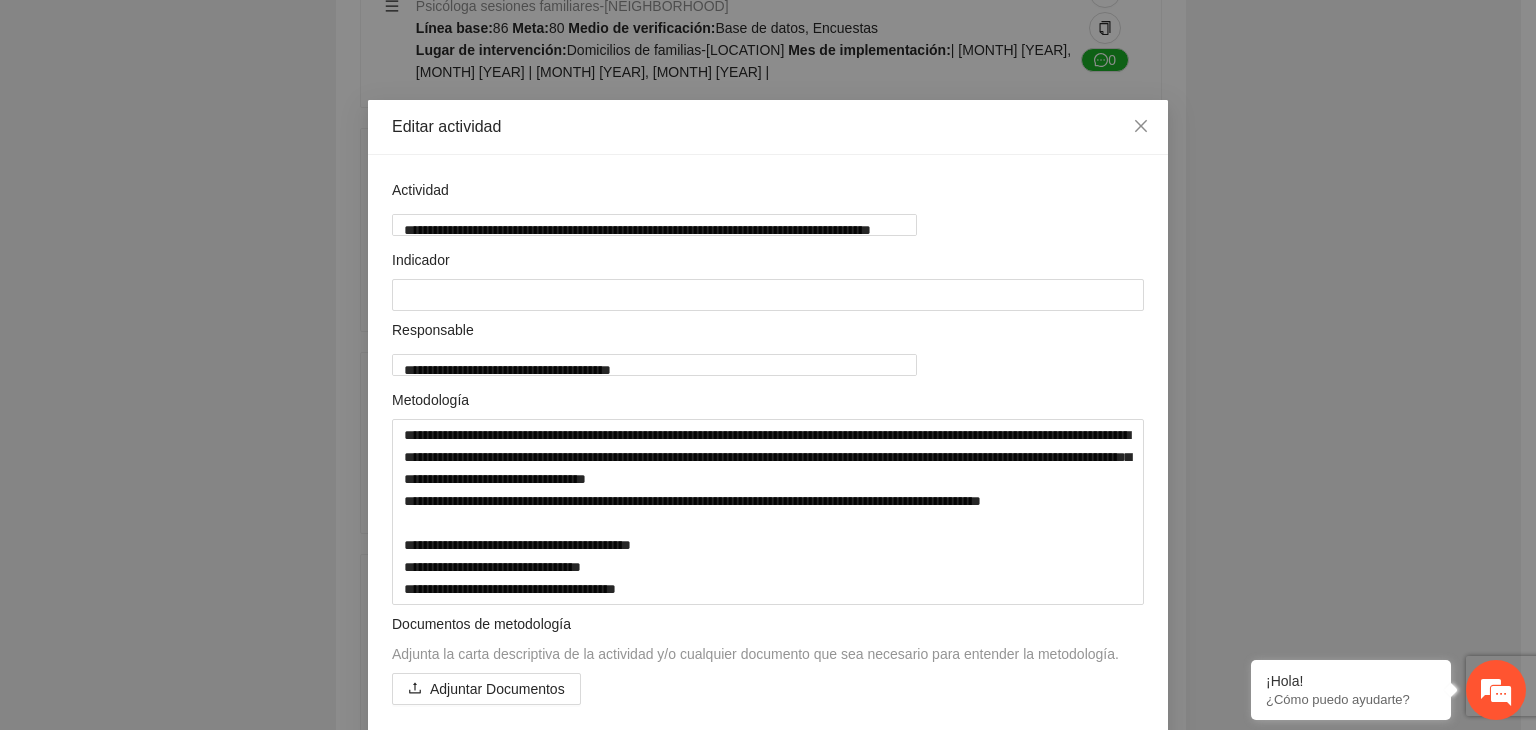 click on "Editar actividad Actividad Indicador Responsable Metodología Documentos de metodología Adjunta la carta descriptiva de la actividad y/o cualquier documento que sea necesario para entender la metodología. Adjuntar Documentos Fórmula Medio de verificación Selecciona..." at bounding box center (768, 365) 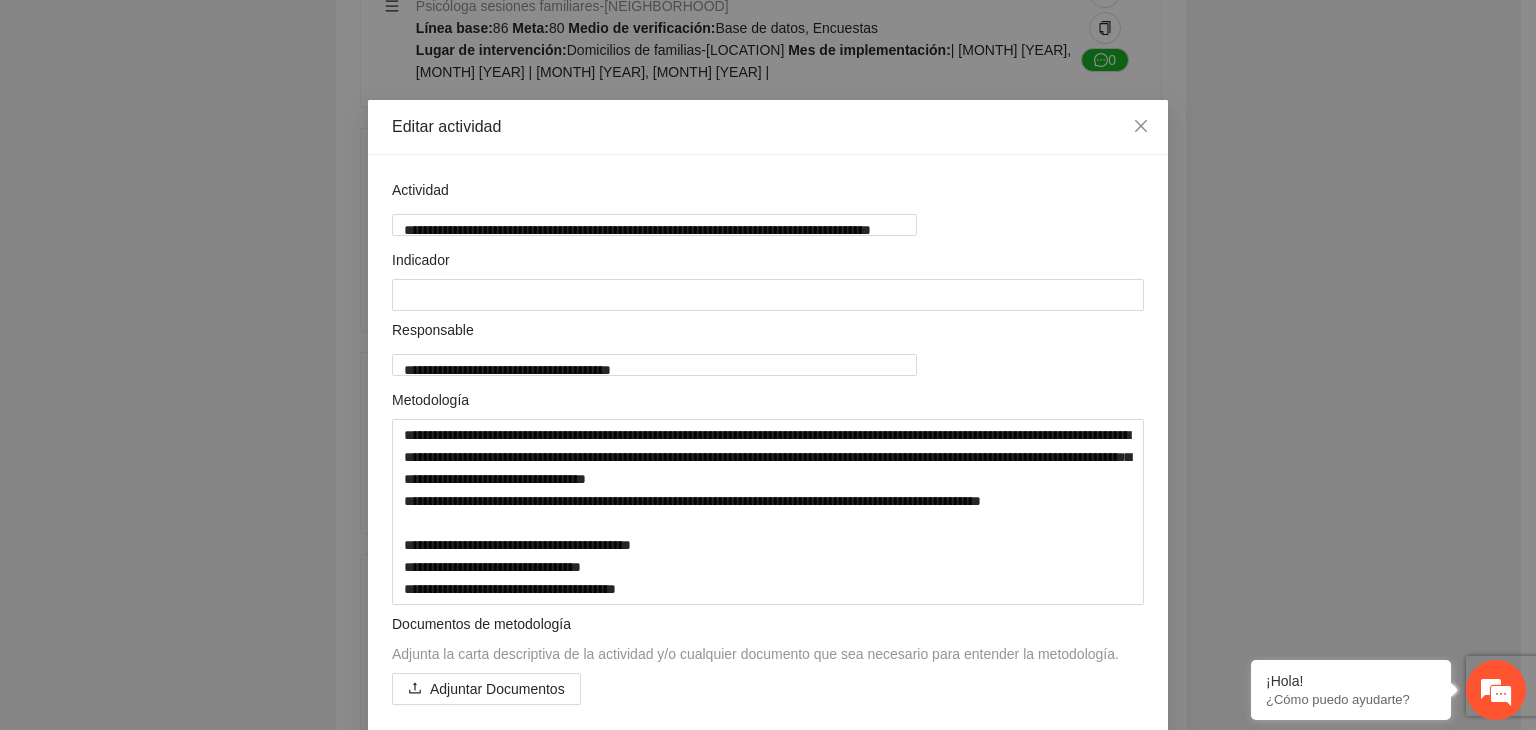 scroll, scrollTop: 521, scrollLeft: 0, axis: vertical 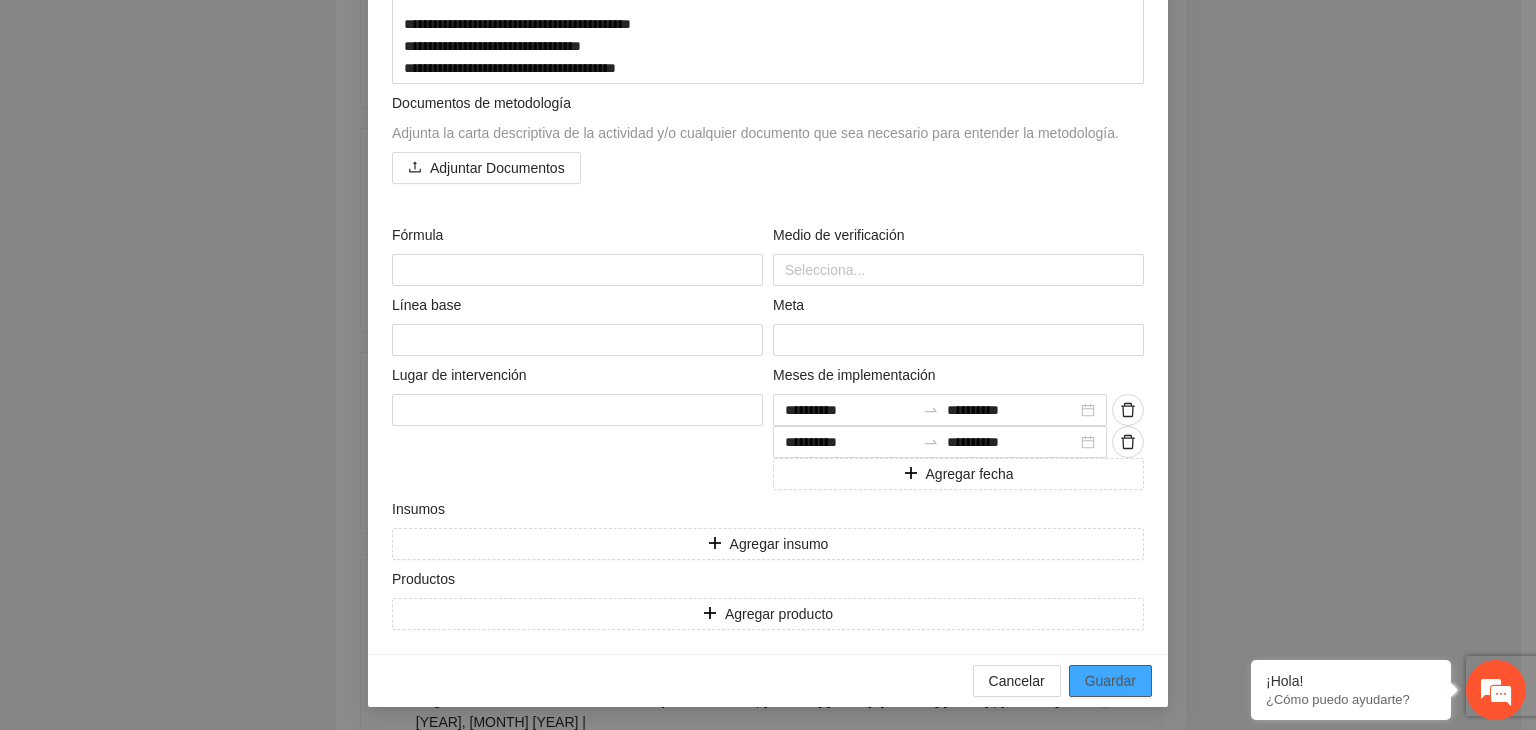 click on "Guardar" at bounding box center [1110, 681] 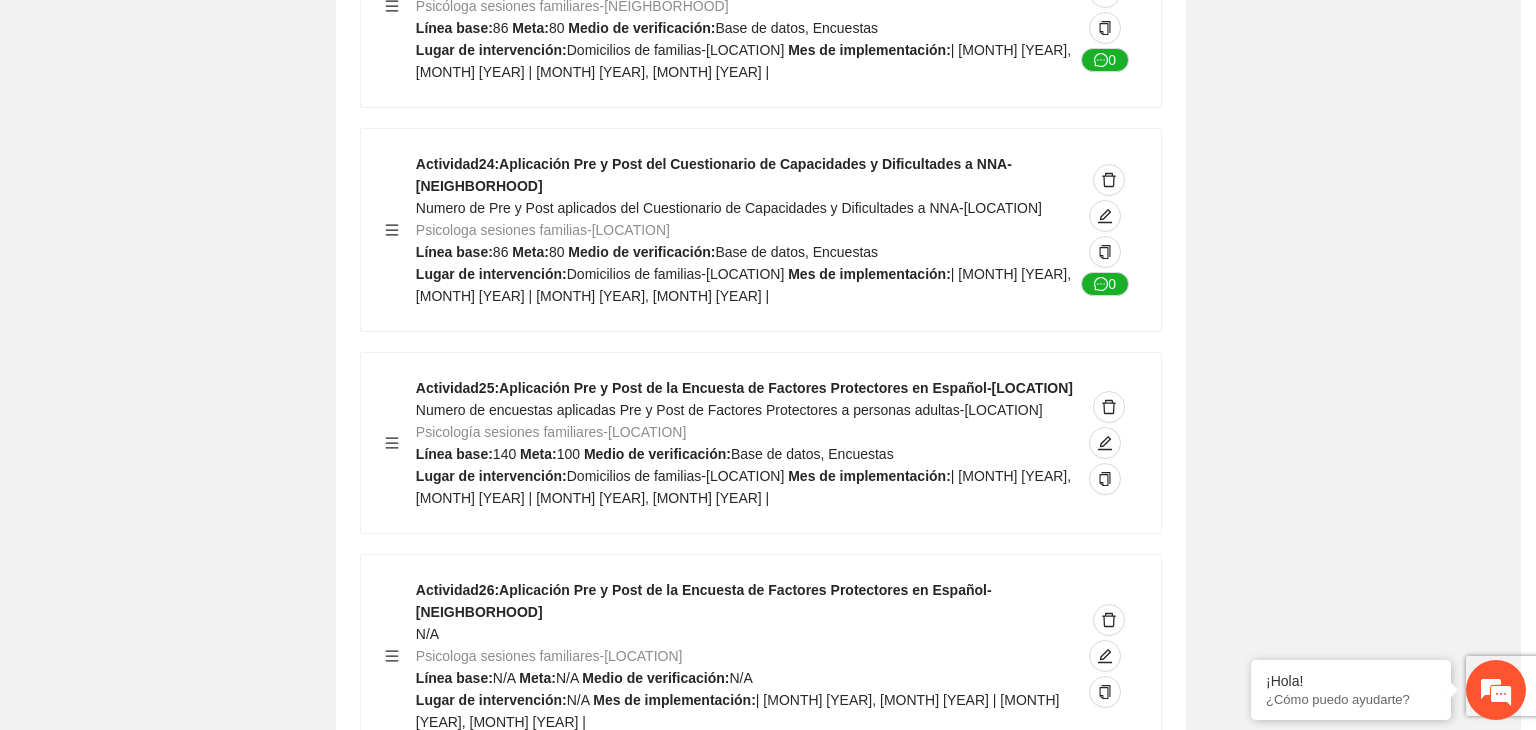 scroll, scrollTop: 204, scrollLeft: 0, axis: vertical 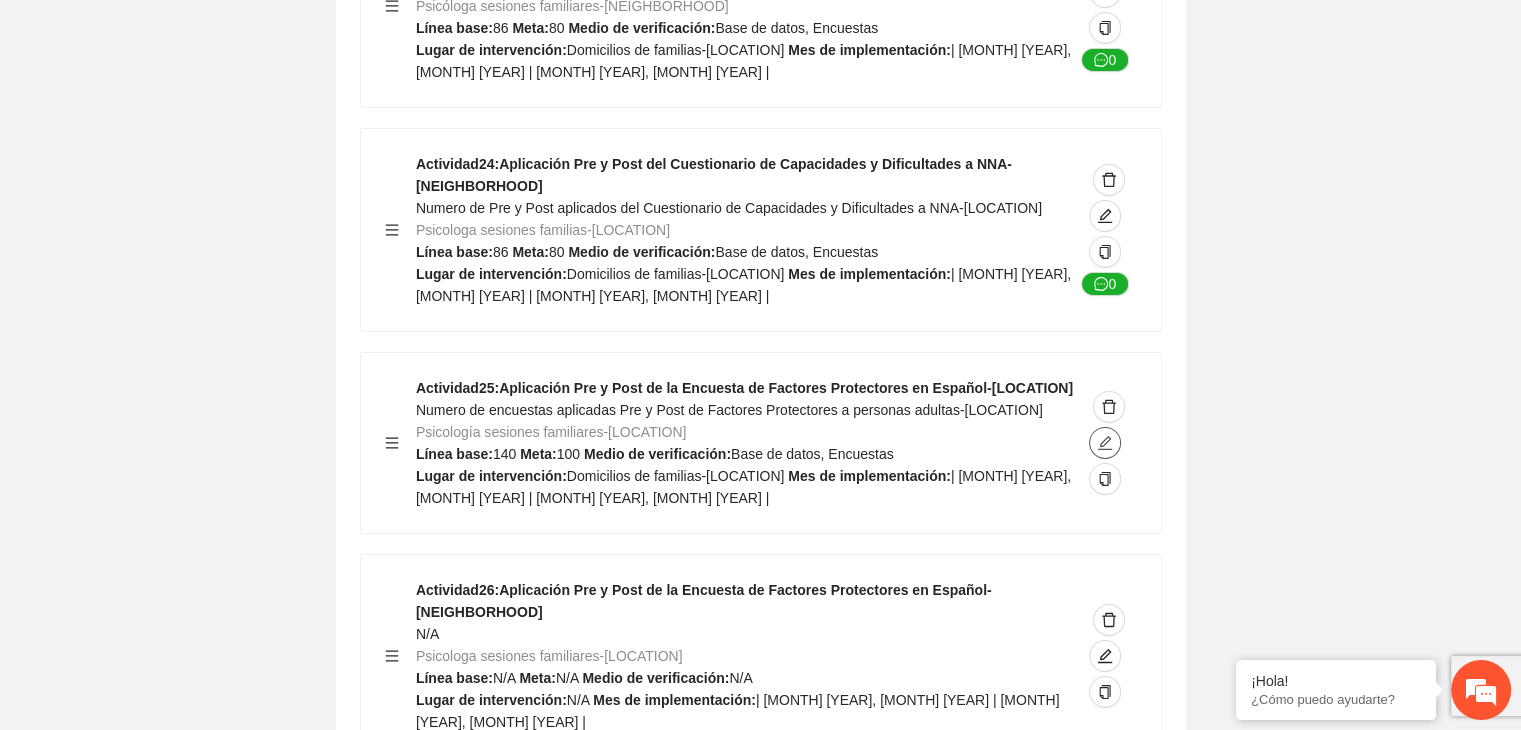 click 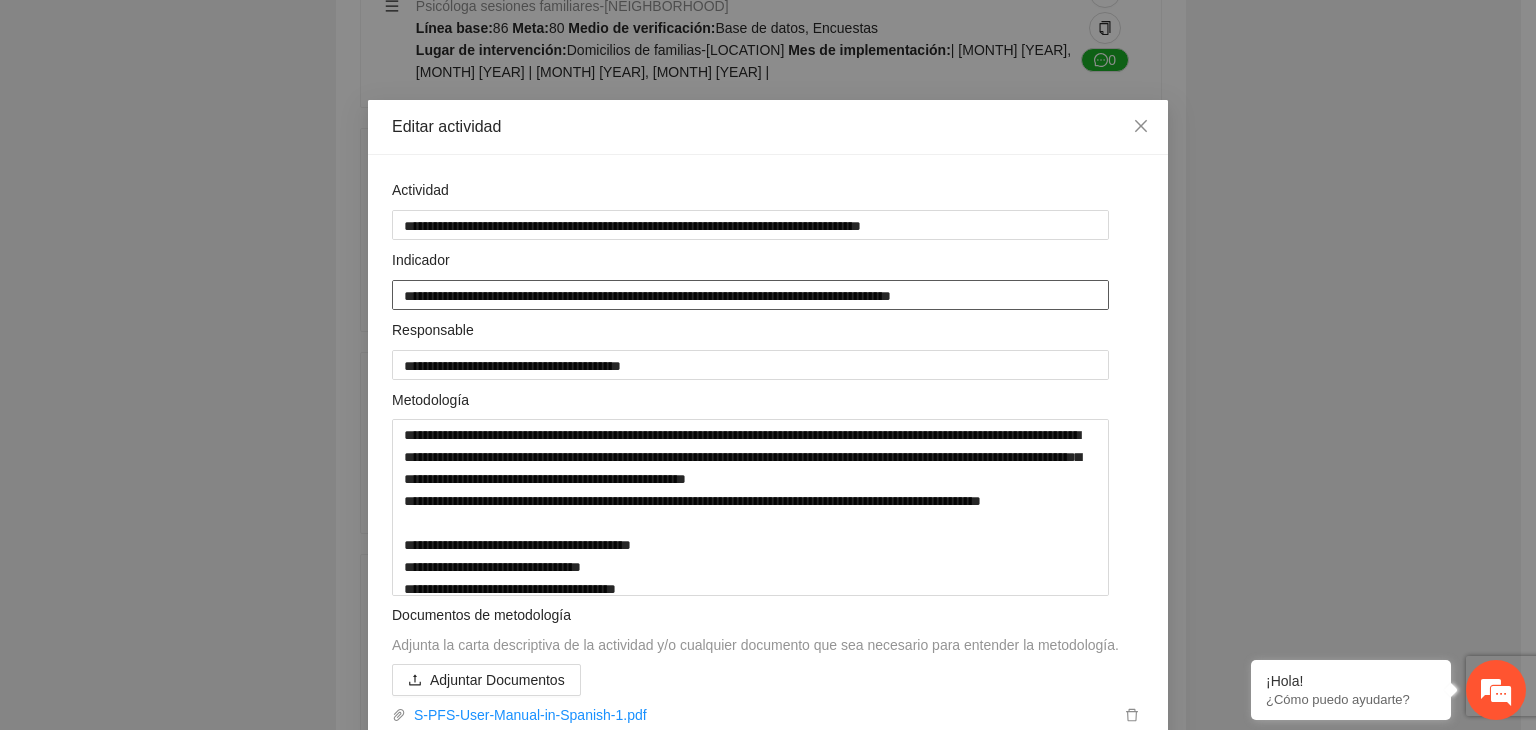 drag, startPoint x: 389, startPoint y: 294, endPoint x: 936, endPoint y: 320, distance: 547.61755 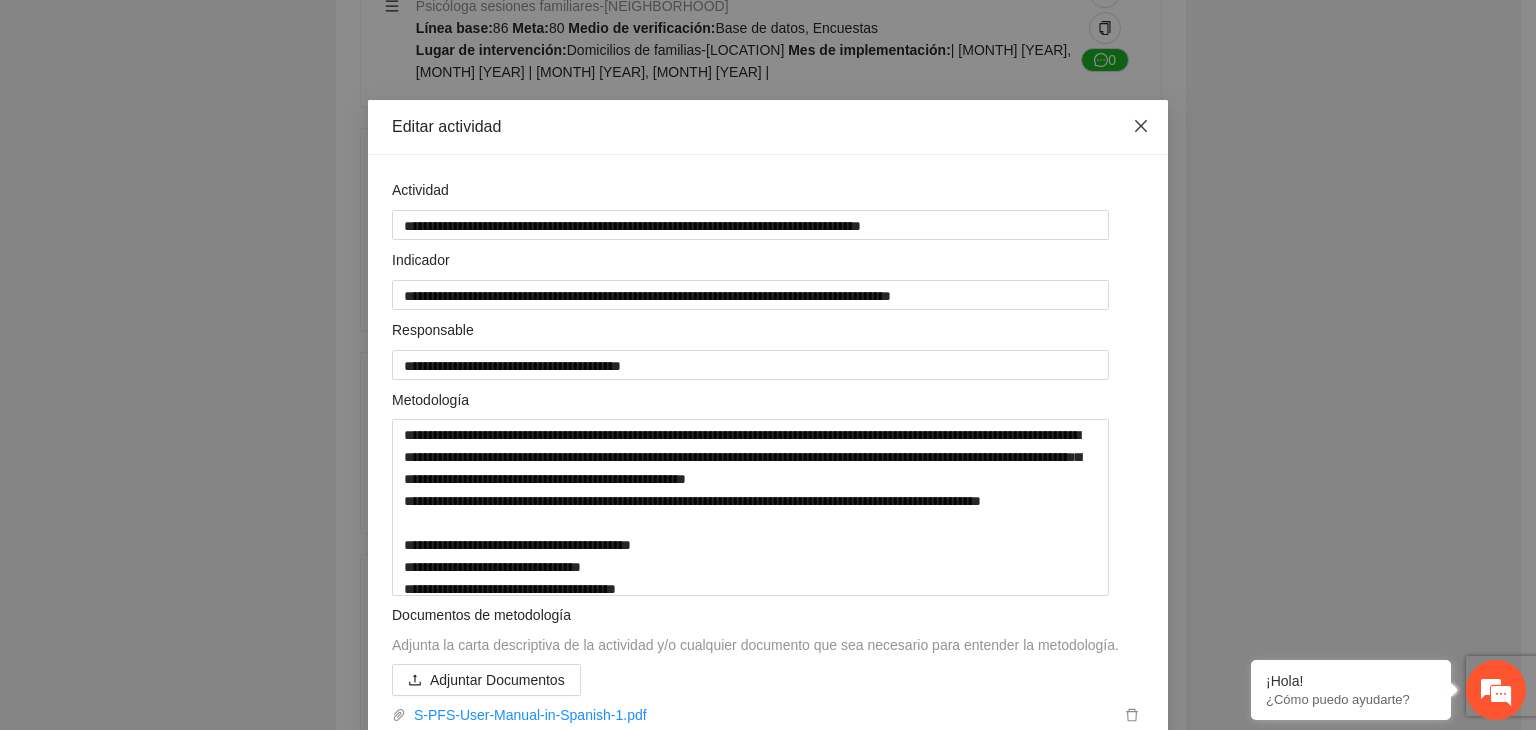 click 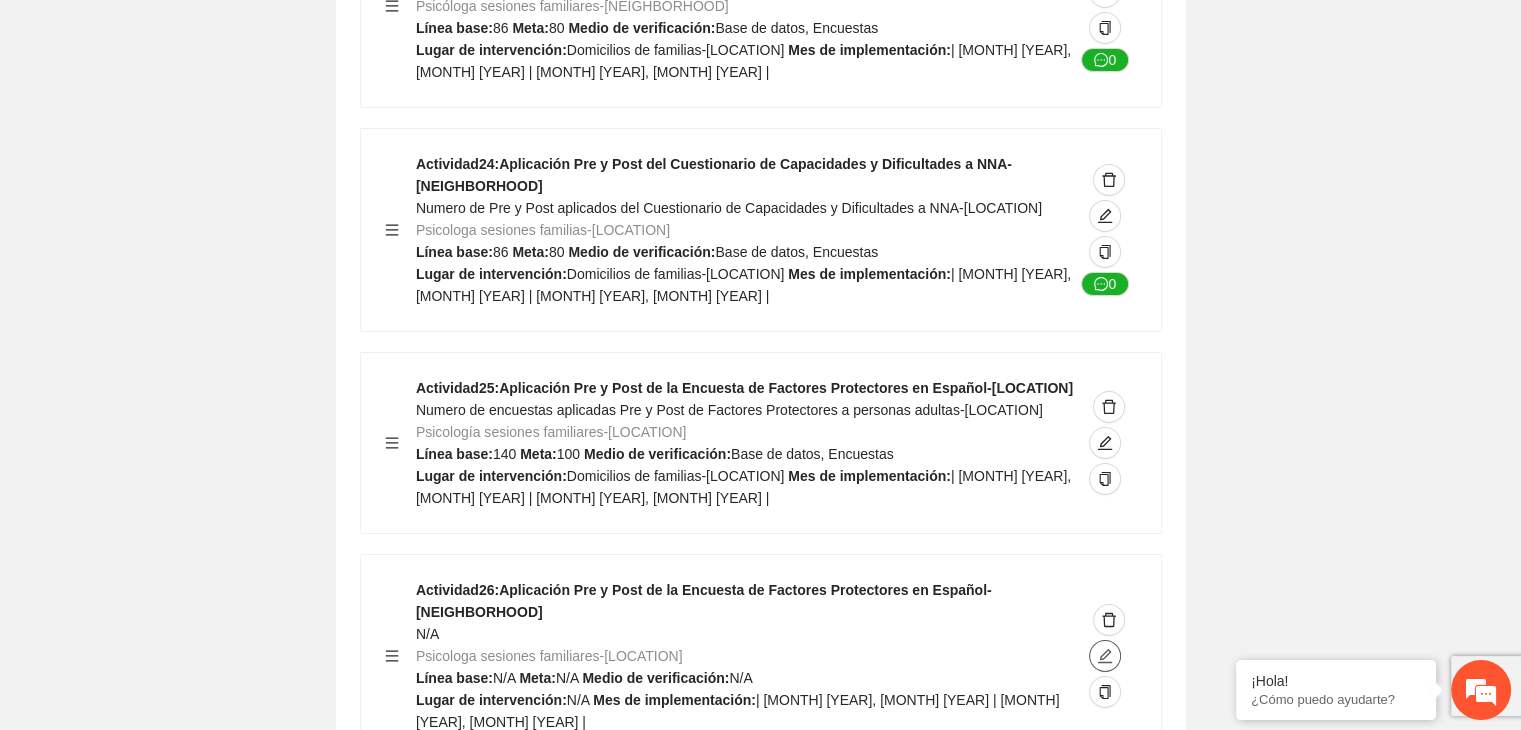 click 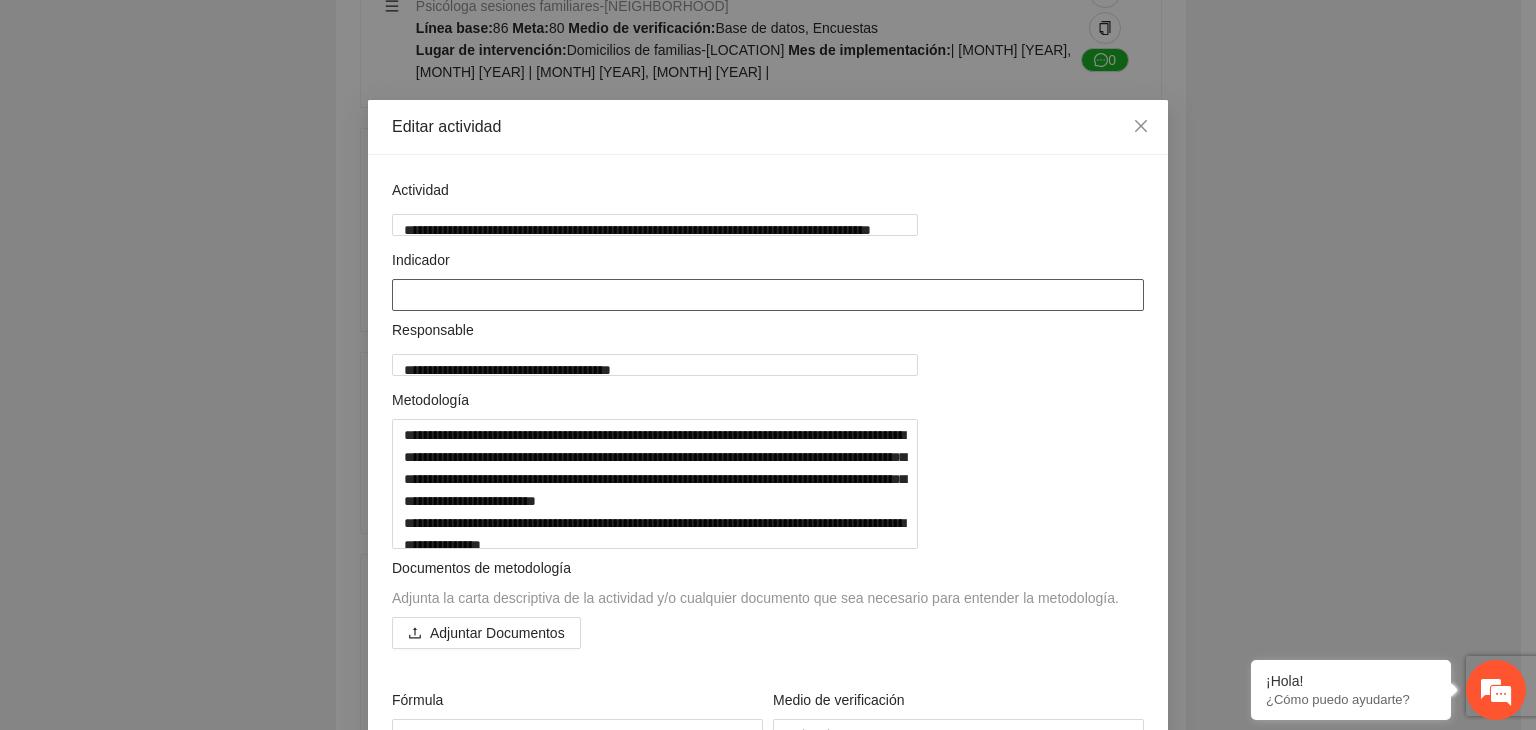 click at bounding box center [768, 295] 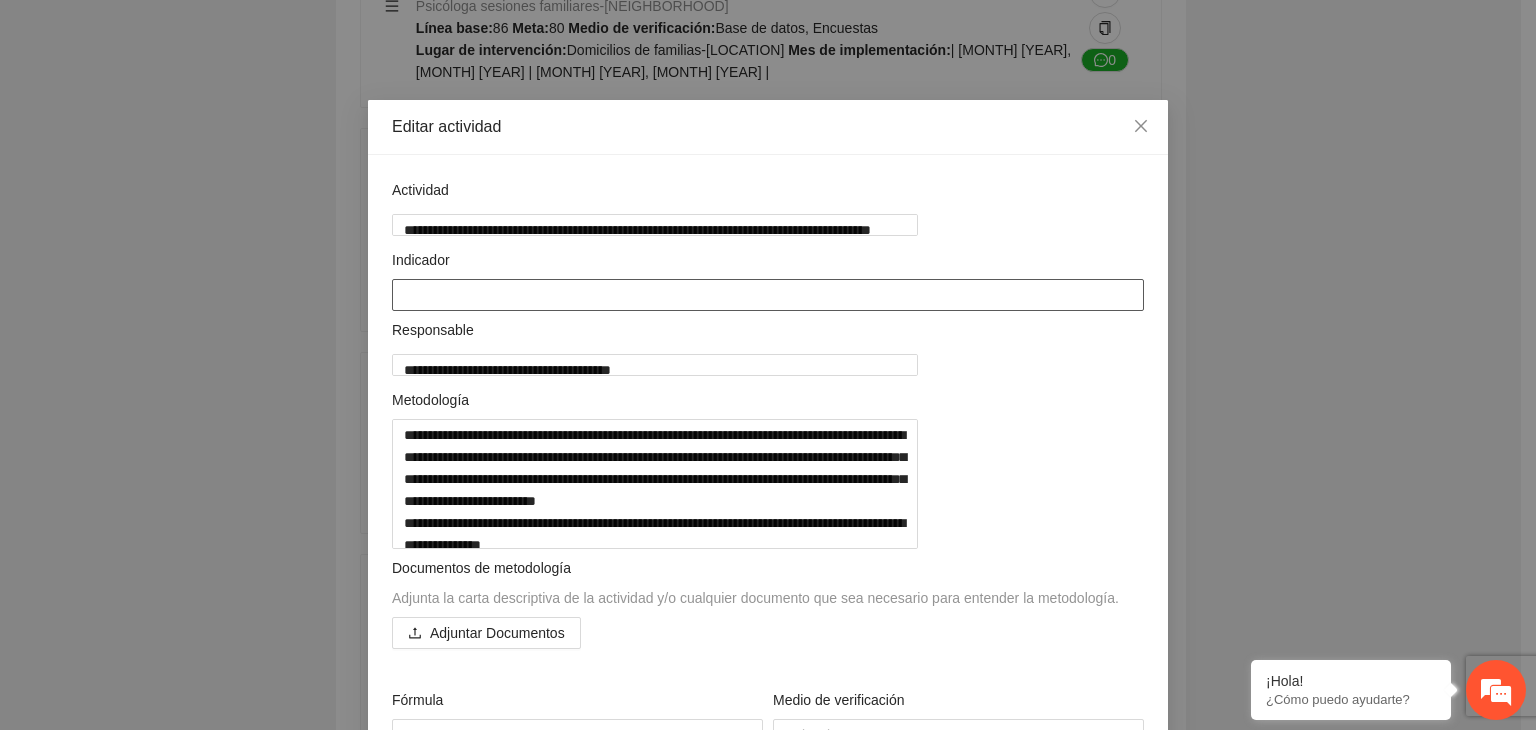 paste on "**********" 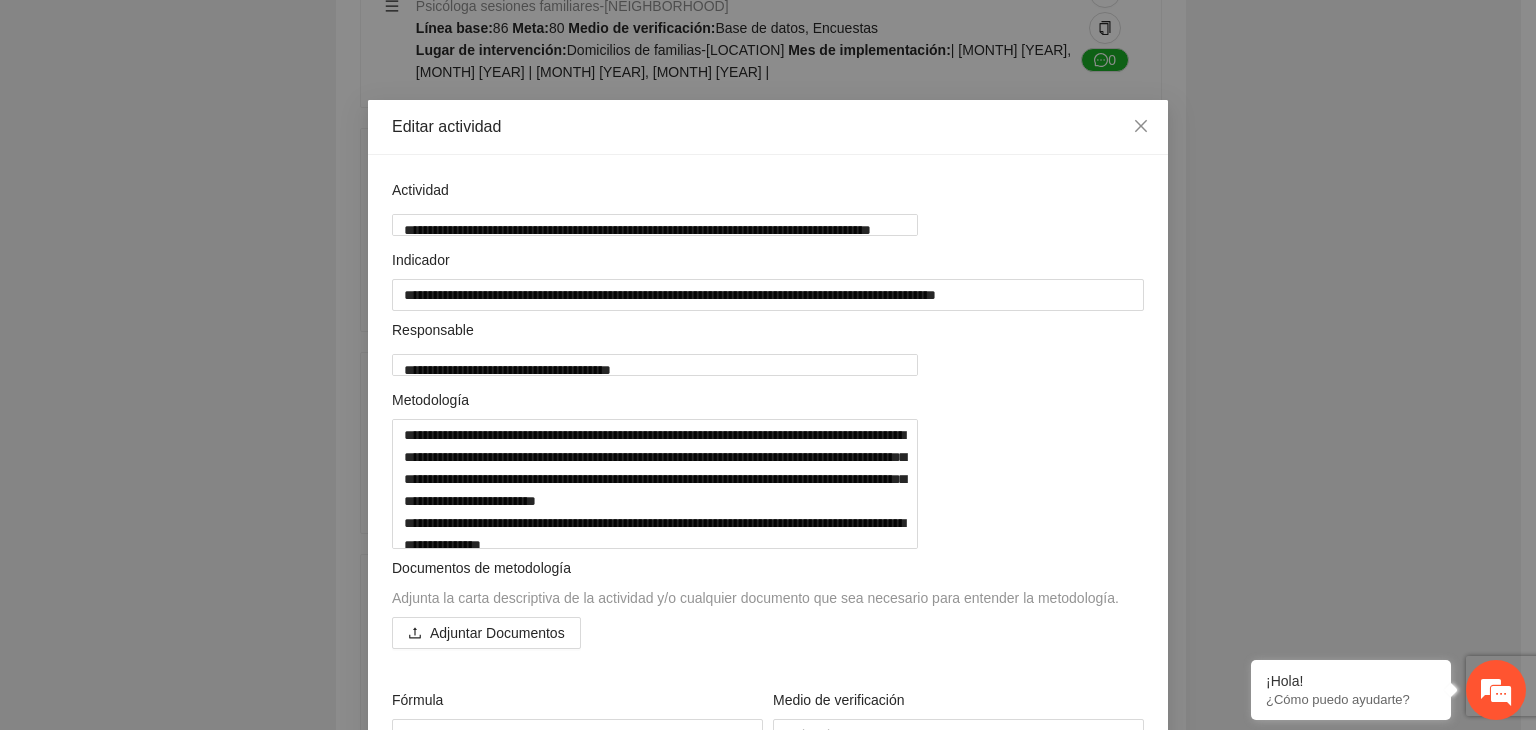 click on "**********" at bounding box center (768, 365) 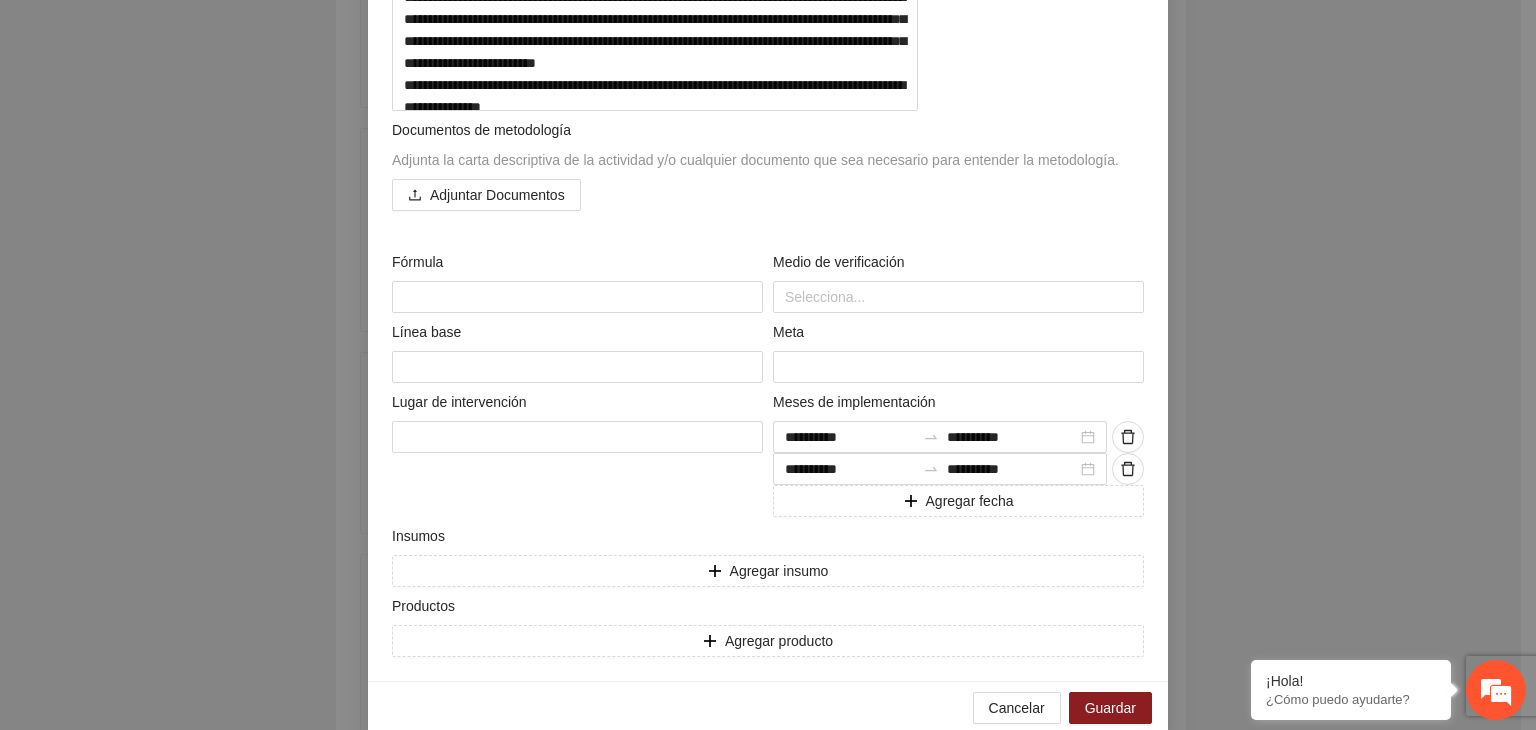 scroll, scrollTop: 440, scrollLeft: 0, axis: vertical 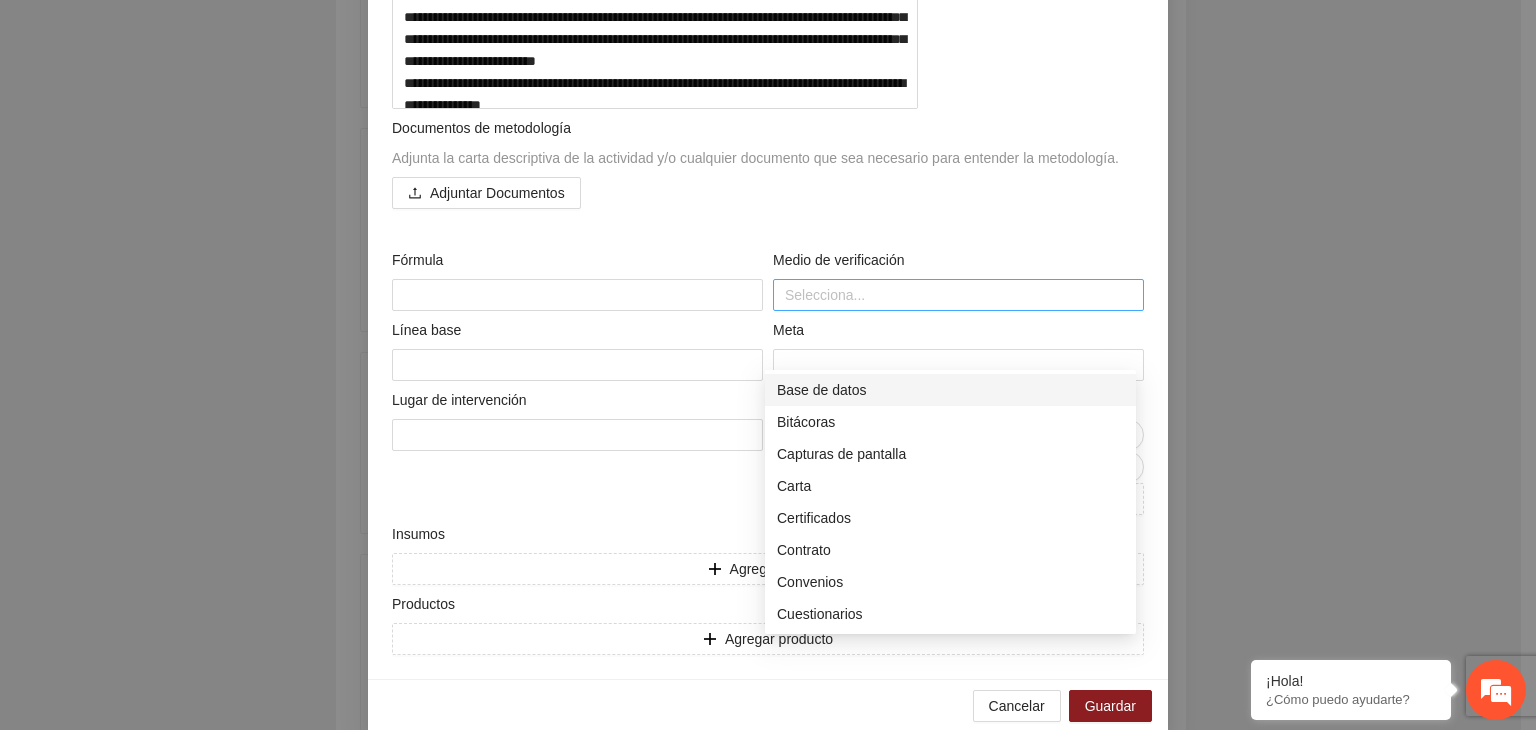 click at bounding box center (958, 295) 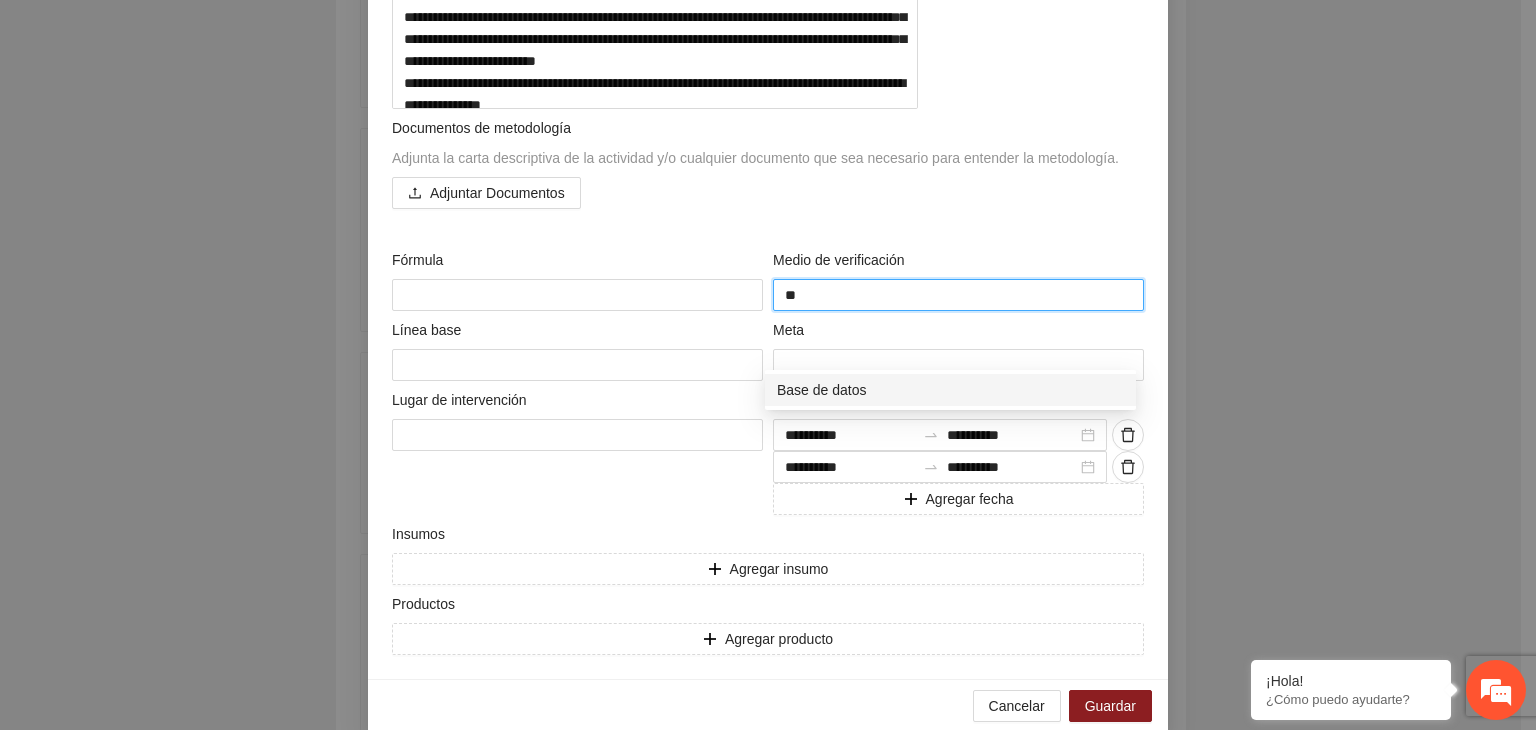 click on "Base de datos" at bounding box center [950, 390] 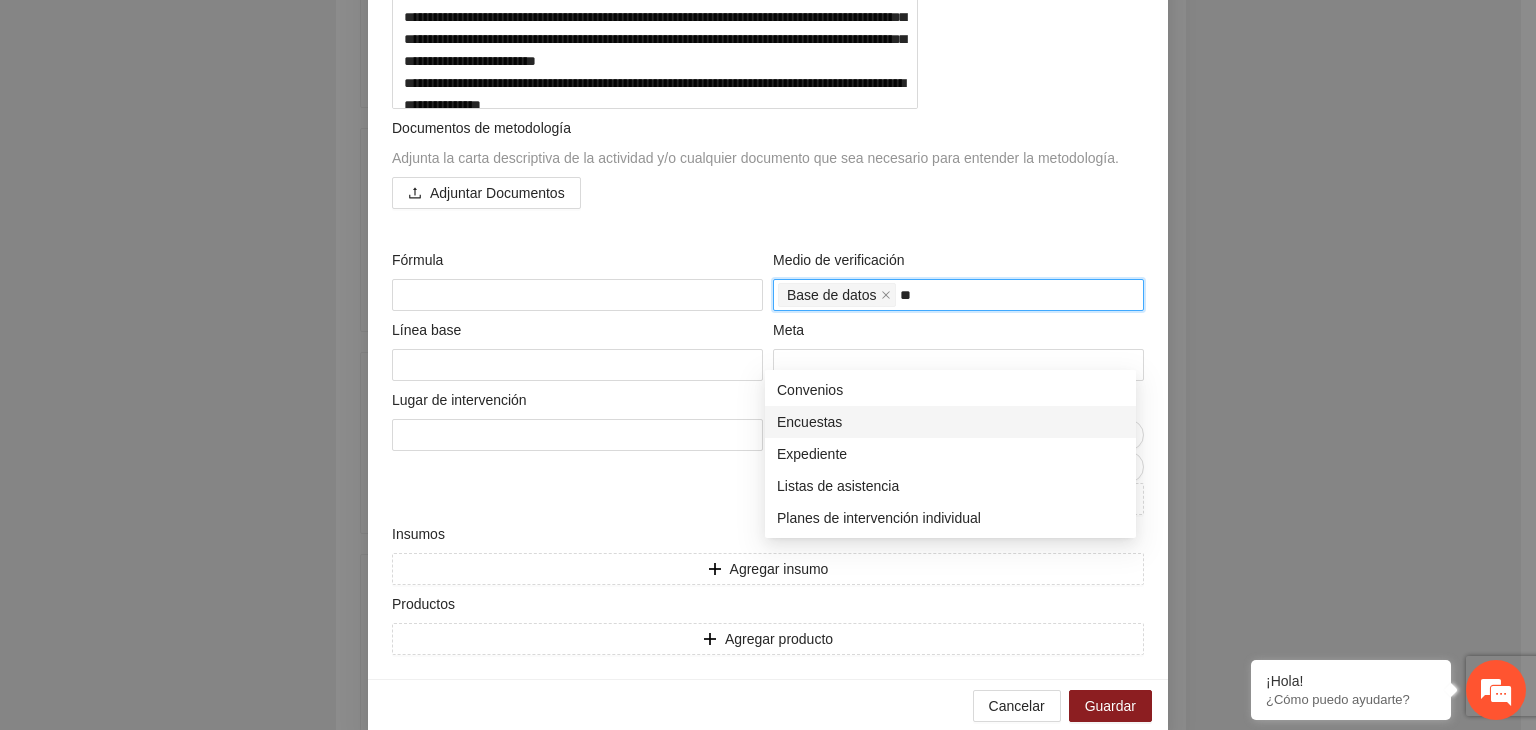 click on "Encuestas" at bounding box center [950, 422] 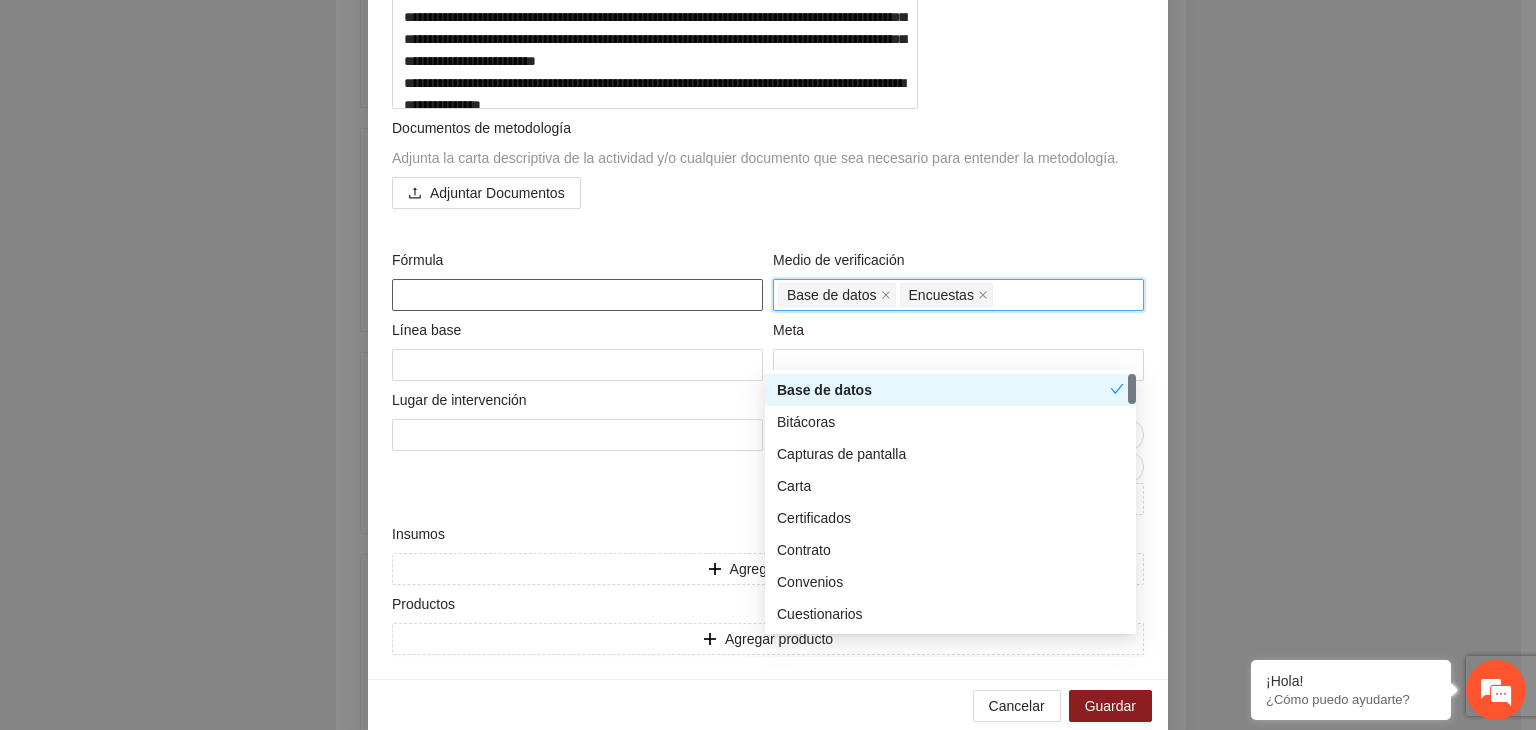 click at bounding box center (577, 295) 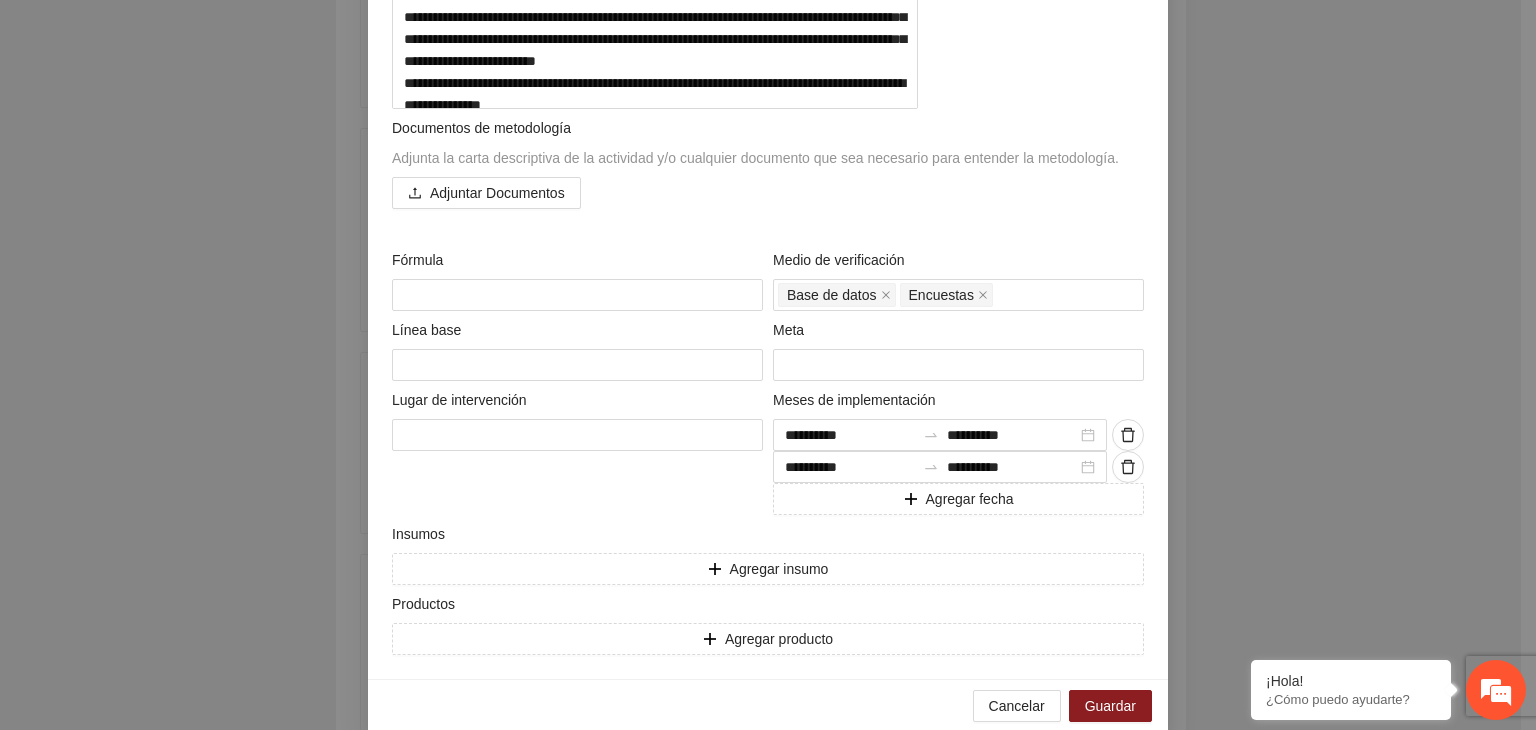 click on "**********" at bounding box center [768, 365] 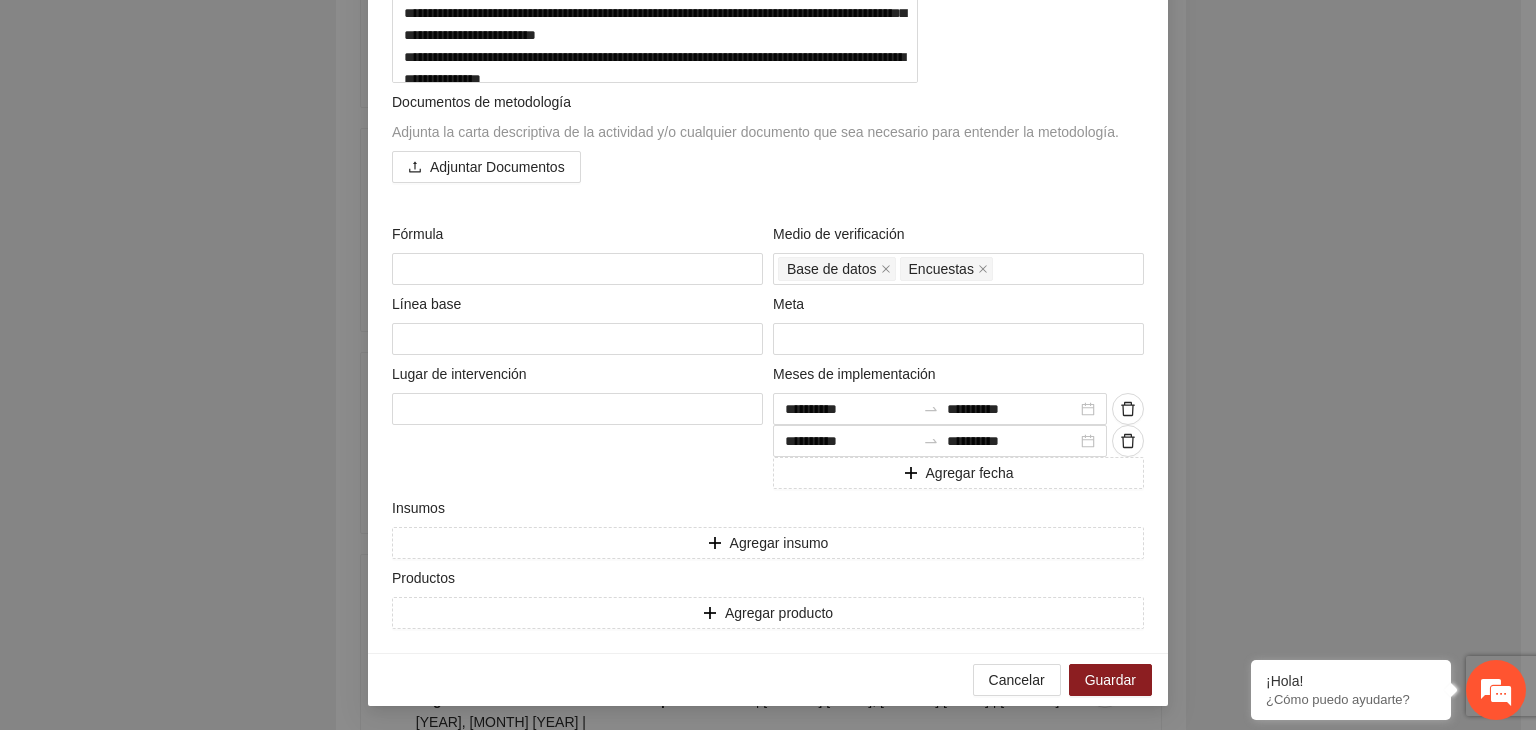 scroll, scrollTop: 521, scrollLeft: 0, axis: vertical 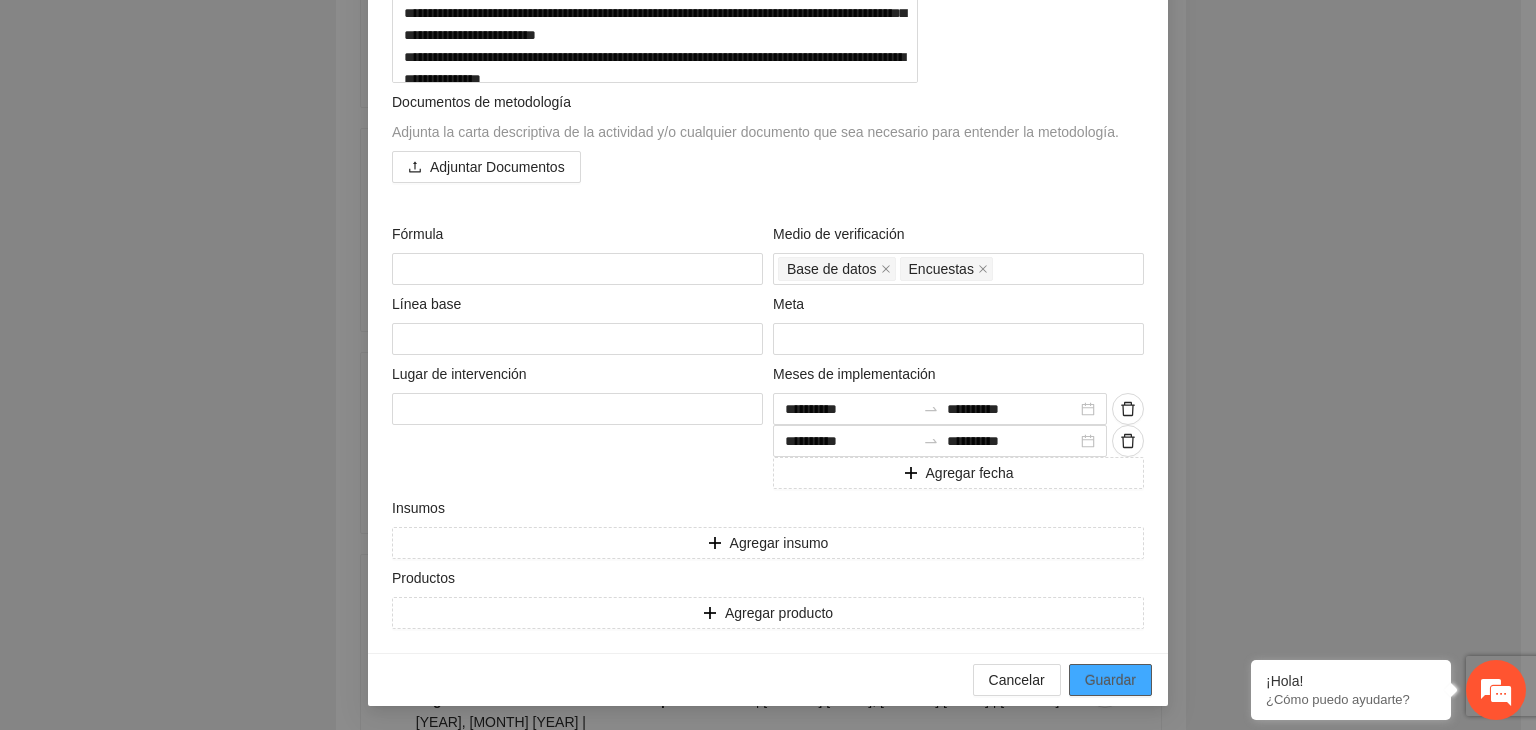 click on "Guardar" at bounding box center [1110, 680] 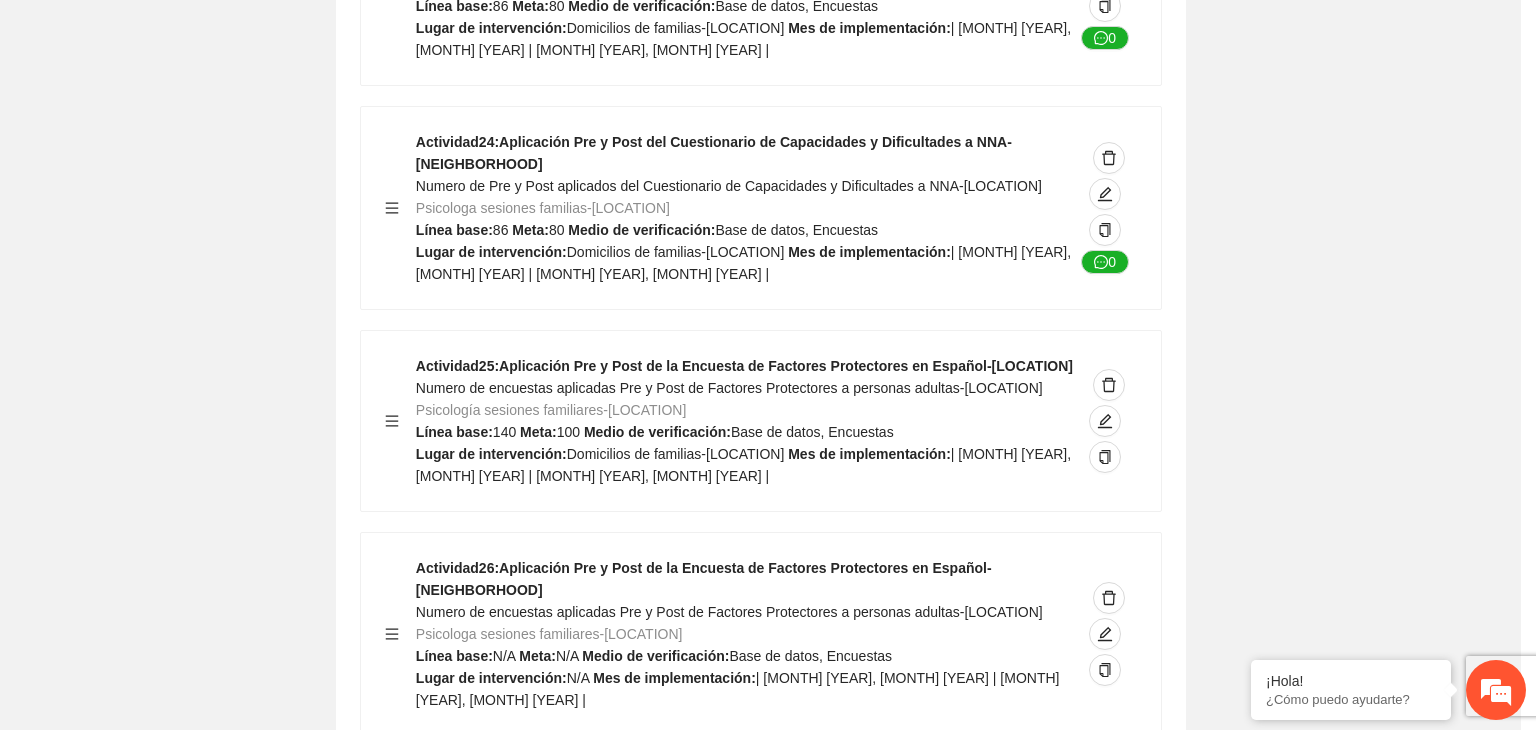scroll, scrollTop: 204, scrollLeft: 0, axis: vertical 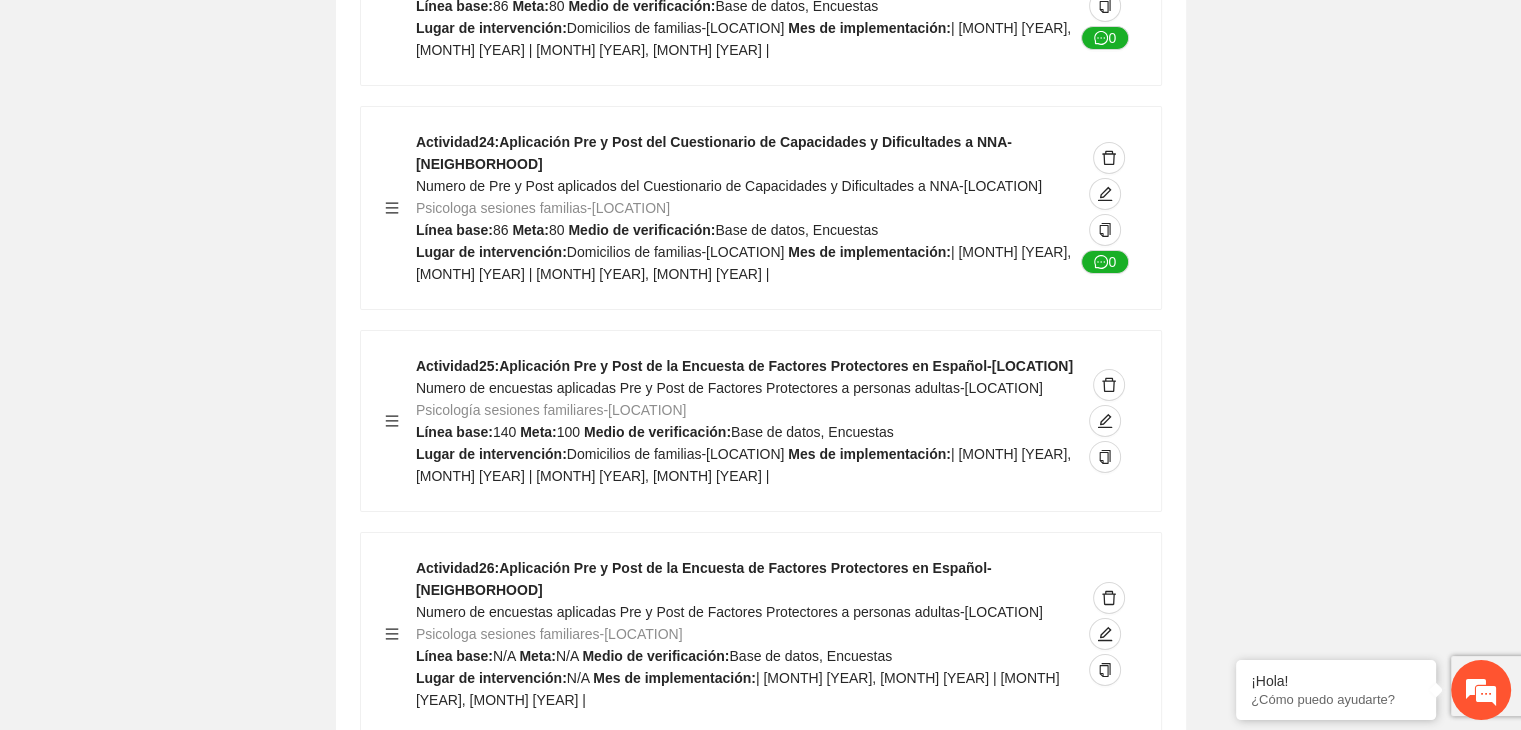 click on "Guardar Objetivo de desarrollo Exportar Contribuir a la disminución de incidencia en violencia familiar en las zonas de [NEIGHBORHOOD], [NEIGHBORHOOD] y [NEIGHBORHOOD] del Municipio de Chihuahua. Indicadores Indicador 1 : Violencia familiar disminuyendo en un 5% en [NEIGHBORHOOD] Número de carpetas de investigación de Violencia familiar disminuyendo en un 5% en [NEIGHBORHOOD] Metodología: Se solicita información al Observatorio Ciudadano de FICOSEC sobre el número de carpetas de violencia familiar en las colonias de intervención Línea base: 29 Meta: 25 Fórmula: Suma de carpetas de investigación de violencia familiar disminuyendo en un 5% en [NEIGHBORHOOD] Medio de verificación: Reporte/Informe 0 Indicador 2 : Violencia familiar disminuyendo en un 5% en [NEIGHBORHOOD] Número de carpetas de investigación de Violencia familiar disminuyendo en un 5% en [NEIGHBORHOOD] Metodología: Línea base: 63 Meta: 56 Fórmula: Medio de verificación: Reporte/Informe 0 3 :" at bounding box center [760, -6407] 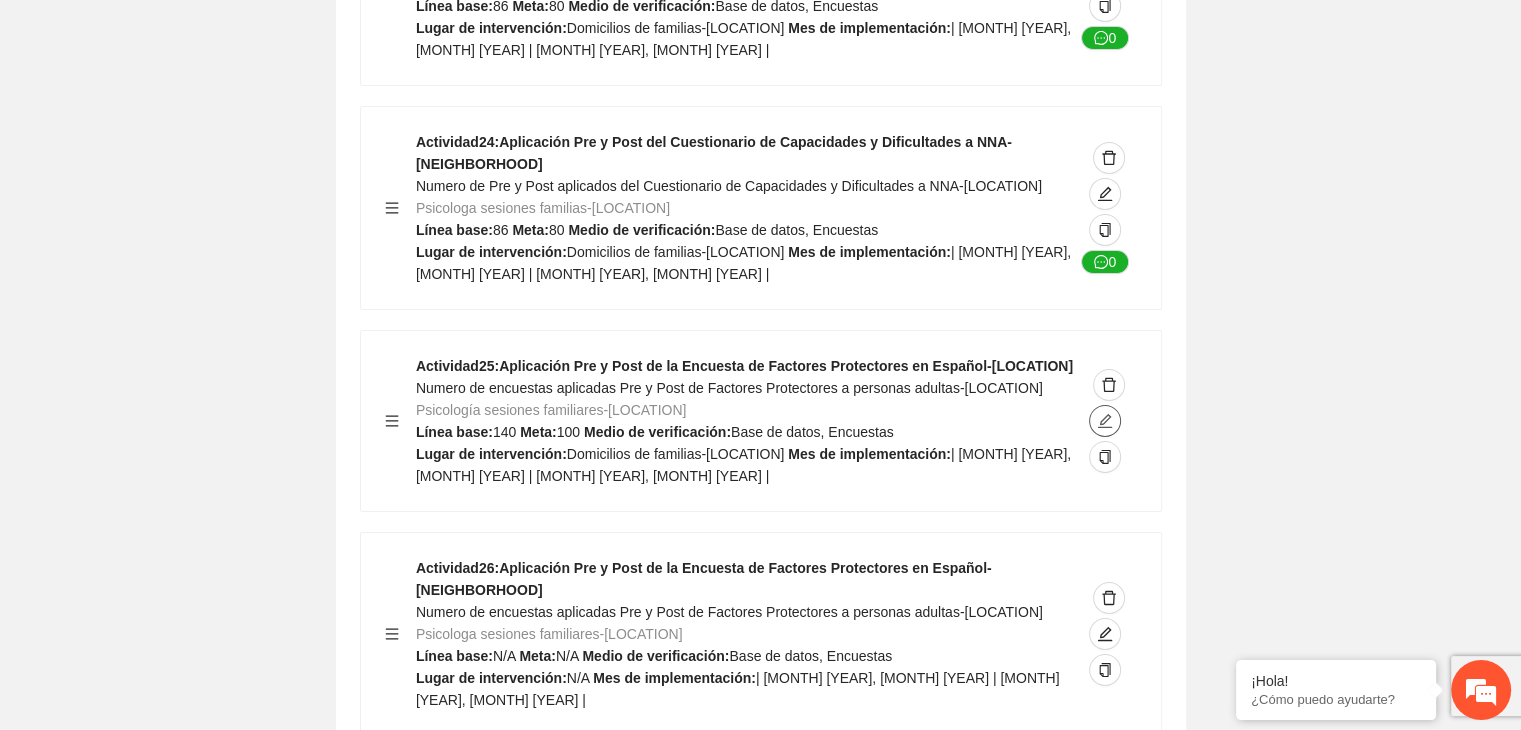 click 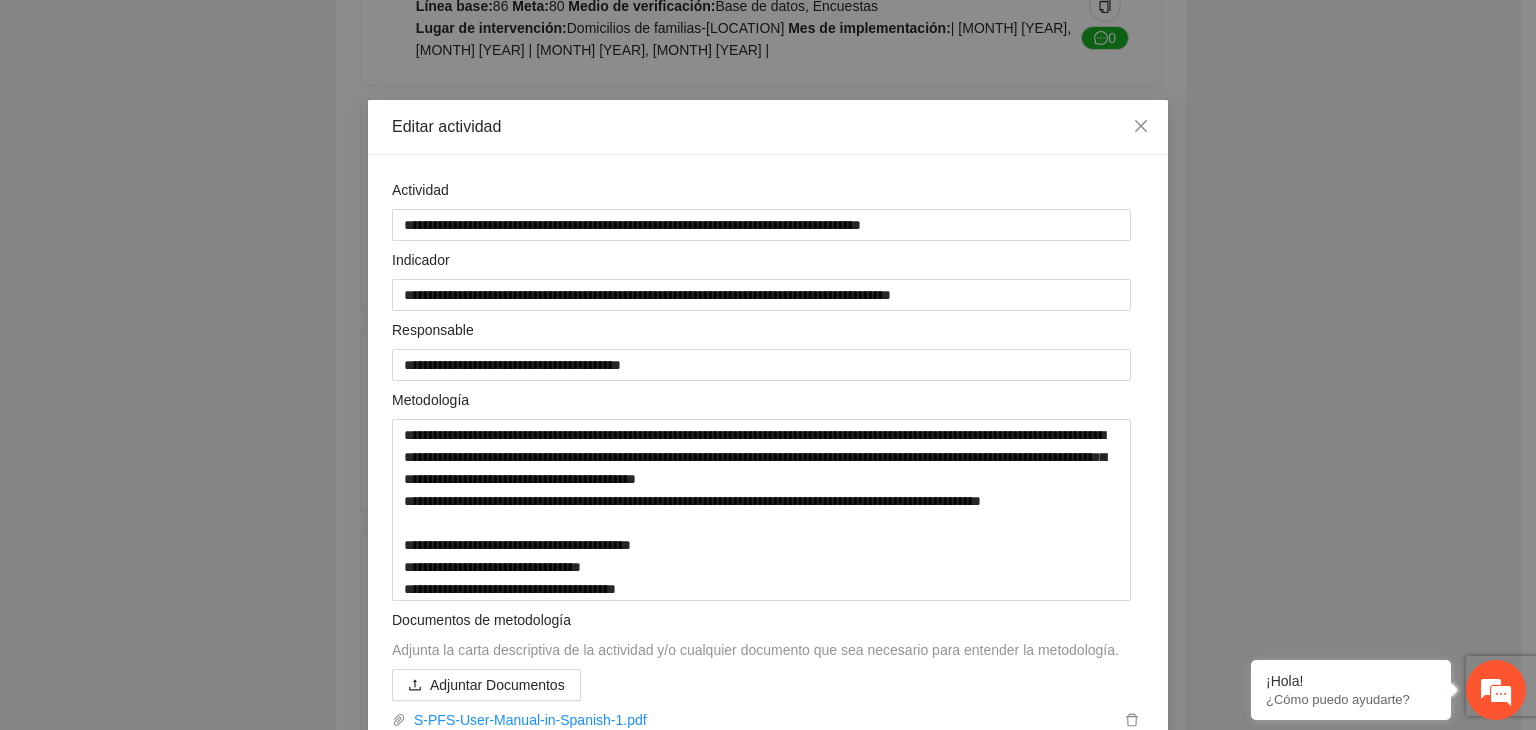 click on "**********" at bounding box center [768, 365] 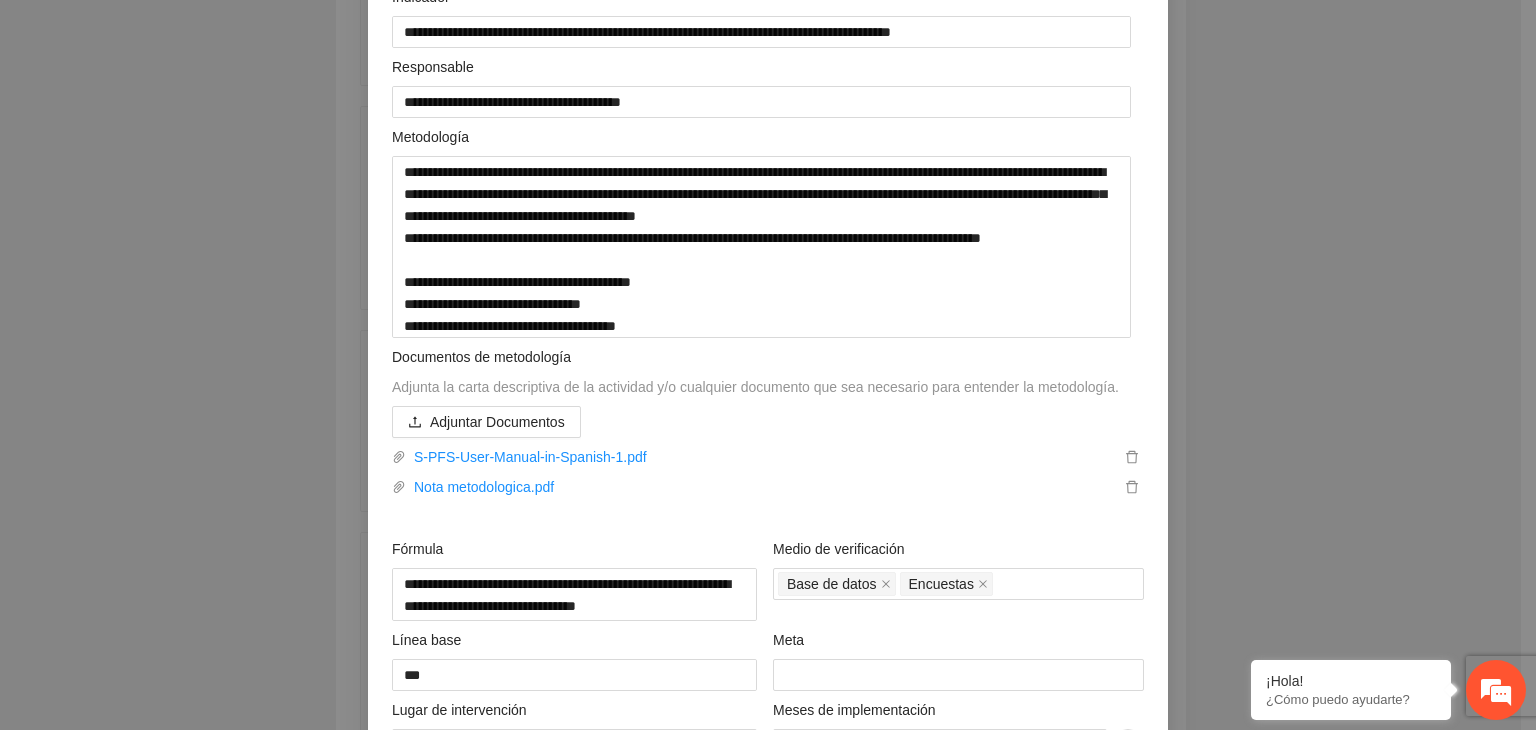 scroll, scrollTop: 280, scrollLeft: 0, axis: vertical 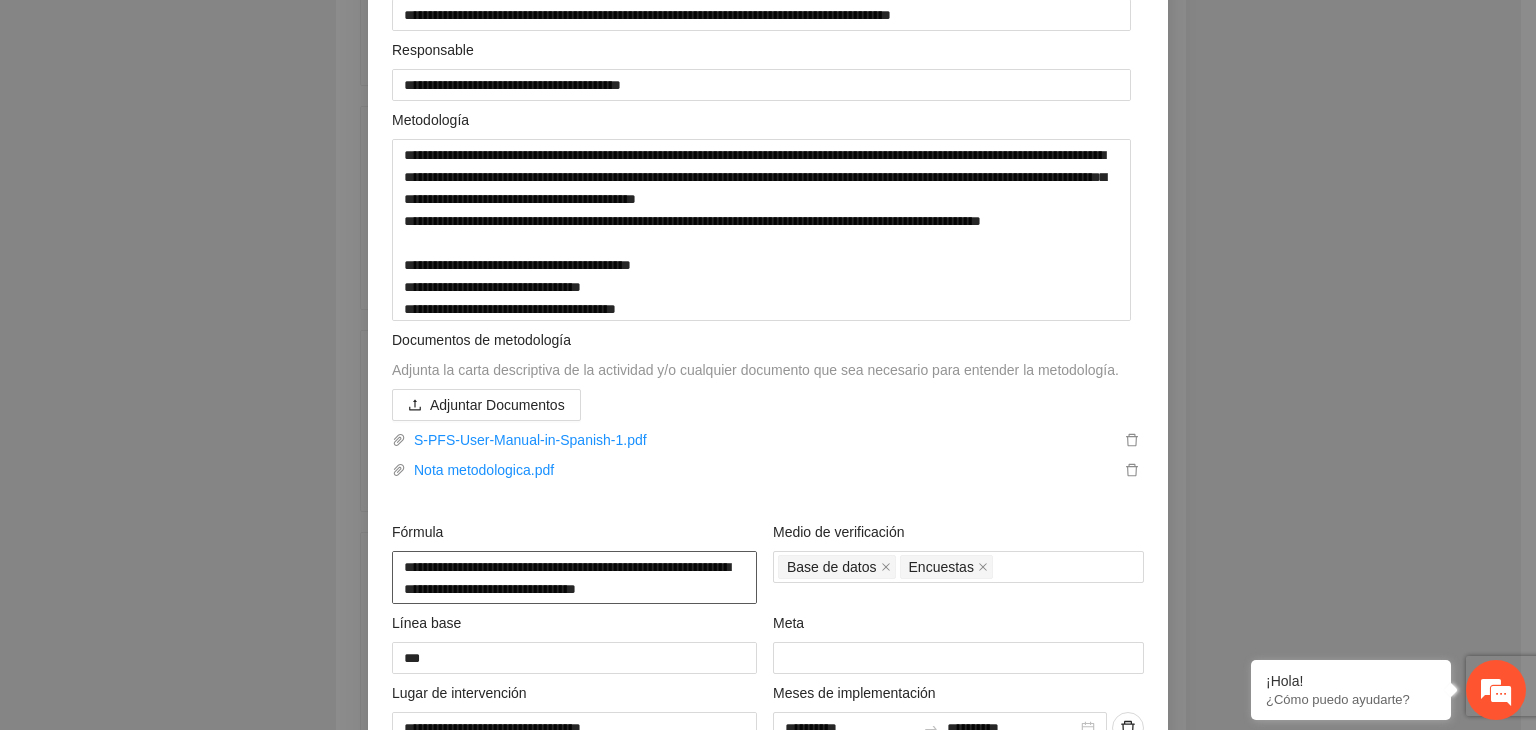 drag, startPoint x: 582, startPoint y: 597, endPoint x: 358, endPoint y: 554, distance: 228.08989 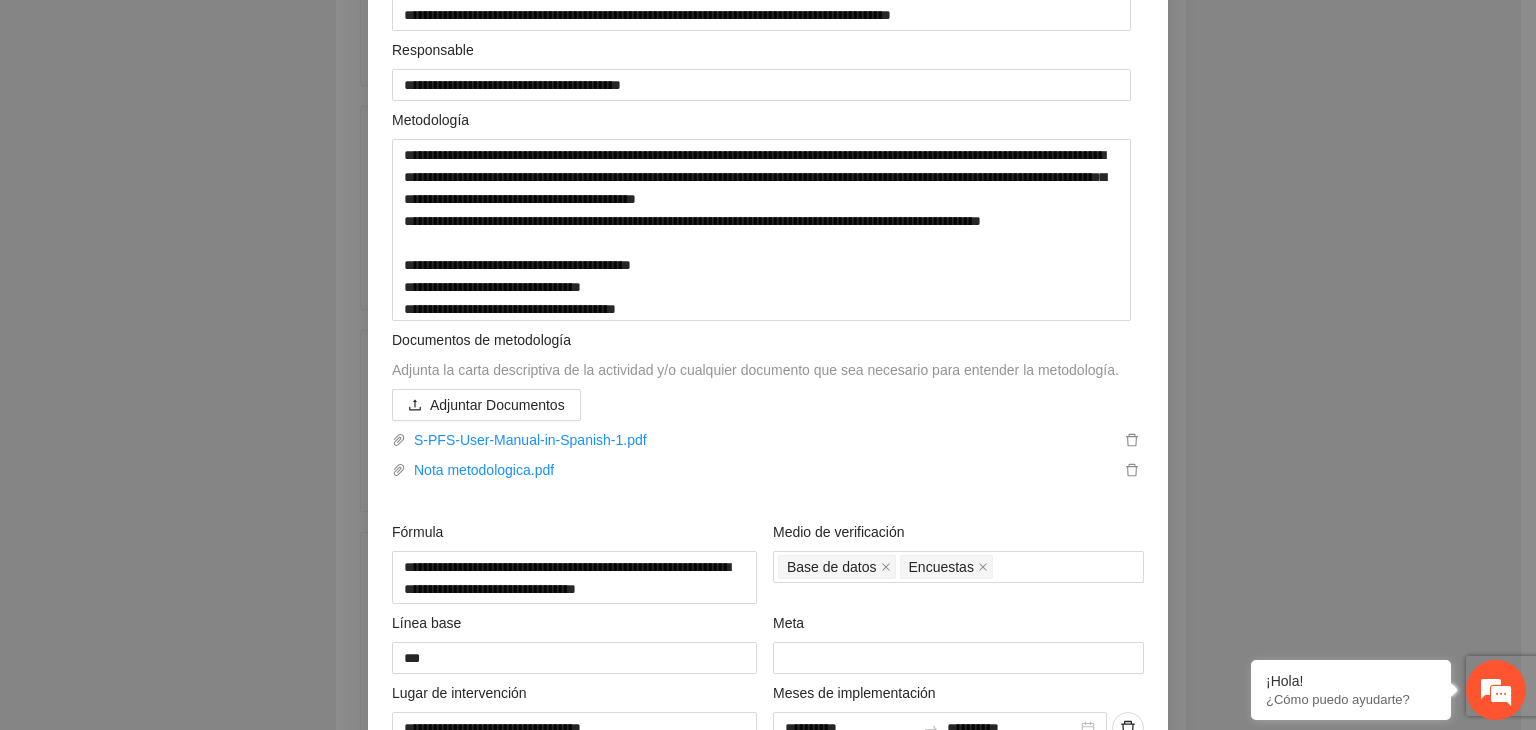 click on "**********" at bounding box center (768, 365) 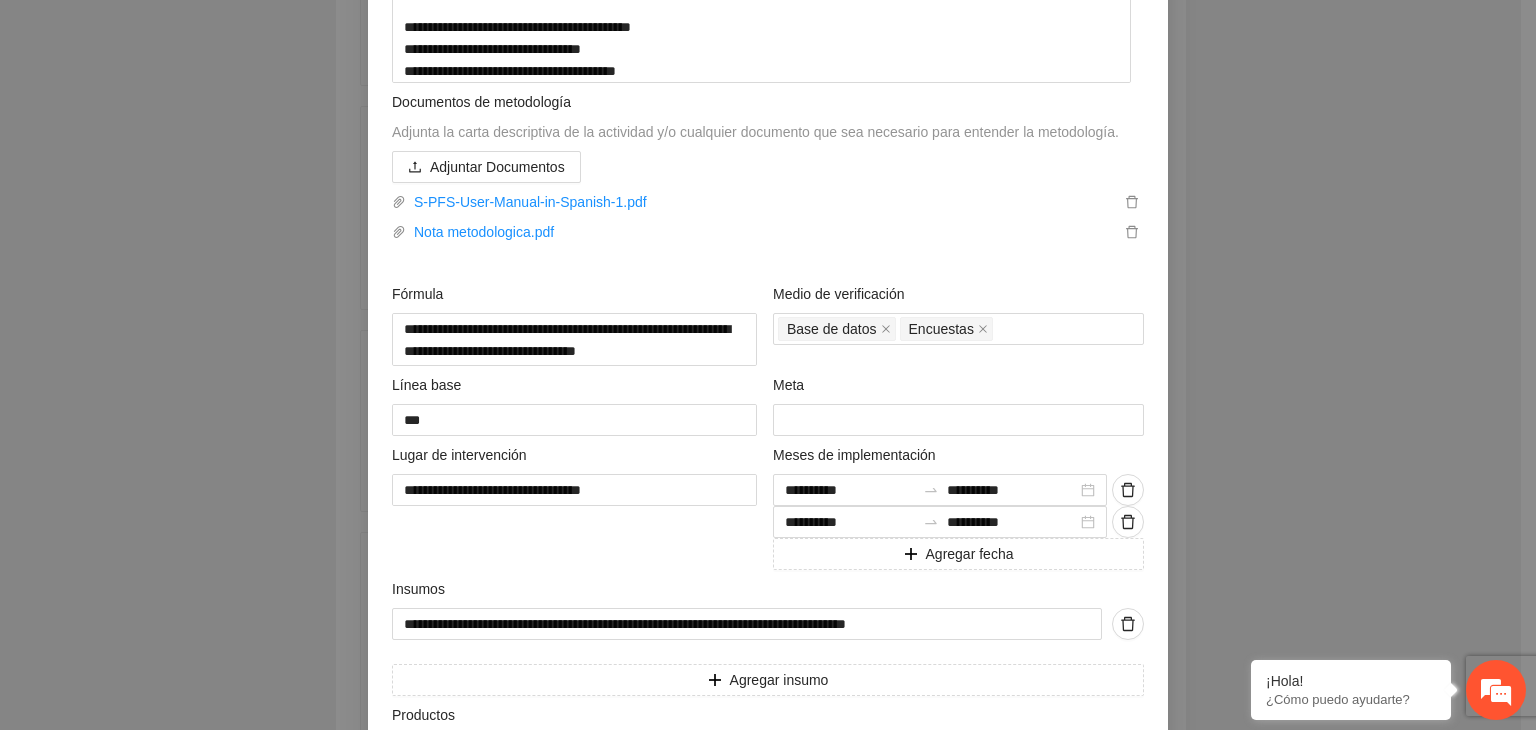 scroll, scrollTop: 715, scrollLeft: 0, axis: vertical 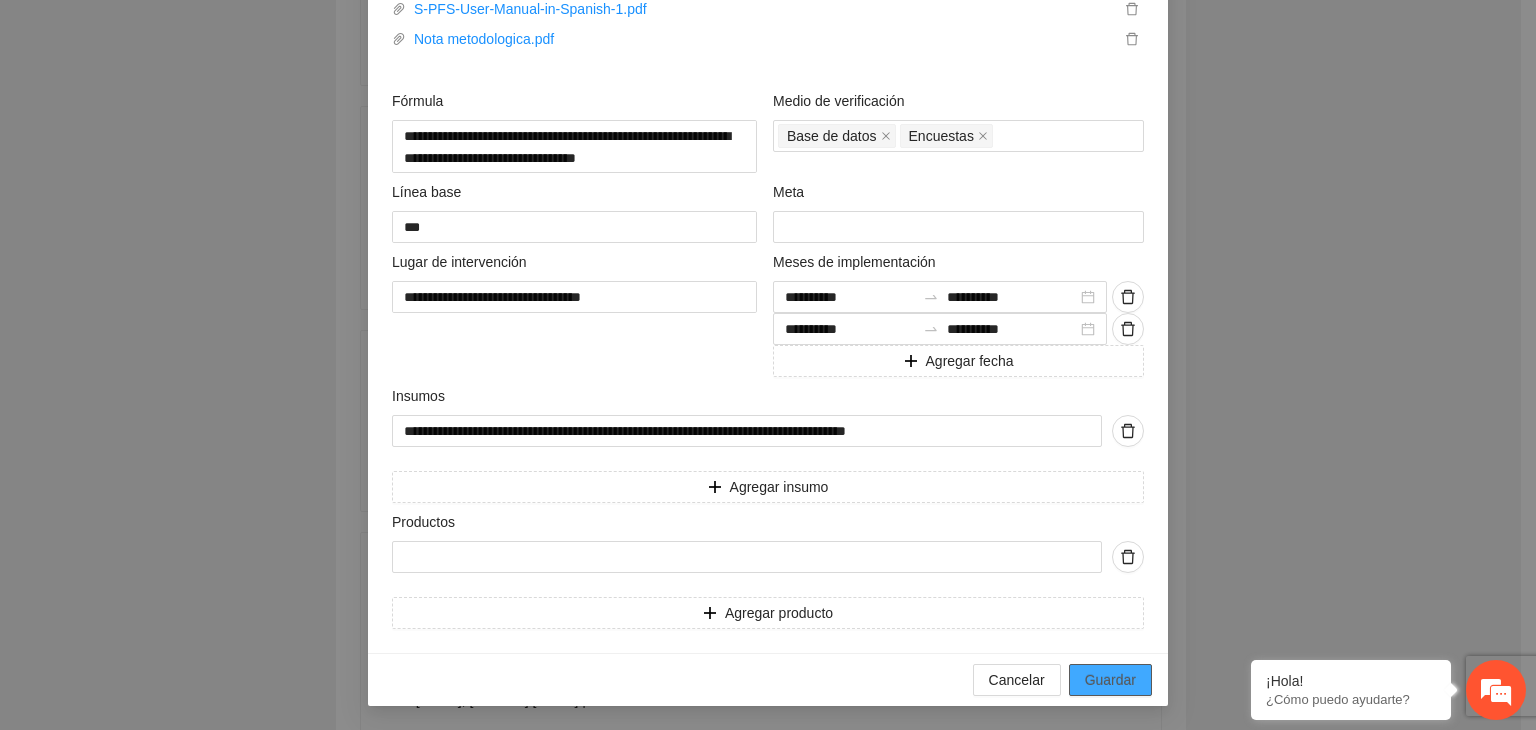 click on "Guardar" at bounding box center [1110, 680] 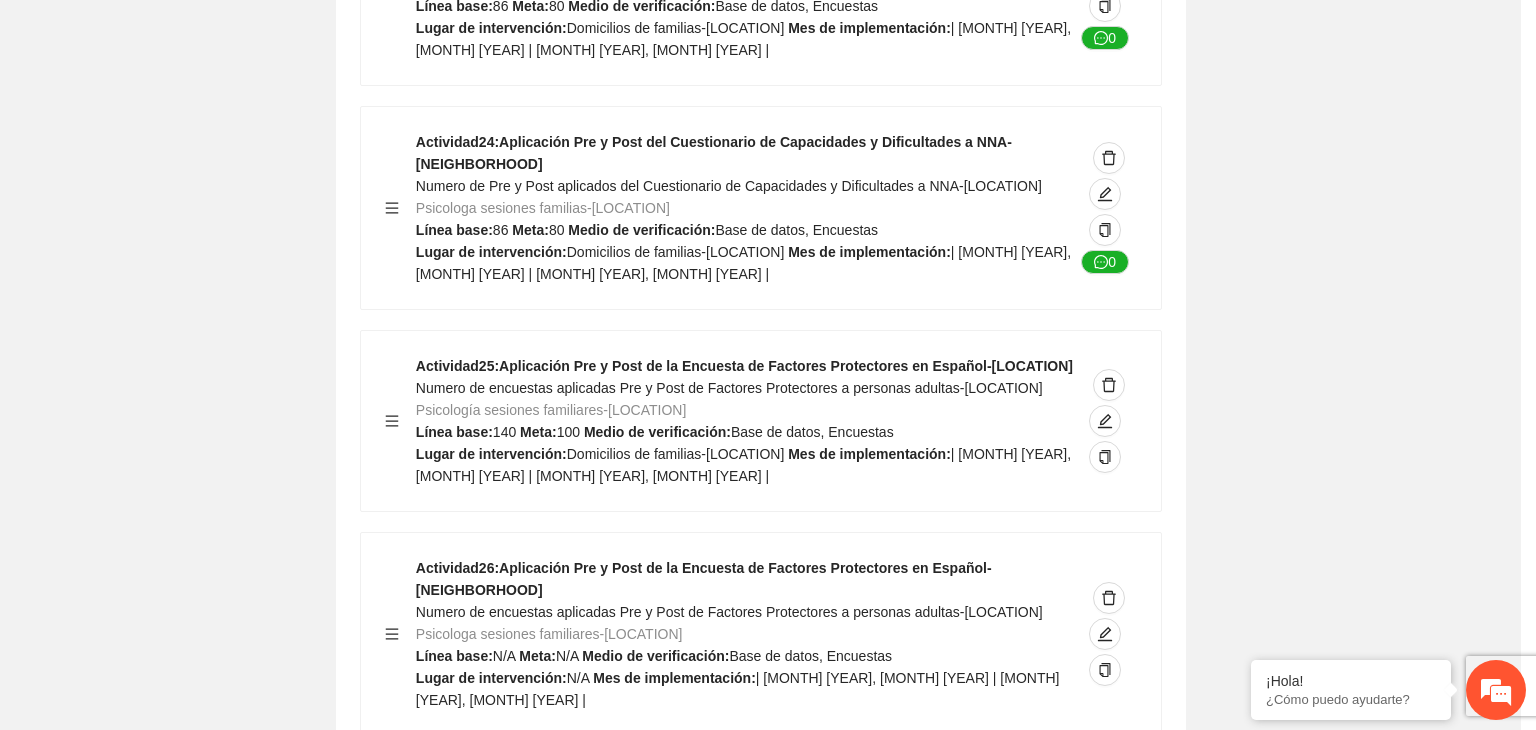 scroll, scrollTop: 264, scrollLeft: 0, axis: vertical 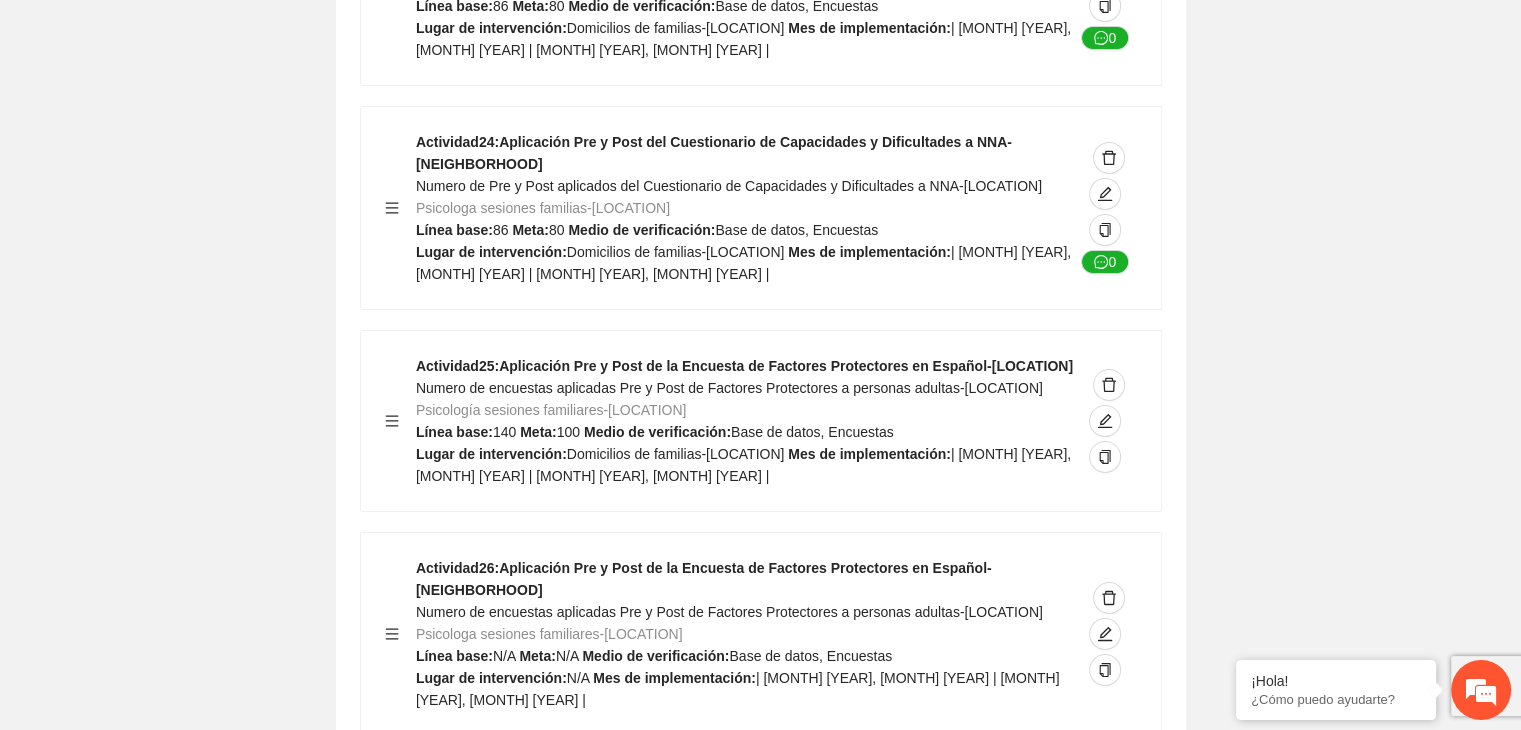 click on "Guardar Objetivo de desarrollo Exportar Contribuir a la disminución de incidencia en violencia familiar en las zonas de [NEIGHBORHOOD], [NEIGHBORHOOD] y [NEIGHBORHOOD] del Municipio de Chihuahua. Indicadores Indicador 1 : Violencia familiar disminuyendo en un 5% en [NEIGHBORHOOD] Número de carpetas de investigación de Violencia familiar disminuyendo en un 5% en [NEIGHBORHOOD] Metodología: Se solicita información al Observatorio Ciudadano de FICOSEC sobre el número de carpetas de violencia familiar en las colonias de intervención Línea base: 29 Meta: 25 Fórmula: Suma de carpetas de investigación de violencia familiar disminuyendo en un 5% en [NEIGHBORHOOD] Medio de verificación: Reporte/Informe 0 Indicador 2 : Violencia familiar disminuyendo en un 5% en [NEIGHBORHOOD] Número de carpetas de investigación de Violencia familiar disminuyendo en un 5% en [NEIGHBORHOOD] Metodología: Línea base: 63 Meta: 56 Fórmula: Medio de verificación: Reporte/Informe 0 3 :" at bounding box center (760, -6407) 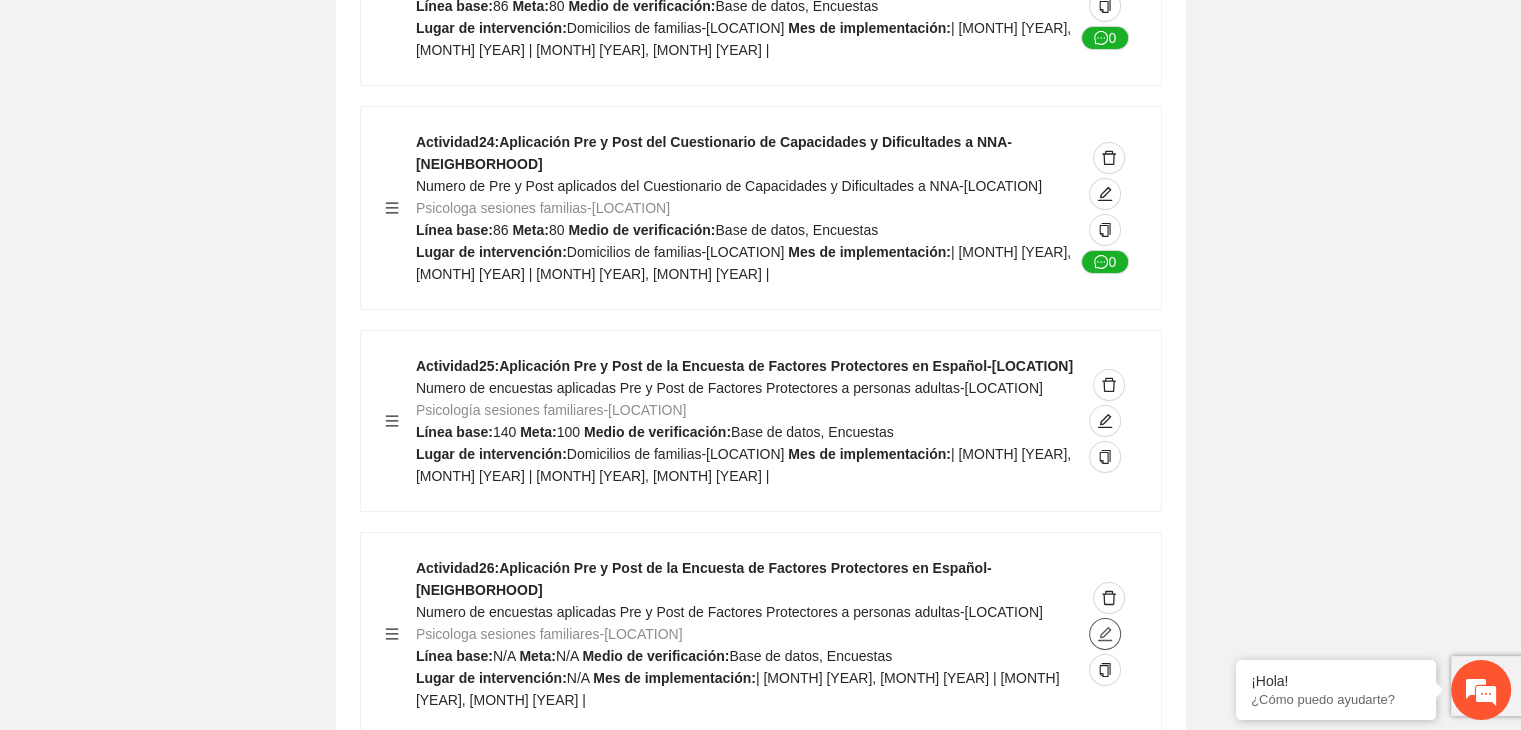 click 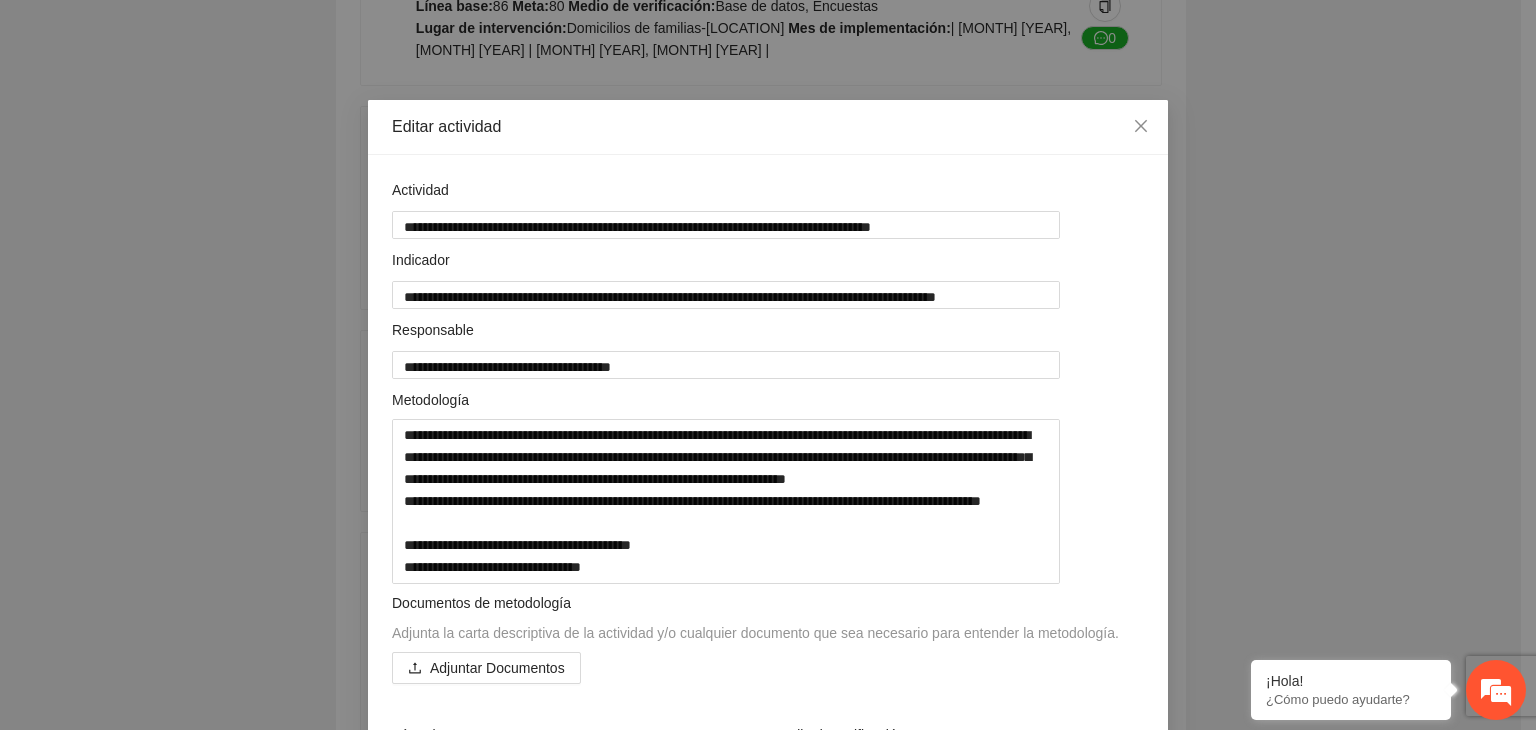 click on "**********" at bounding box center (768, 365) 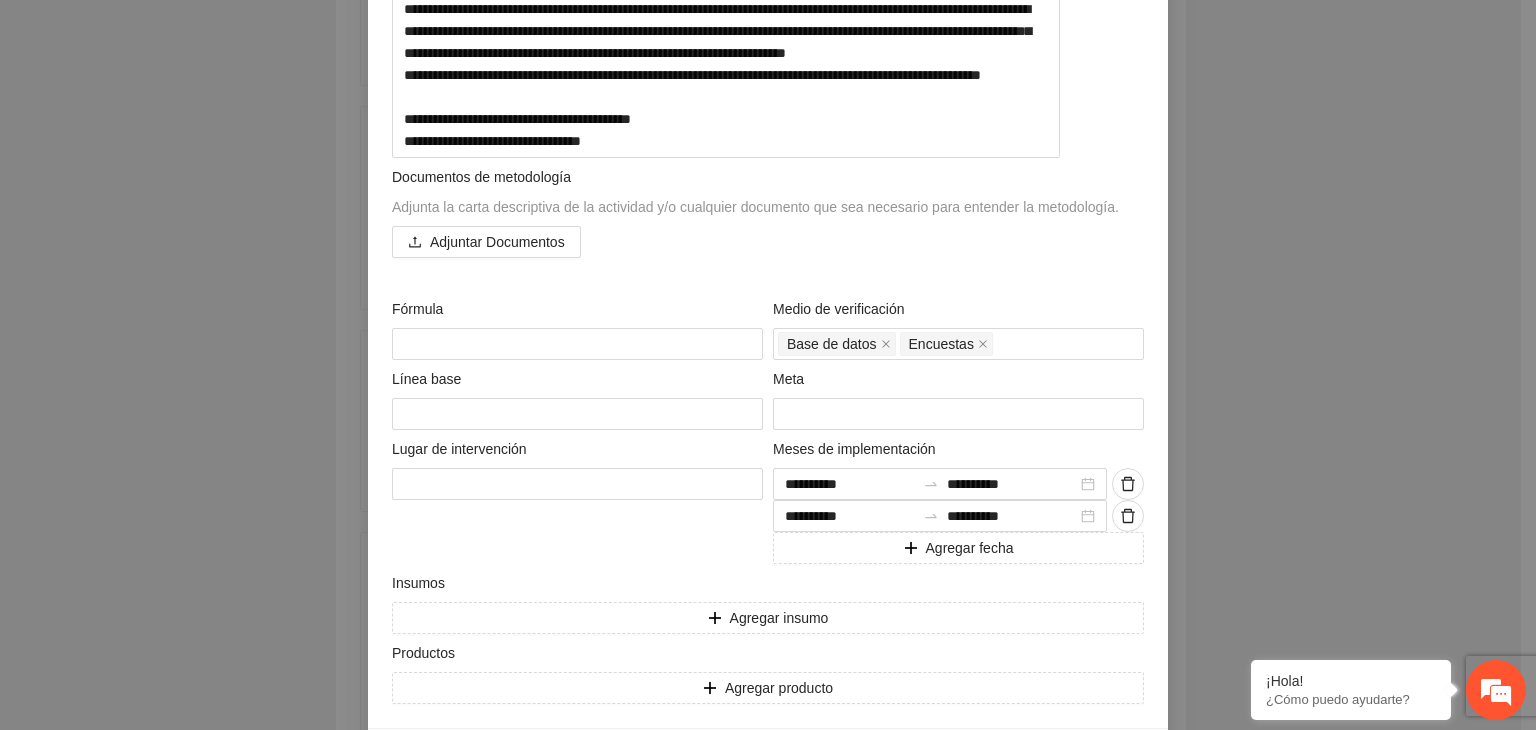 scroll, scrollTop: 440, scrollLeft: 0, axis: vertical 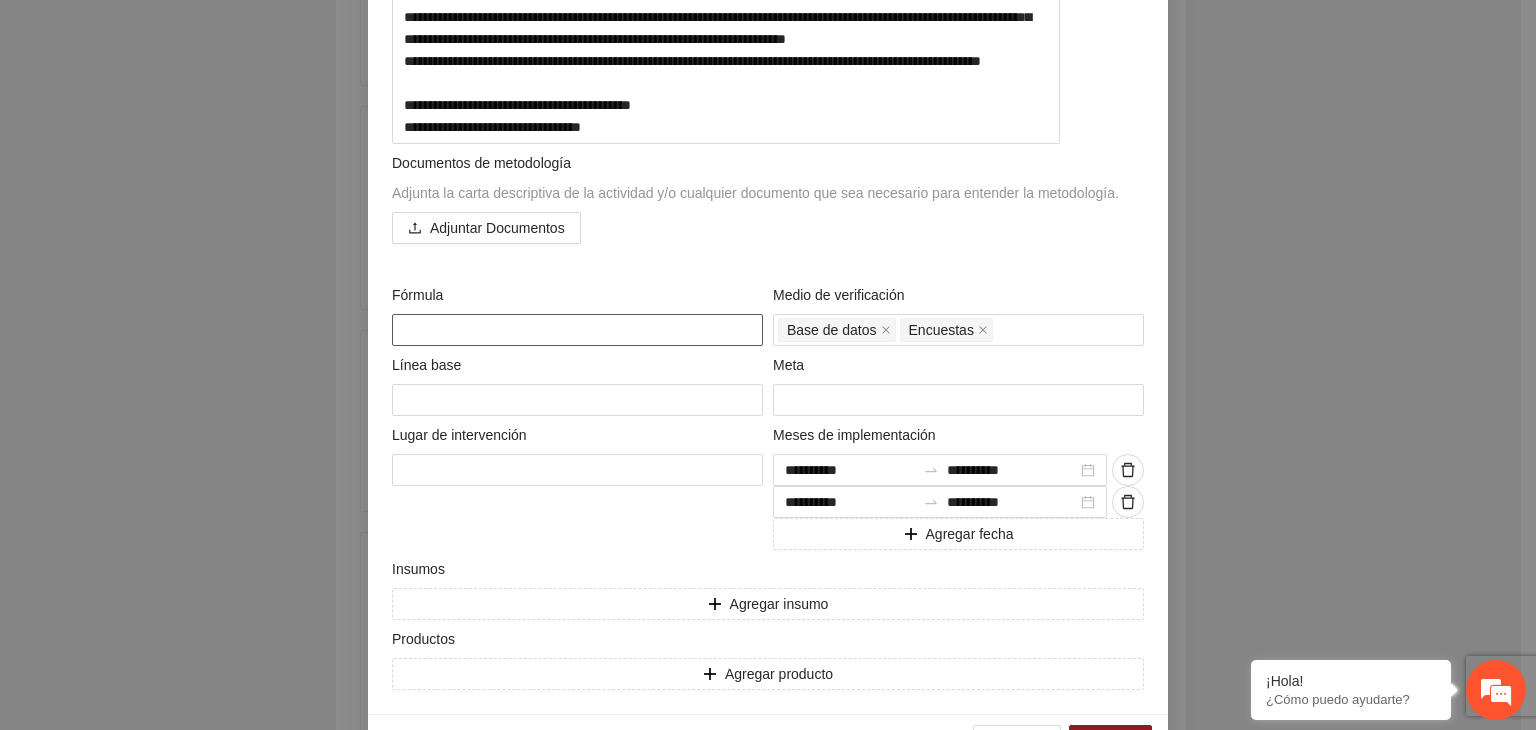 click at bounding box center [577, 330] 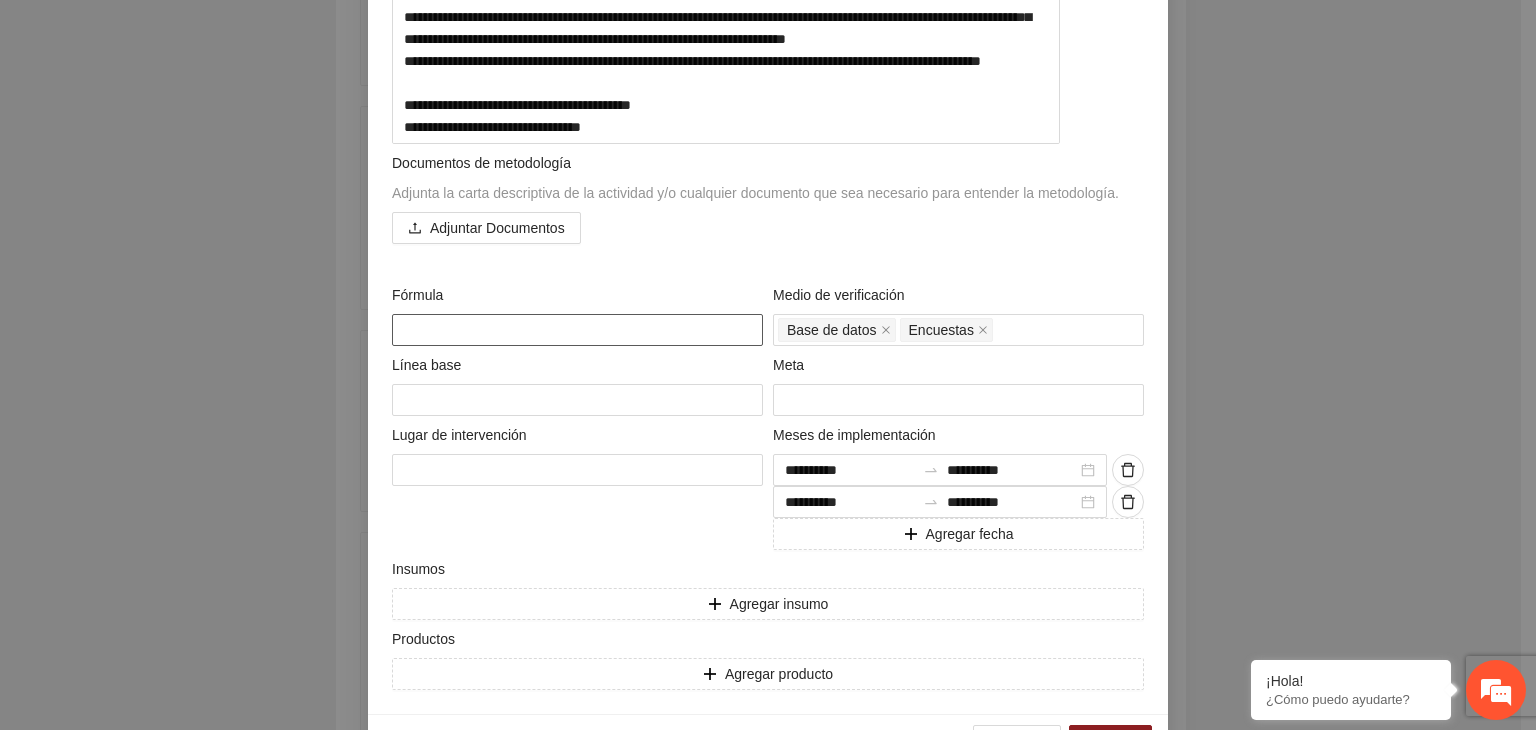 paste on "**********" 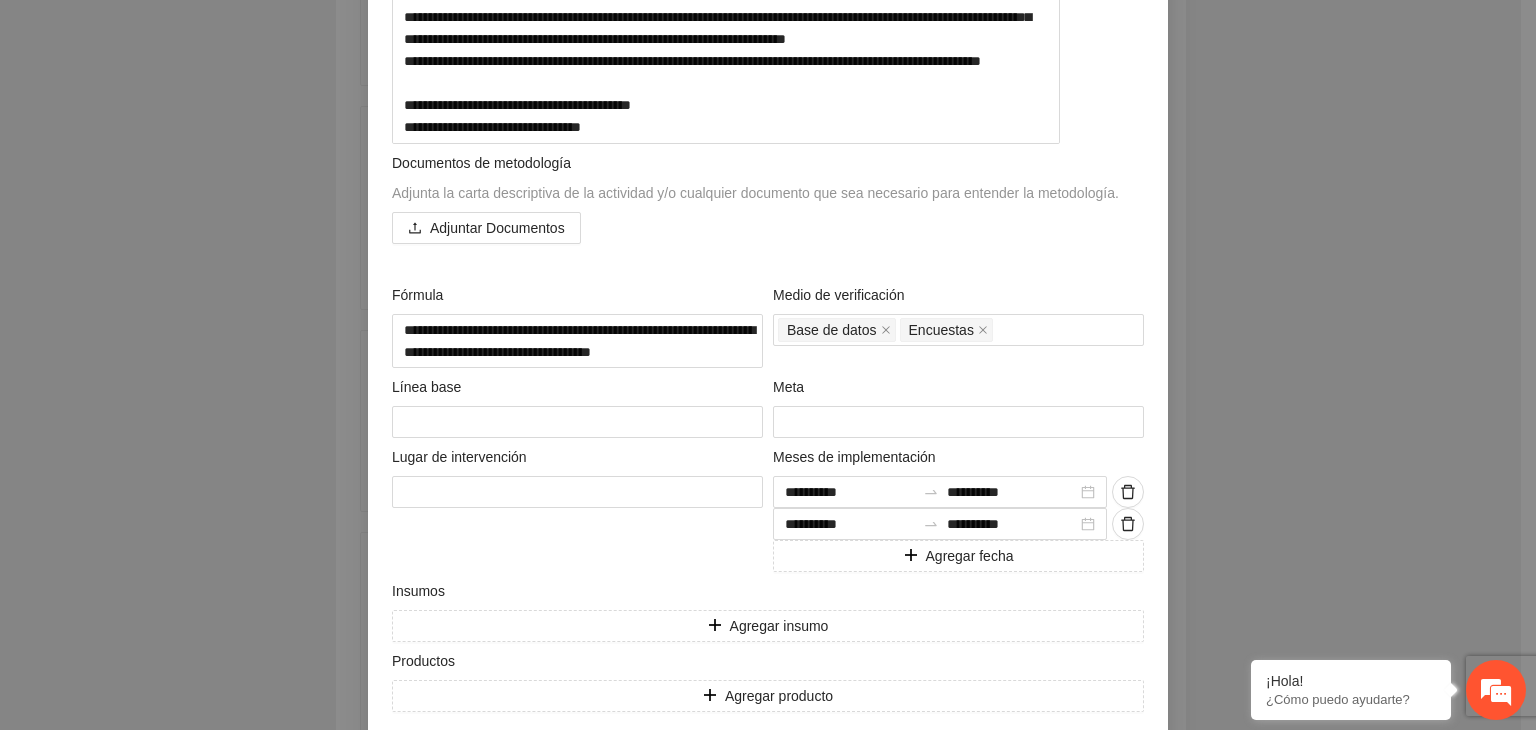click on "**********" at bounding box center [768, 365] 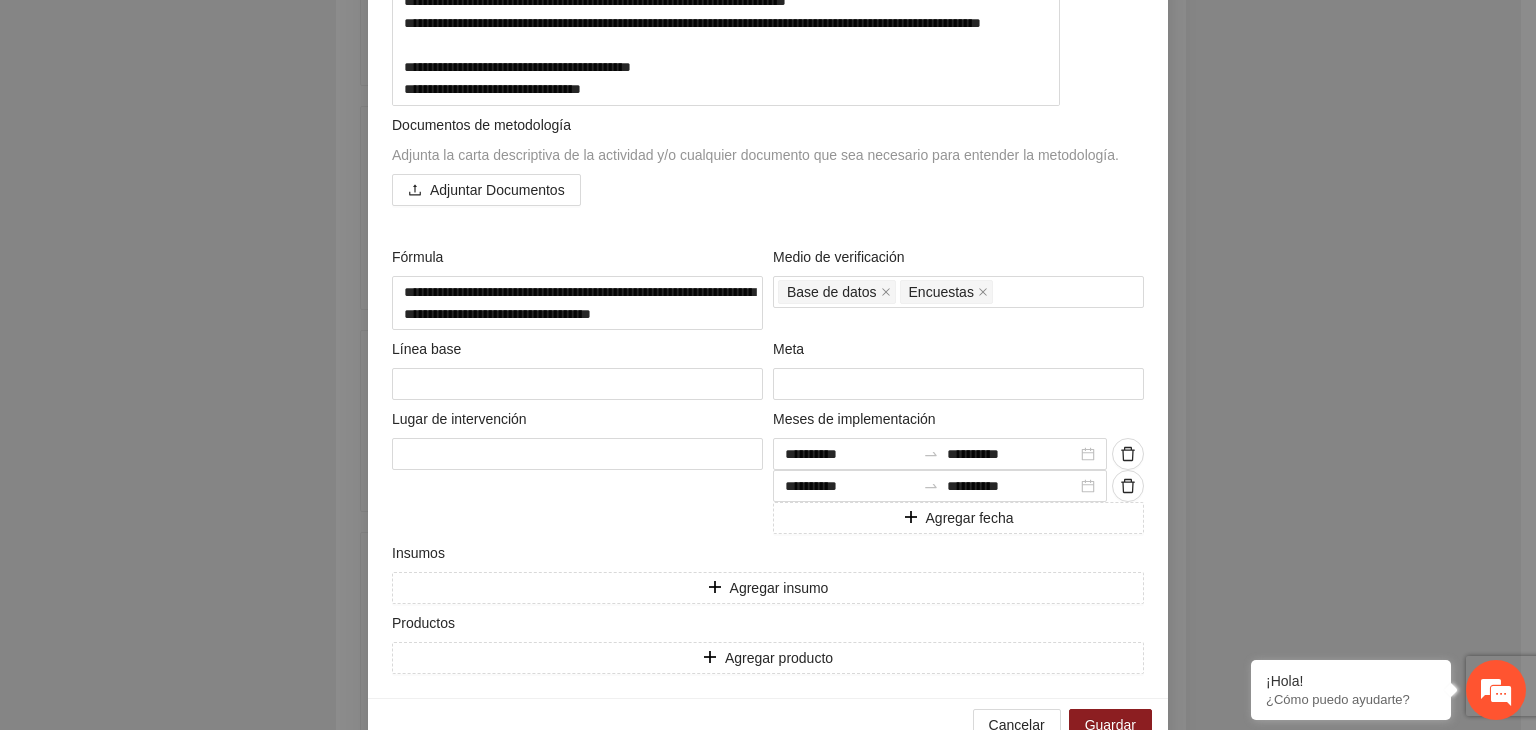 scroll, scrollTop: 480, scrollLeft: 0, axis: vertical 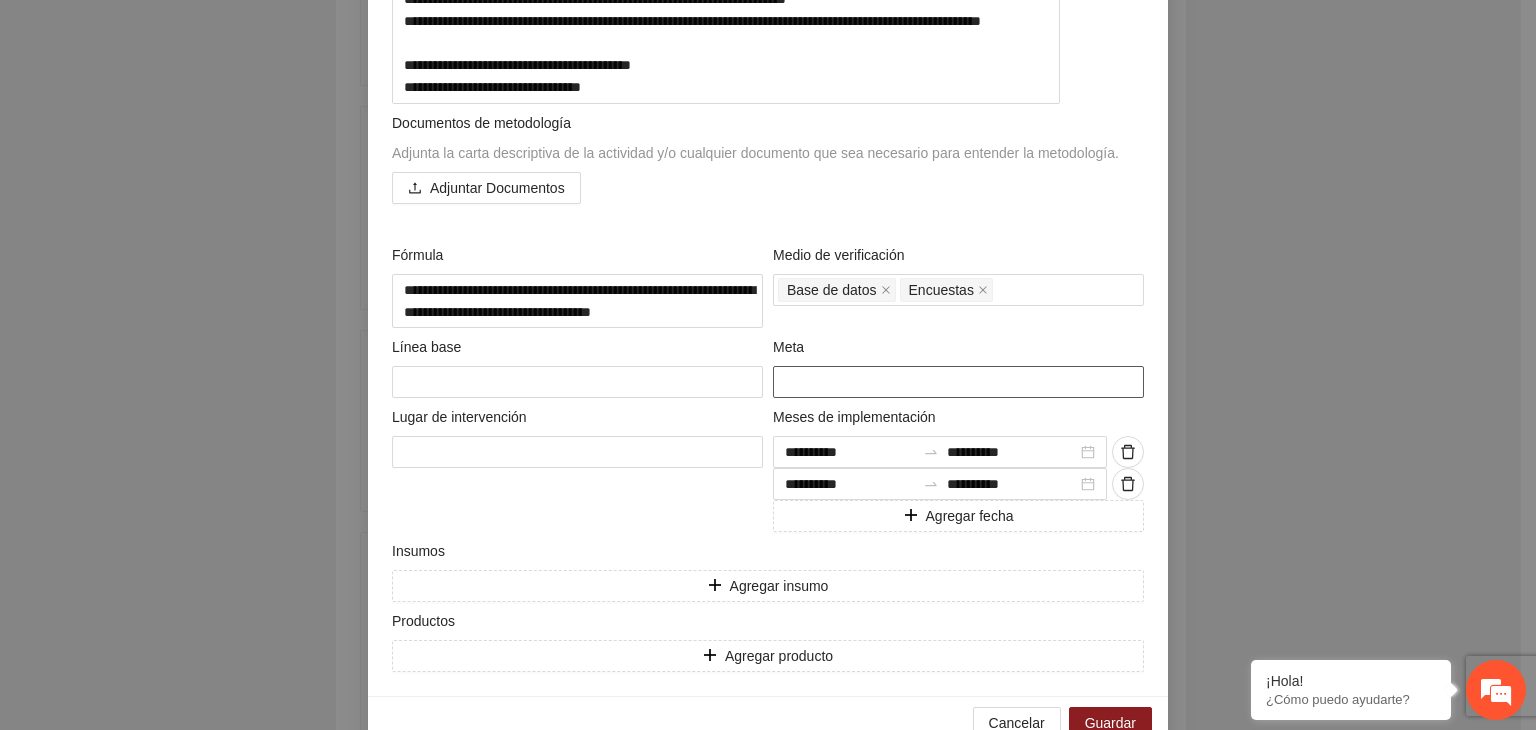 click at bounding box center [958, 382] 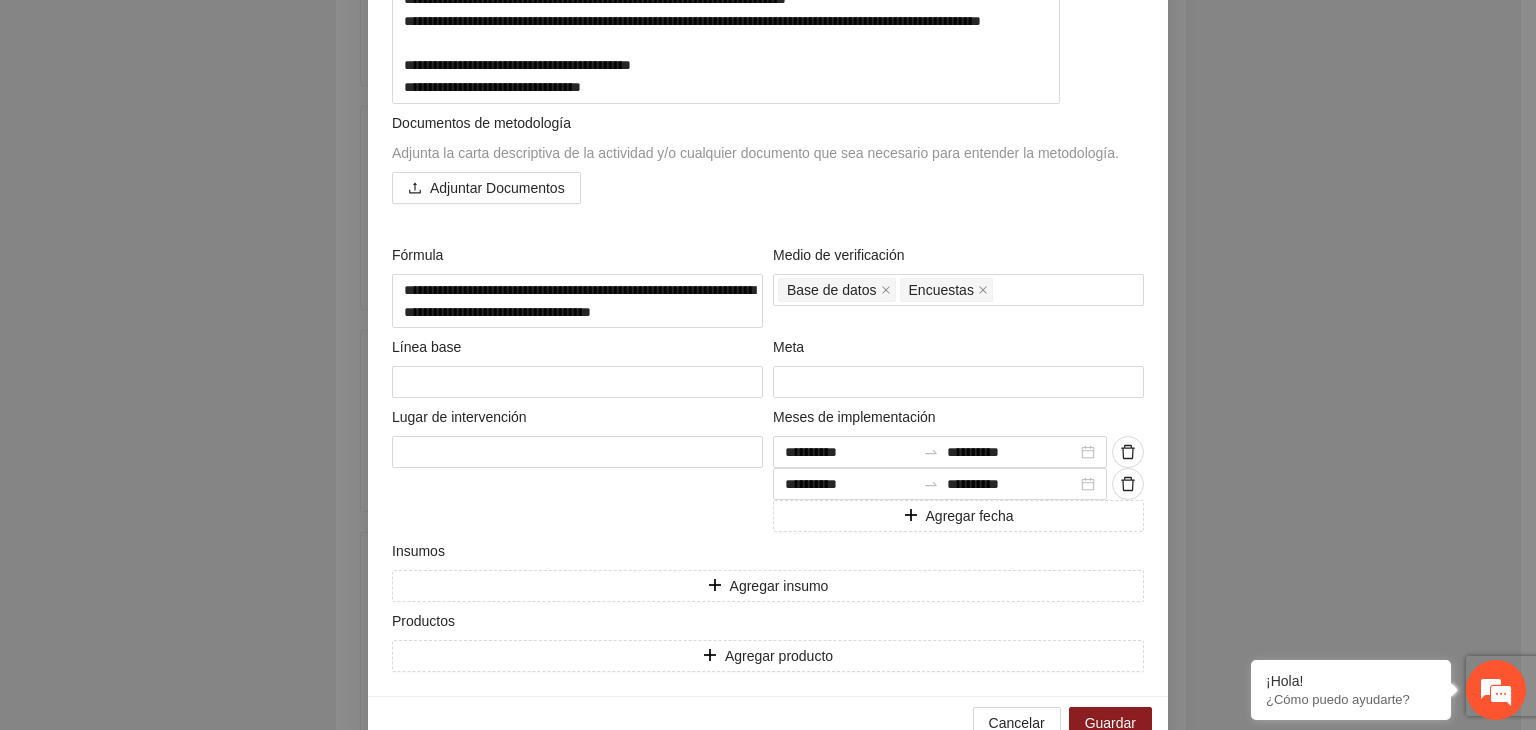 click on "**********" at bounding box center (768, 365) 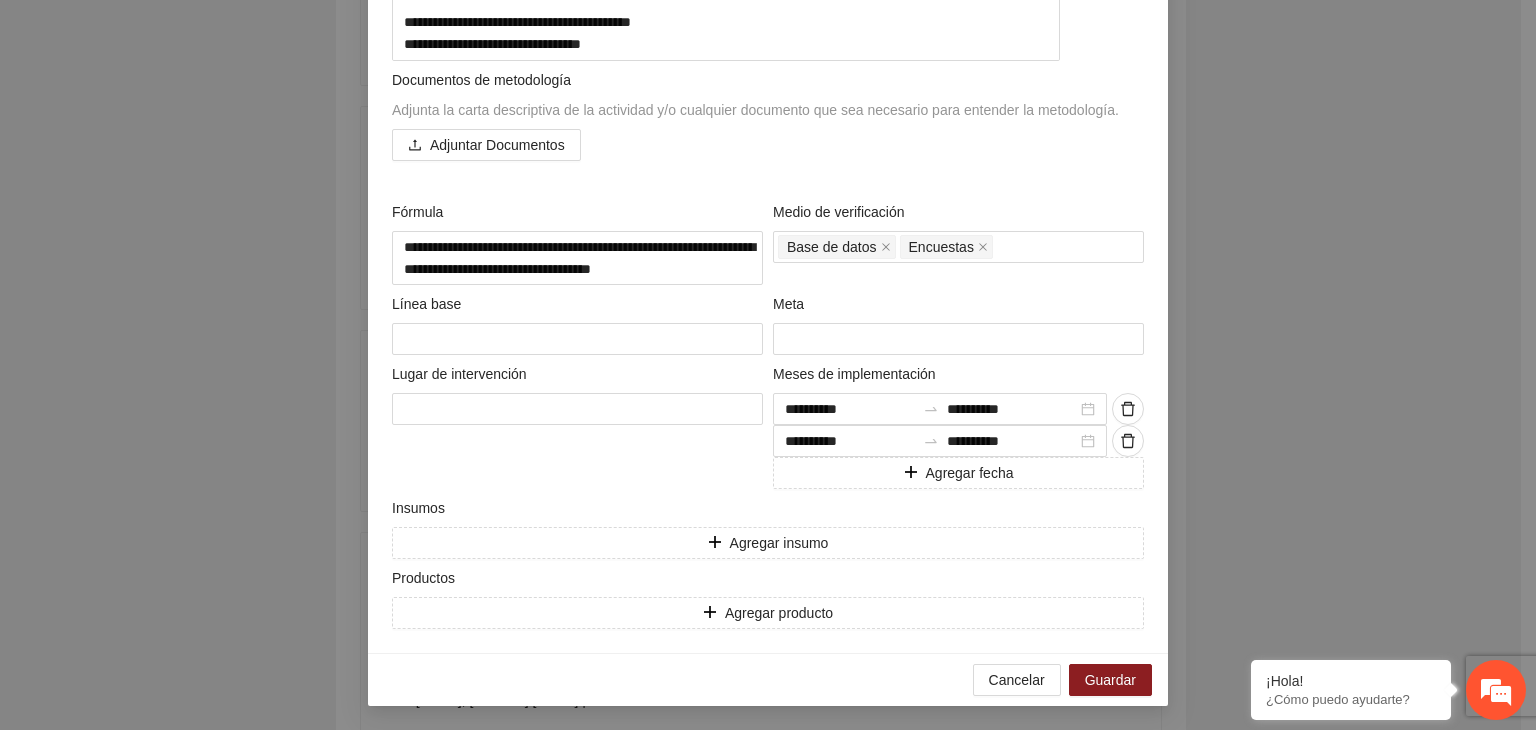 scroll, scrollTop: 503, scrollLeft: 0, axis: vertical 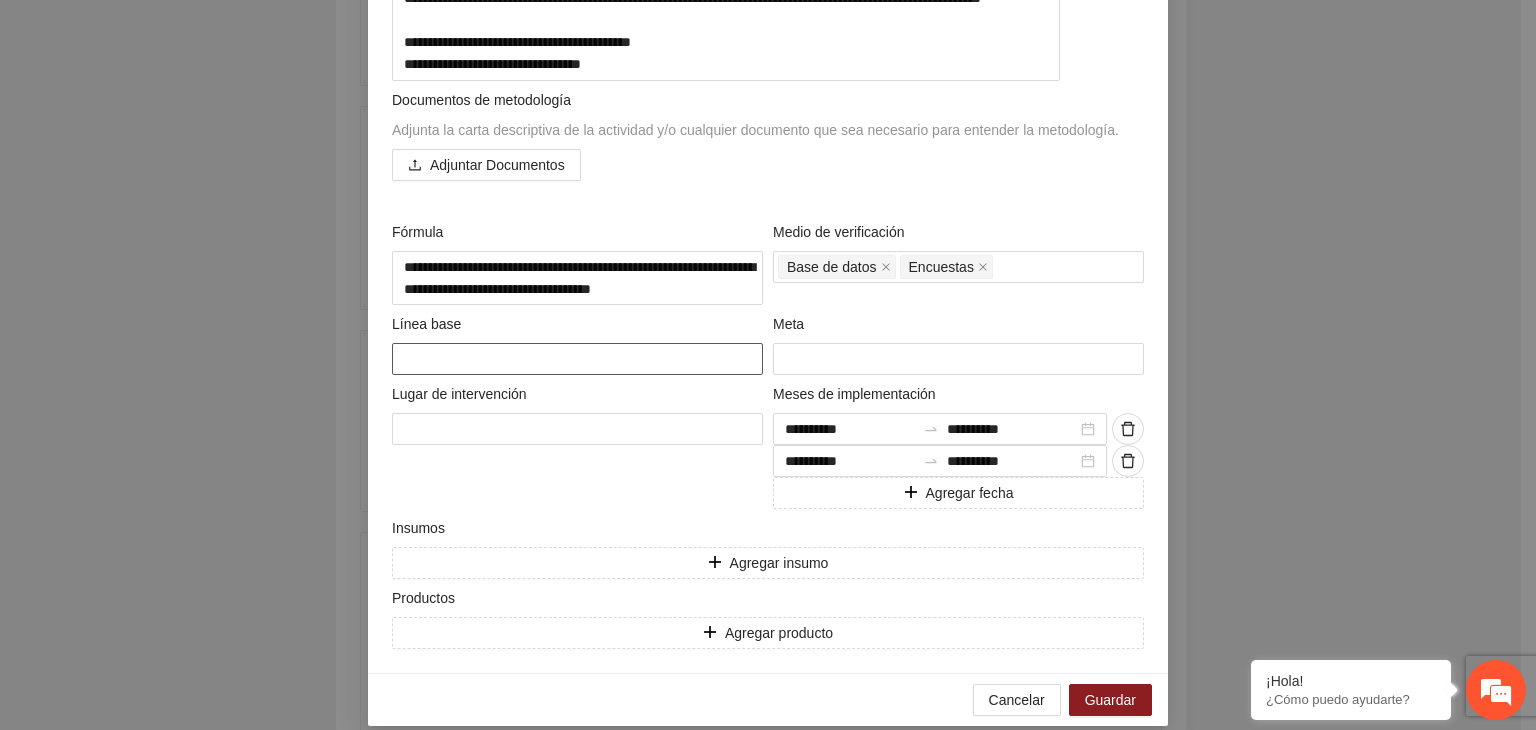 click at bounding box center (577, 359) 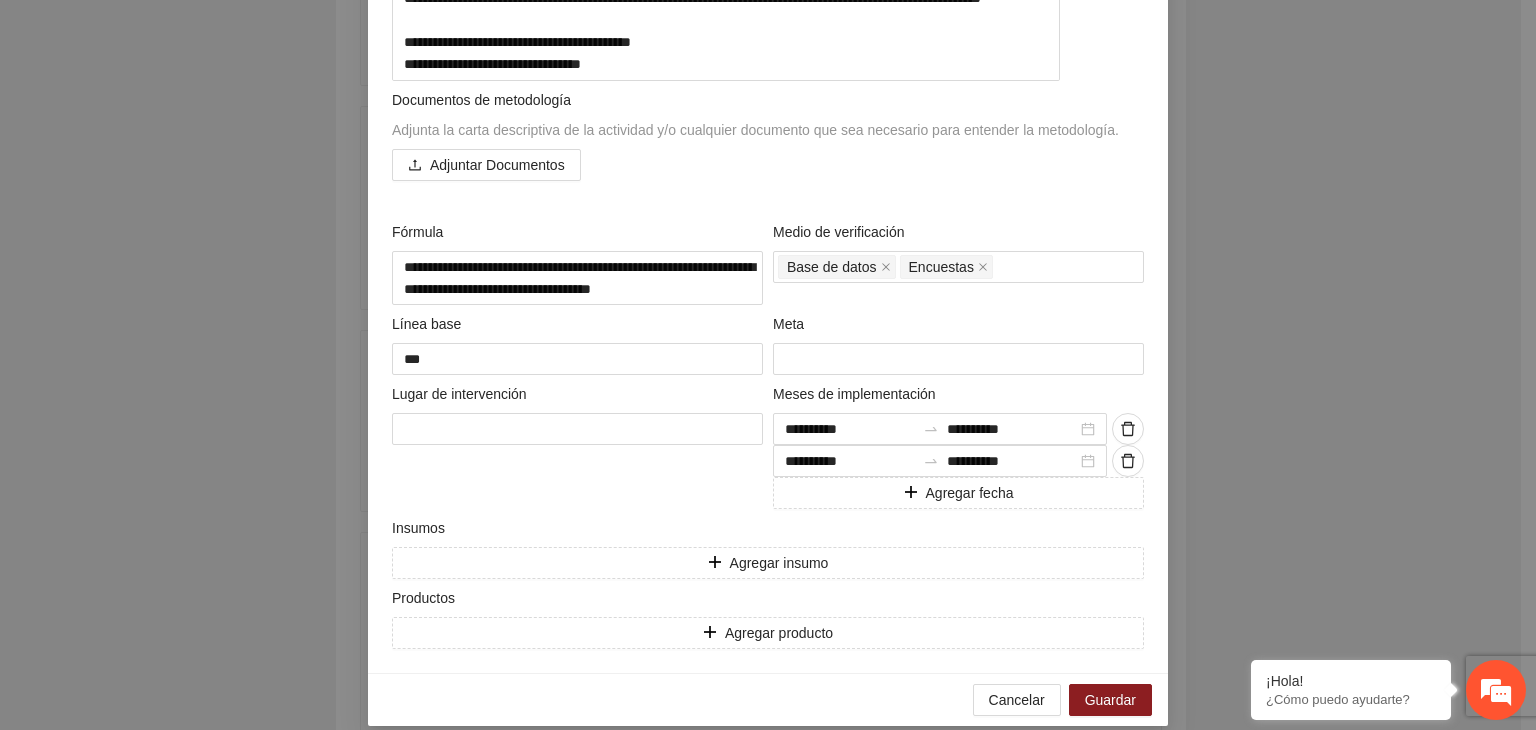 click on "**********" at bounding box center (768, 365) 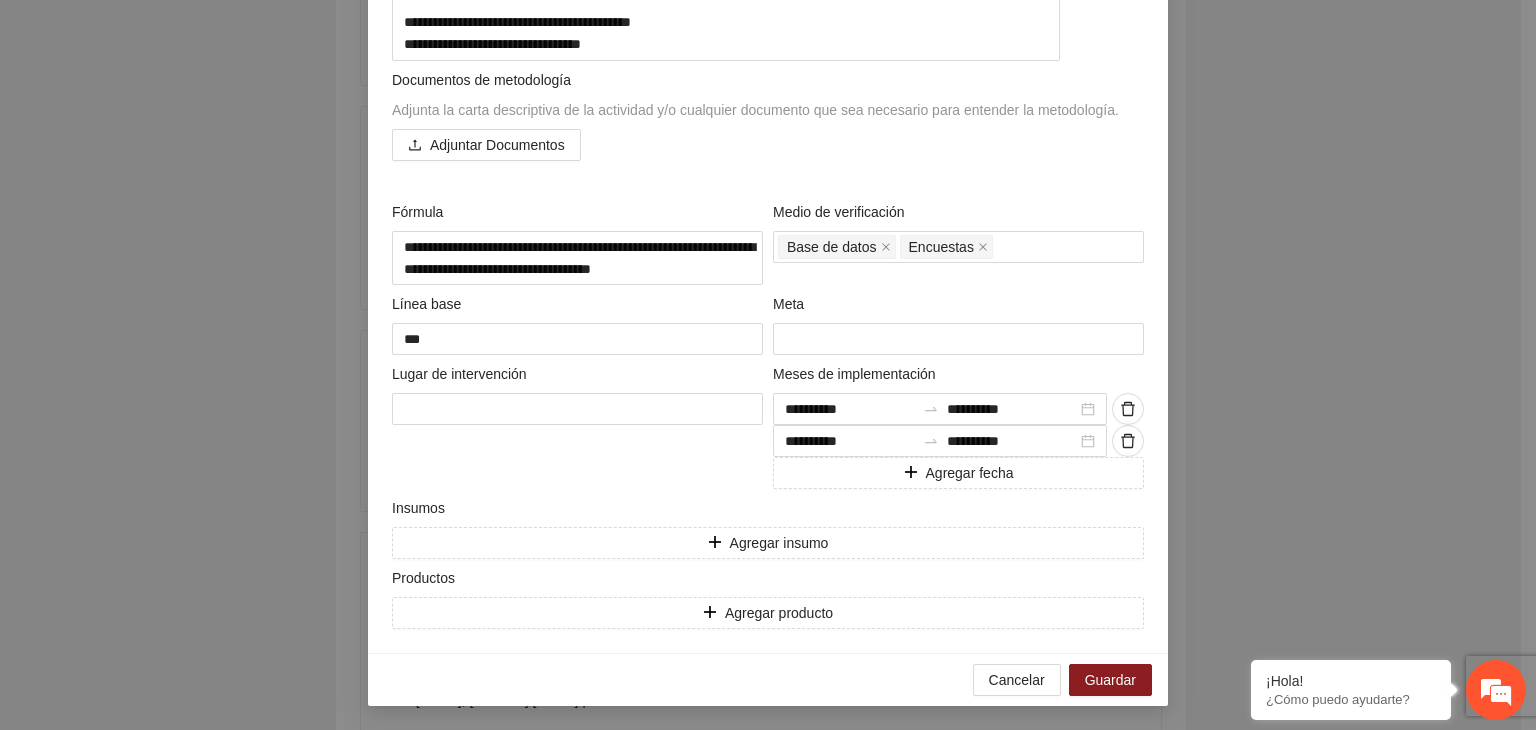 scroll, scrollTop: 543, scrollLeft: 0, axis: vertical 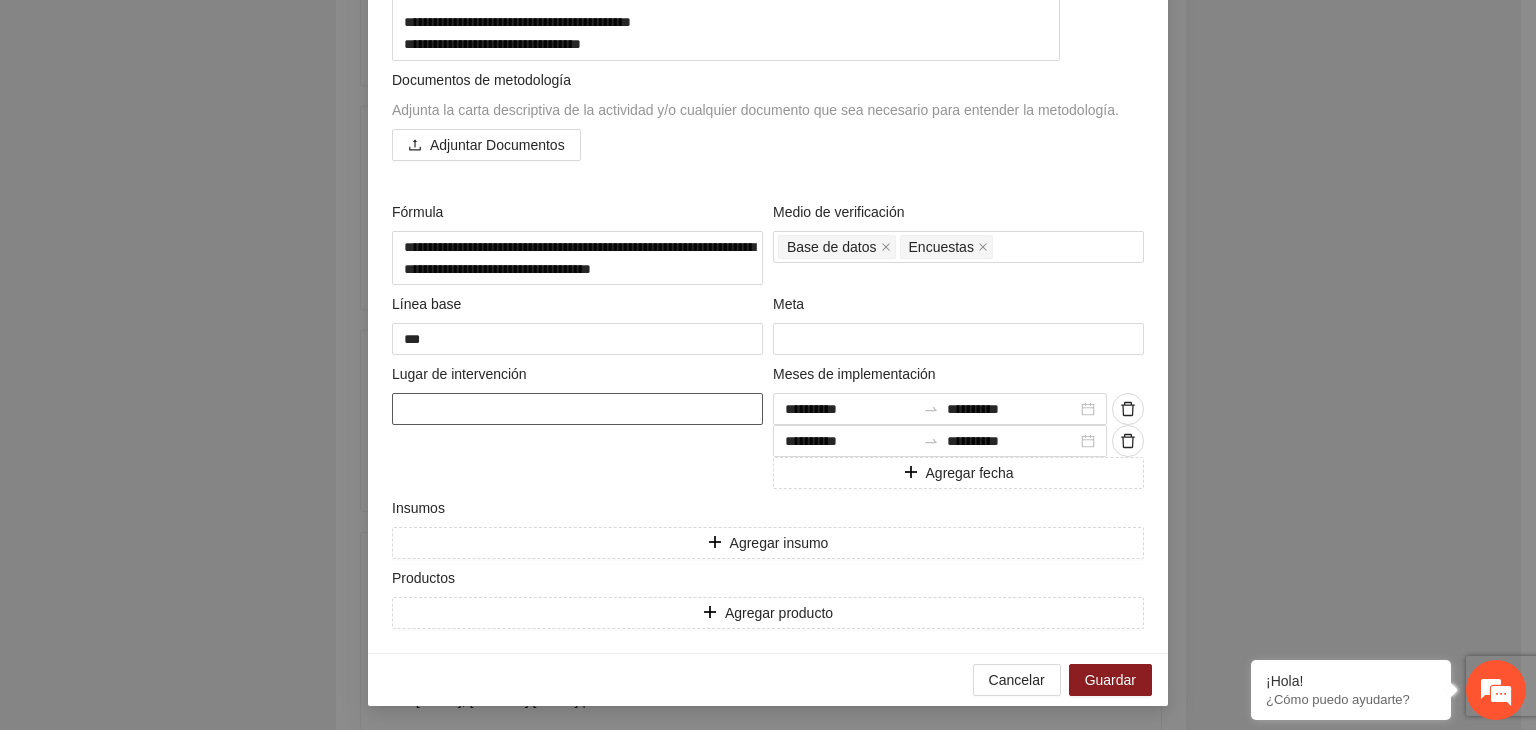 click at bounding box center (577, 409) 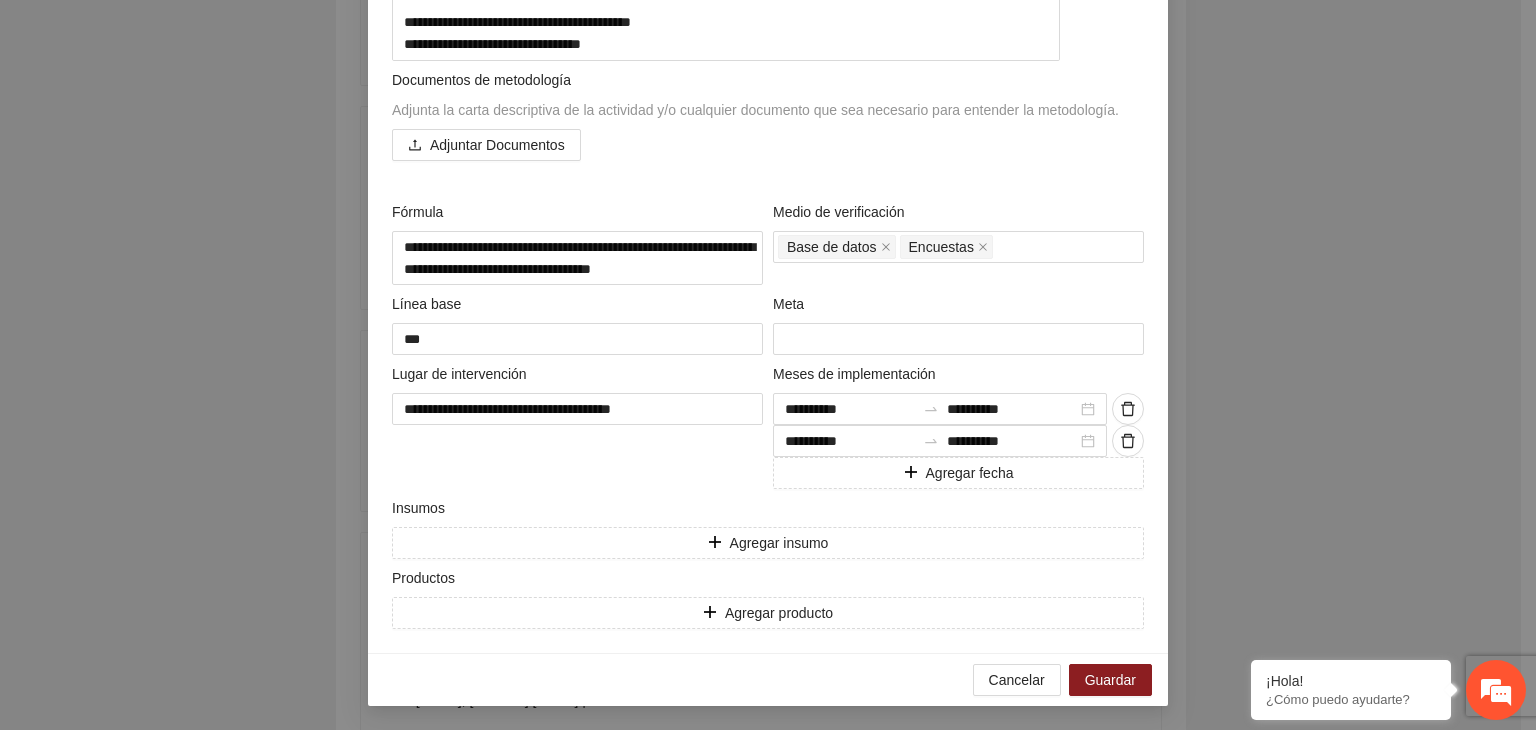 click on "**********" at bounding box center [768, 365] 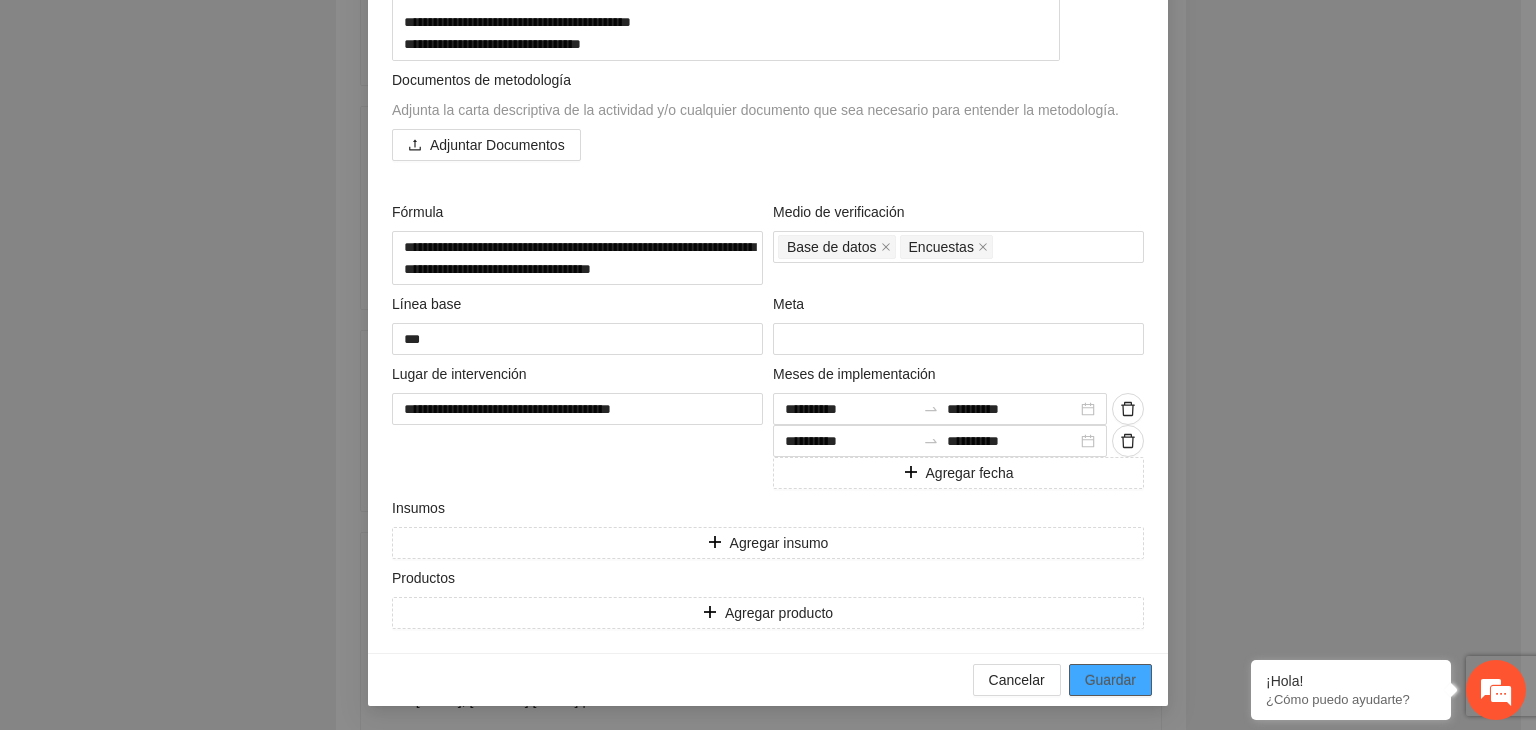 click on "Guardar" at bounding box center [1110, 680] 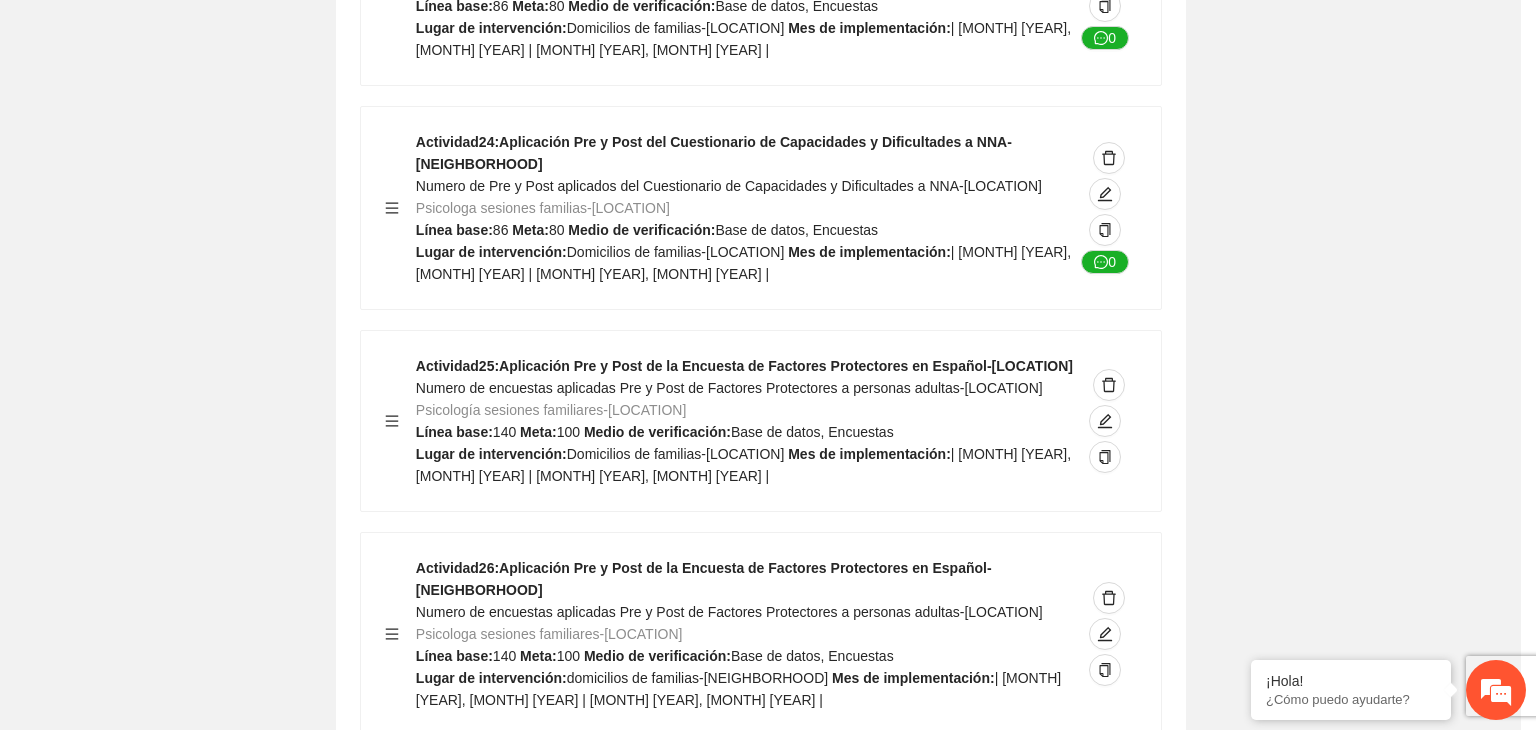 scroll, scrollTop: 204, scrollLeft: 0, axis: vertical 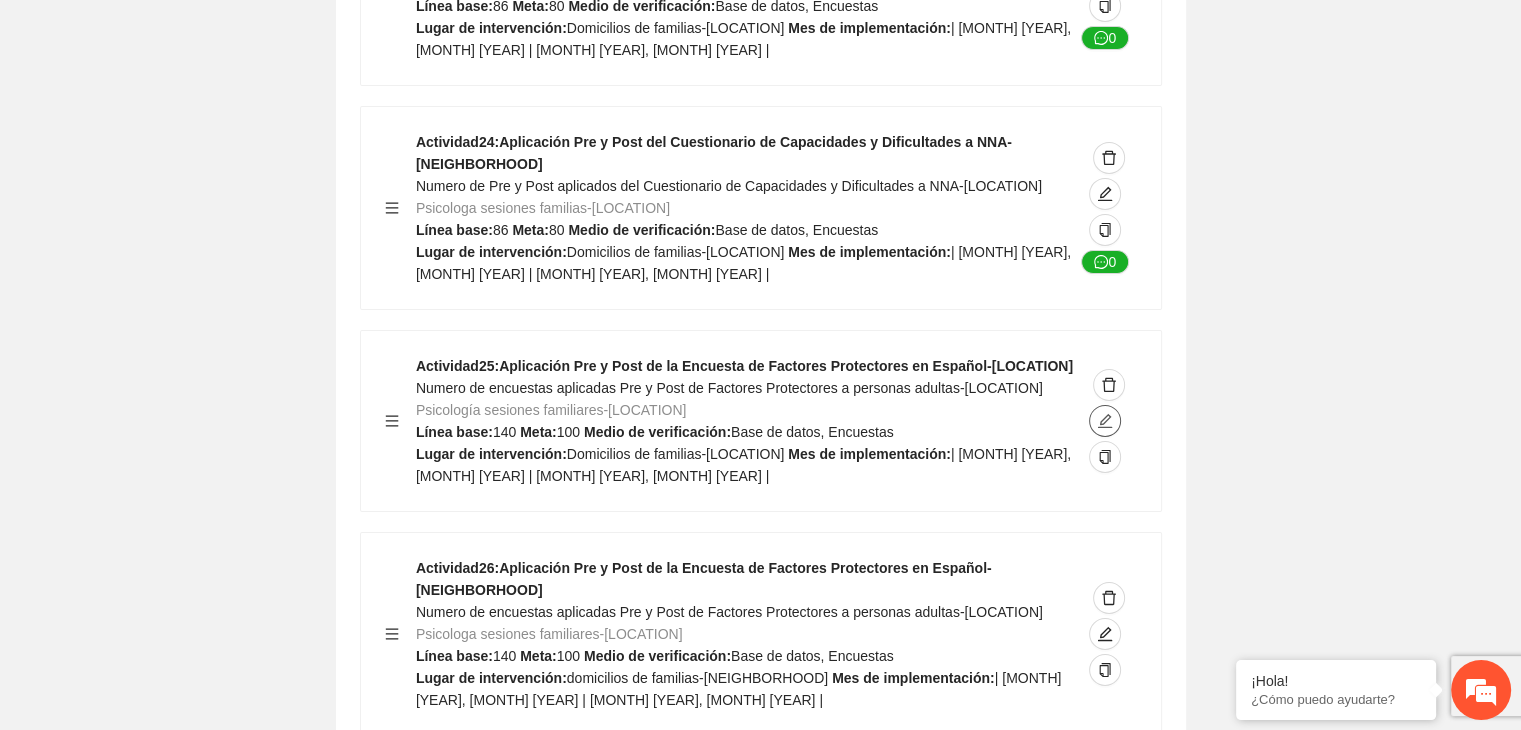 click 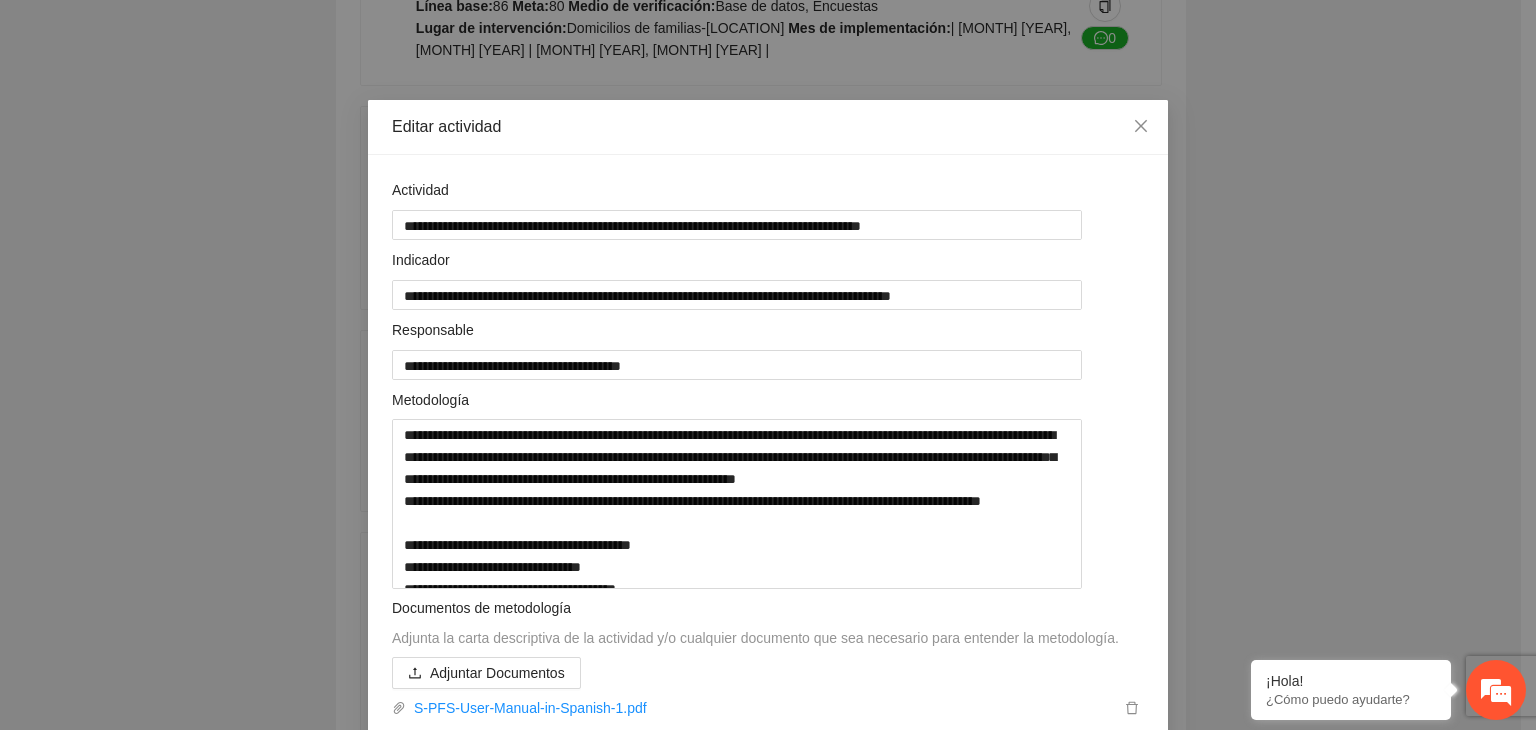 click on "**********" at bounding box center (768, 365) 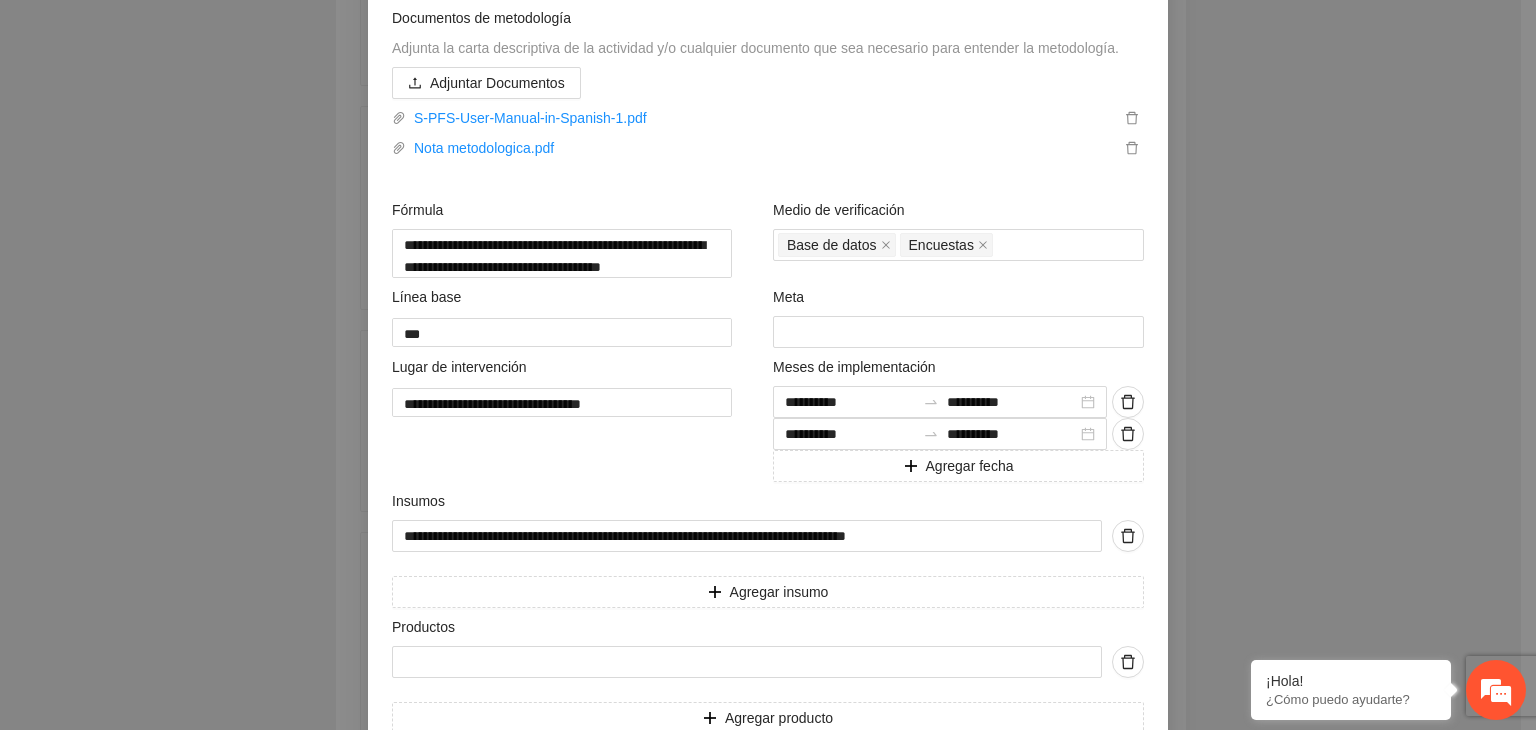 scroll, scrollTop: 715, scrollLeft: 0, axis: vertical 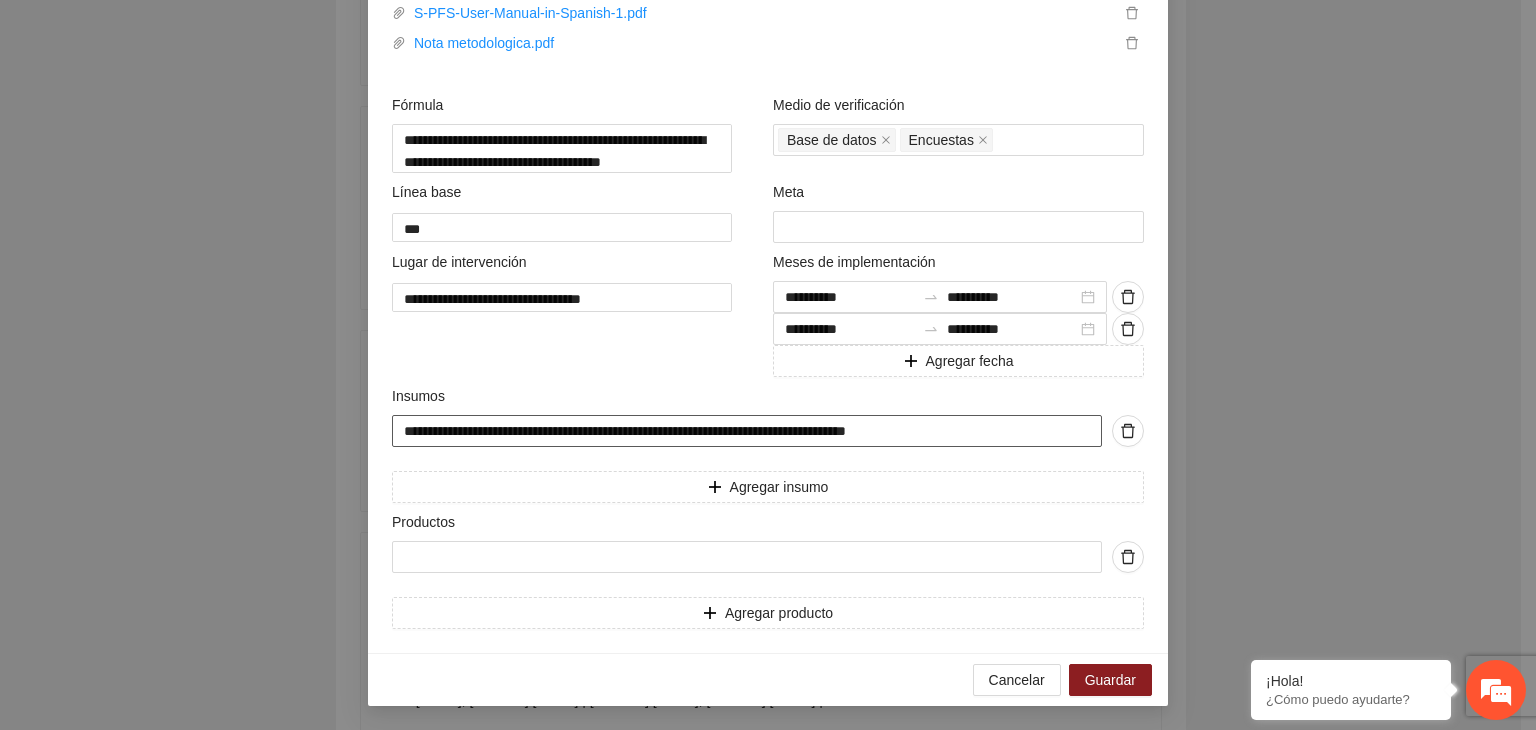 drag, startPoint x: 392, startPoint y: 425, endPoint x: 1083, endPoint y: 408, distance: 691.2091 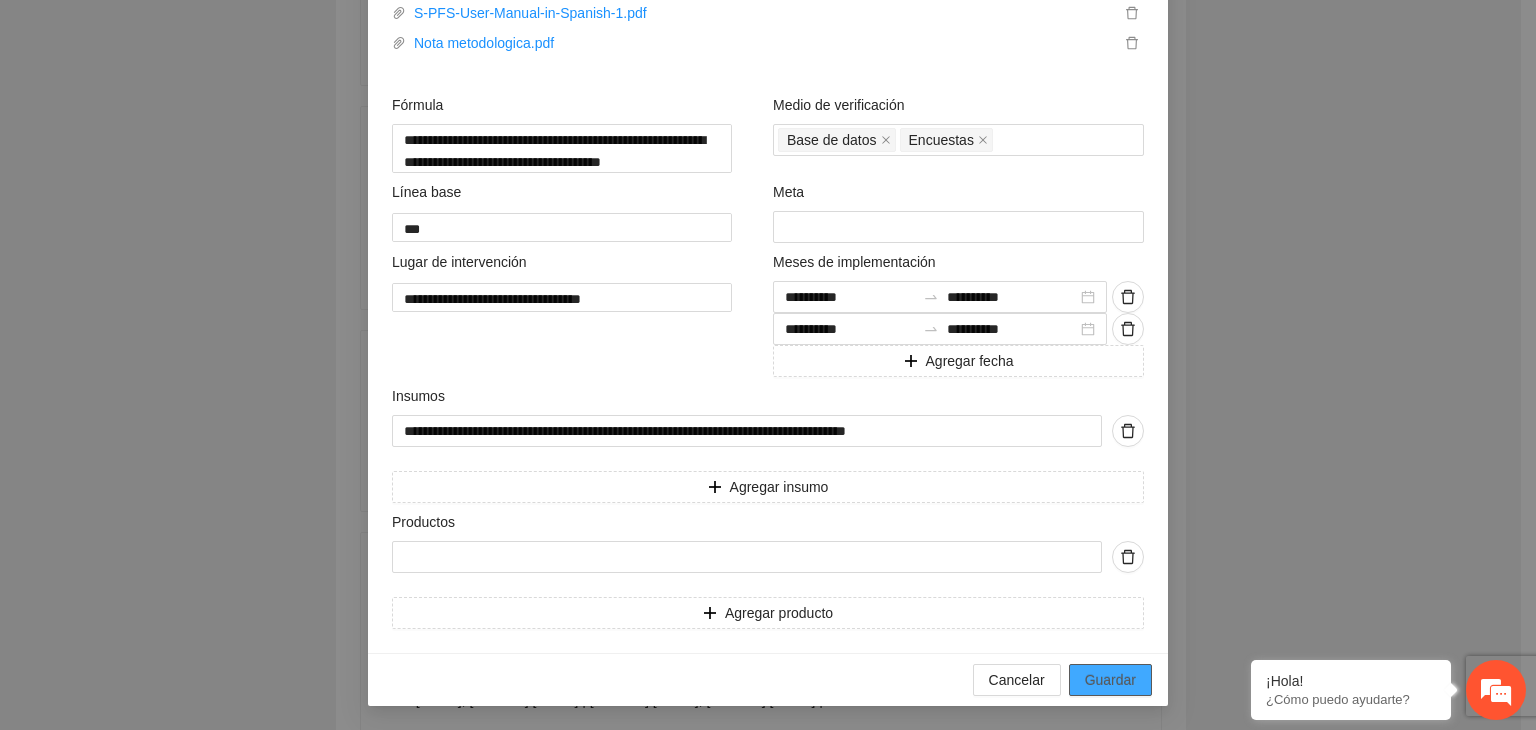 click on "Guardar" at bounding box center [1110, 680] 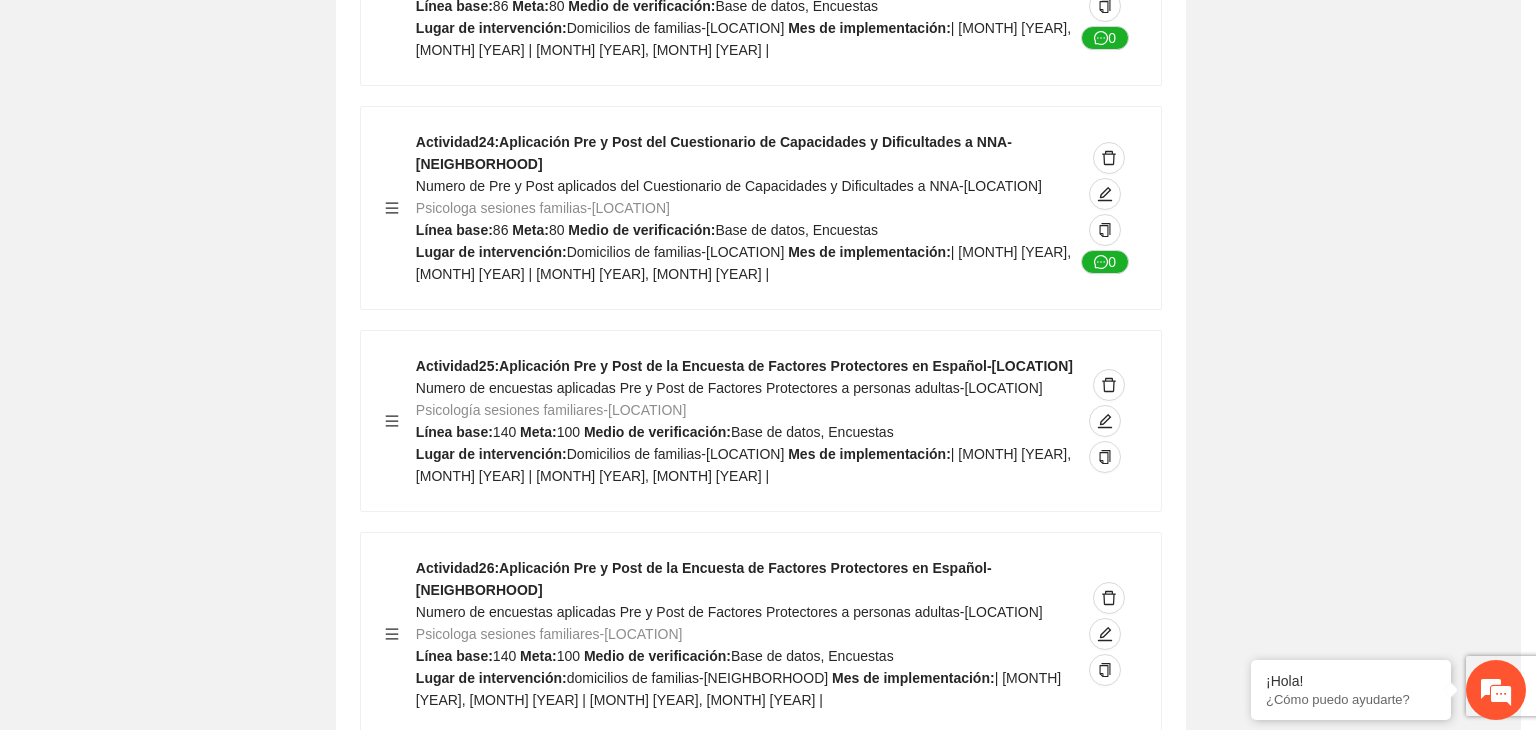 scroll, scrollTop: 264, scrollLeft: 0, axis: vertical 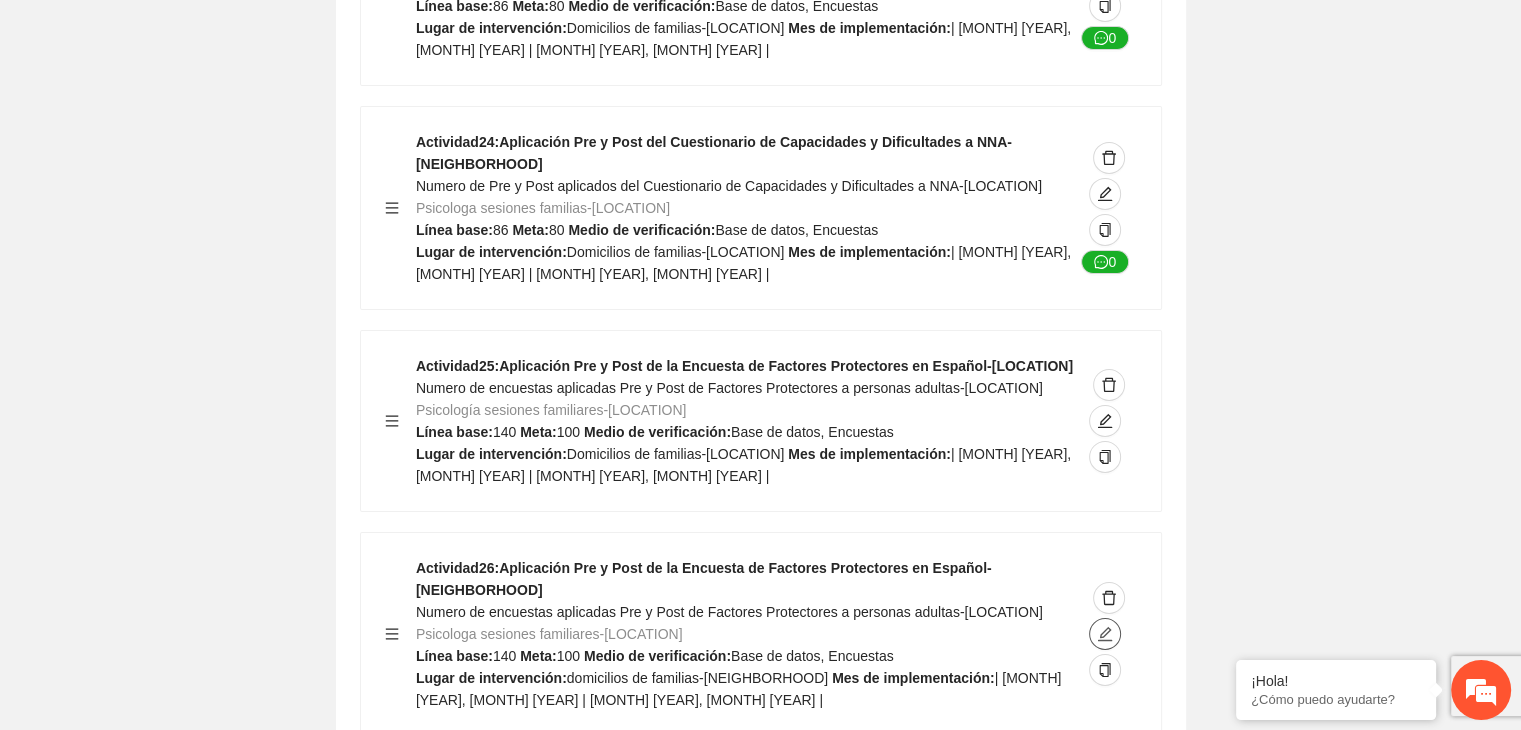 click 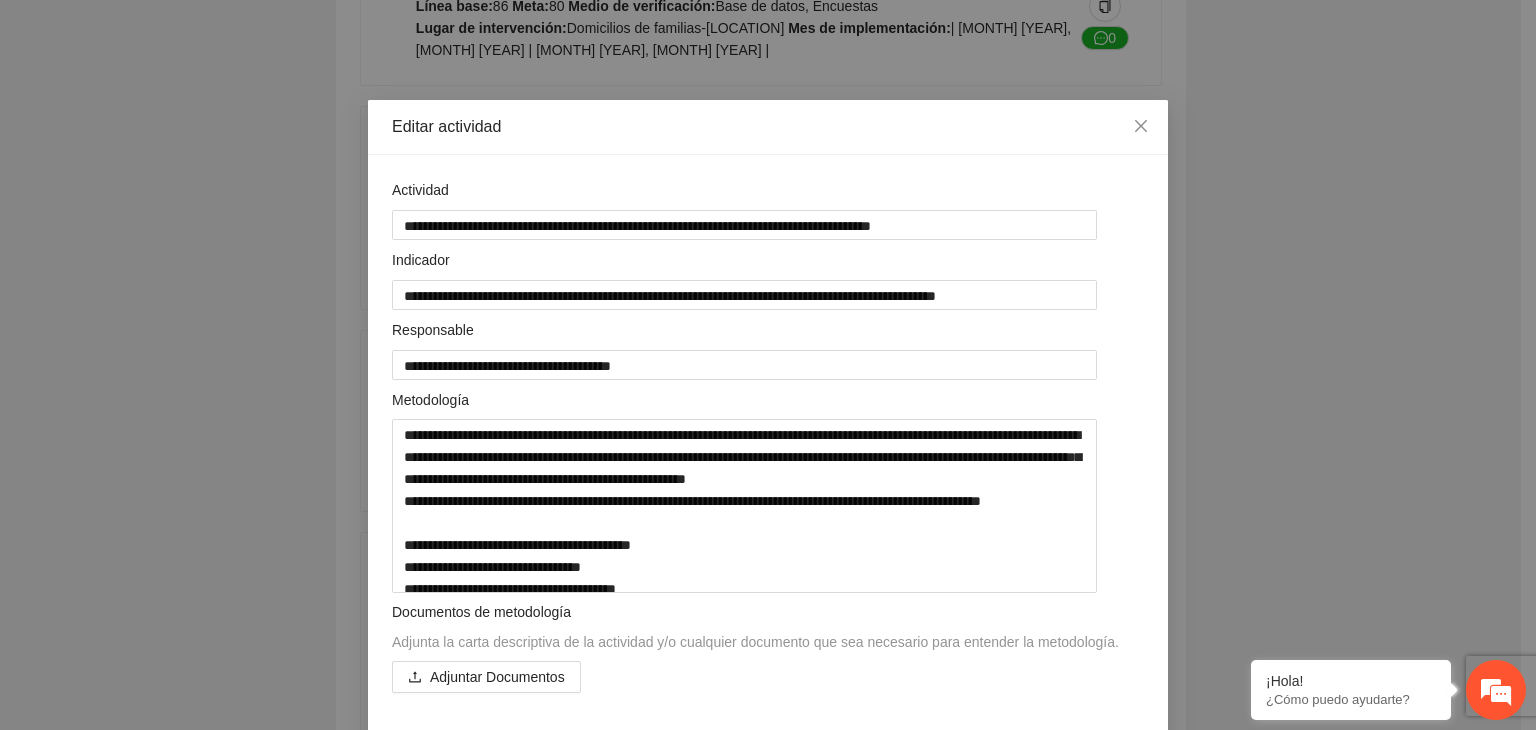 click on "**********" at bounding box center (768, 365) 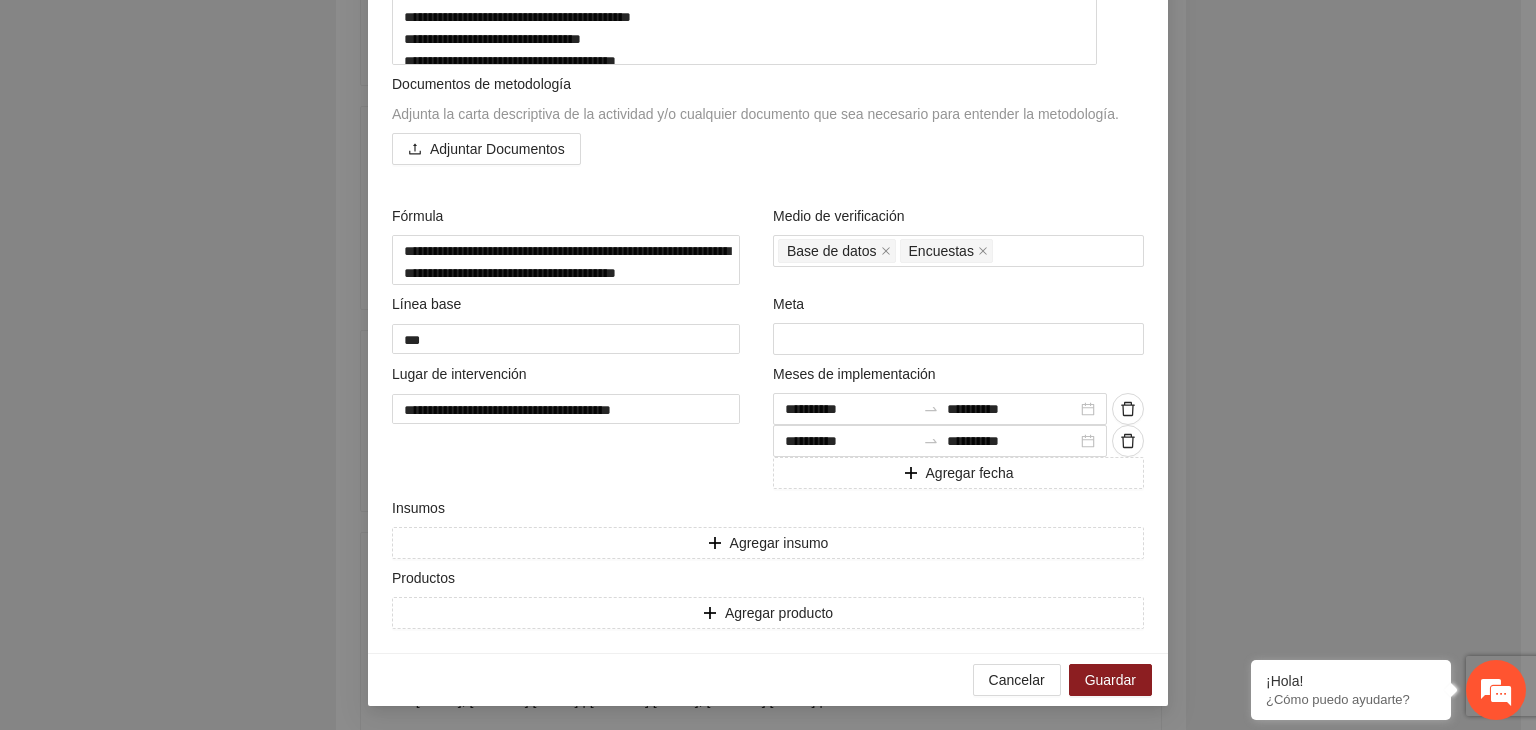 scroll, scrollTop: 543, scrollLeft: 0, axis: vertical 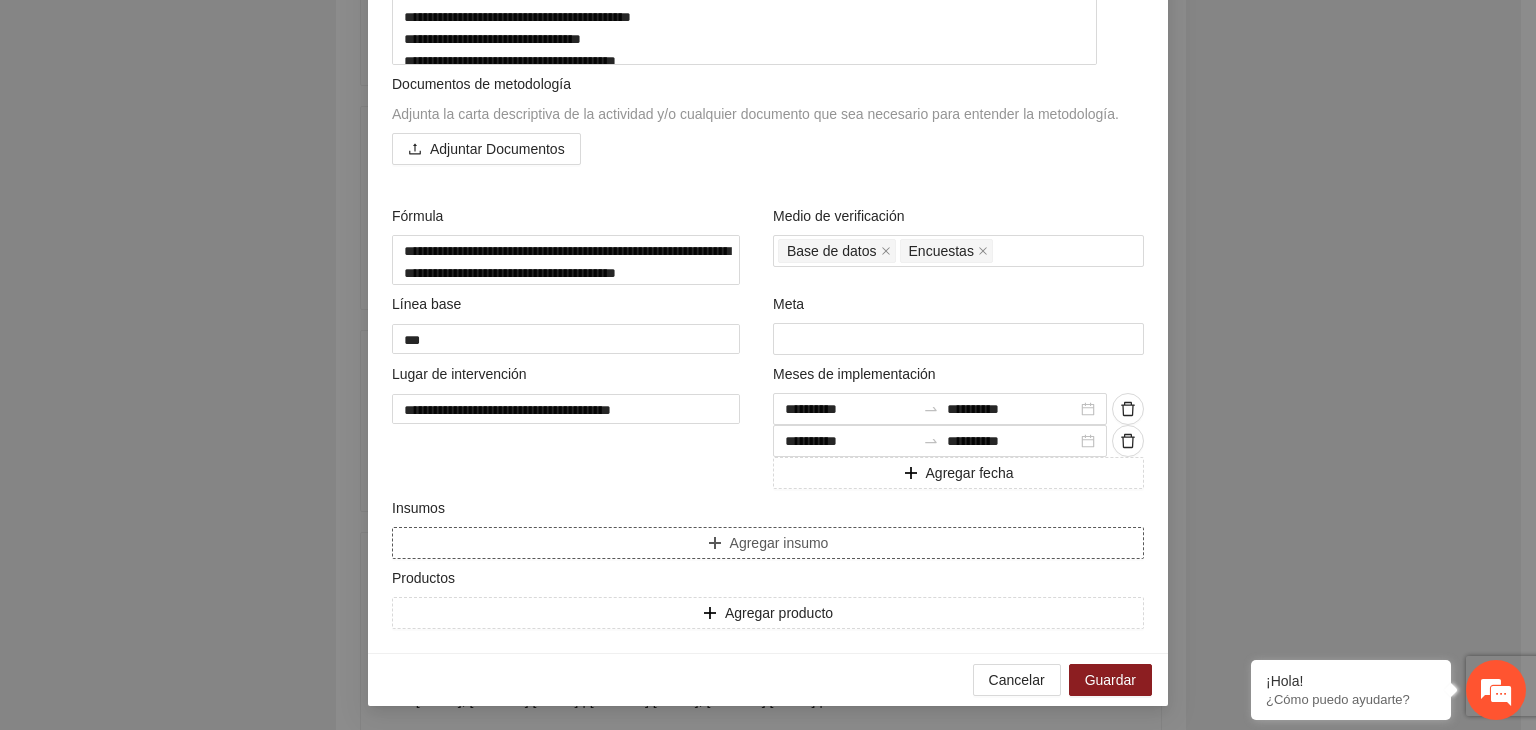 click on "Agregar insumo" at bounding box center (768, 543) 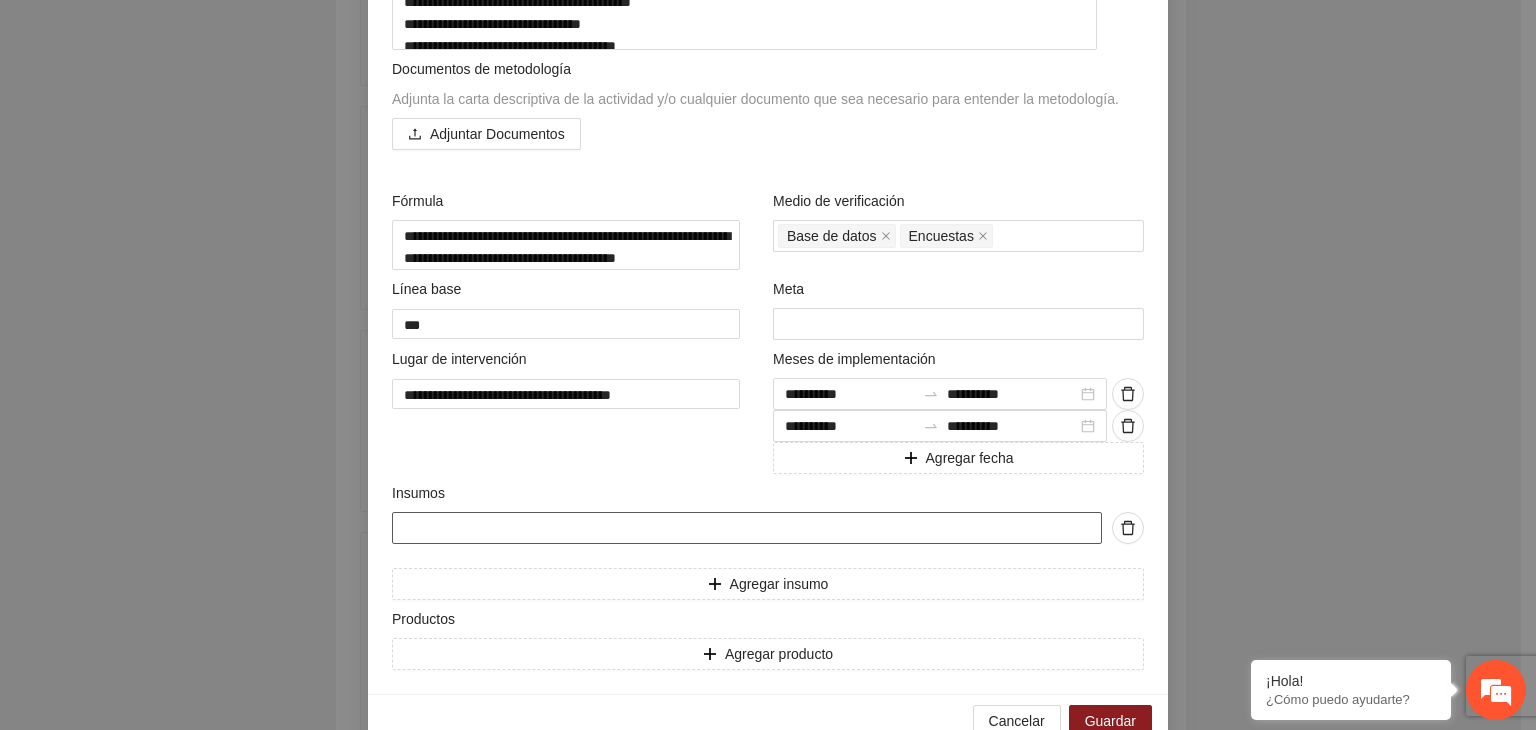 click at bounding box center [747, 528] 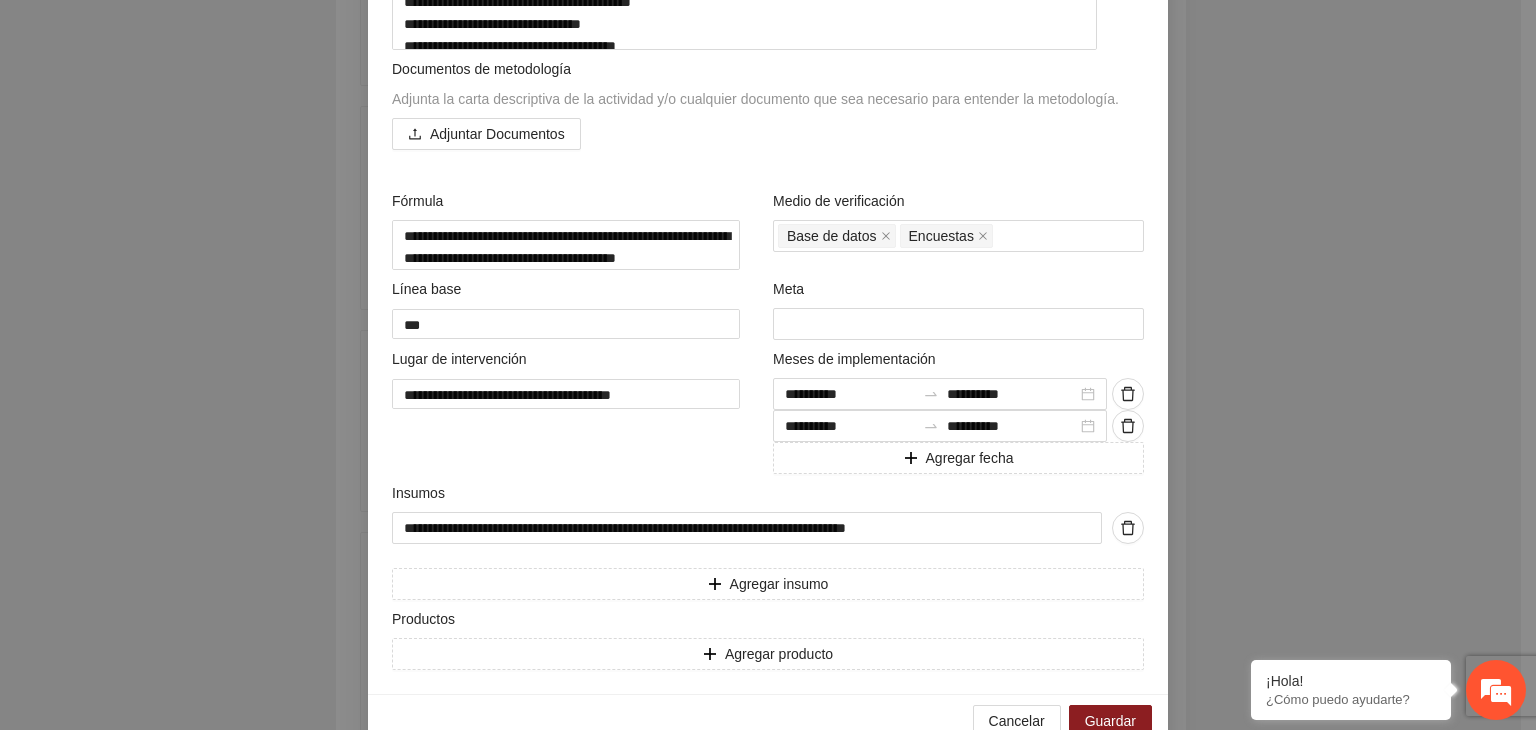 click on "**********" at bounding box center [768, 365] 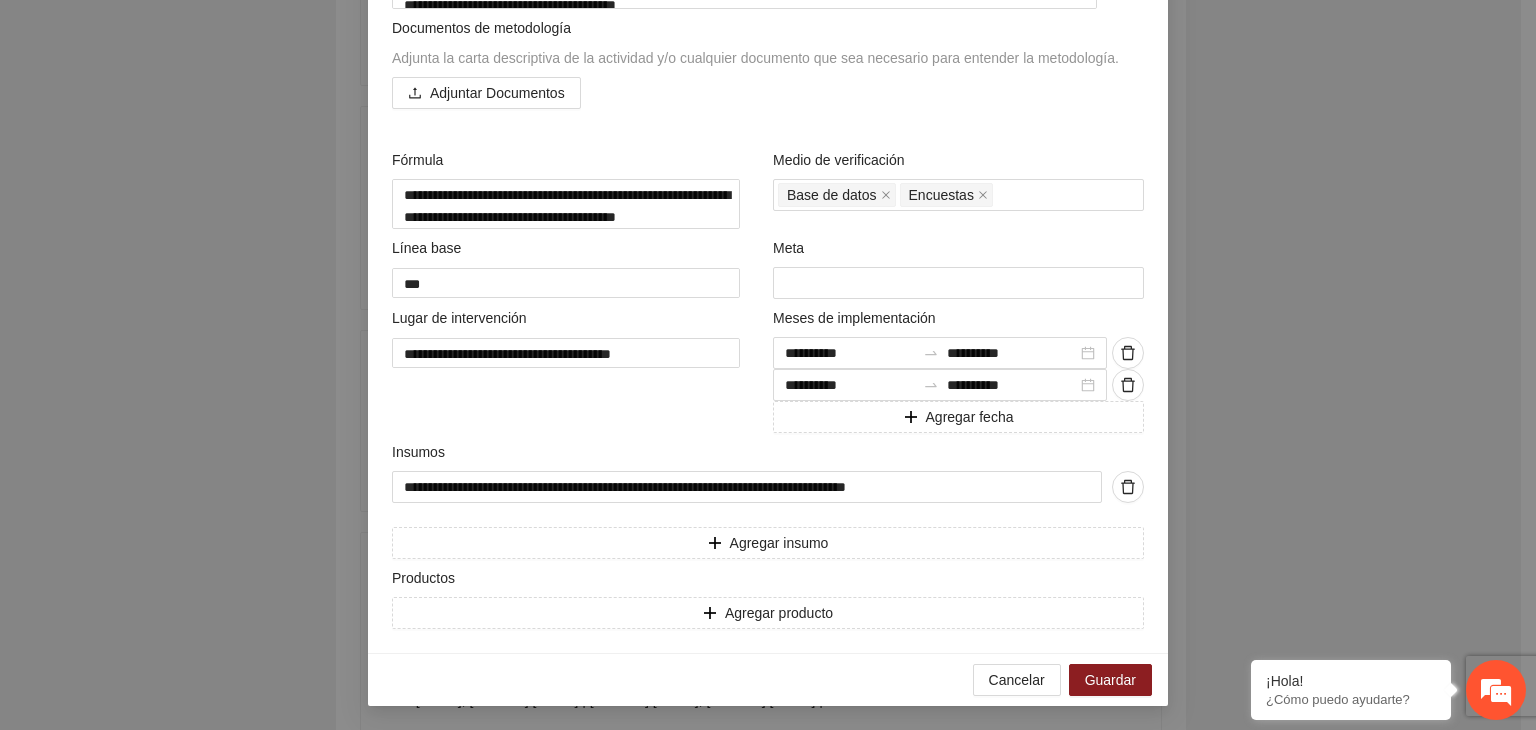 scroll, scrollTop: 599, scrollLeft: 0, axis: vertical 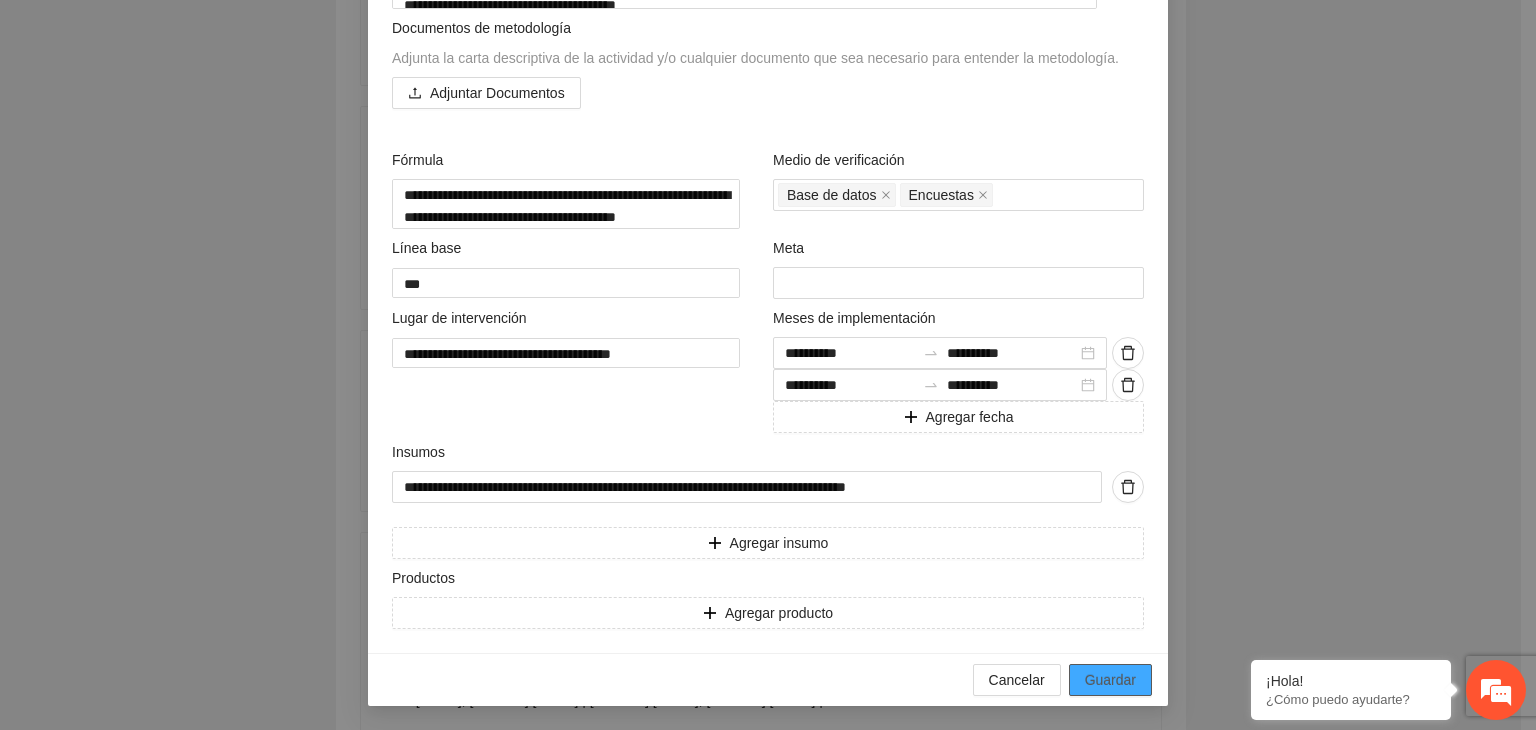 click on "Guardar" at bounding box center (1110, 680) 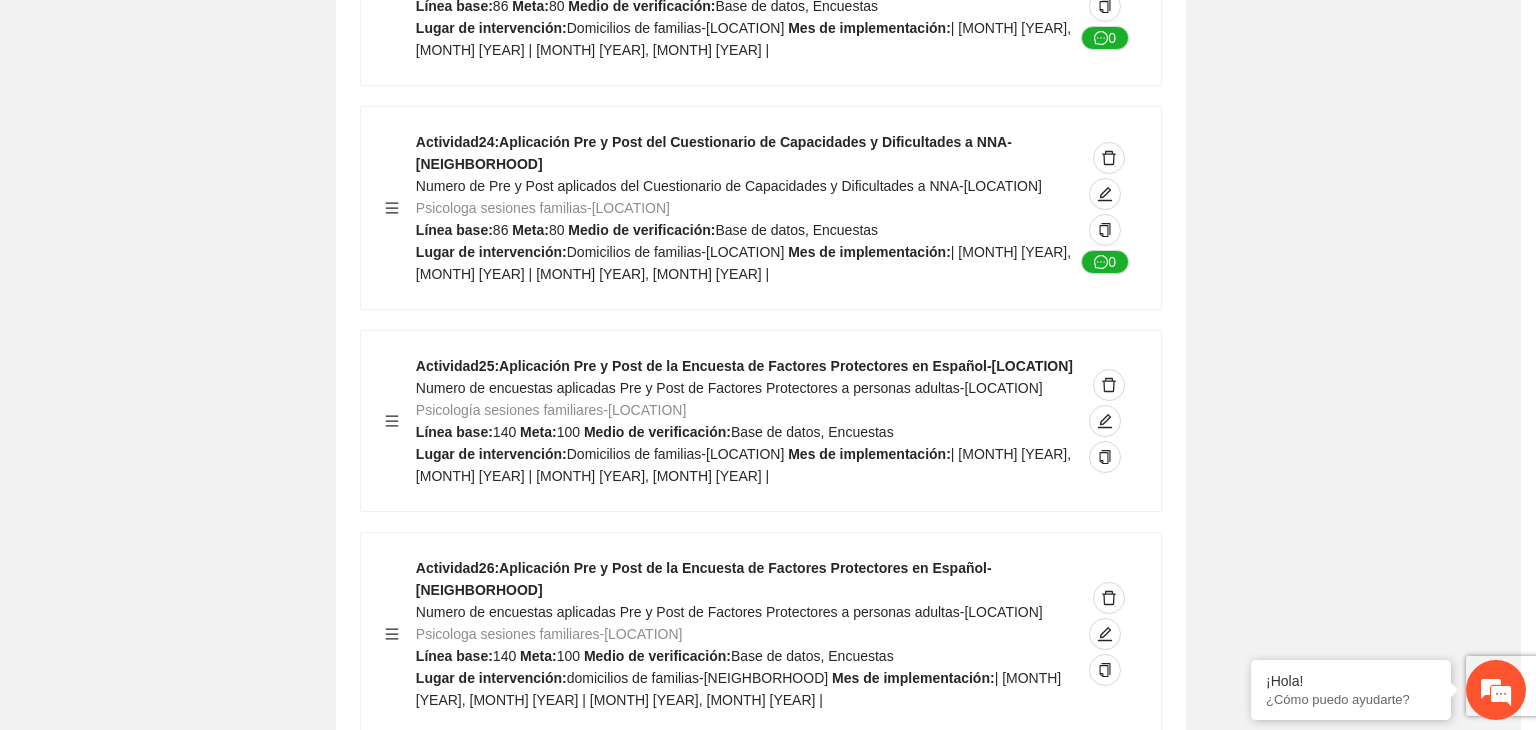 scroll, scrollTop: 204, scrollLeft: 0, axis: vertical 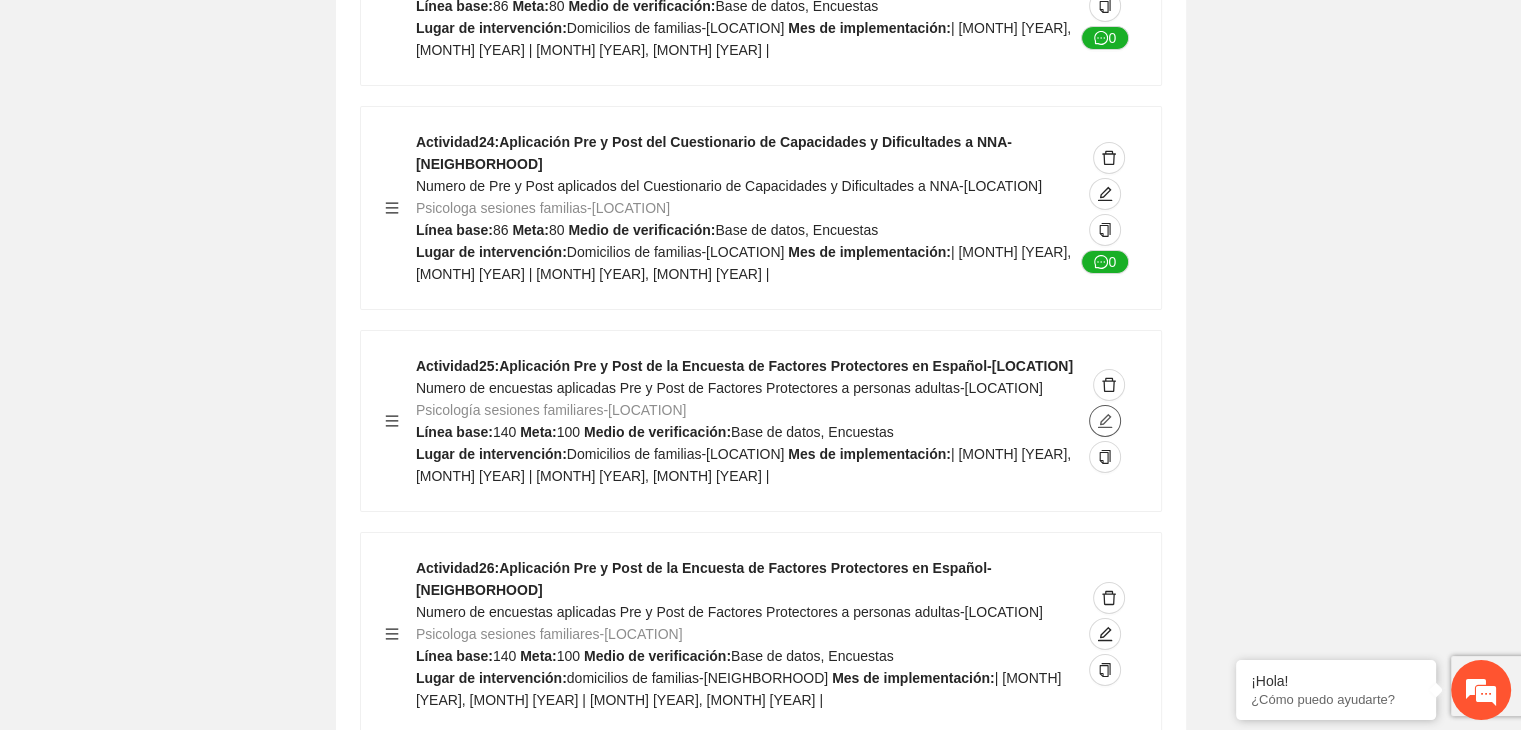 click 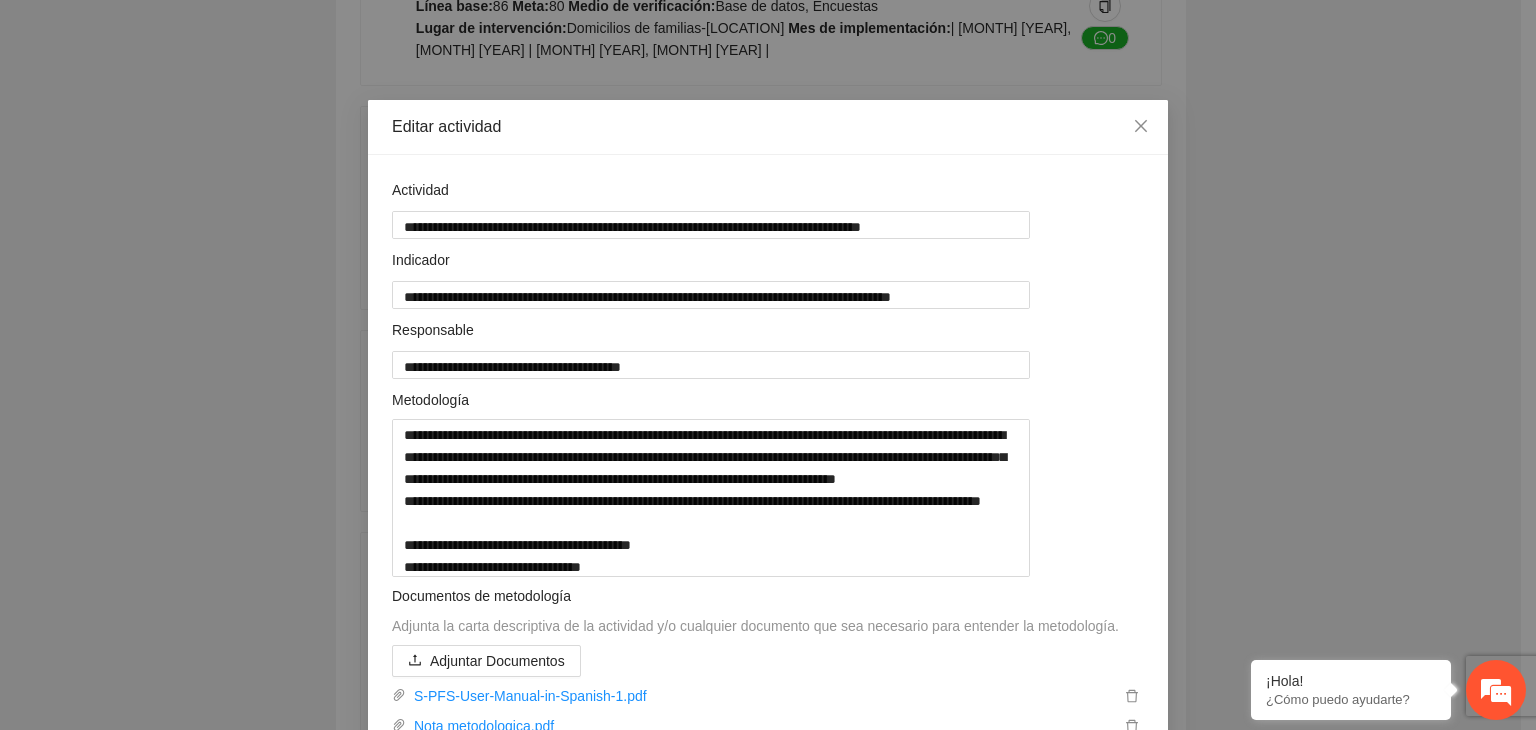 click on "**********" at bounding box center (768, 365) 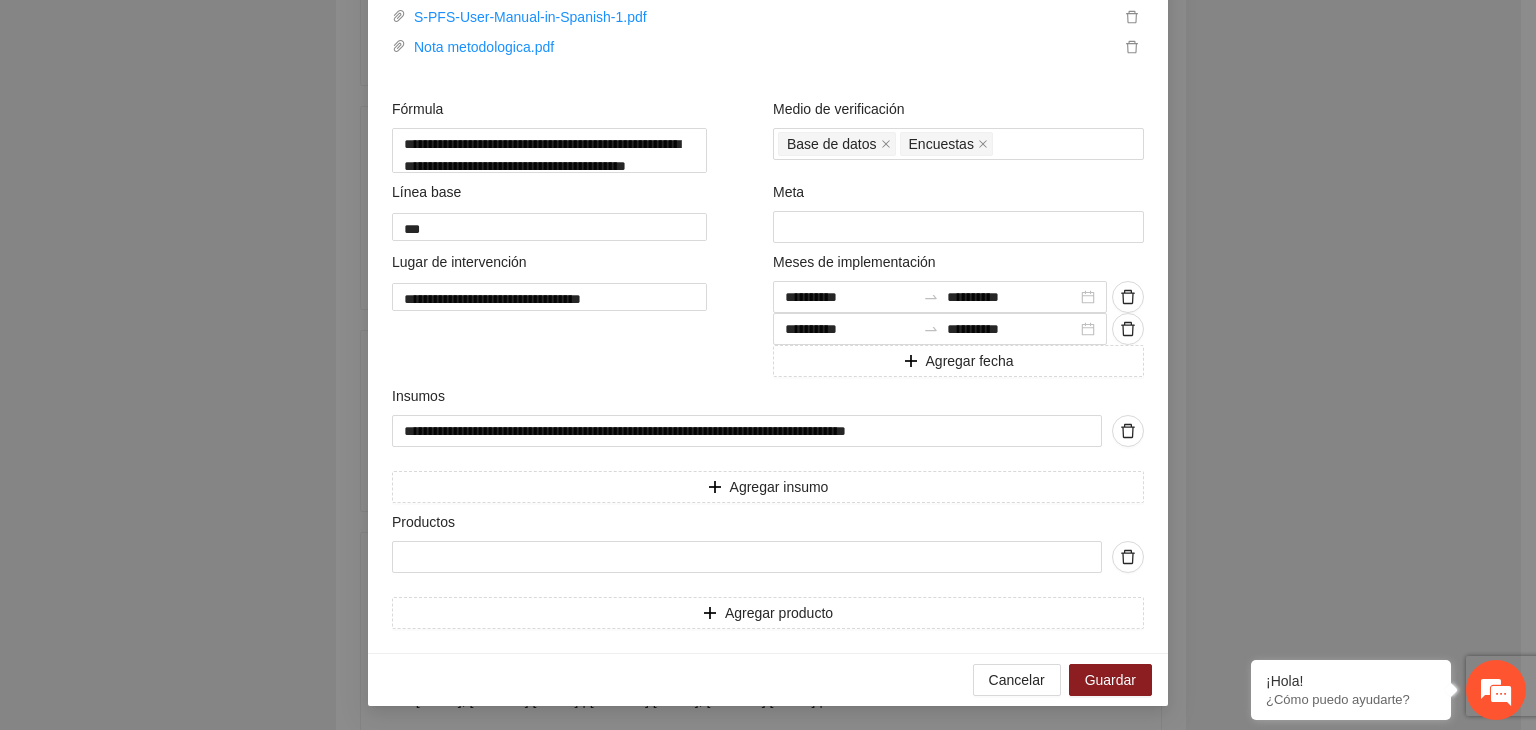 scroll, scrollTop: 715, scrollLeft: 0, axis: vertical 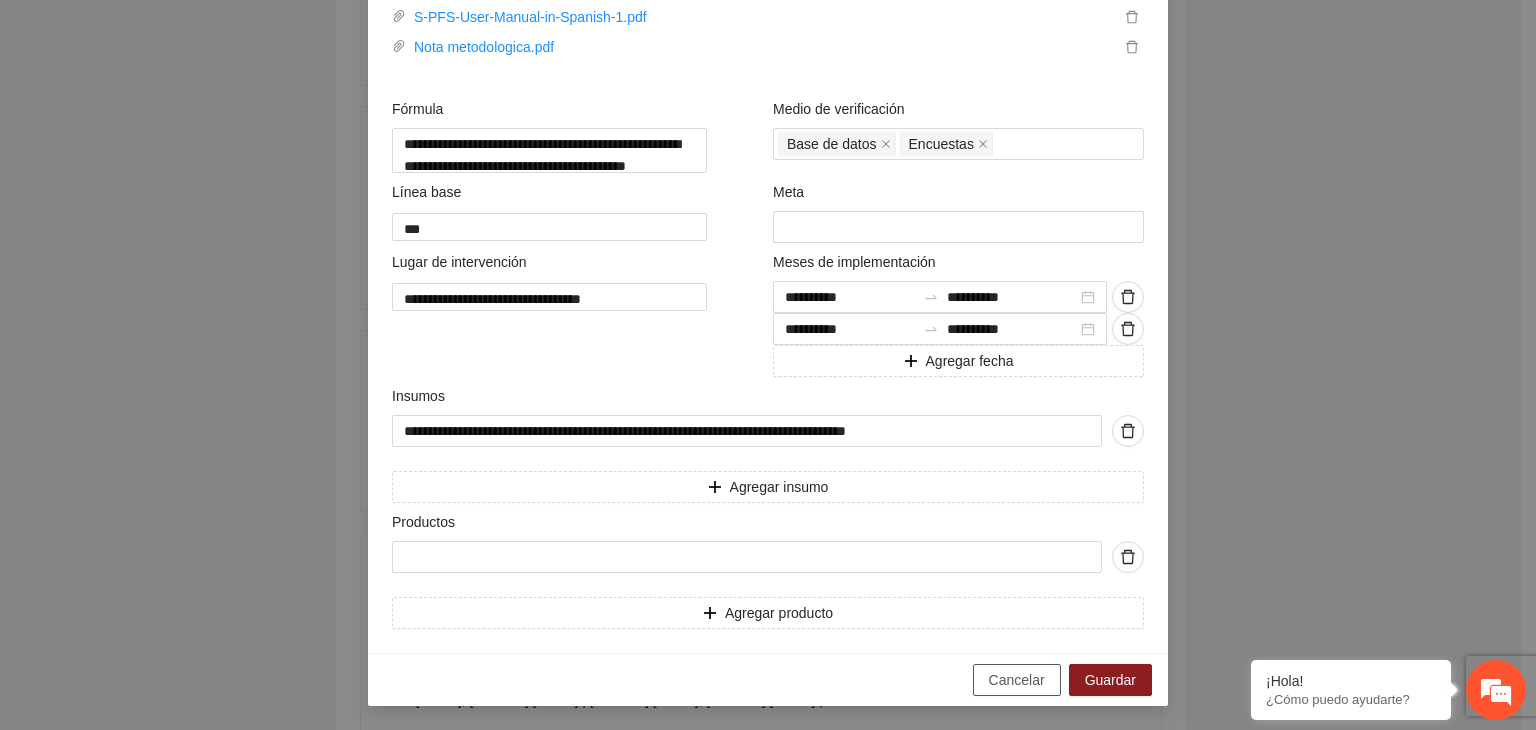 click on "Cancelar" at bounding box center (1017, 680) 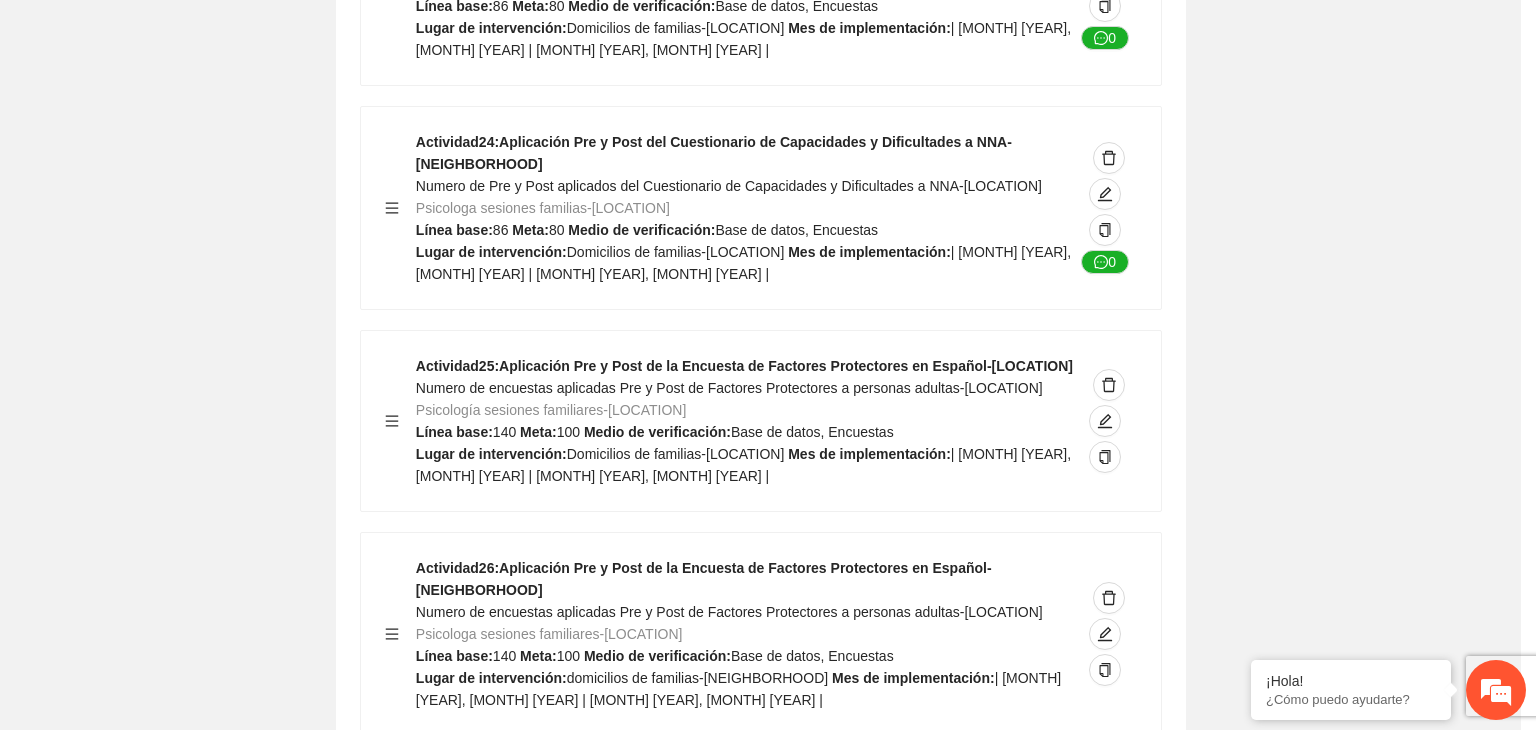 scroll, scrollTop: 264, scrollLeft: 0, axis: vertical 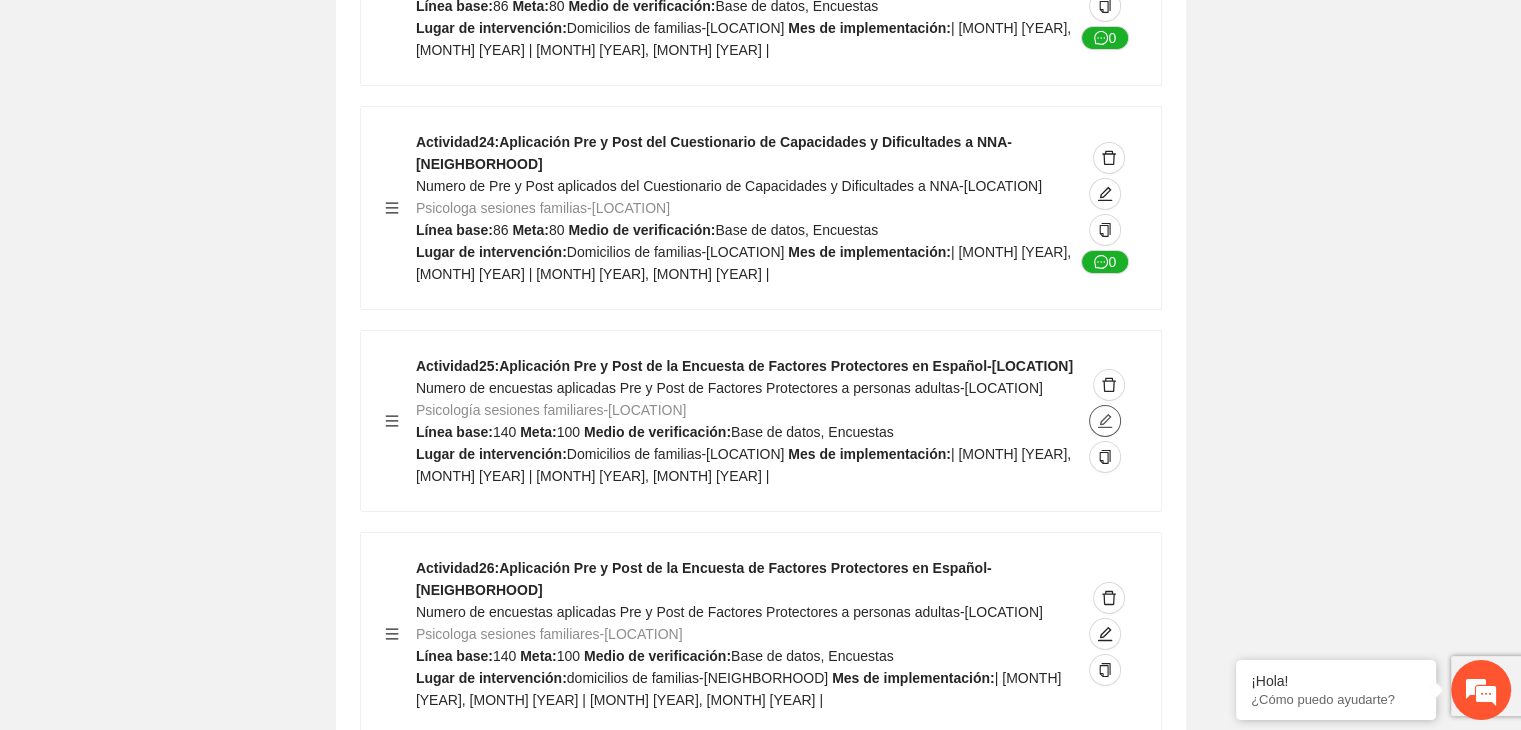click 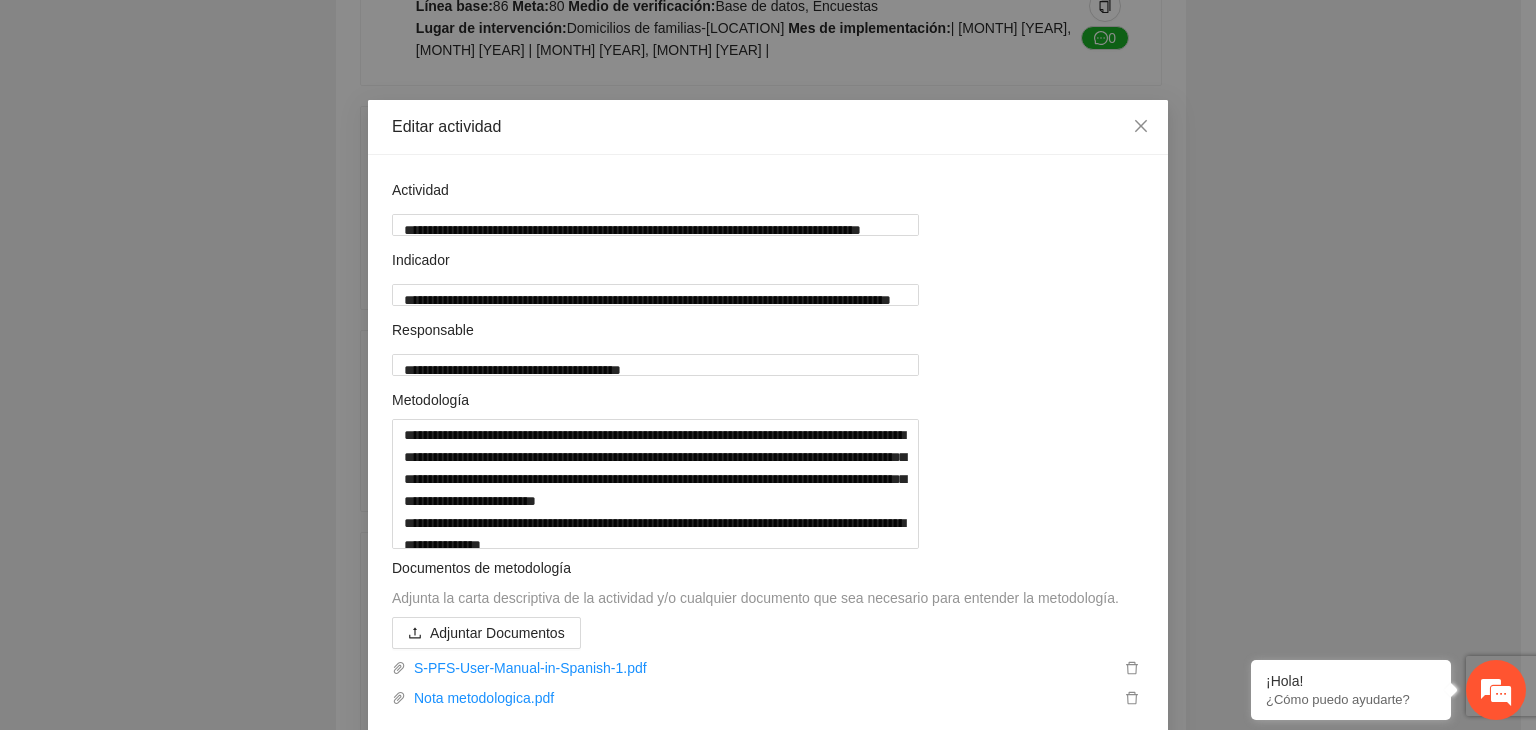 click on "**********" at bounding box center (768, 365) 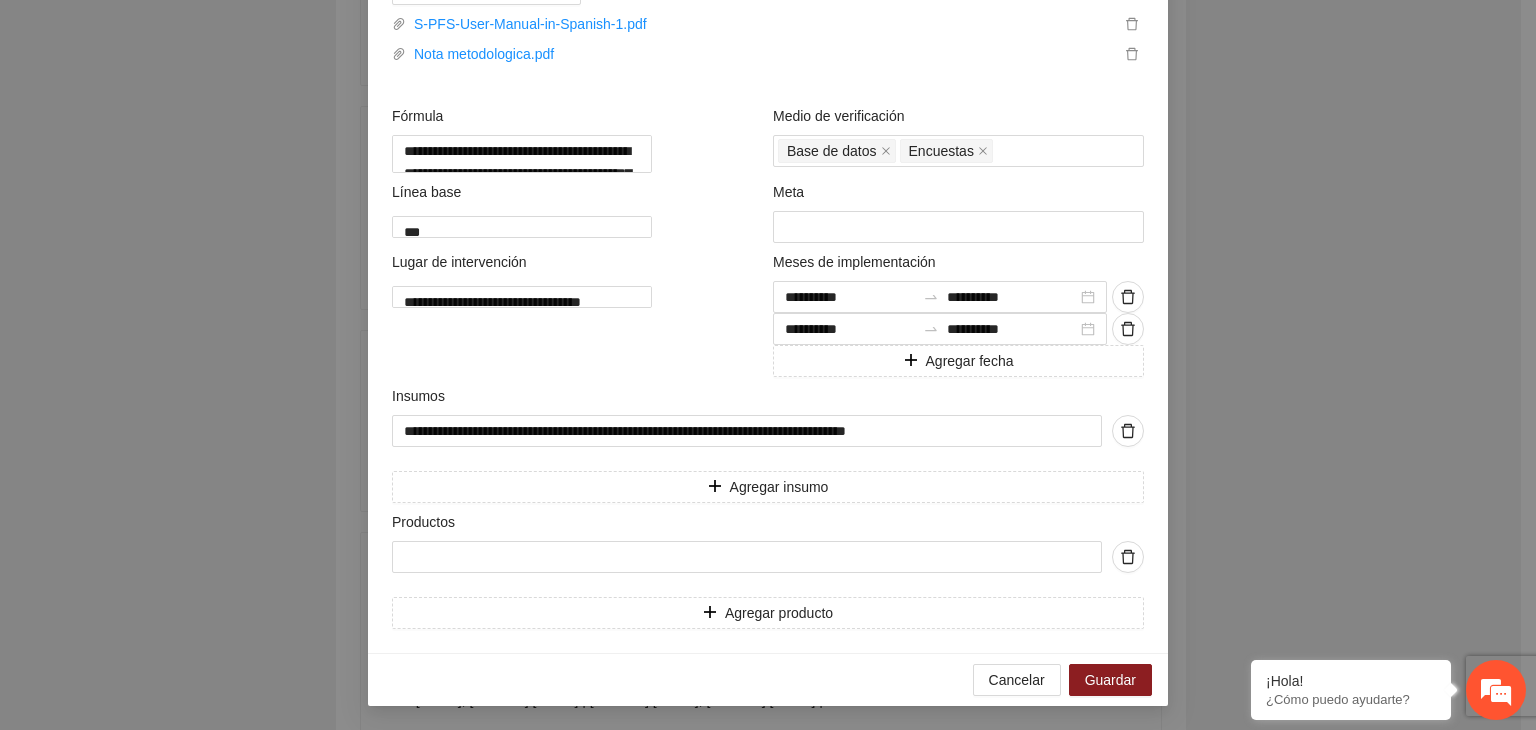 scroll, scrollTop: 715, scrollLeft: 0, axis: vertical 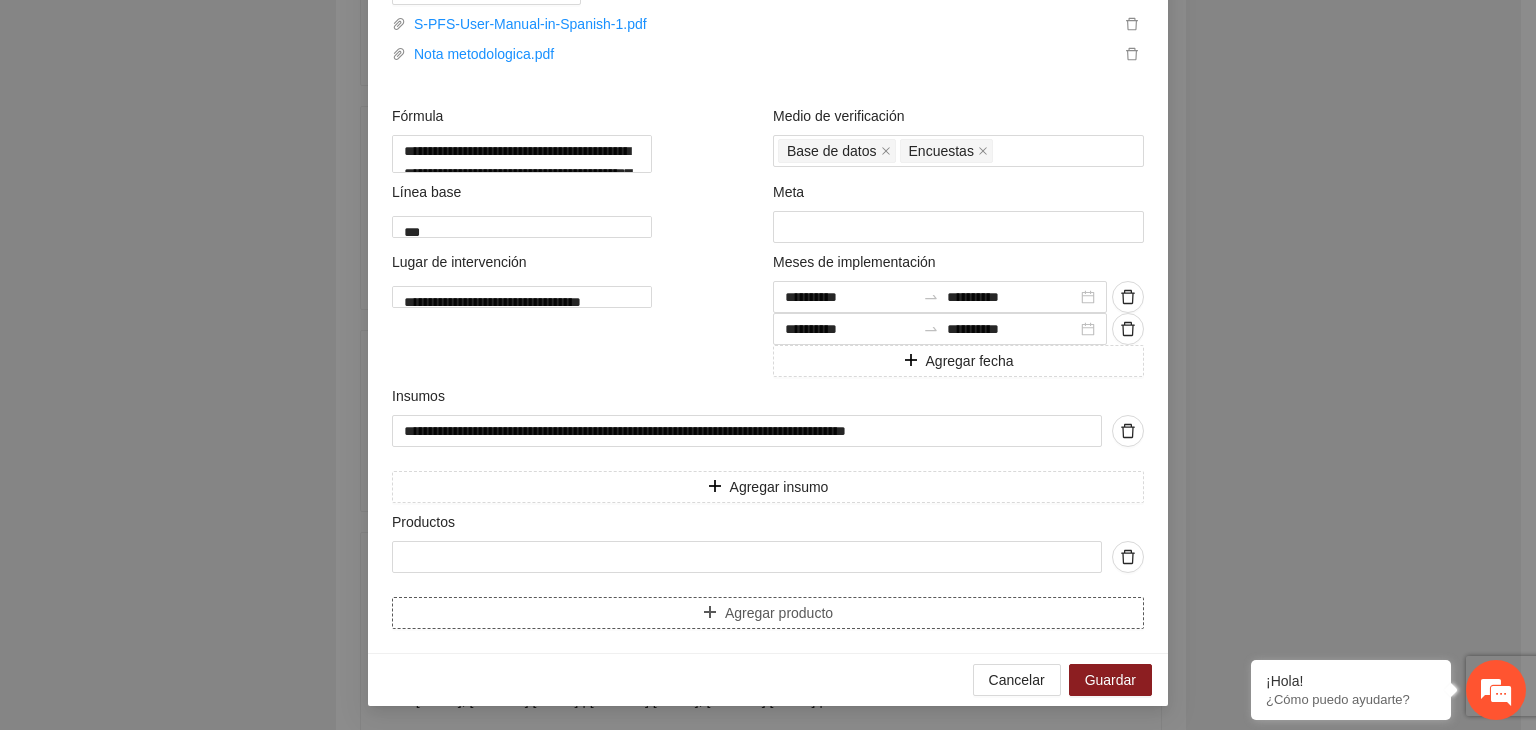 click on "Agregar producto" at bounding box center (768, 613) 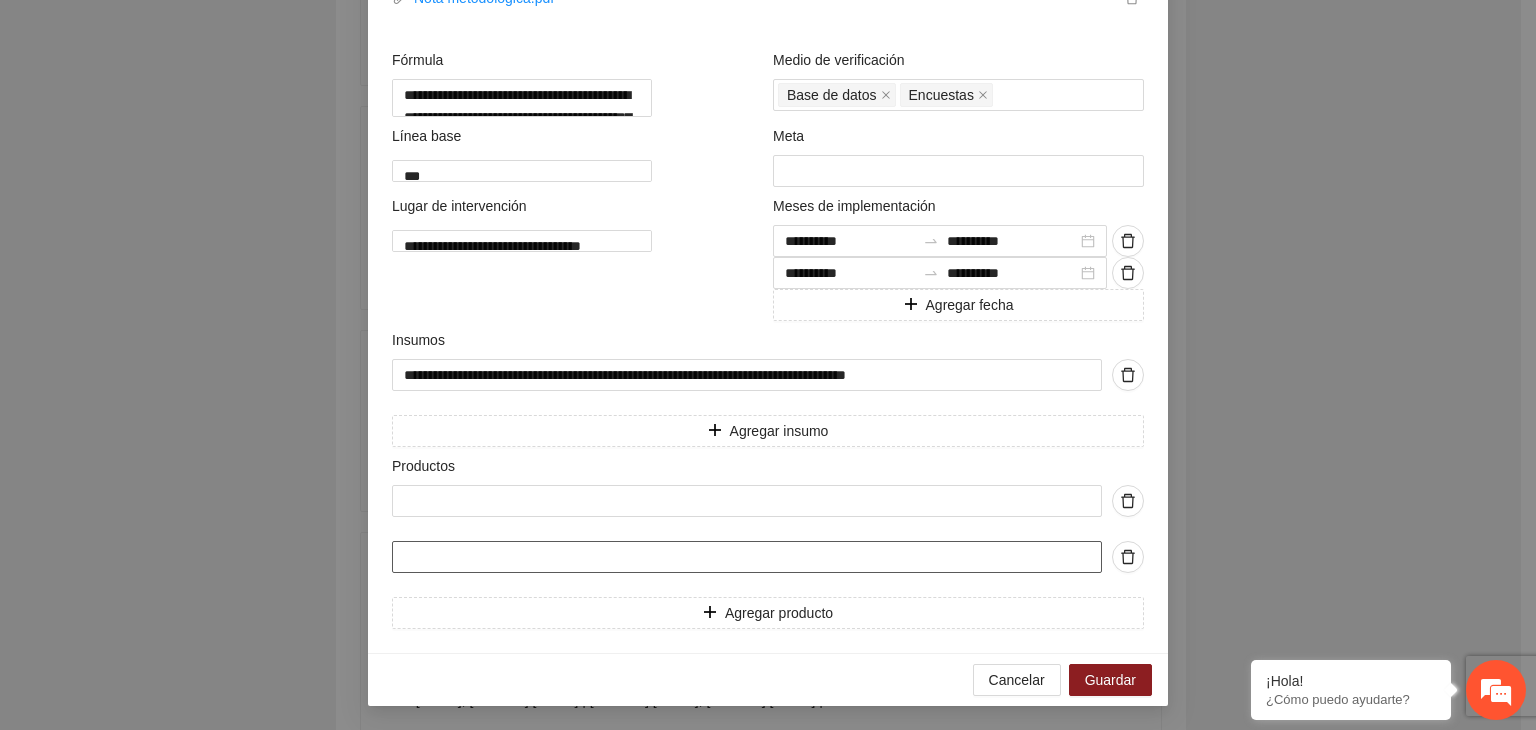 click at bounding box center [747, 557] 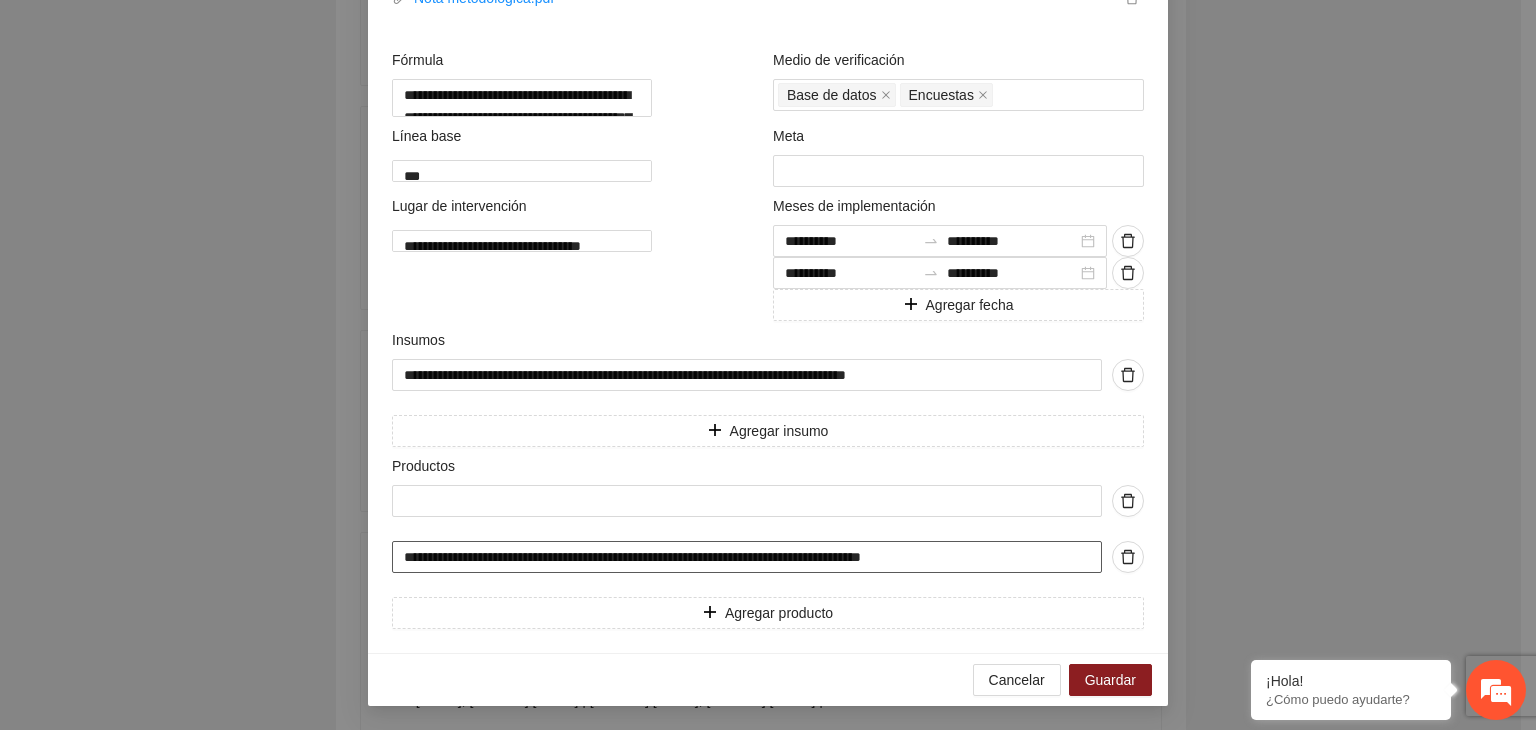 click on "**********" at bounding box center [747, 557] 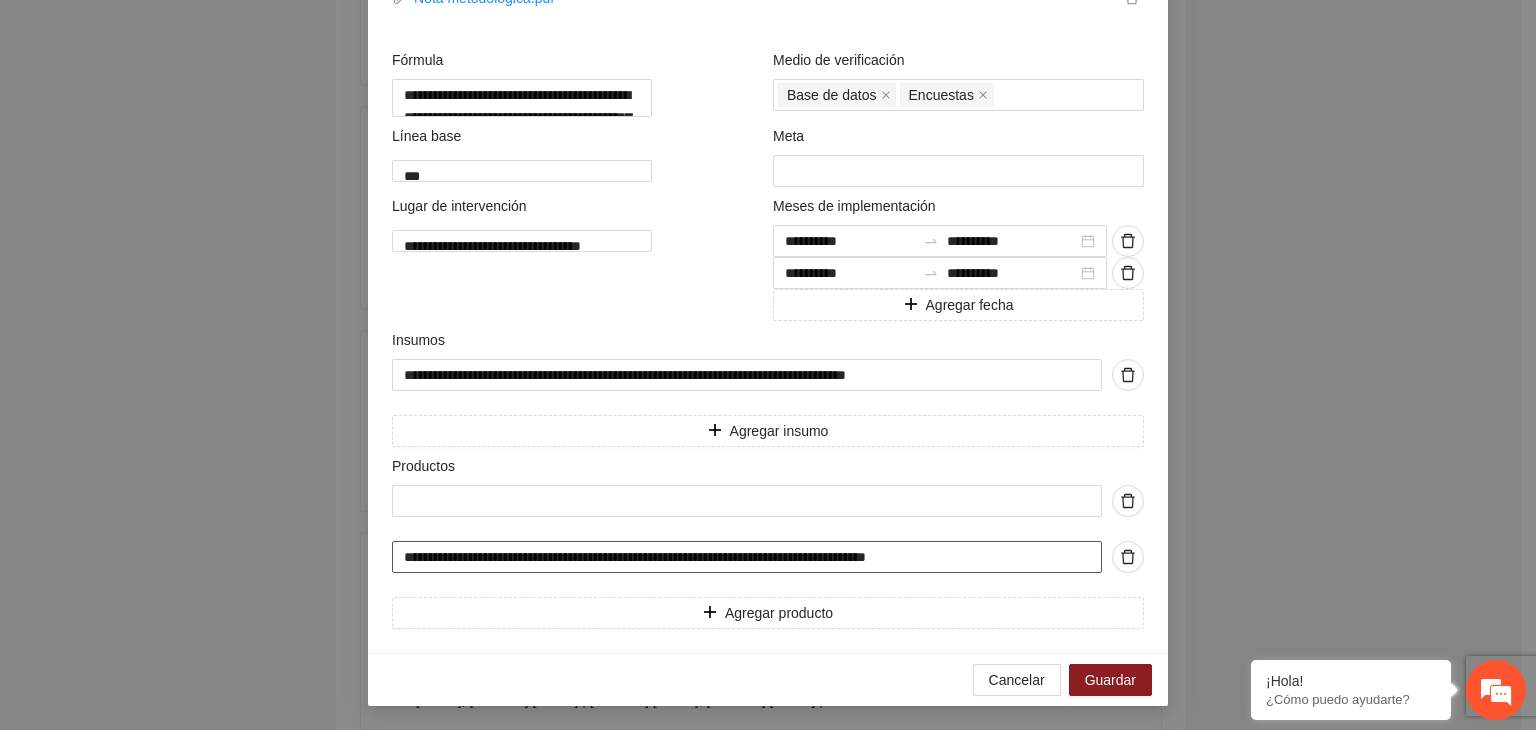 drag, startPoint x: 385, startPoint y: 613, endPoint x: 897, endPoint y: 618, distance: 512.0244 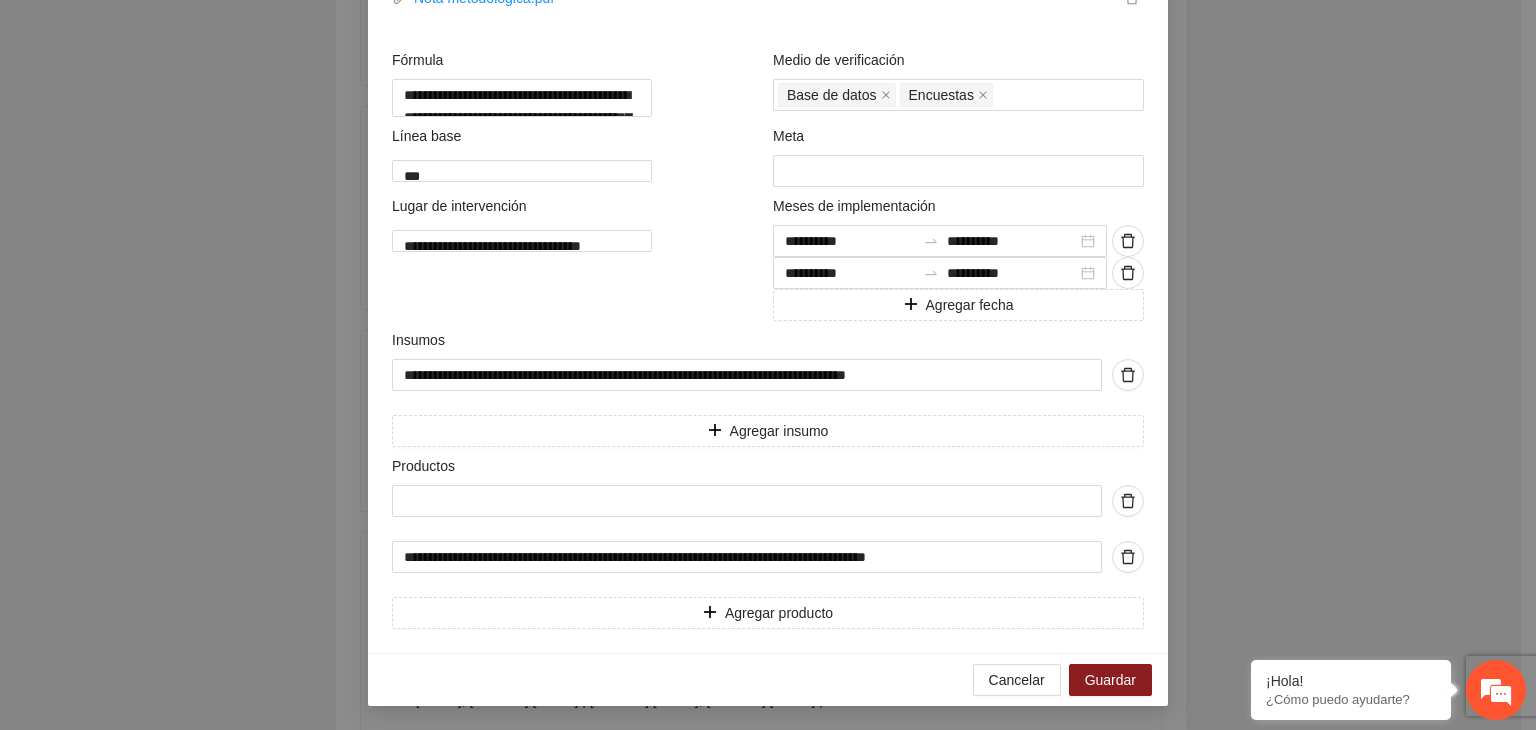 click on "**********" at bounding box center [768, 365] 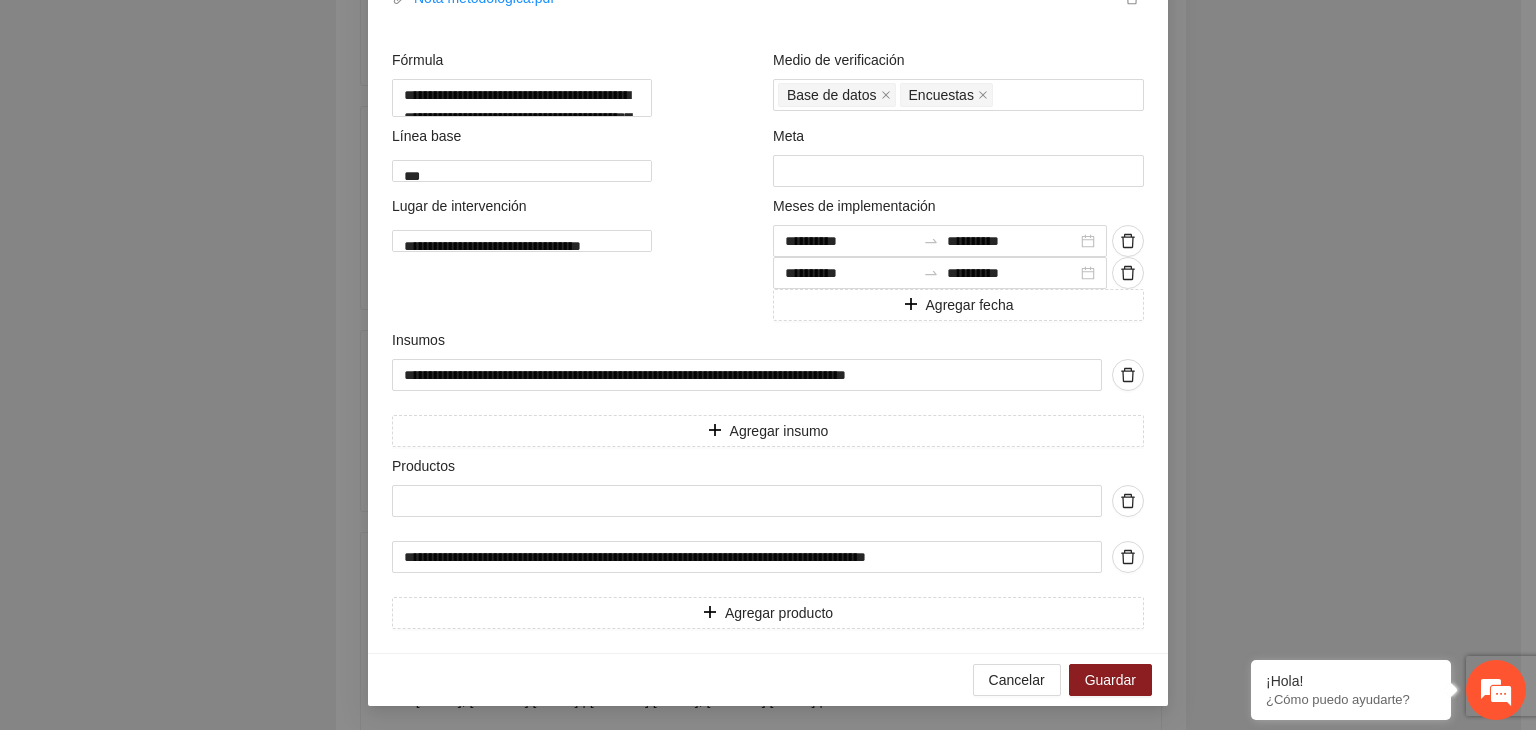 scroll, scrollTop: 771, scrollLeft: 0, axis: vertical 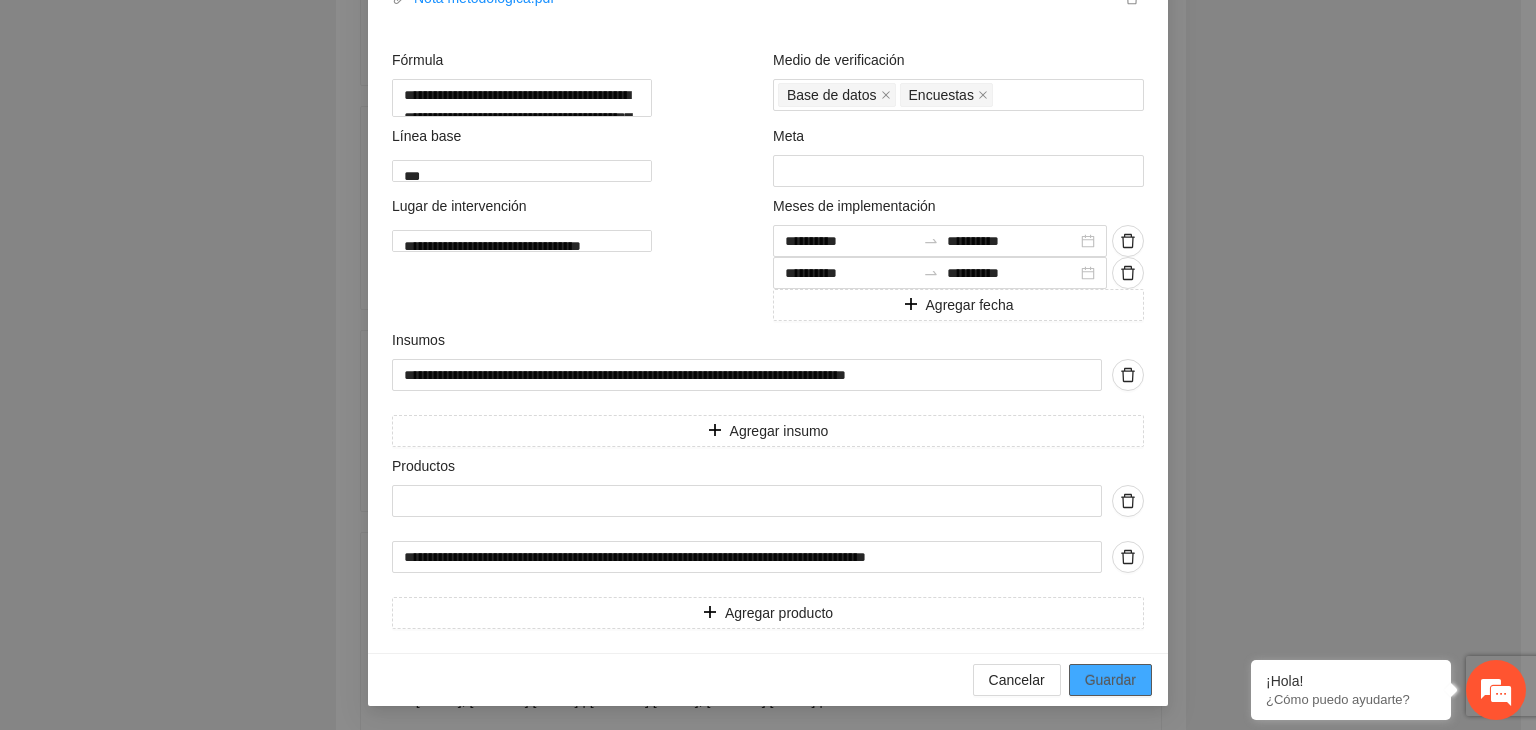 click on "Guardar" at bounding box center (1110, 680) 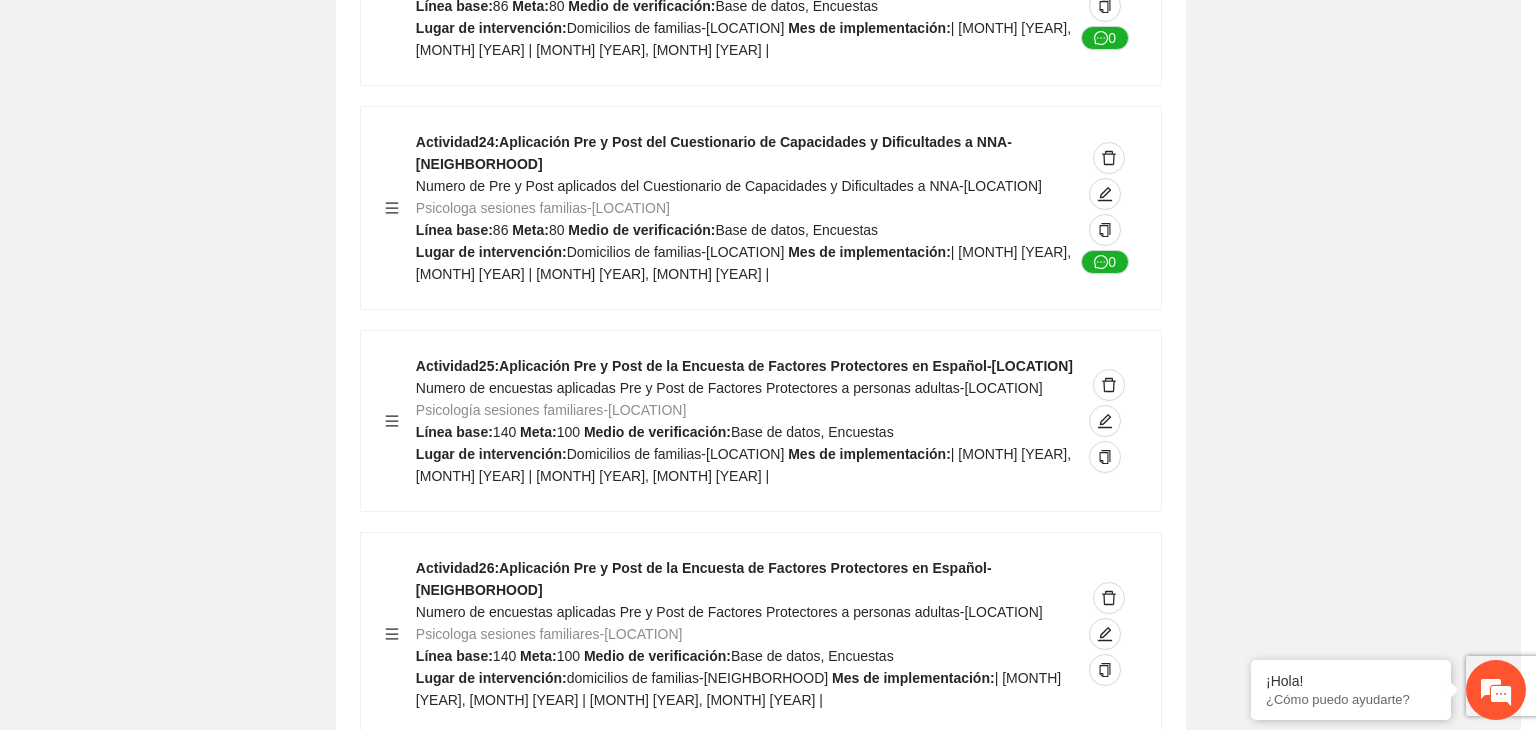 scroll, scrollTop: 264, scrollLeft: 0, axis: vertical 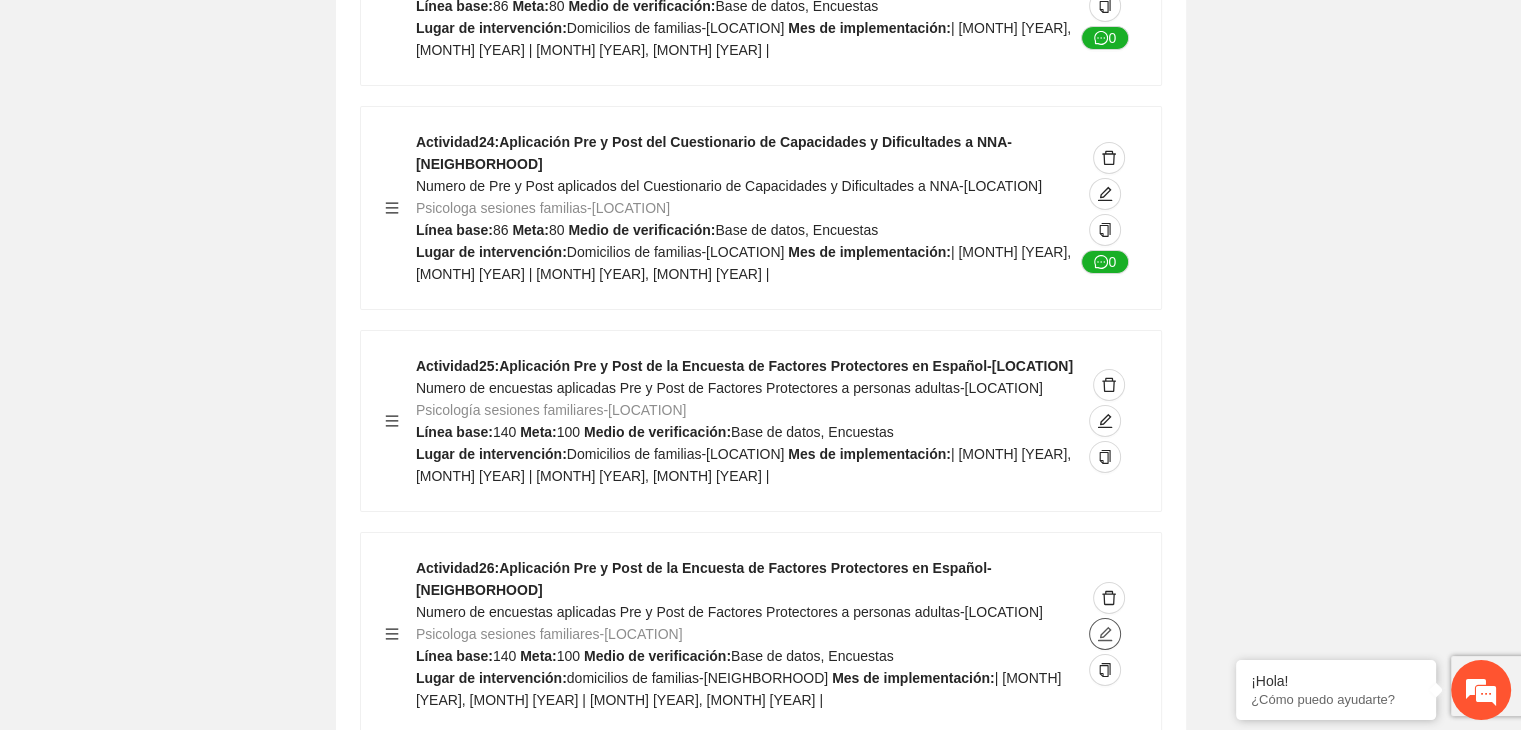 click 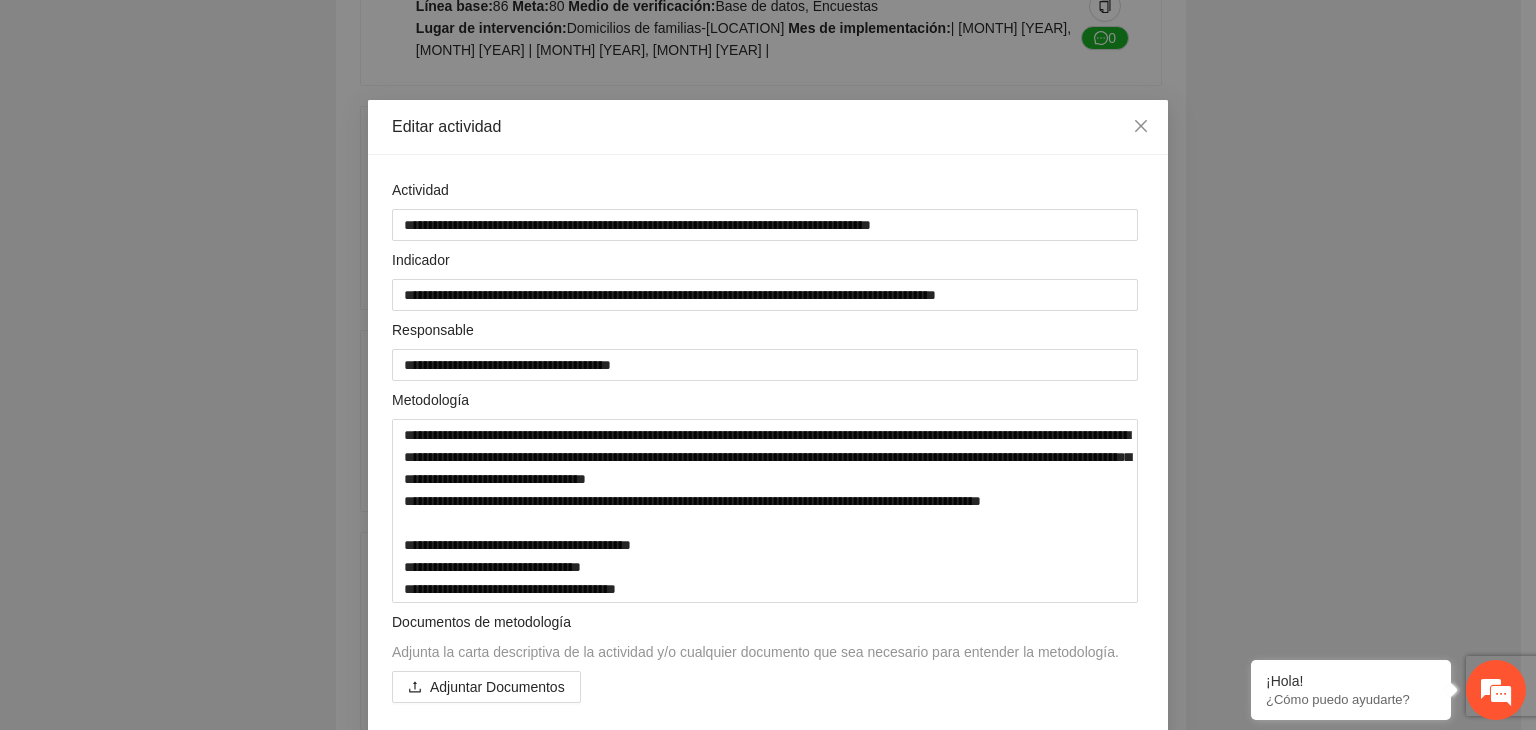 click on "**********" at bounding box center (768, 365) 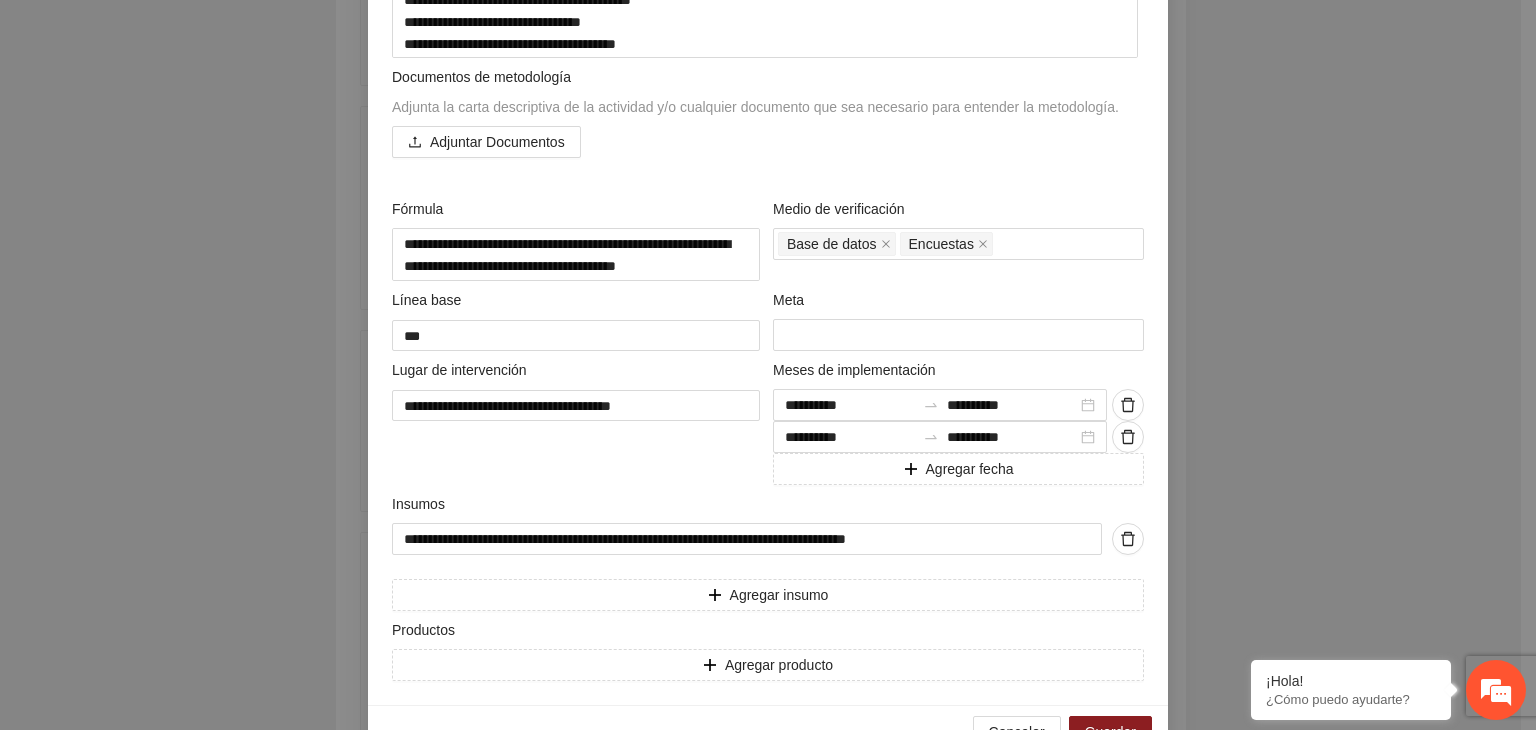 scroll, scrollTop: 599, scrollLeft: 0, axis: vertical 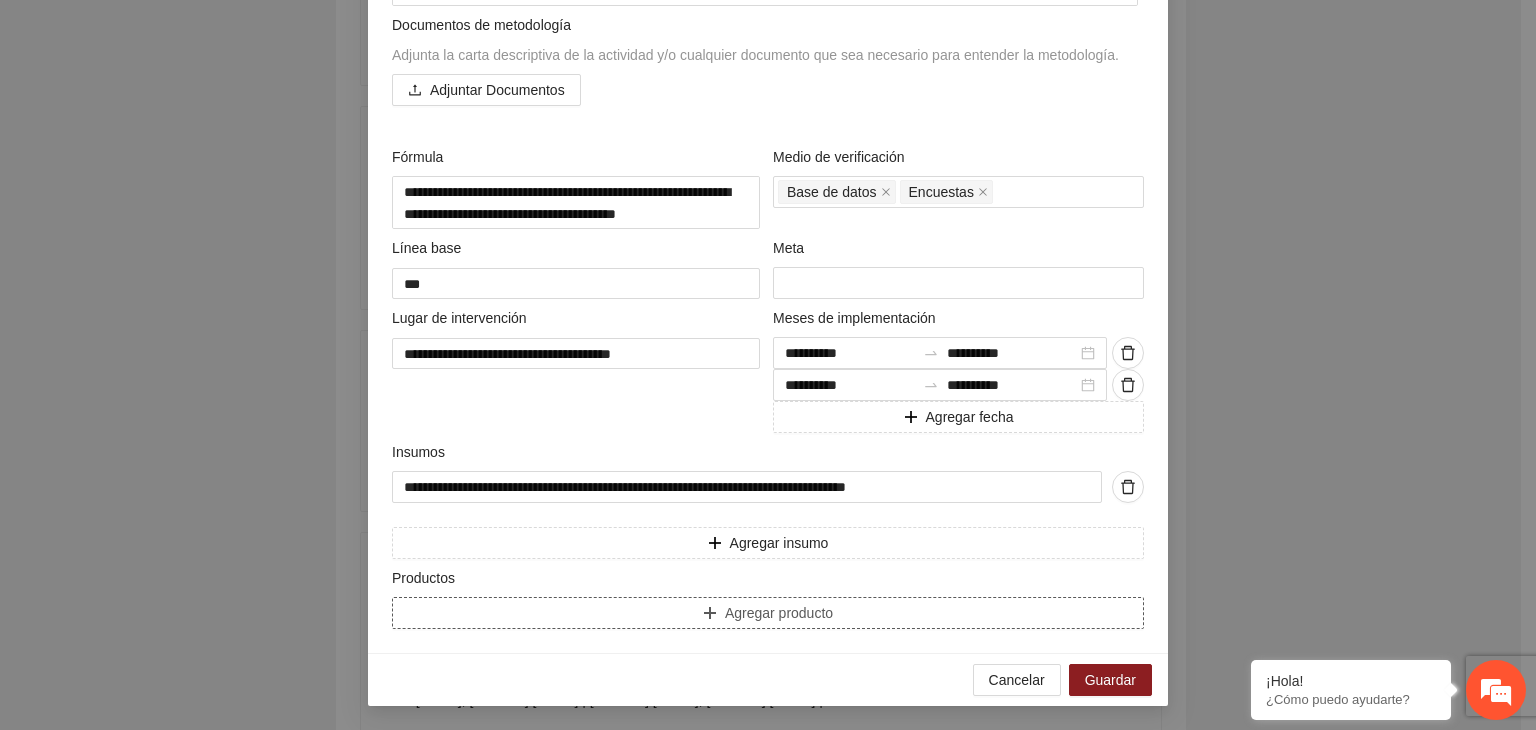 click on "Agregar producto" at bounding box center (768, 613) 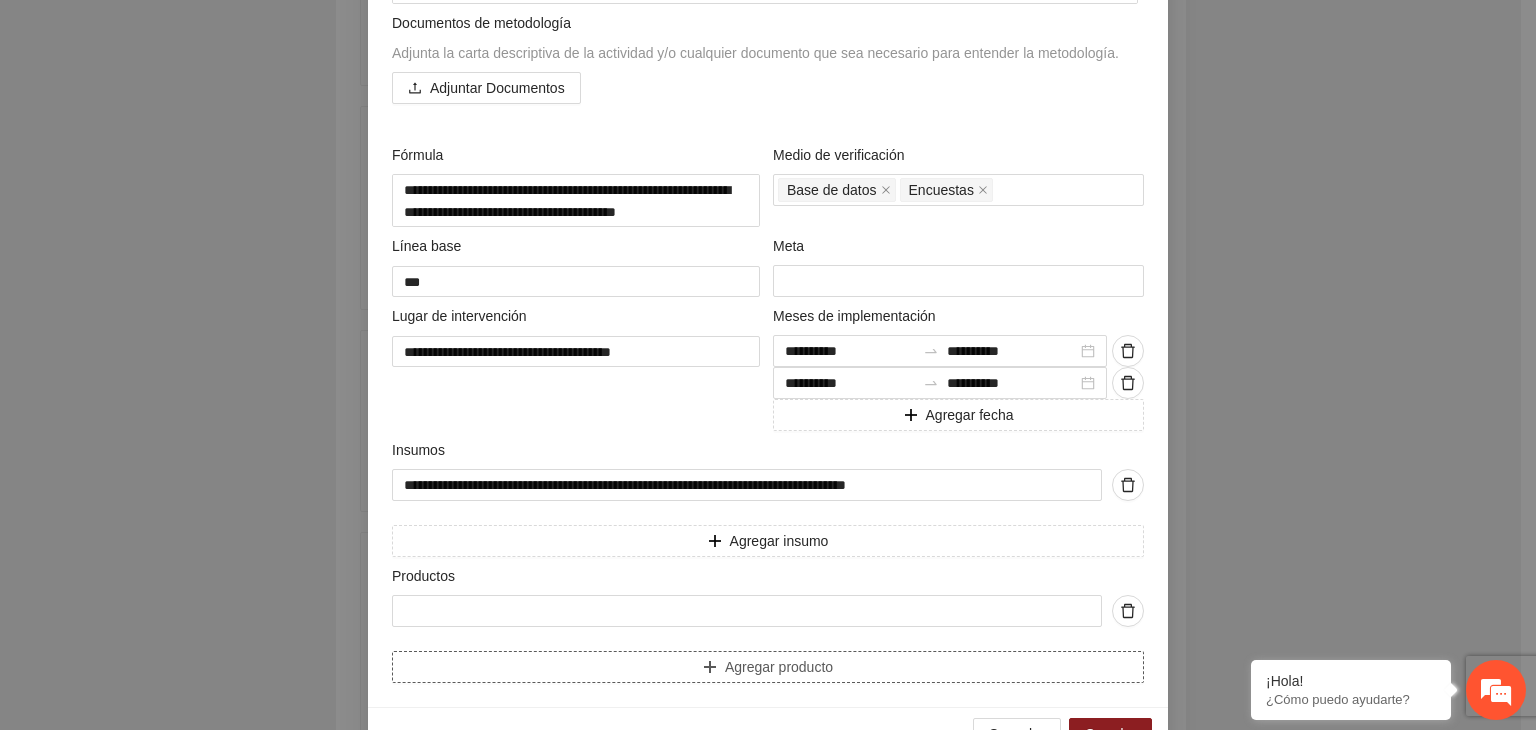 click at bounding box center [747, 611] 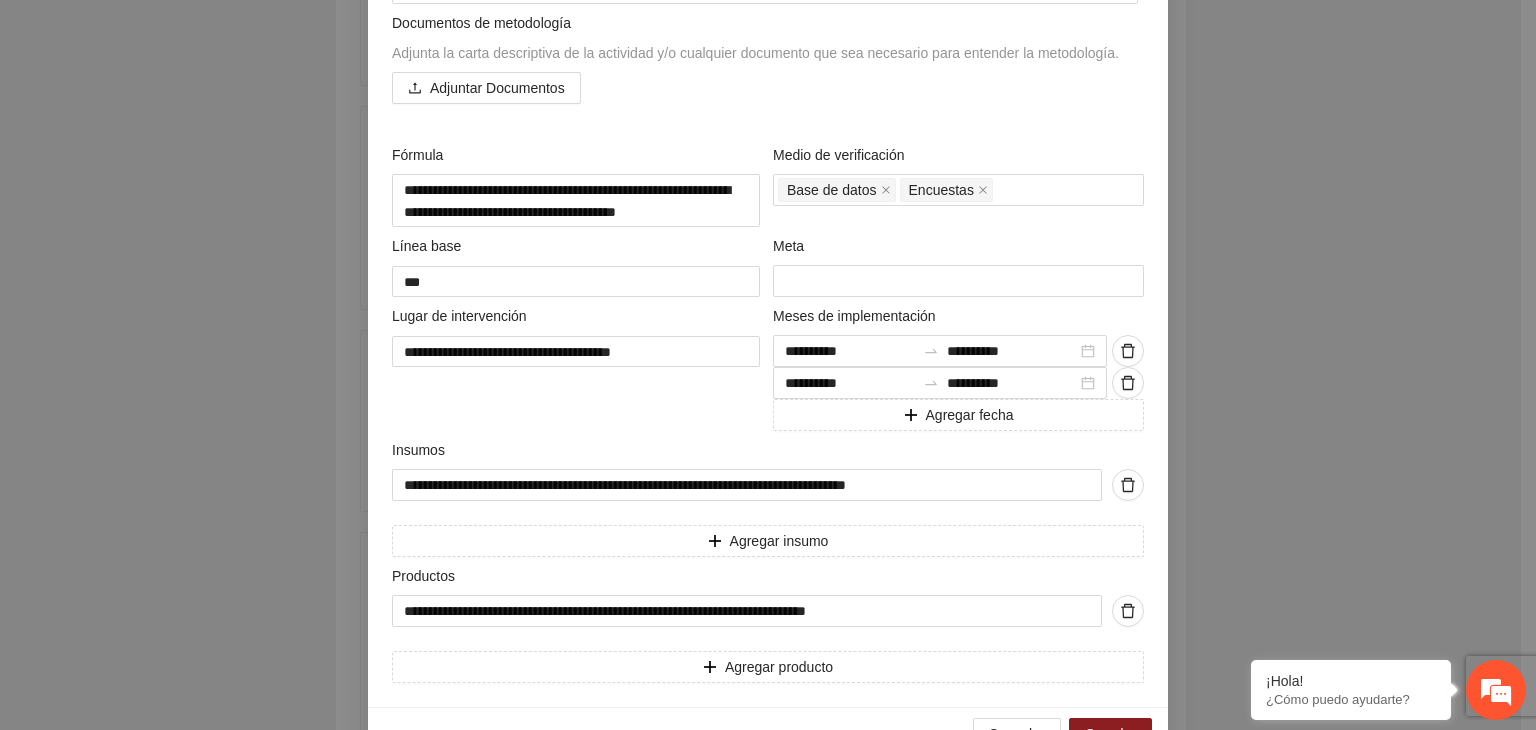 click on "**********" at bounding box center (768, 365) 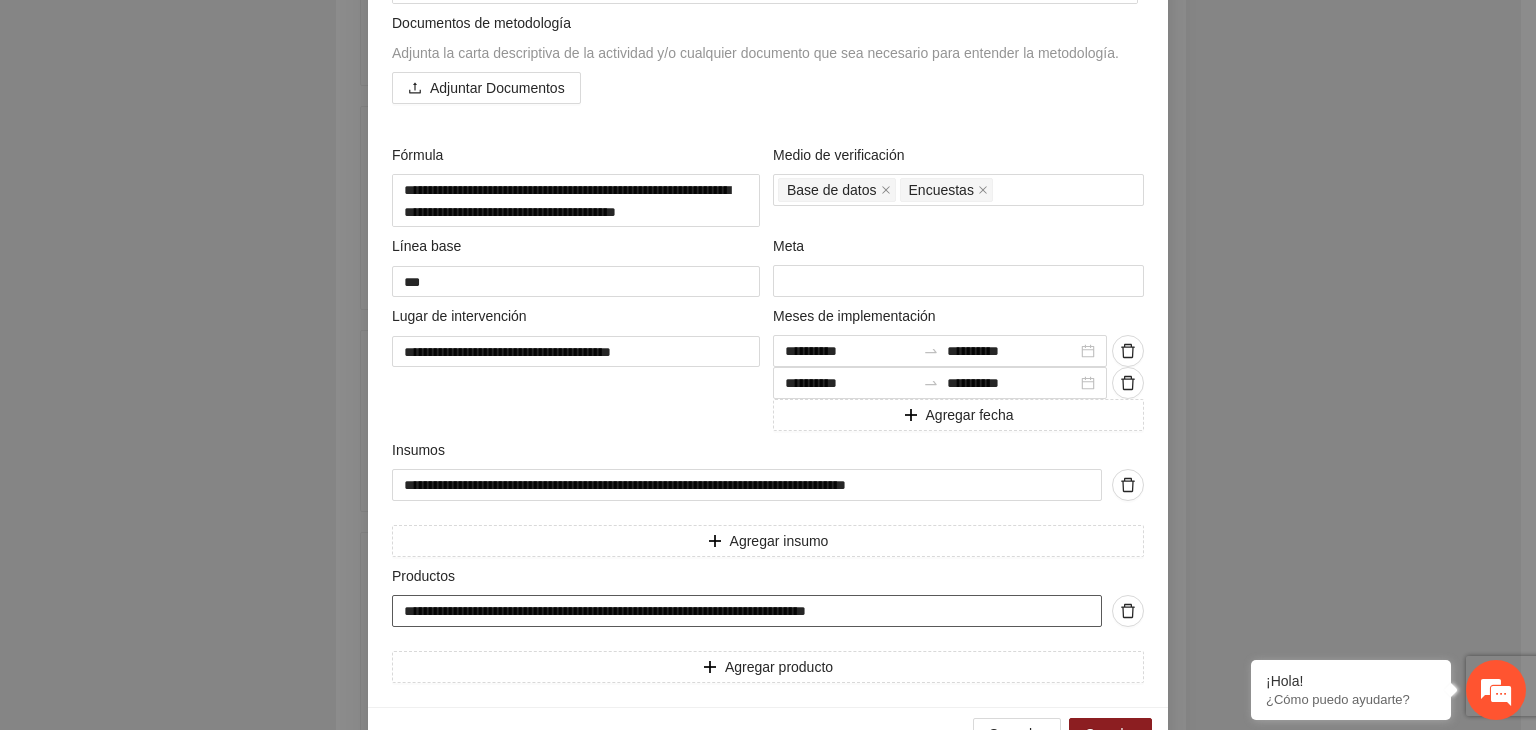 click on "**********" at bounding box center (747, 611) 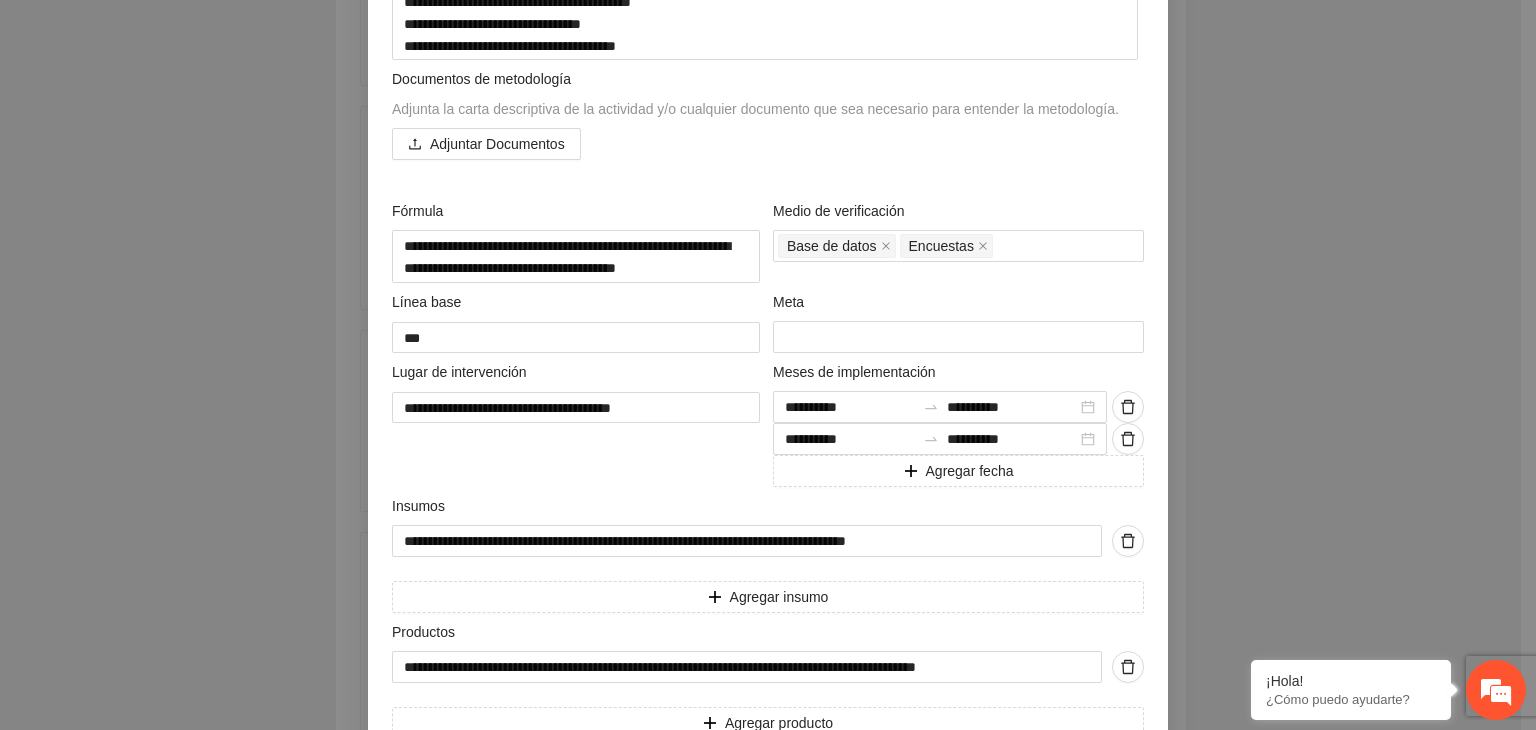 scroll, scrollTop: 655, scrollLeft: 0, axis: vertical 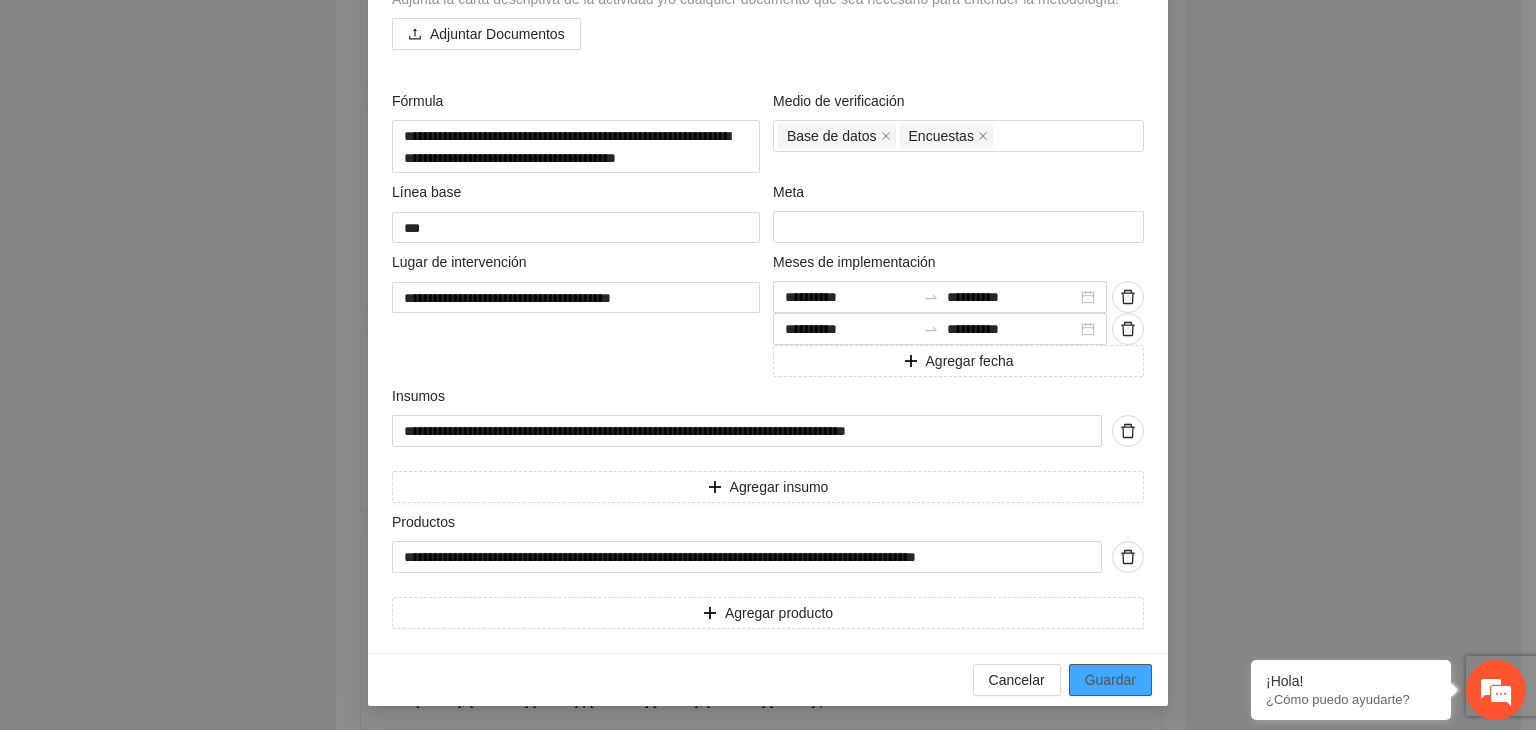click on "Guardar" at bounding box center (1110, 680) 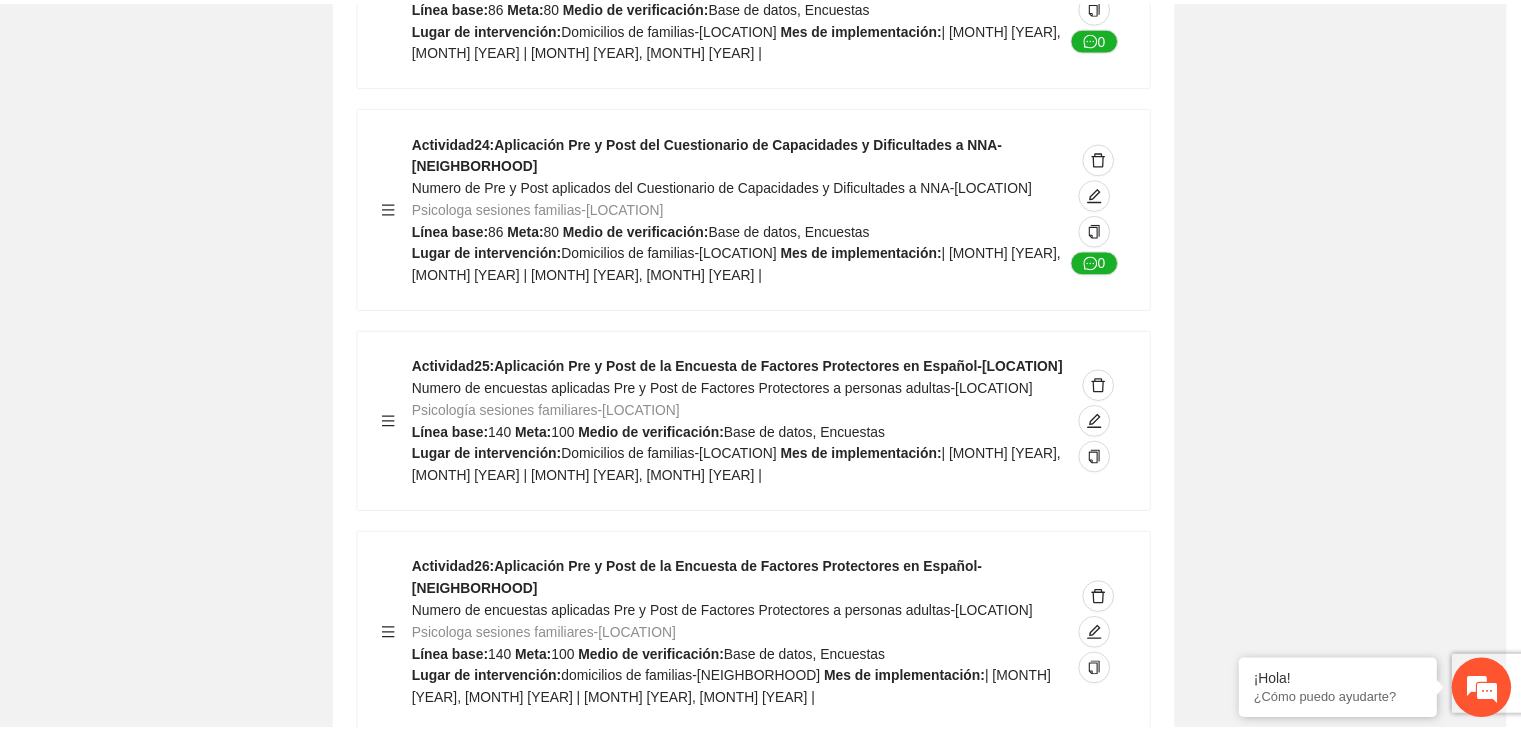 scroll, scrollTop: 204, scrollLeft: 0, axis: vertical 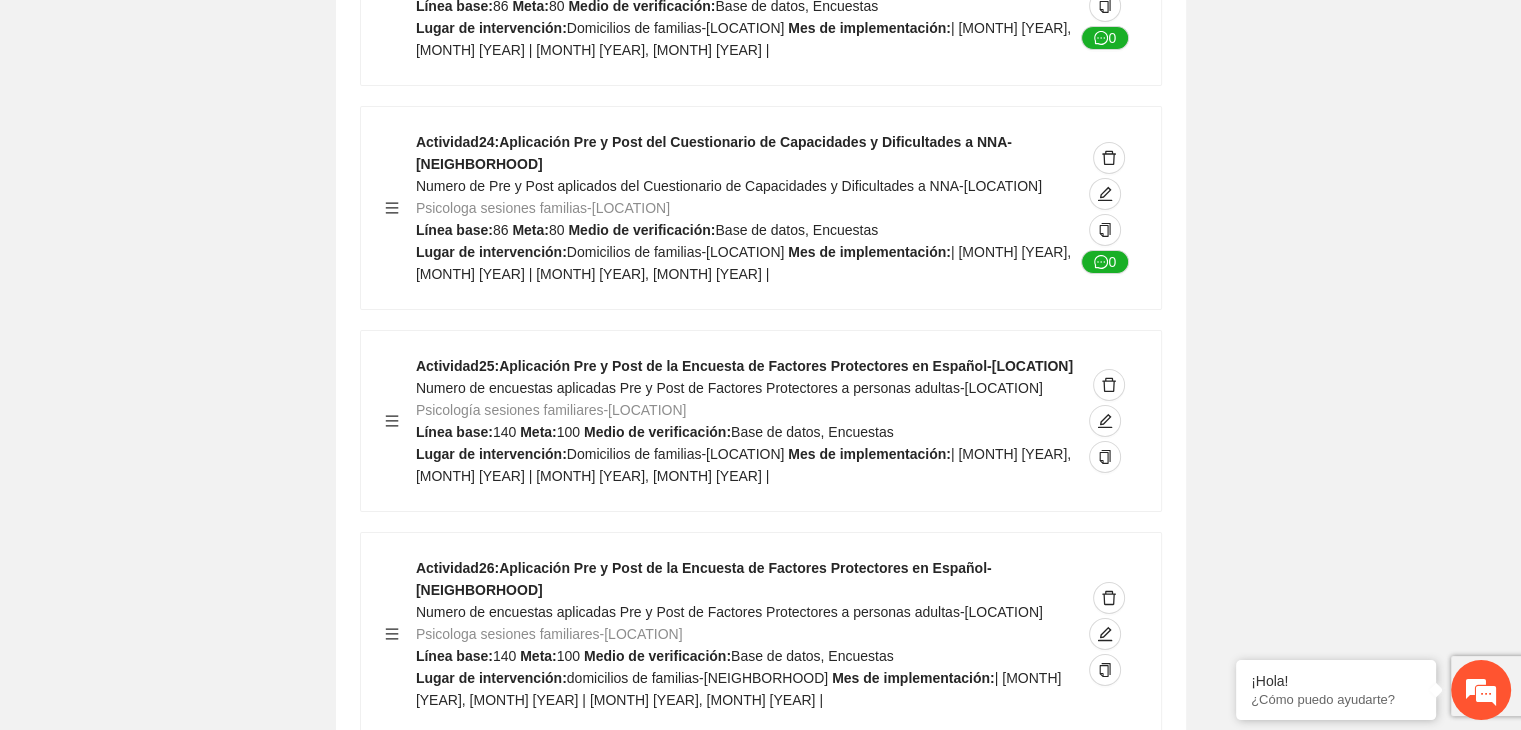 click on "Guardar Objetivo de desarrollo Exportar Contribuir a la disminución de incidencia en violencia familiar en las zonas de [NEIGHBORHOOD], [NEIGHBORHOOD] y [NEIGHBORHOOD] del Municipio de Chihuahua. Indicadores Indicador 1 : Violencia familiar disminuyendo en un 5% en [NEIGHBORHOOD] Número de carpetas de investigación de Violencia familiar disminuyendo en un 5% en [NEIGHBORHOOD] Metodología: Se solicita información al Observatorio Ciudadano de FICOSEC sobre el número de carpetas de violencia familiar en las colonias de intervención Línea base: 29 Meta: 25 Fórmula: Suma de carpetas de investigación de violencia familiar disminuyendo en un 5% en [NEIGHBORHOOD] Medio de verificación: Reporte/Informe 0 Indicador 2 : Violencia familiar disminuyendo en un 5% en [NEIGHBORHOOD] Número de carpetas de investigación de Violencia familiar disminuyendo en un 5% en [NEIGHBORHOOD] Metodología: Línea base: 63 Meta: 56 Fórmula: Medio de verificación: Reporte/Informe 0 3 :" at bounding box center (760, -6407) 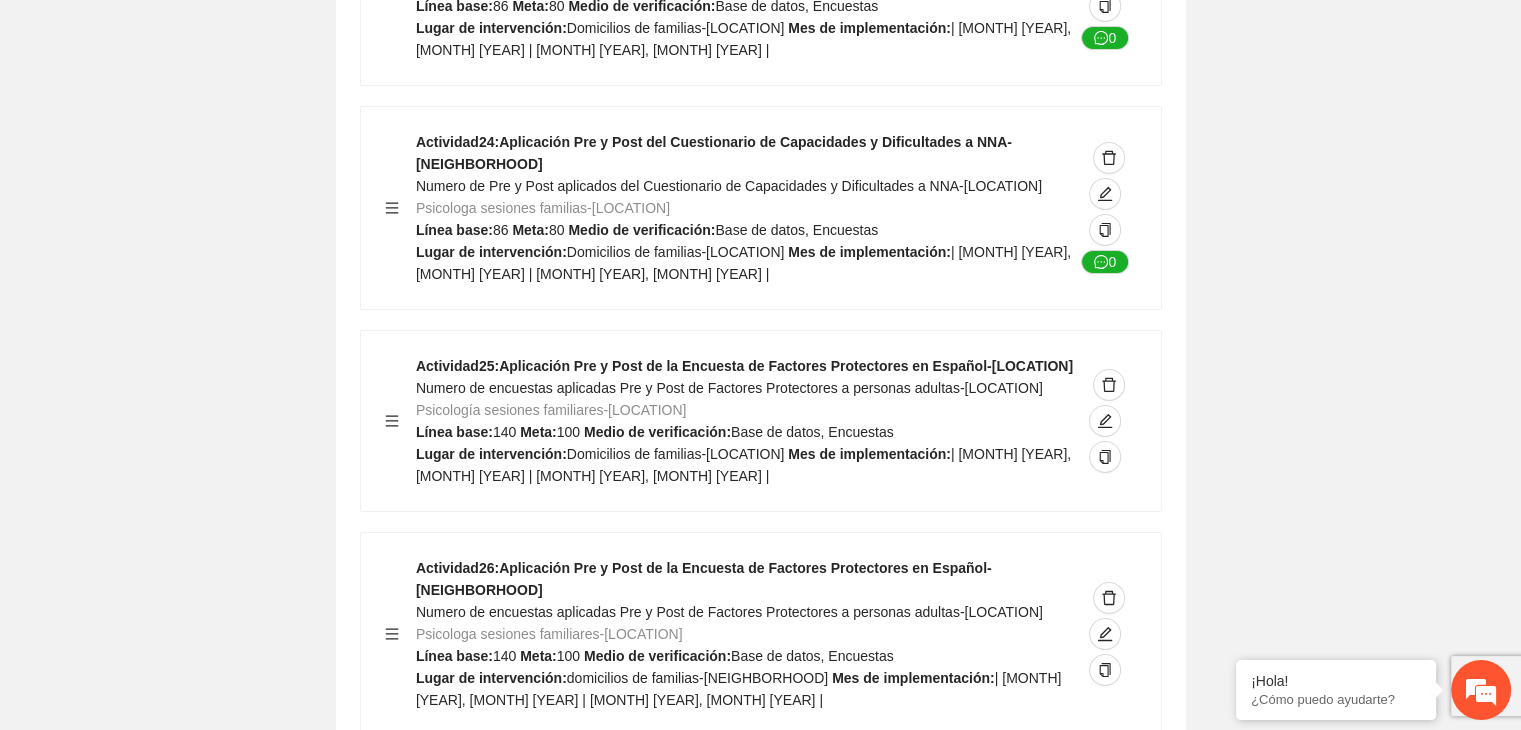 click on "Guardar Objetivo de desarrollo Exportar Contribuir a la disminución de incidencia en violencia familiar en las zonas de [NEIGHBORHOOD], [NEIGHBORHOOD] y [NEIGHBORHOOD] del Municipio de Chihuahua. Indicadores Indicador 1 : Violencia familiar disminuyendo en un 5% en [NEIGHBORHOOD] Número de carpetas de investigación de Violencia familiar disminuyendo en un 5% en [NEIGHBORHOOD] Metodología: Se solicita información al Observatorio Ciudadano de FICOSEC sobre el número de carpetas de violencia familiar en las colonias de intervención Línea base: 29 Meta: 25 Fórmula: Suma de carpetas de investigación de violencia familiar disminuyendo en un 5% en [NEIGHBORHOOD] Medio de verificación: Reporte/Informe 0 Indicador 2 : Violencia familiar disminuyendo en un 5% en [NEIGHBORHOOD] Número de carpetas de investigación de Violencia familiar disminuyendo en un 5% en [NEIGHBORHOOD] Metodología: Línea base: 63 Meta: 56 Fórmula: Medio de verificación: Reporte/Informe 0 3 :" at bounding box center [760, -6407] 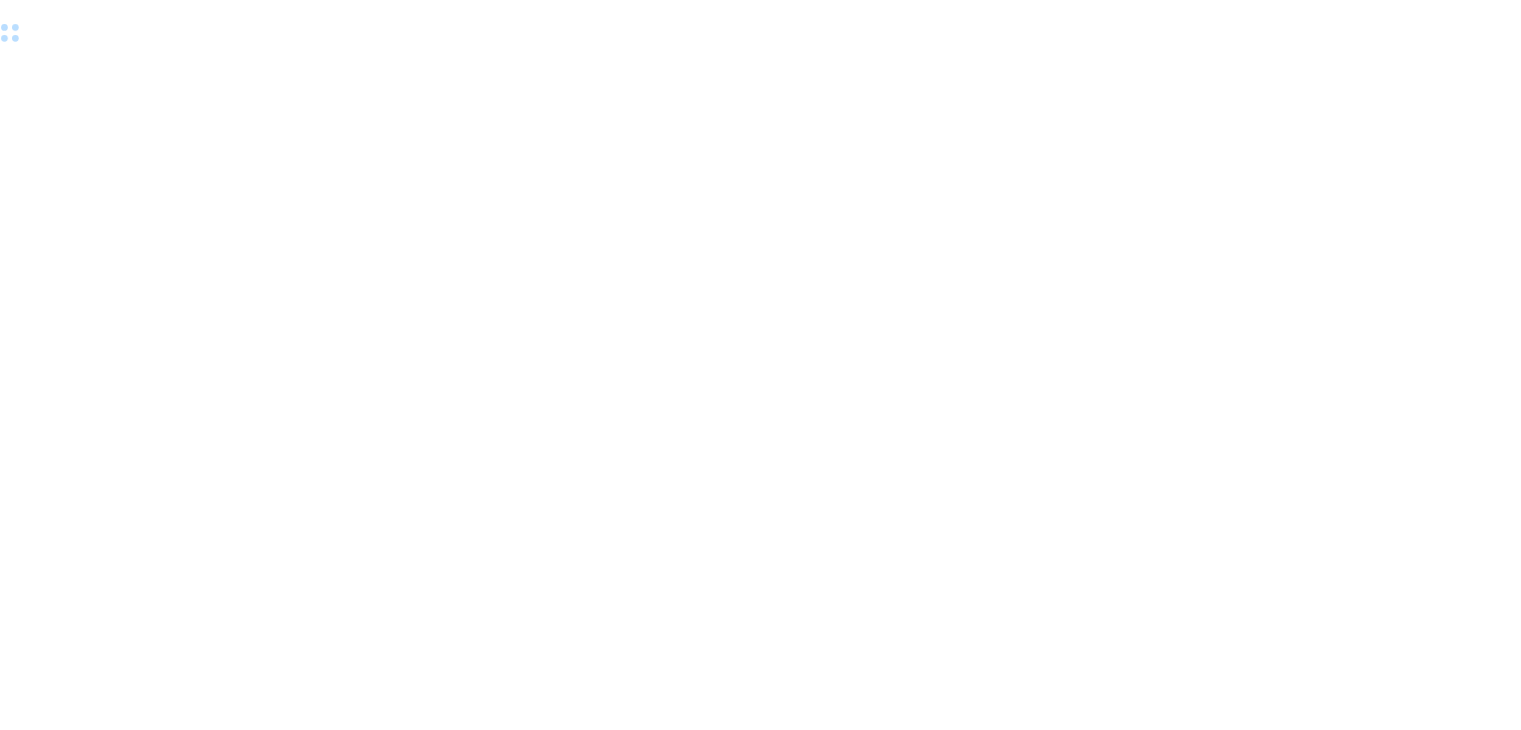 scroll, scrollTop: 0, scrollLeft: 0, axis: both 